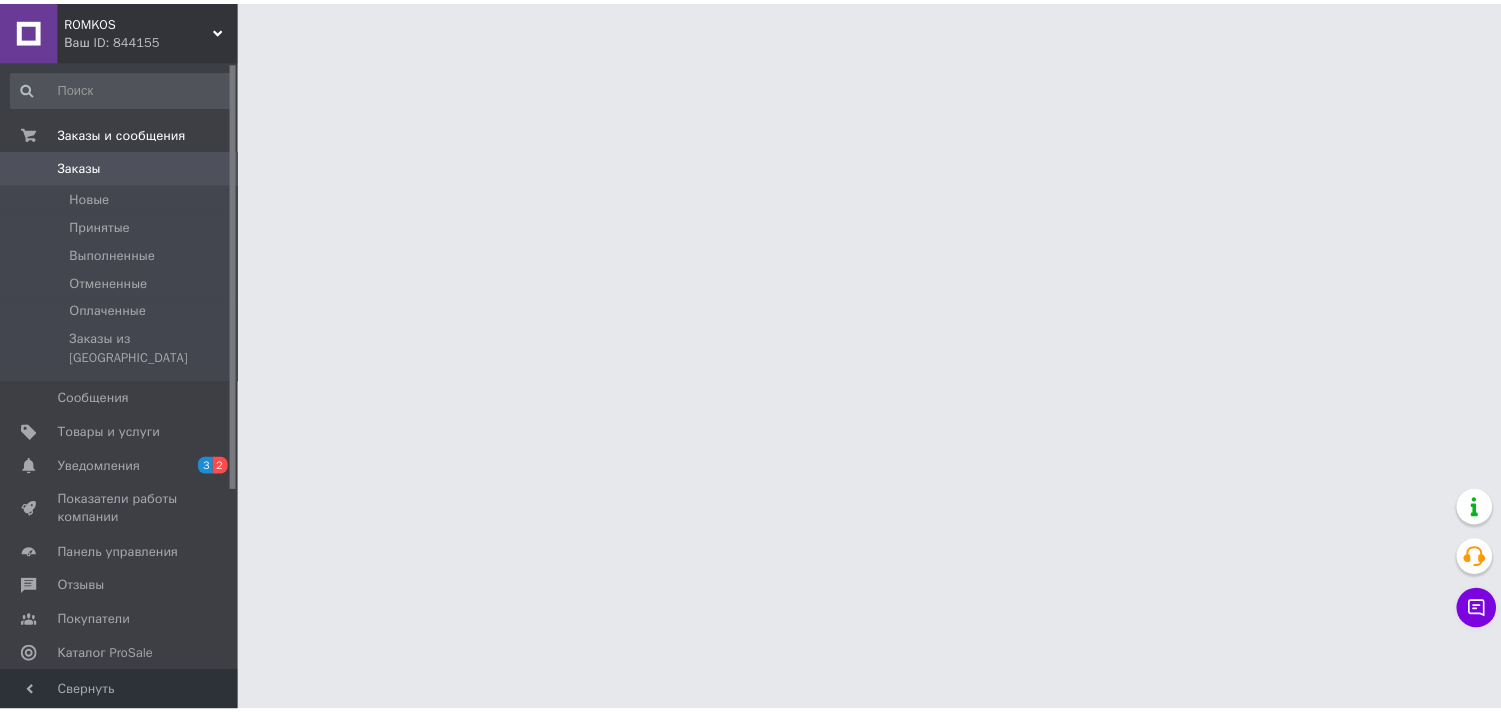 scroll, scrollTop: 0, scrollLeft: 0, axis: both 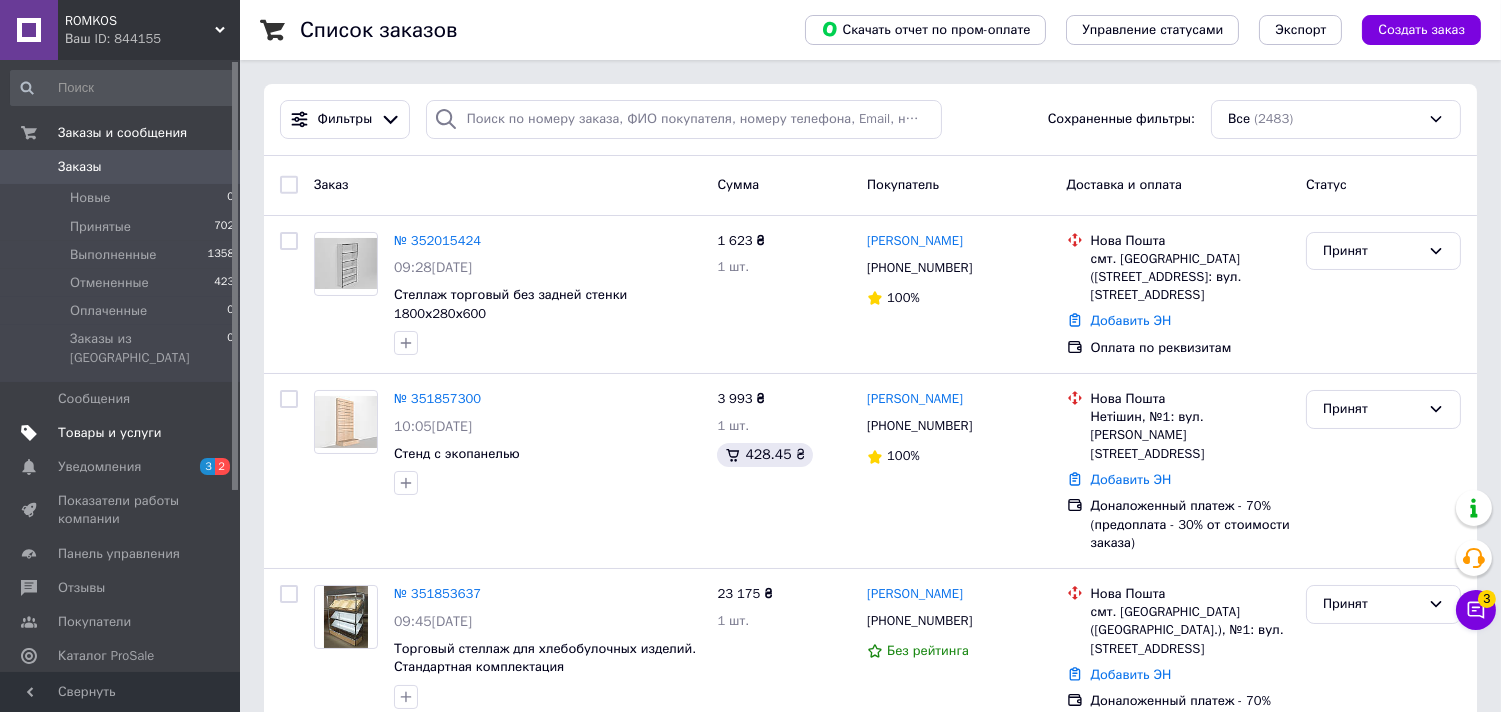 click on "Товары и услуги" at bounding box center [110, 433] 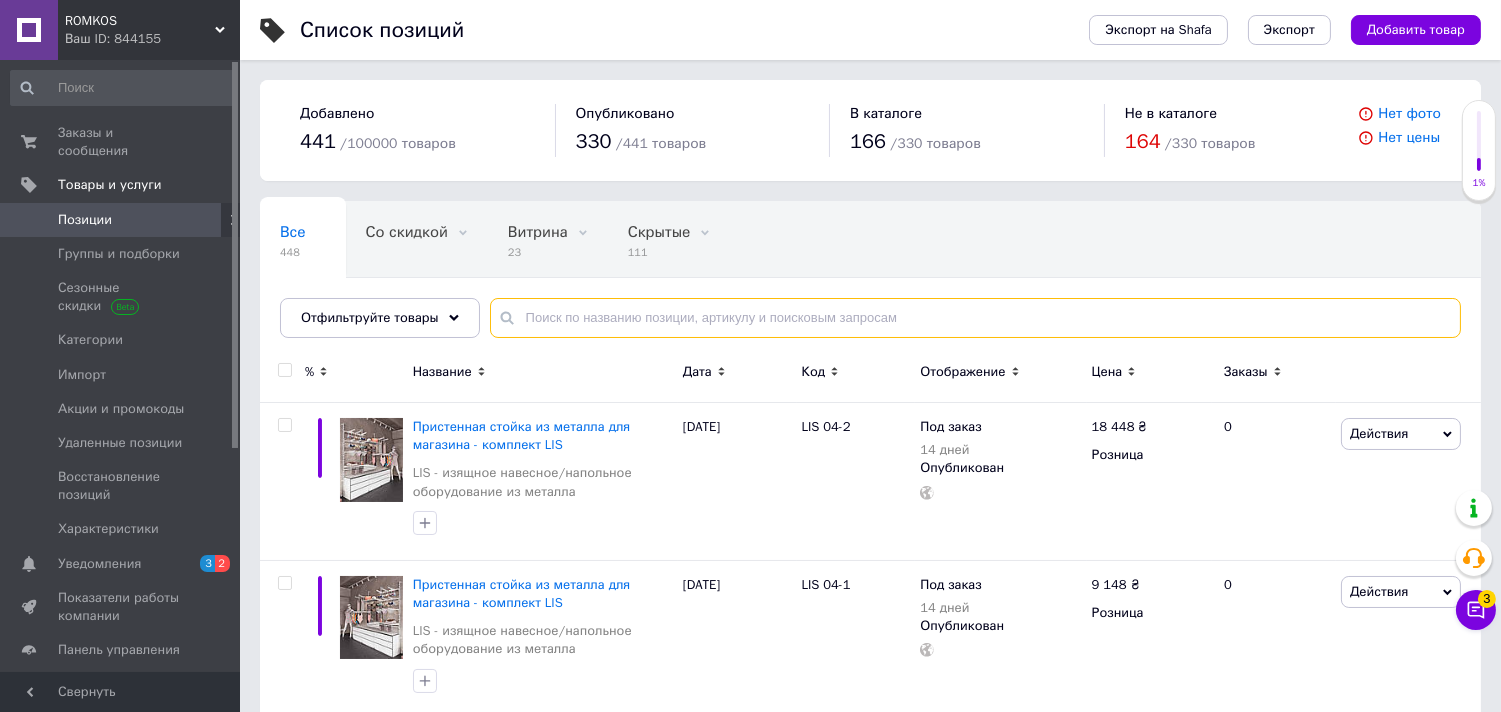 click at bounding box center (975, 318) 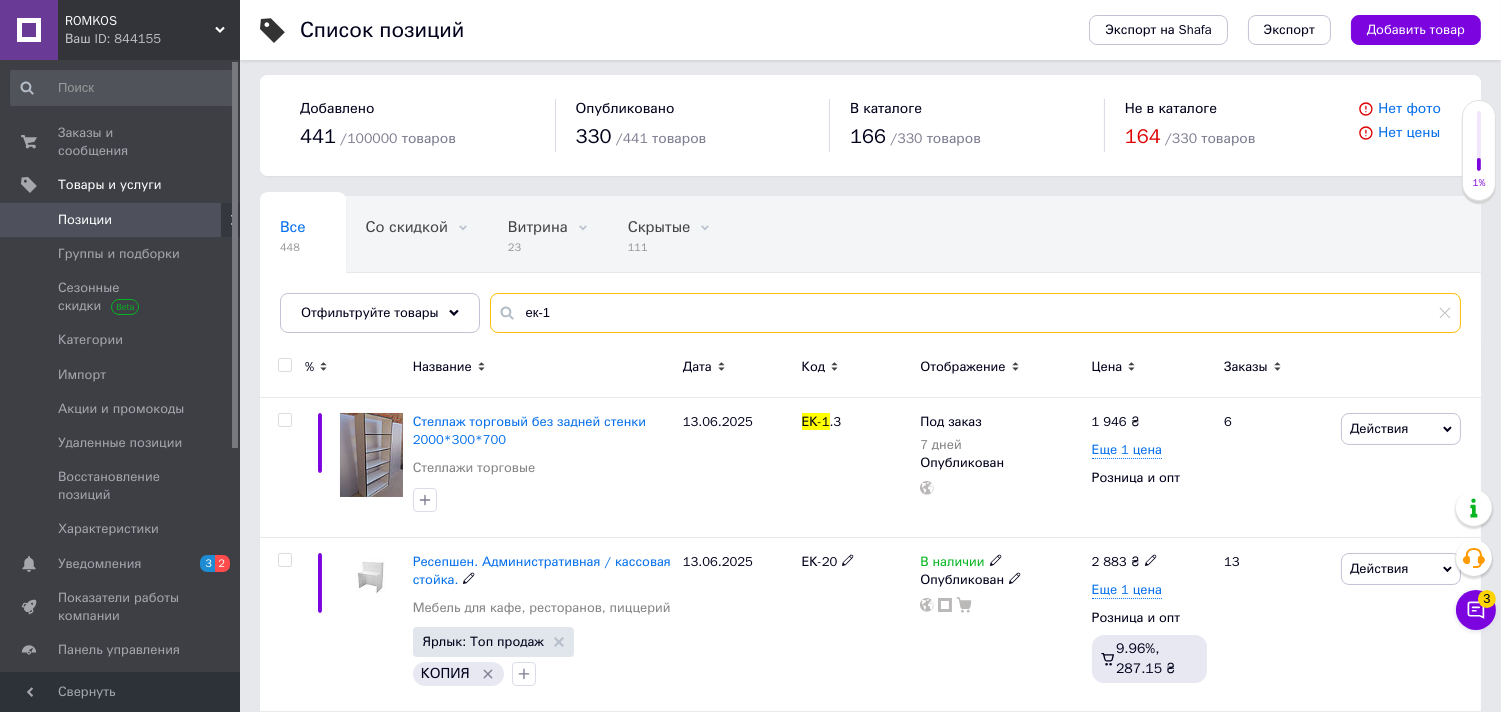 scroll, scrollTop: 0, scrollLeft: 0, axis: both 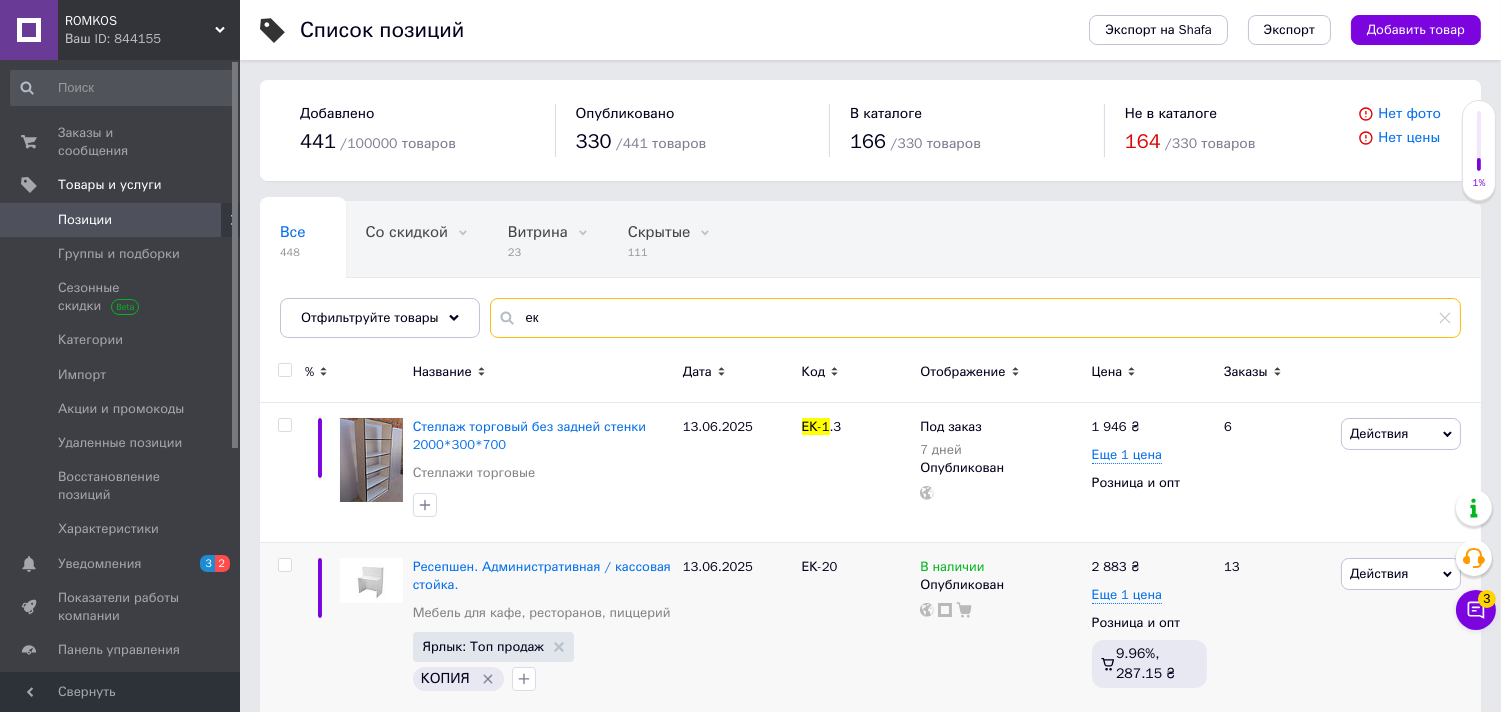 type on "е" 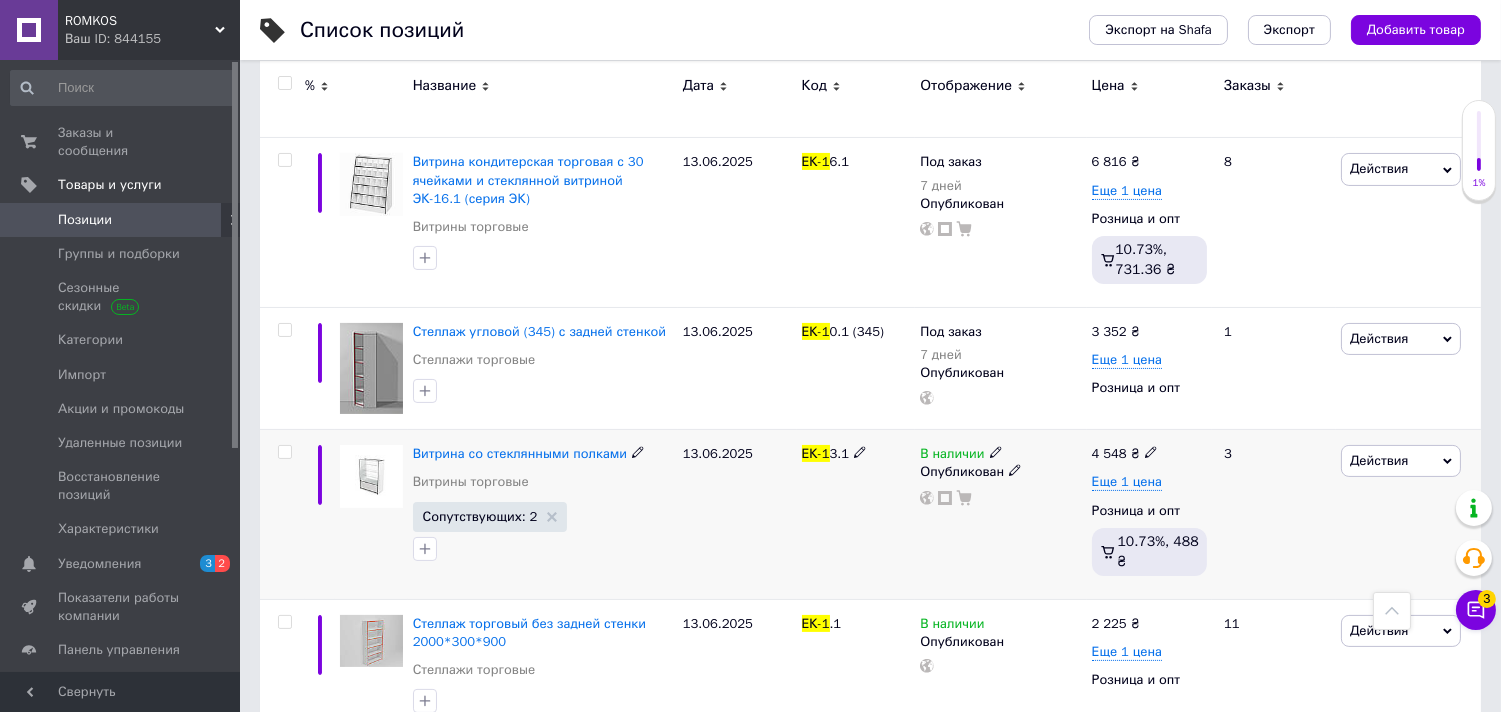 scroll, scrollTop: 777, scrollLeft: 0, axis: vertical 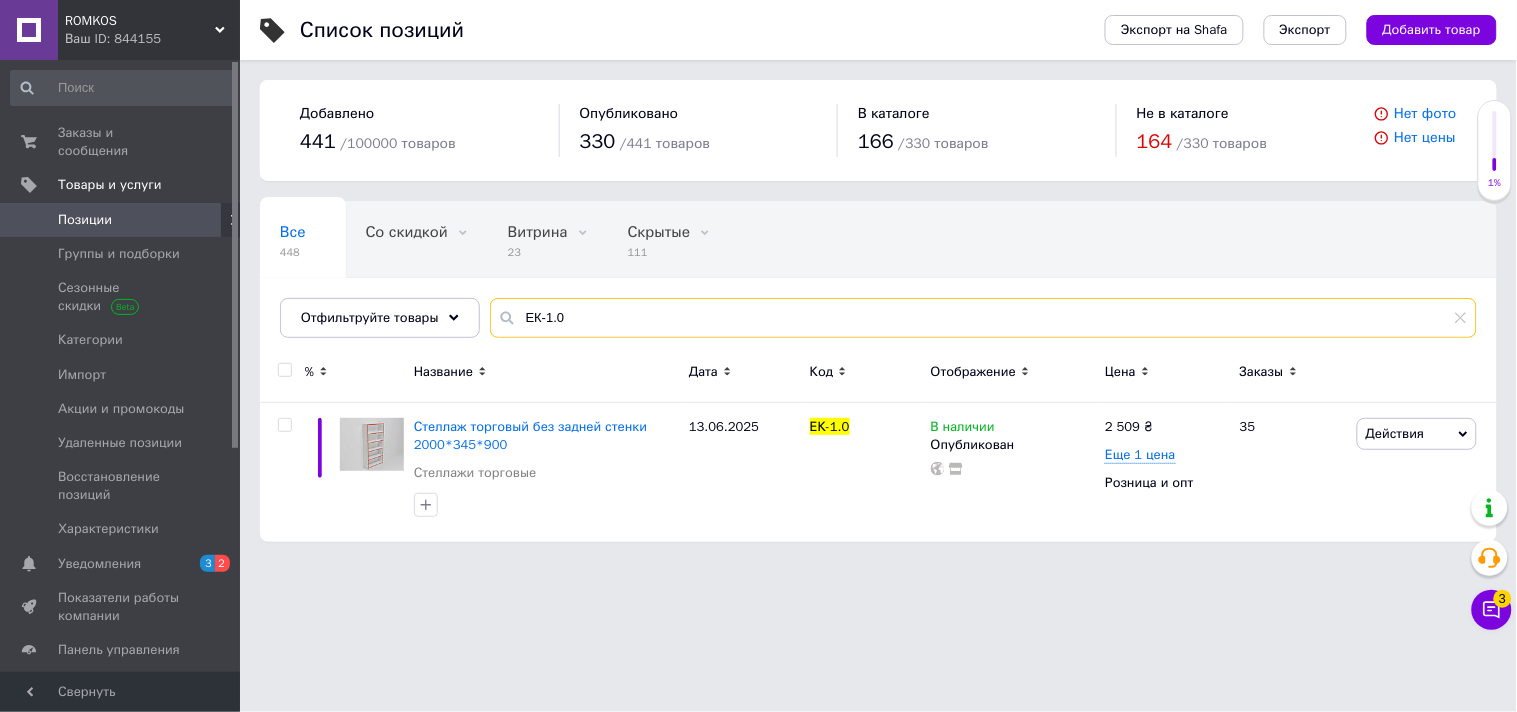 type on "ЕК-1.0" 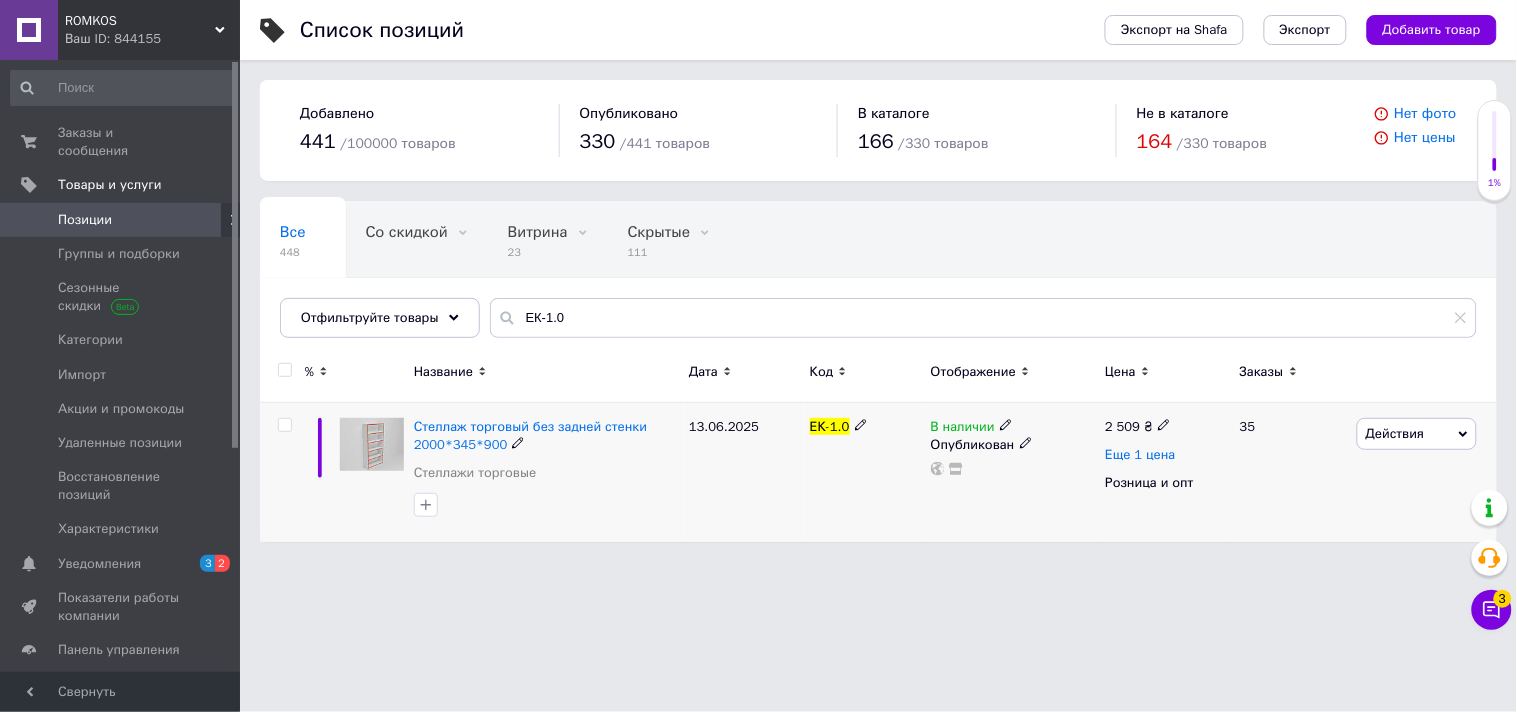 click on "Еще 1 цена" at bounding box center (1140, 455) 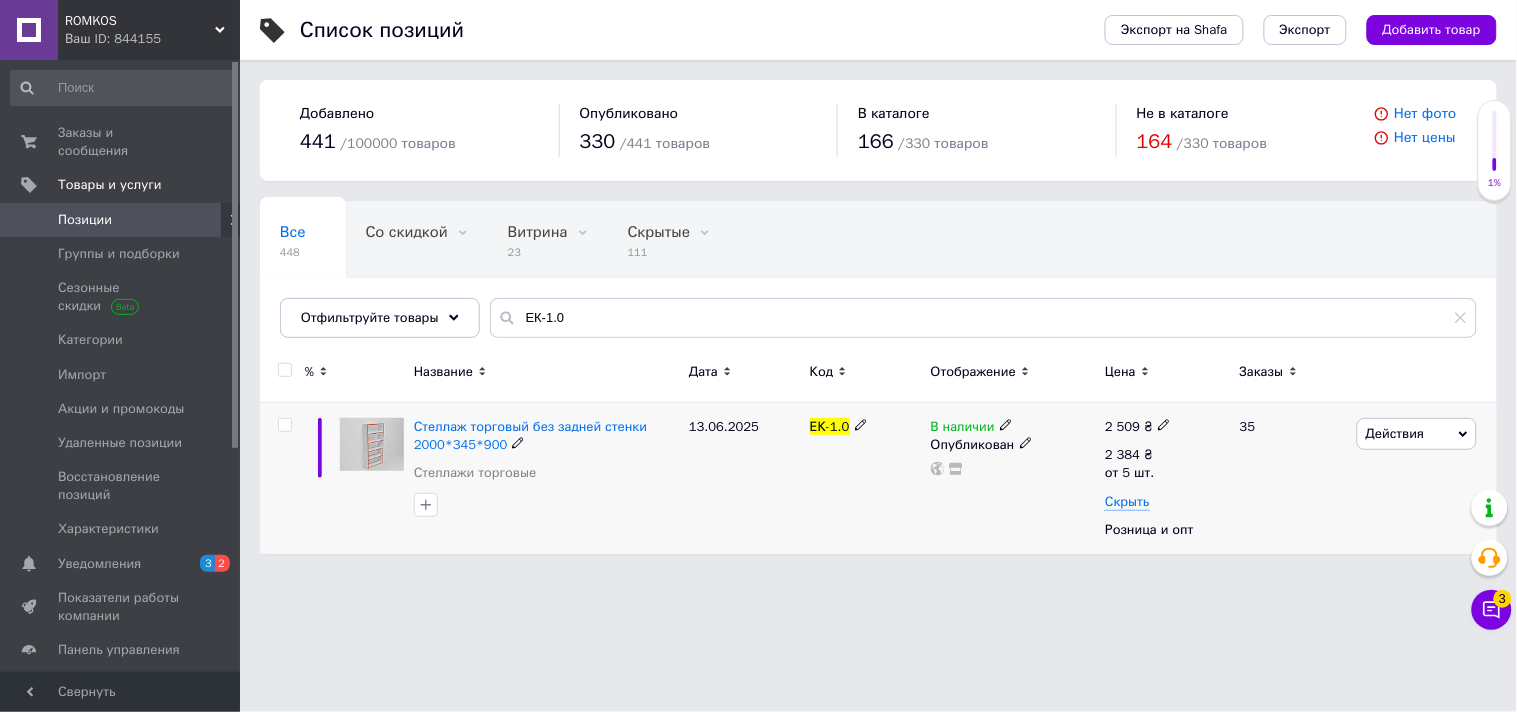 click on "Действия" at bounding box center [1395, 433] 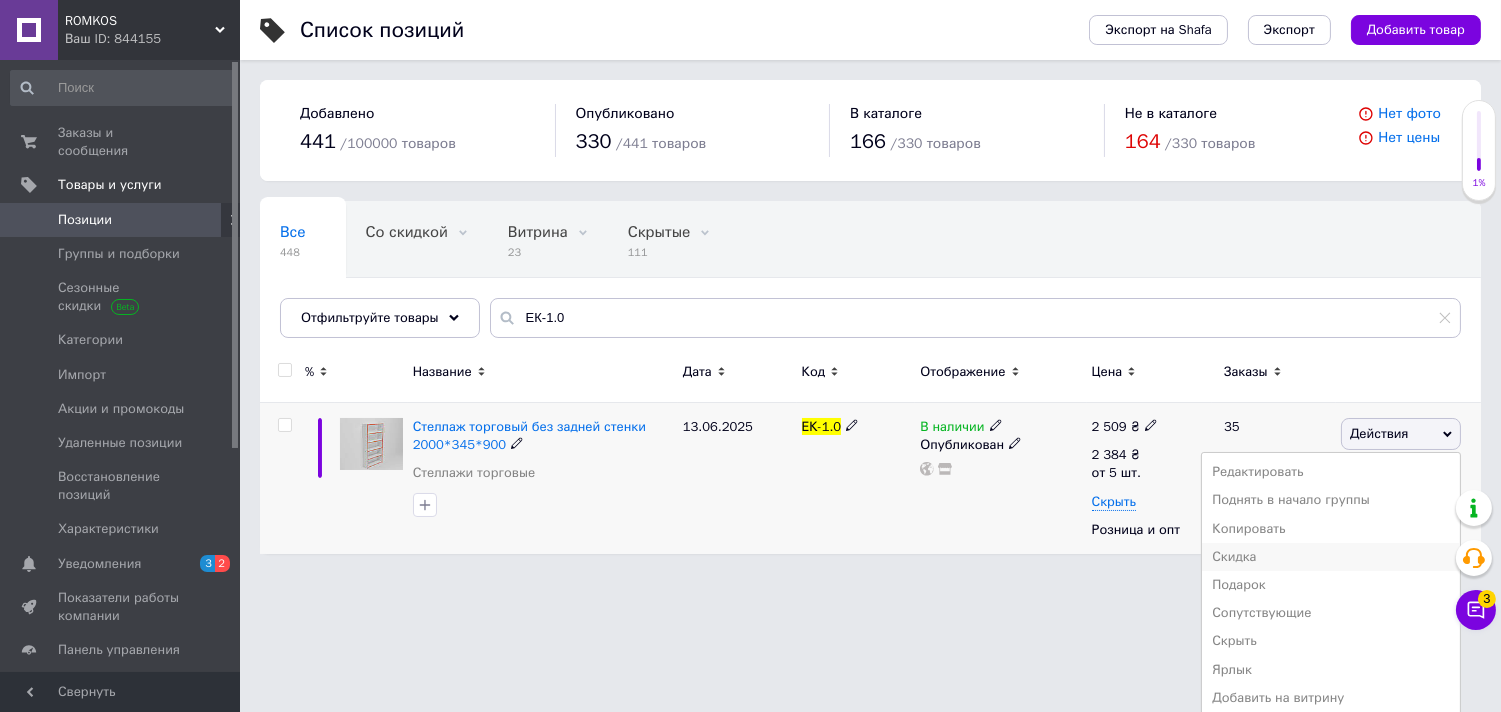 click on "Скидка" at bounding box center [1331, 557] 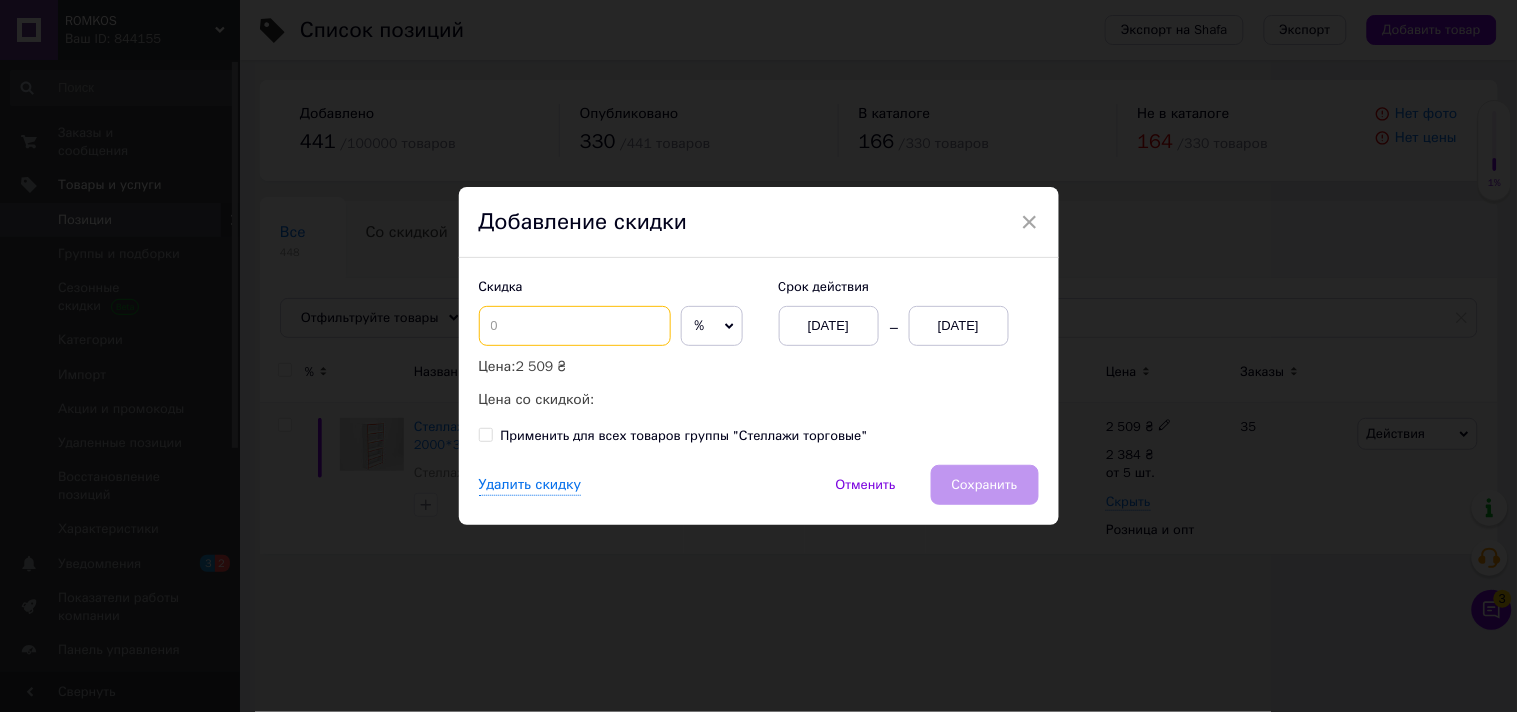 click at bounding box center [575, 326] 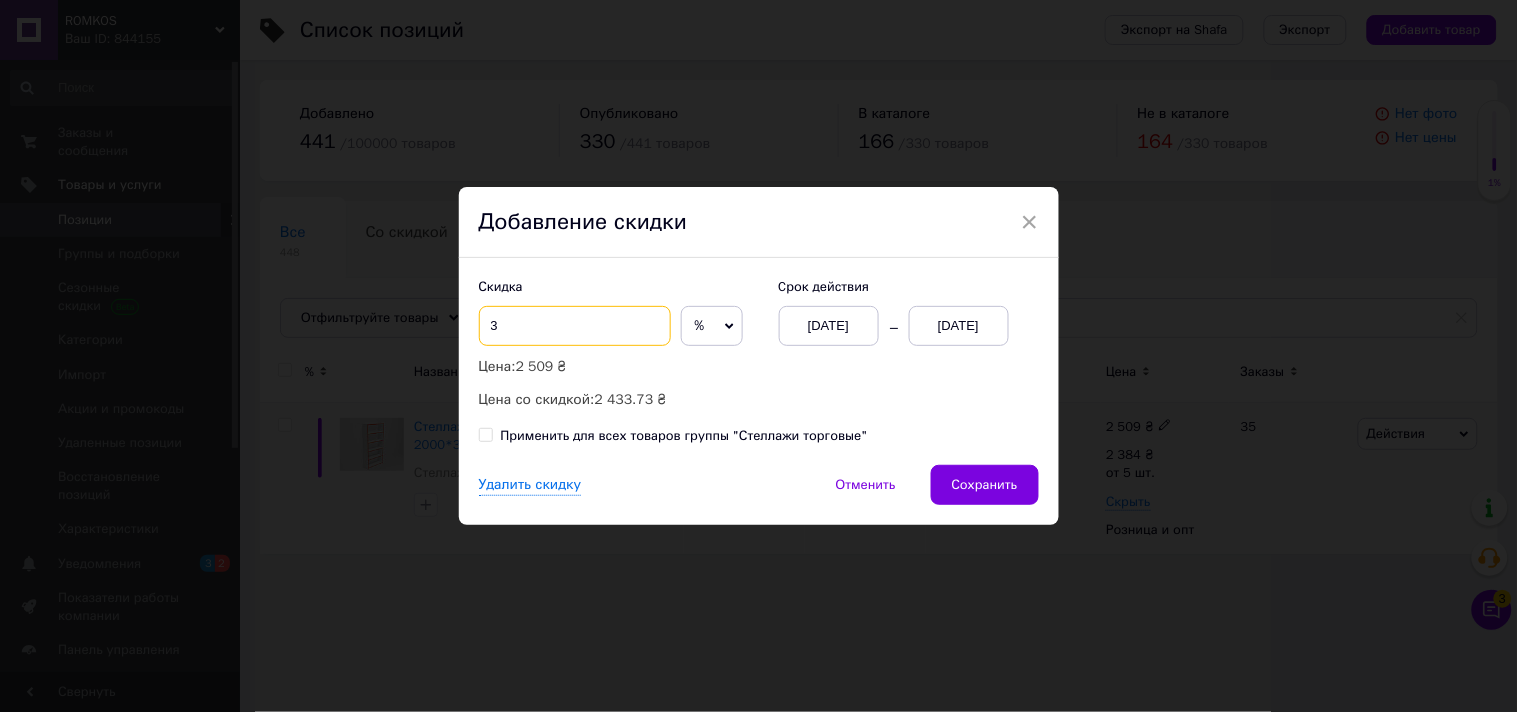 type on "3" 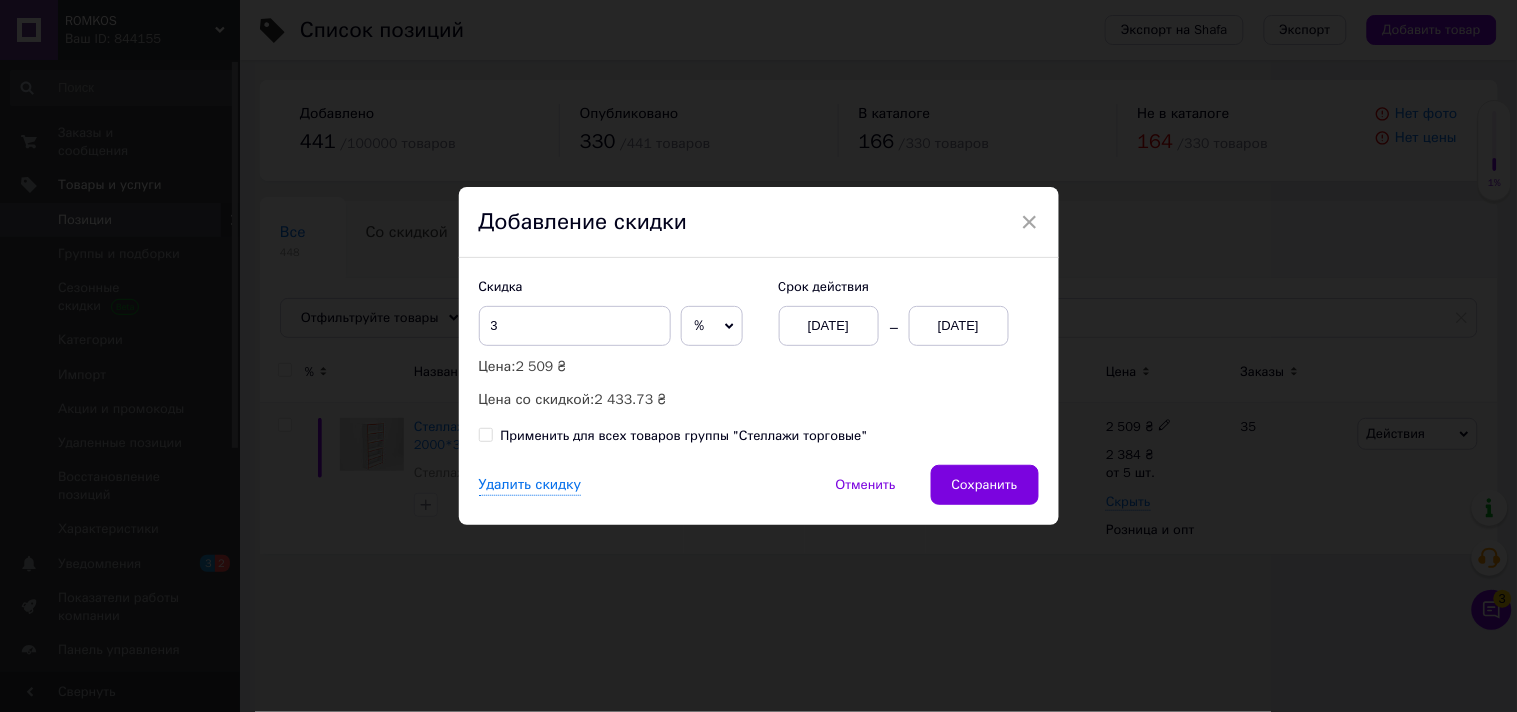 click on "[DATE]" at bounding box center (959, 326) 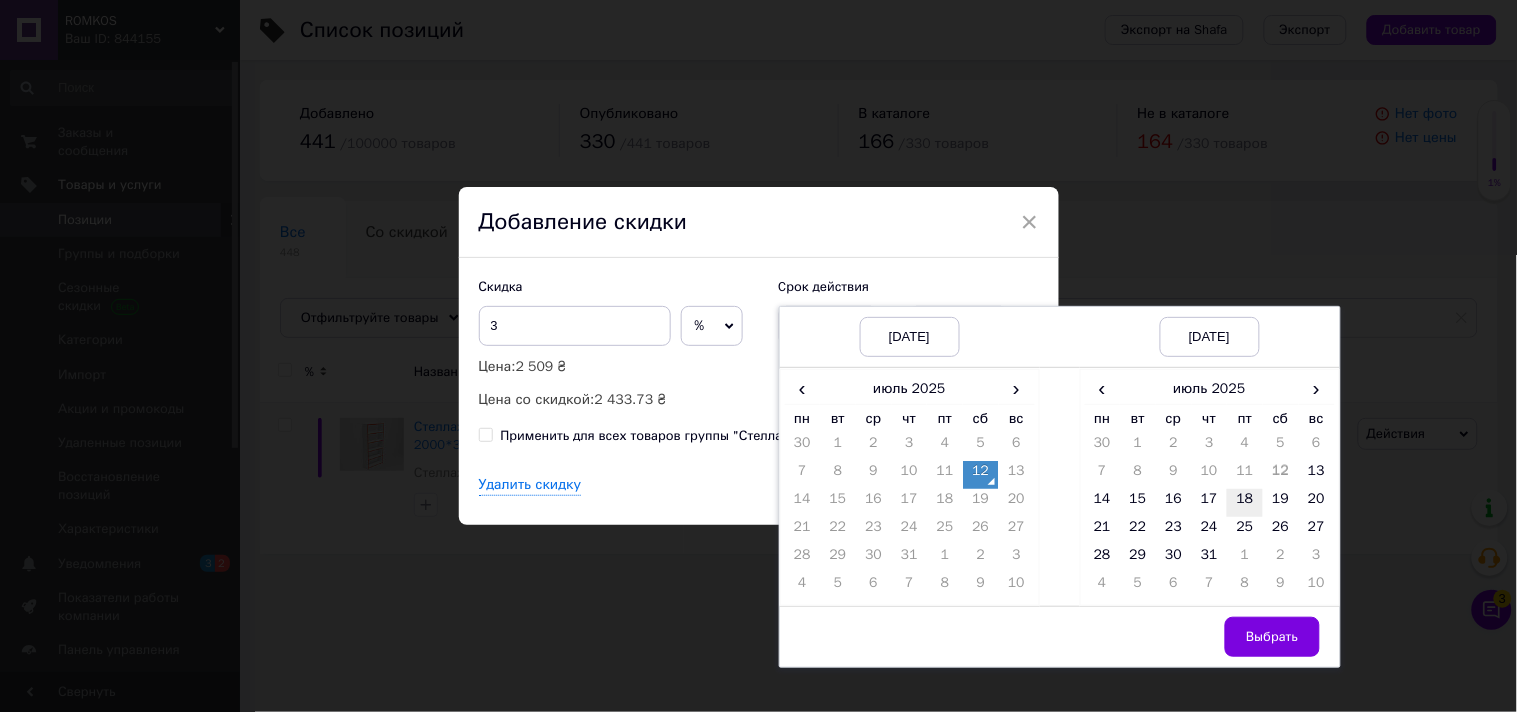 click on "18" at bounding box center (1245, 503) 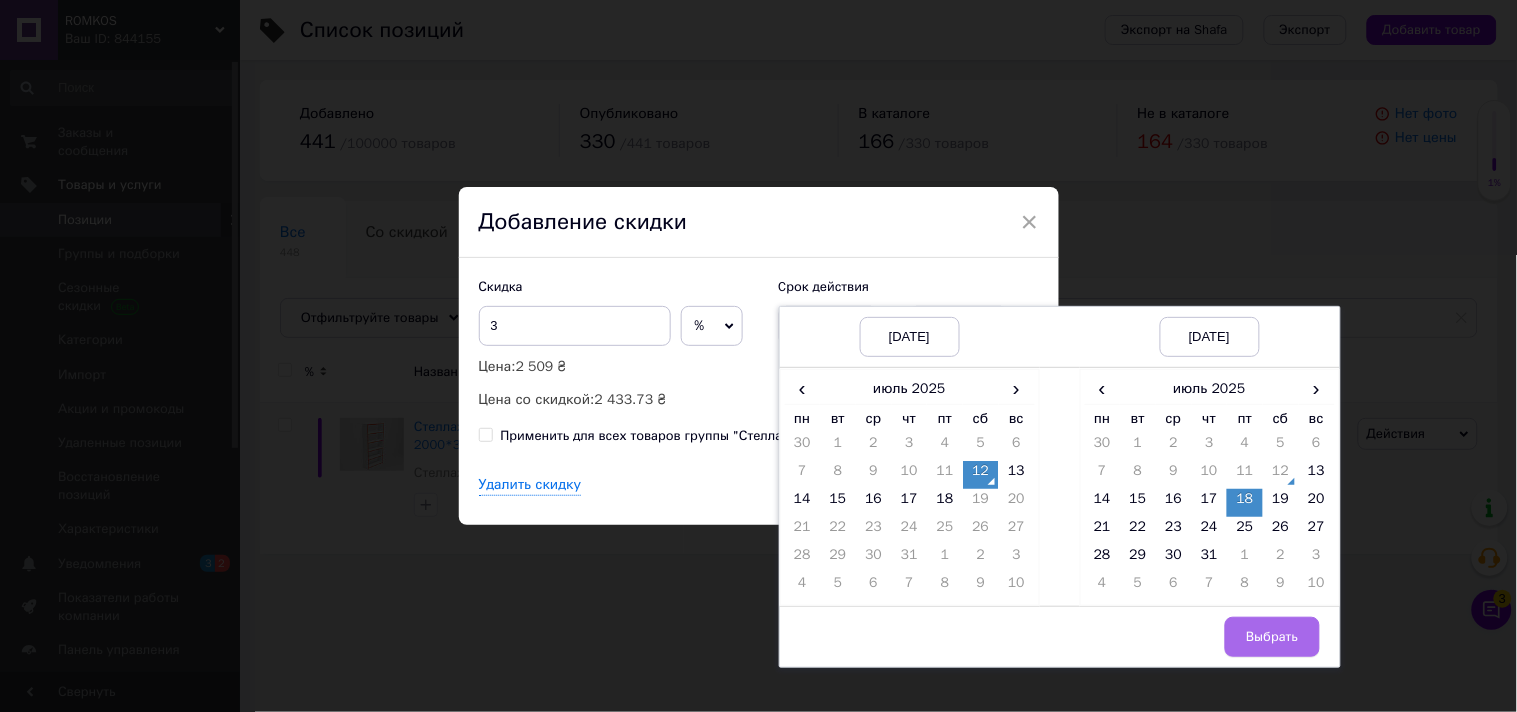 click on "Выбрать" at bounding box center (1272, 637) 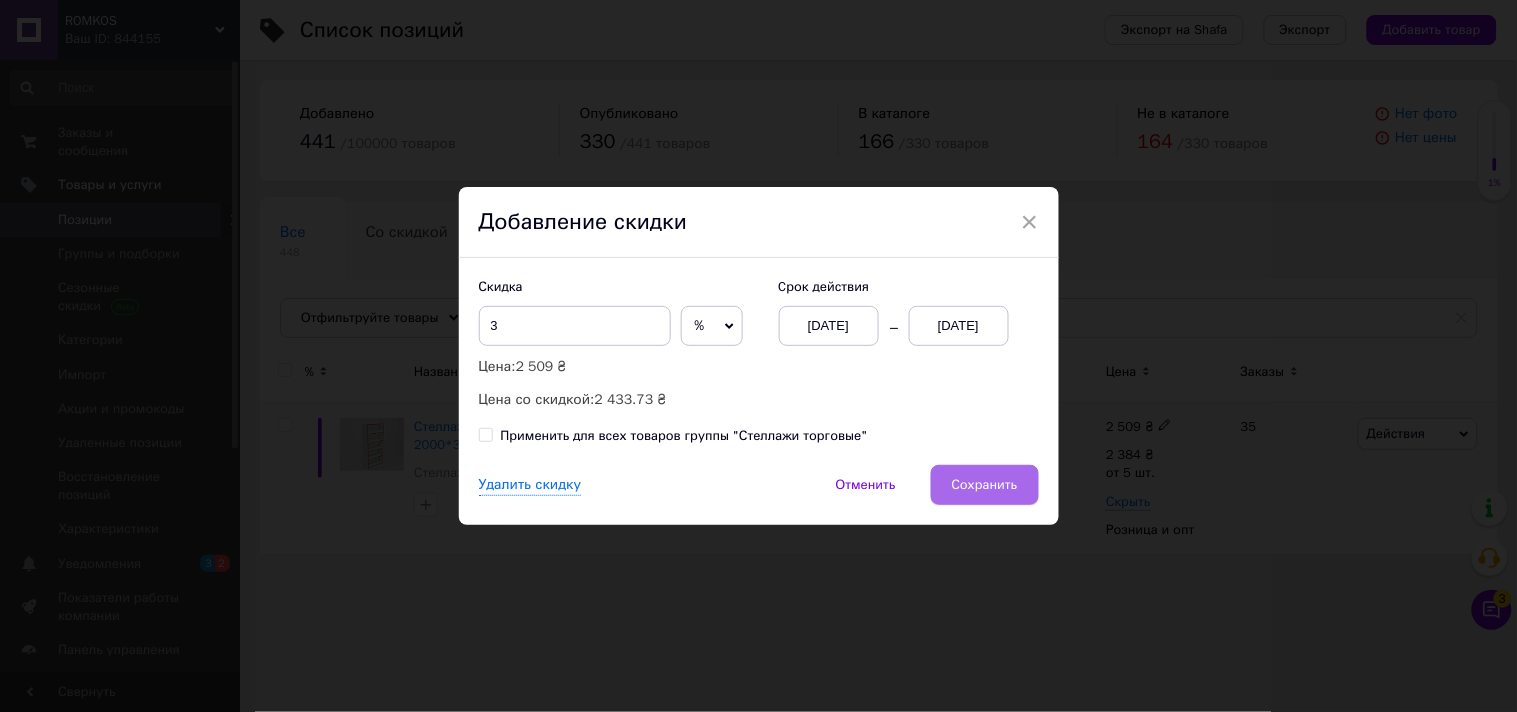 click on "Сохранить" at bounding box center [985, 485] 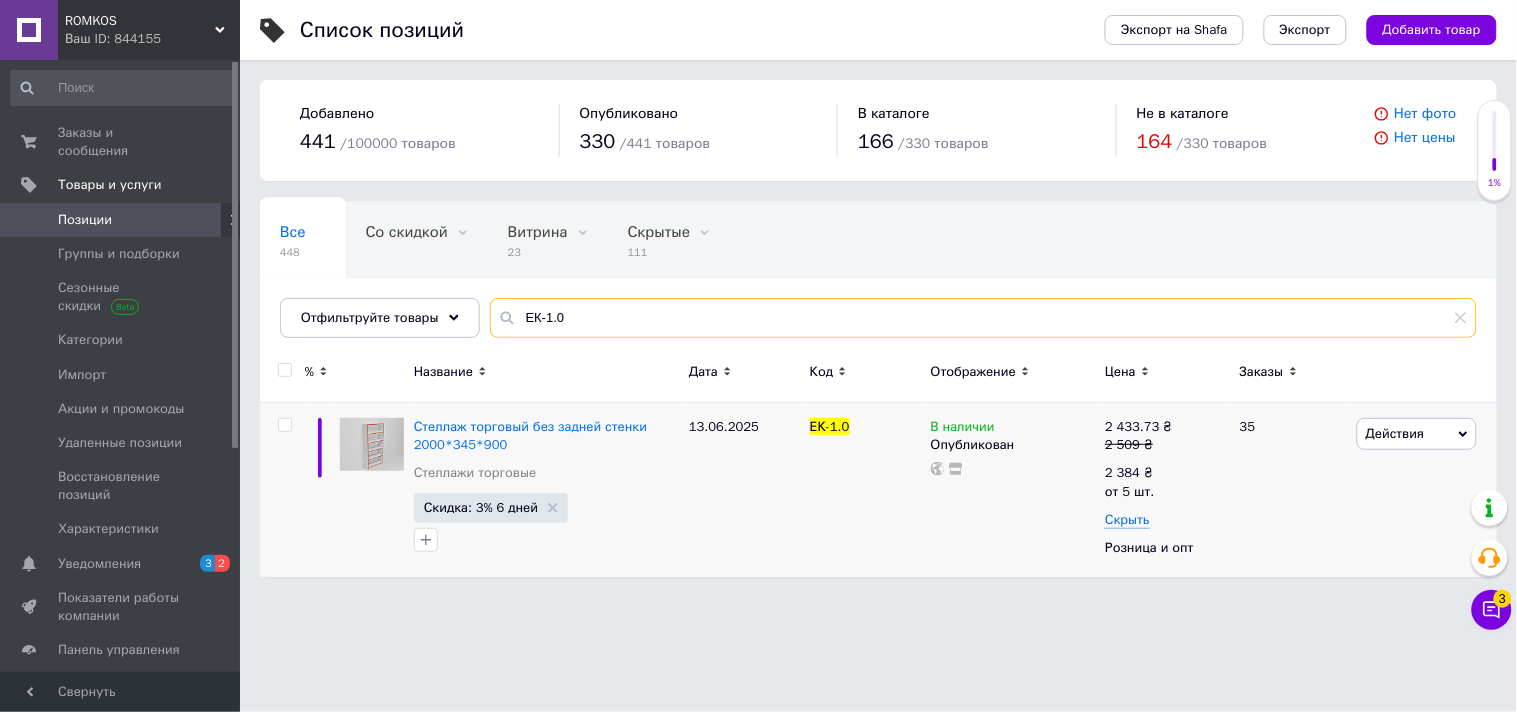 click on "ЕК-1.0" at bounding box center (983, 318) 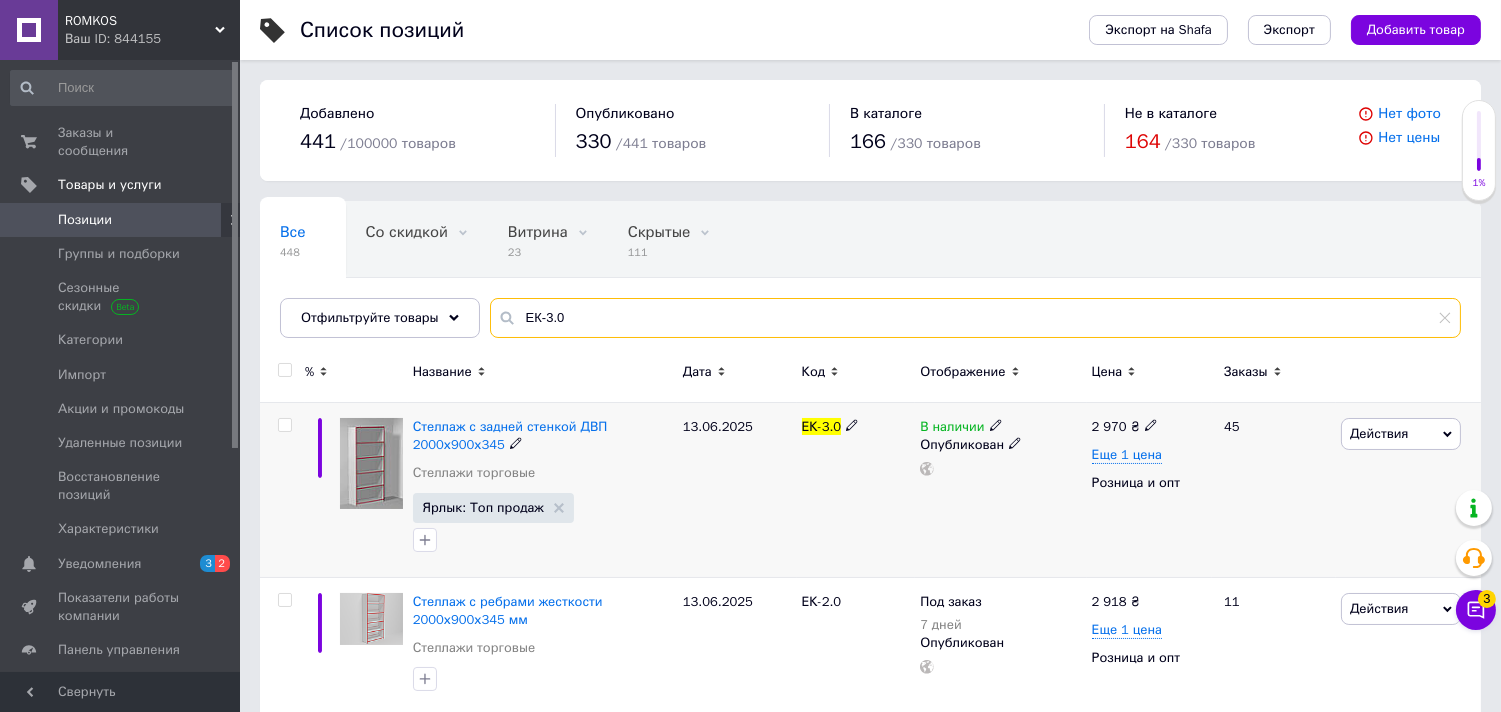 type on "ЕК-3.0" 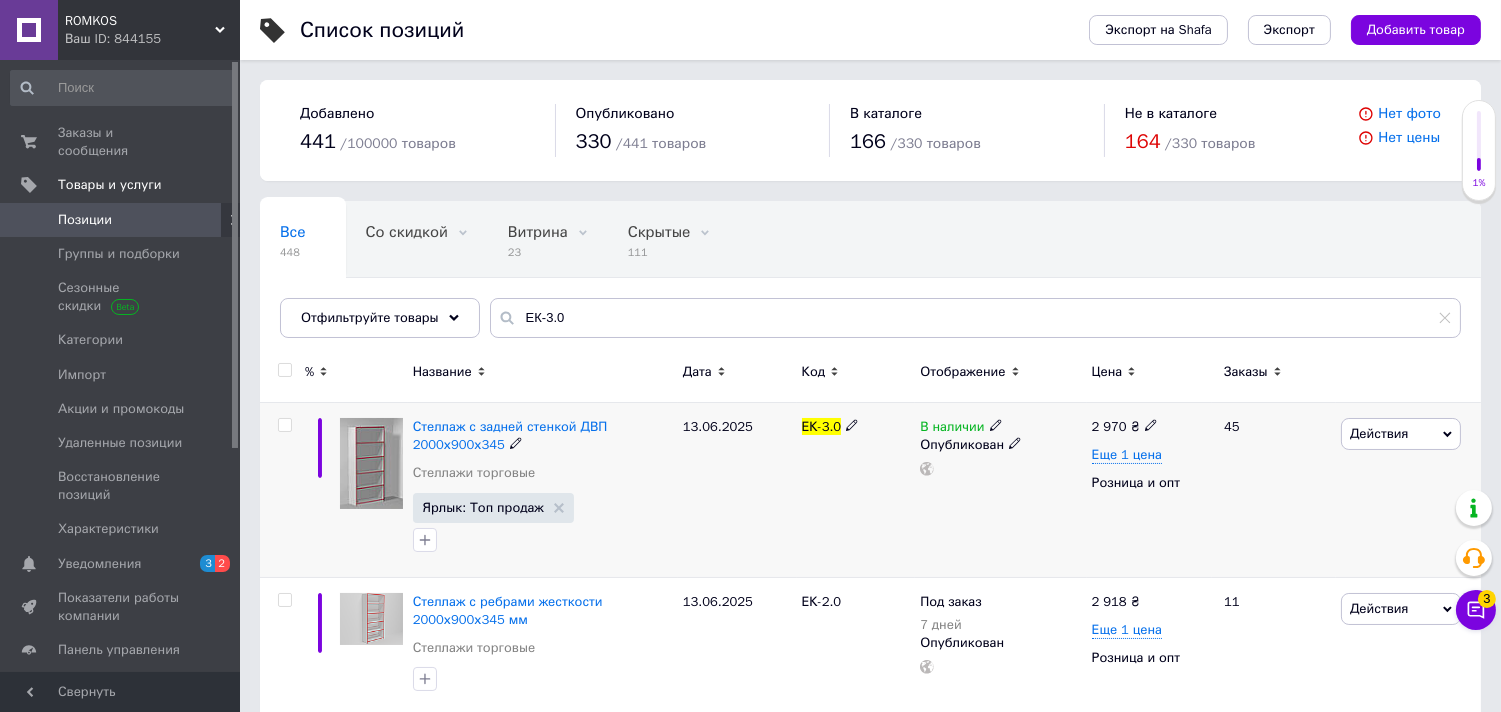 click on "Действия" at bounding box center [1401, 434] 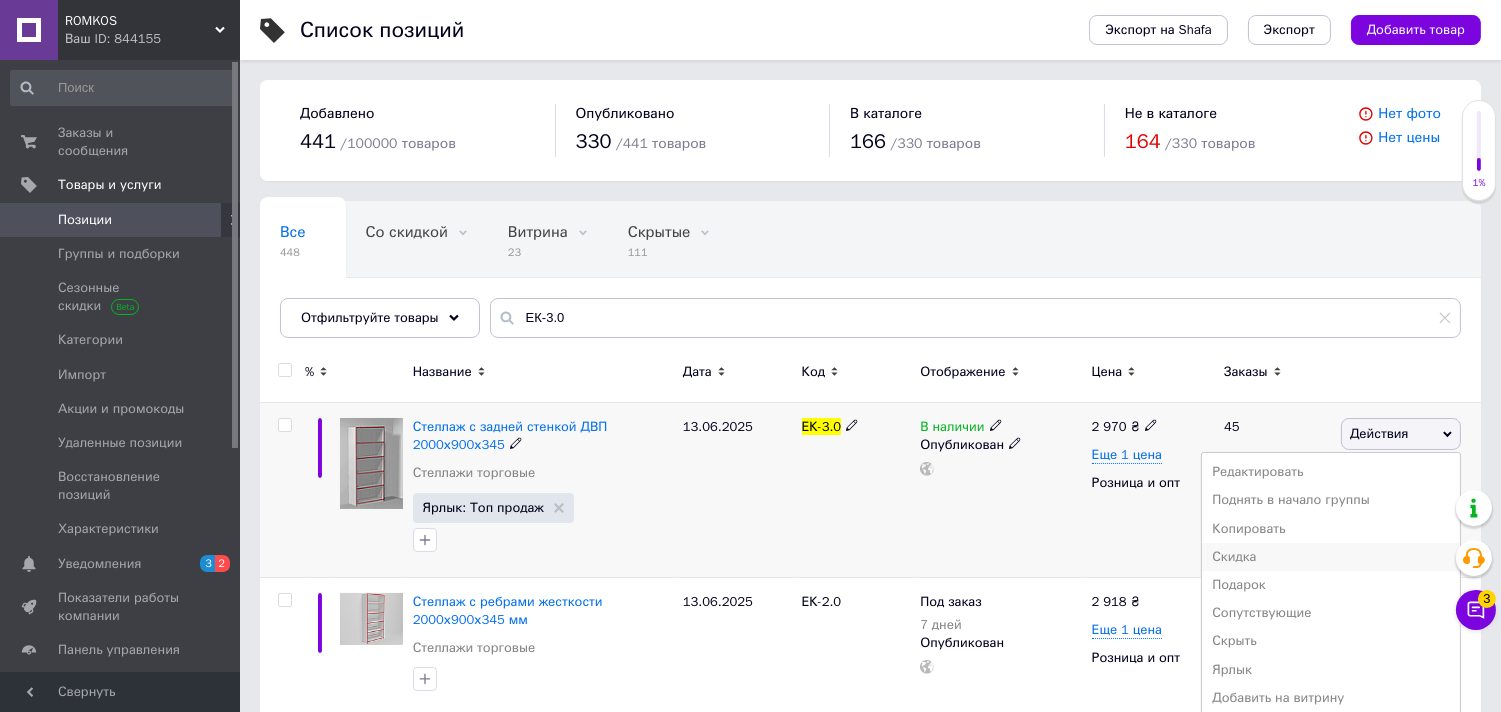 click on "Скидка" at bounding box center (1331, 557) 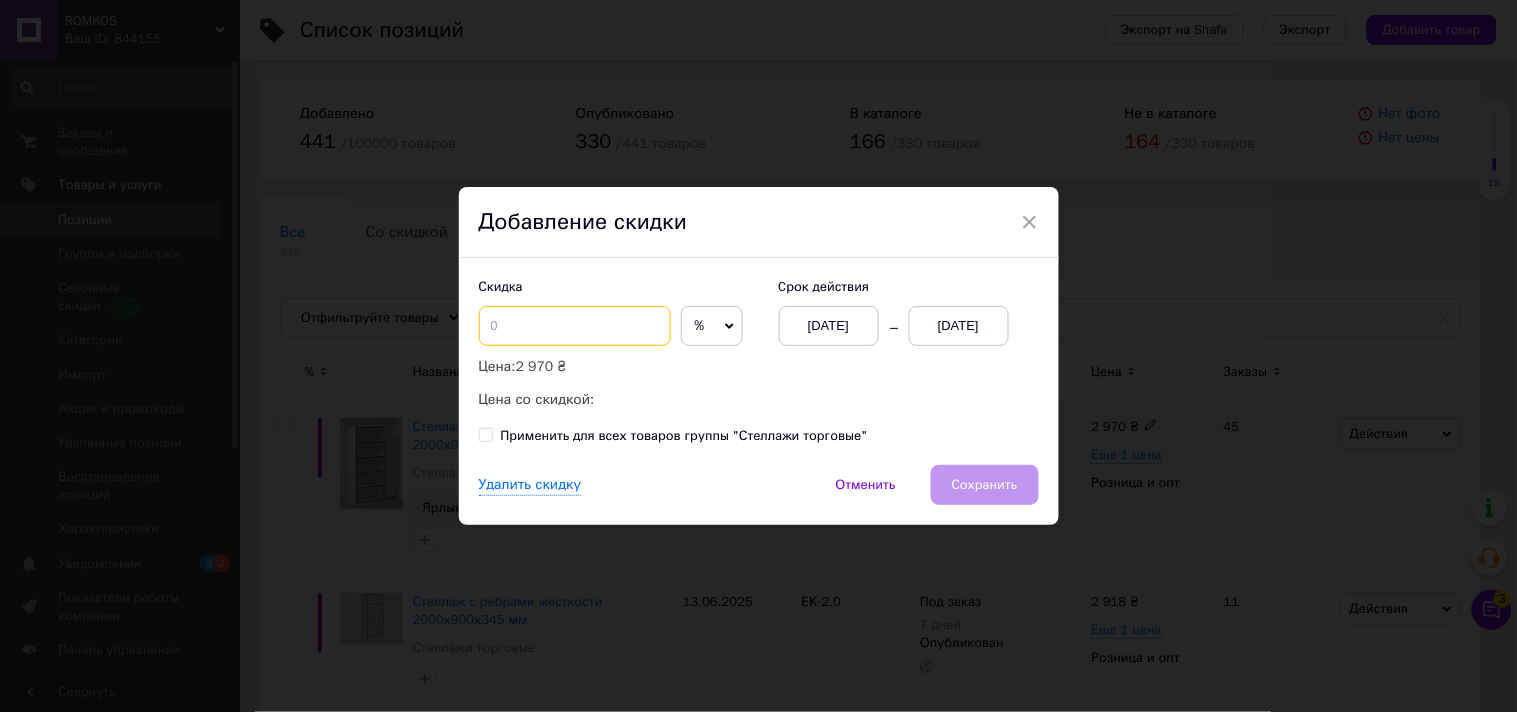 click at bounding box center [575, 326] 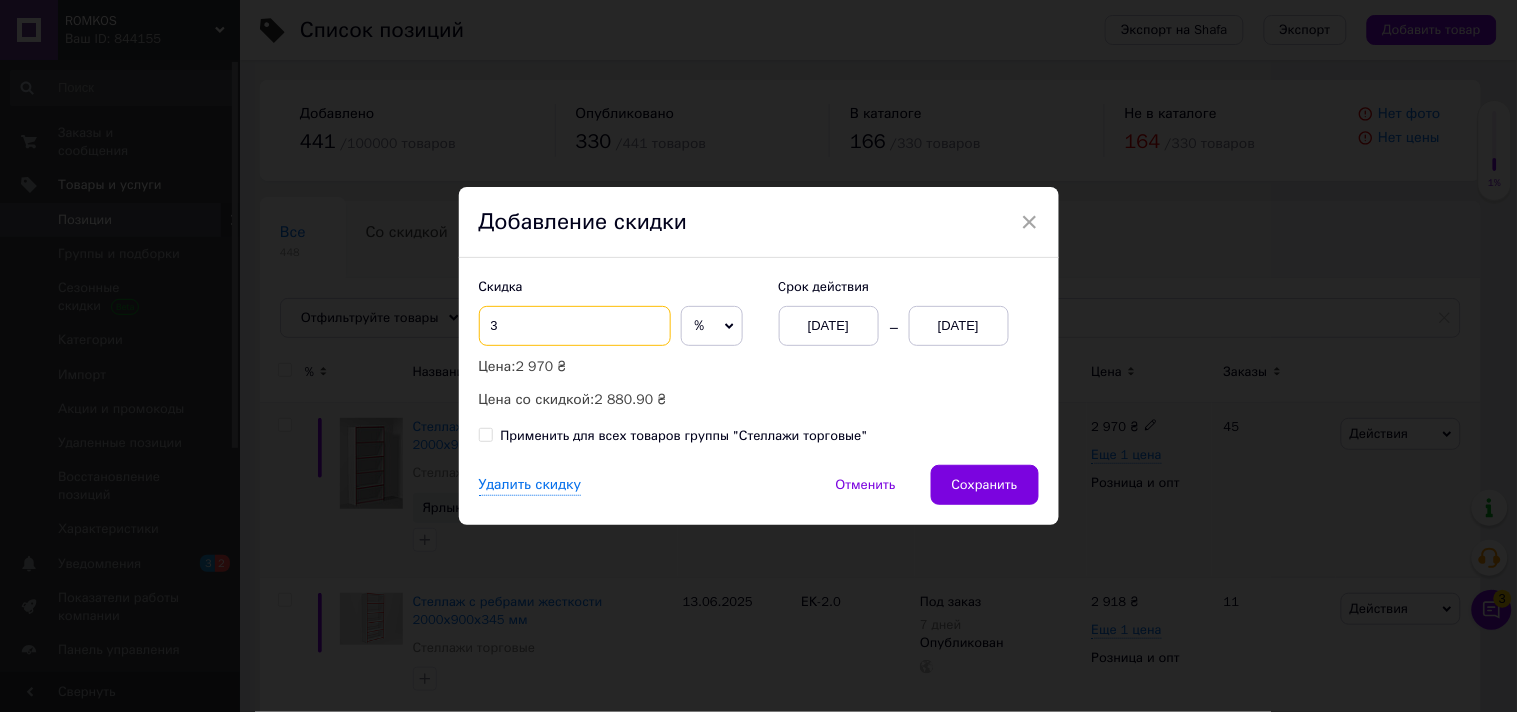 type on "3" 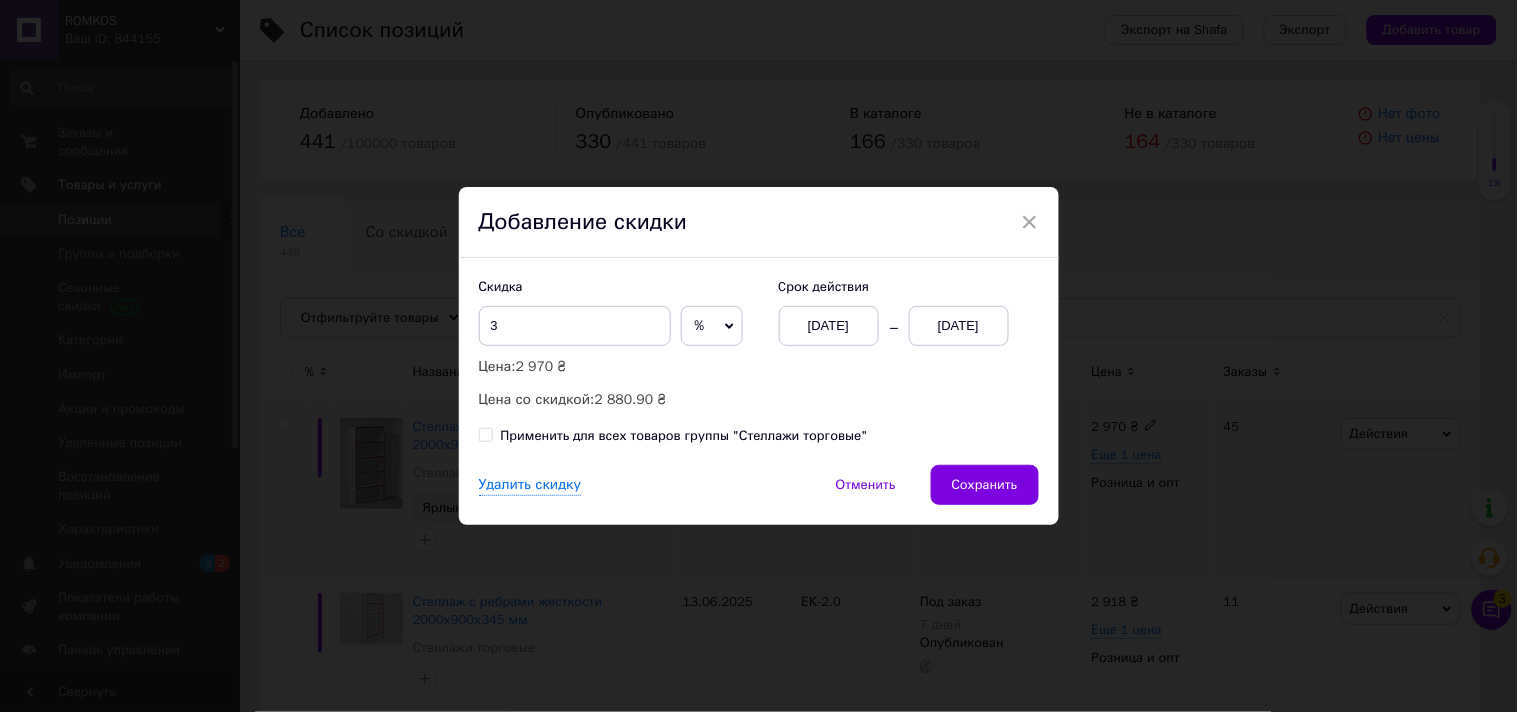 click on "[DATE]" at bounding box center (959, 326) 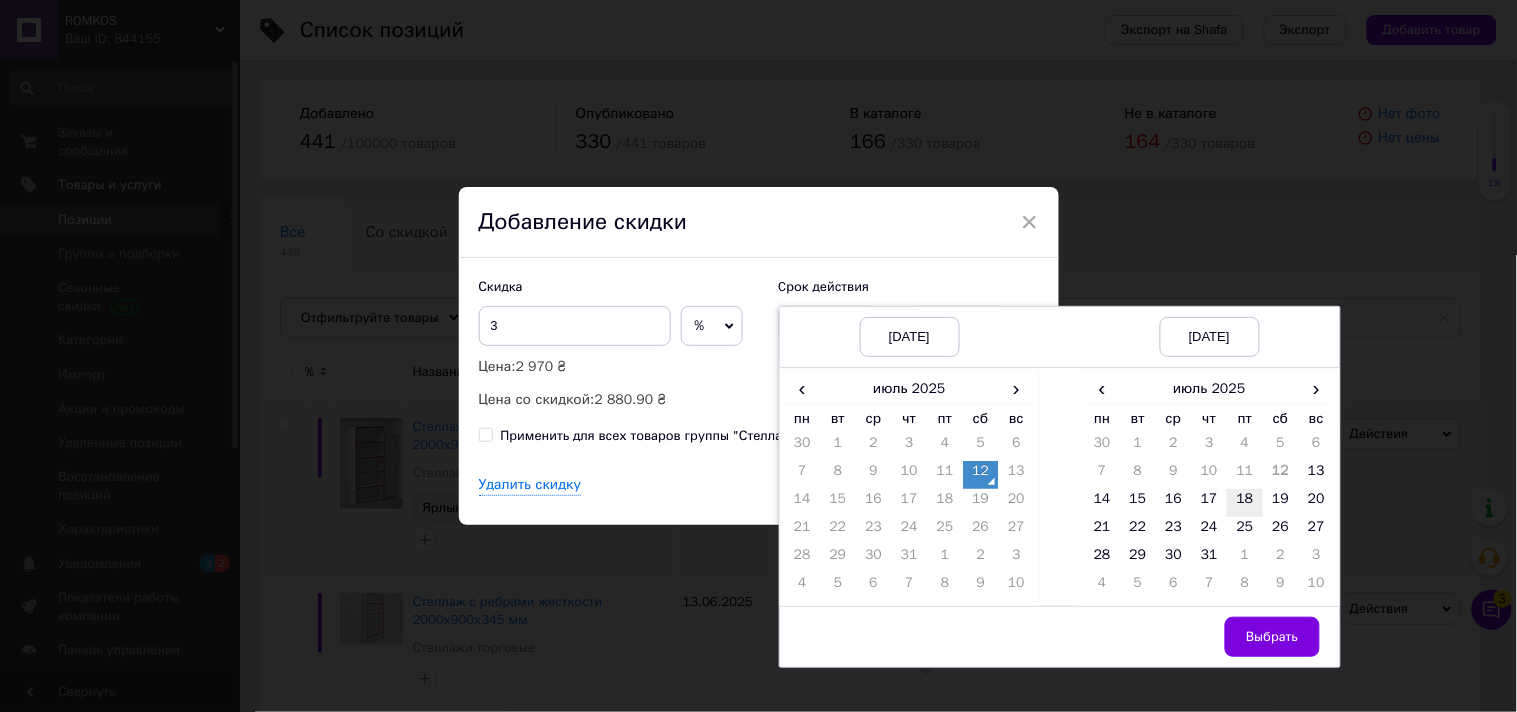 click on "18" at bounding box center (1245, 503) 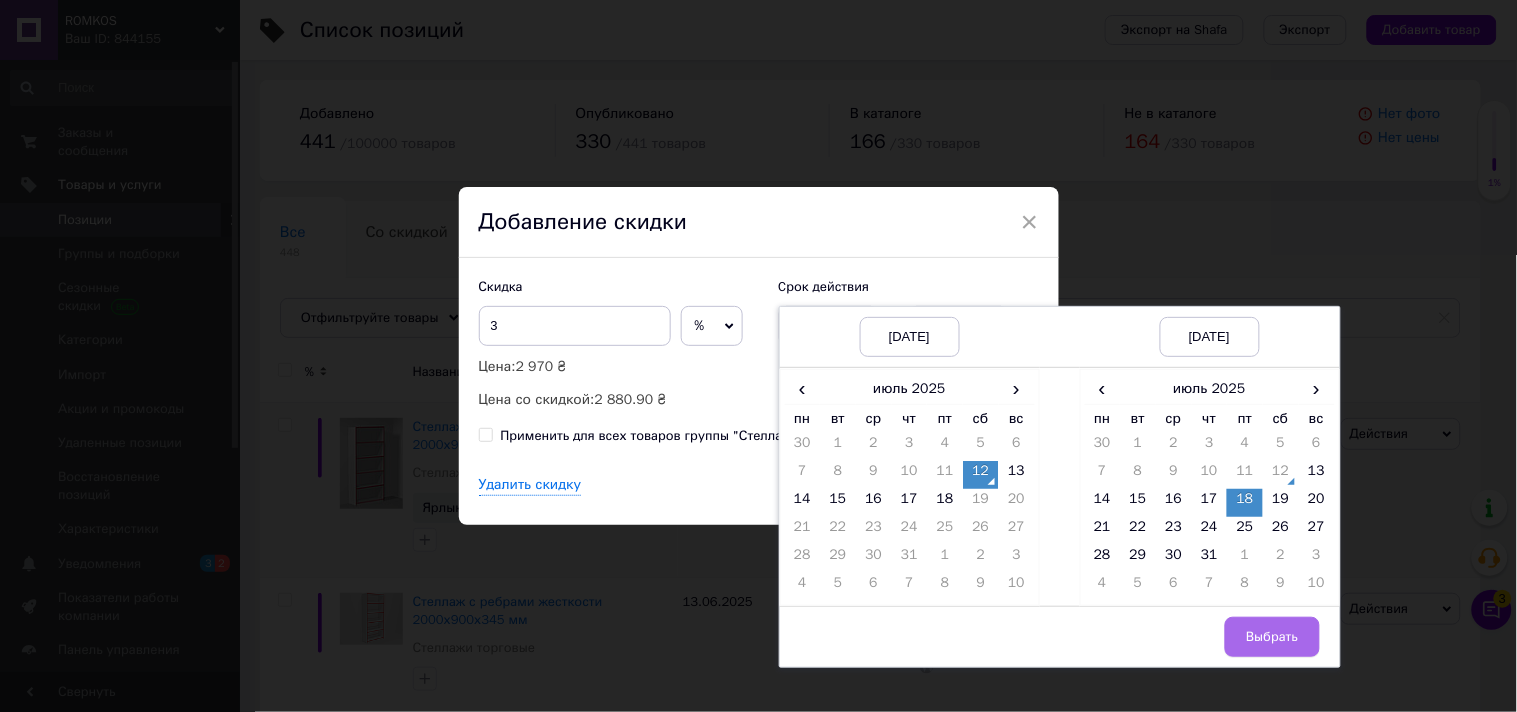 click on "Выбрать" at bounding box center [1272, 637] 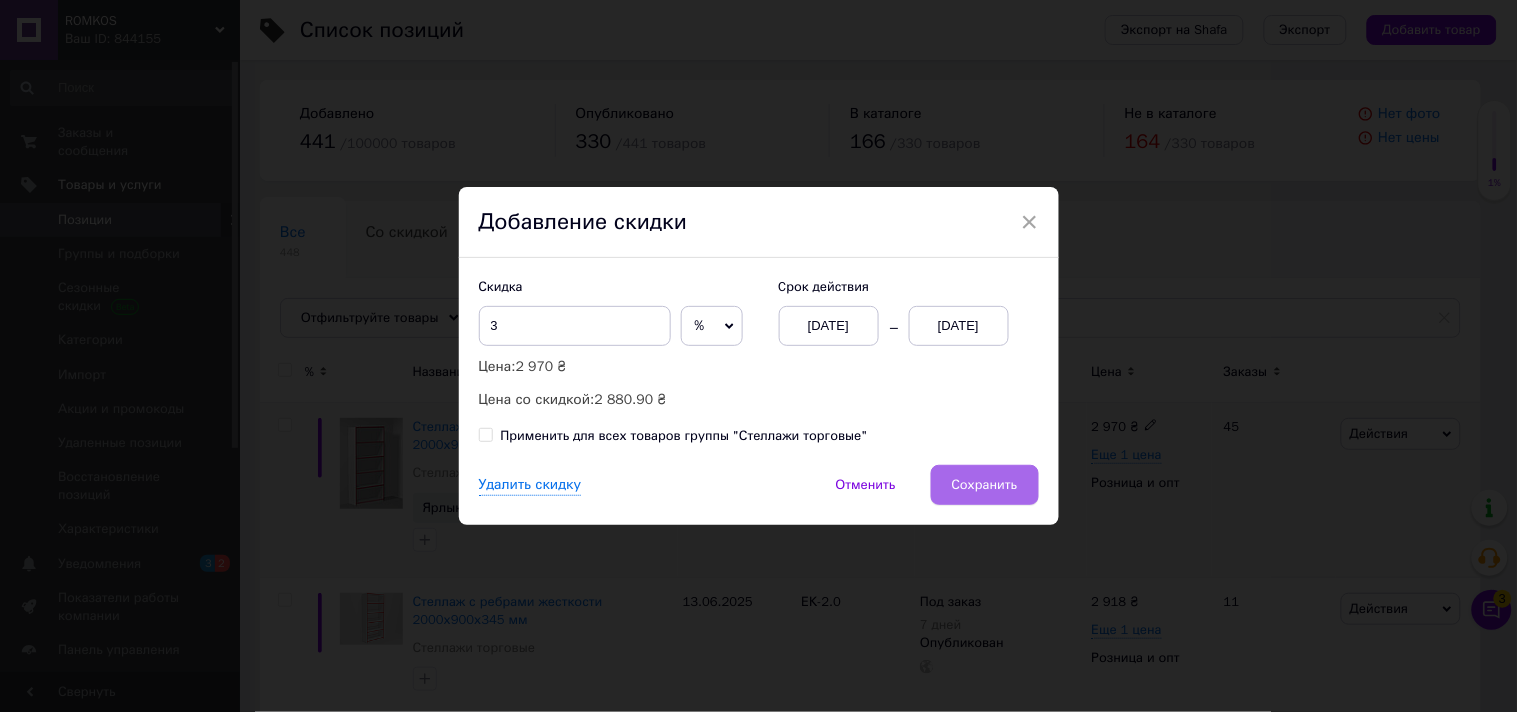 click on "Сохранить" at bounding box center (985, 485) 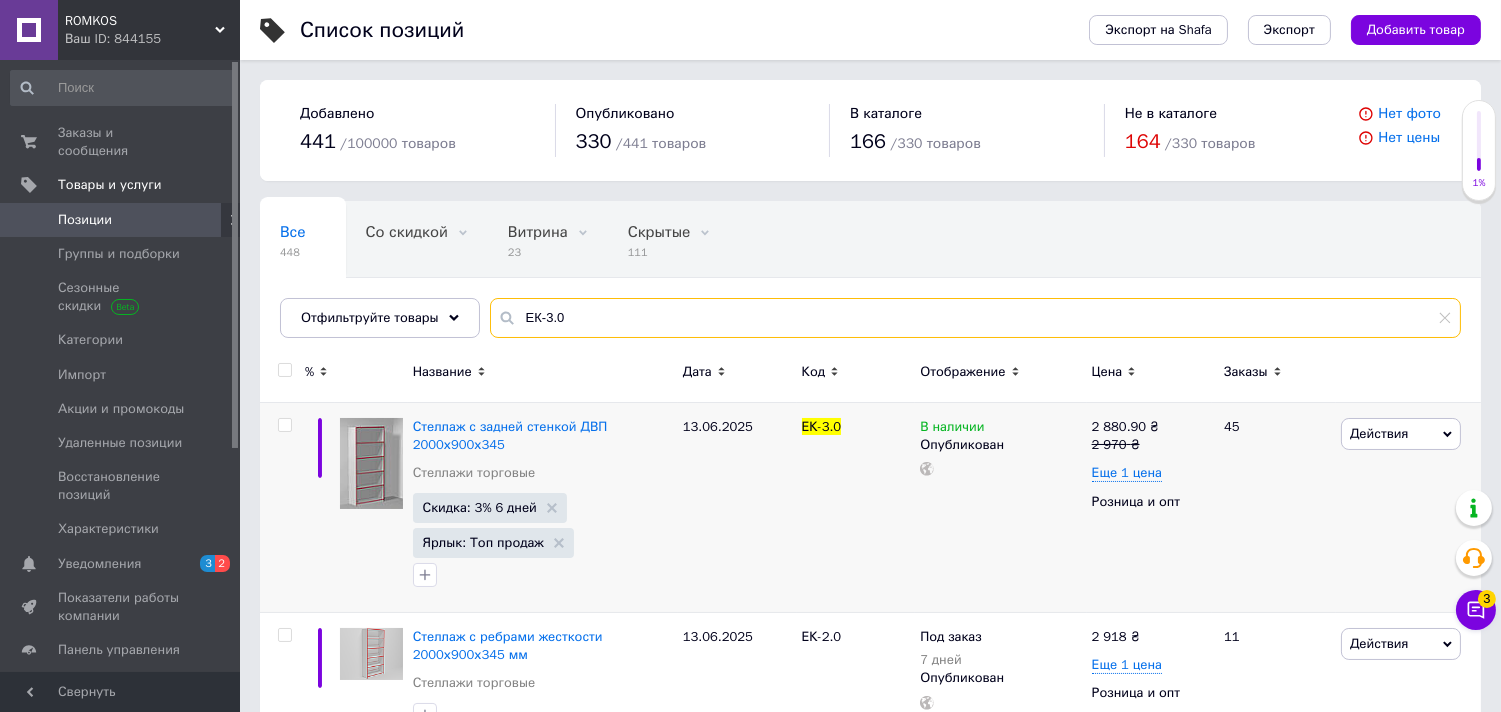 click on "ЕК-3.0" at bounding box center [975, 318] 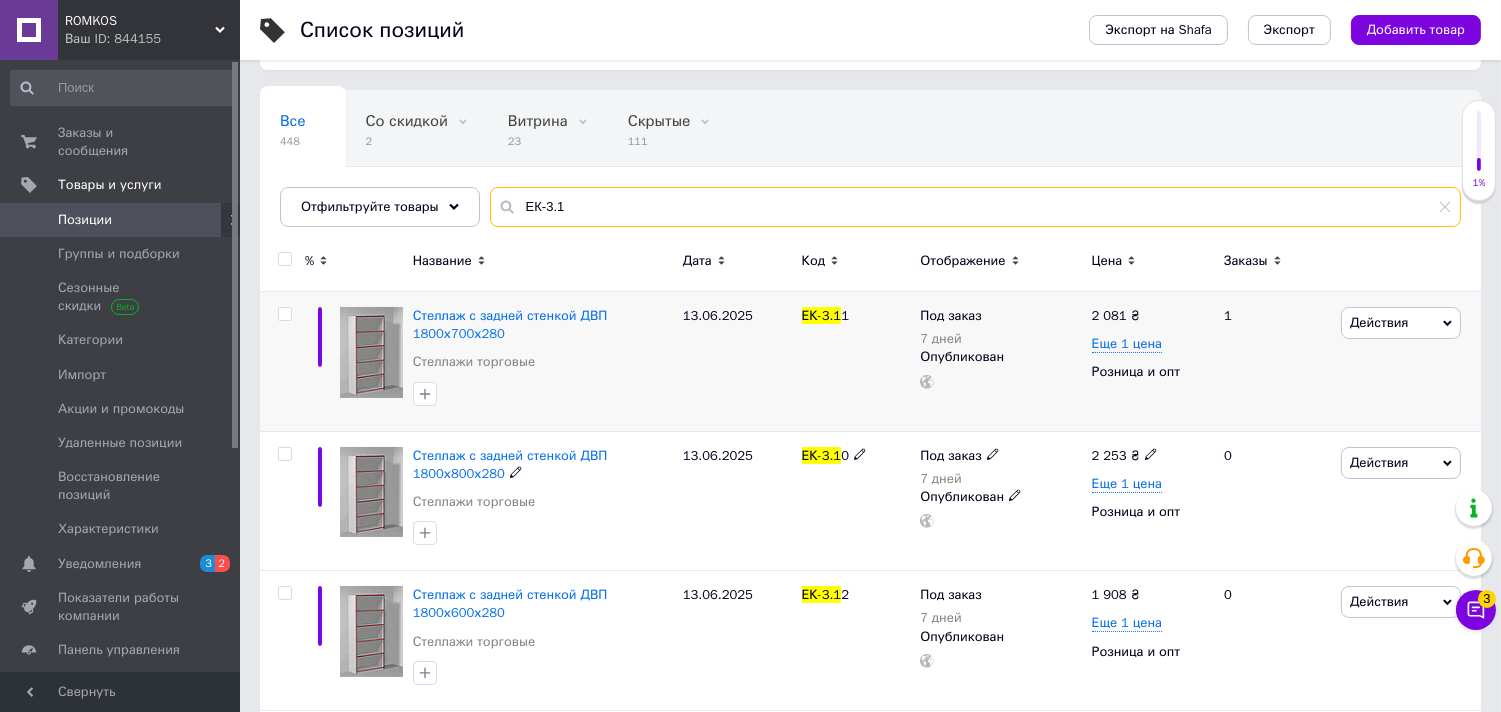 scroll, scrollTop: 333, scrollLeft: 0, axis: vertical 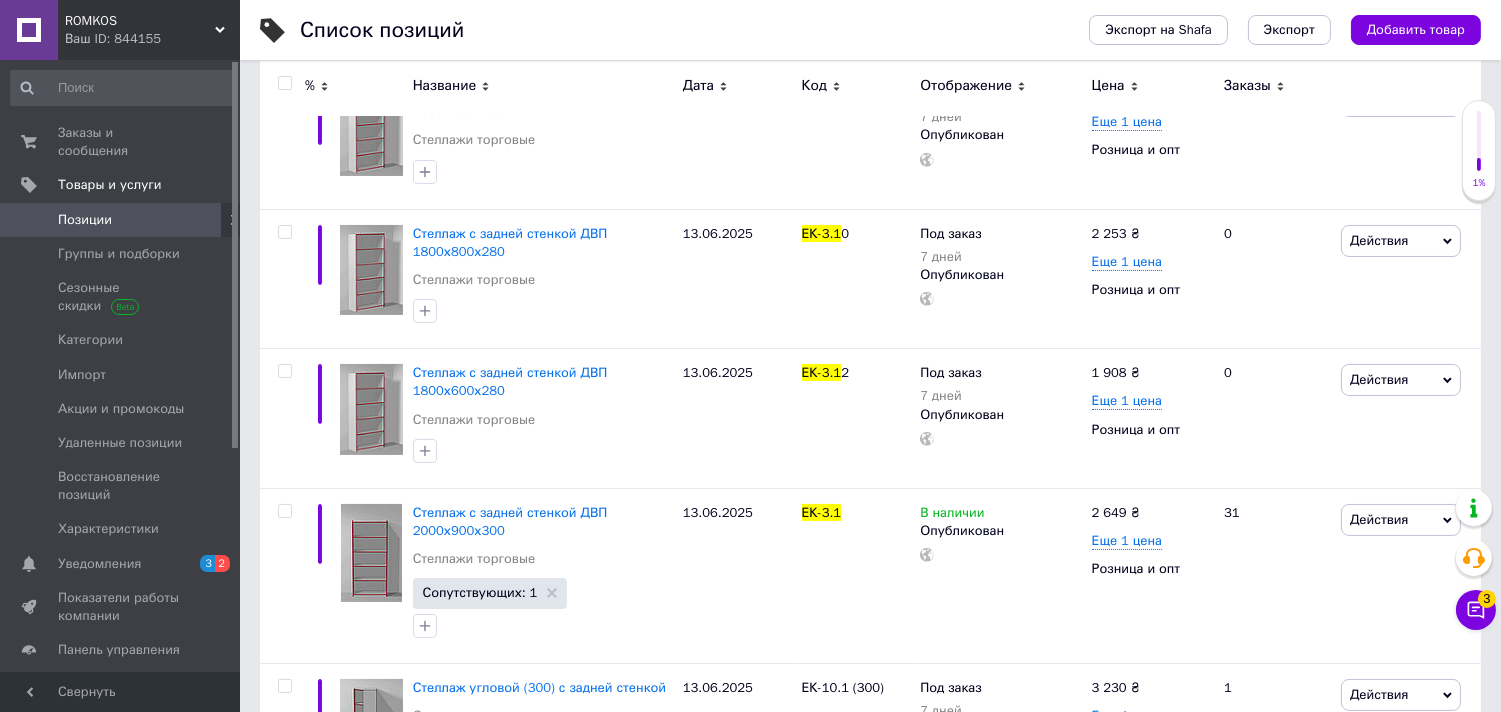 type on "ЕК-3.1" 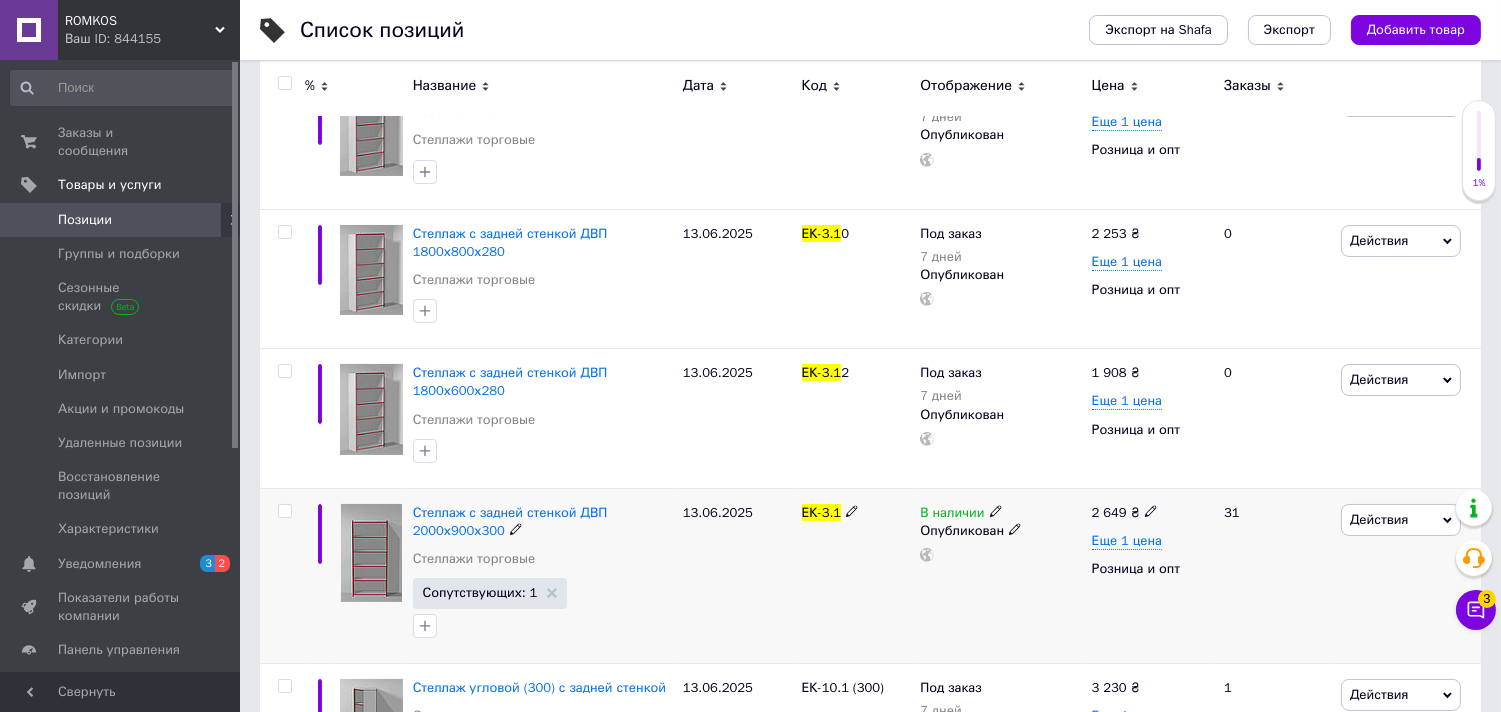 click 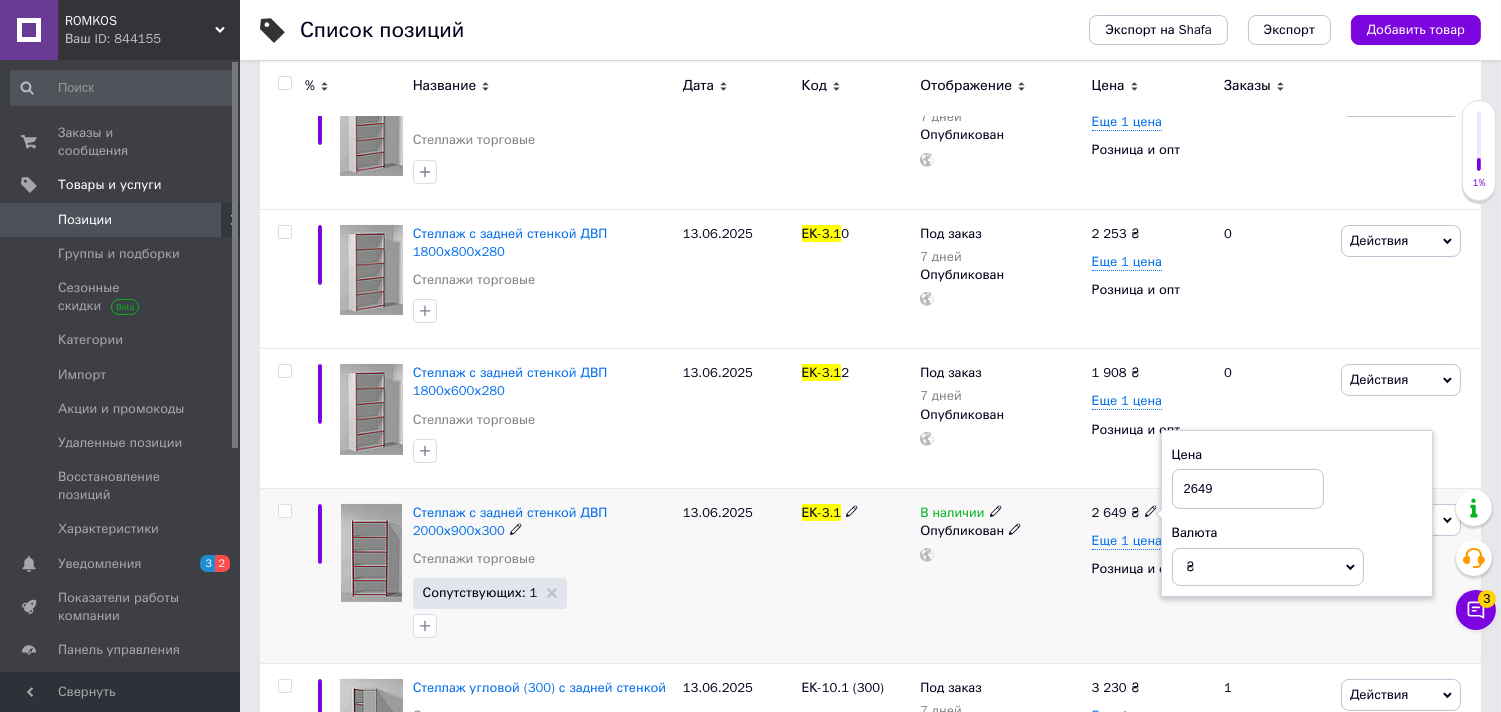 click on "2649" at bounding box center (1248, 489) 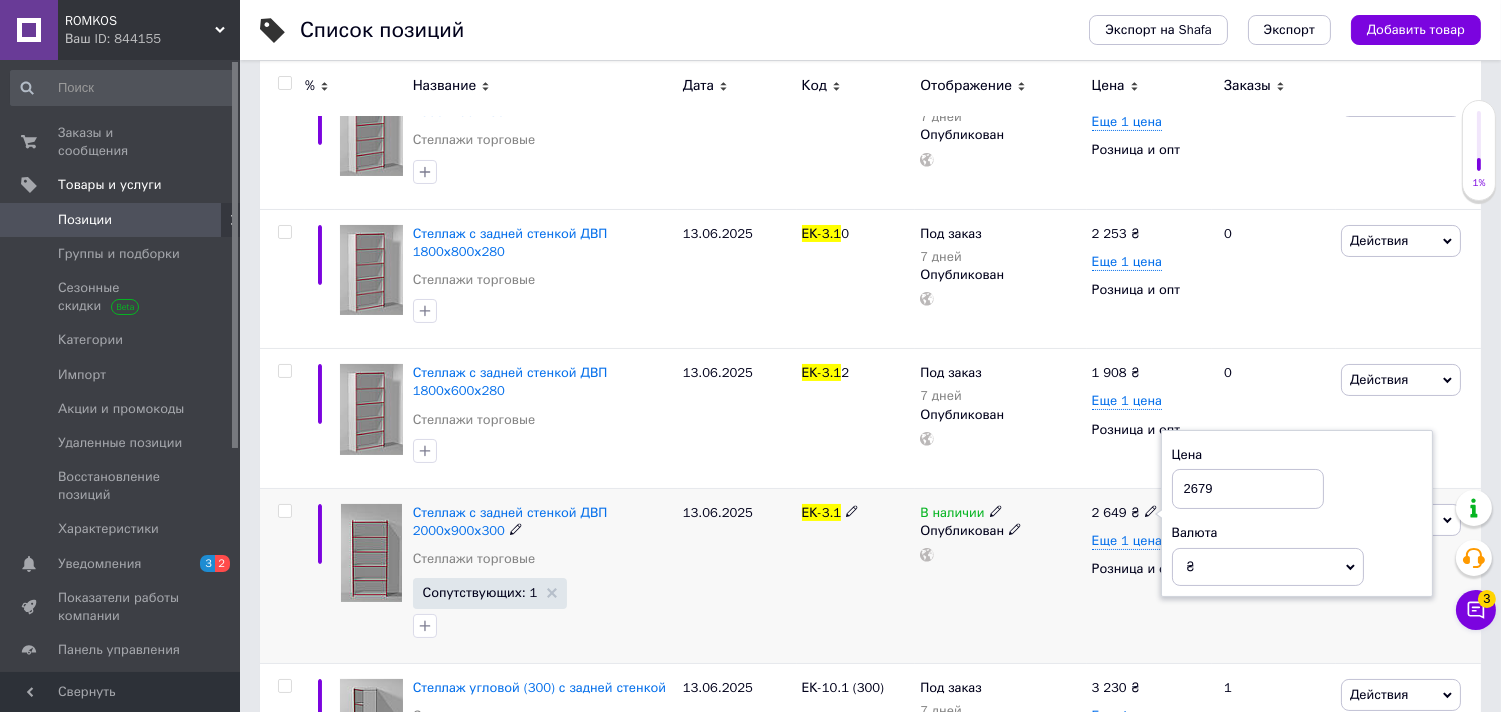 type on "2679" 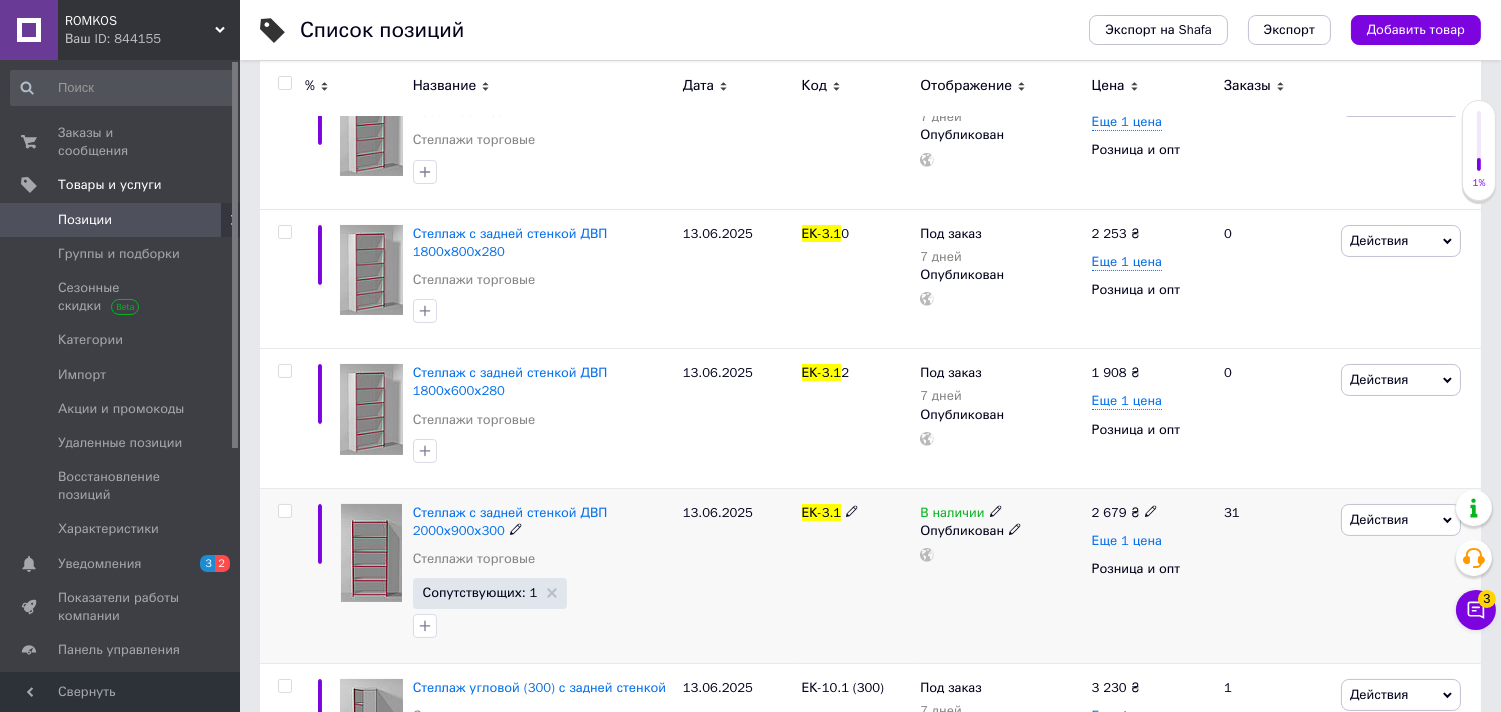 click on "Еще 1 цена" at bounding box center (1127, 541) 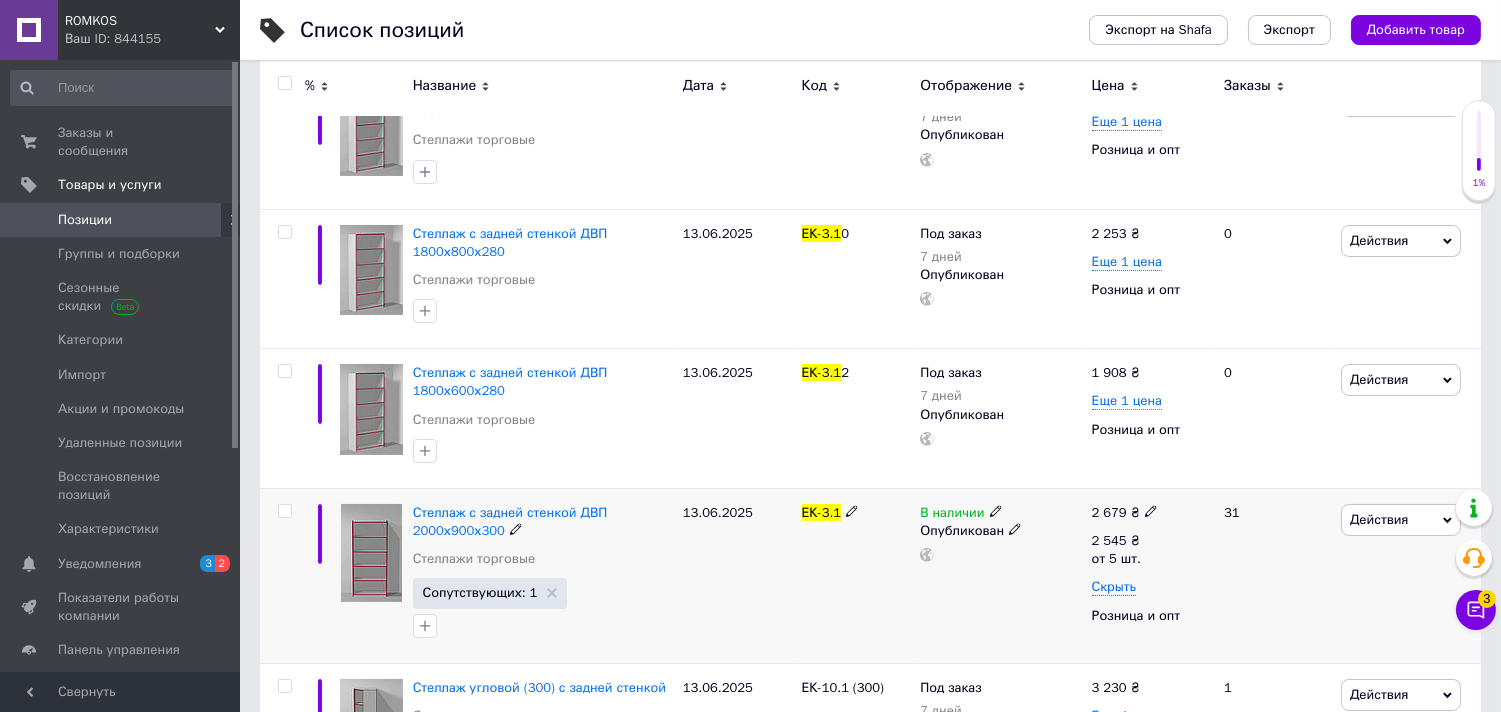 click on "Действия" at bounding box center [1401, 520] 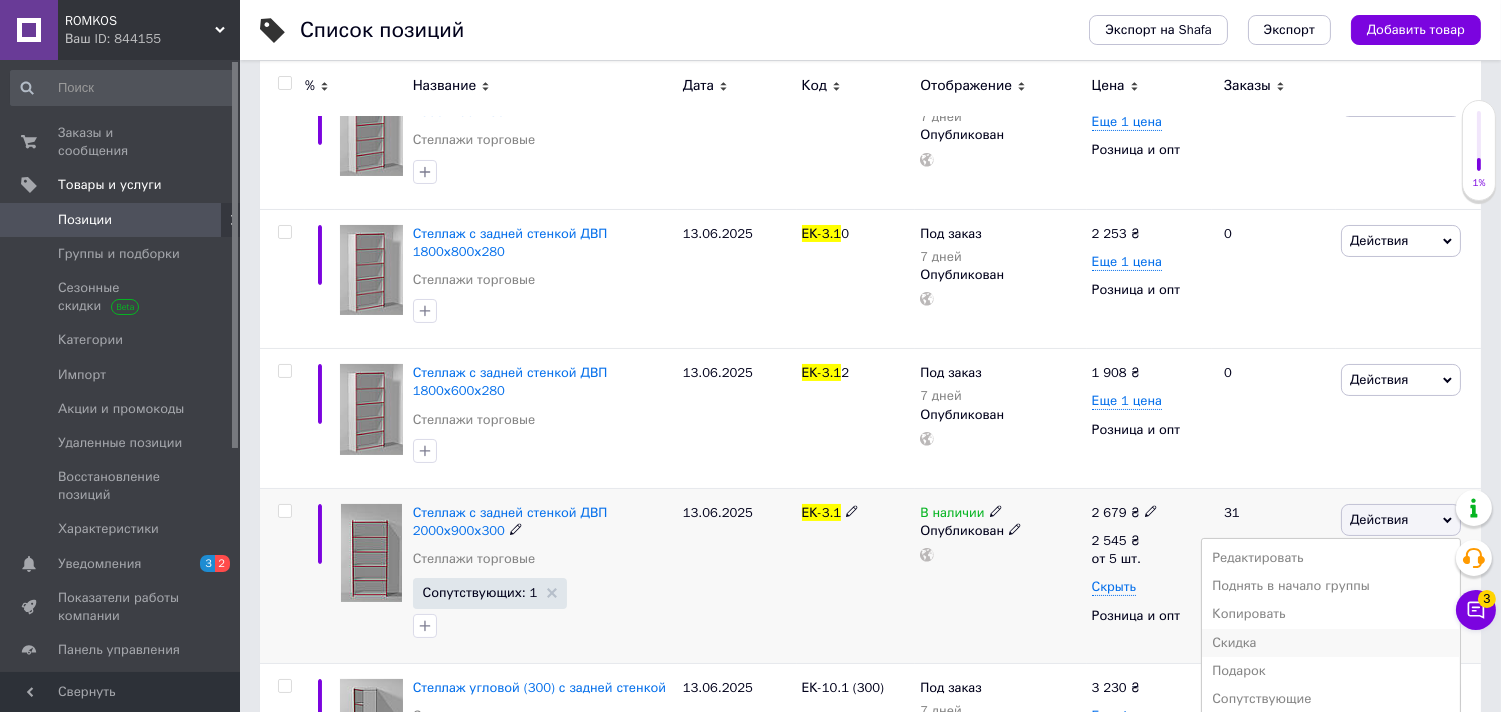 click on "Скидка" at bounding box center [1331, 643] 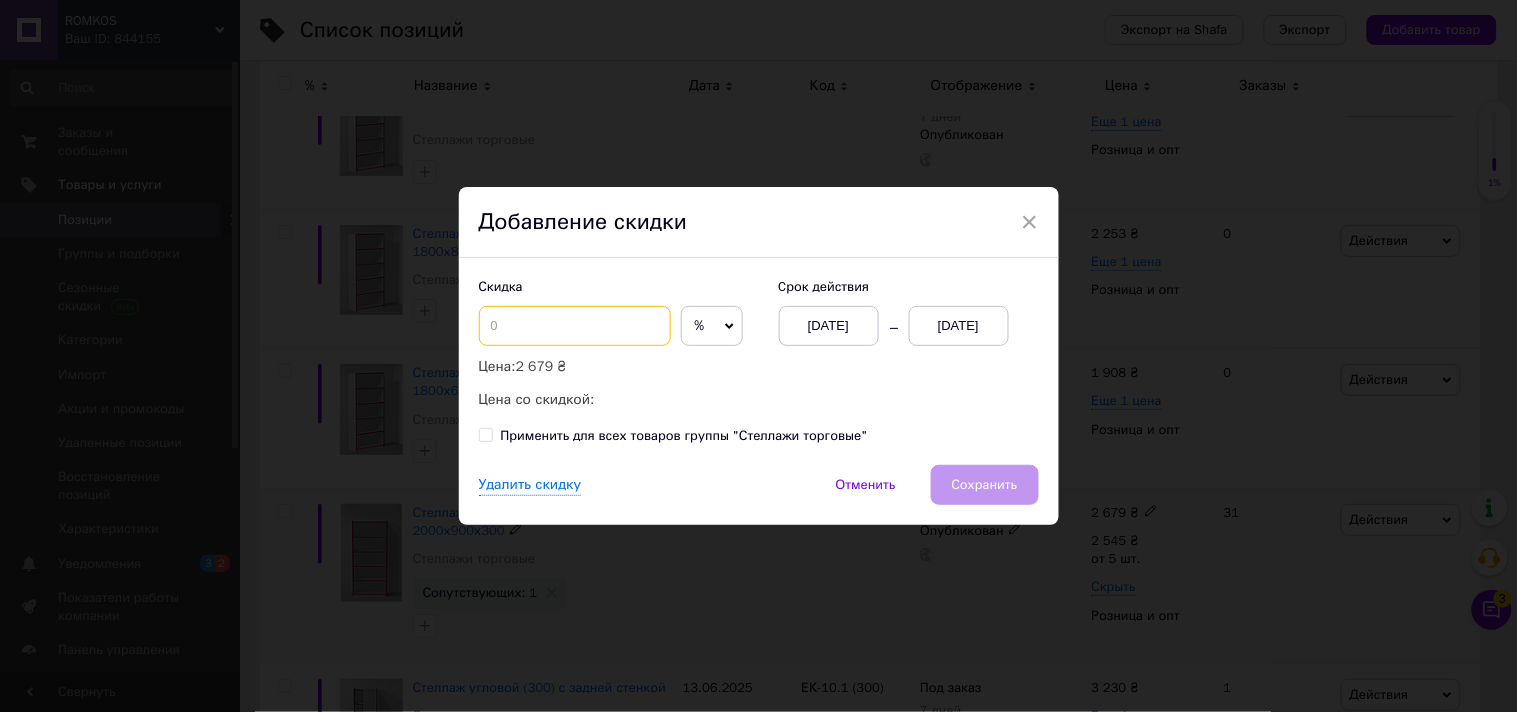 click at bounding box center [575, 326] 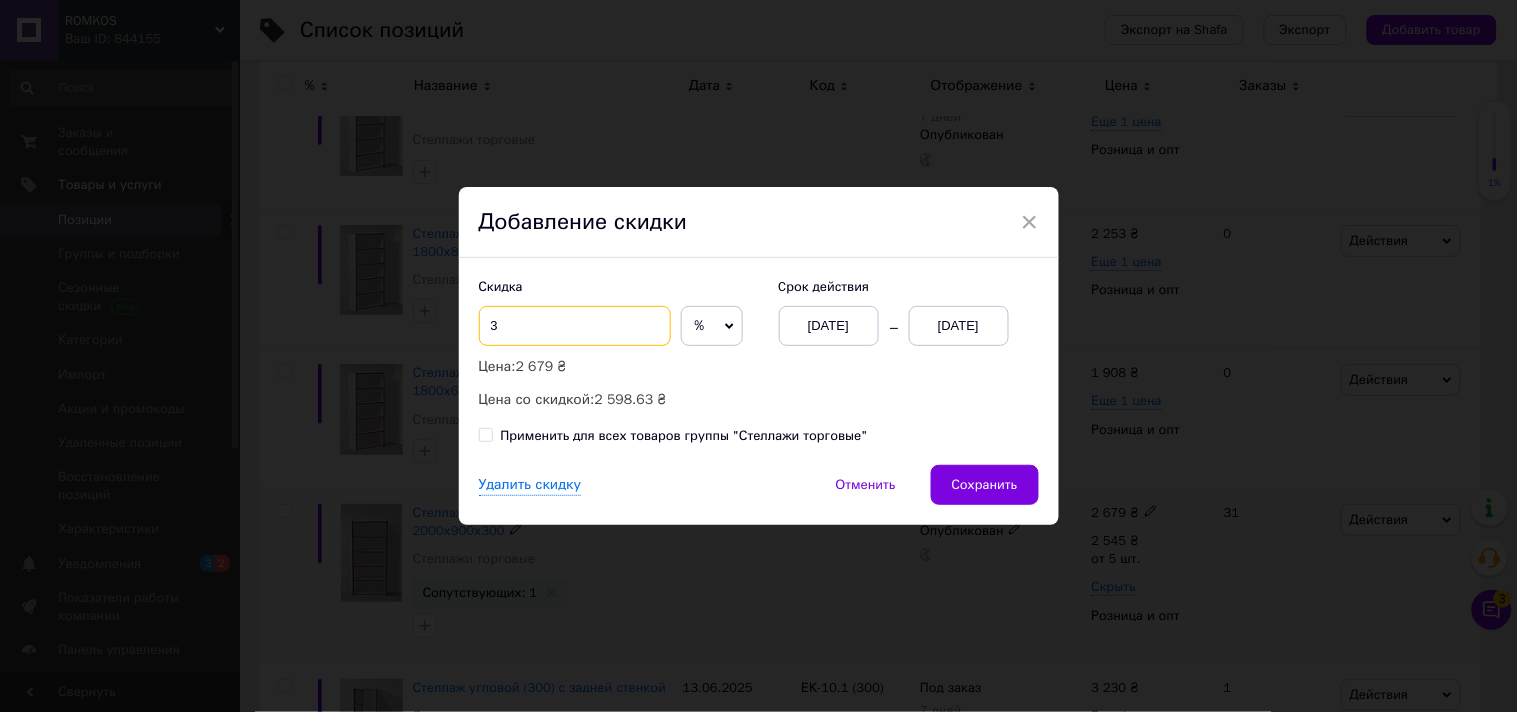 type on "3" 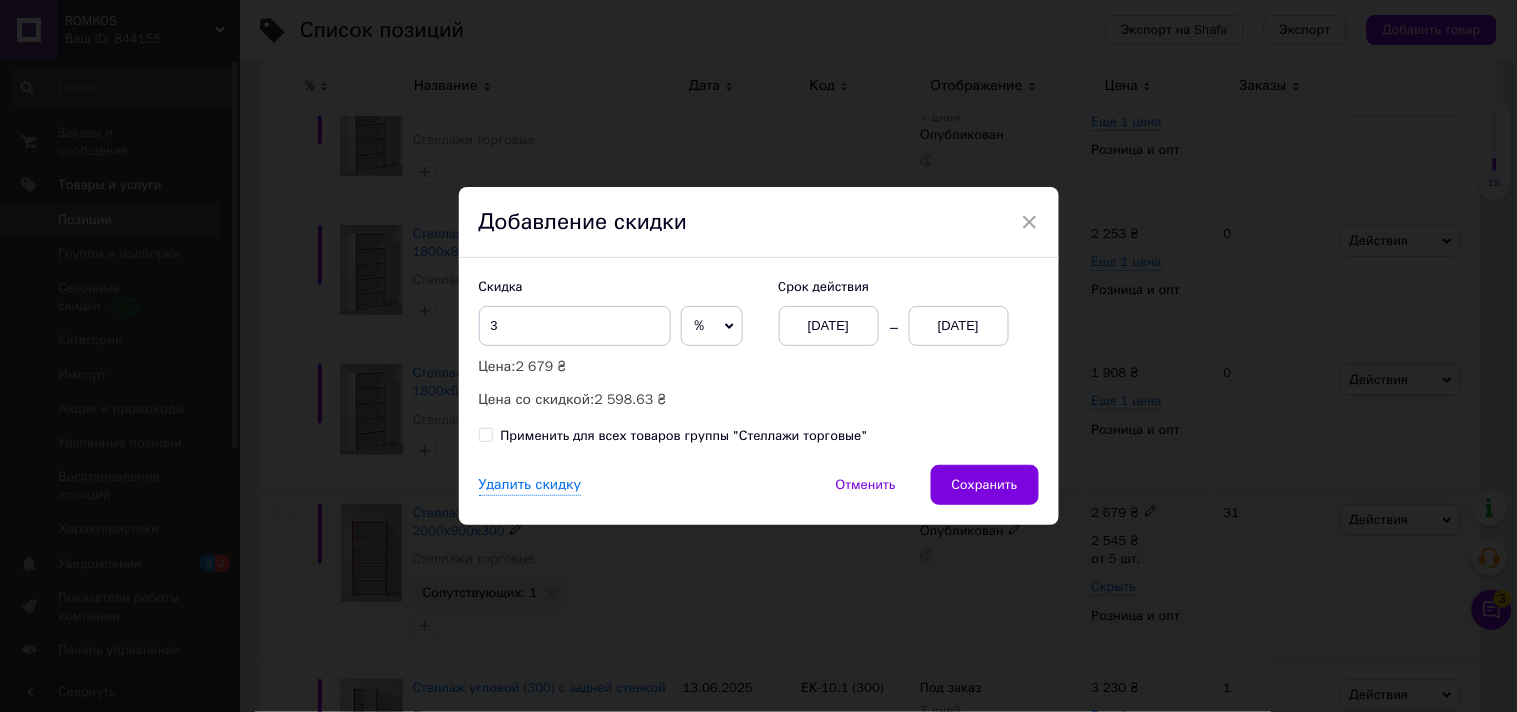 click on "[DATE]" at bounding box center (959, 326) 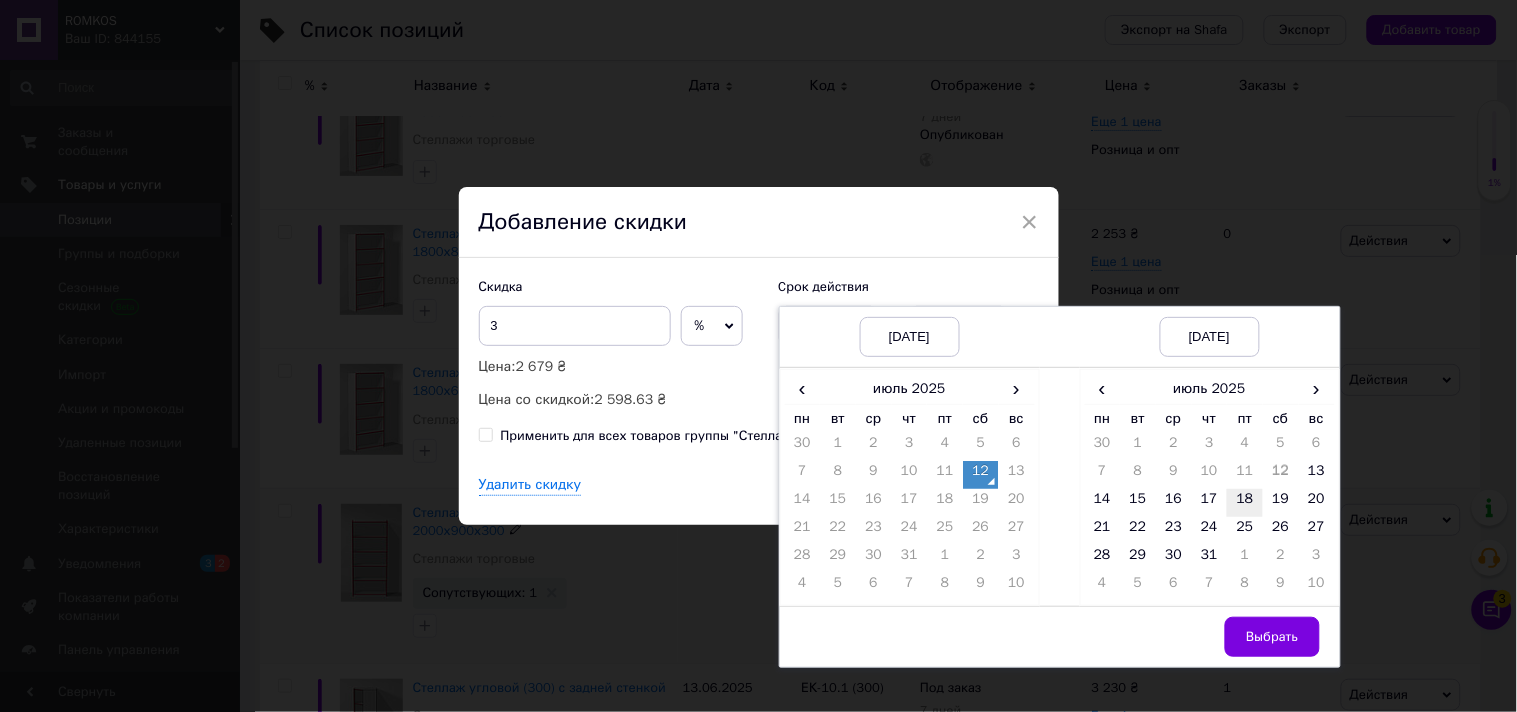 click on "18" at bounding box center (1245, 503) 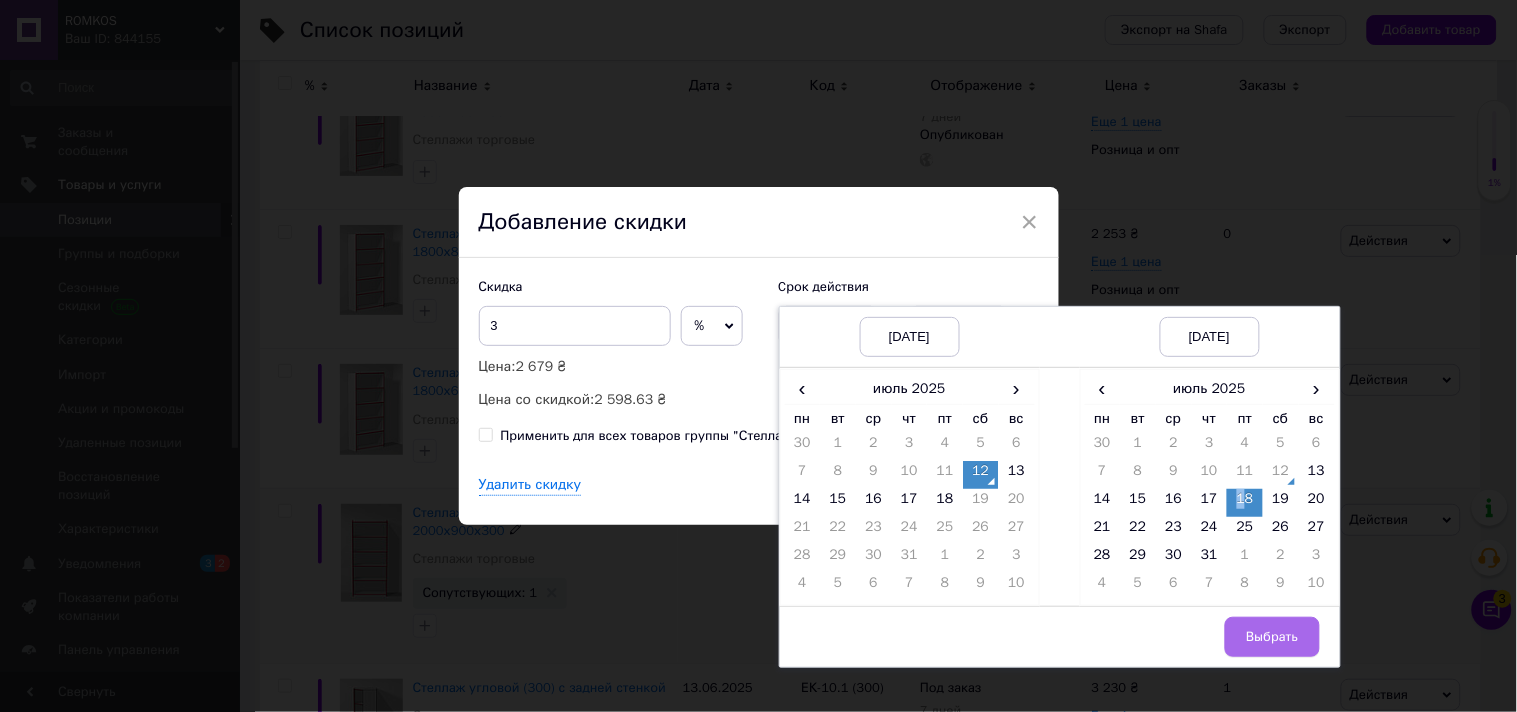click on "Выбрать" at bounding box center (1272, 637) 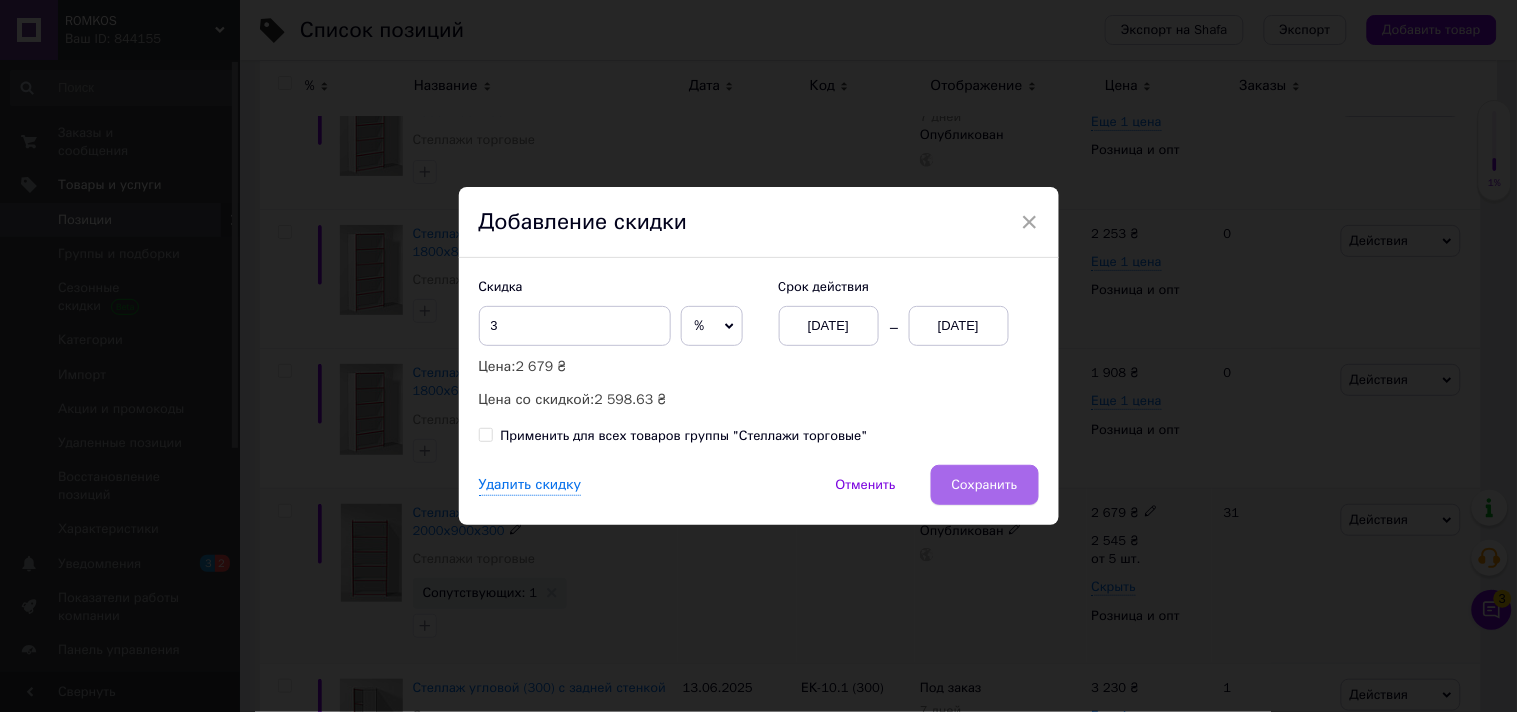 click on "Сохранить" at bounding box center (985, 485) 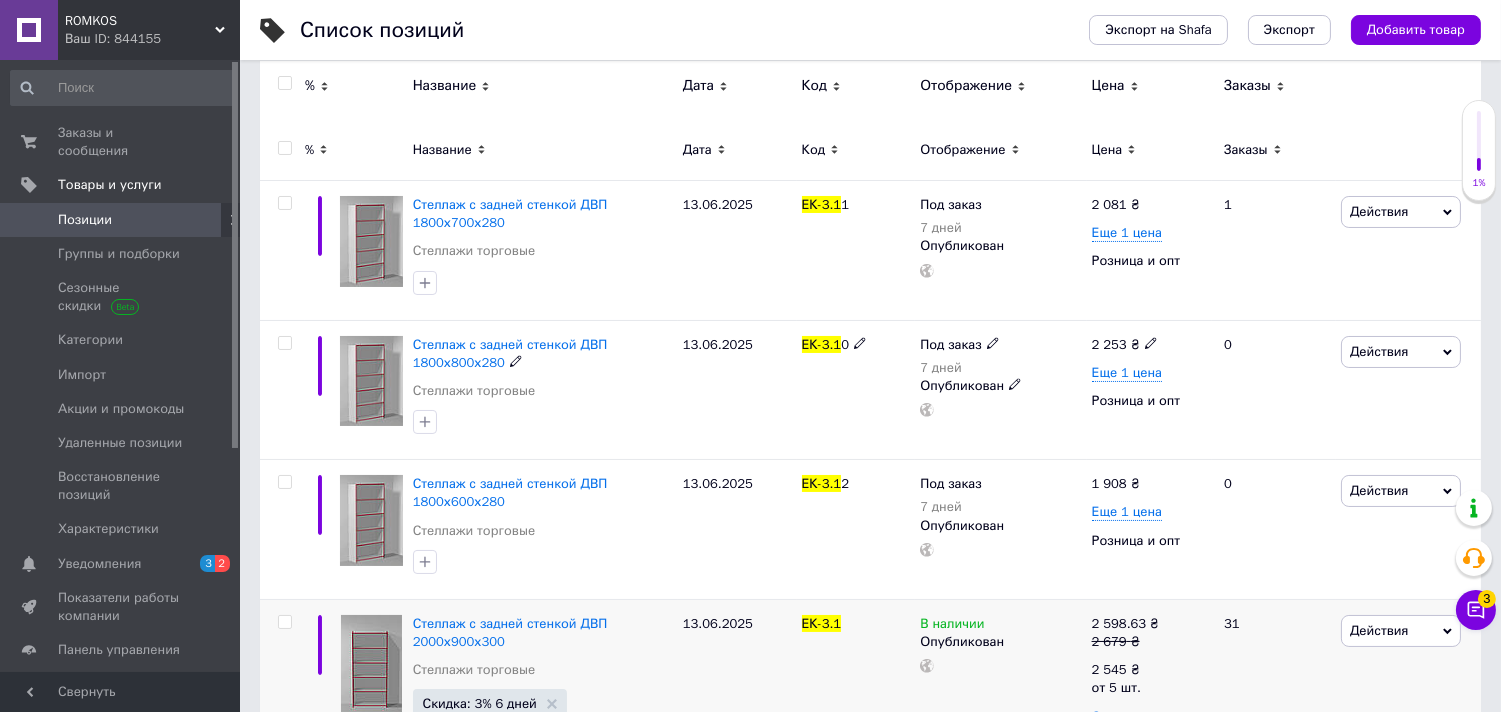scroll, scrollTop: 0, scrollLeft: 0, axis: both 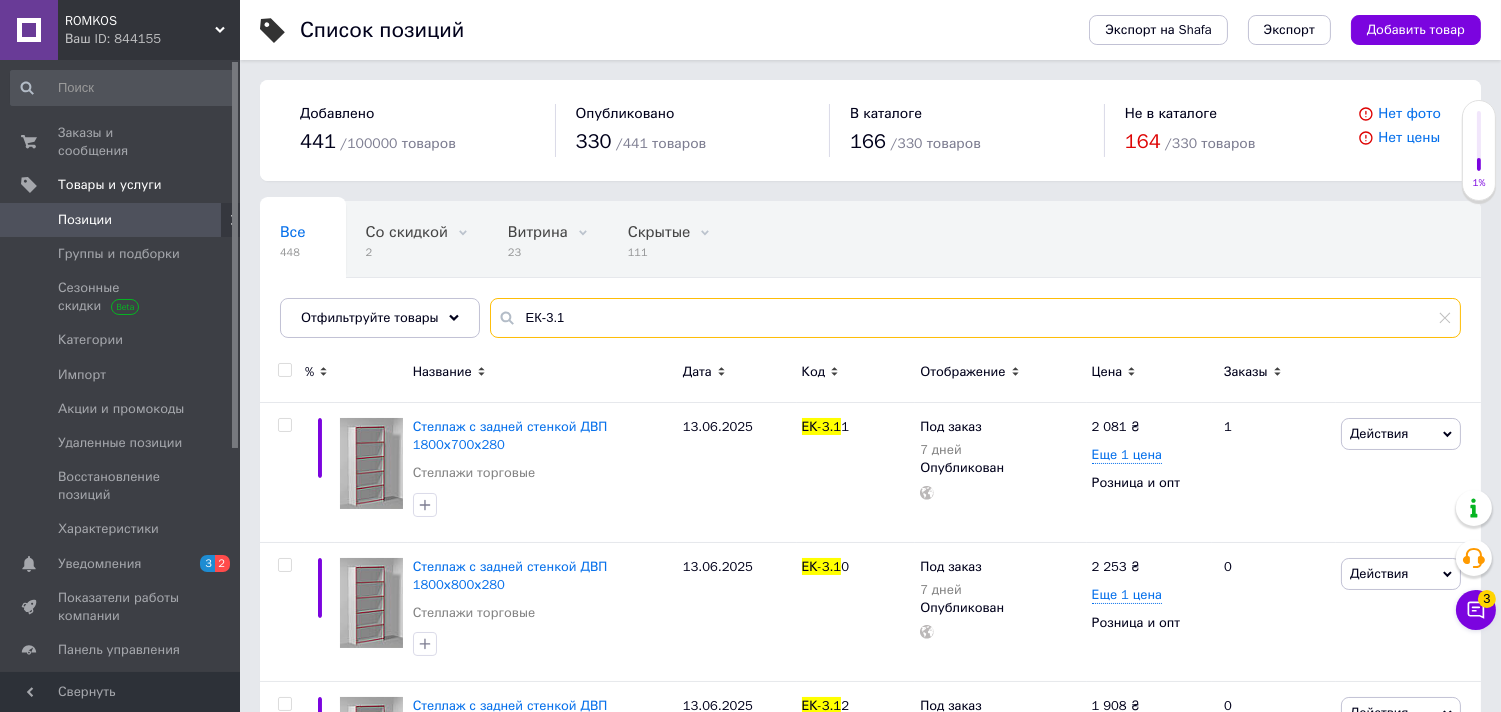 click on "ЕК-3.1" at bounding box center [975, 318] 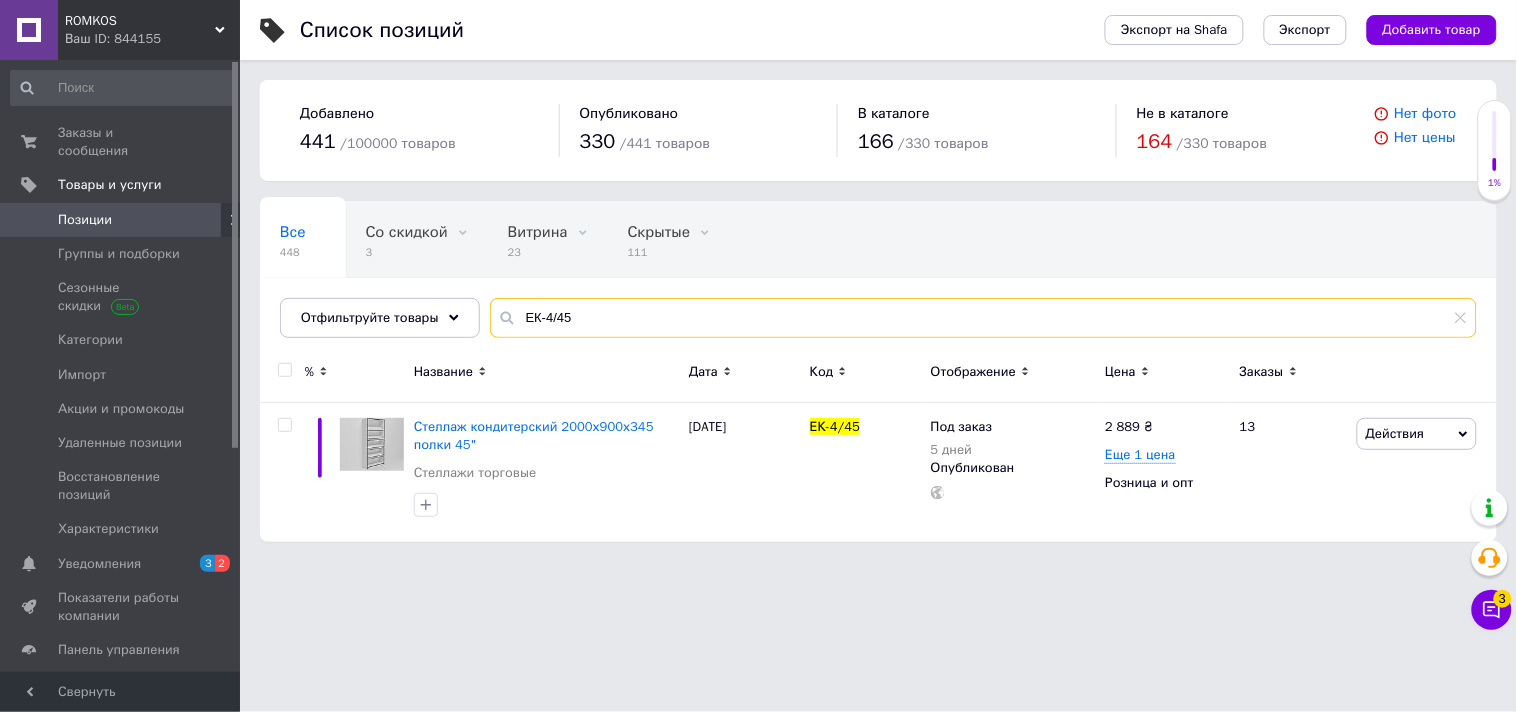type on "ЕК-4/45" 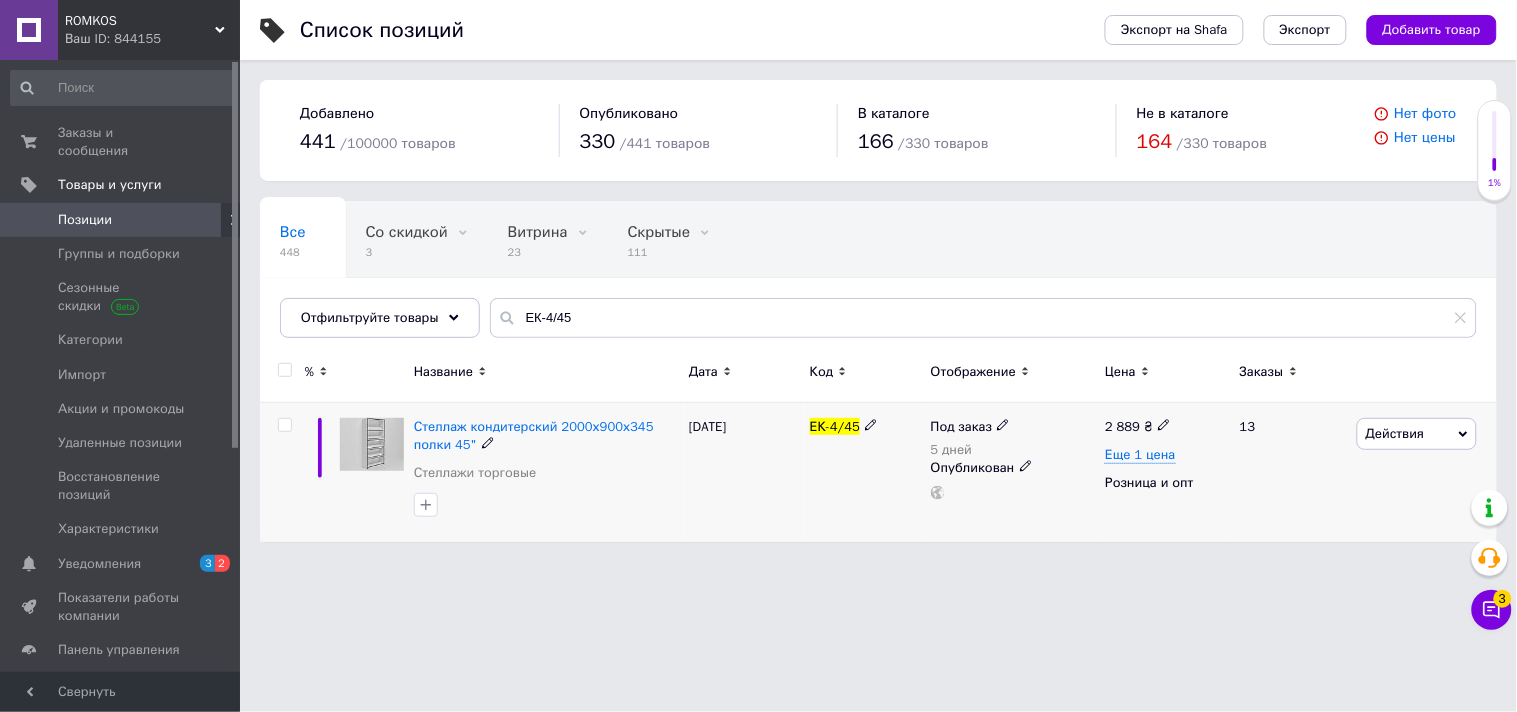 click on "Действия" at bounding box center [1395, 433] 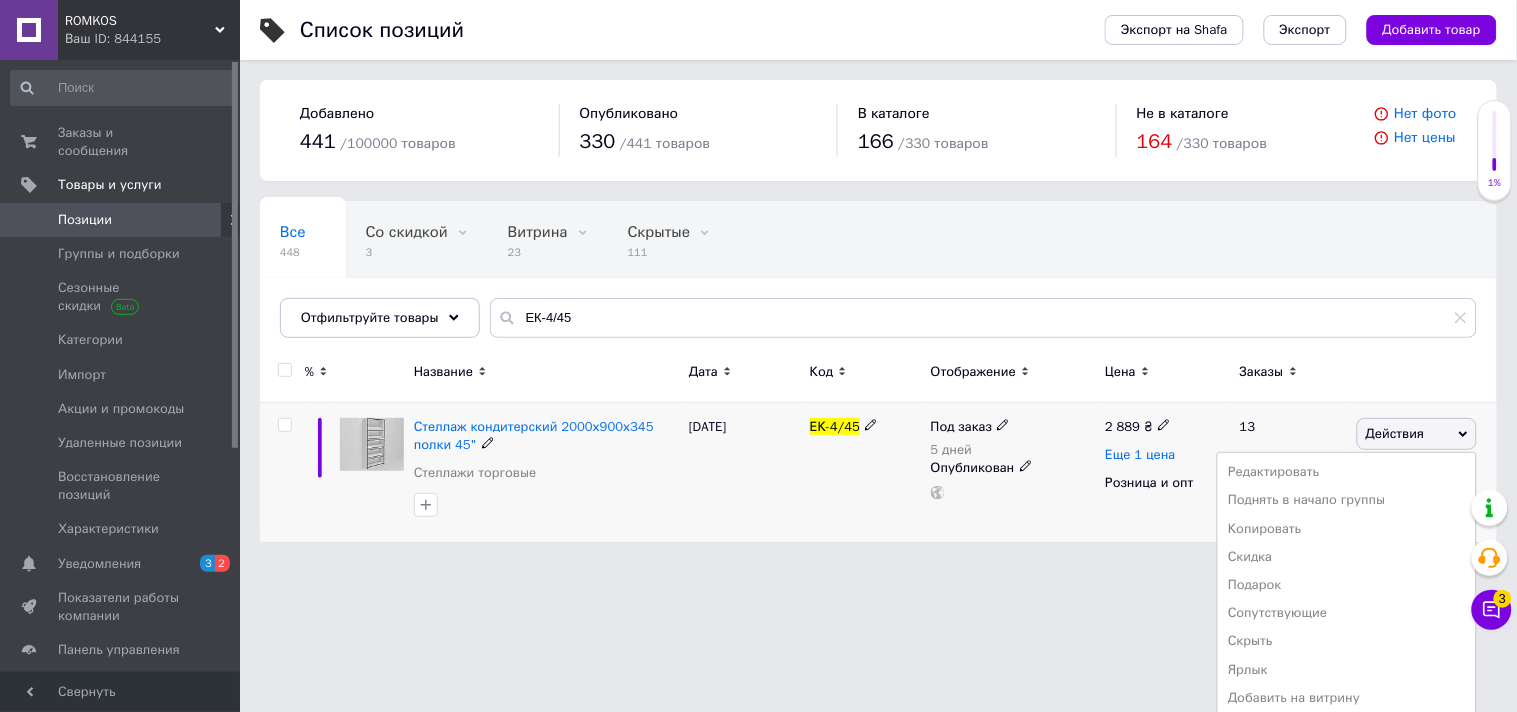 click on "Еще 1 цена" at bounding box center (1140, 455) 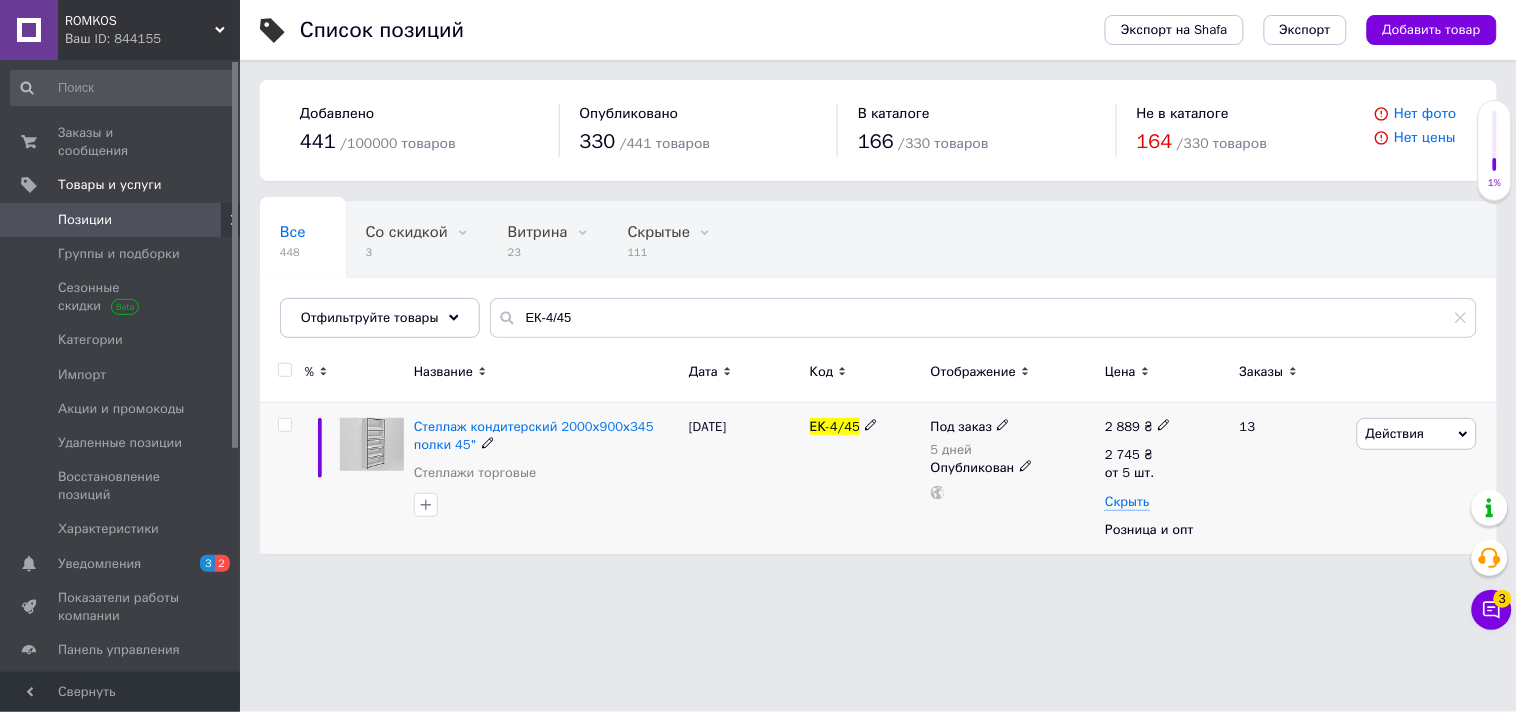 click on "Действия" at bounding box center [1395, 433] 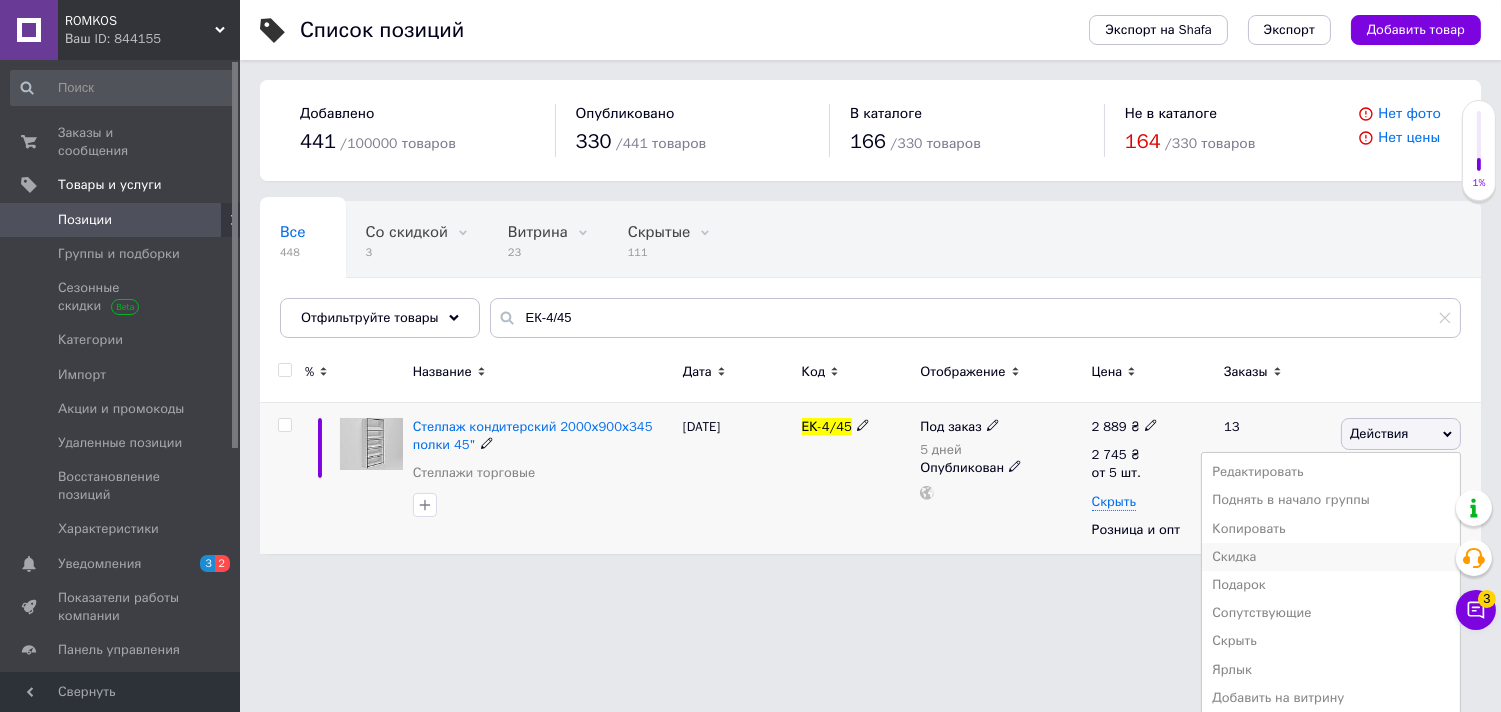 click on "Скидка" at bounding box center (1331, 557) 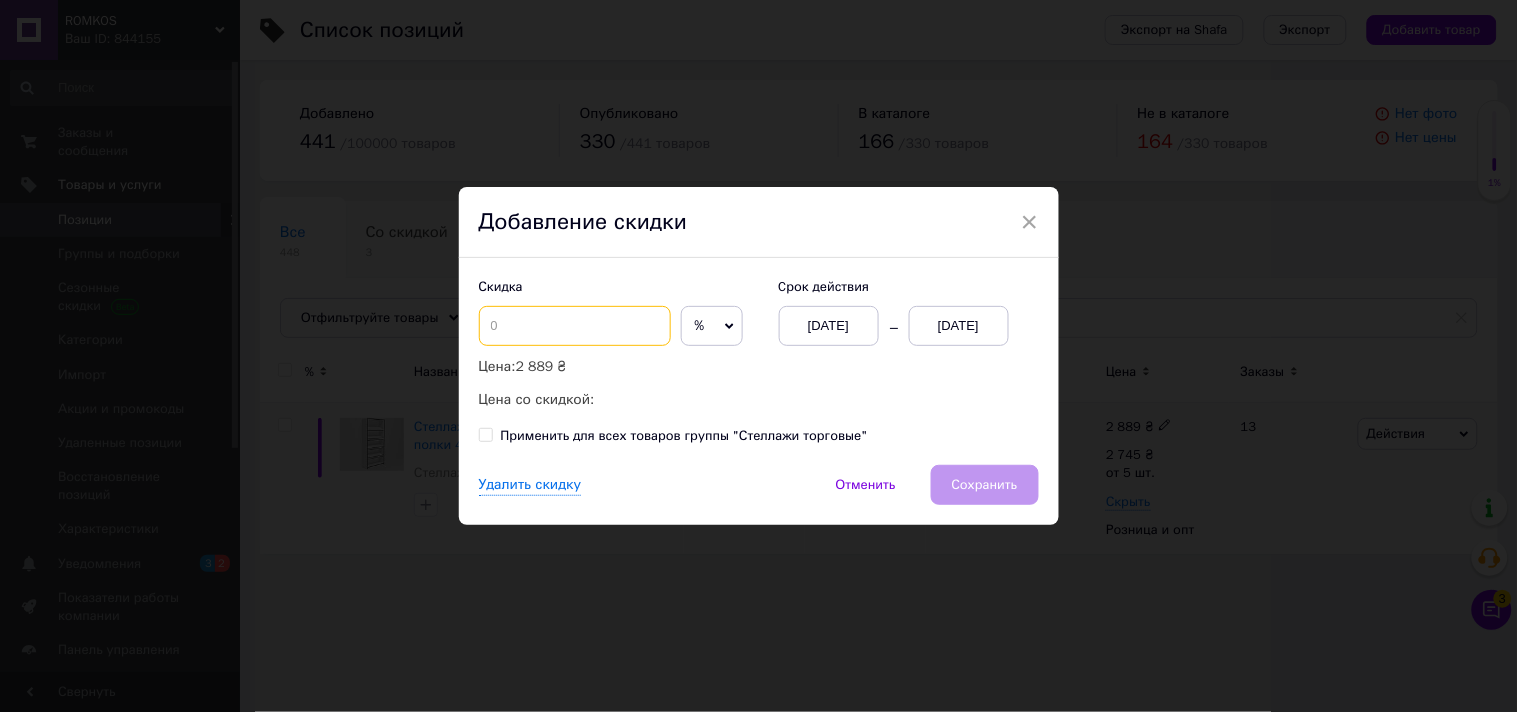 click at bounding box center (575, 326) 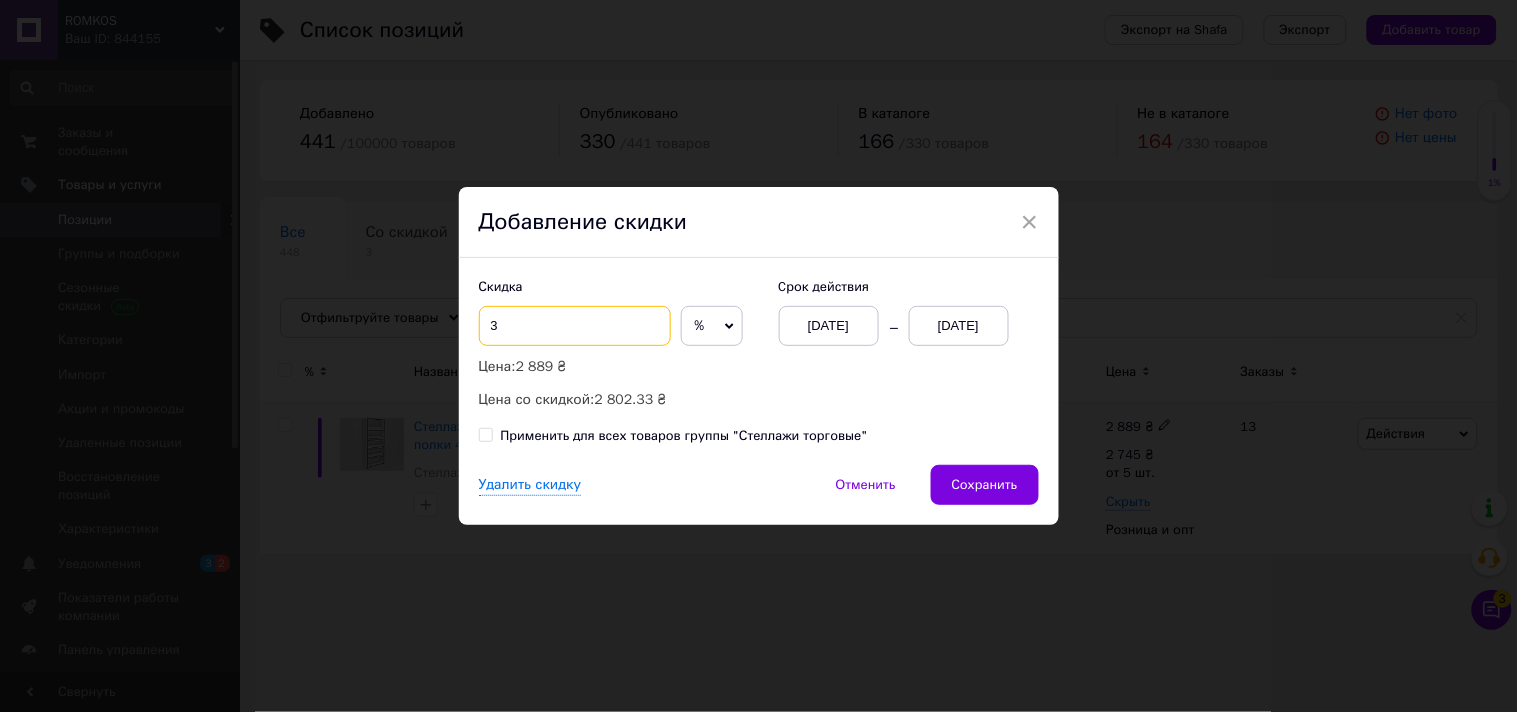 type on "3" 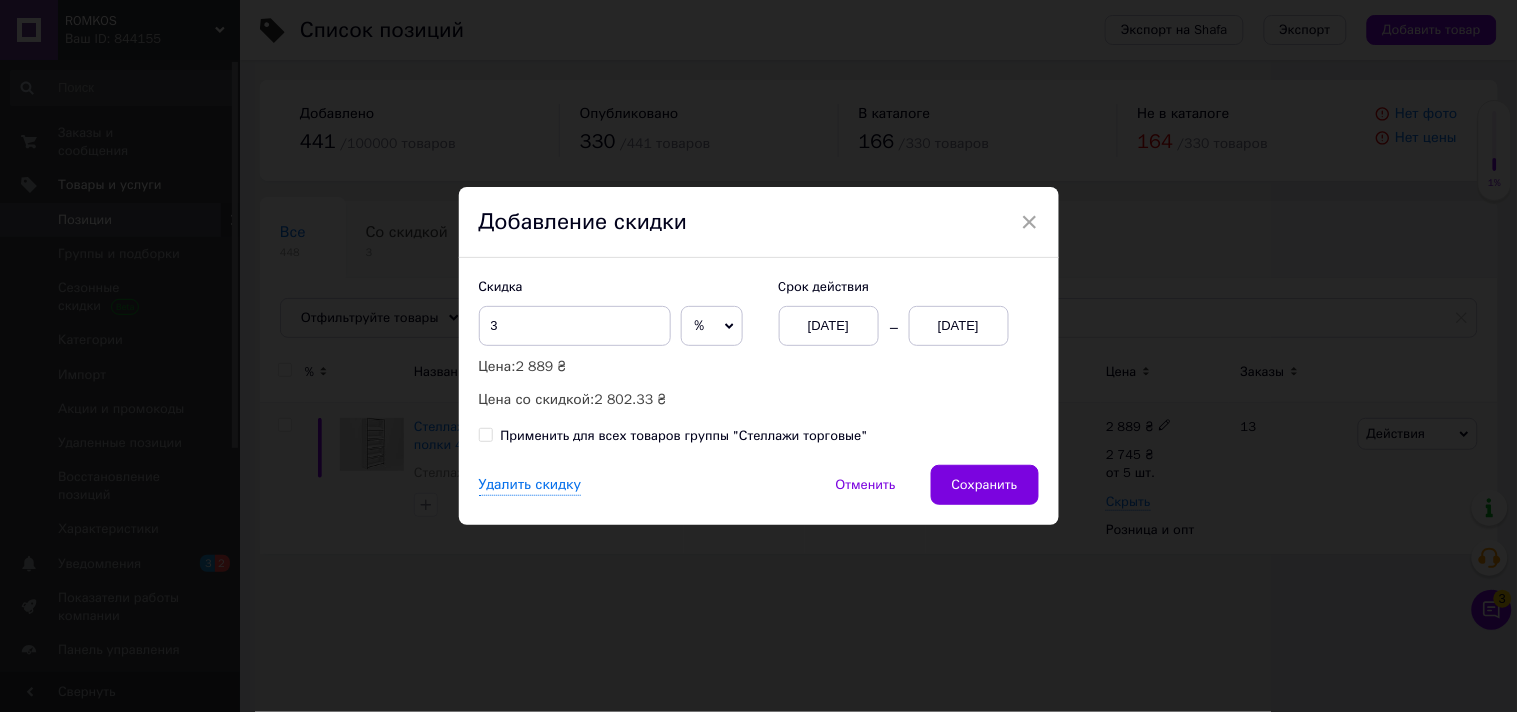 click on "[DATE]" at bounding box center [959, 326] 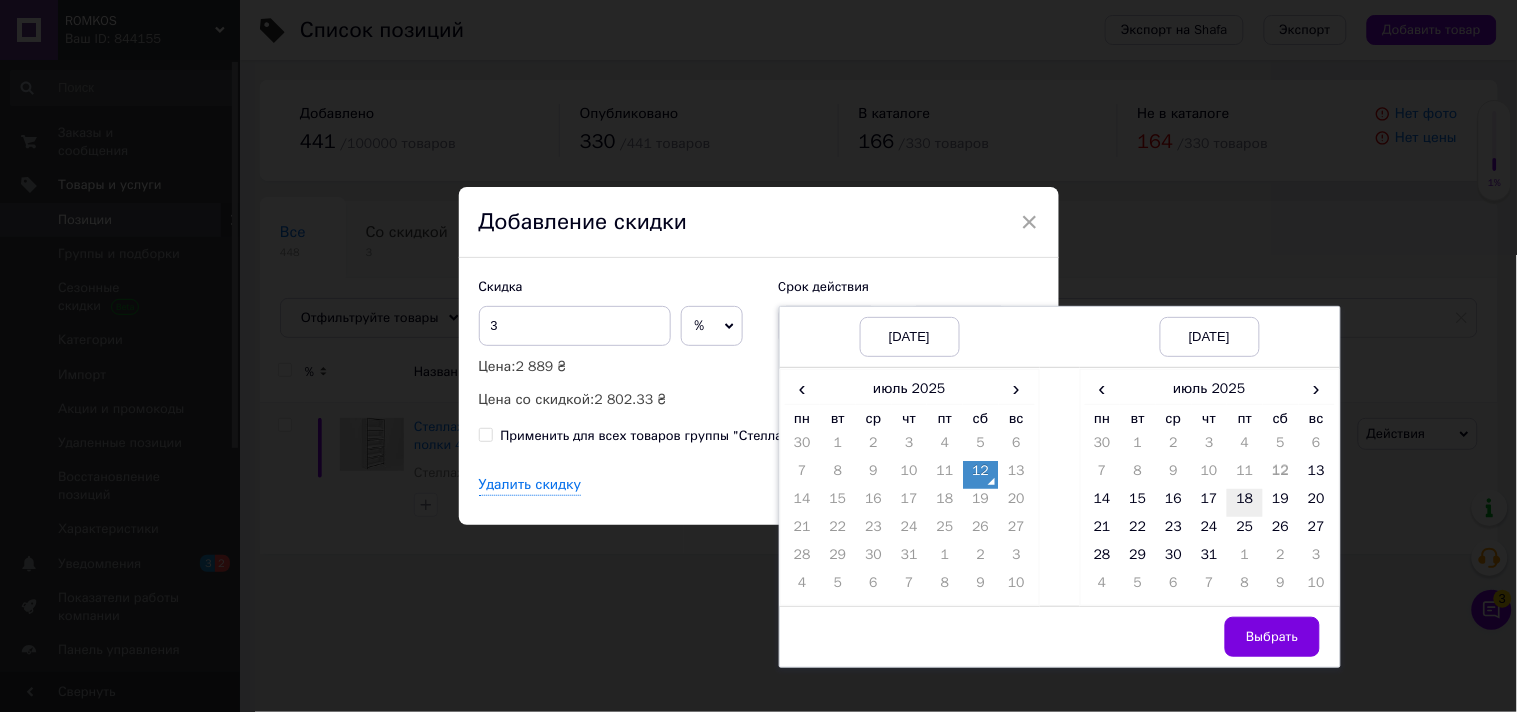 click on "18" at bounding box center [1245, 503] 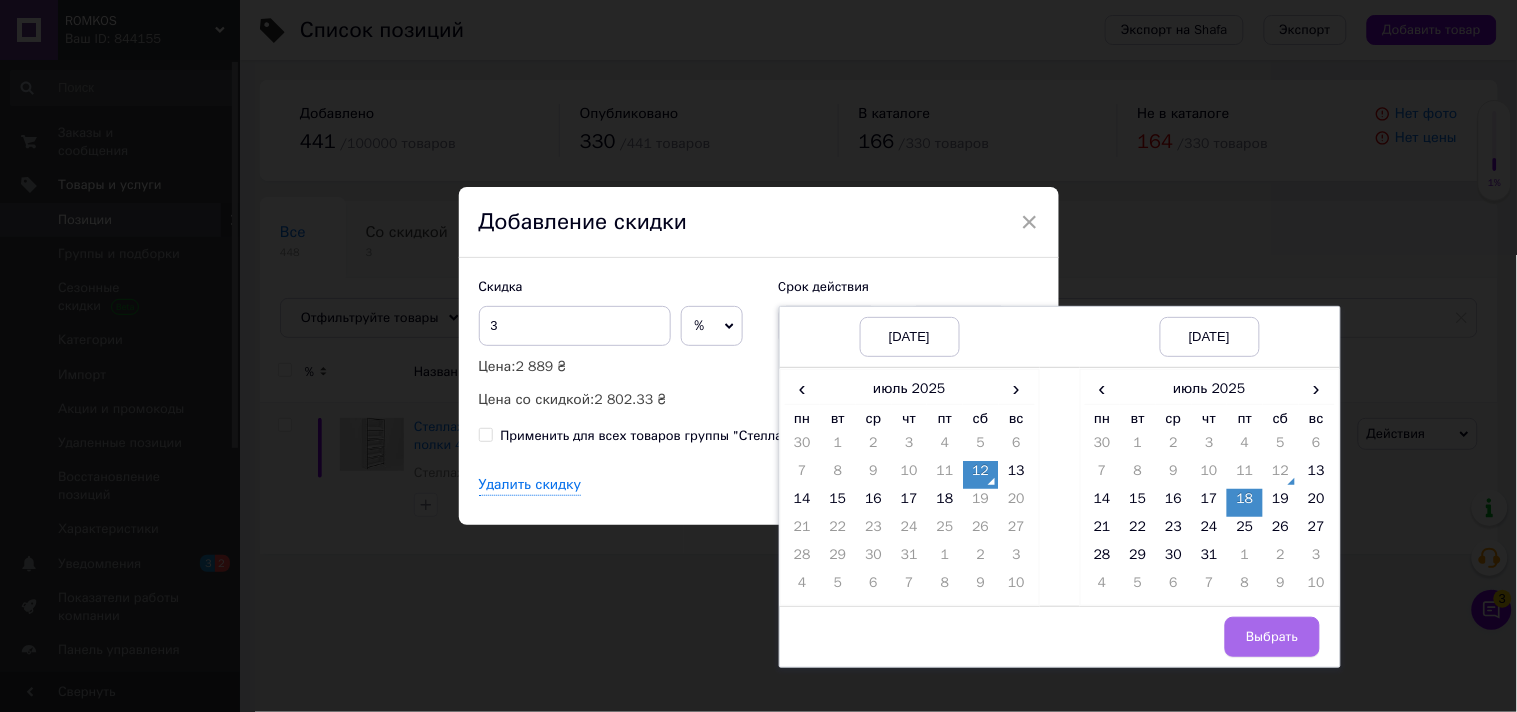 click on "Выбрать" at bounding box center (1272, 637) 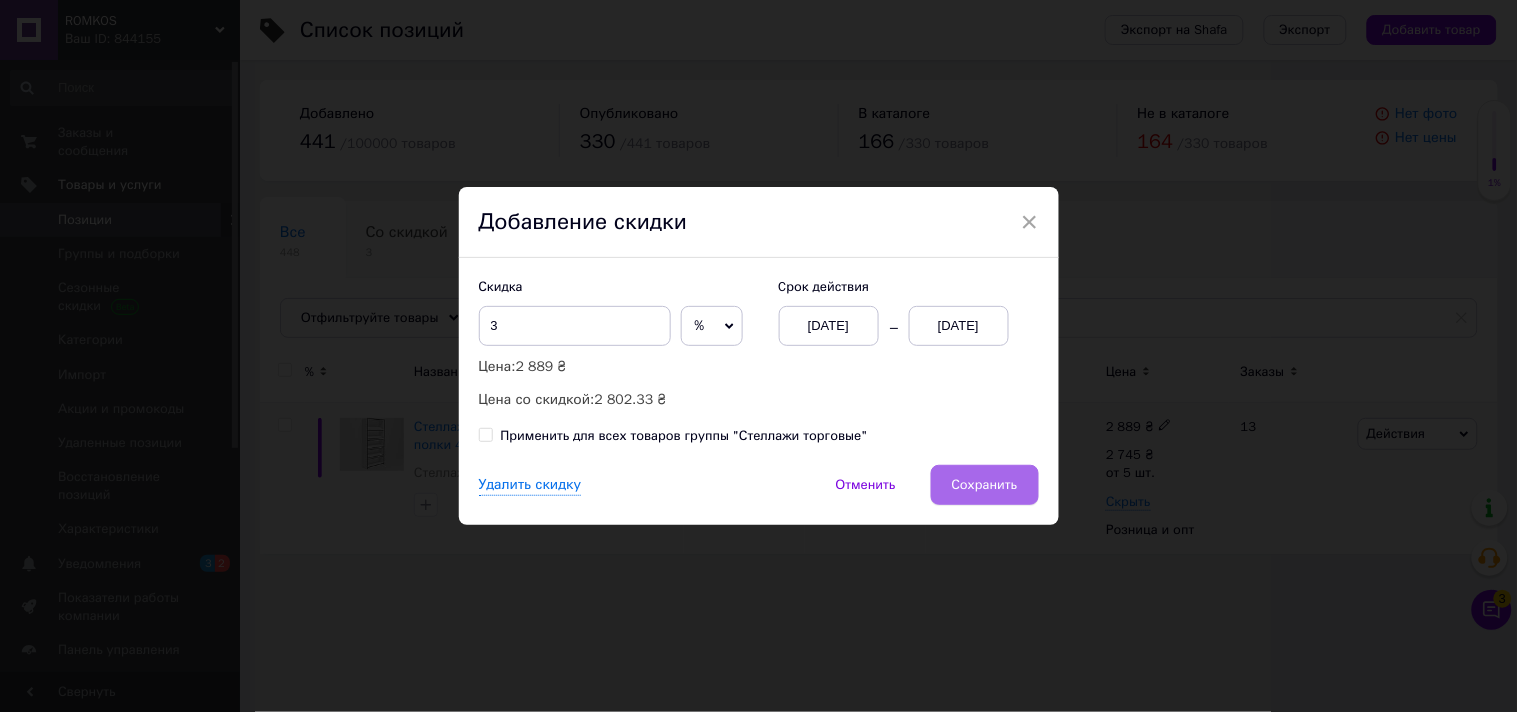 click on "Сохранить" at bounding box center [985, 485] 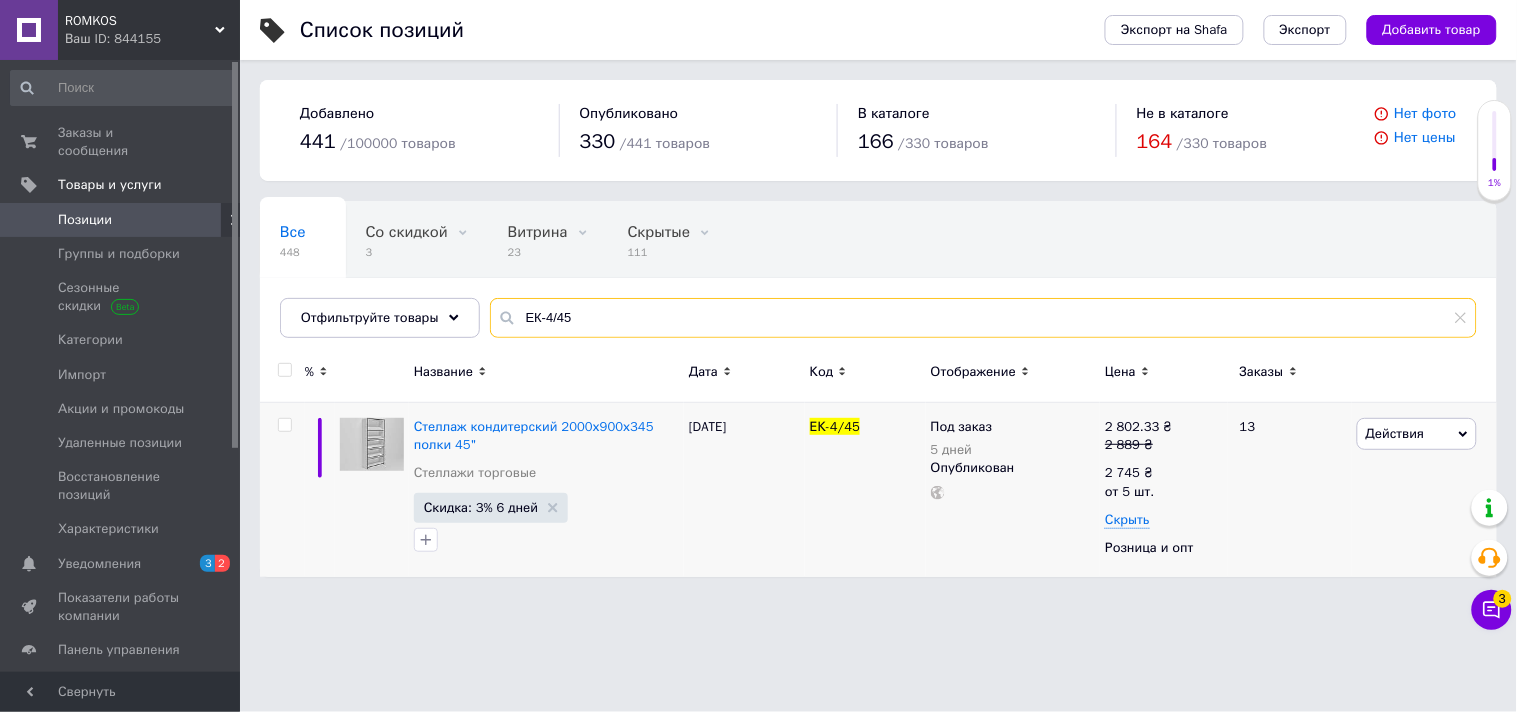 click on "ЕК-4/45" at bounding box center (983, 318) 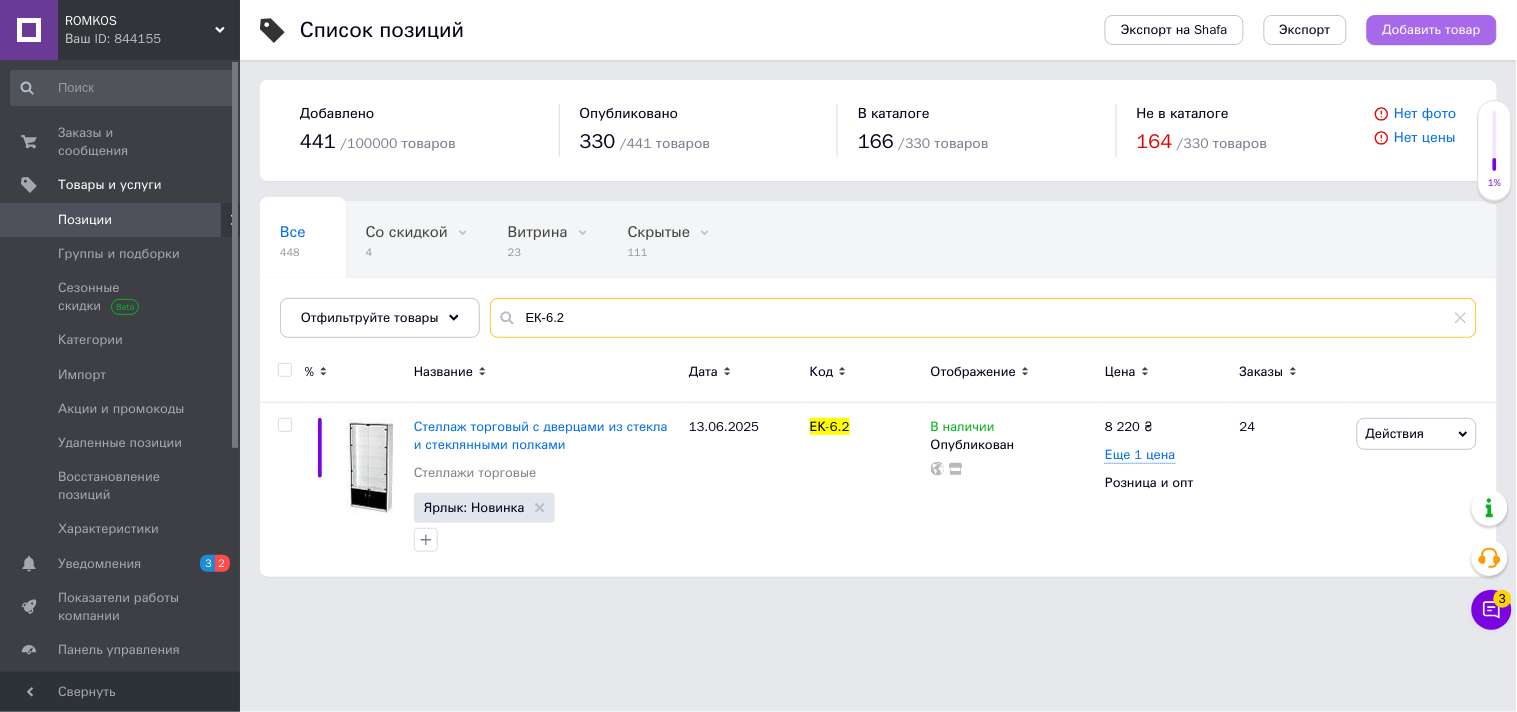 type on "ЕК-6.2" 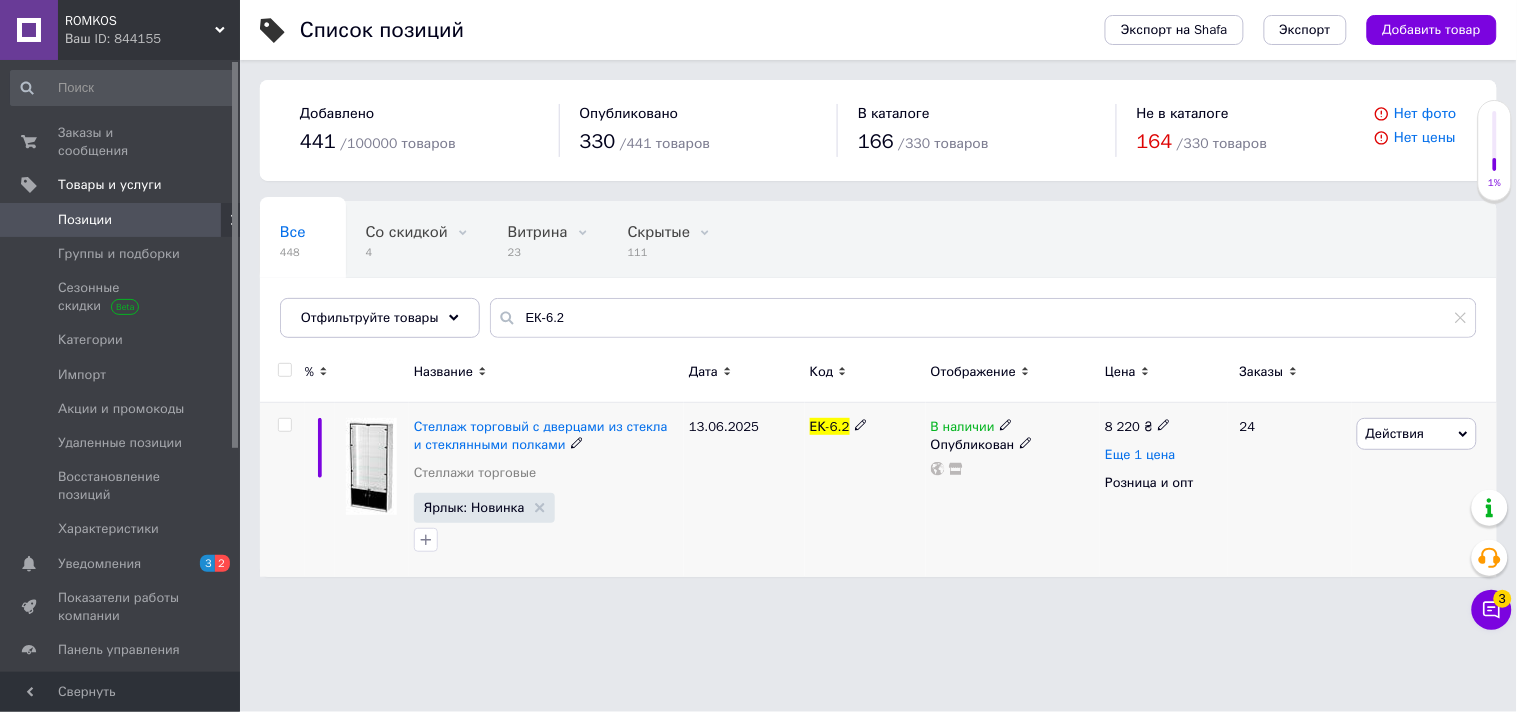 click on "Еще 1 цена" at bounding box center (1140, 455) 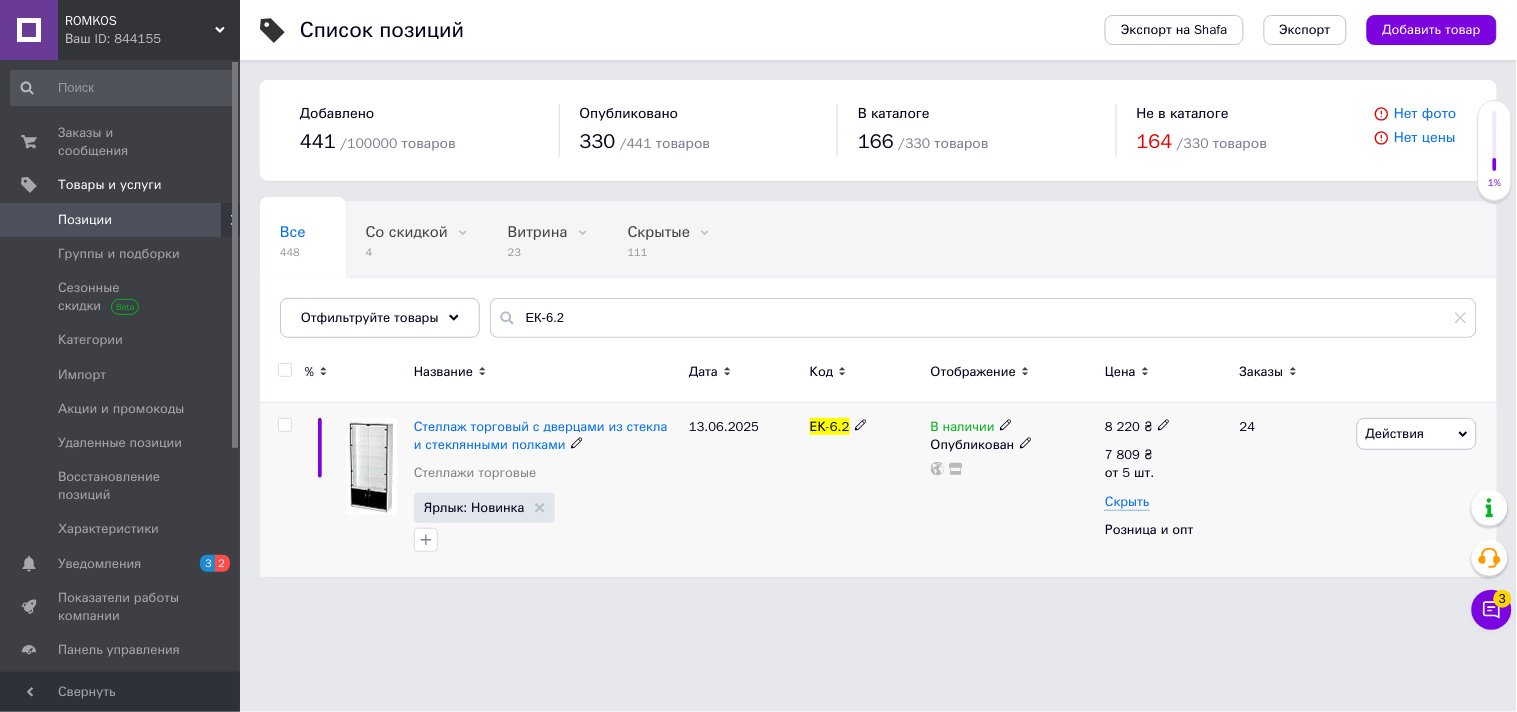 click on "Действия" at bounding box center (1395, 433) 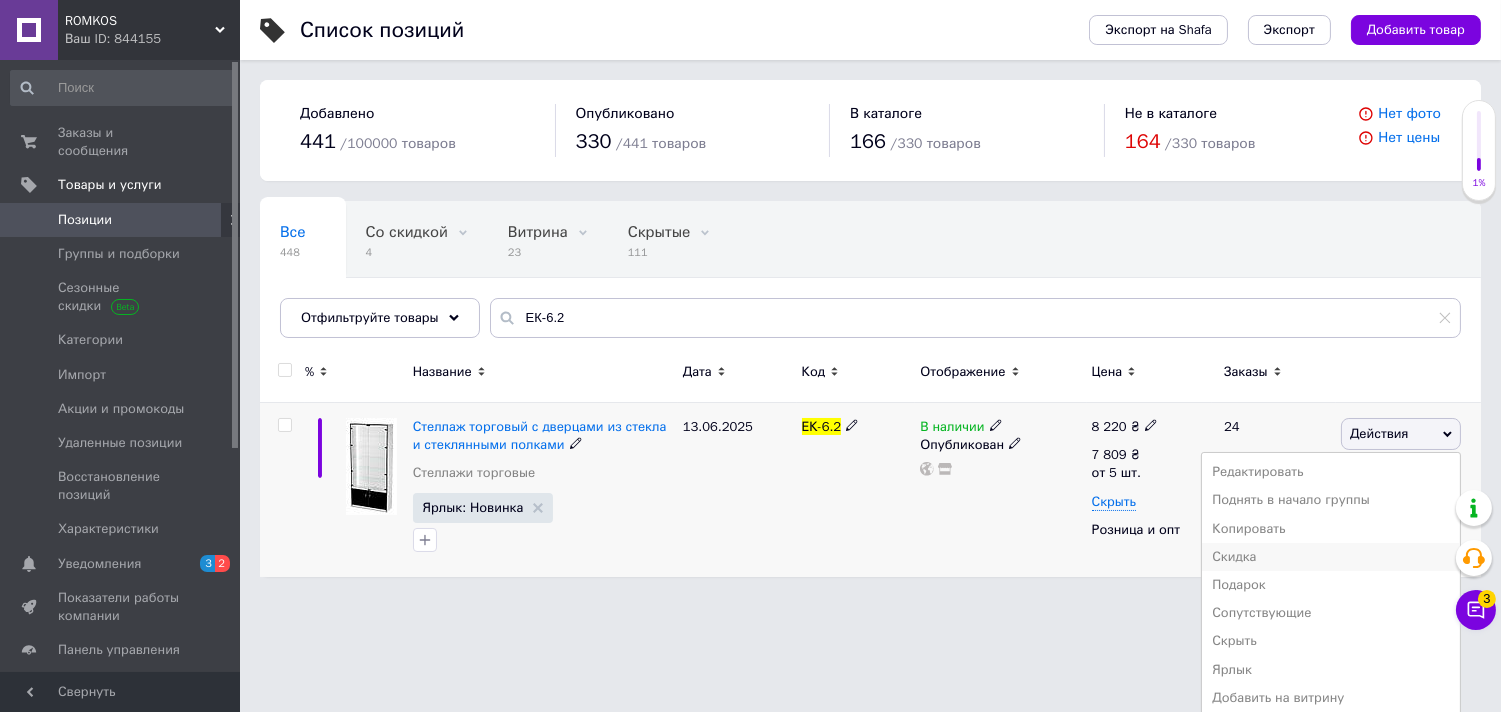 click on "Скидка" at bounding box center [1331, 557] 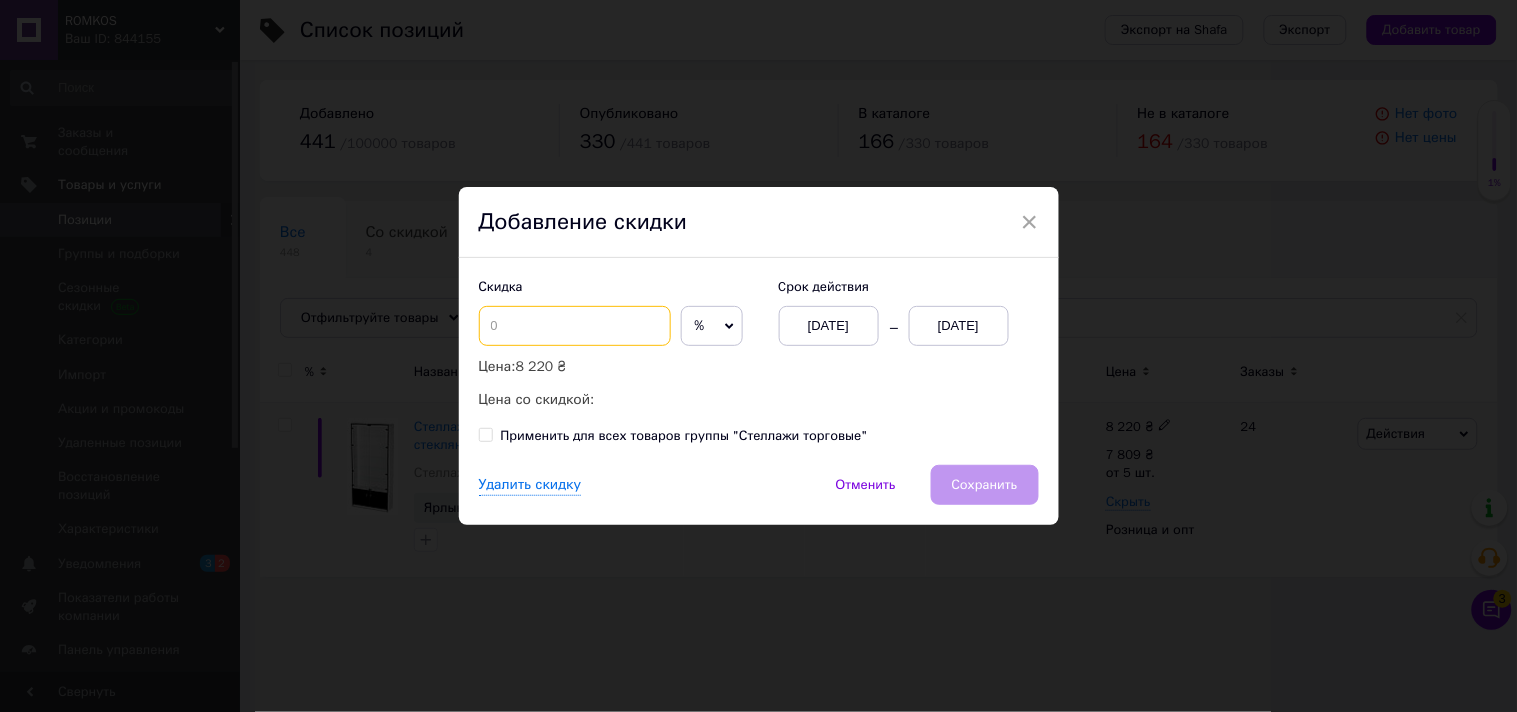 click at bounding box center [575, 326] 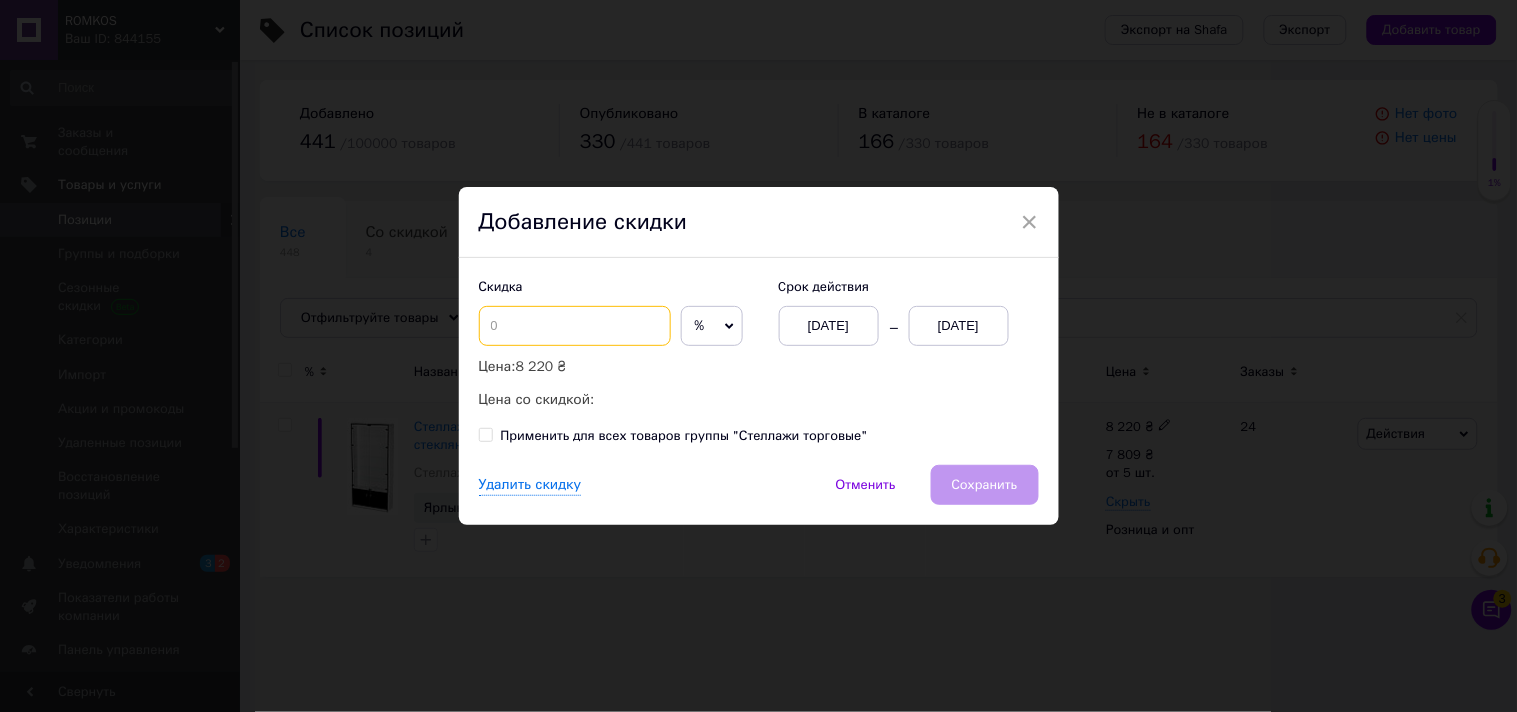 type on "3" 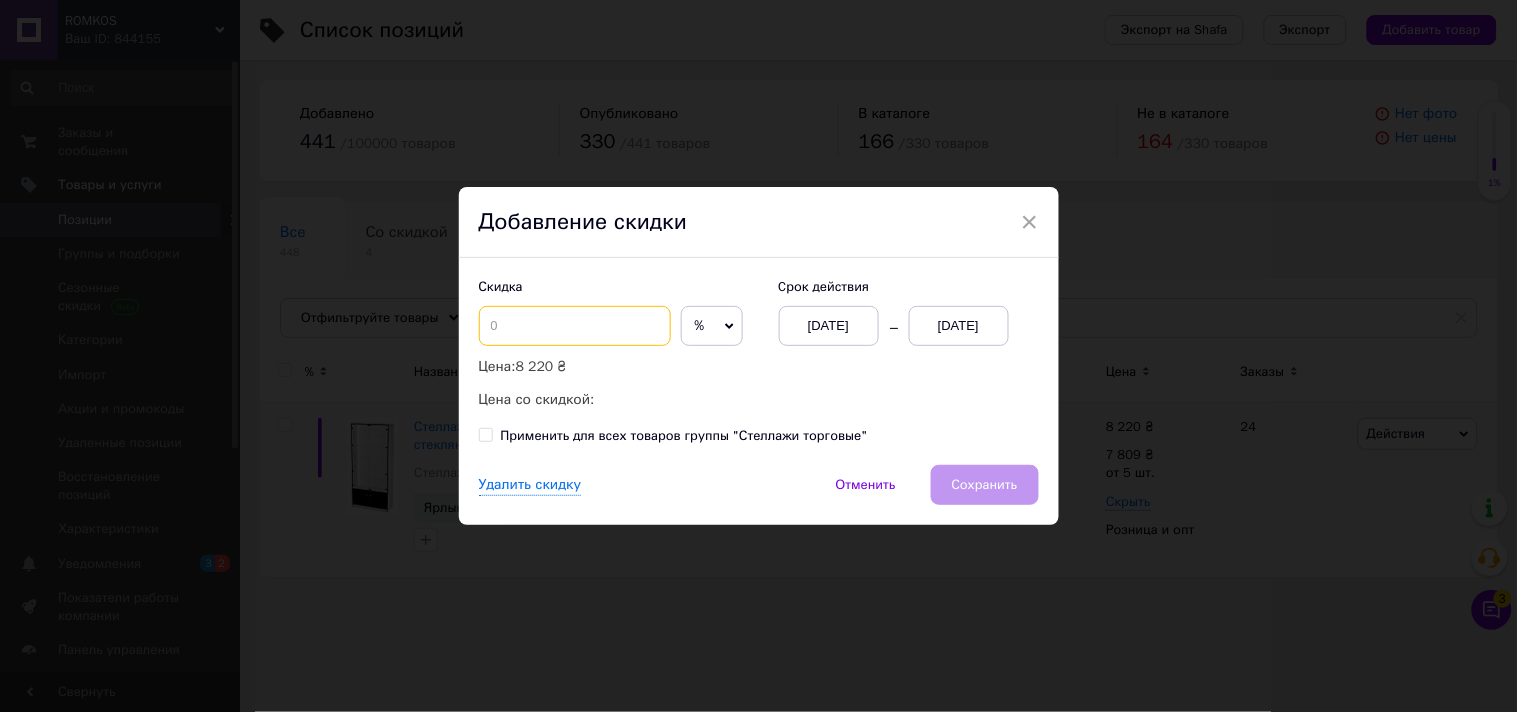 type on "4" 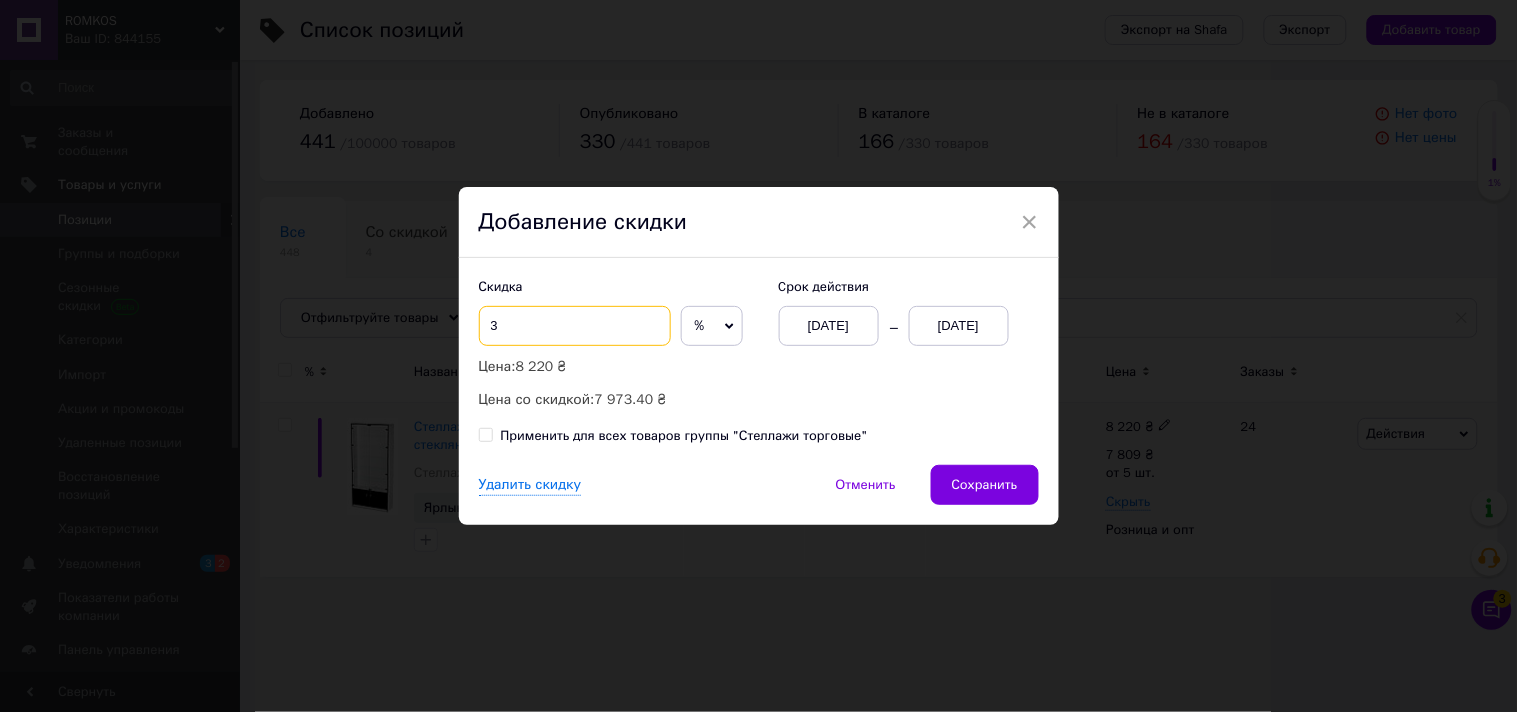 type on "3" 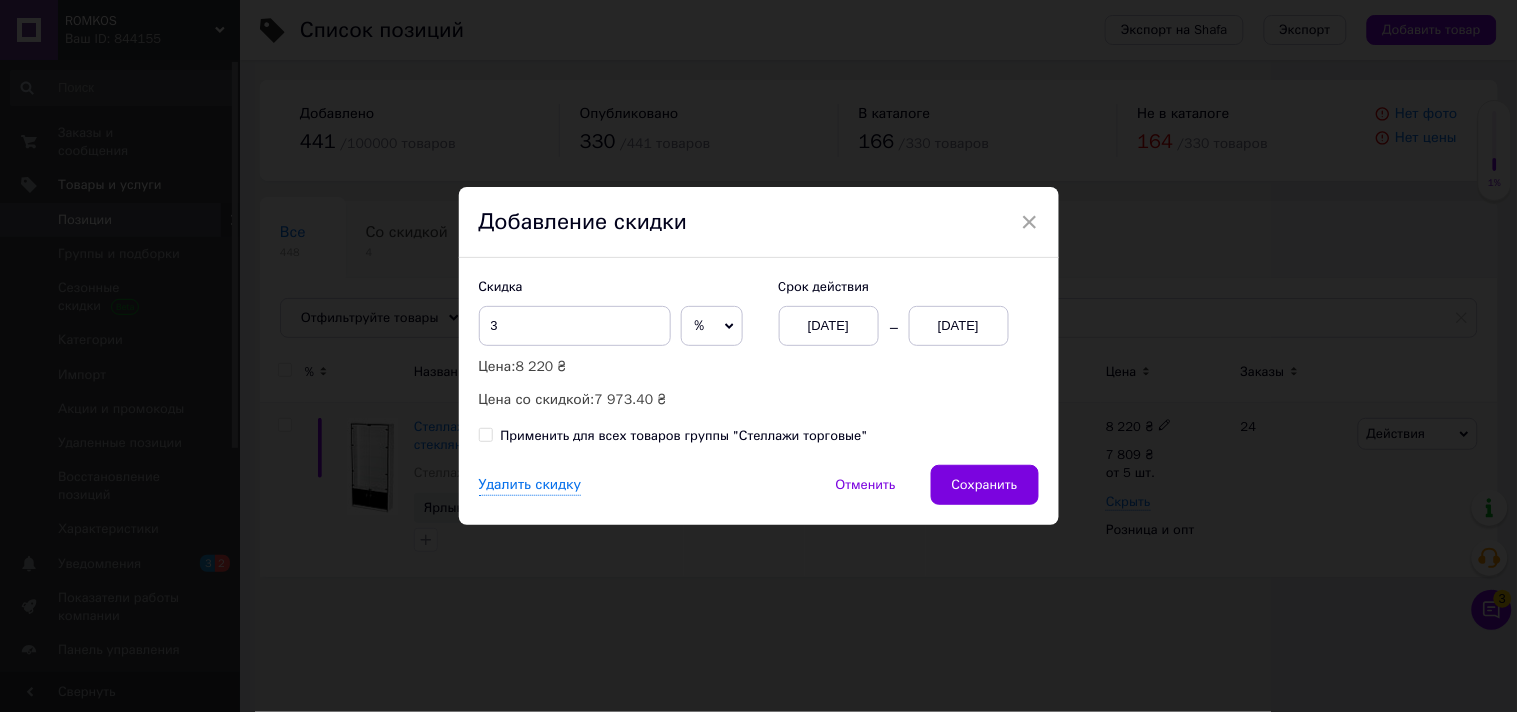 click on "[DATE]" at bounding box center (959, 326) 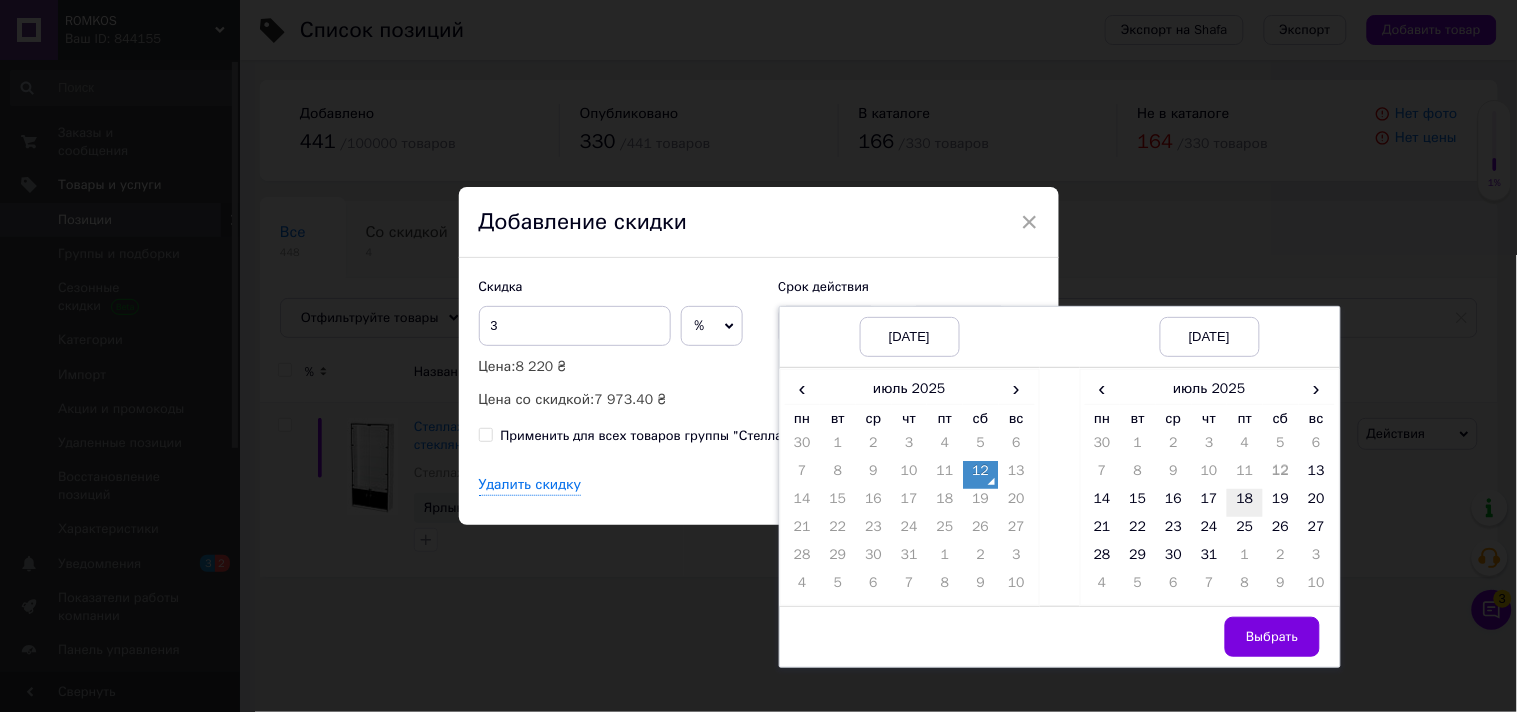 click on "18" at bounding box center [1245, 503] 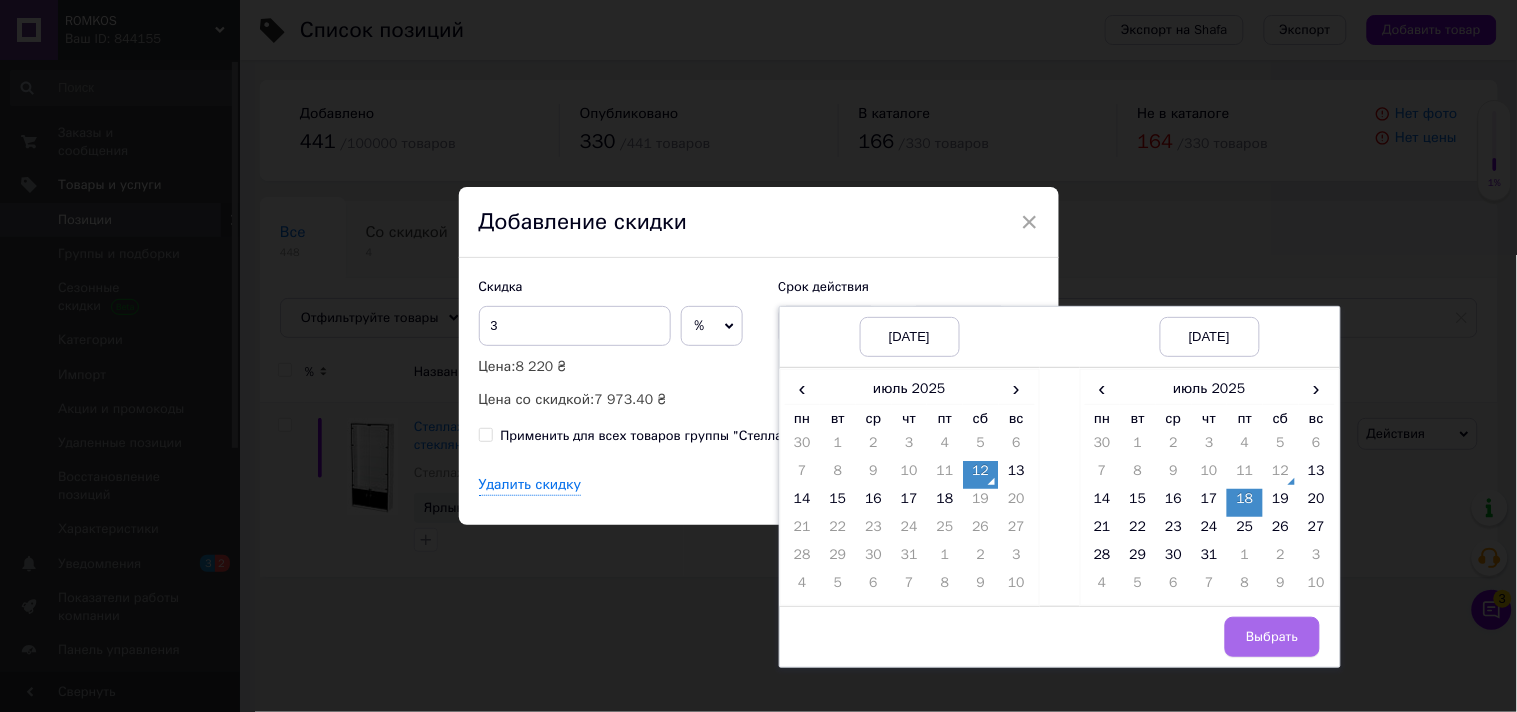 click on "Выбрать" at bounding box center [1272, 637] 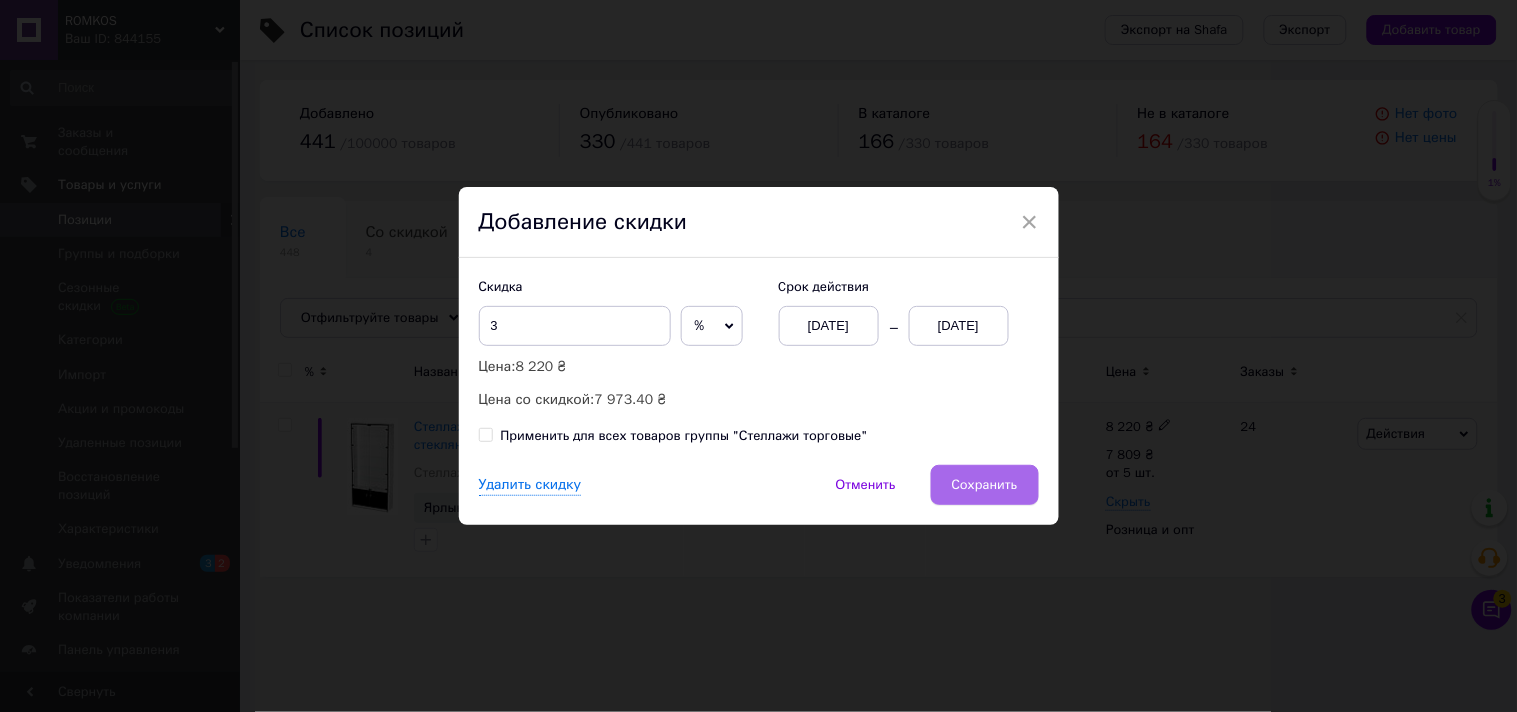 click on "Сохранить" at bounding box center (985, 485) 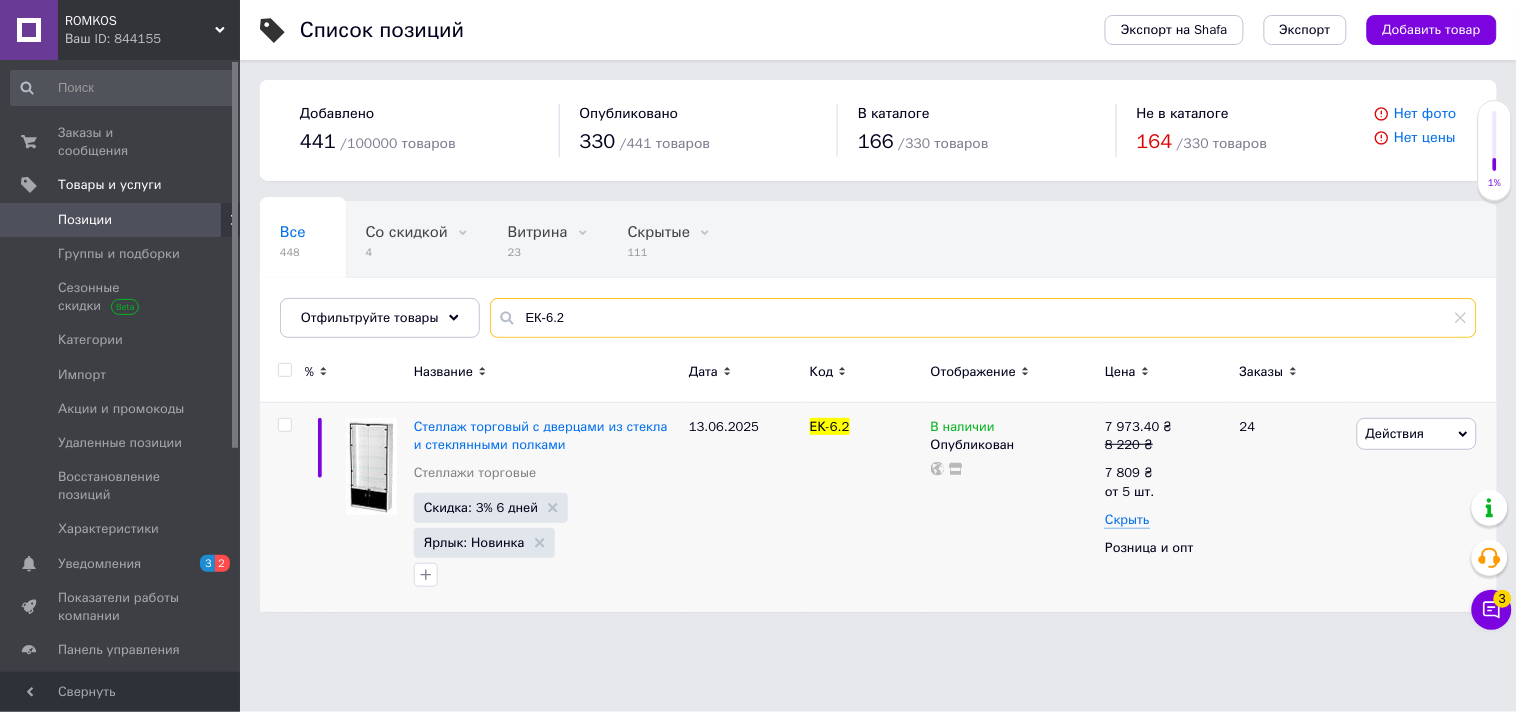 click on "ЕК-6.2" at bounding box center (983, 318) 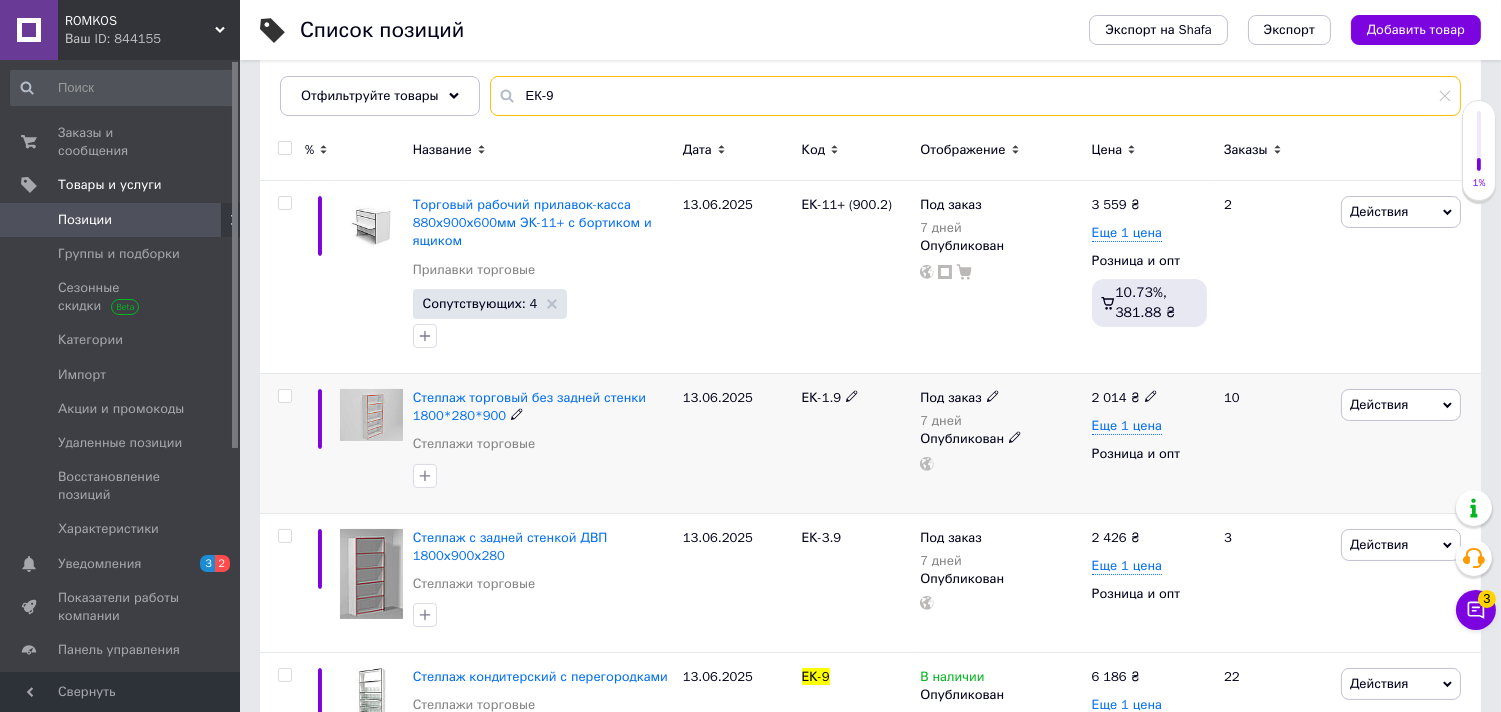 scroll, scrollTop: 333, scrollLeft: 0, axis: vertical 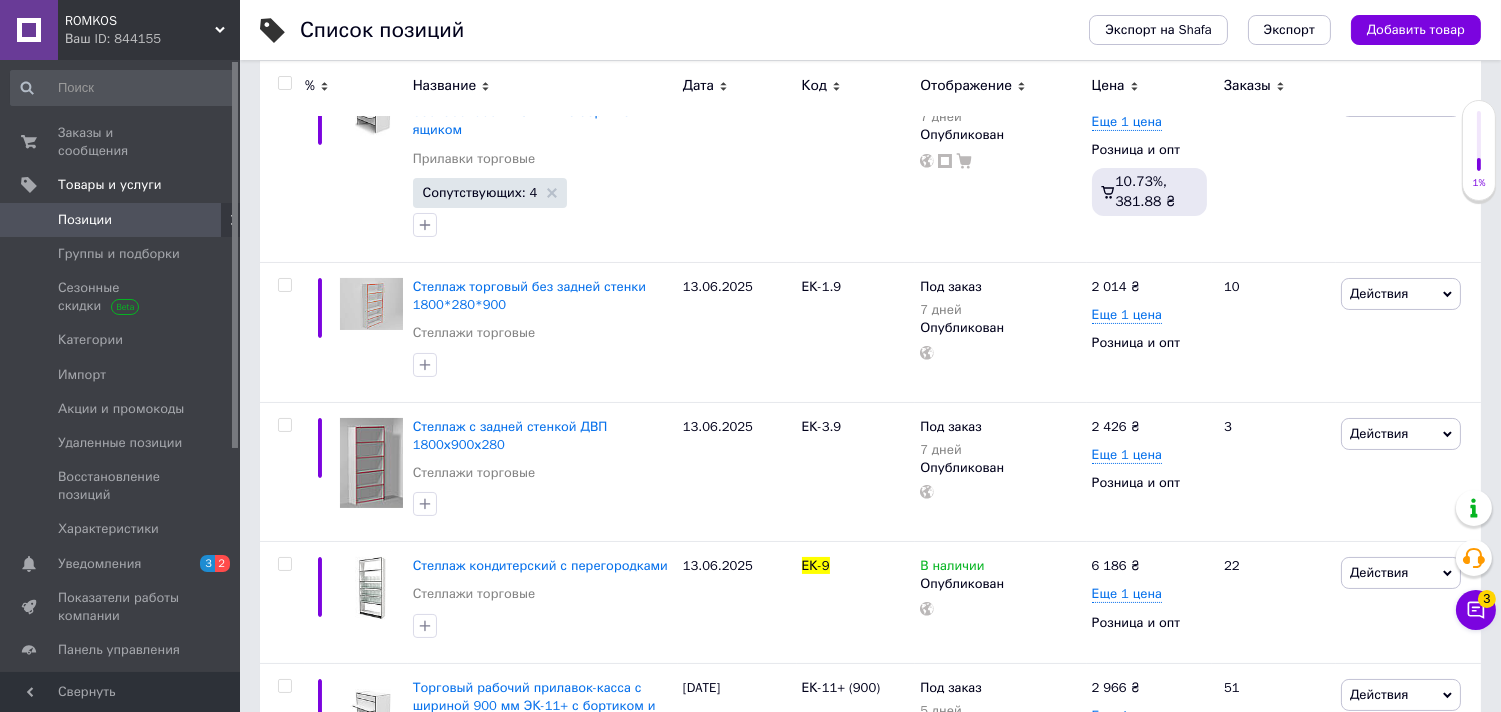 type on "ЕК-9" 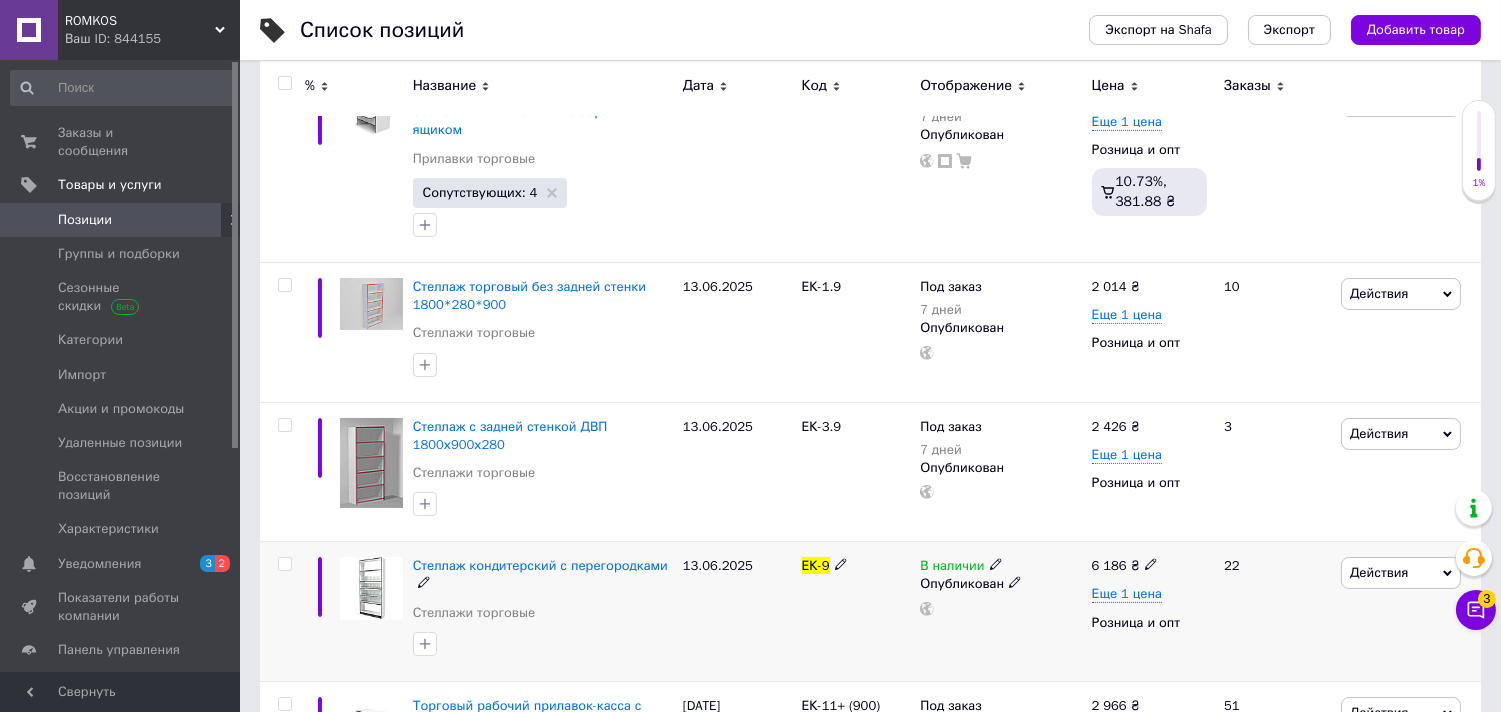 click on "Действия" at bounding box center [1379, 572] 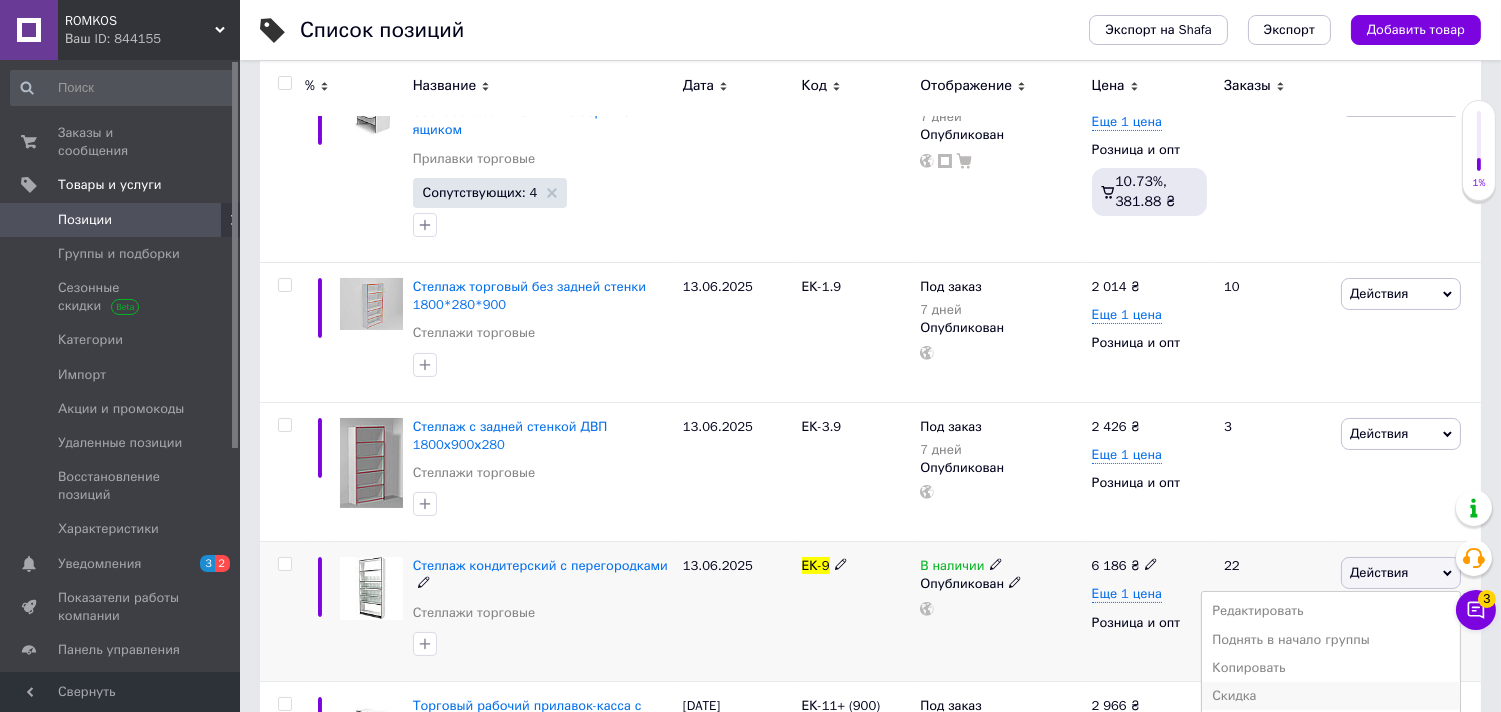 click on "Скидка" at bounding box center (1331, 696) 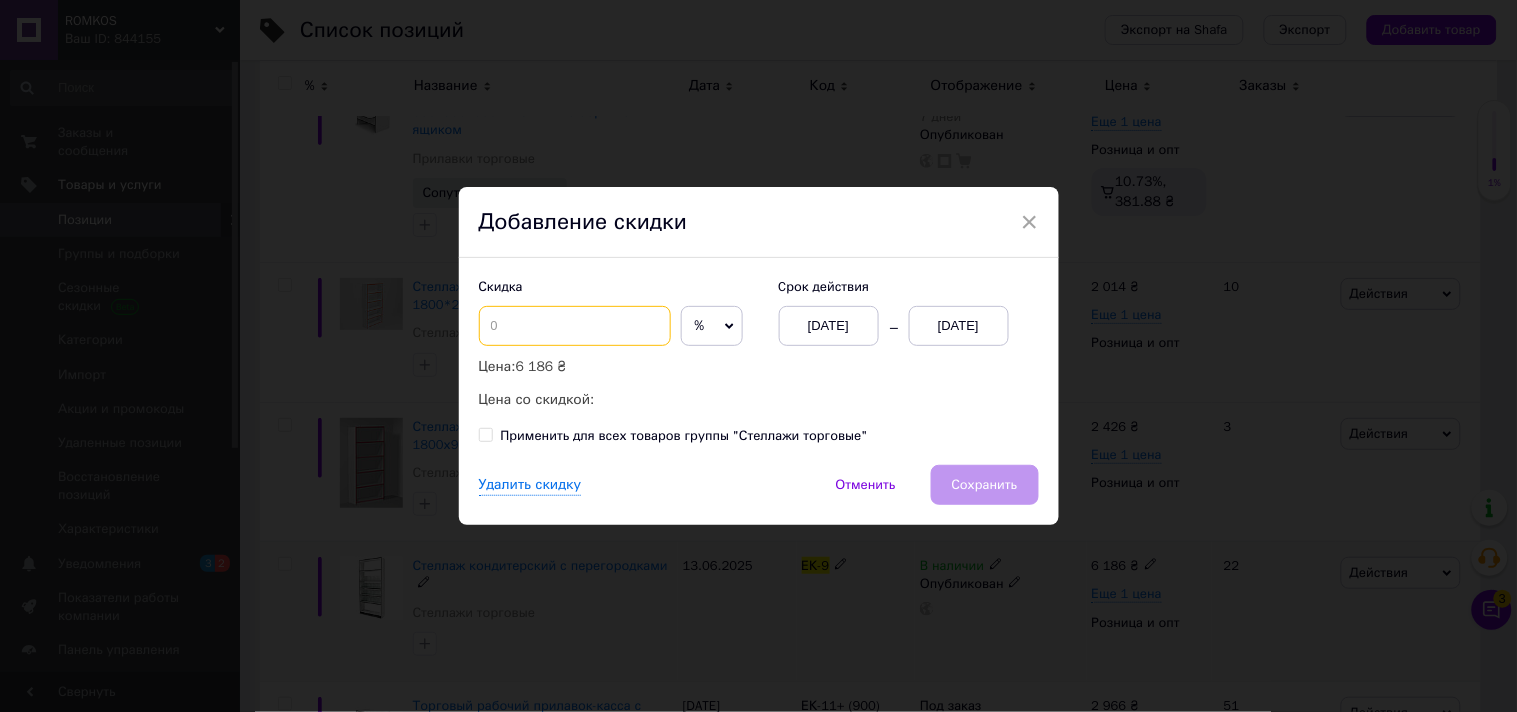 click at bounding box center (575, 326) 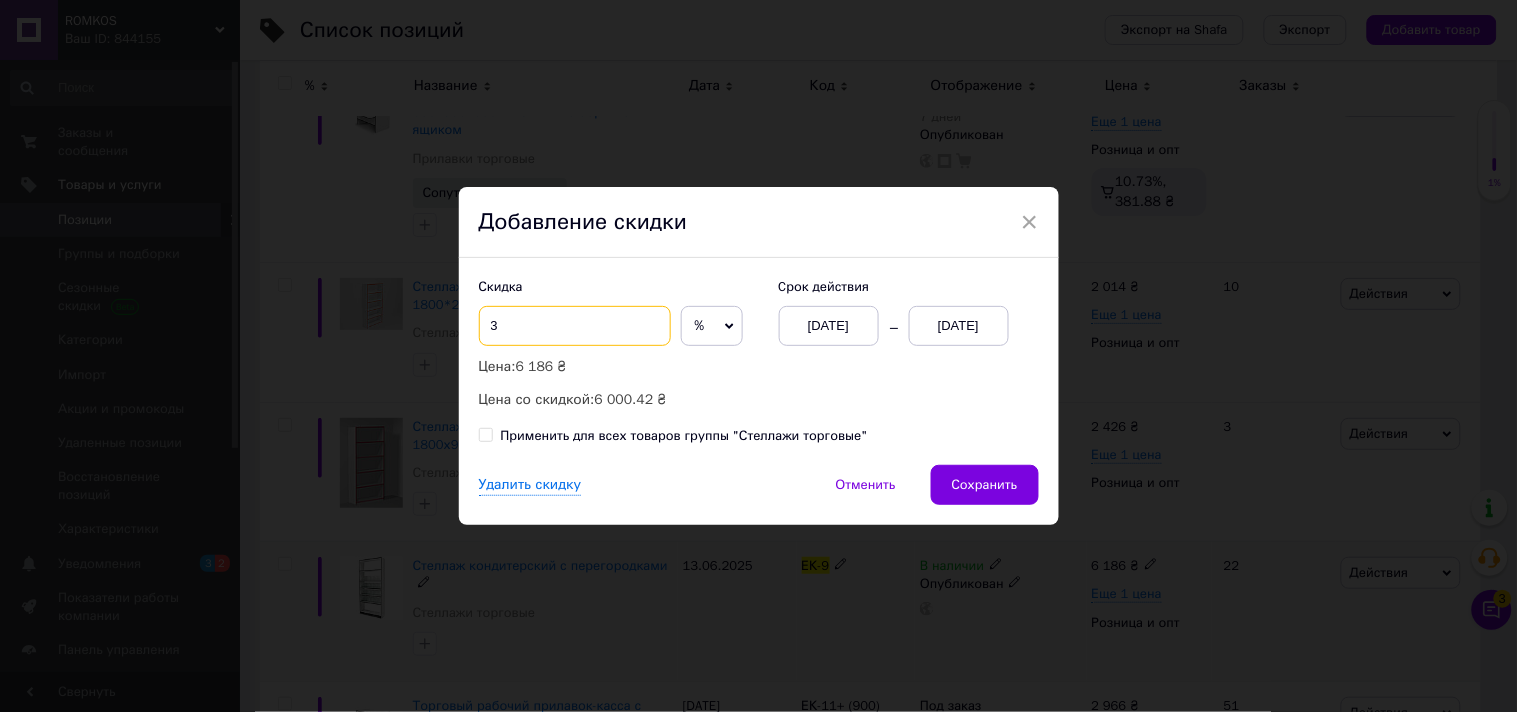 type on "3" 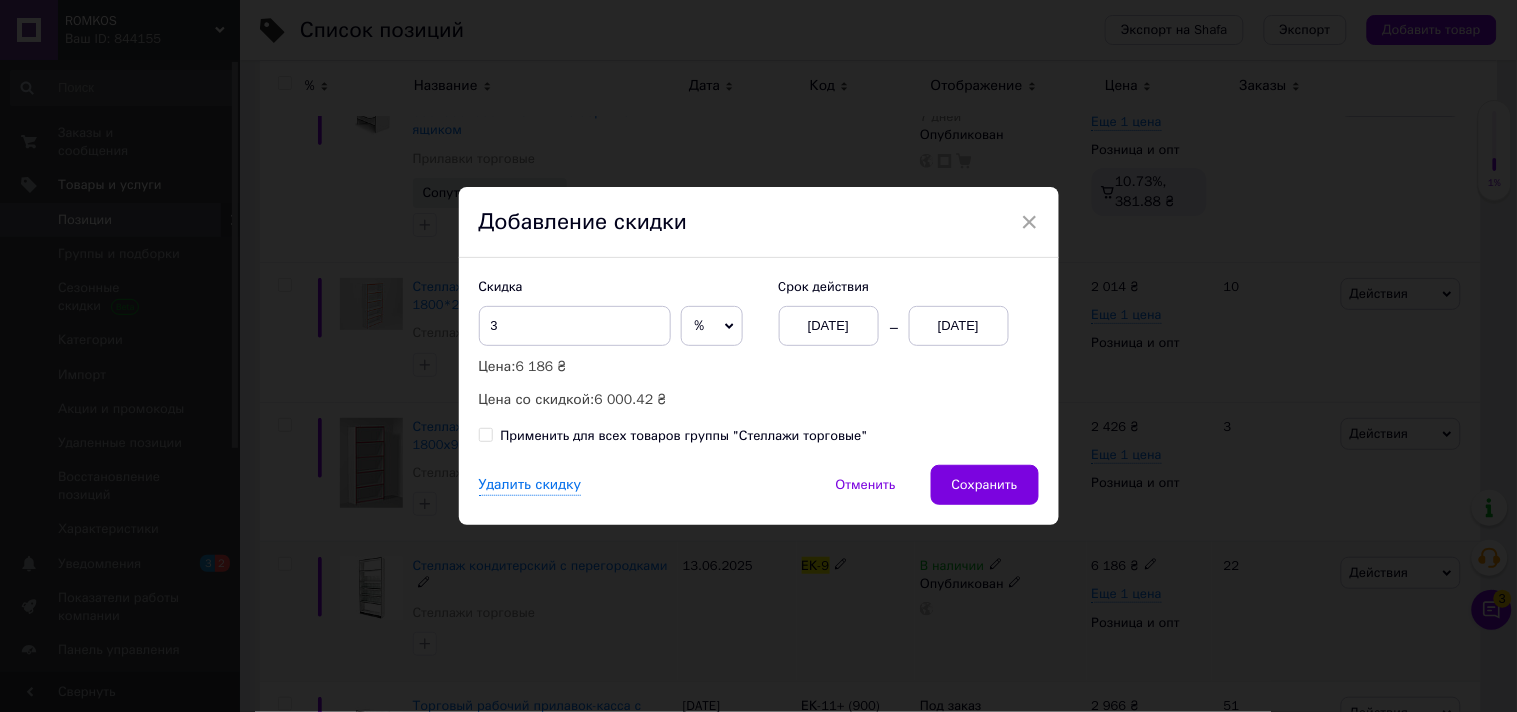 click on "[DATE]" at bounding box center [959, 326] 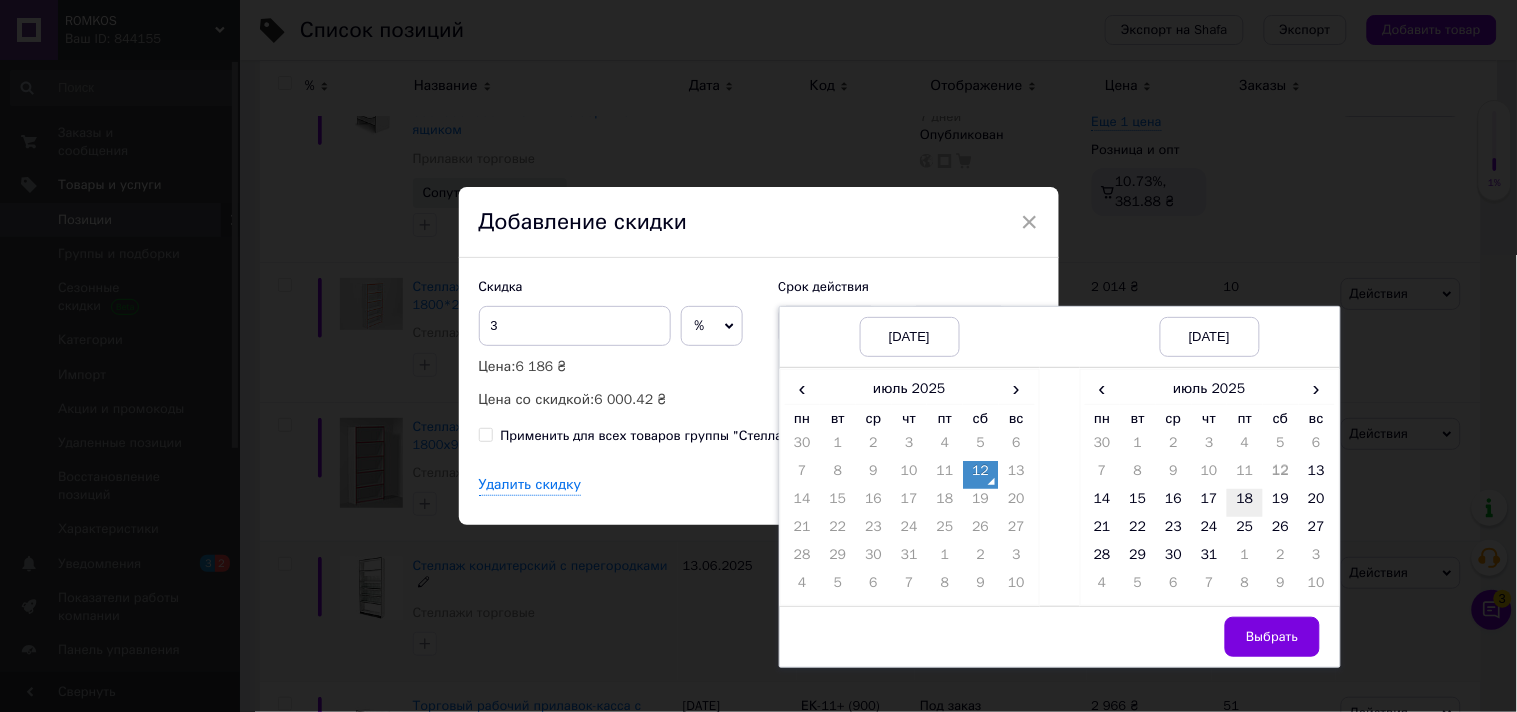 click on "18" at bounding box center (1245, 503) 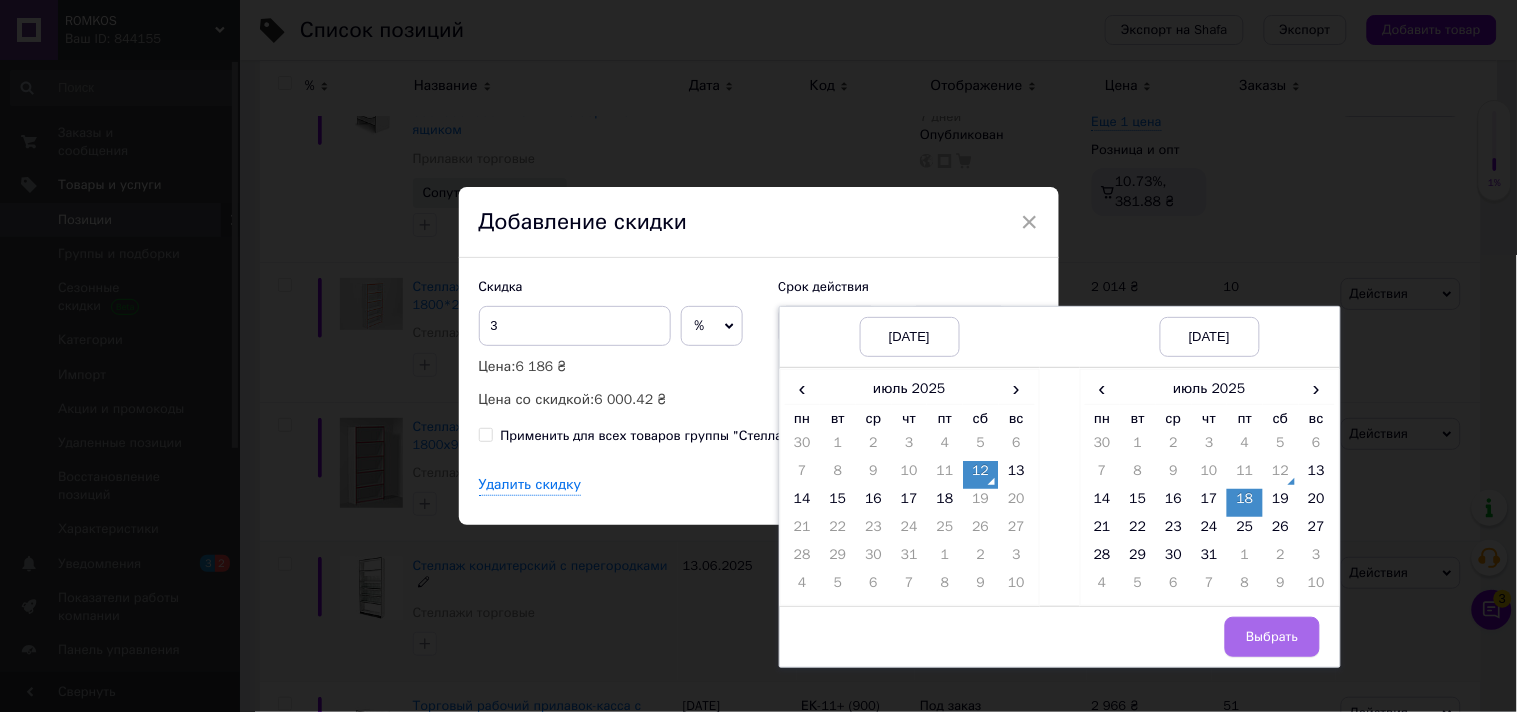 click on "Выбрать" at bounding box center (1272, 637) 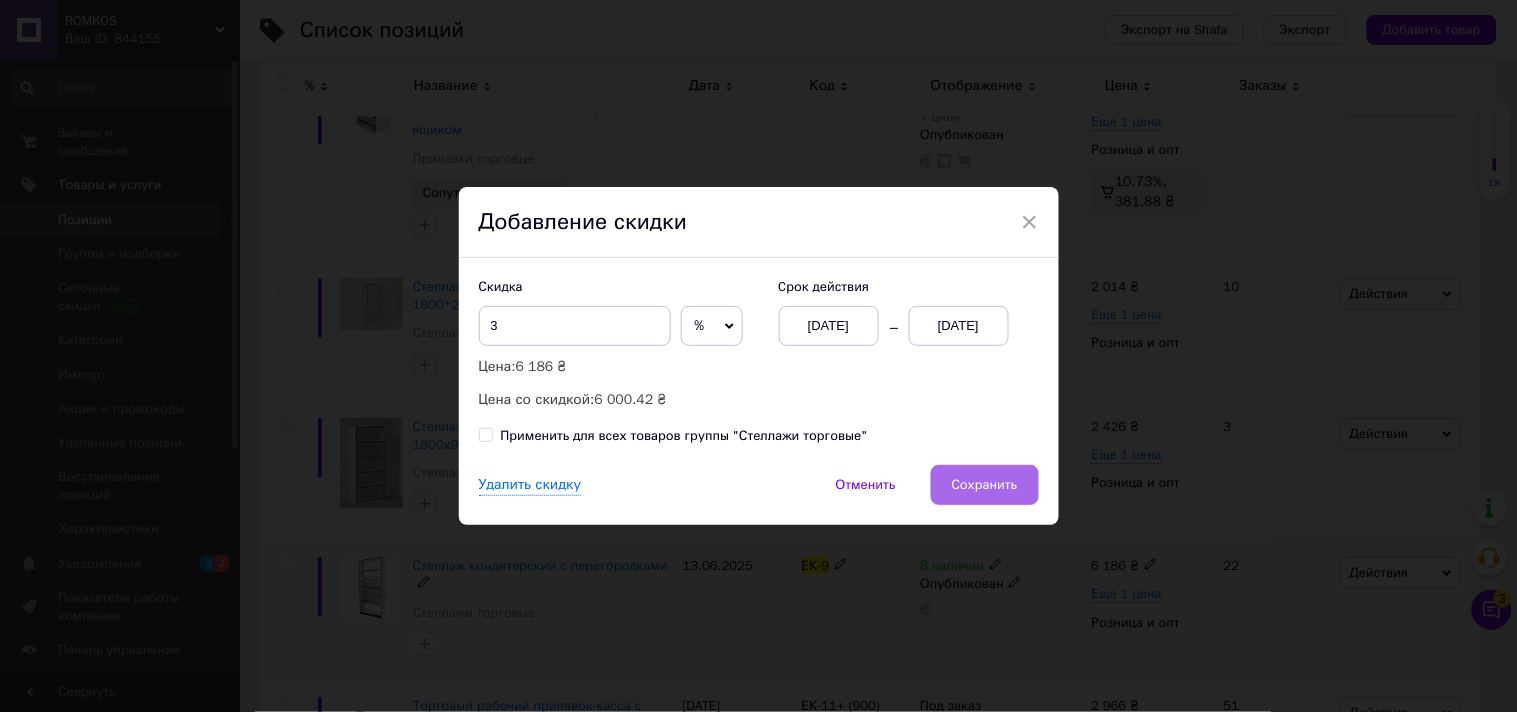 click on "Сохранить" at bounding box center [985, 485] 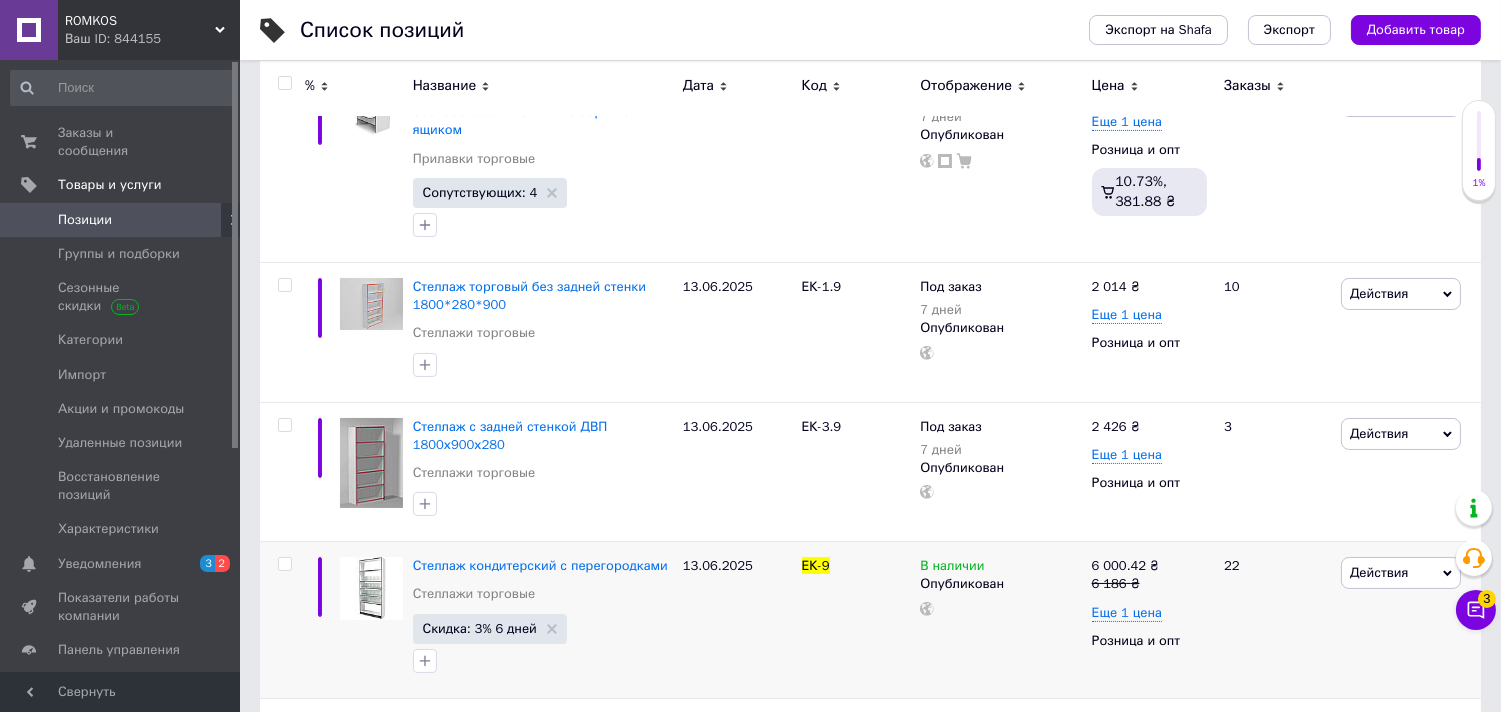 scroll, scrollTop: 0, scrollLeft: 0, axis: both 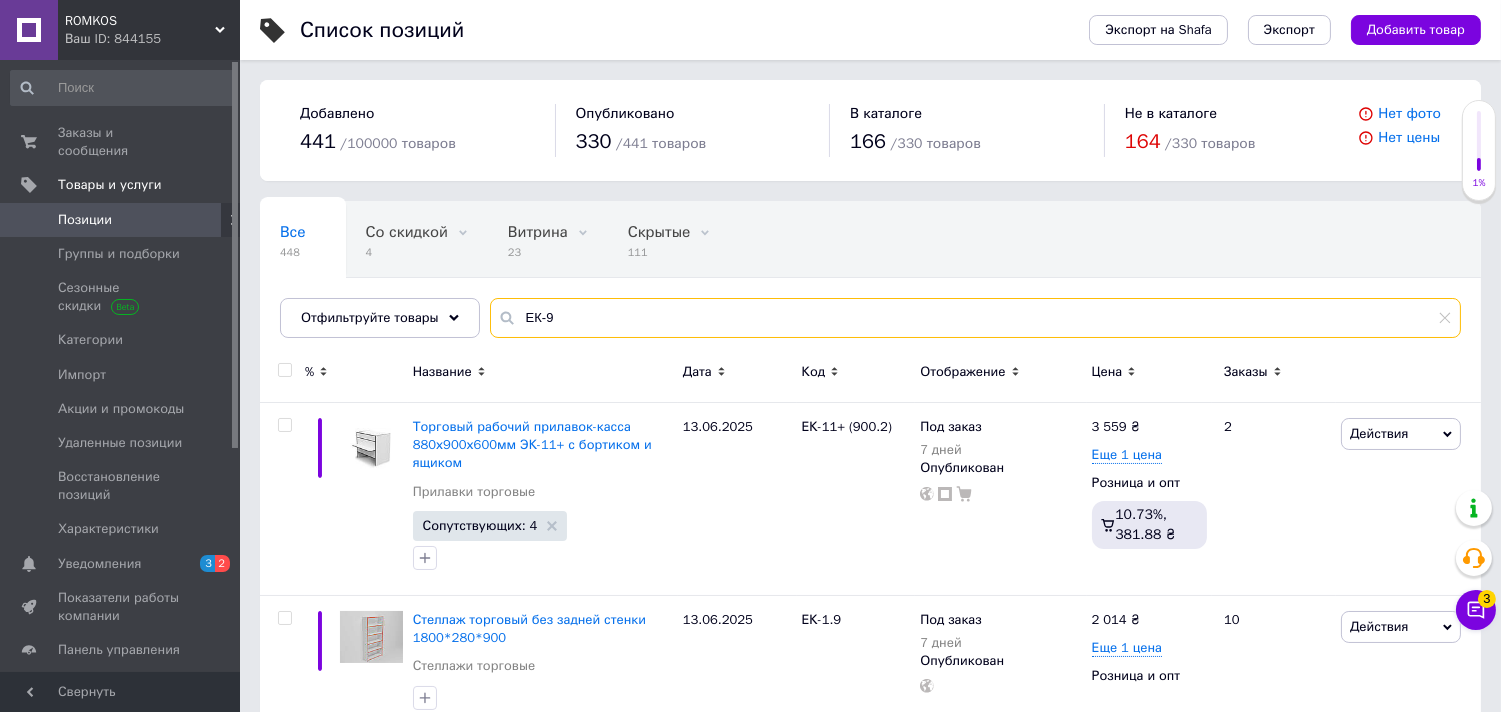 click on "ЕК-9" at bounding box center [975, 318] 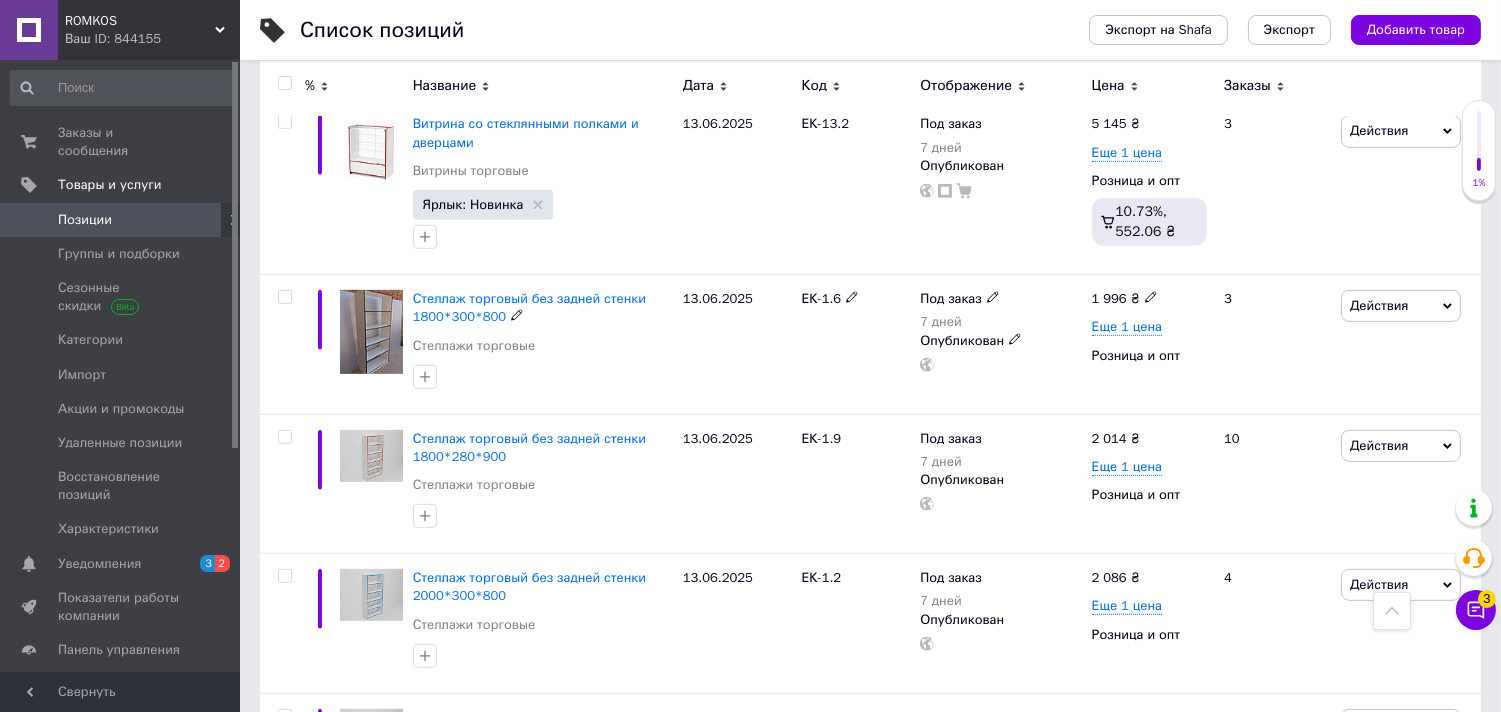 scroll, scrollTop: 1444, scrollLeft: 0, axis: vertical 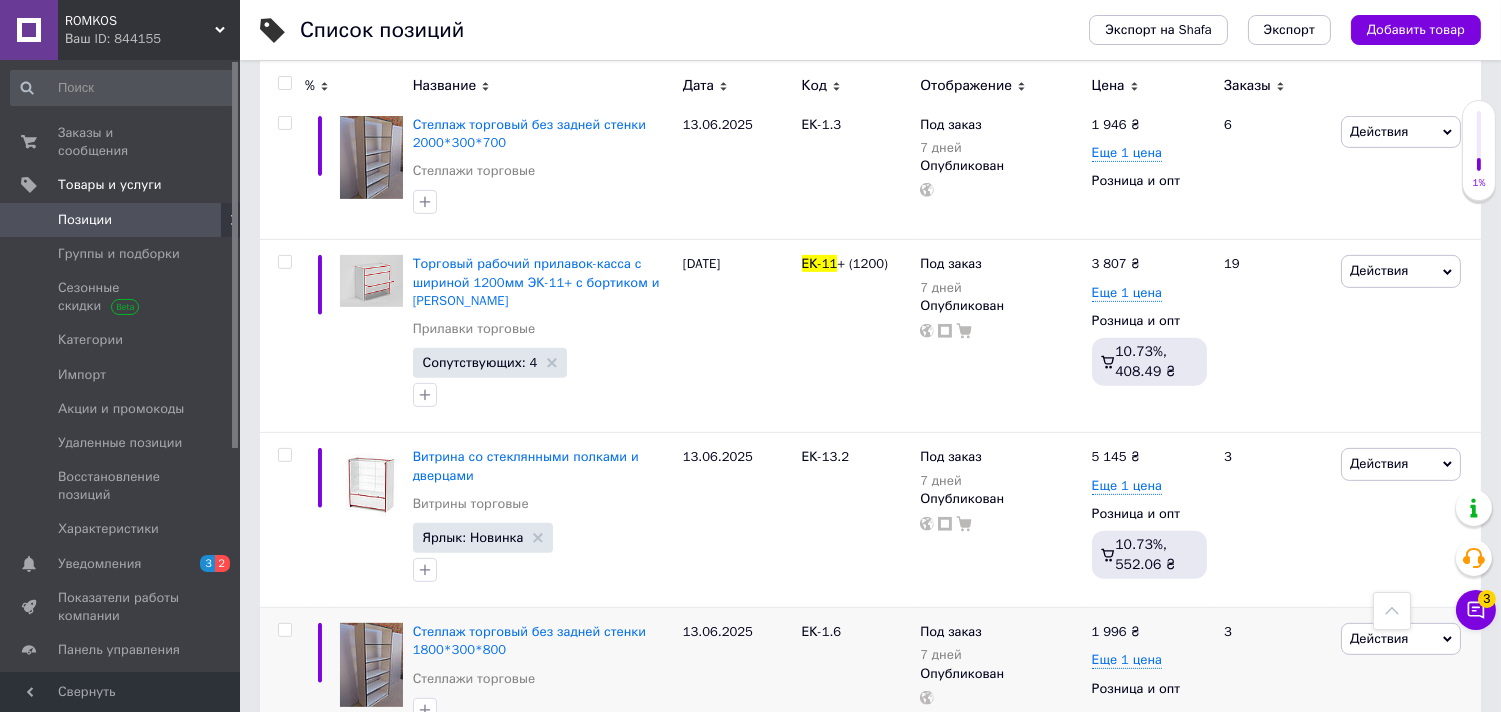 type on "ЕК-11" 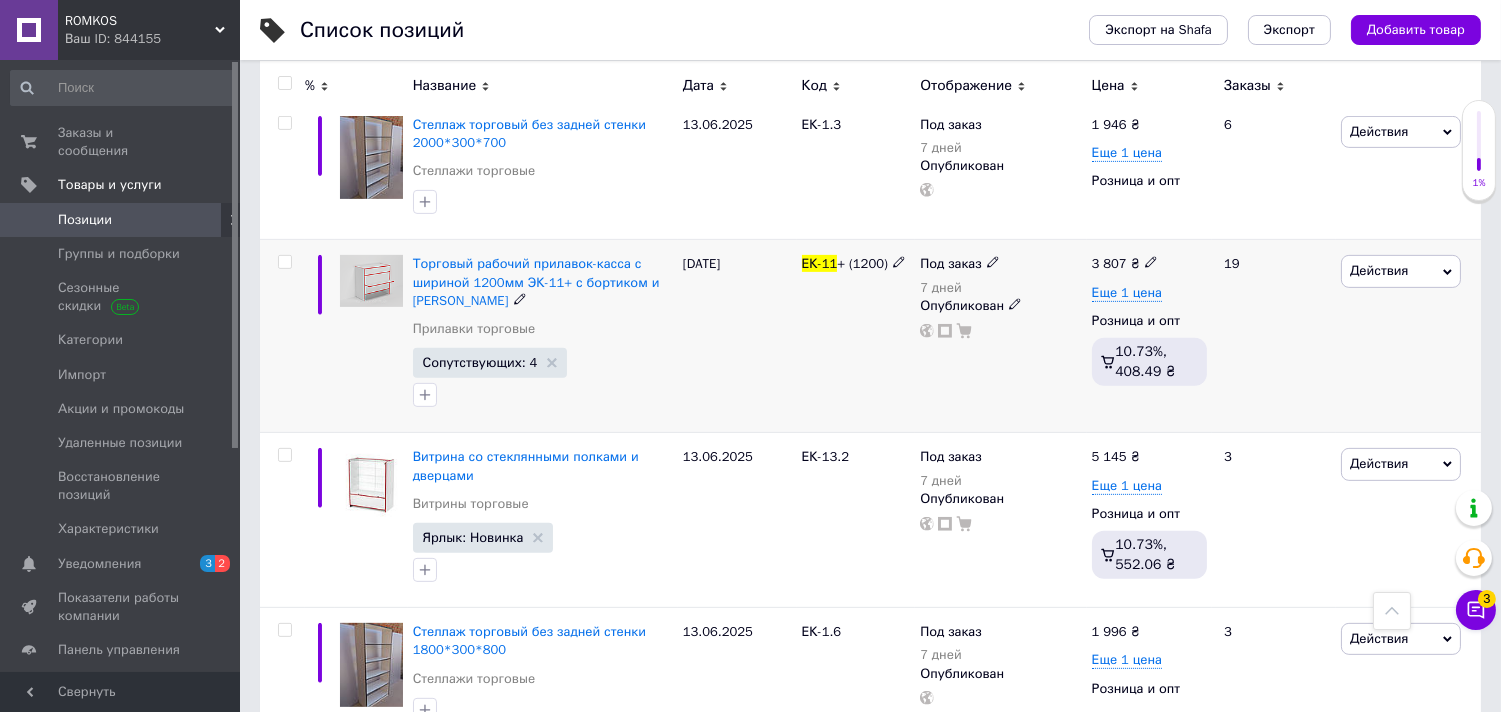 click 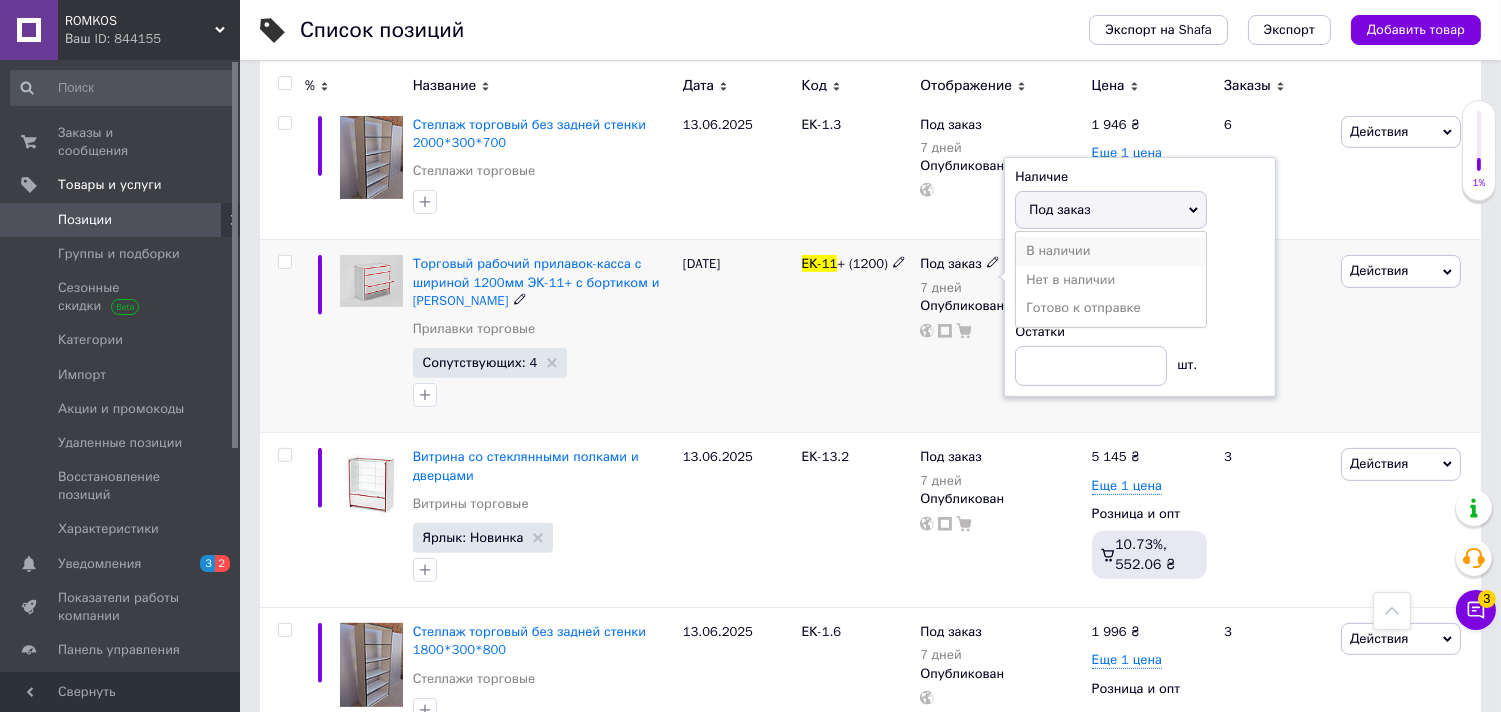 click on "В наличии" at bounding box center (1111, 251) 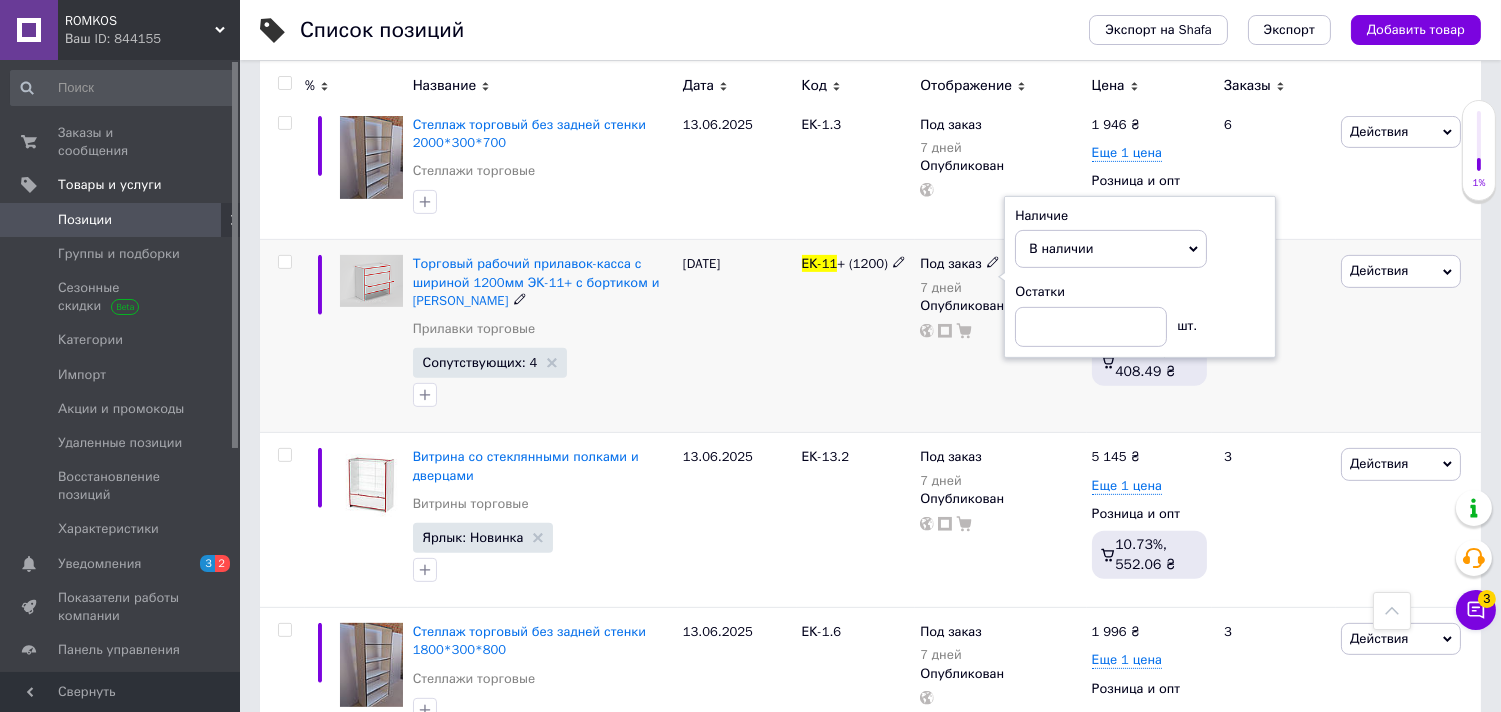 click on "ЕК-11 + (1200)" at bounding box center [856, 336] 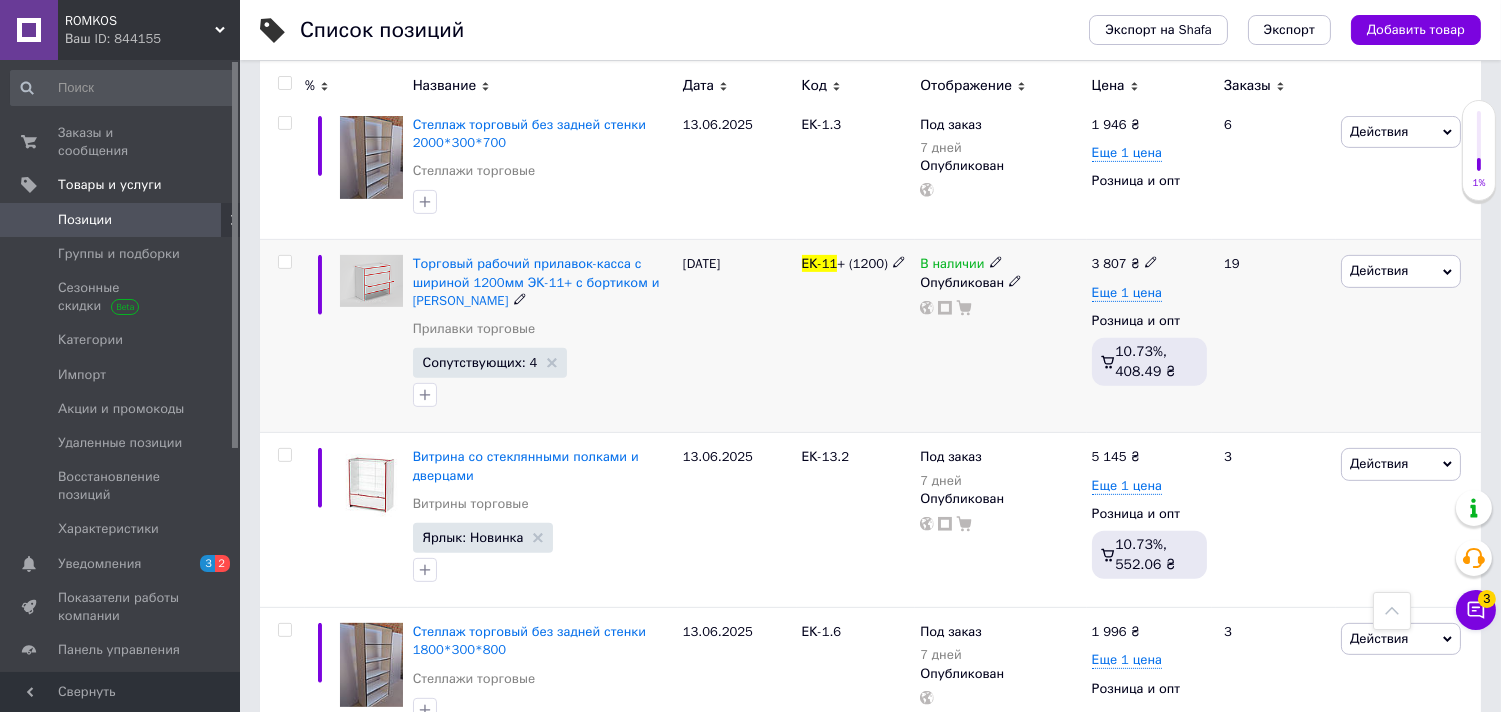 click on "Действия" at bounding box center (1379, 270) 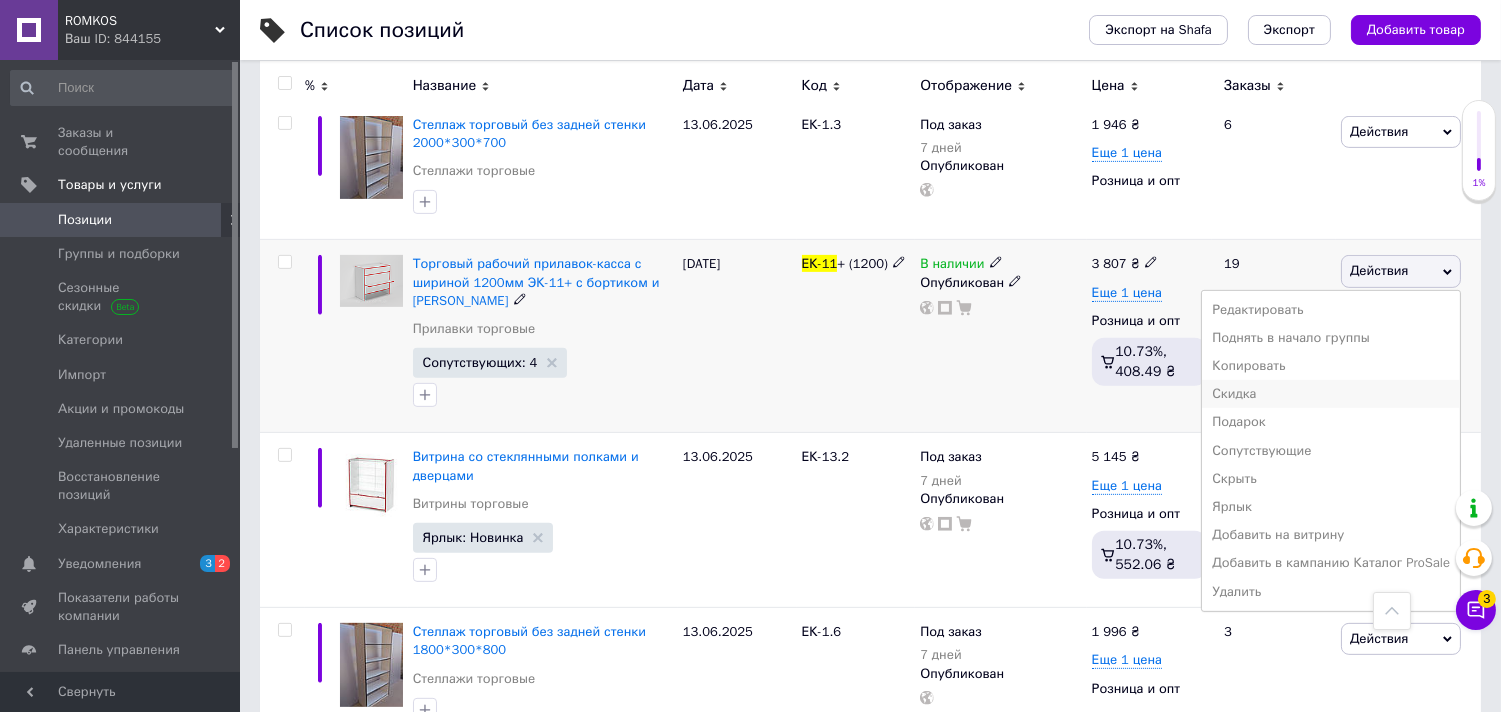 click on "Скидка" at bounding box center [1331, 394] 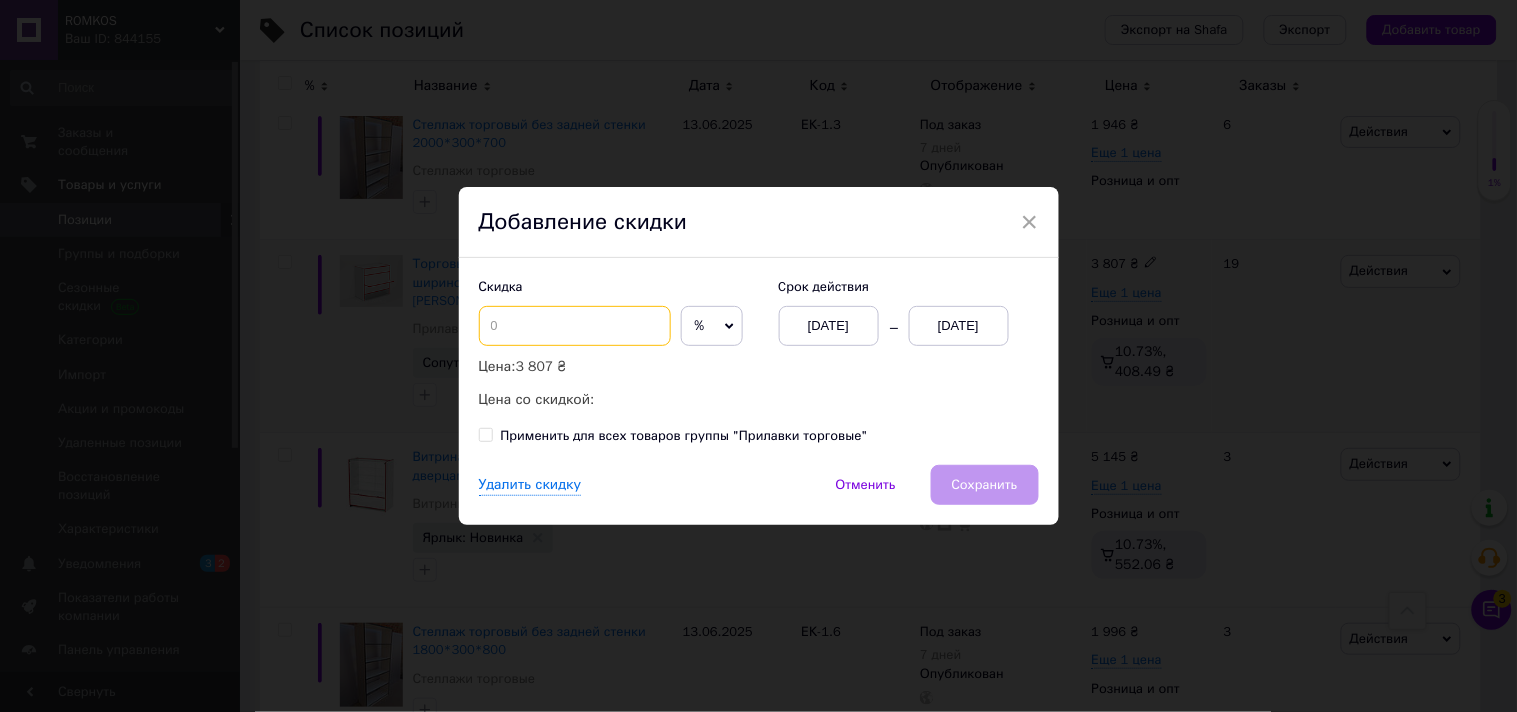 click at bounding box center [575, 326] 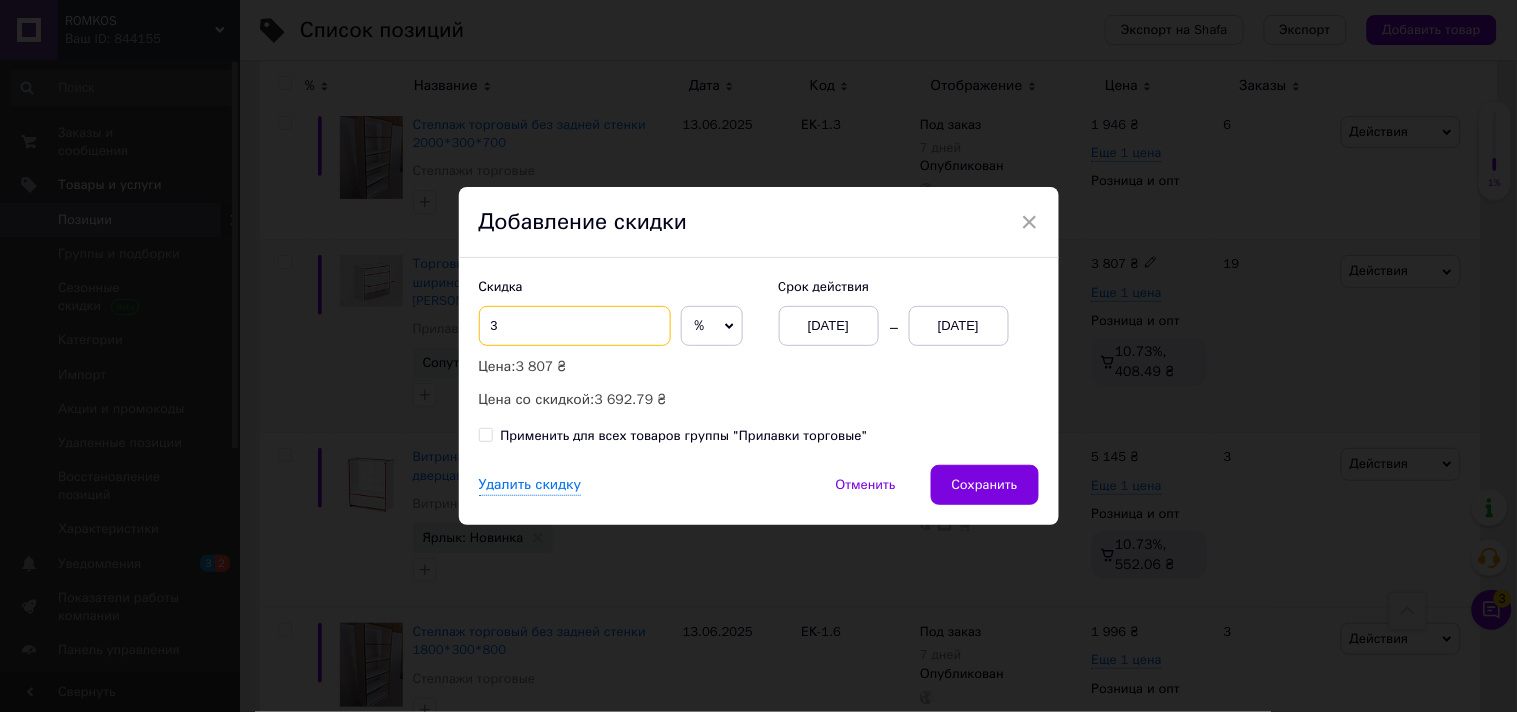 type on "3" 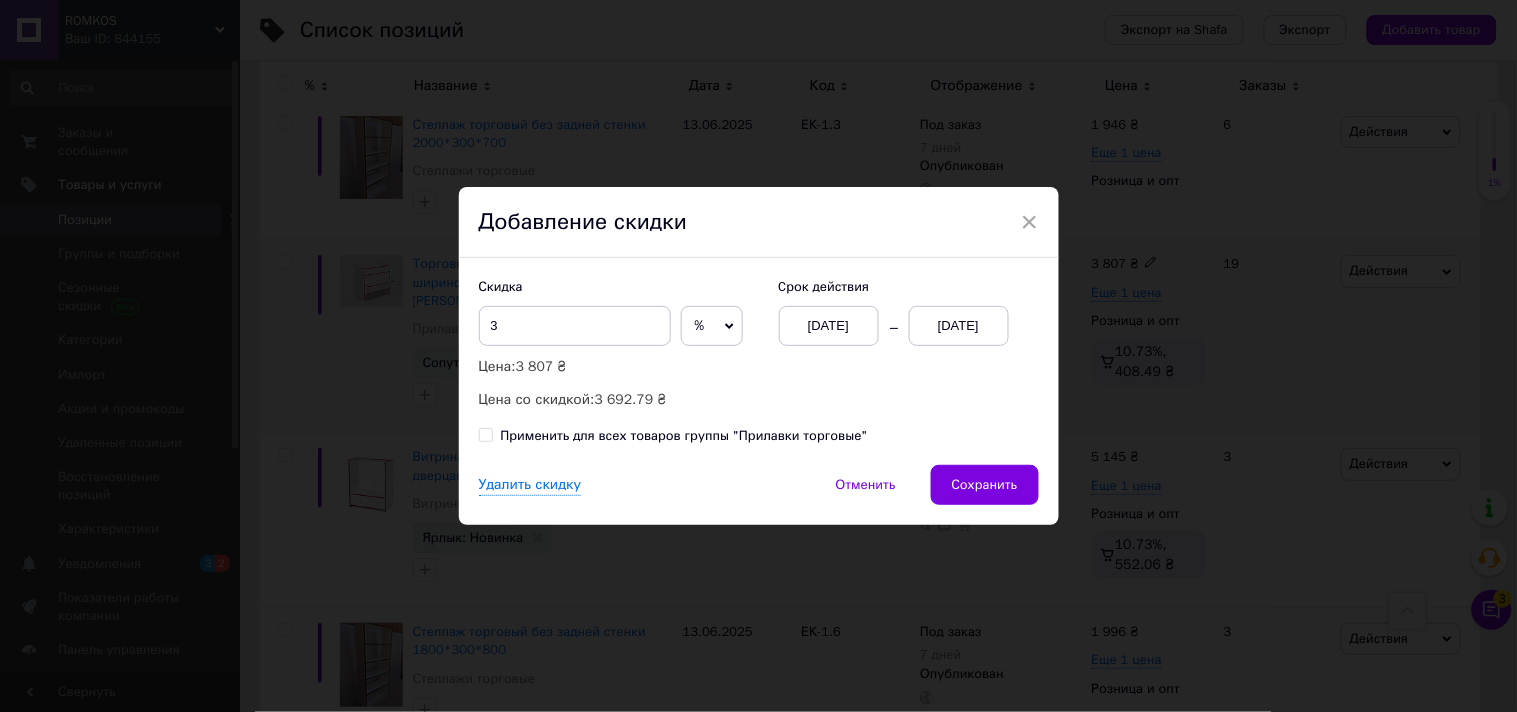 click on "[DATE]" at bounding box center [959, 326] 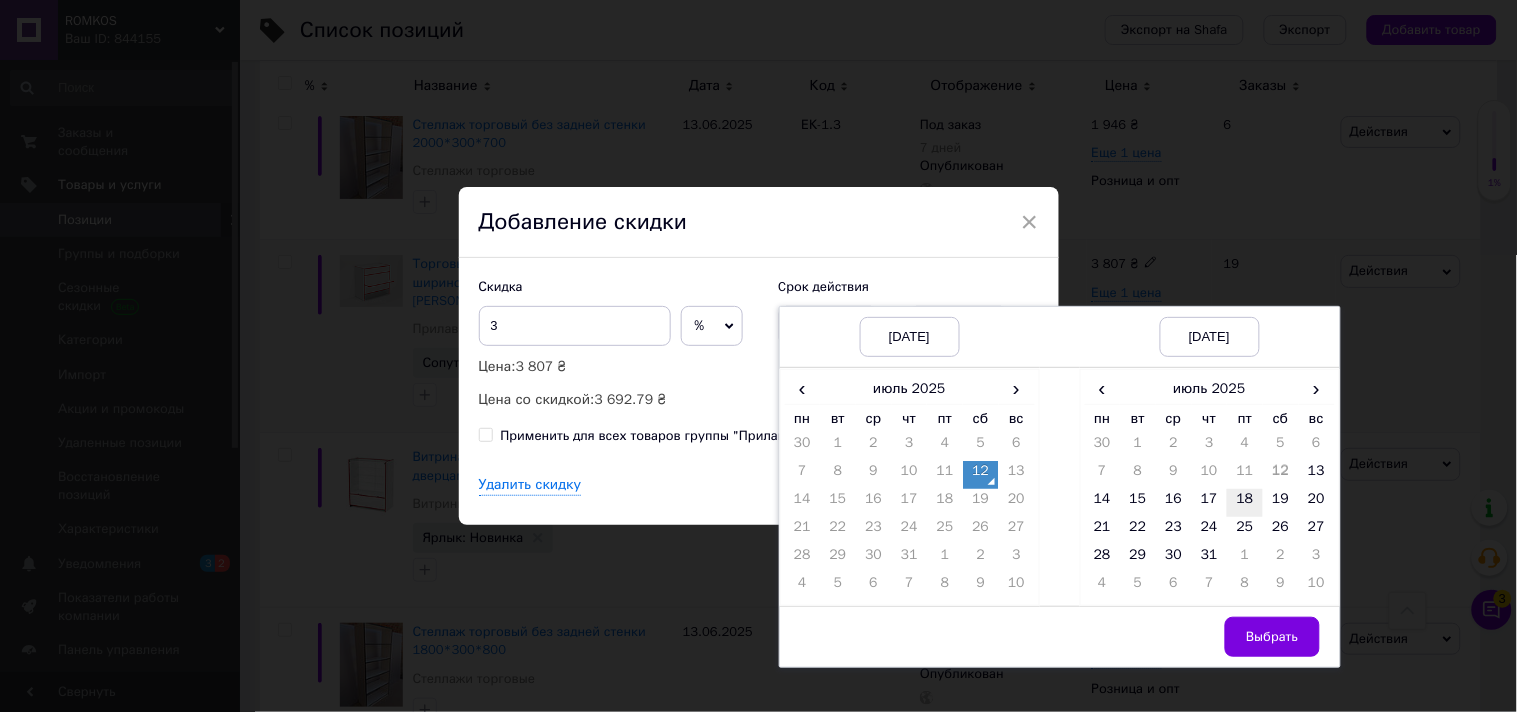 click on "18" at bounding box center (1245, 503) 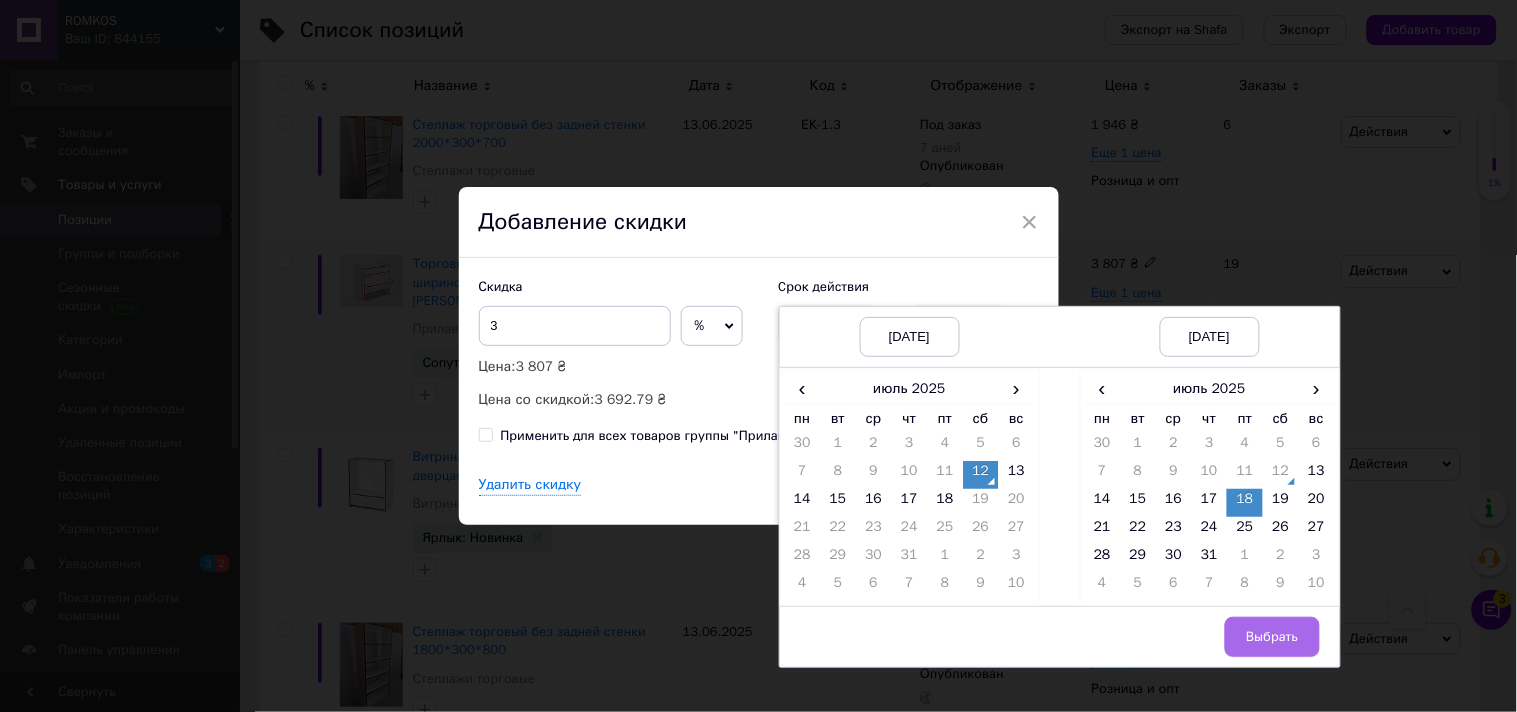 click on "Выбрать" at bounding box center [1272, 637] 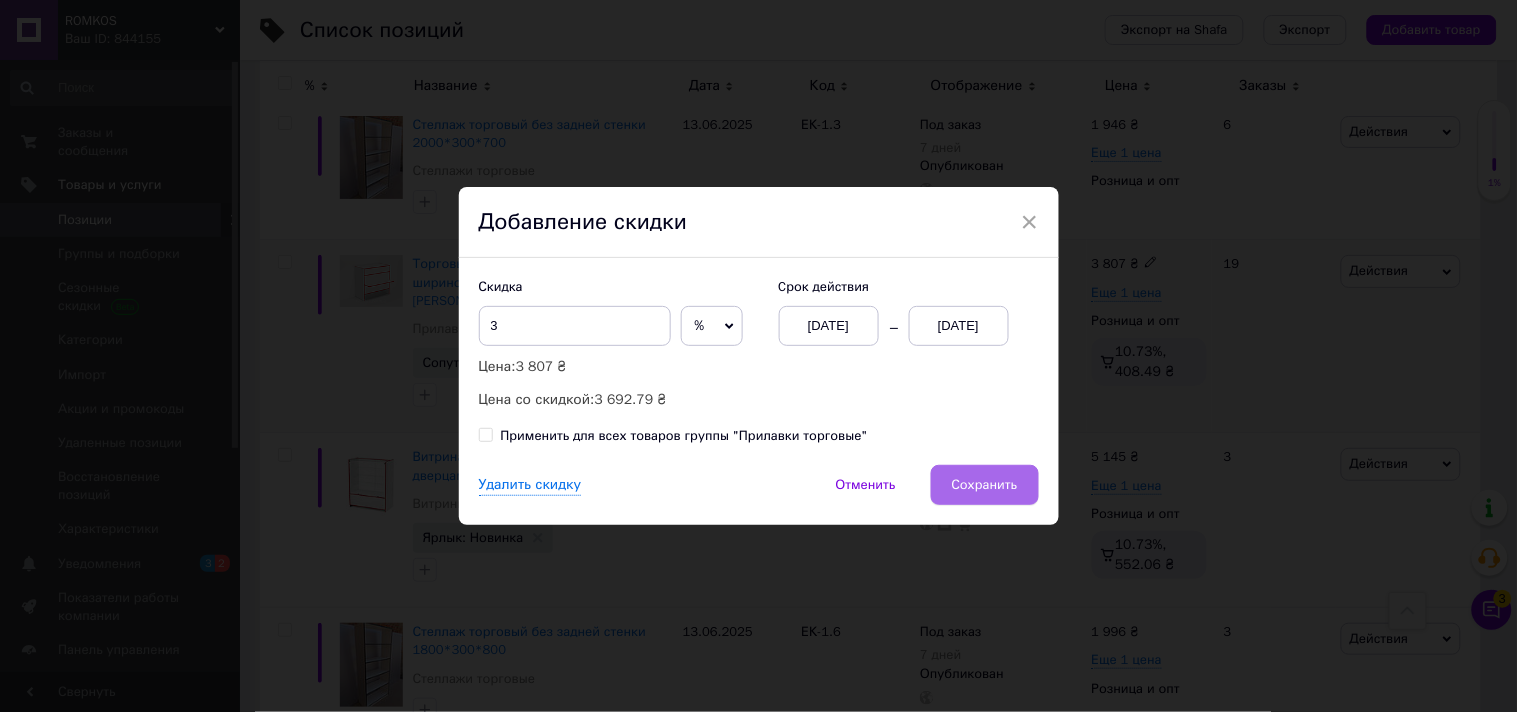 click on "Сохранить" at bounding box center (985, 485) 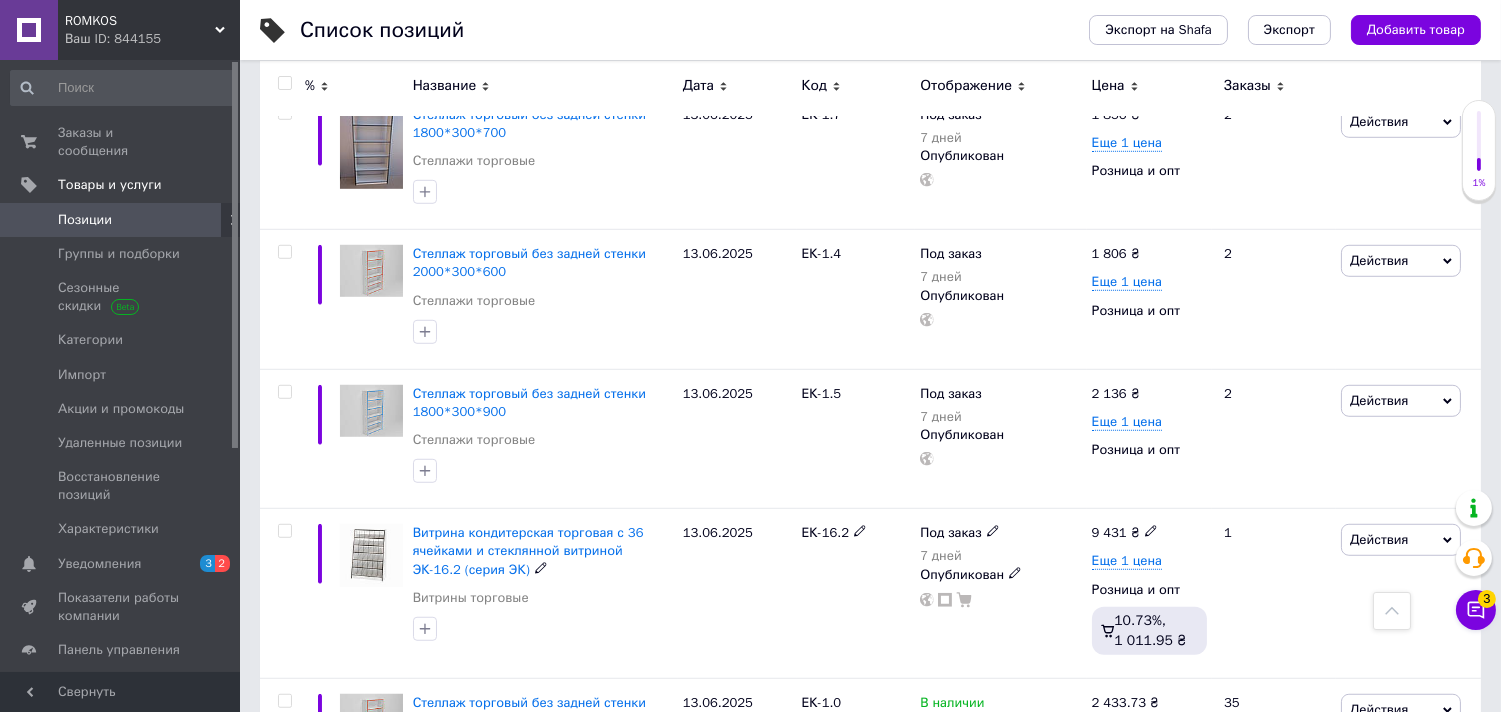 scroll, scrollTop: 2777, scrollLeft: 0, axis: vertical 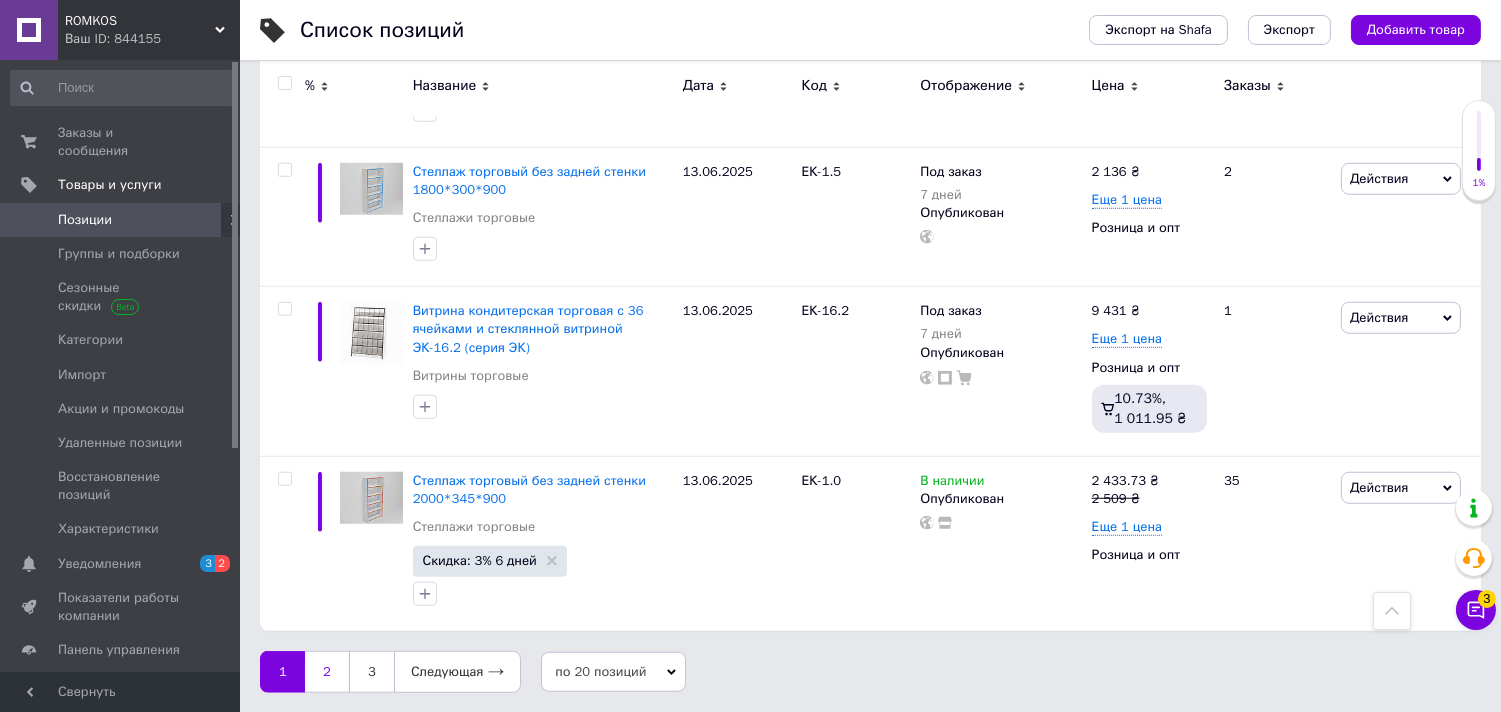 click on "2" at bounding box center [327, 672] 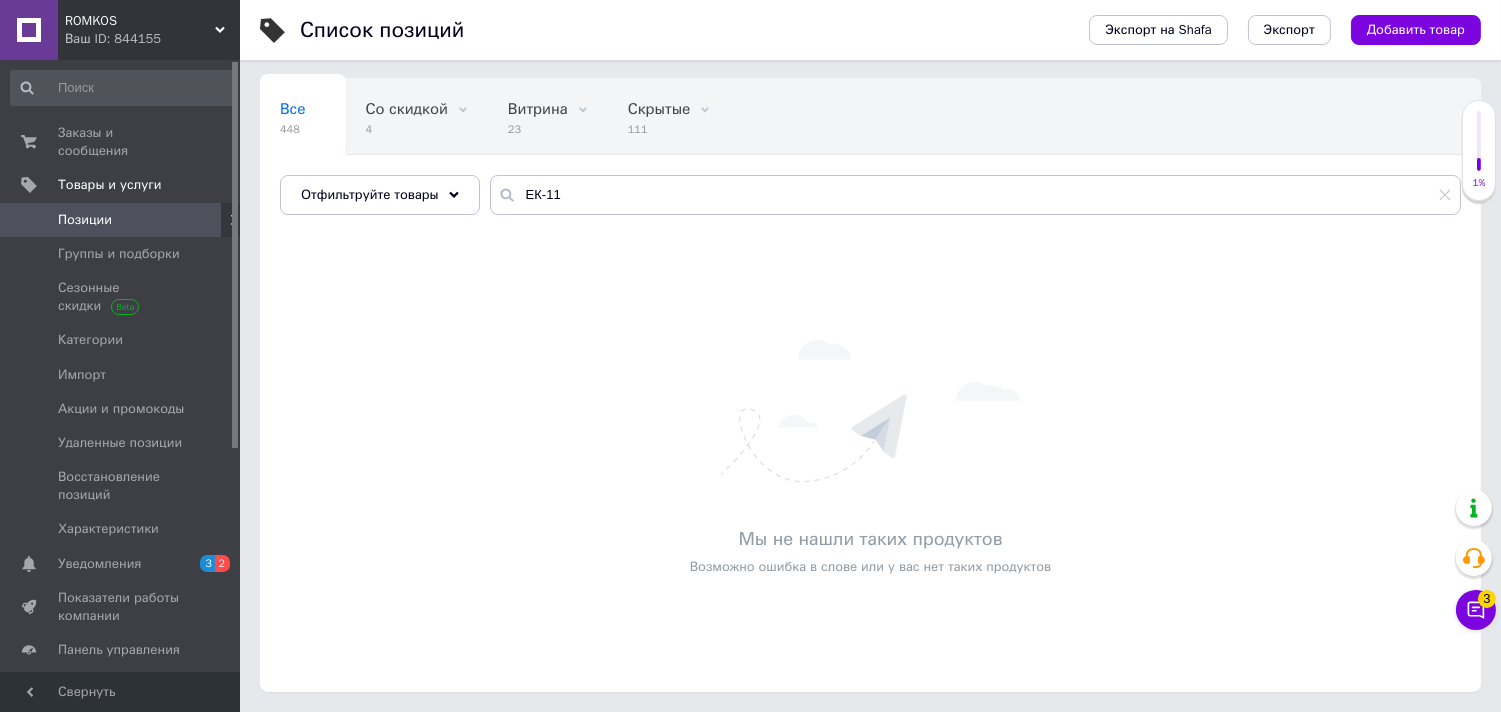 scroll, scrollTop: 123, scrollLeft: 0, axis: vertical 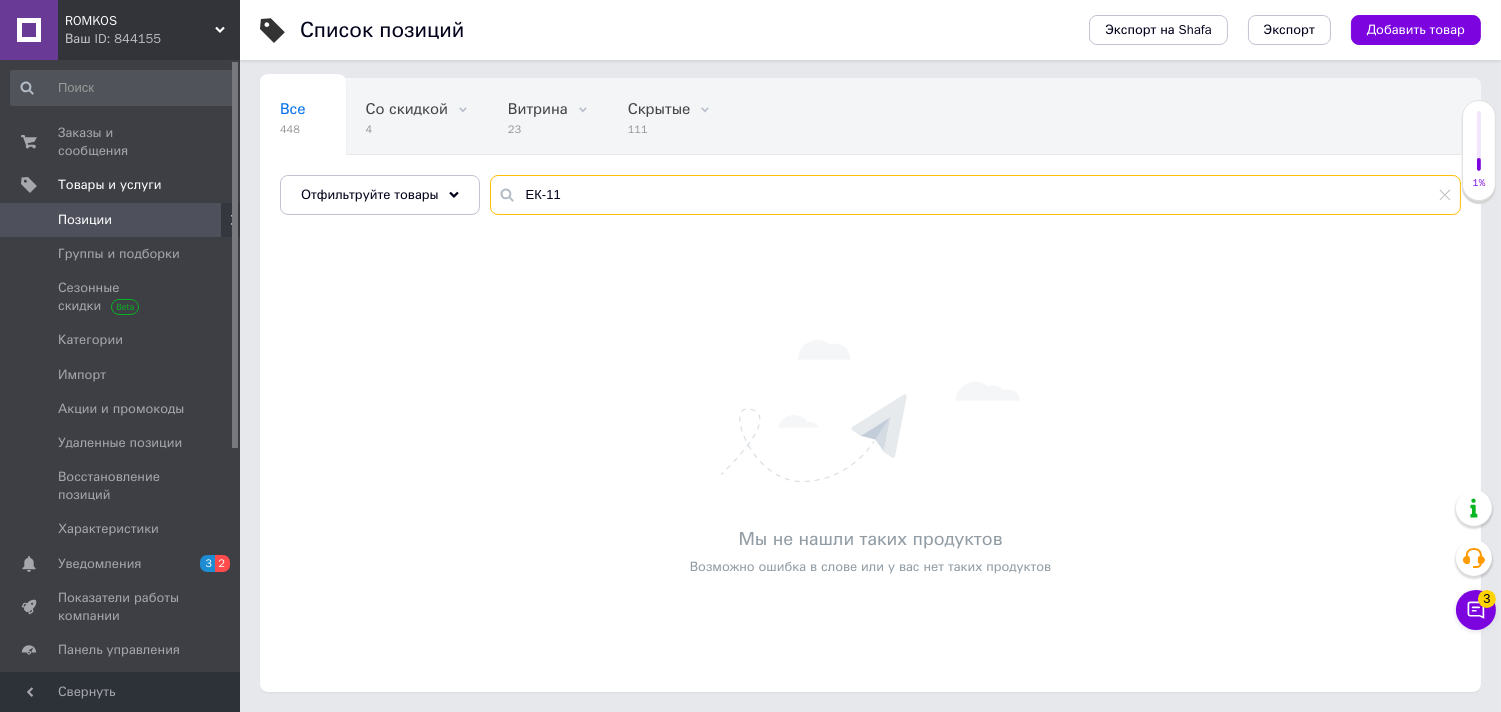 click on "ЕК-11" at bounding box center [975, 195] 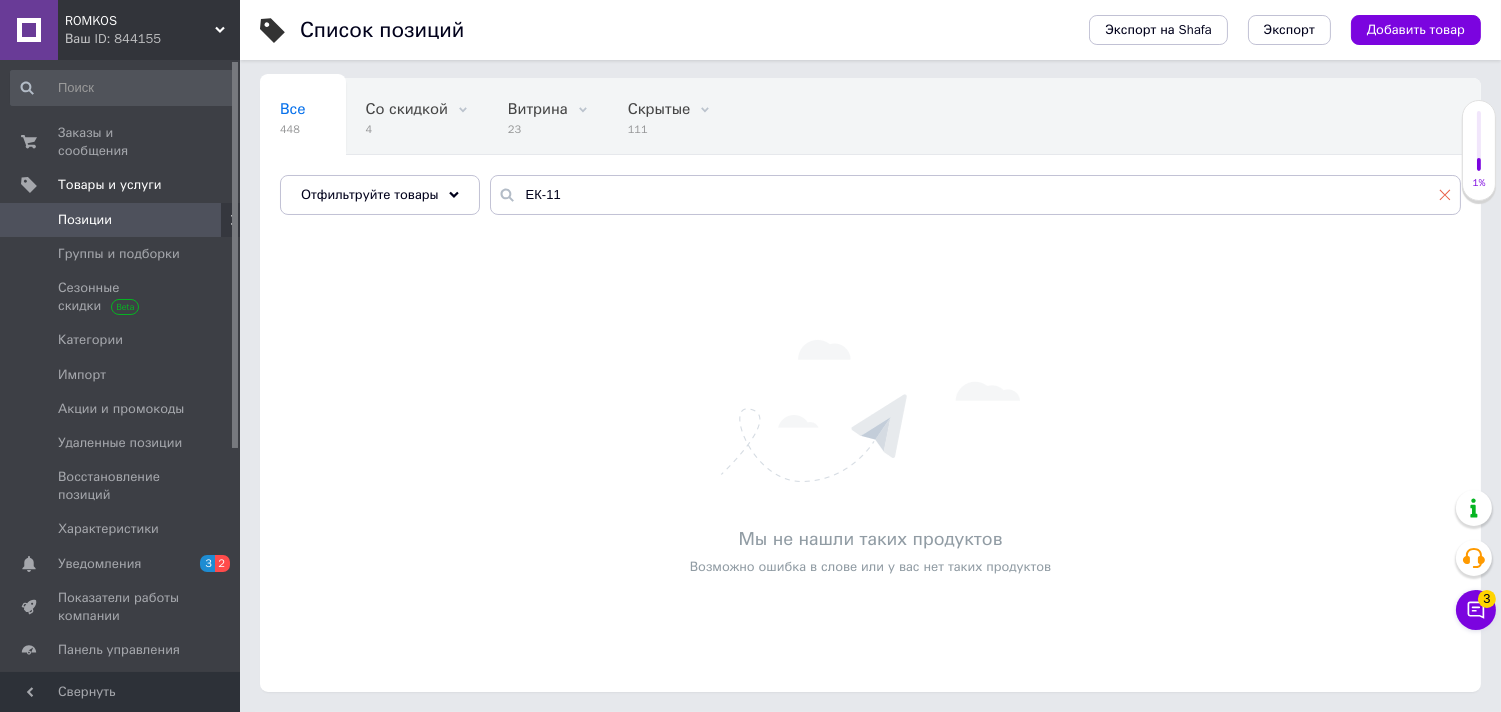 click 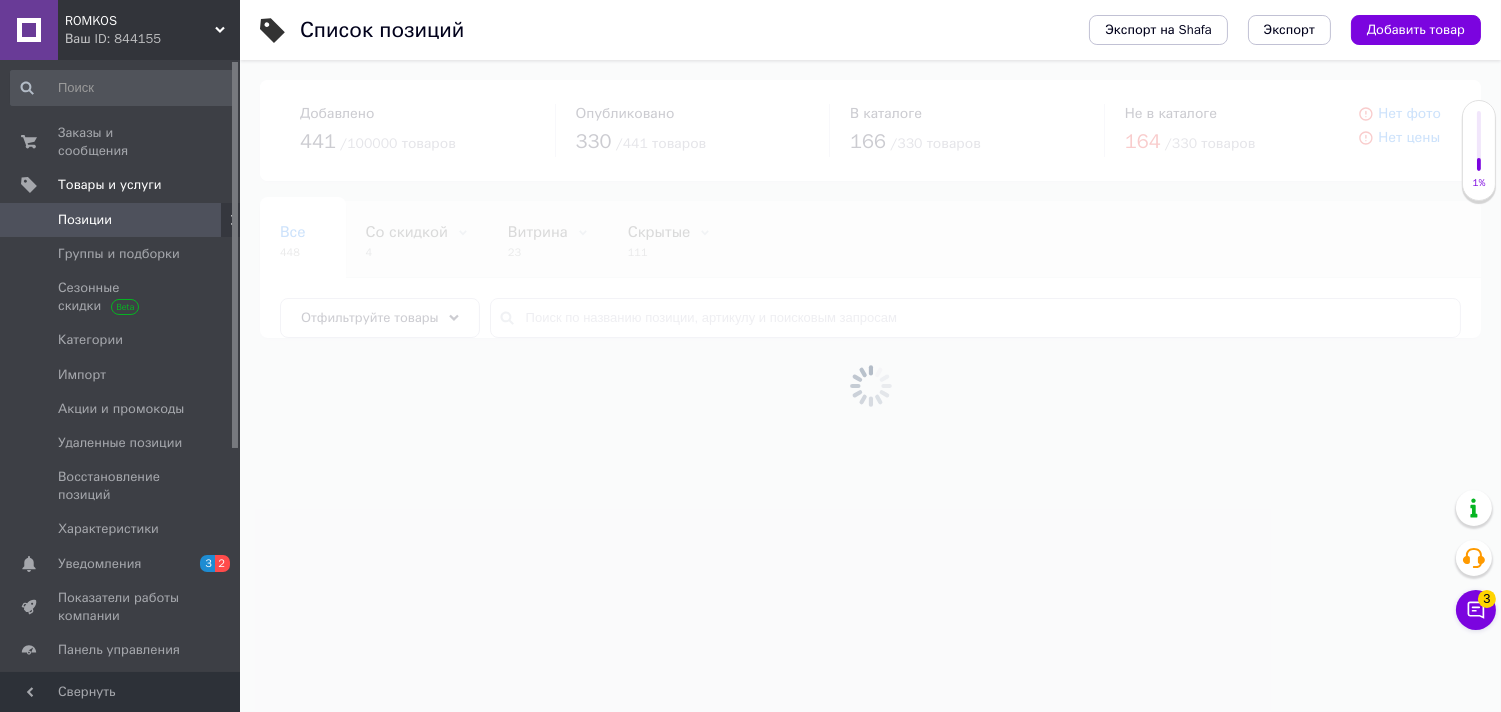 scroll, scrollTop: 0, scrollLeft: 0, axis: both 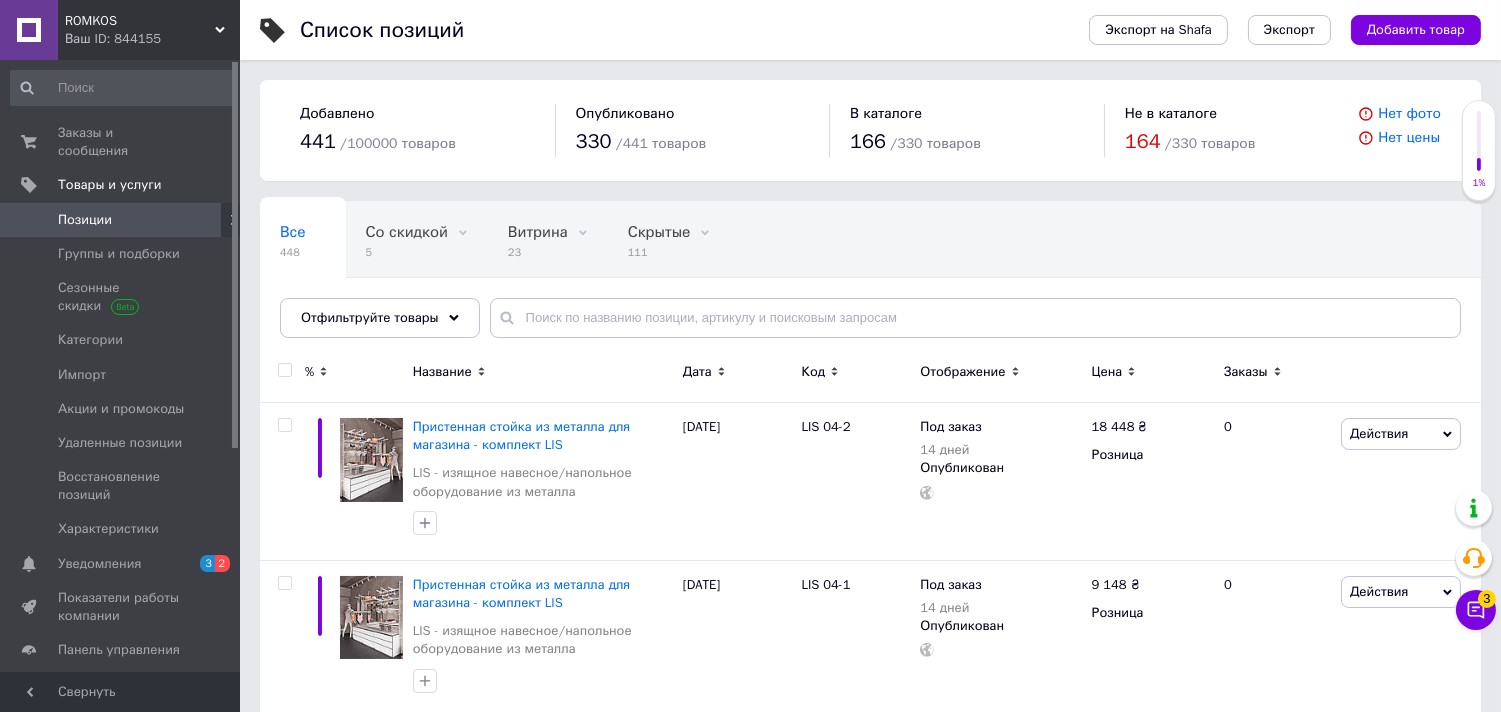 click on "1%" at bounding box center (1479, 150) 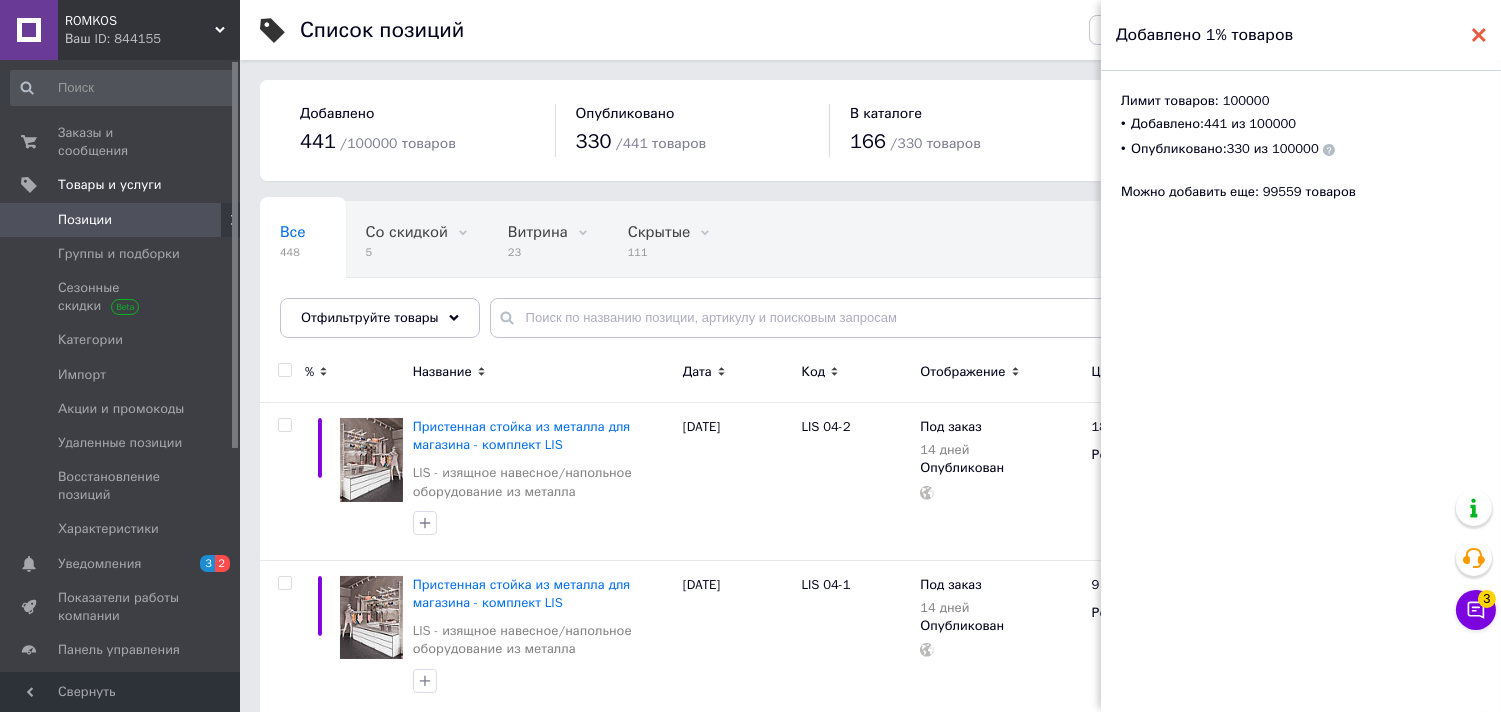 click 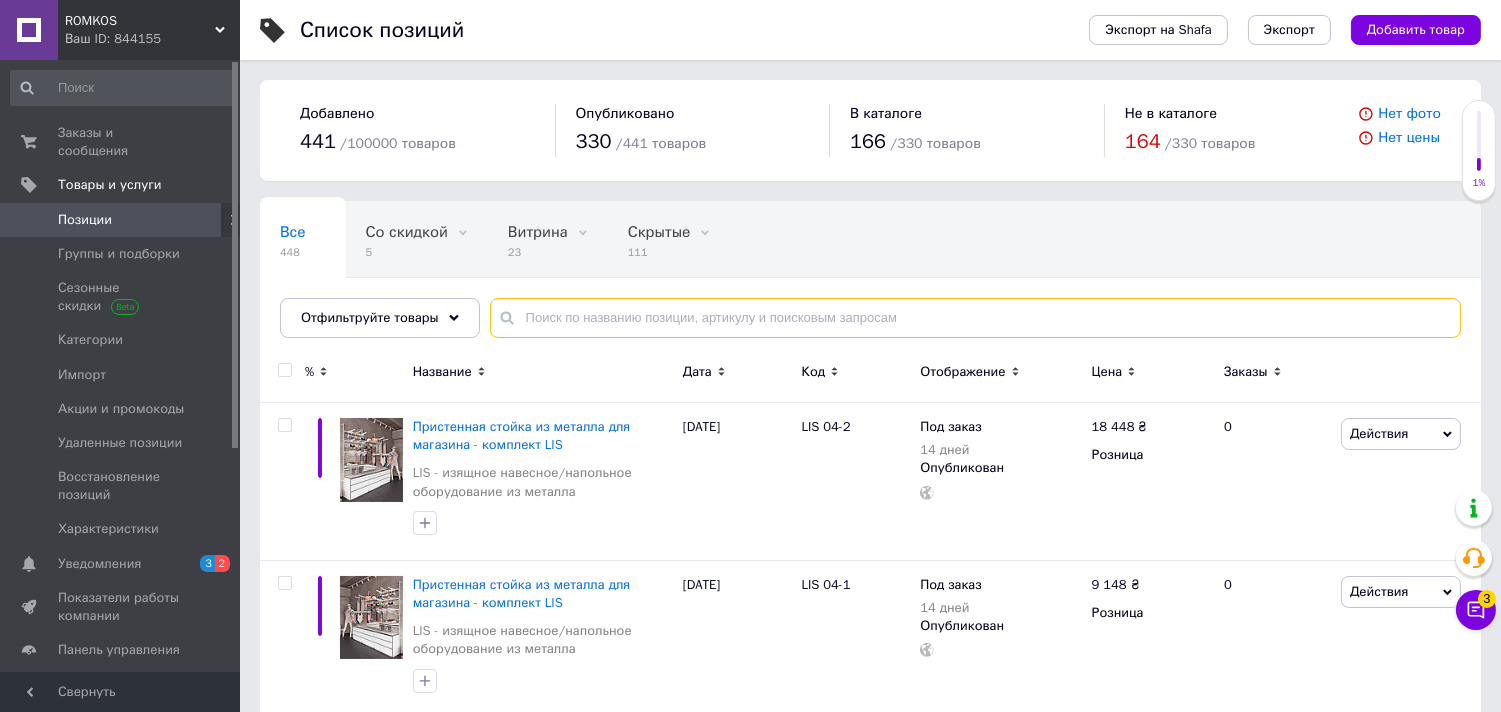 click at bounding box center (975, 318) 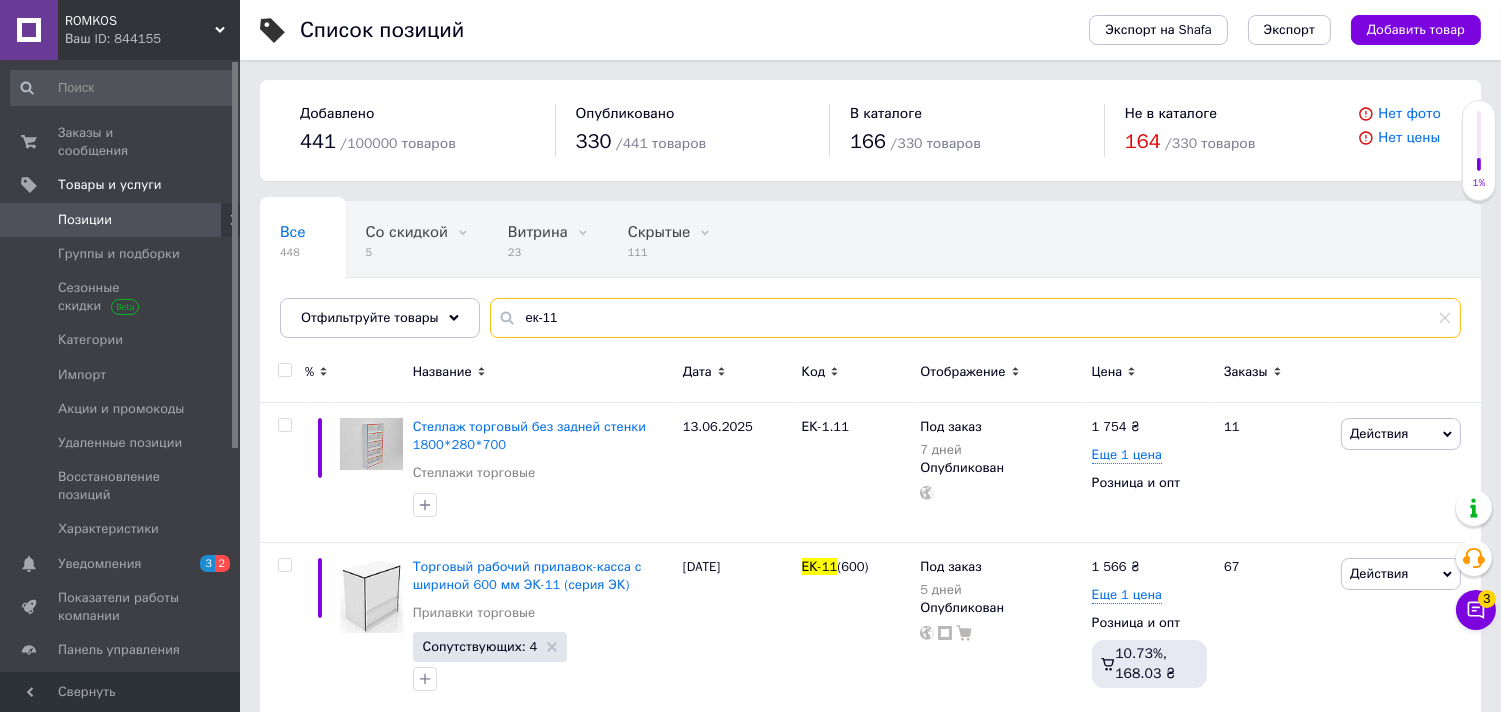 scroll, scrollTop: 111, scrollLeft: 0, axis: vertical 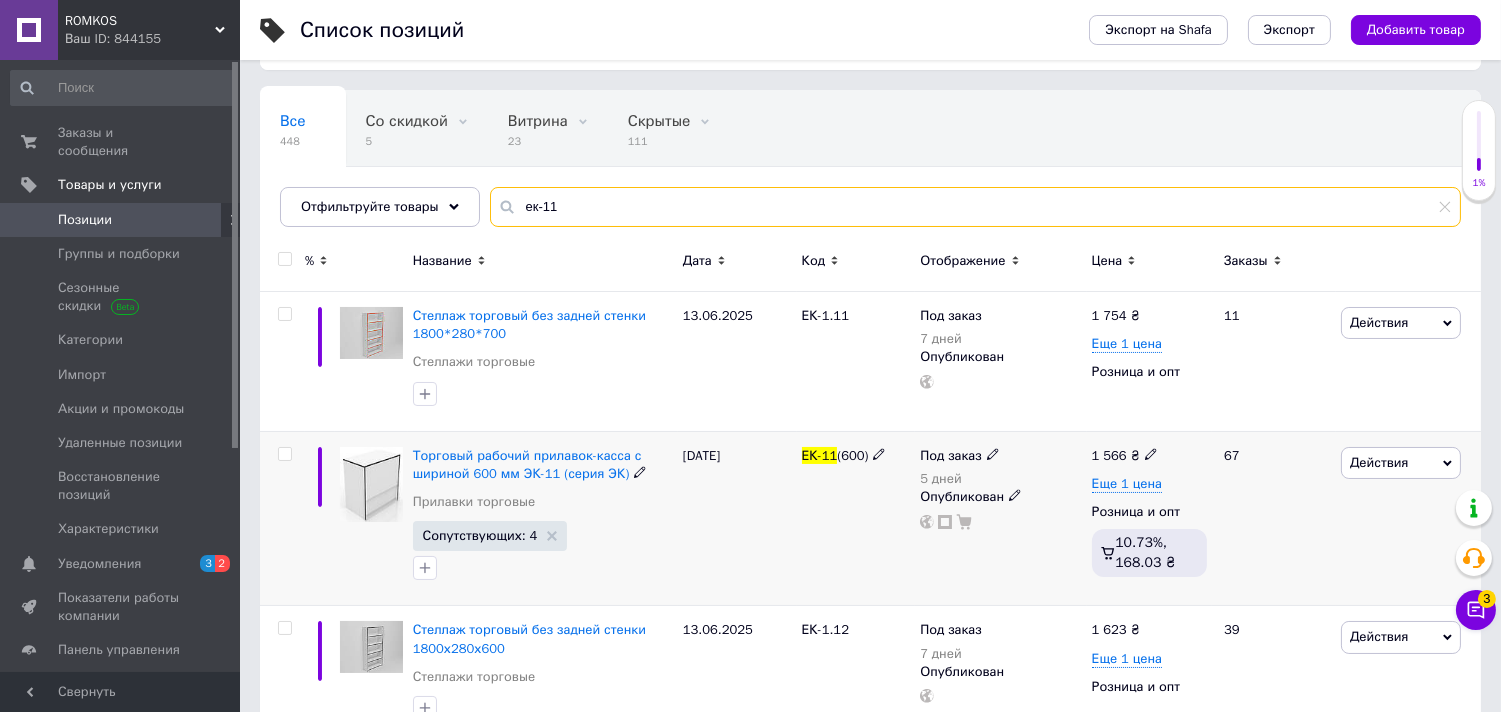 type on "ек-11" 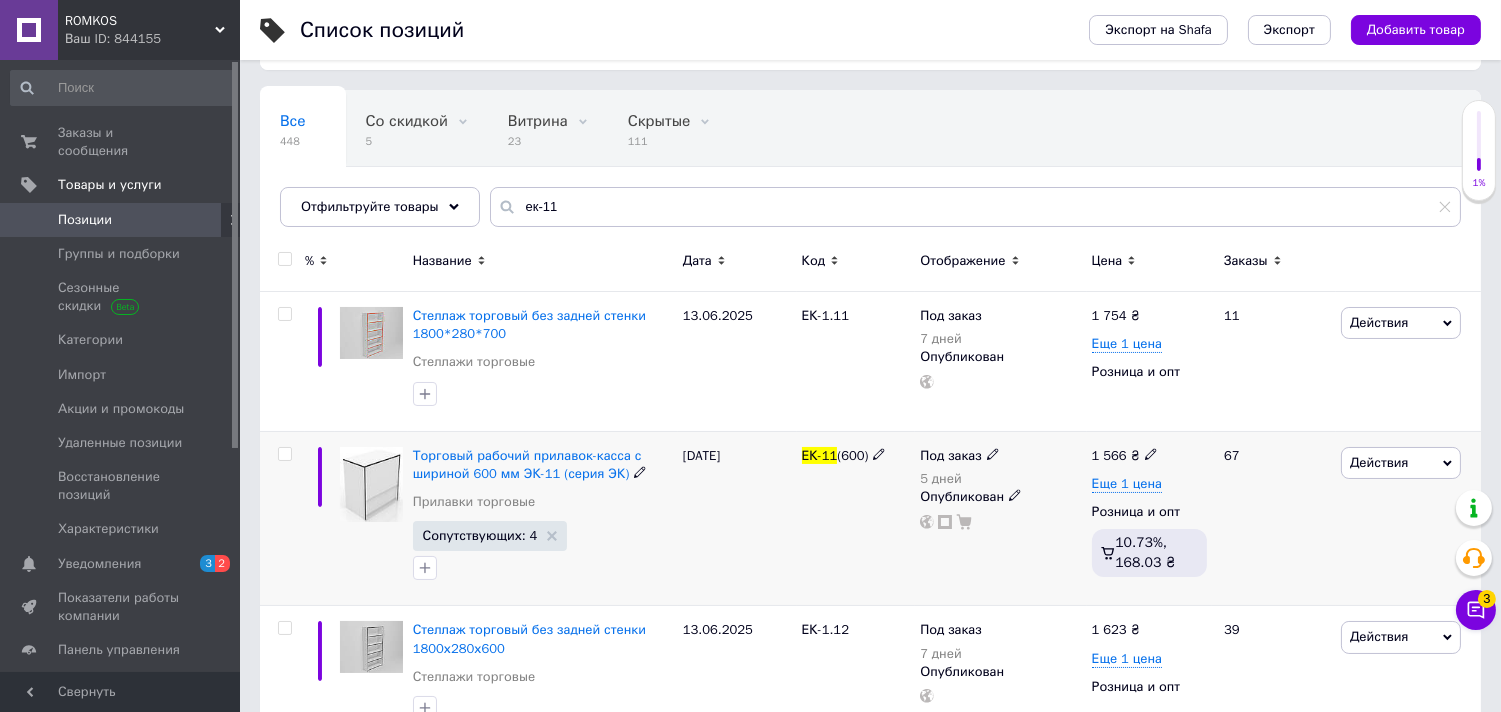 click 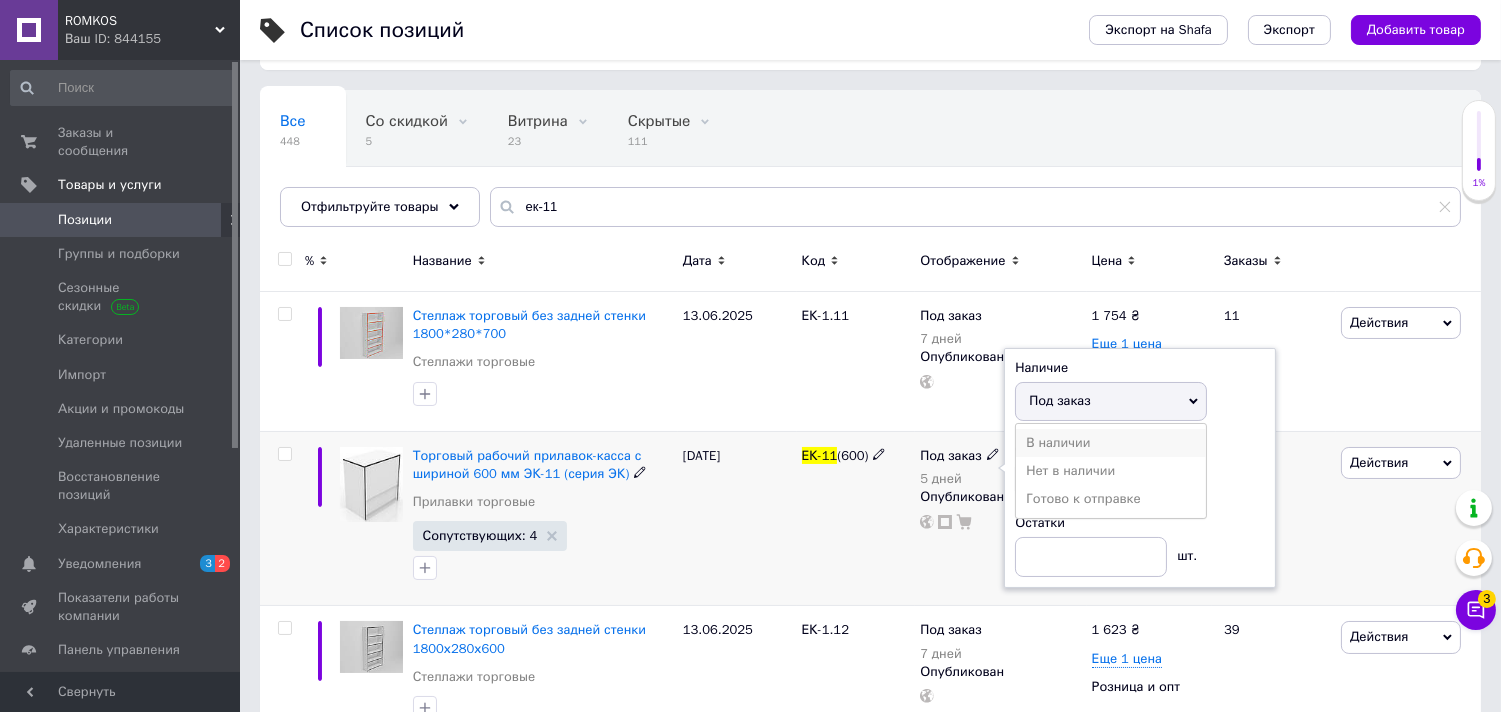 click on "В наличии" at bounding box center (1111, 443) 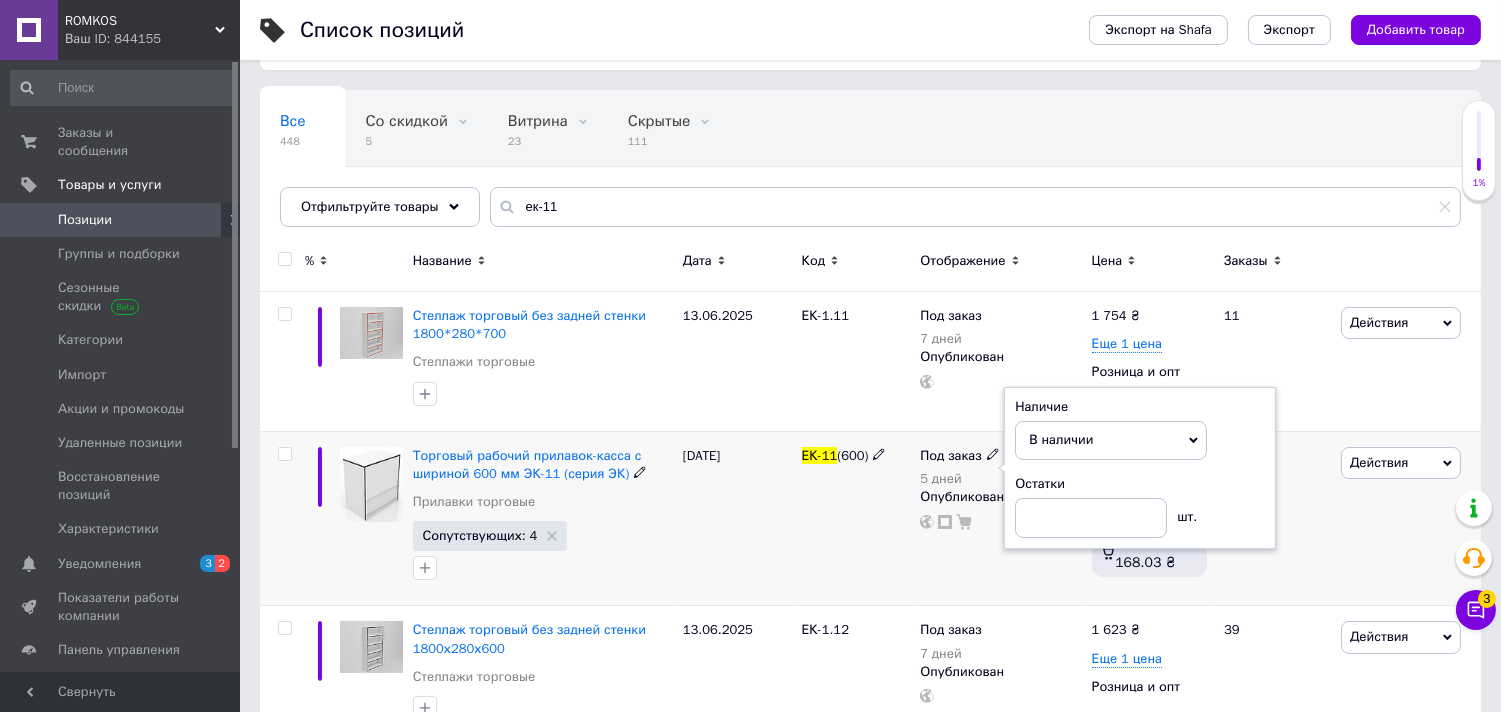 click on "ЕК-11  (600)" at bounding box center (856, 518) 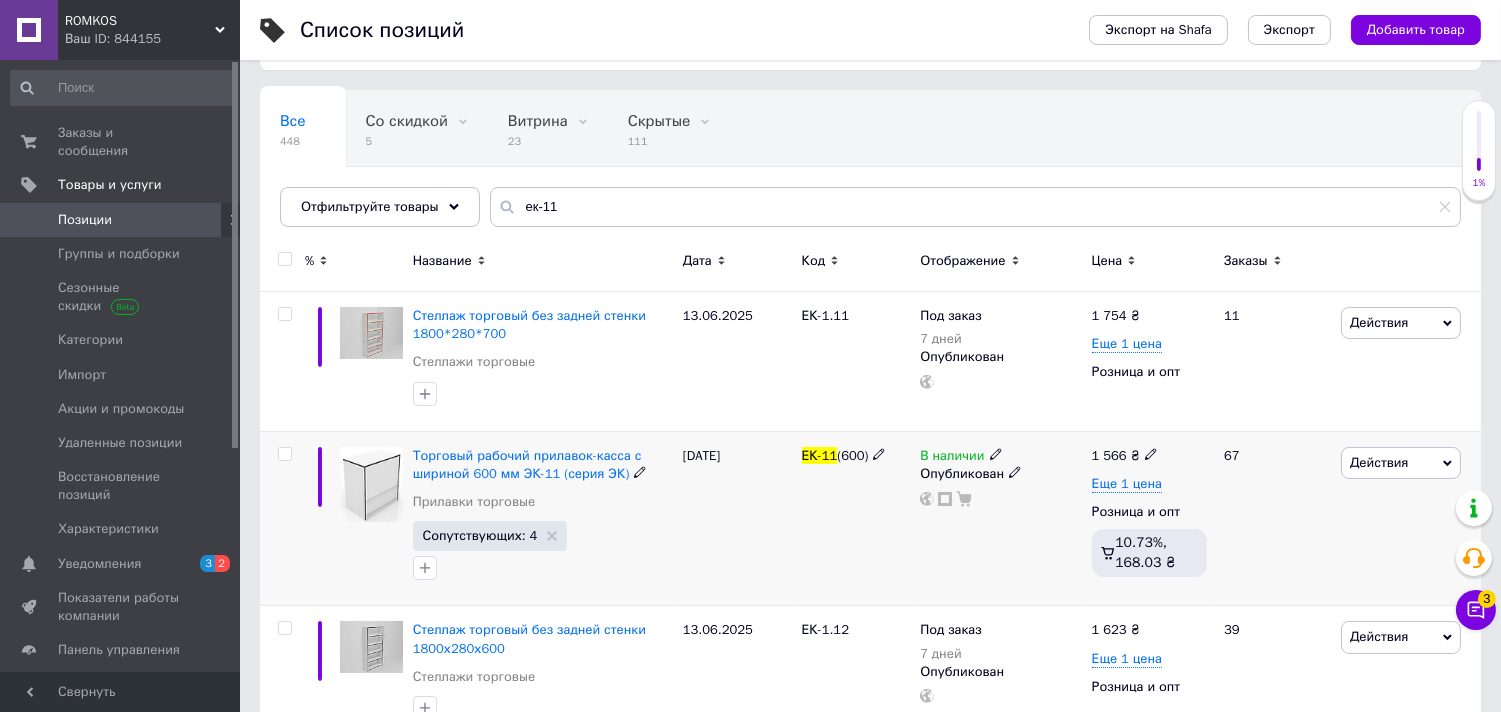 click on "Действия" at bounding box center [1379, 462] 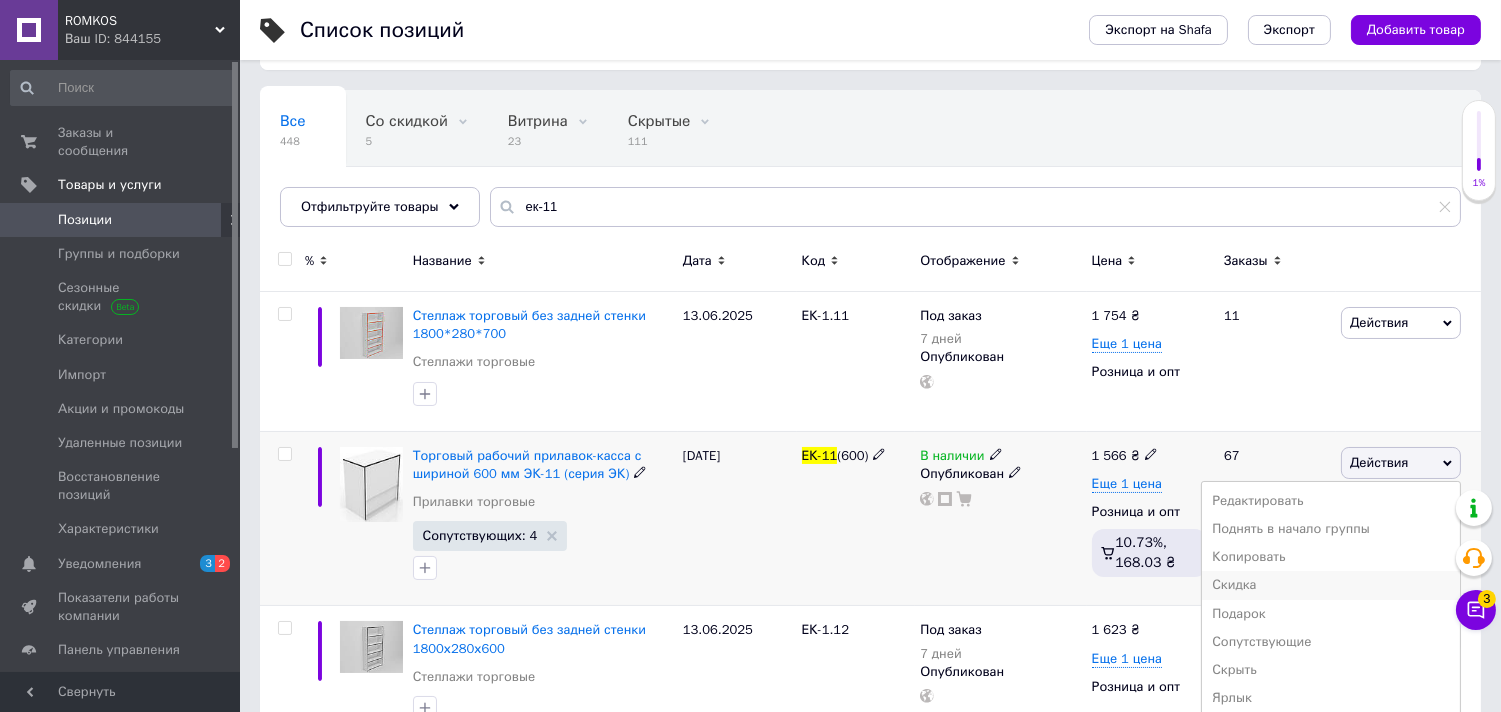click on "Скидка" at bounding box center [1331, 585] 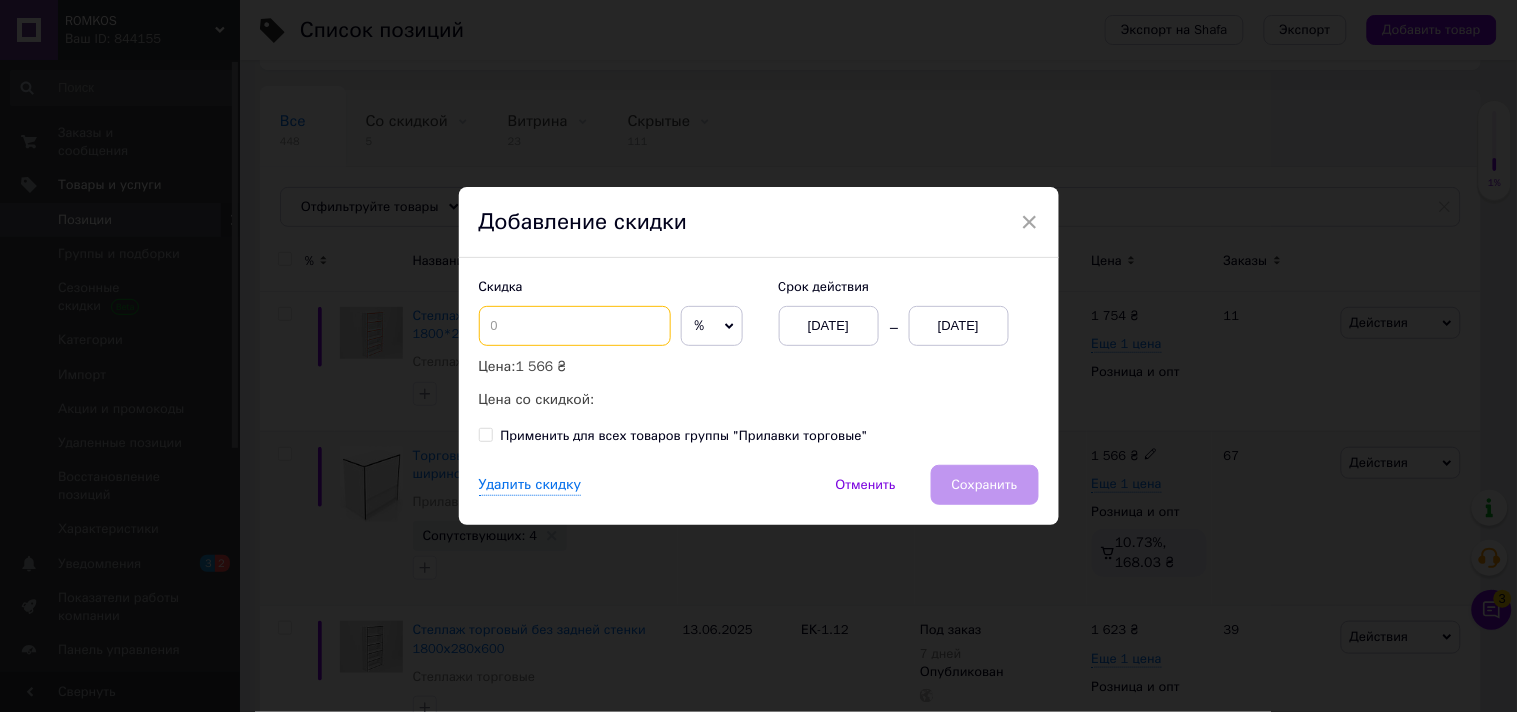 click at bounding box center [575, 326] 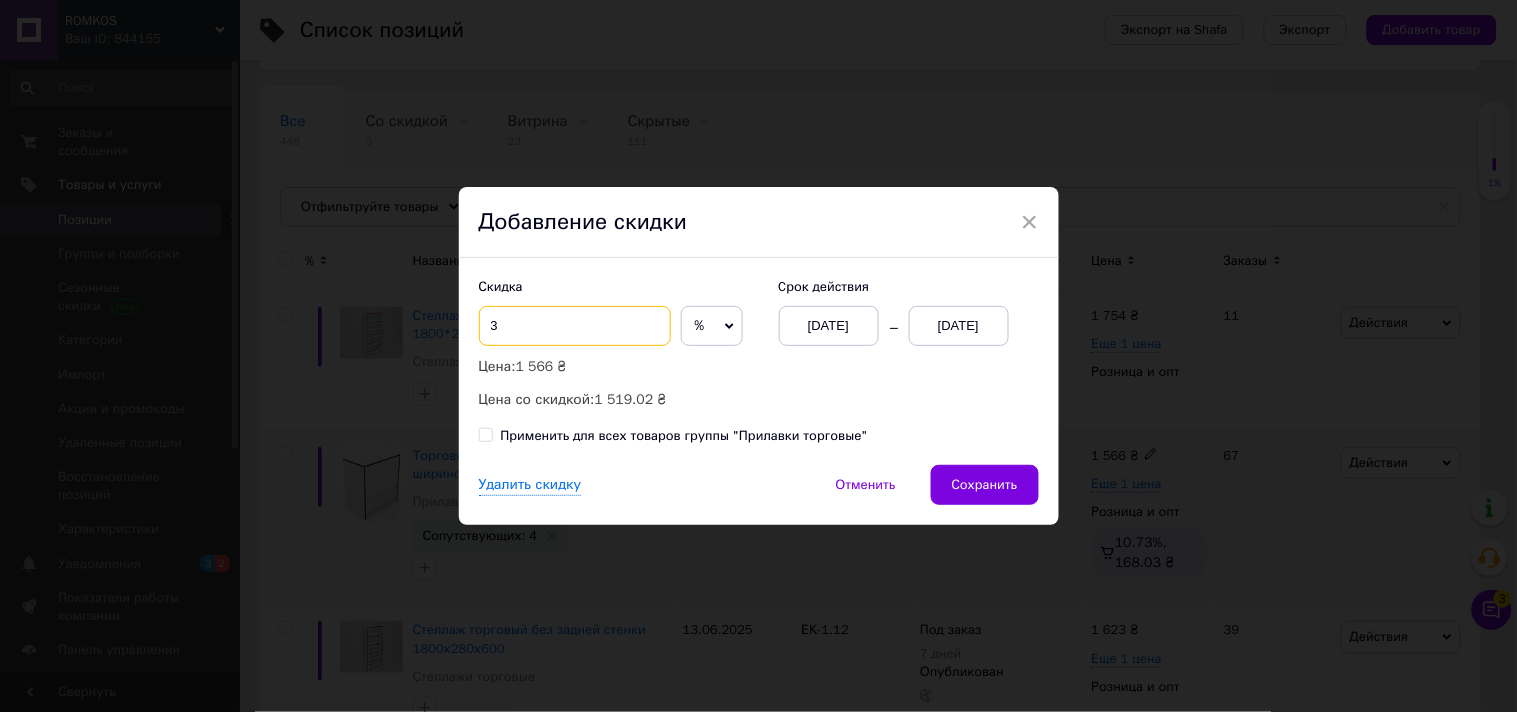 type on "3" 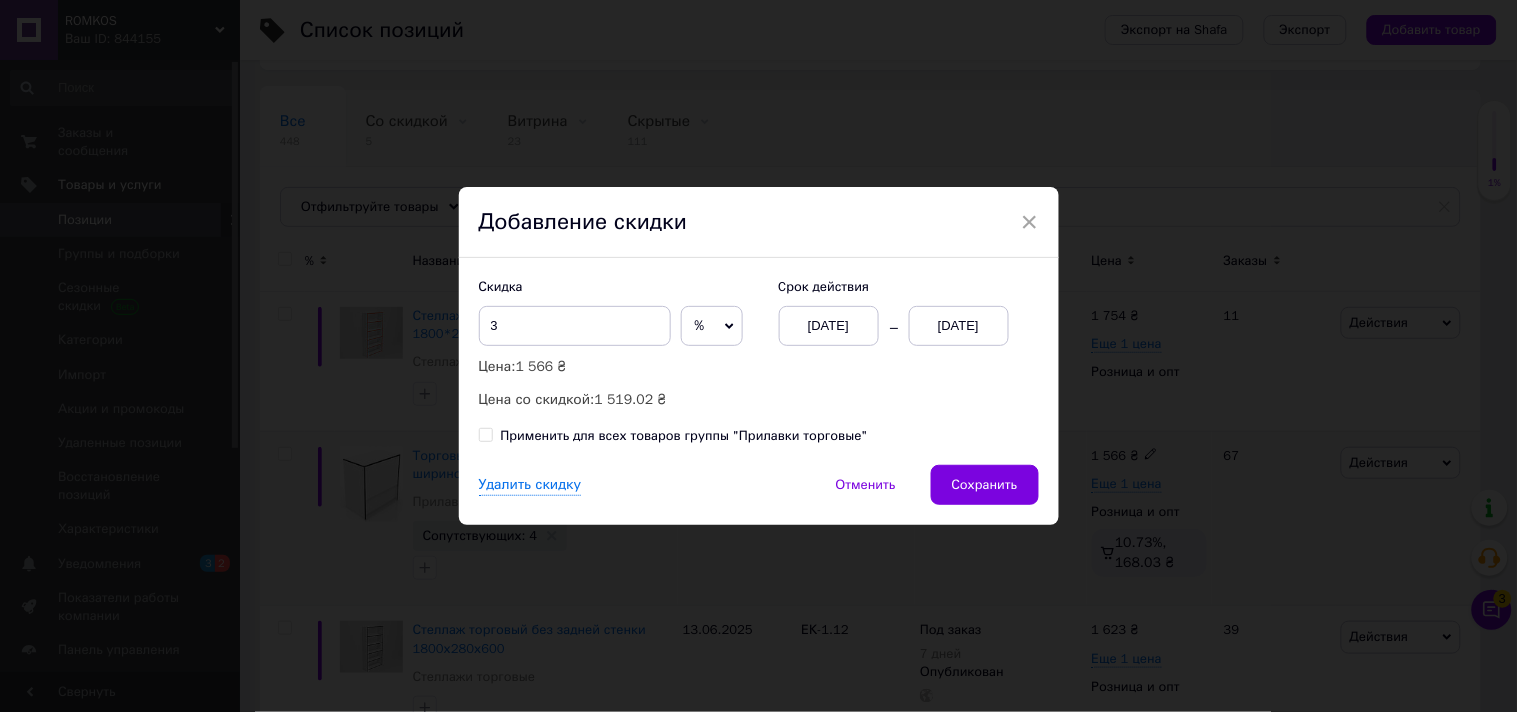 click on "[DATE]" at bounding box center (959, 326) 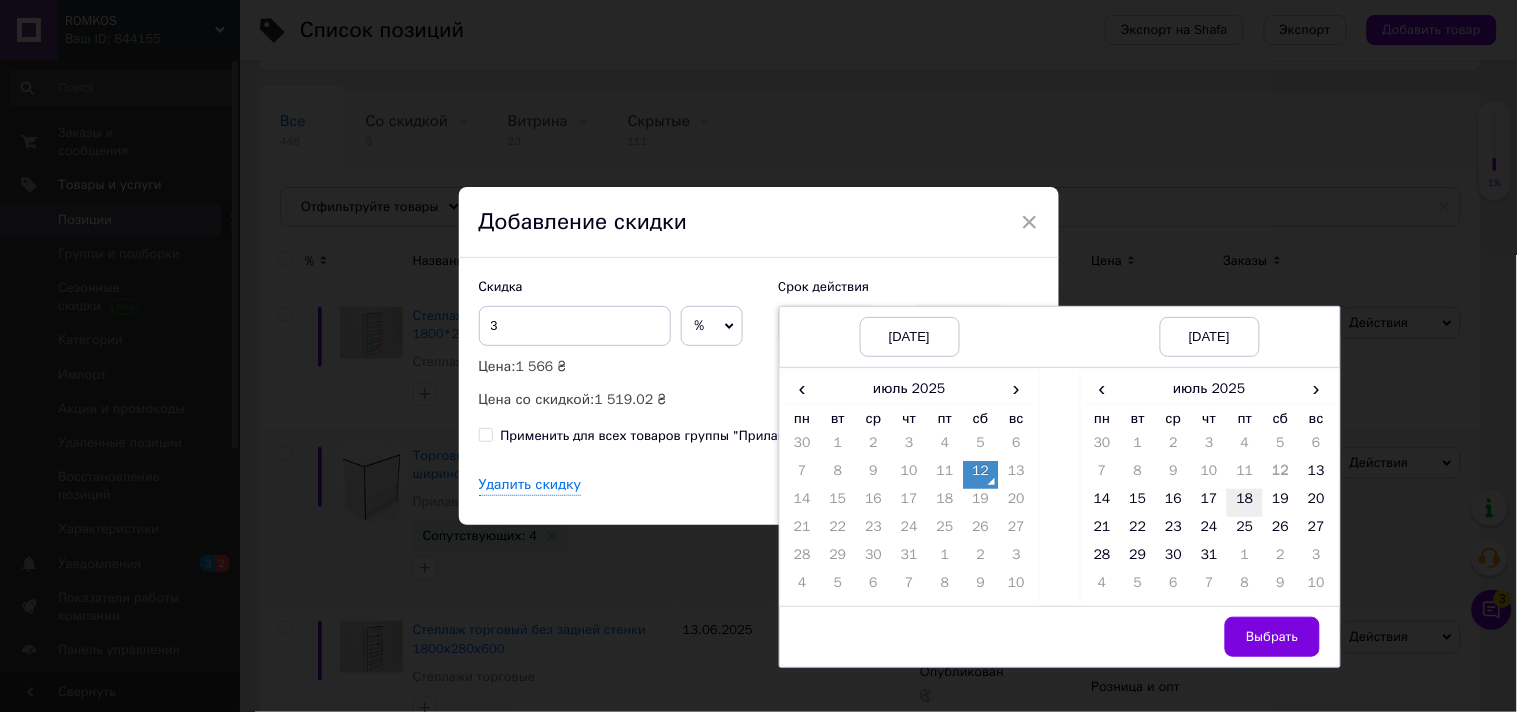 click on "18" at bounding box center [1245, 503] 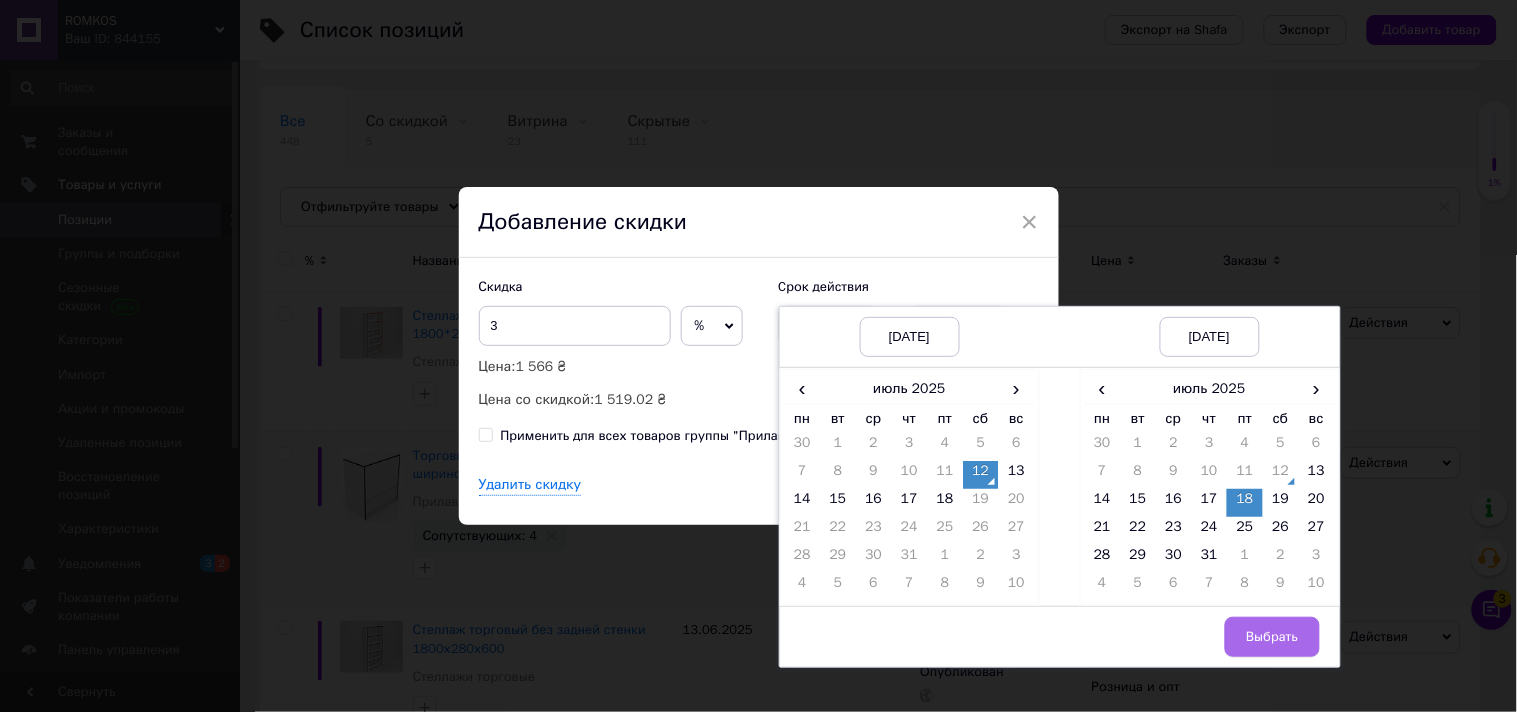 drag, startPoint x: 1258, startPoint y: 637, endPoint x: 1152, endPoint y: 587, distance: 117.20068 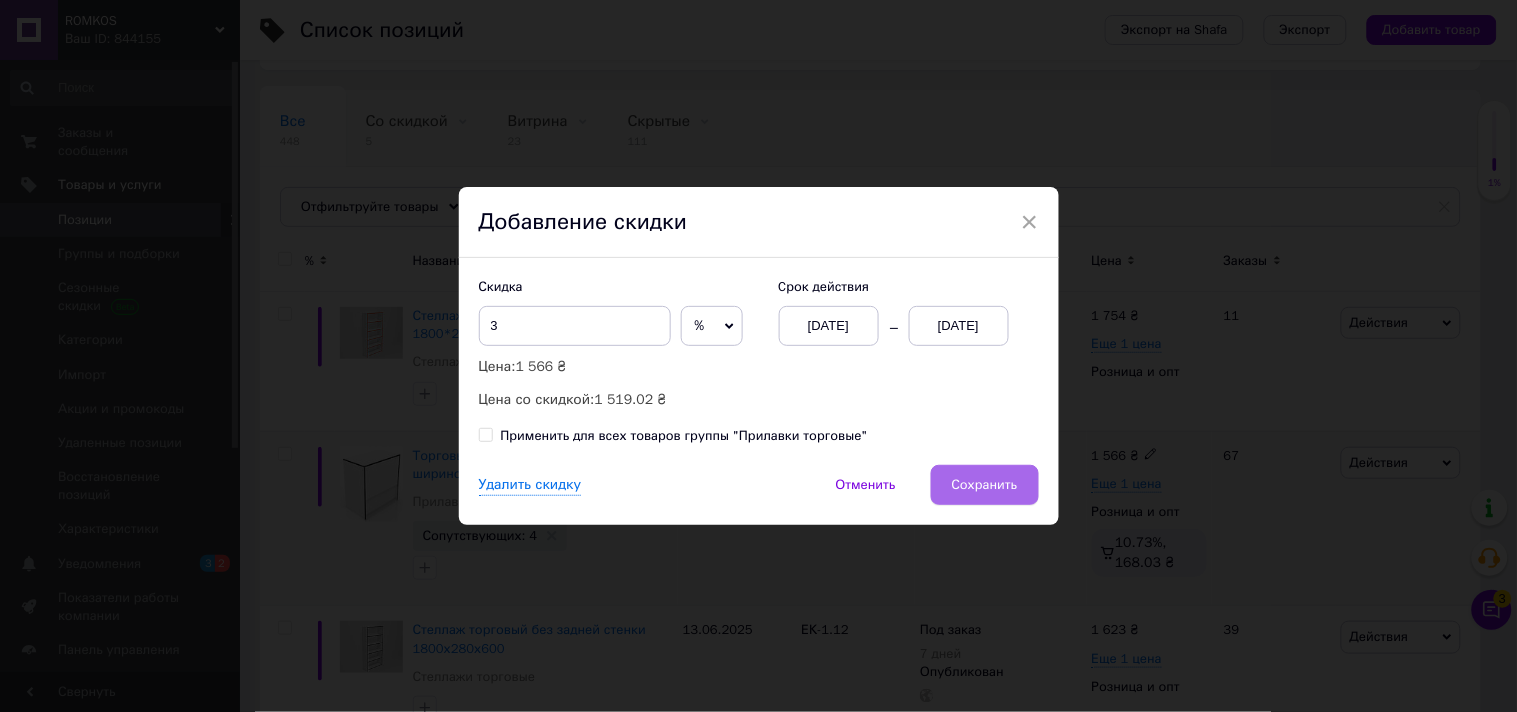 click on "Сохранить" at bounding box center [985, 485] 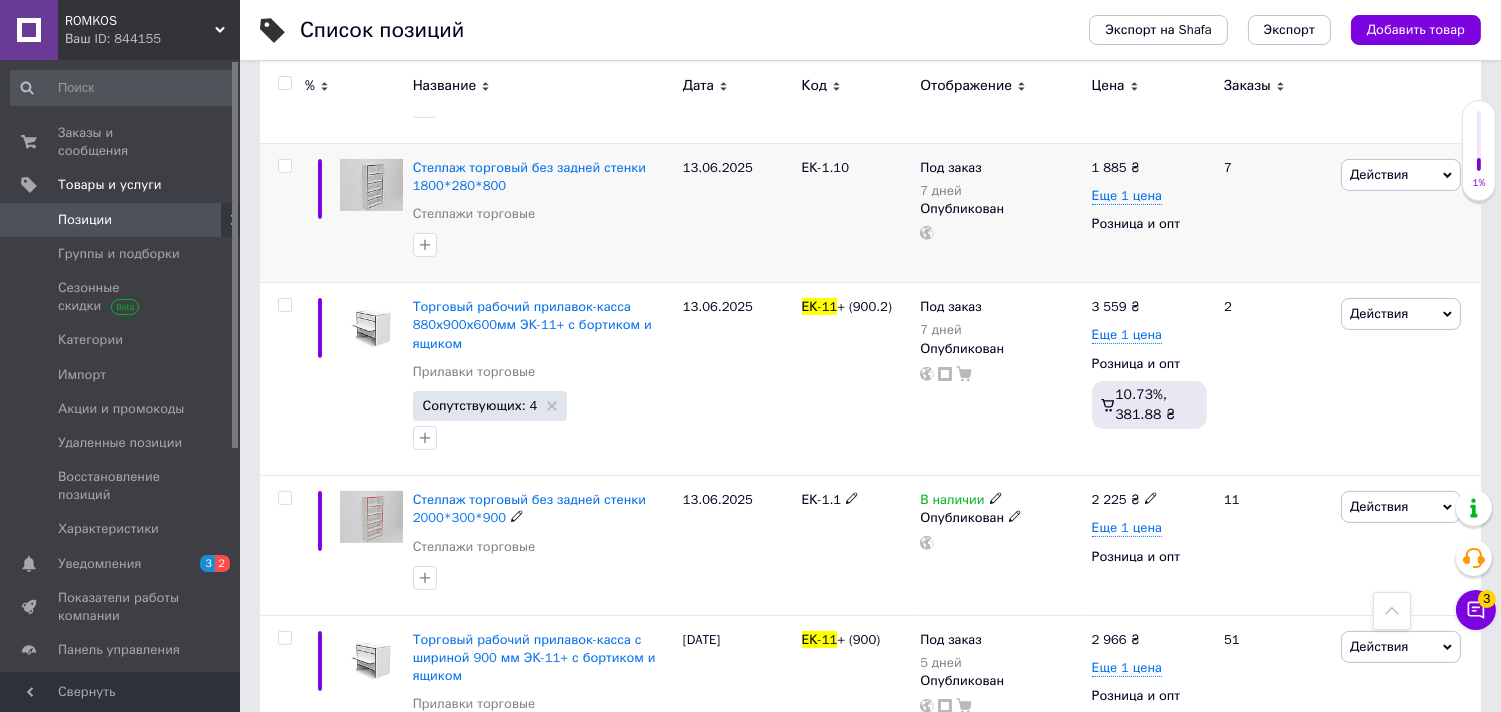 scroll, scrollTop: 1000, scrollLeft: 0, axis: vertical 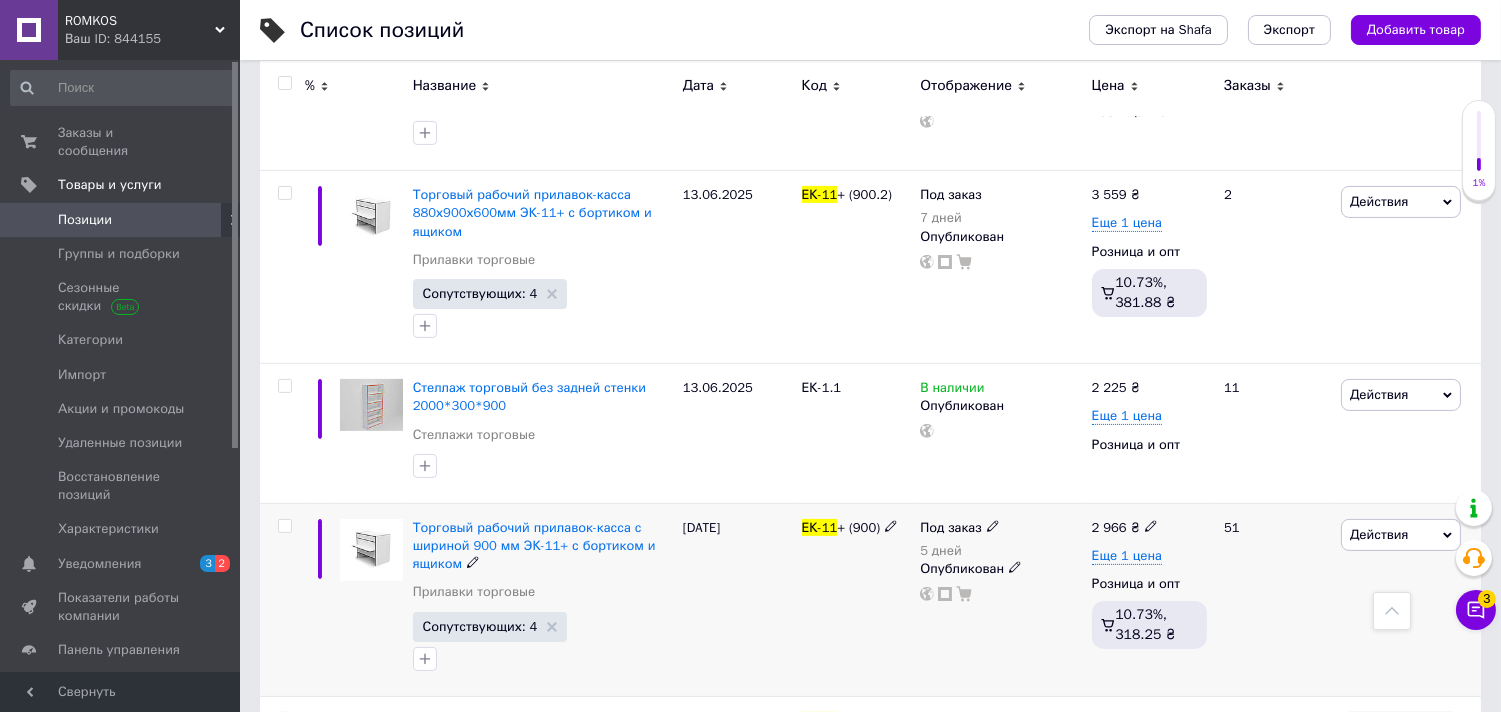 click 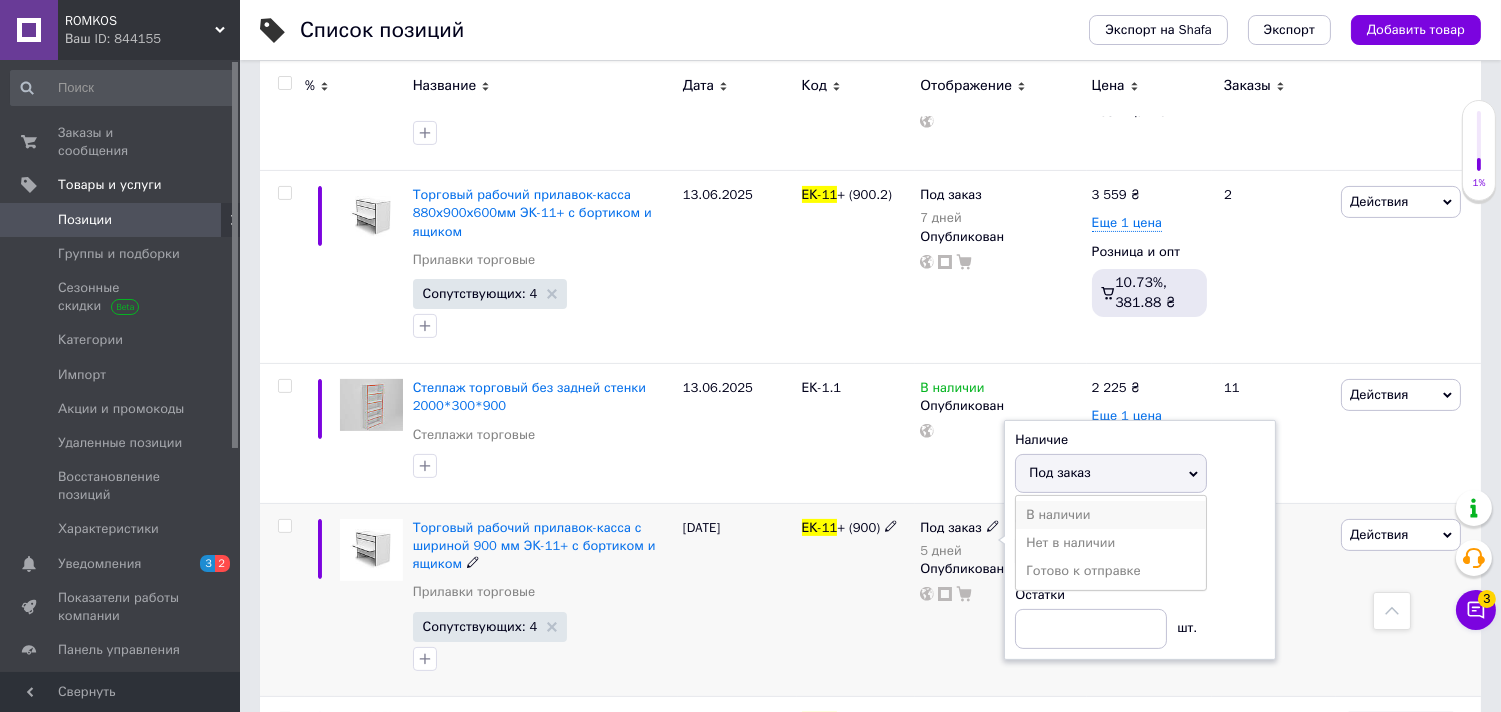click on "В наличии" at bounding box center [1111, 515] 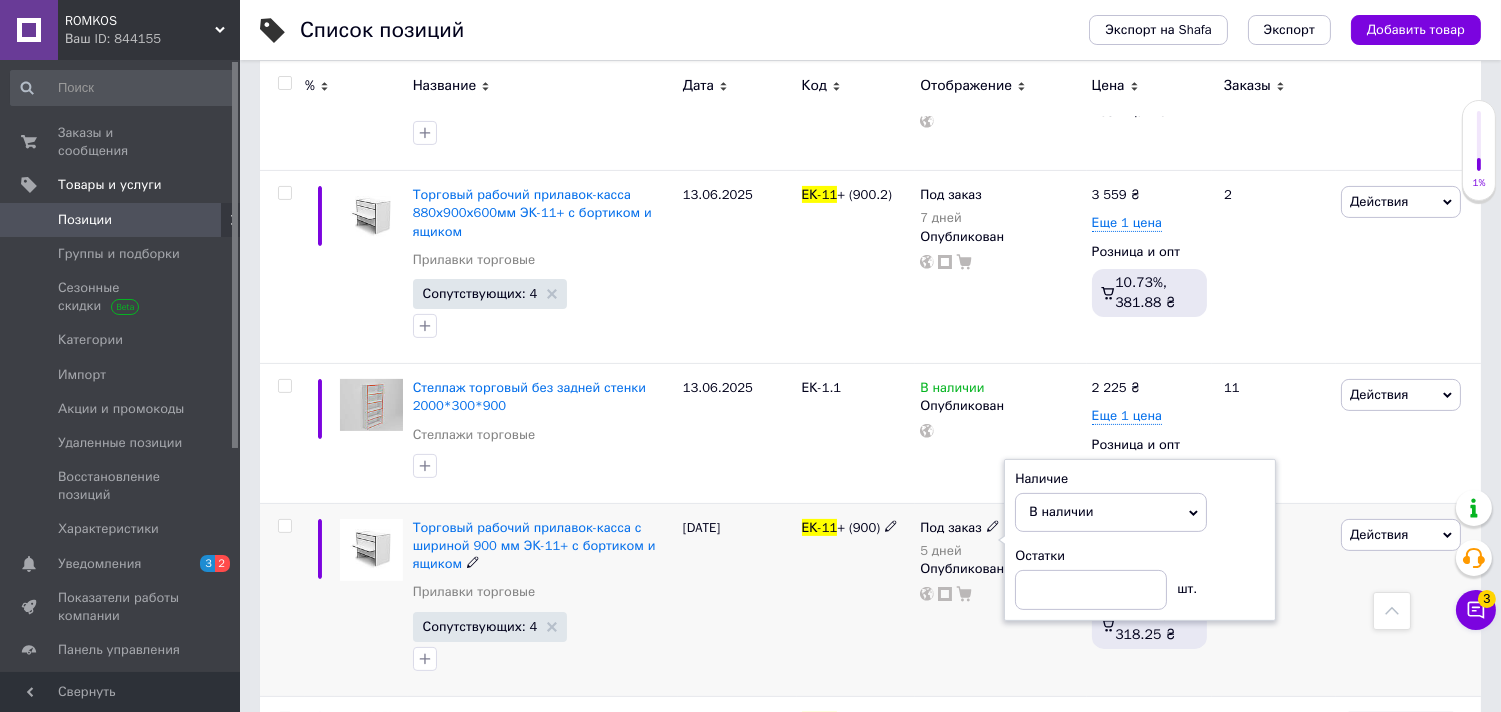 click on "ЕК-11 + (900)" at bounding box center [856, 599] 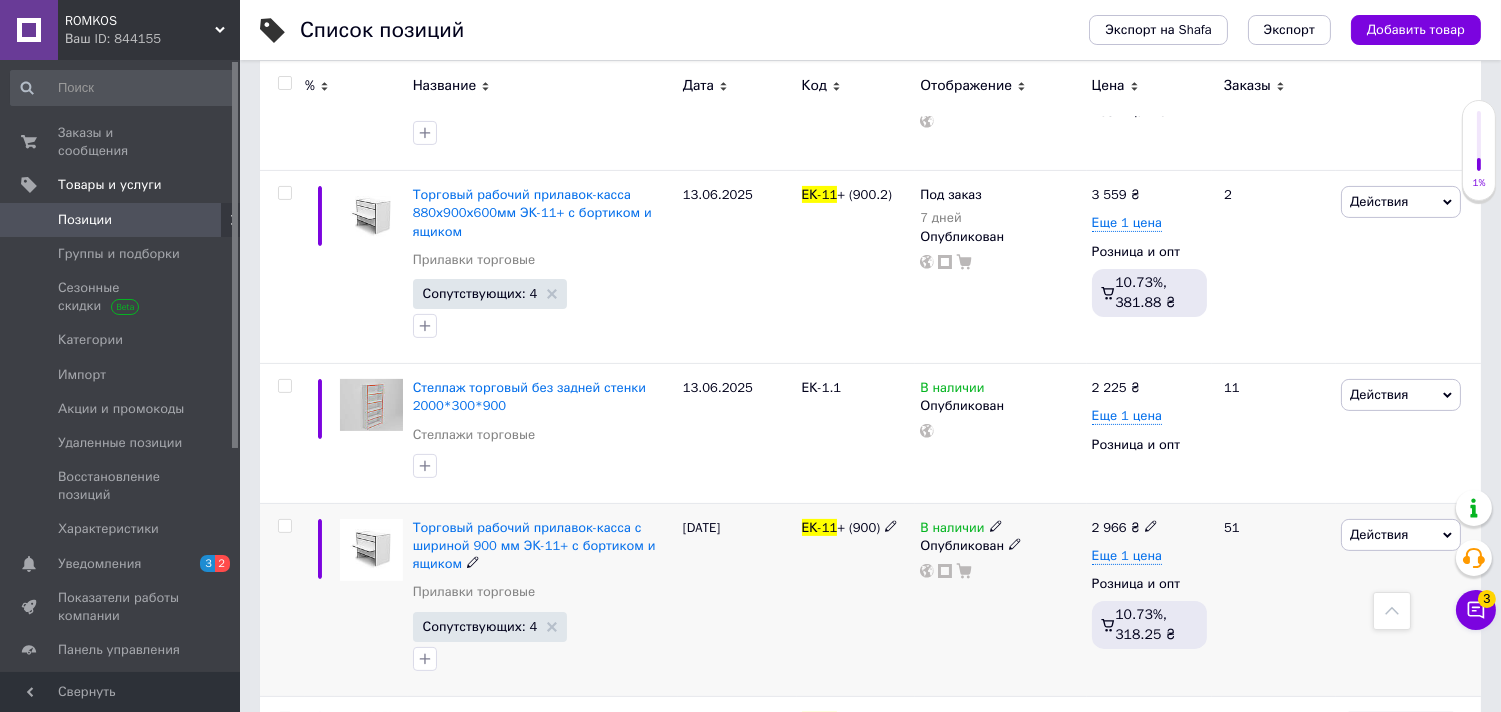 click on "Действия" at bounding box center [1379, 534] 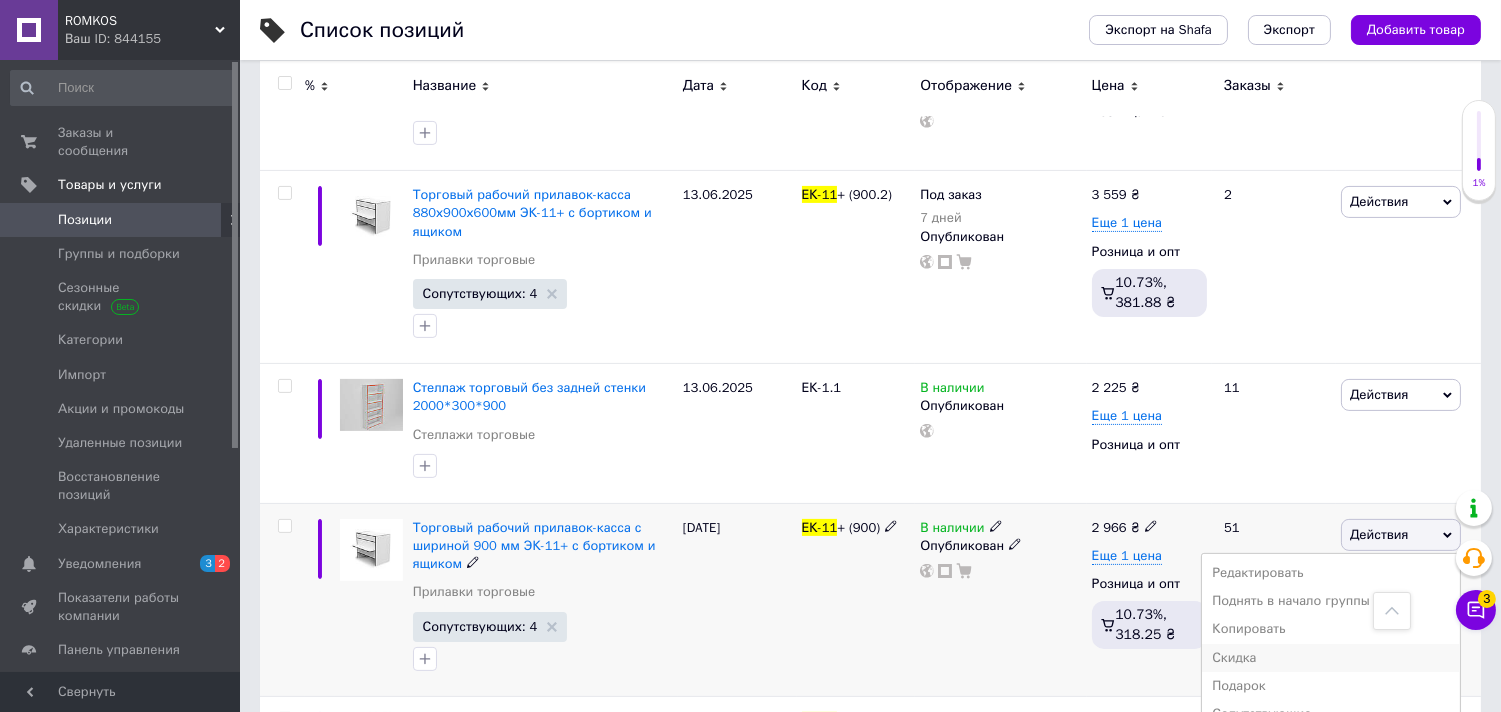 click on "Скидка" at bounding box center [1331, 658] 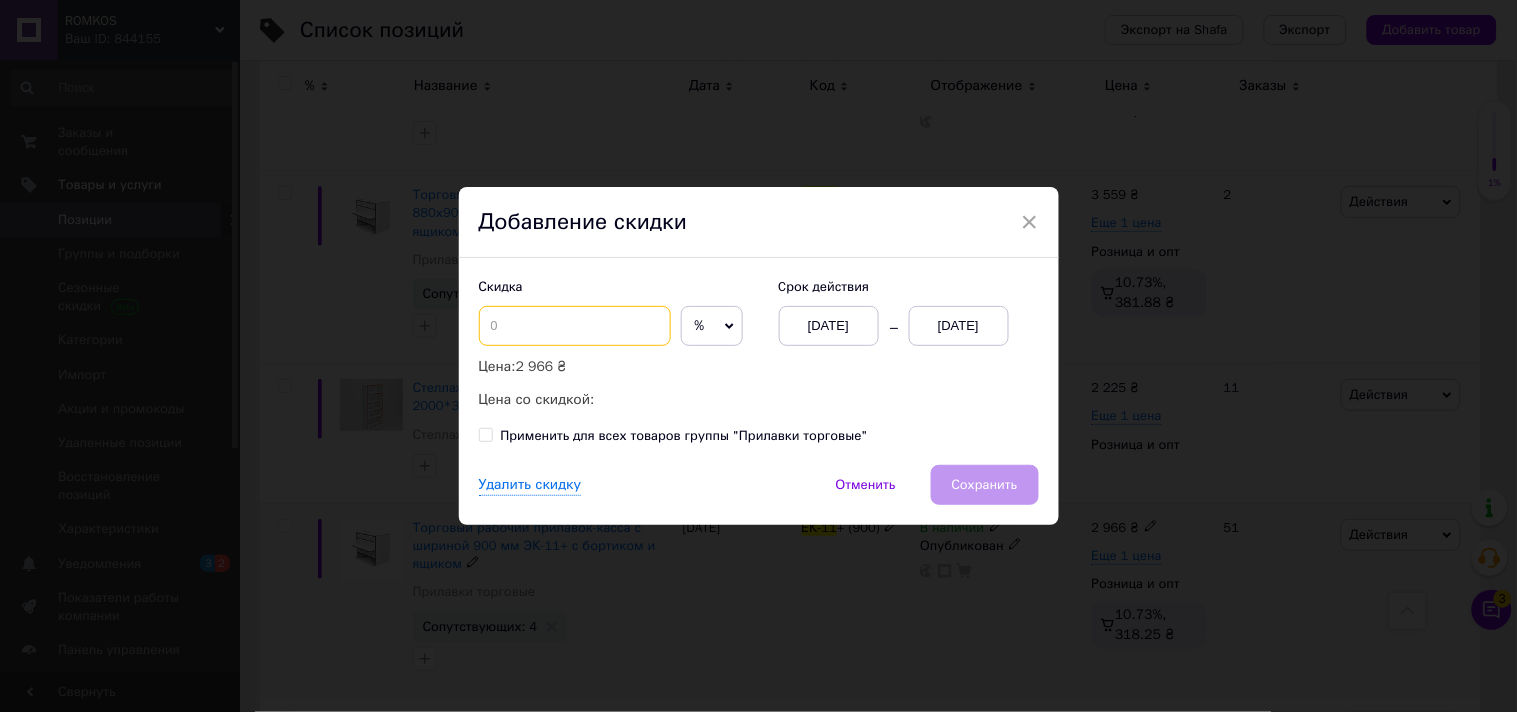 click at bounding box center [575, 326] 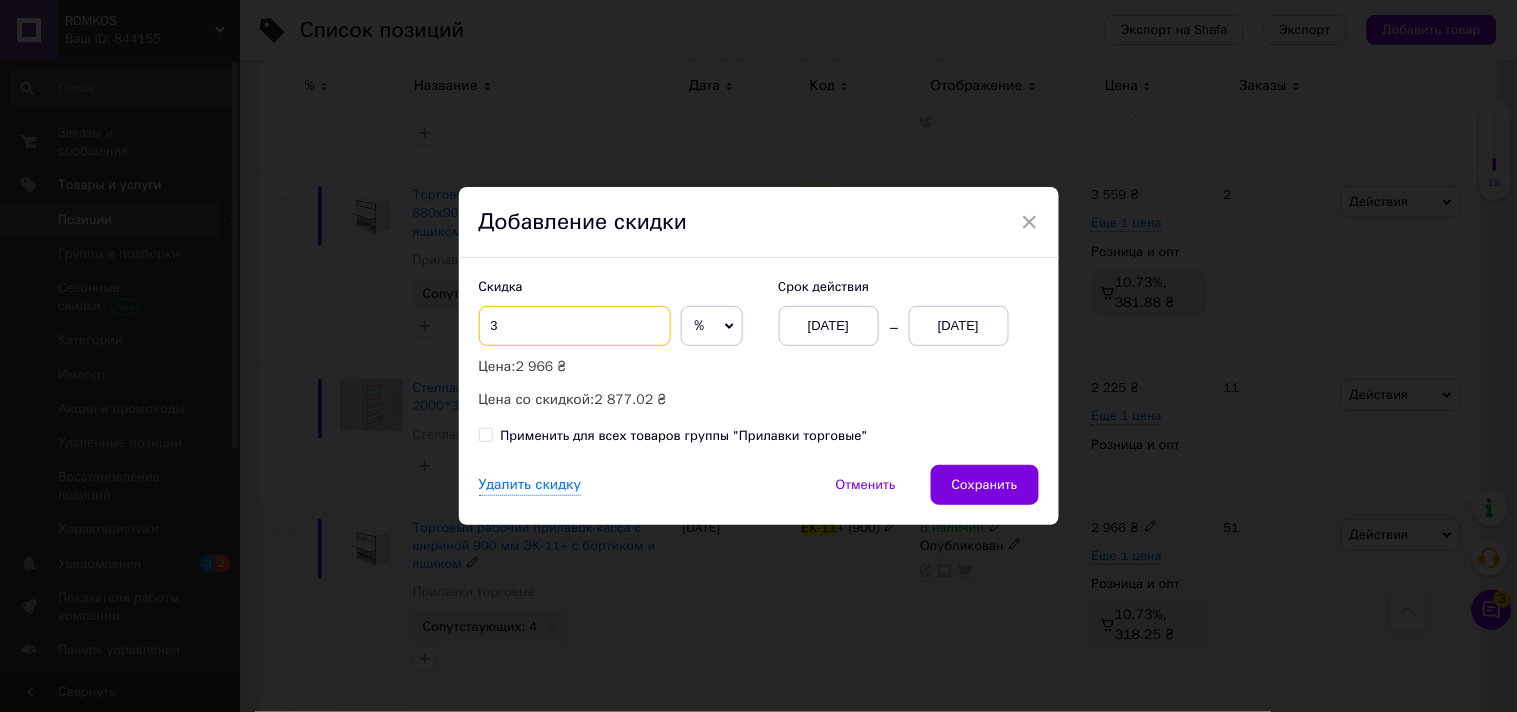 type on "3" 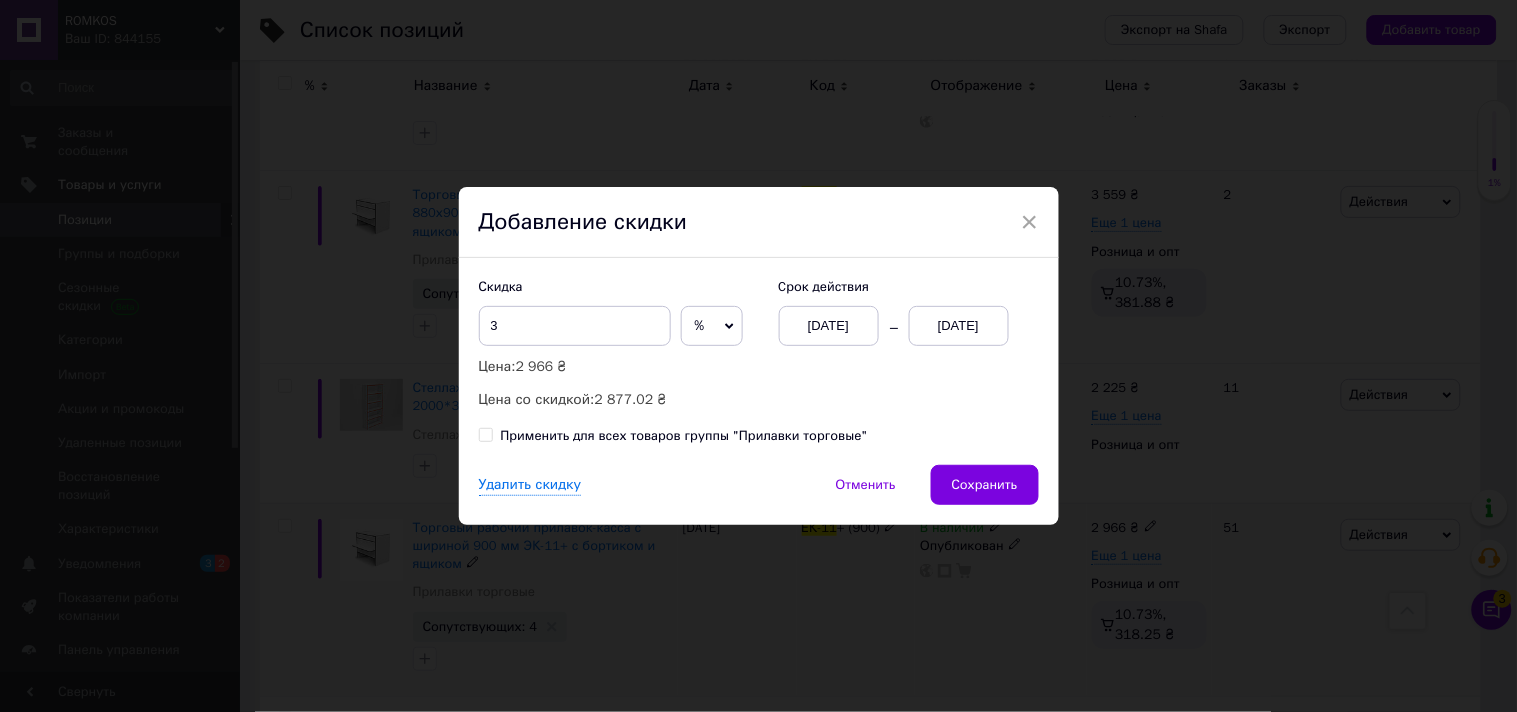 click on "[DATE]" at bounding box center [959, 326] 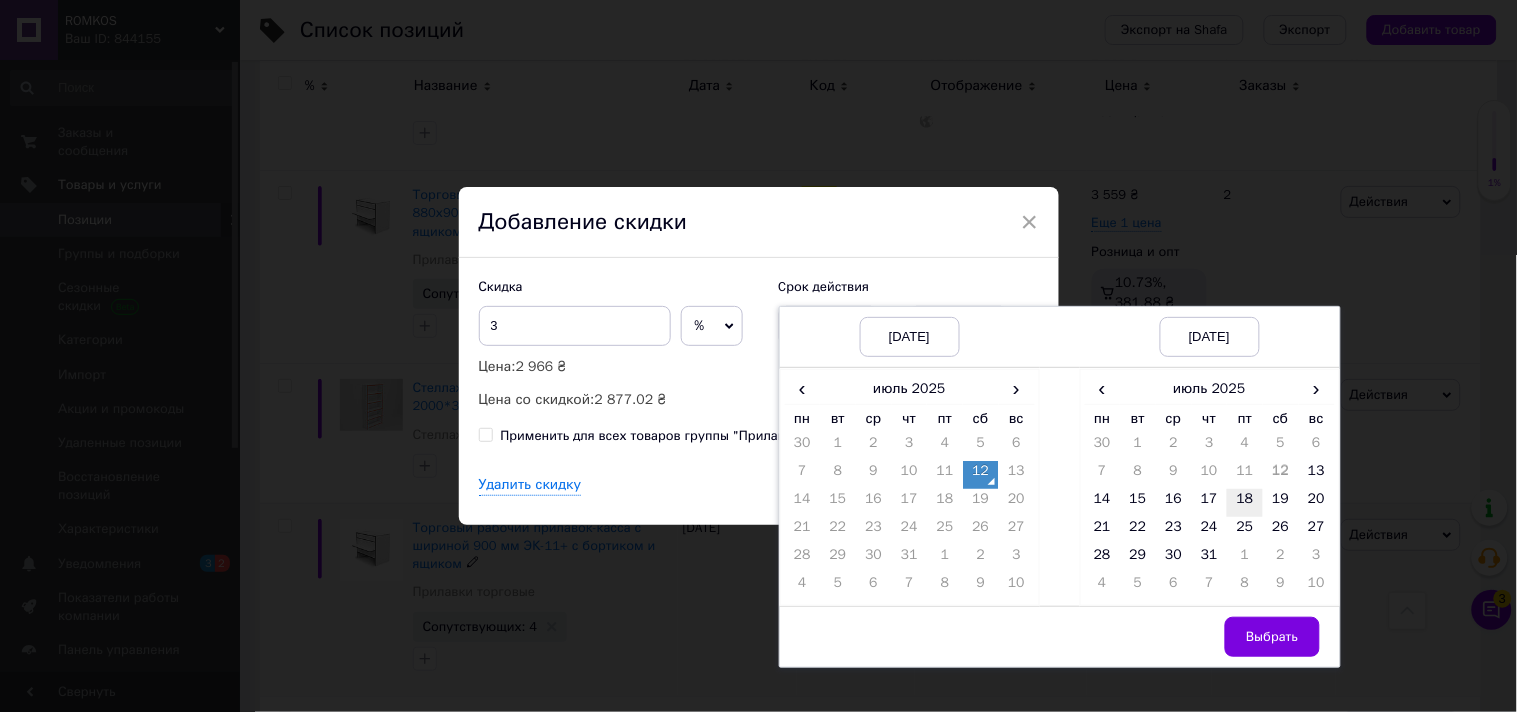 click on "18" at bounding box center (1245, 503) 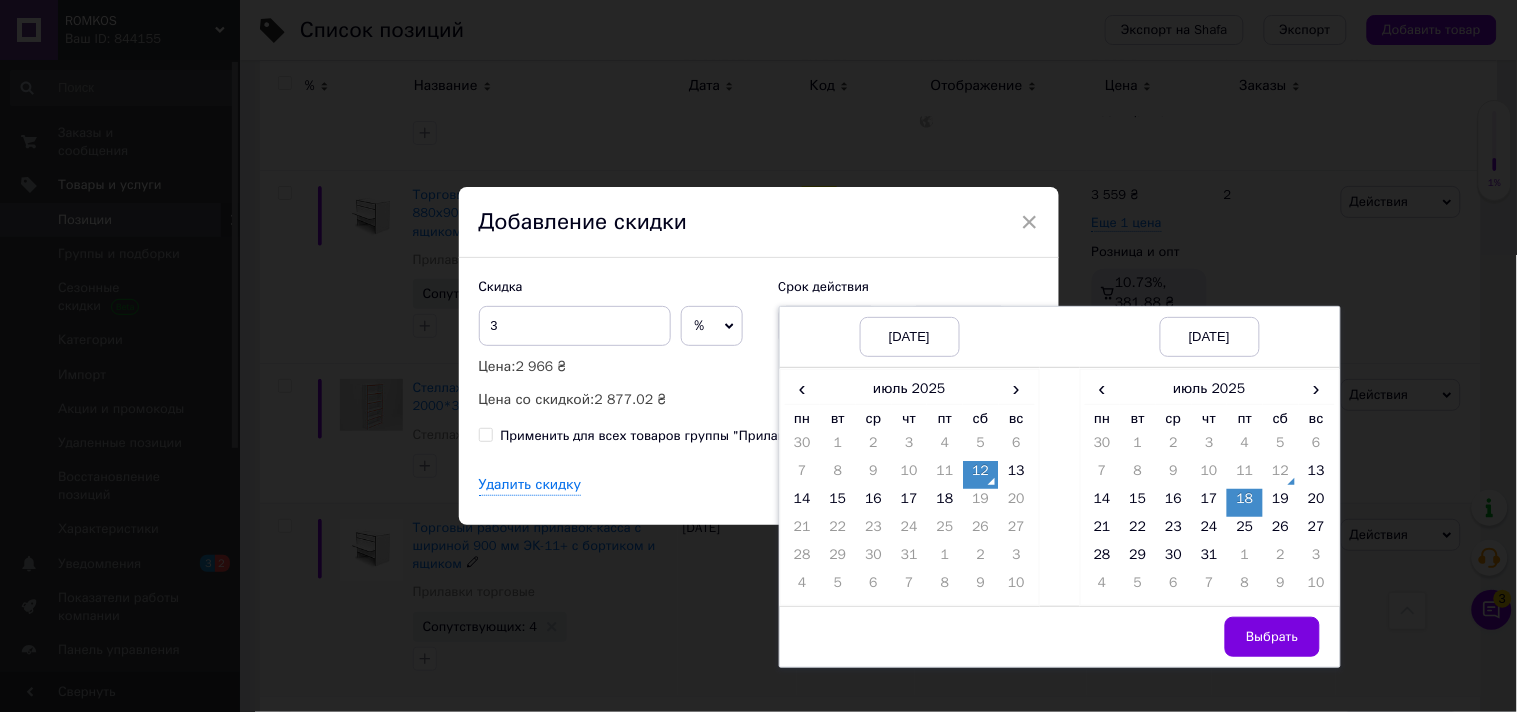 click on "Выбрать" at bounding box center (1272, 637) 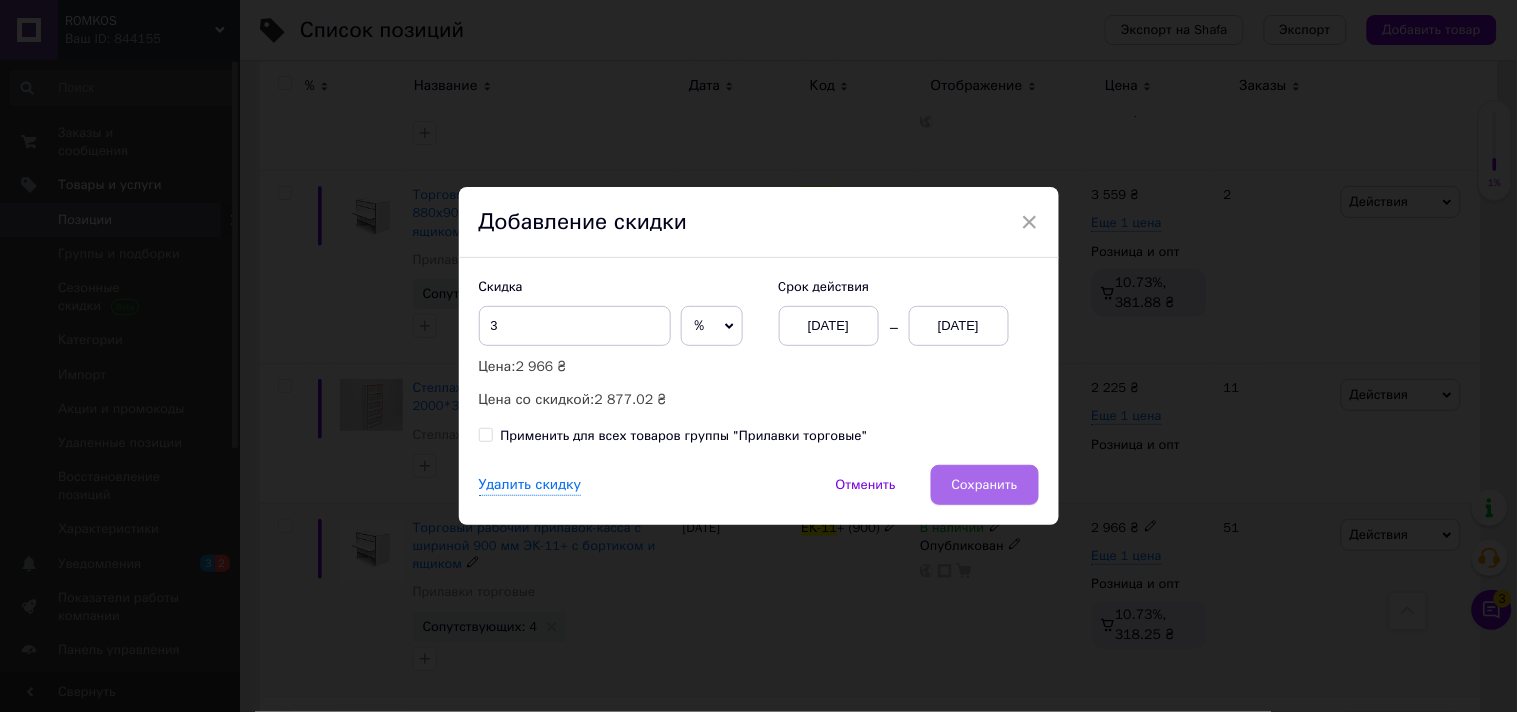 click on "Сохранить" at bounding box center [985, 485] 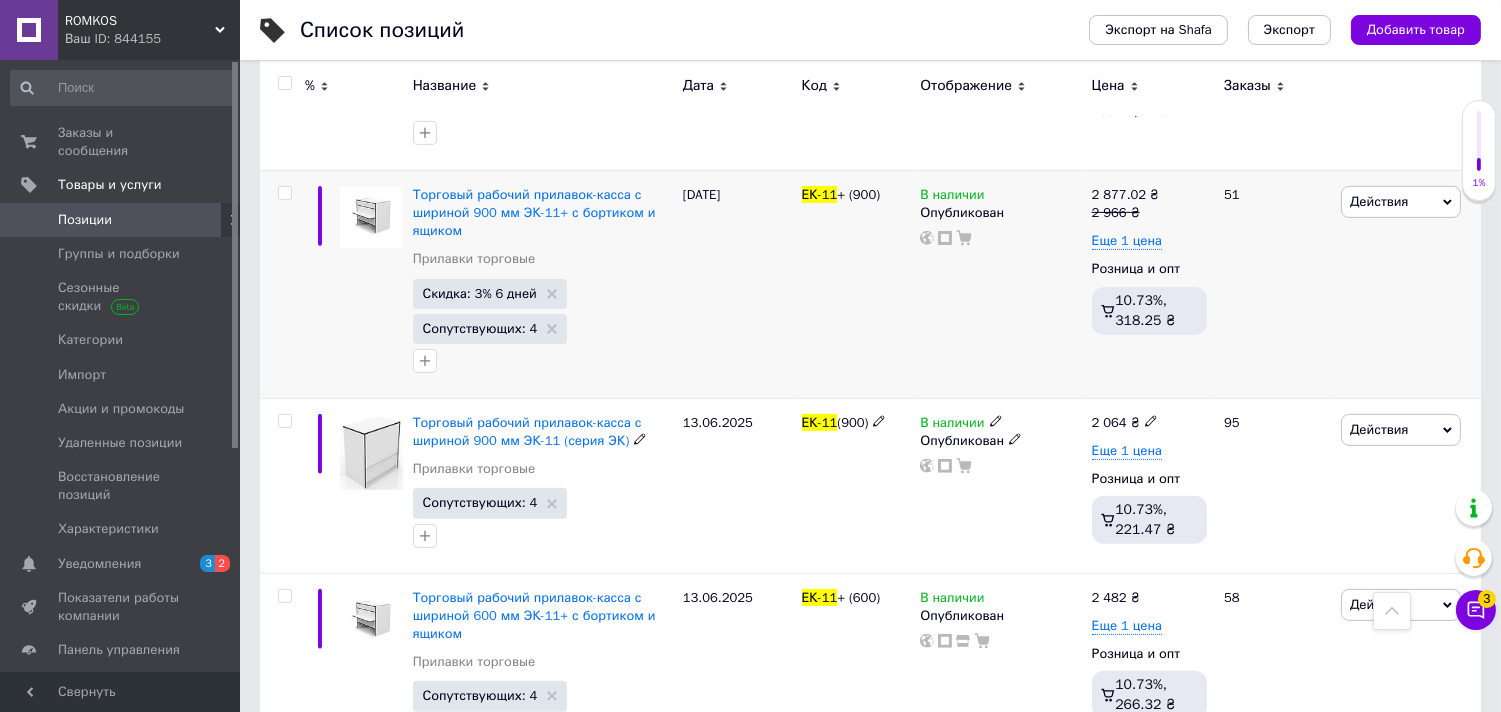 scroll, scrollTop: 1444, scrollLeft: 0, axis: vertical 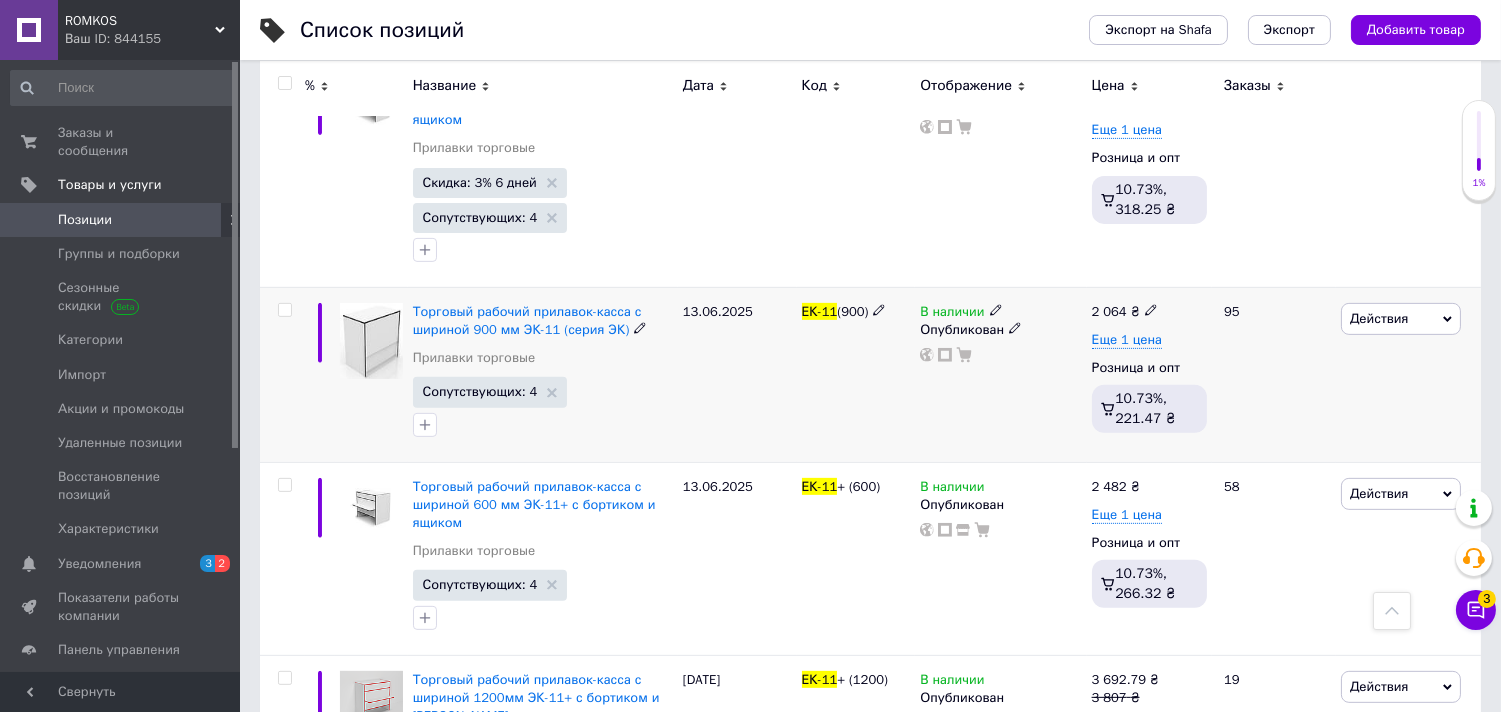 click on "Действия" at bounding box center [1379, 318] 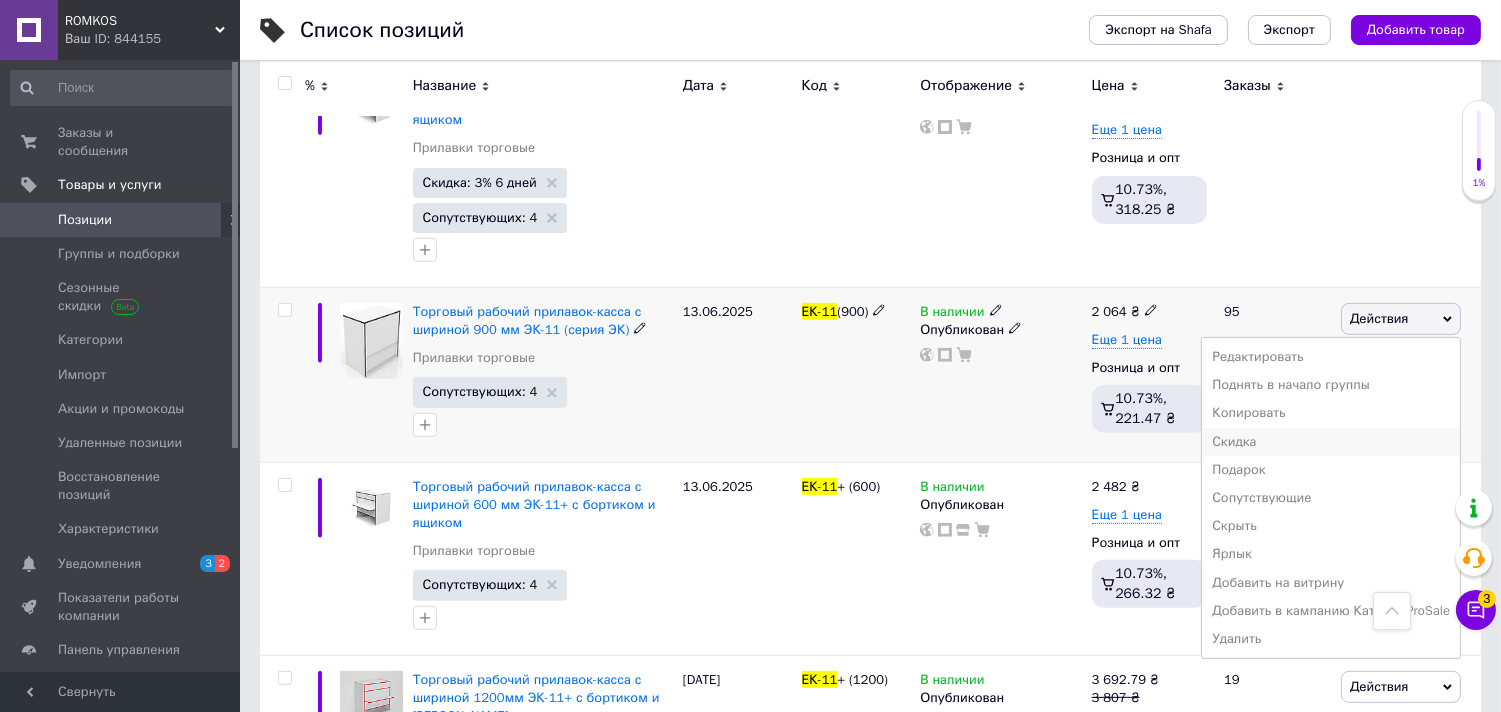 click on "Скидка" at bounding box center (1331, 442) 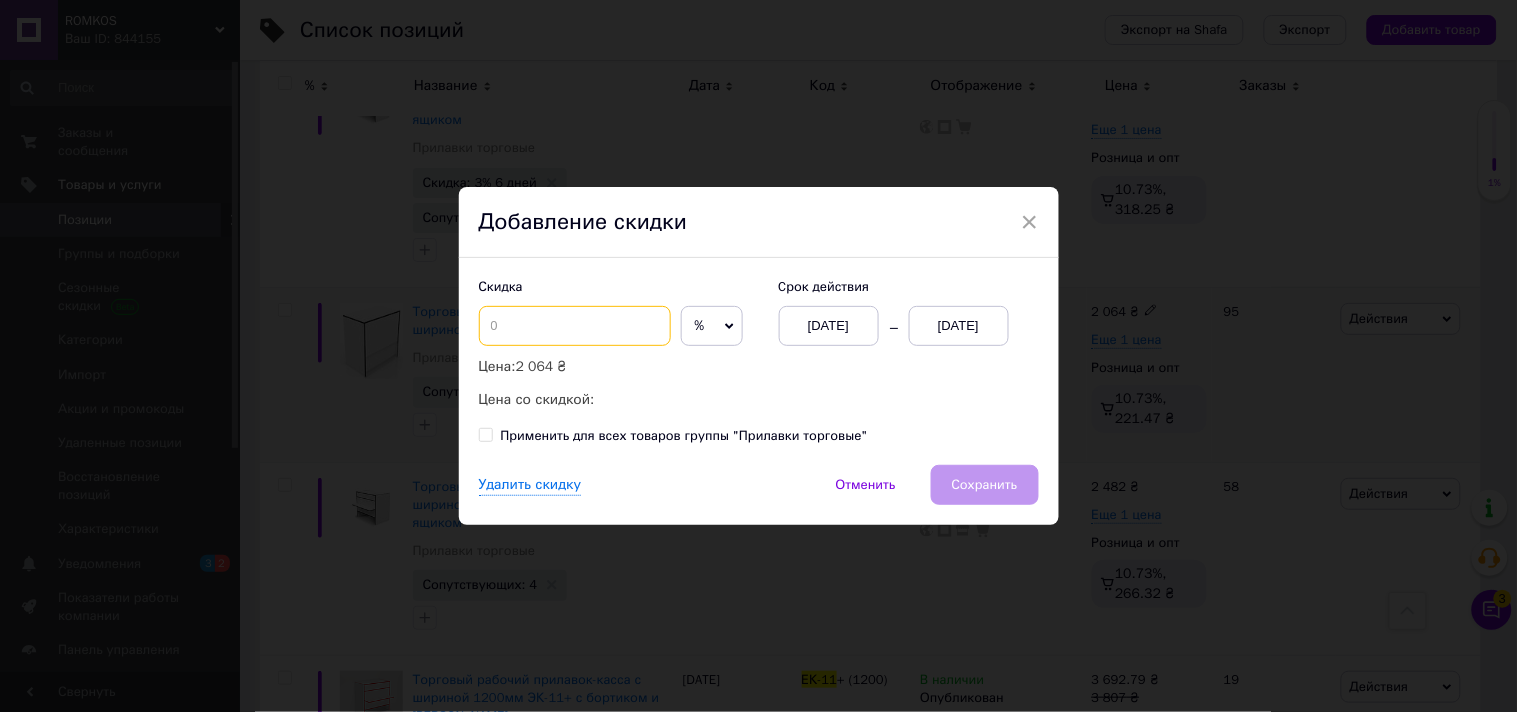 click at bounding box center (575, 326) 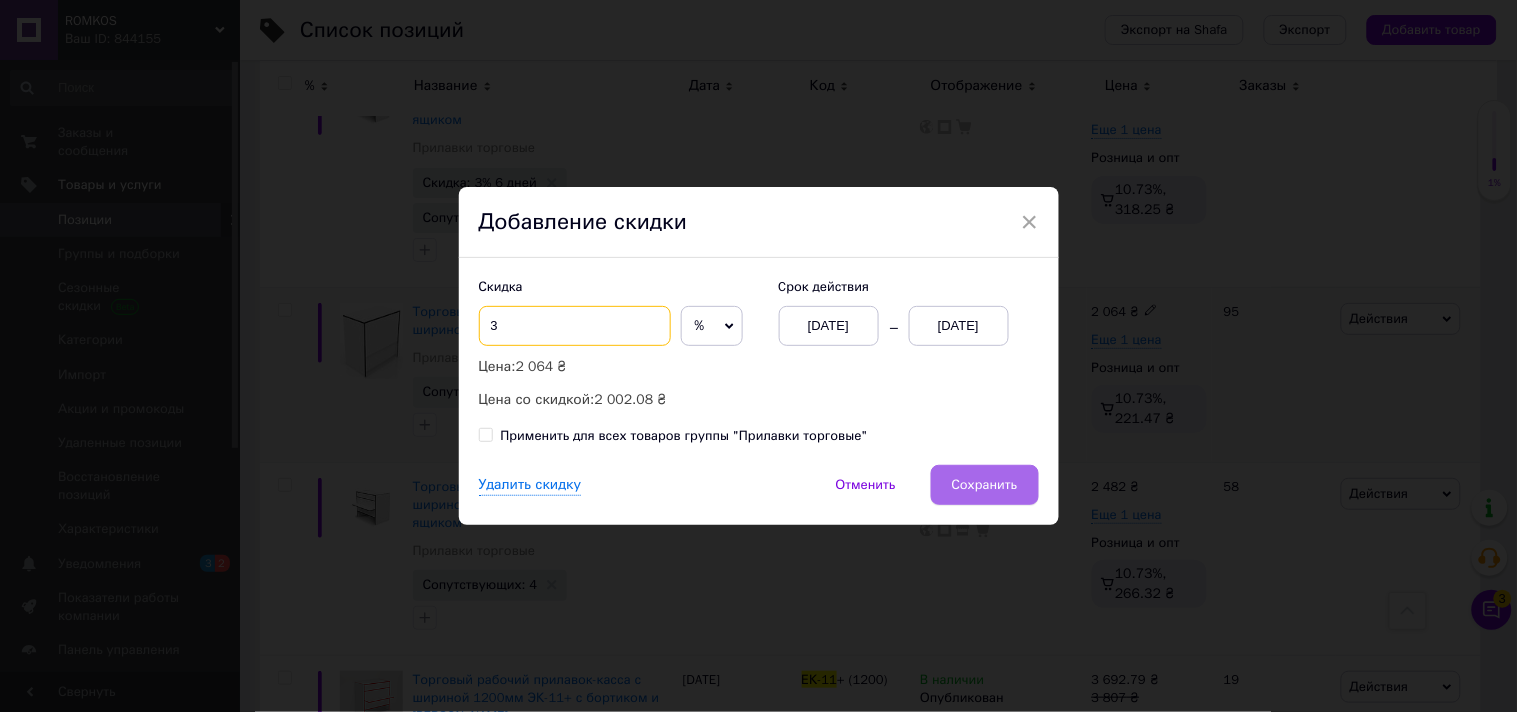 type on "3" 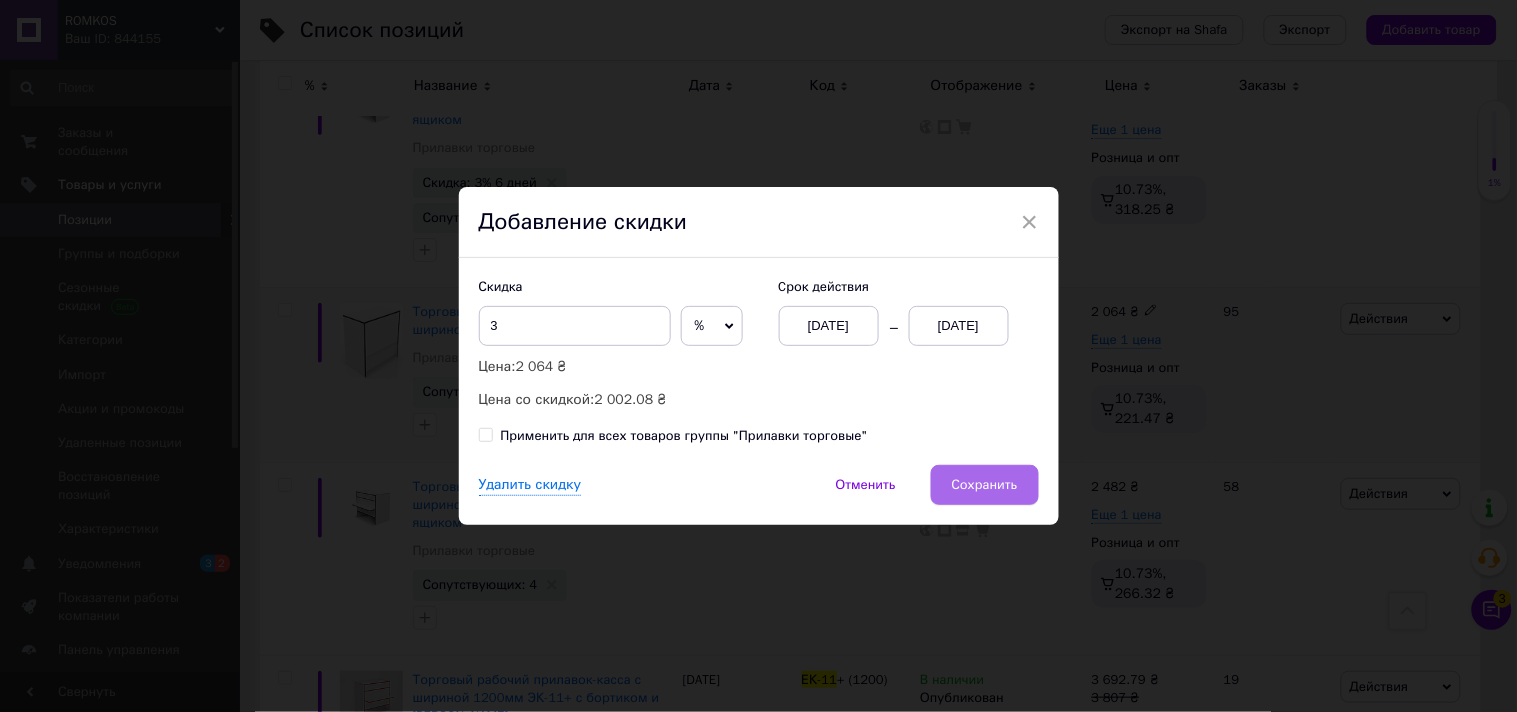 click on "Сохранить" at bounding box center (985, 485) 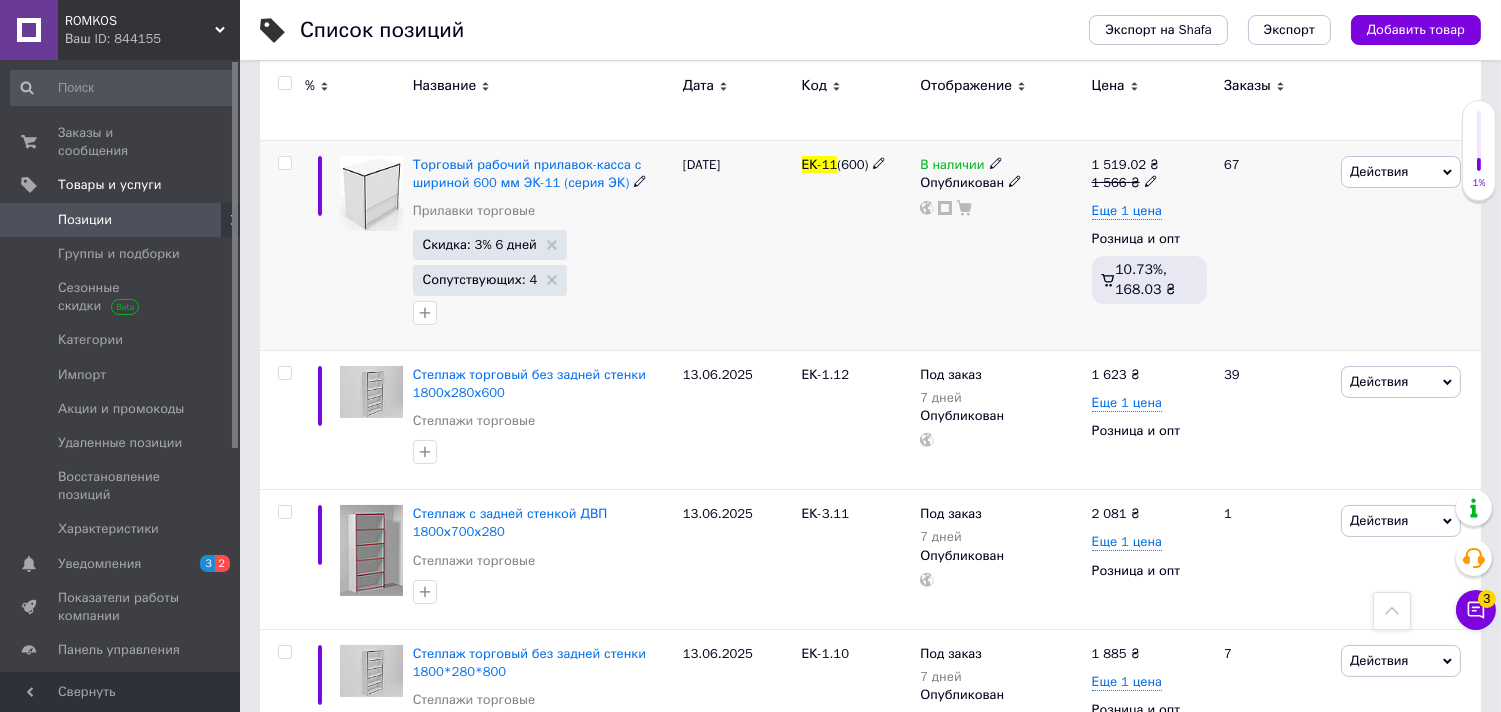 scroll, scrollTop: 0, scrollLeft: 0, axis: both 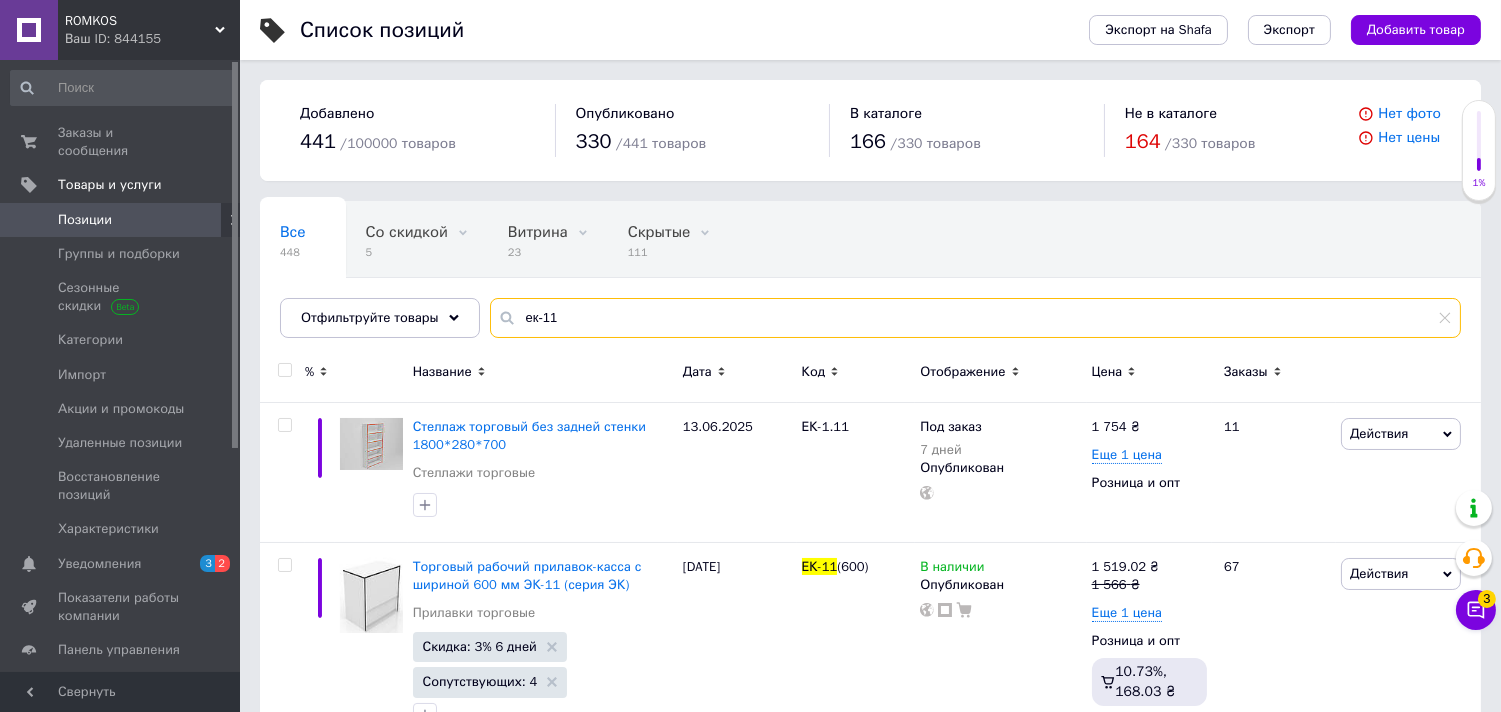 click on "ек-11" at bounding box center (975, 318) 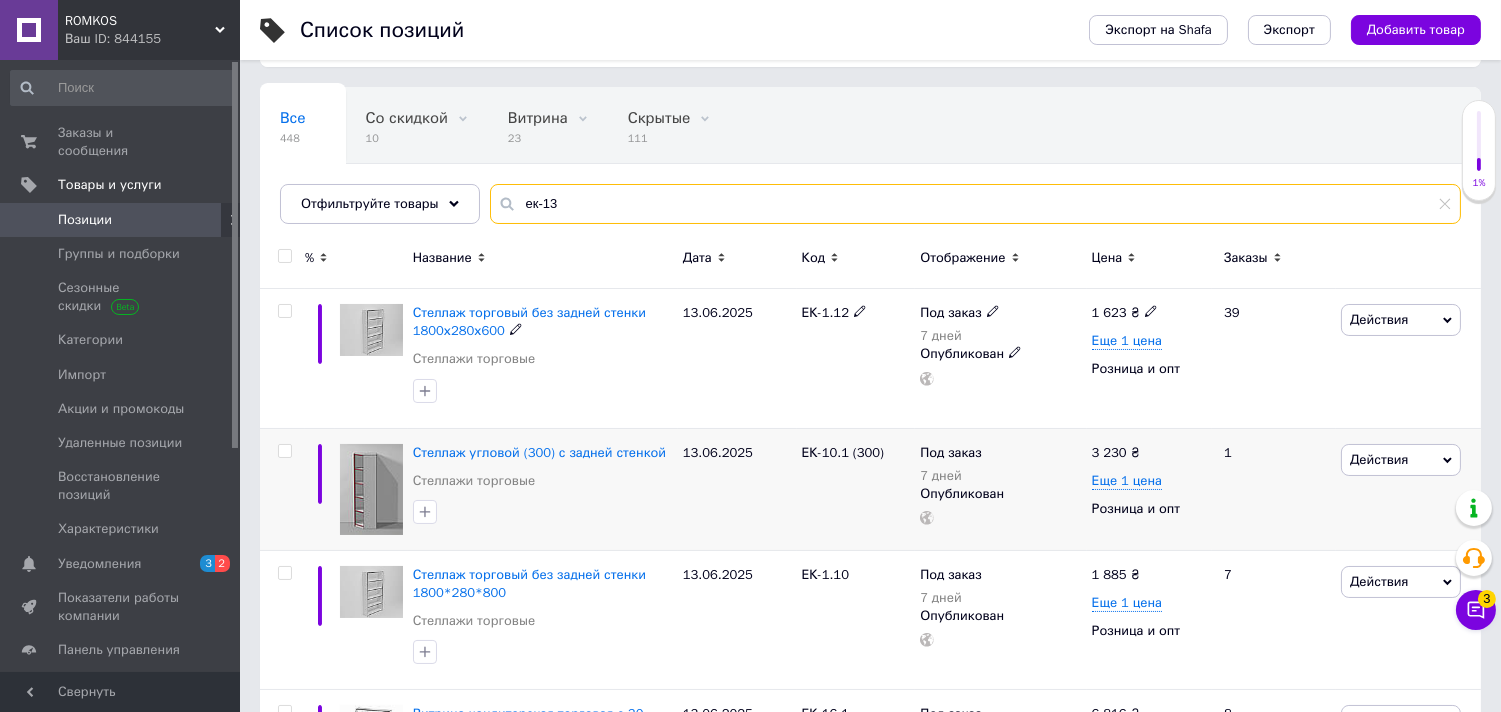 scroll, scrollTop: 0, scrollLeft: 0, axis: both 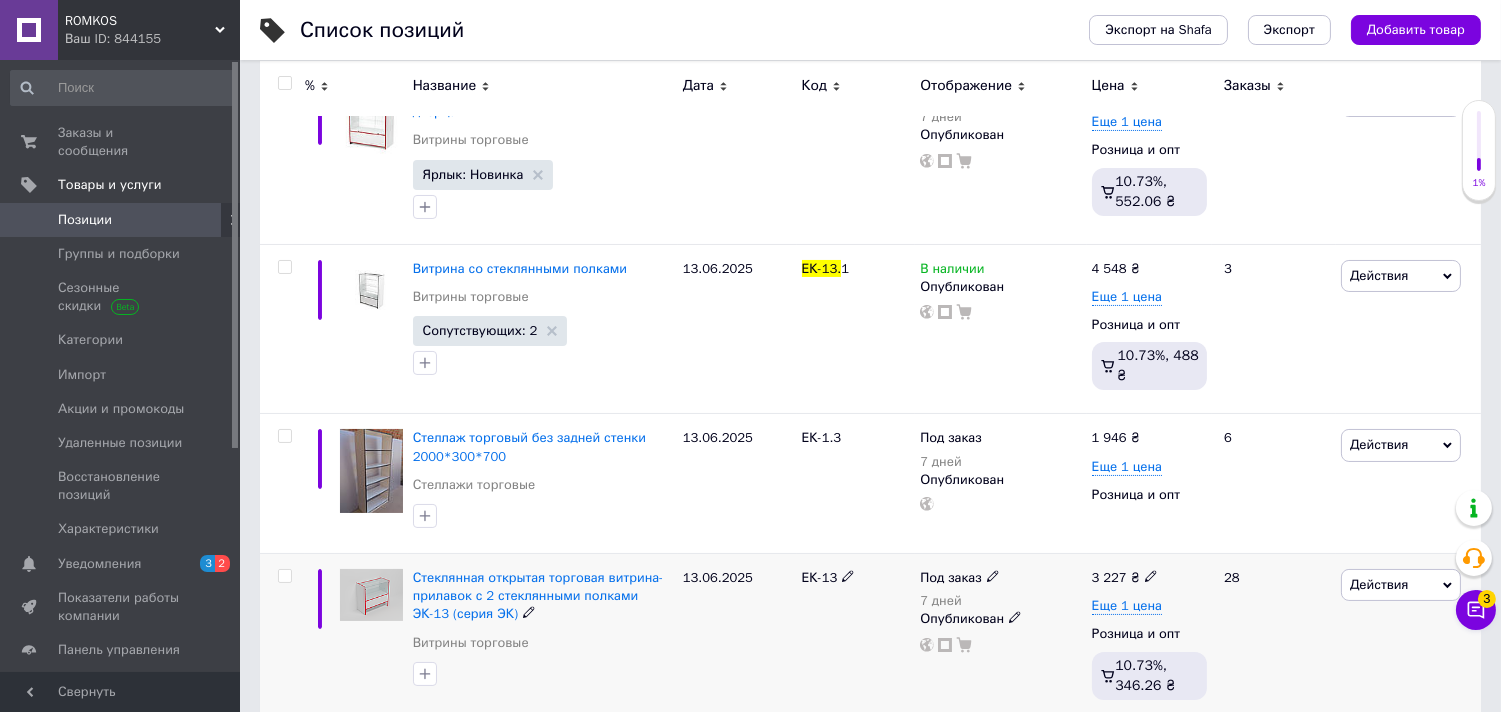 type on "ек-13." 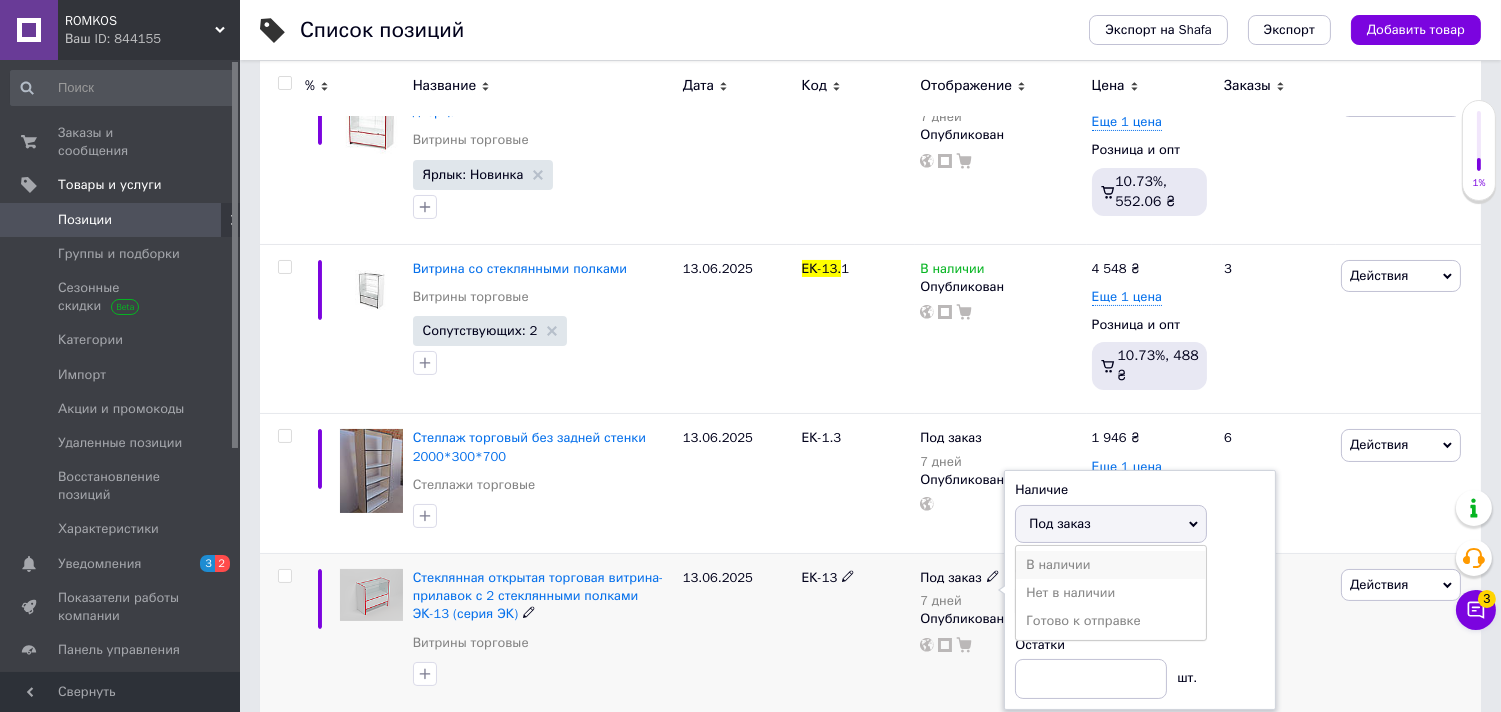 click on "В наличии" at bounding box center (1111, 565) 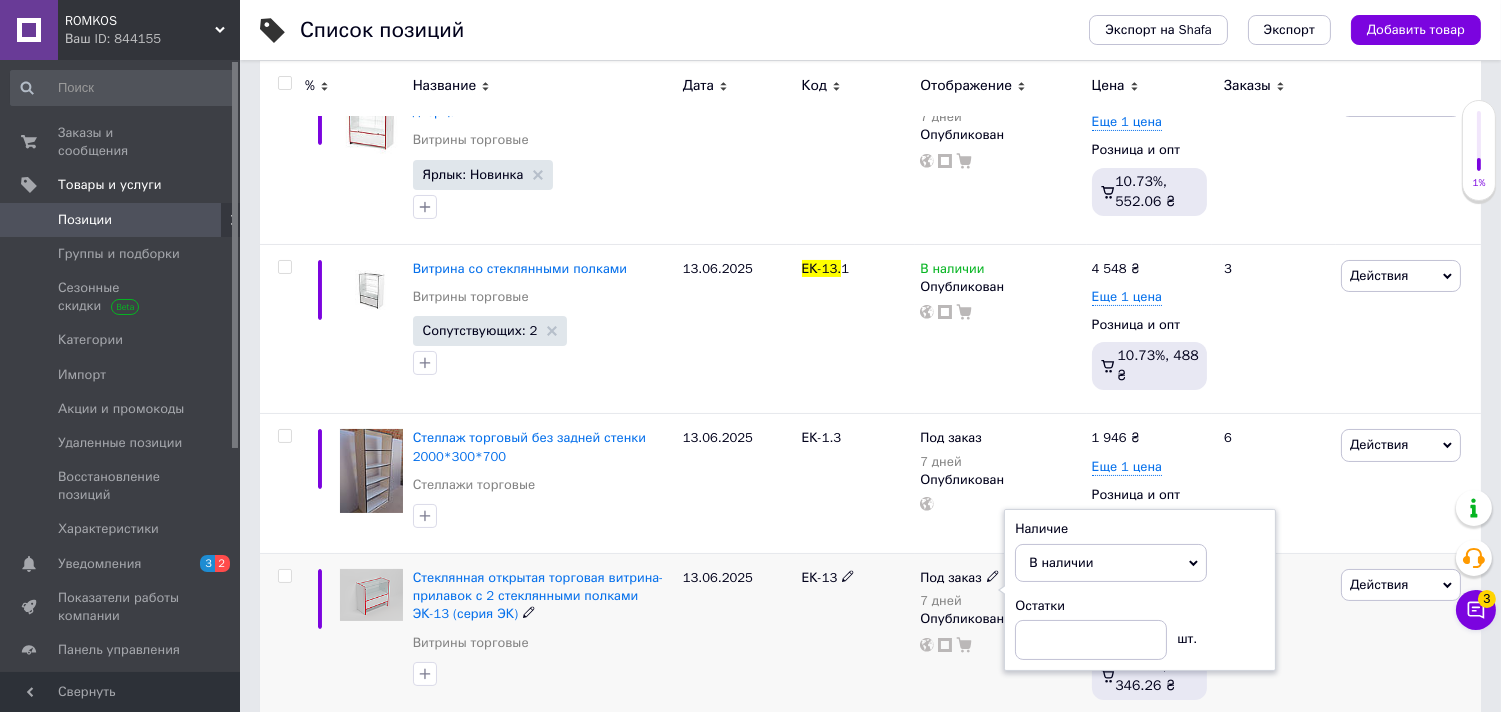 click on "ЕК-13" at bounding box center [856, 637] 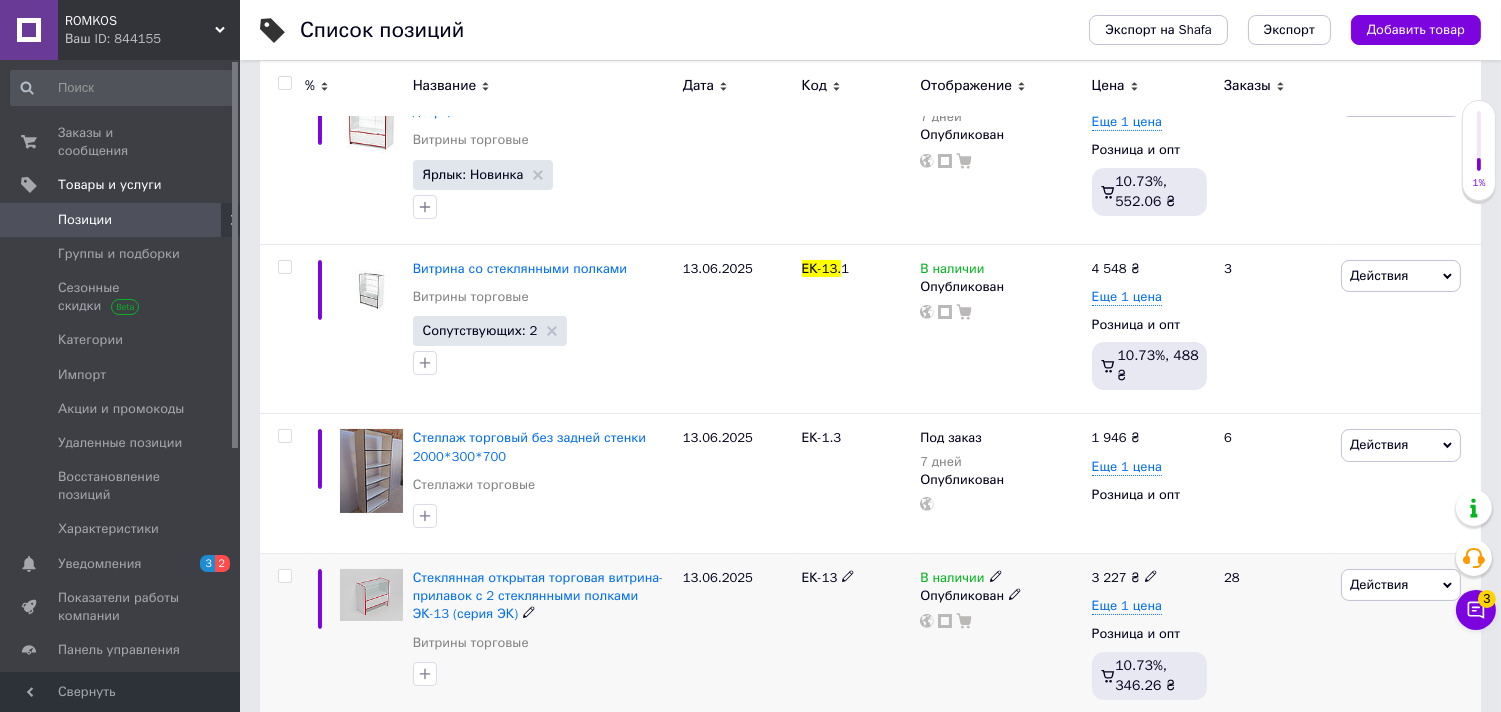 click on "Действия" at bounding box center (1401, 585) 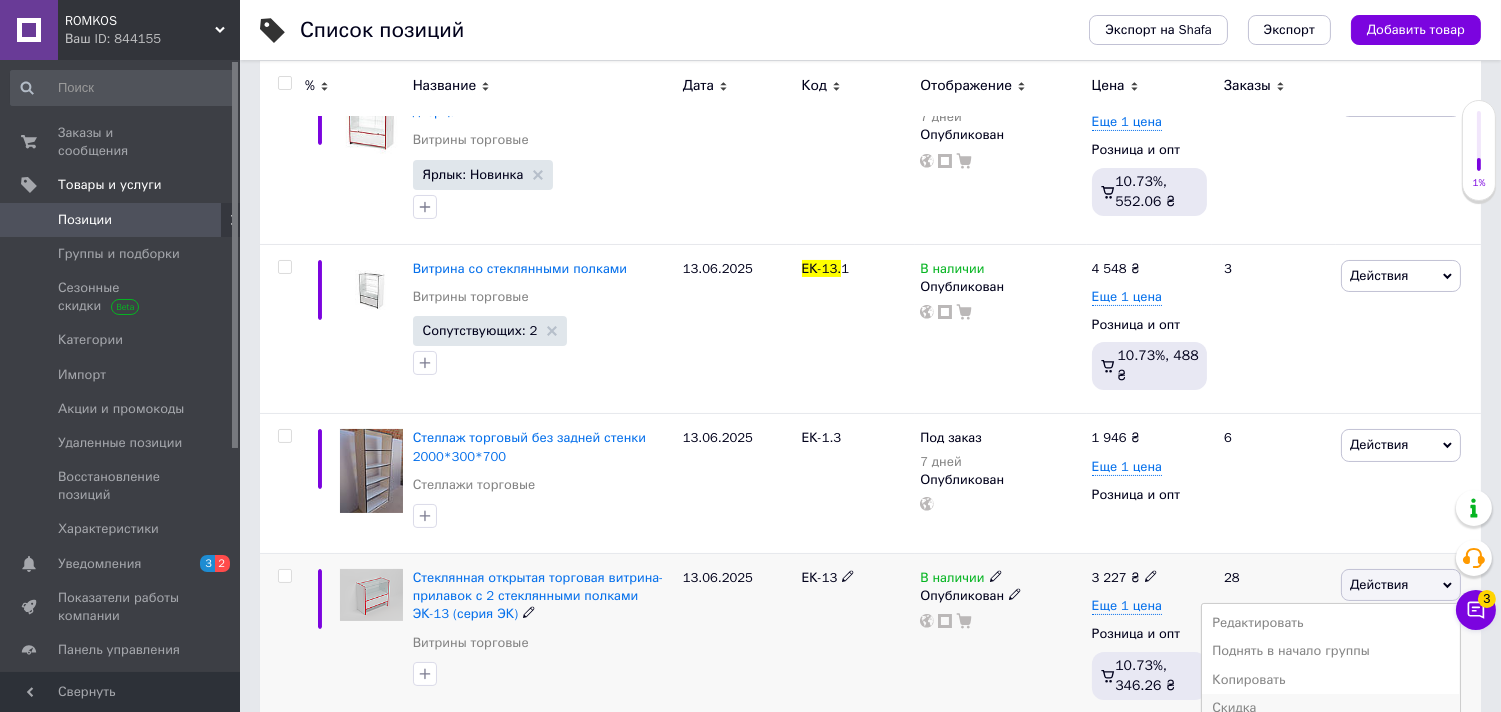 scroll, scrollTop: 444, scrollLeft: 0, axis: vertical 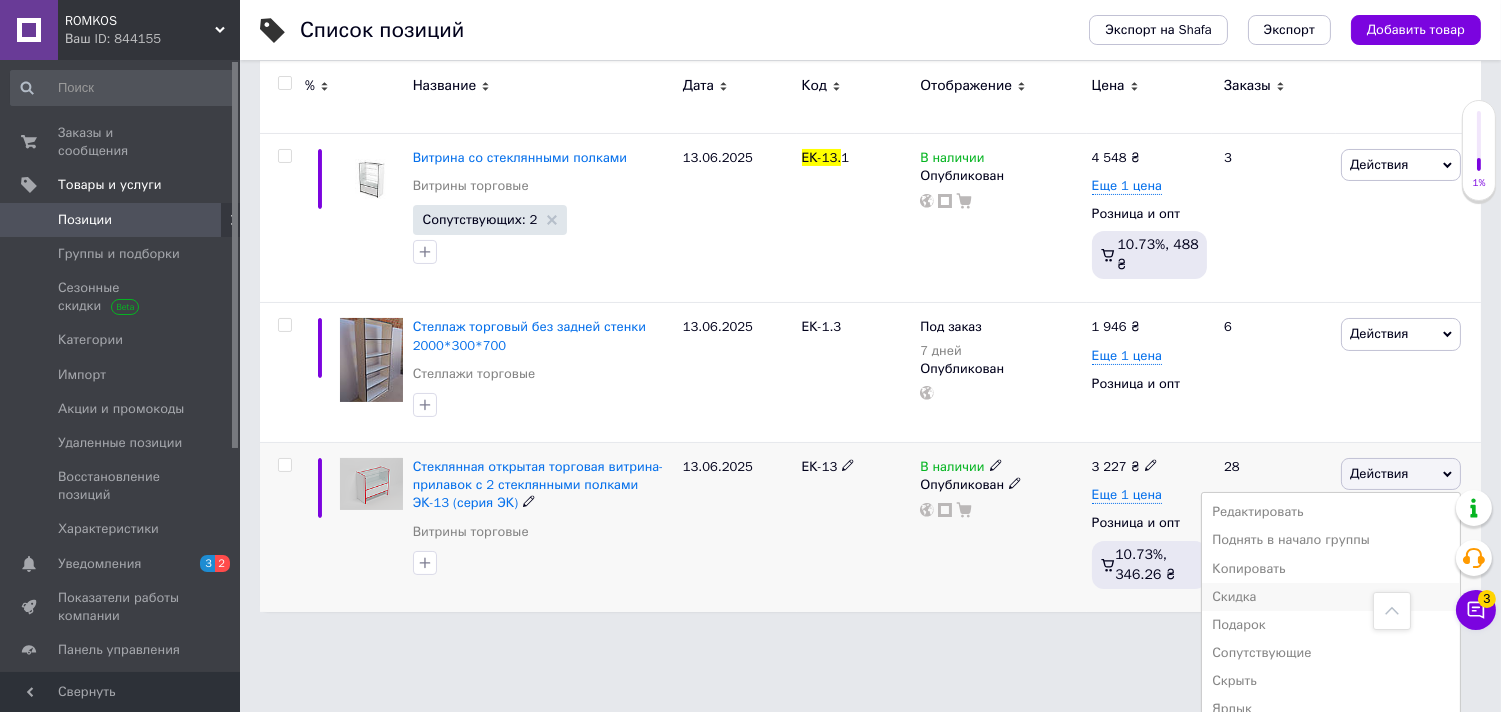 click on "Скидка" at bounding box center [1331, 597] 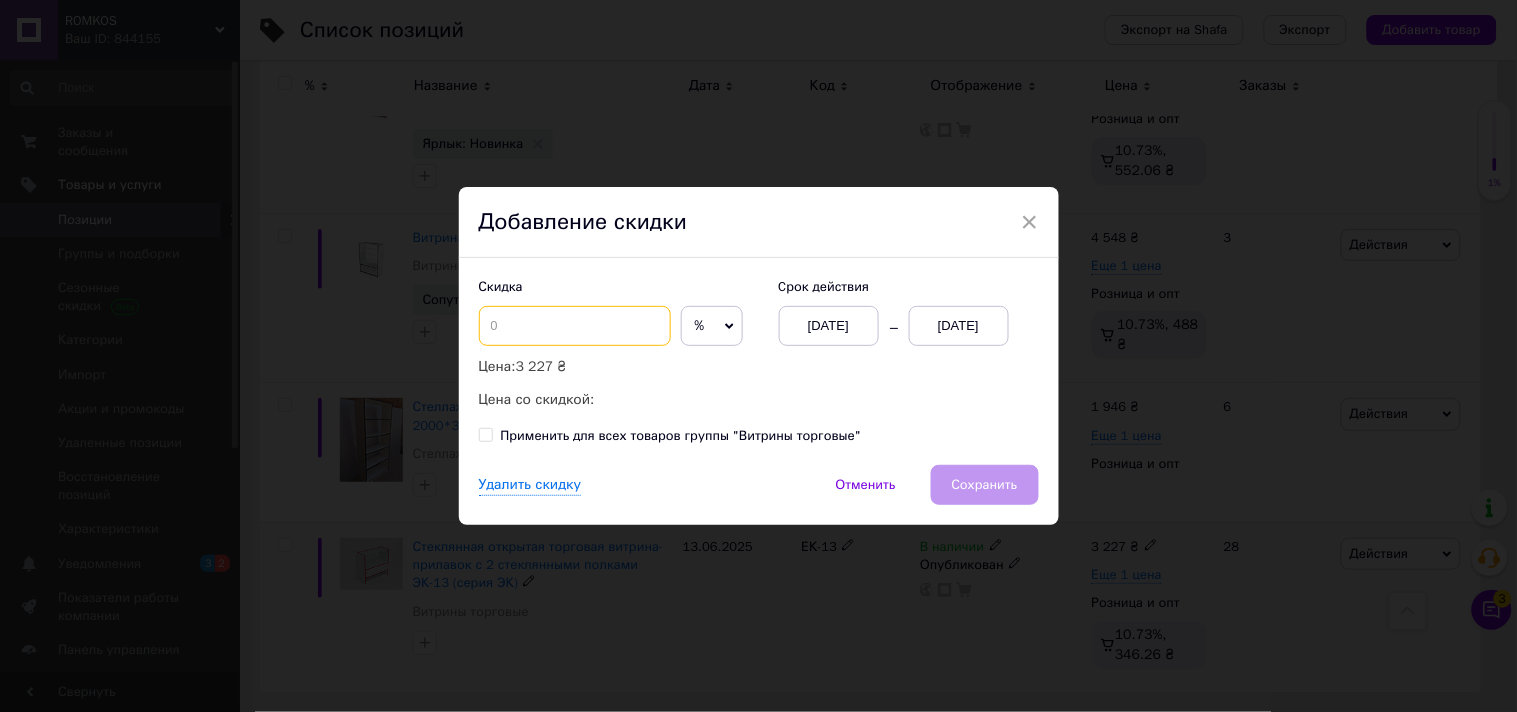 click at bounding box center (575, 326) 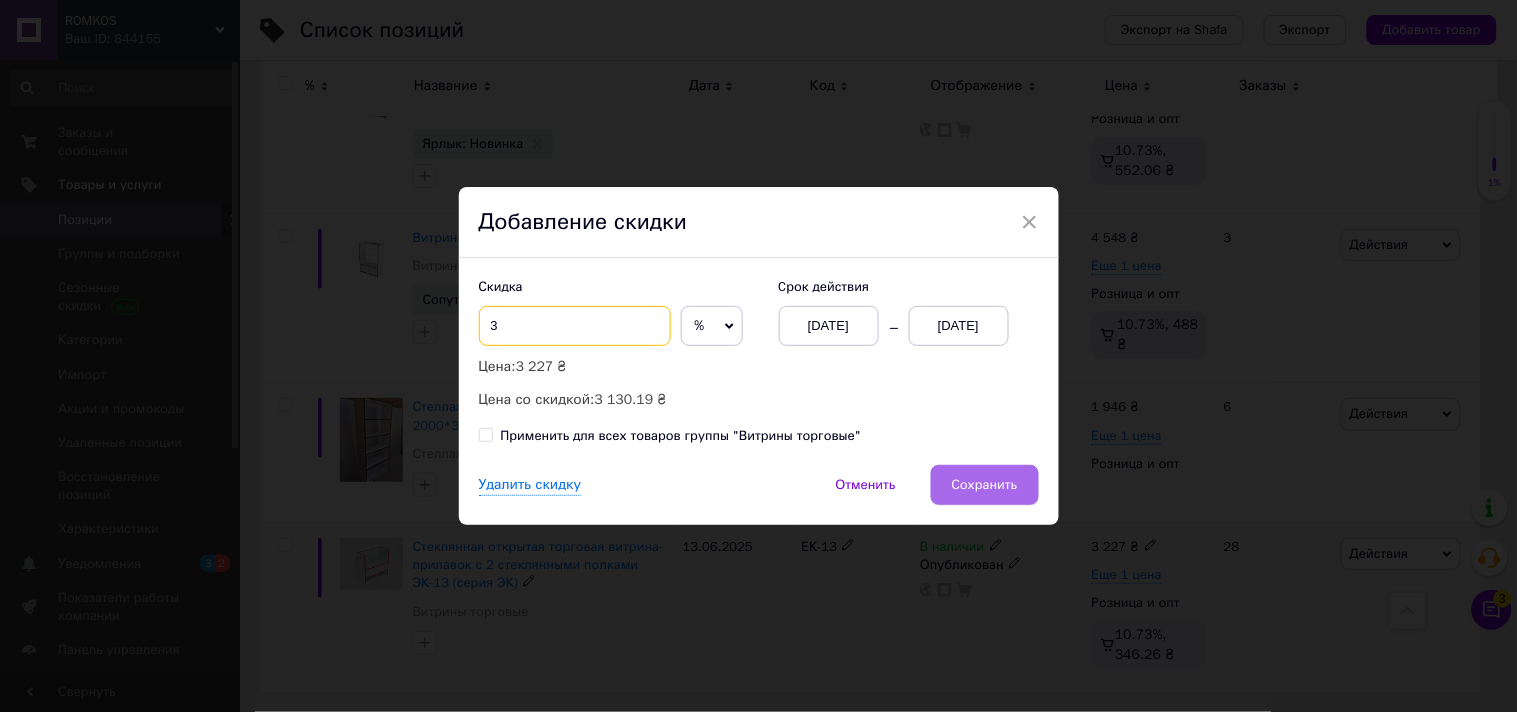 type on "3" 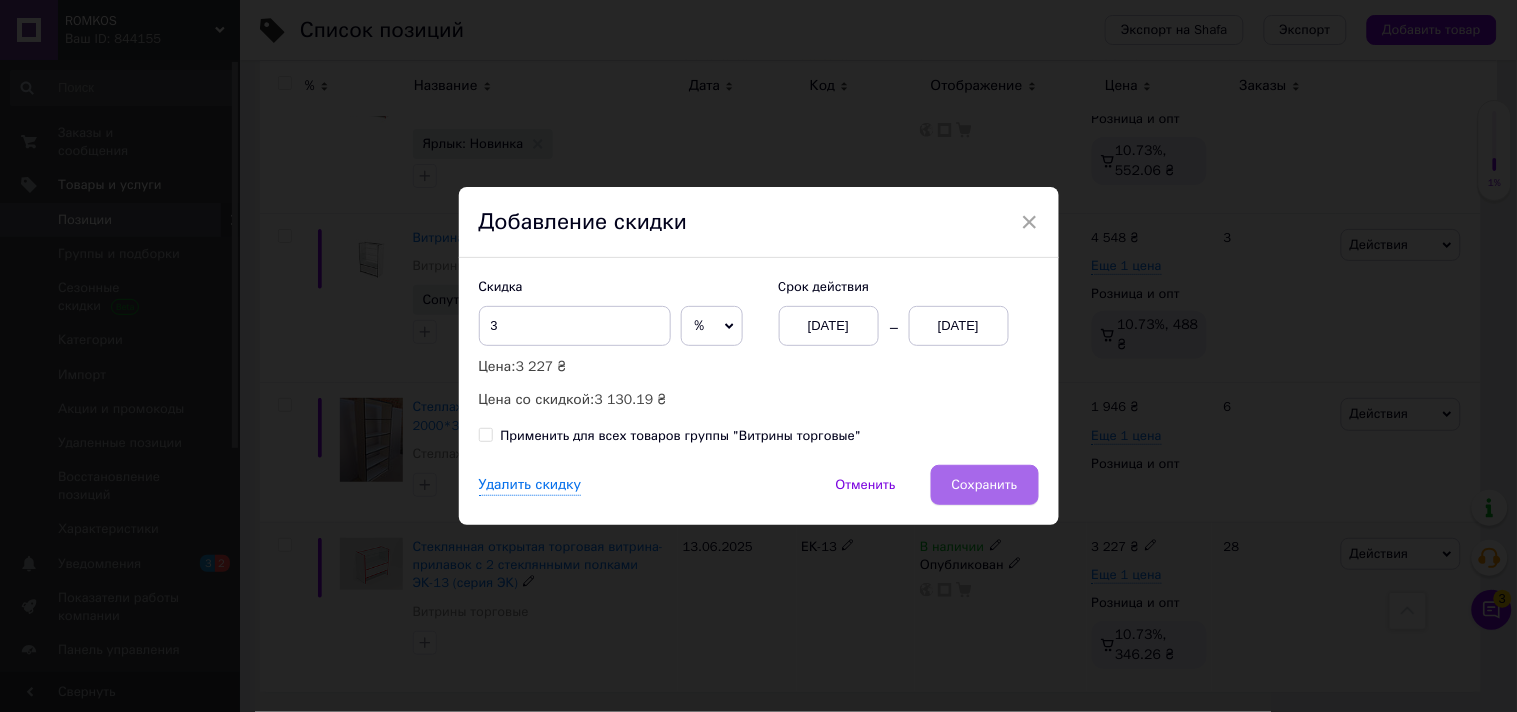 click on "Сохранить" at bounding box center (985, 485) 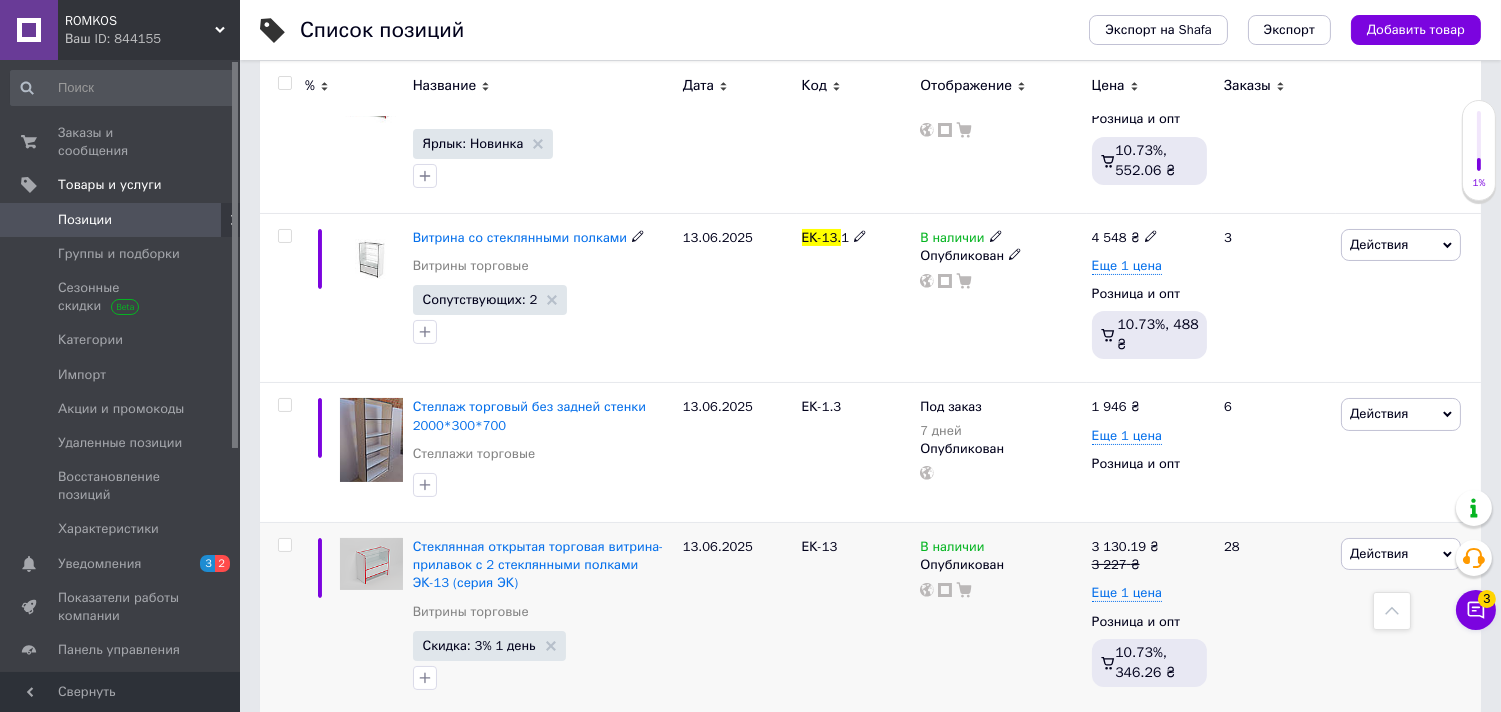 scroll, scrollTop: 0, scrollLeft: 0, axis: both 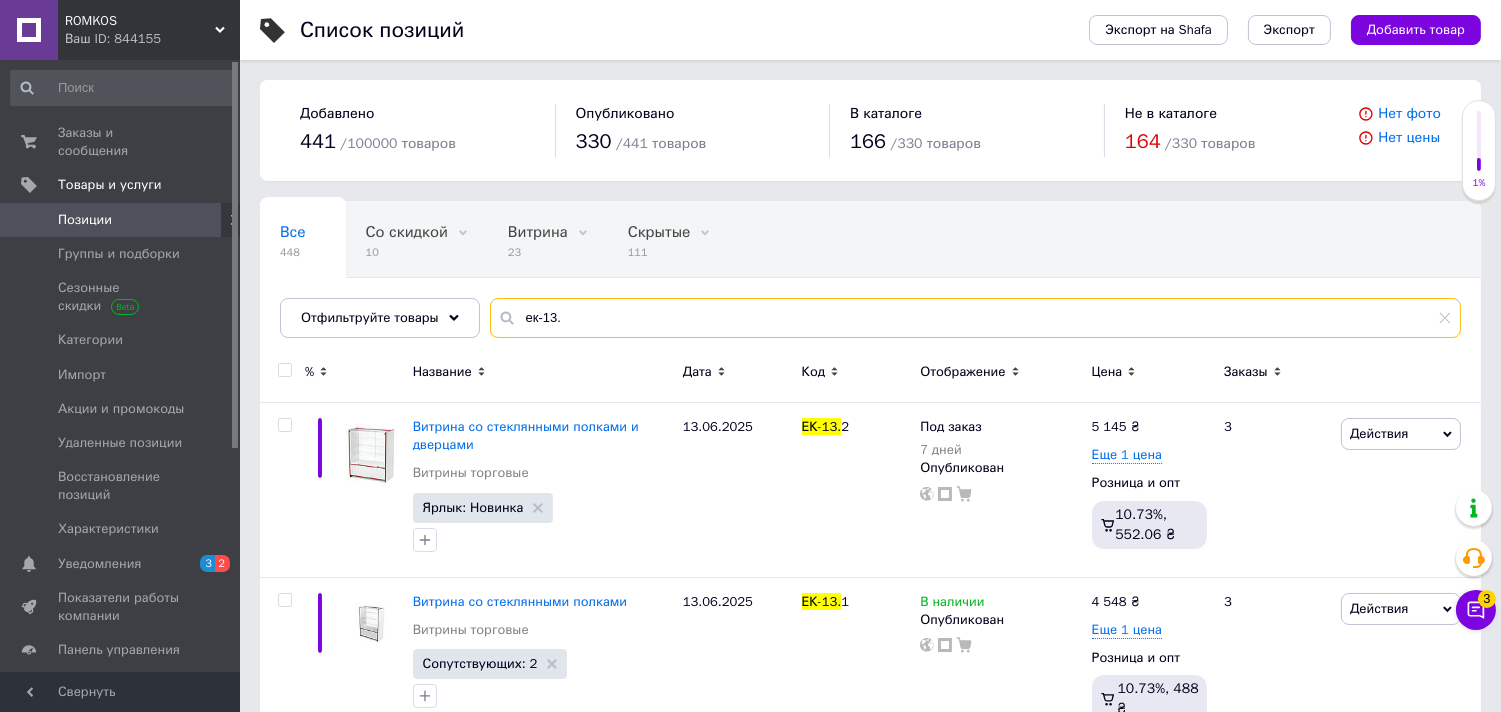 click on "ек-13." at bounding box center (975, 318) 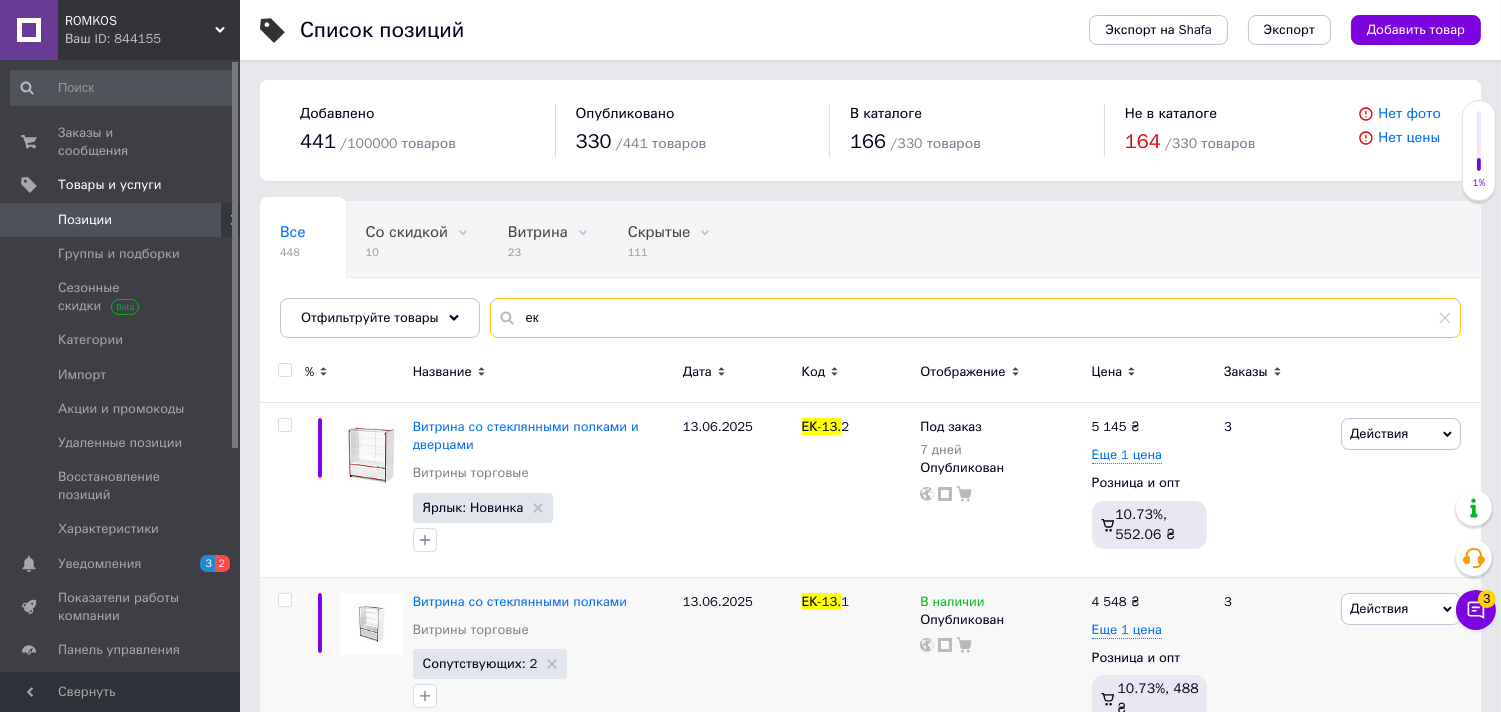type on "е" 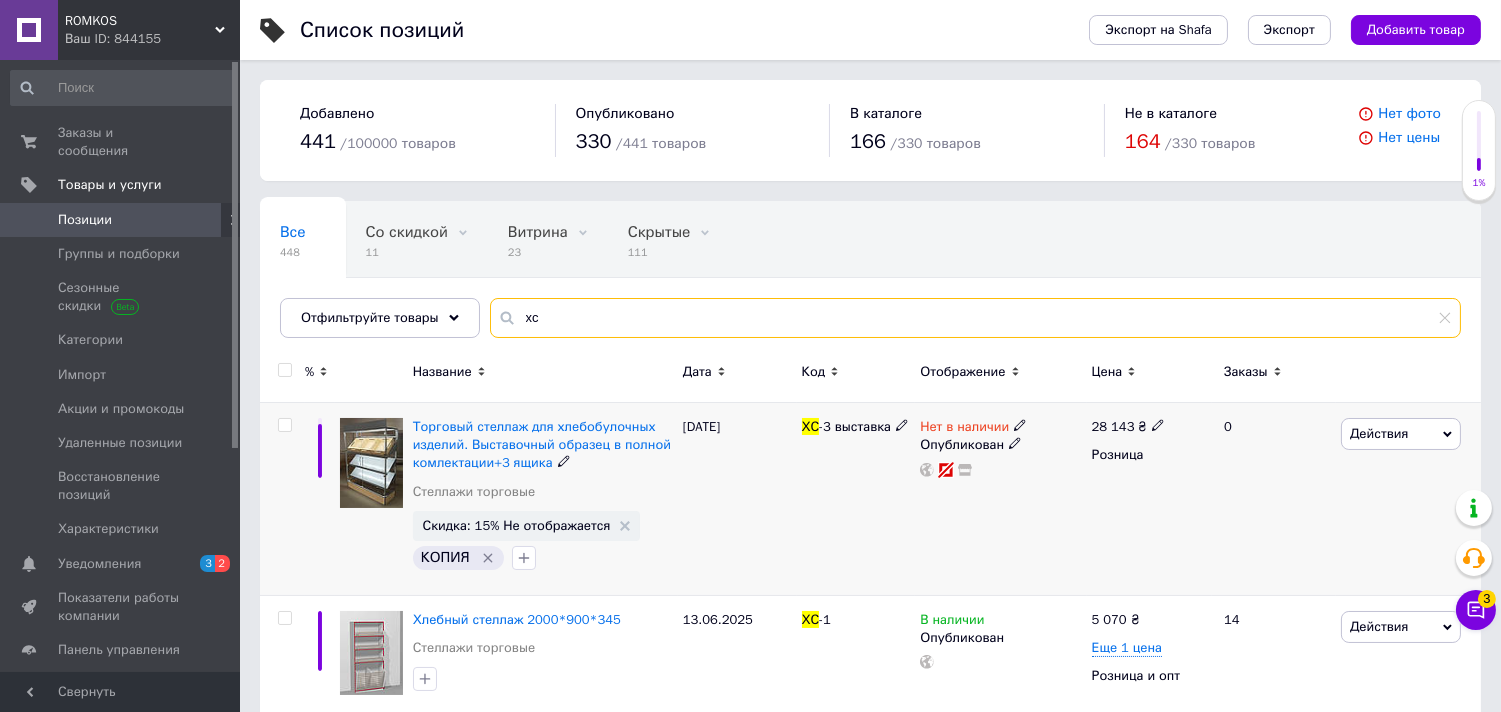 scroll, scrollTop: 111, scrollLeft: 0, axis: vertical 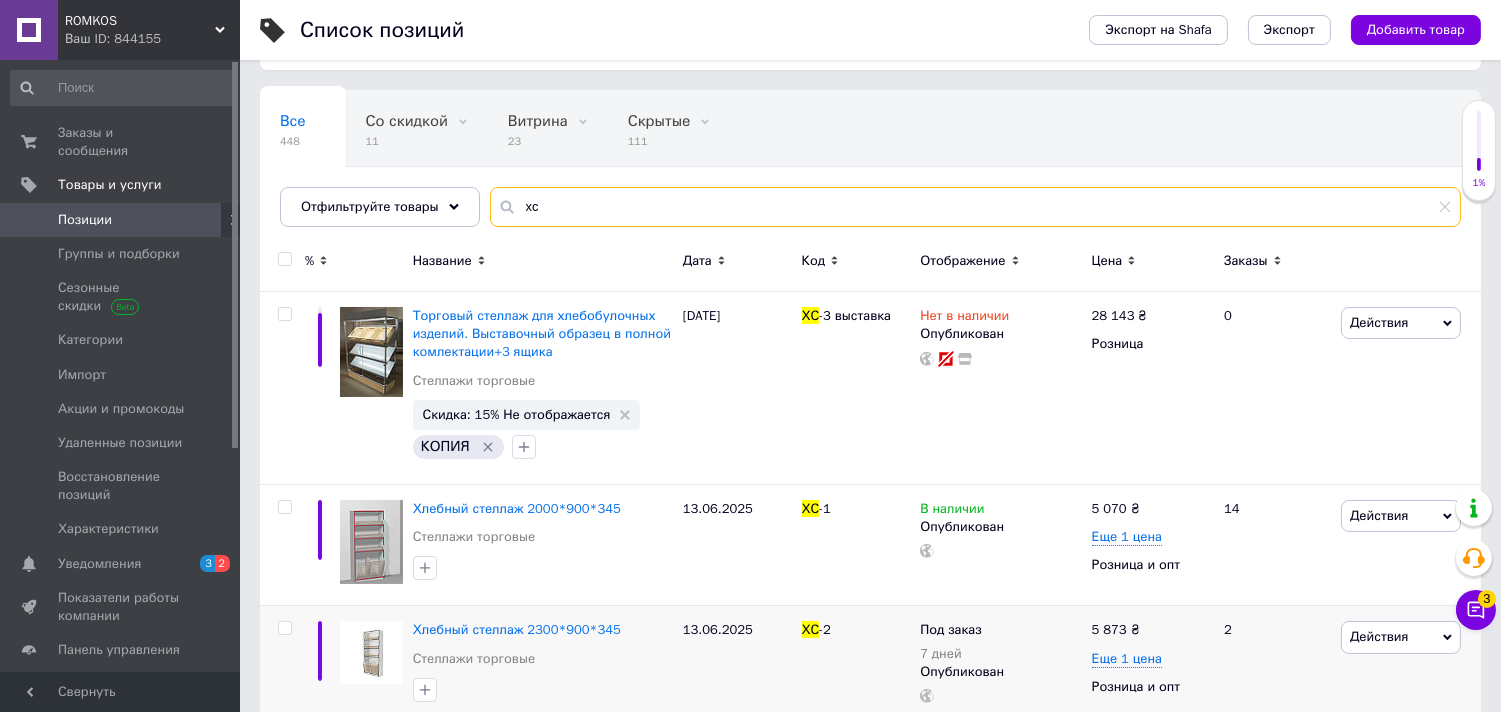 type on "хс" 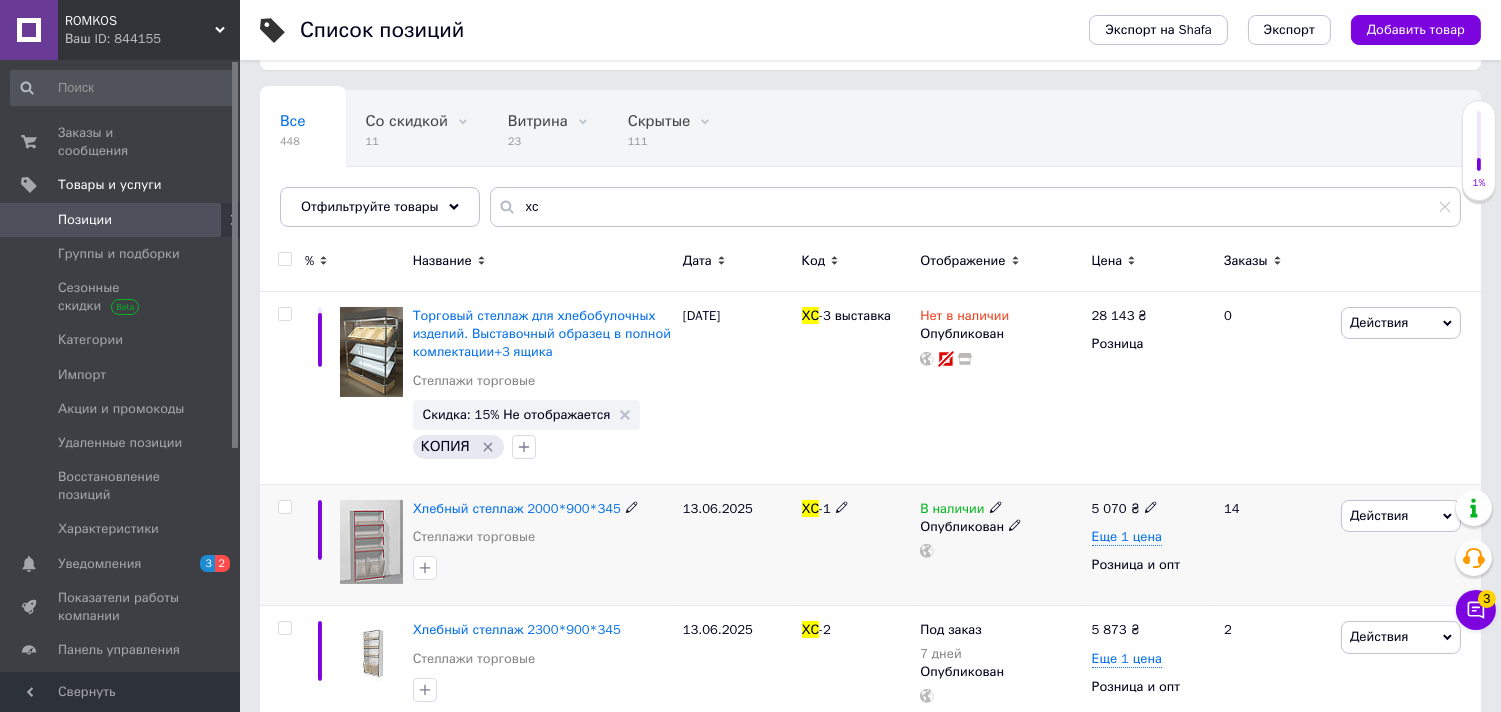 click on "Действия" at bounding box center (1379, 515) 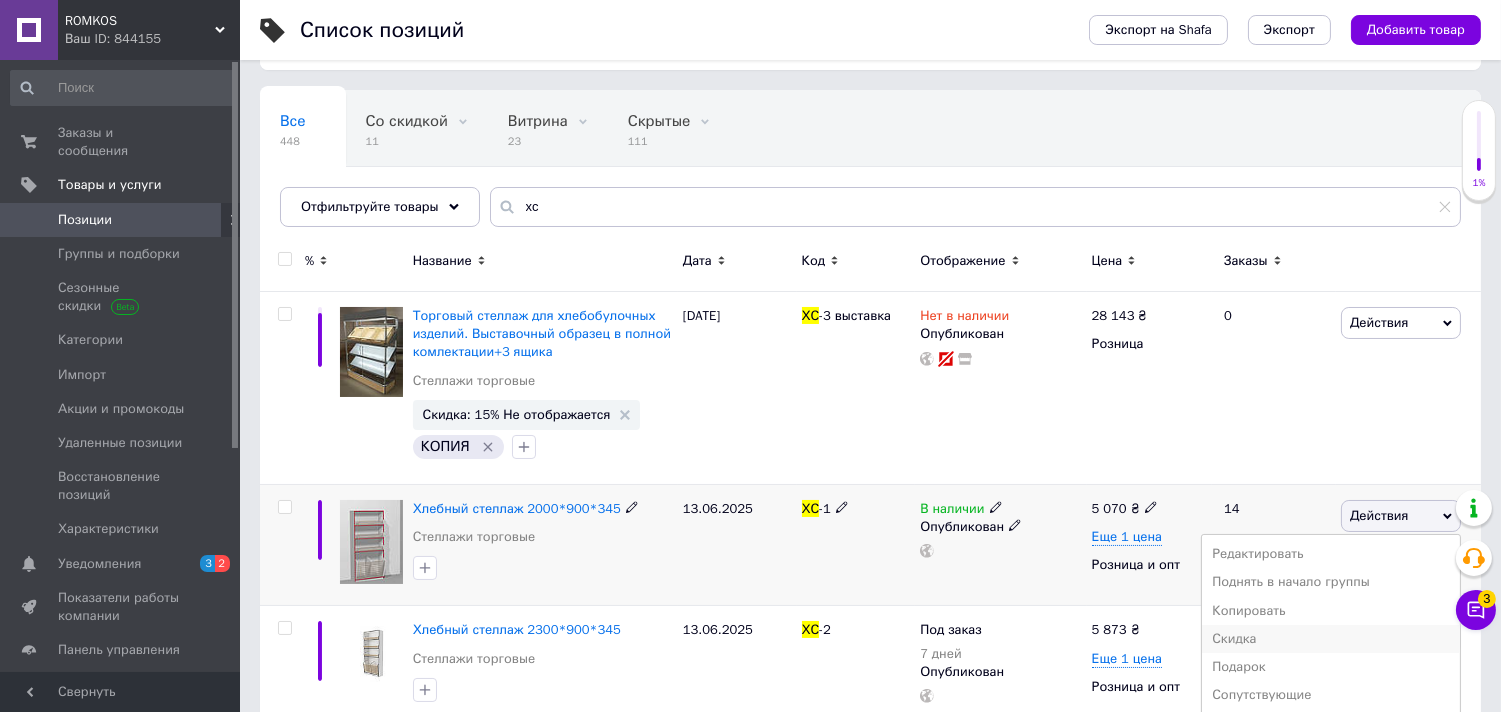 click on "Скидка" at bounding box center [1331, 639] 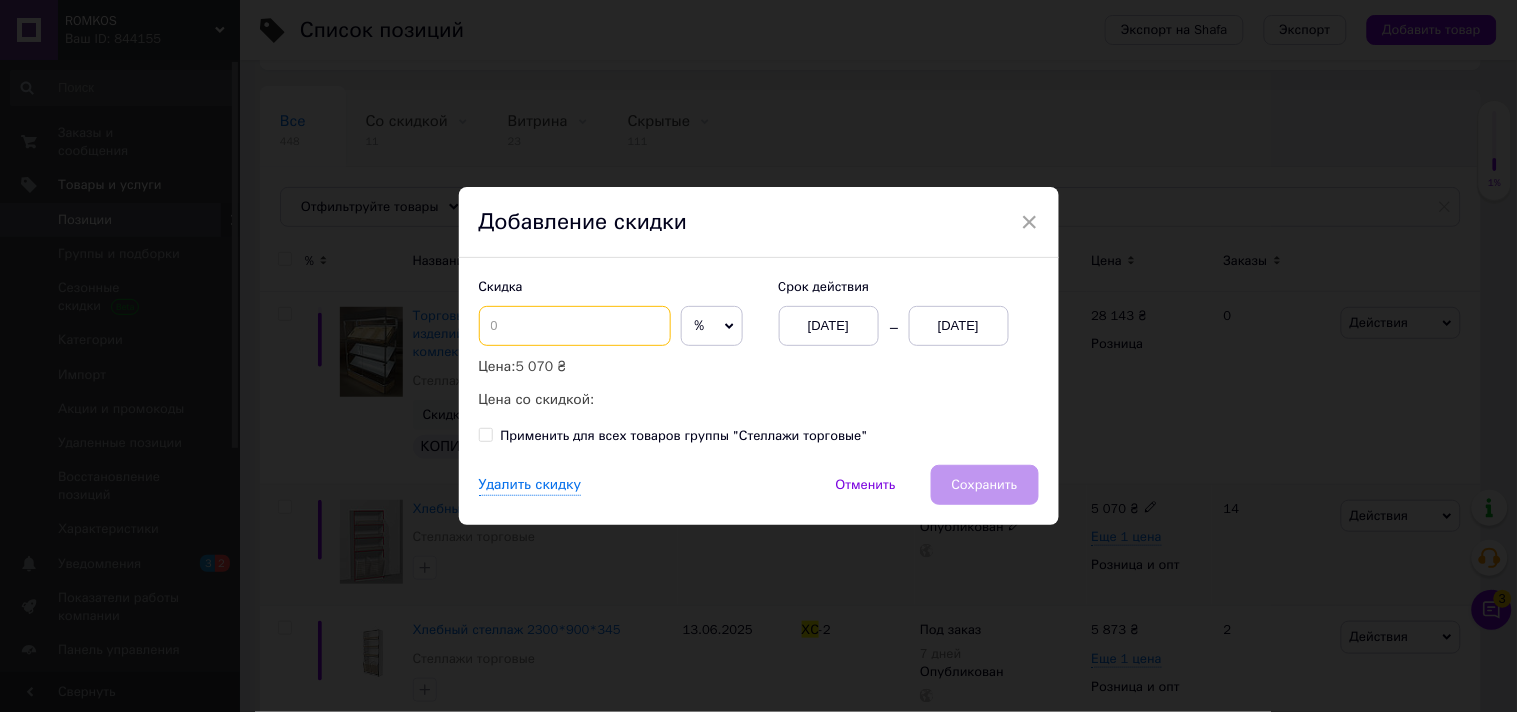 click at bounding box center [575, 326] 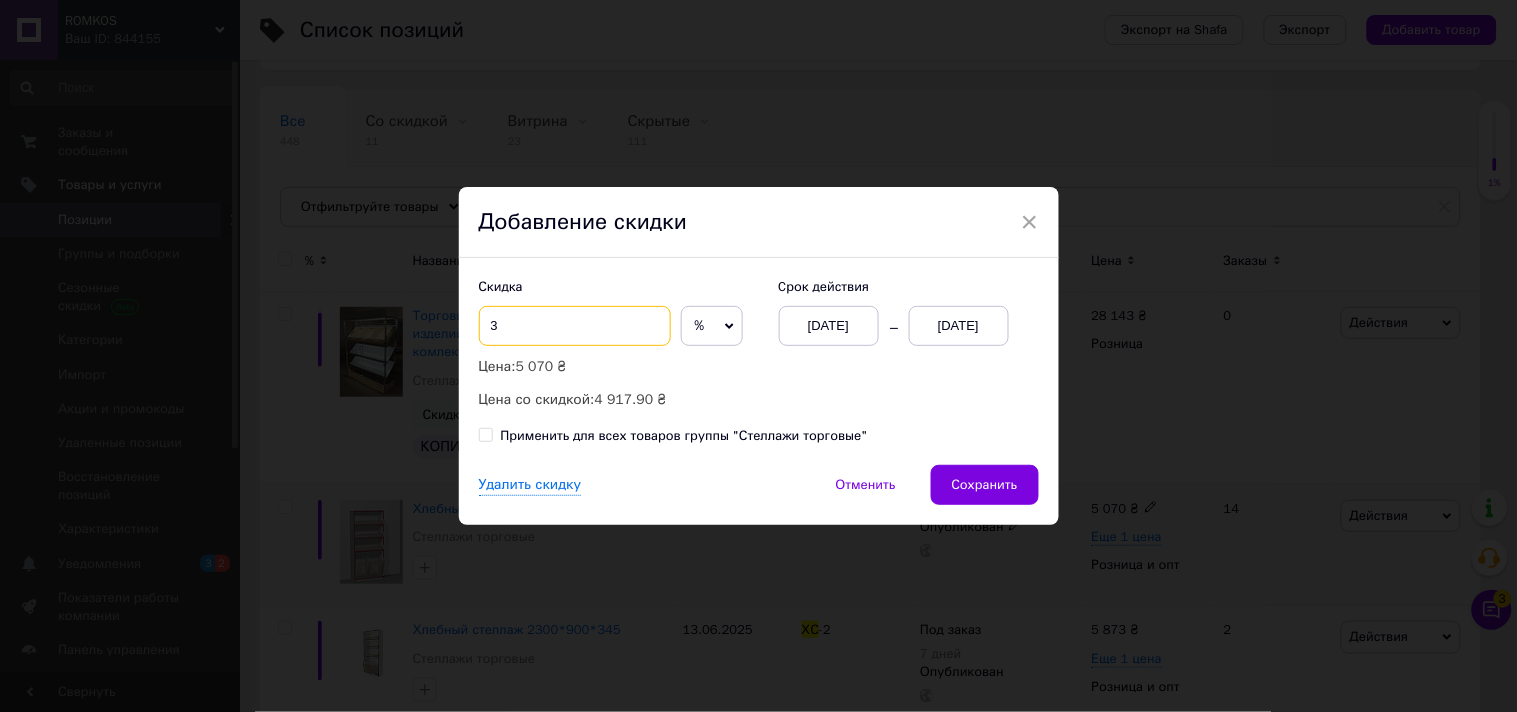 type on "3" 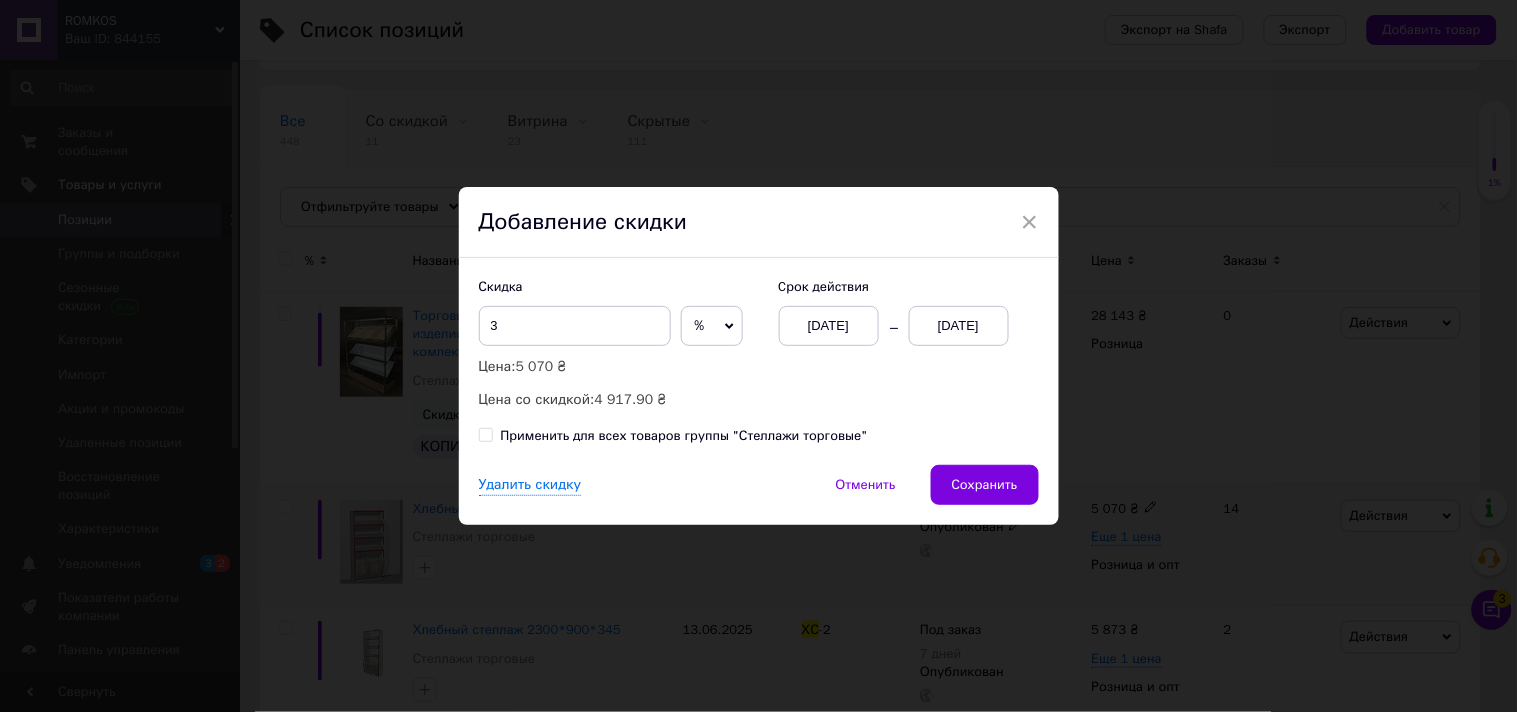 click on "[DATE]" at bounding box center (959, 326) 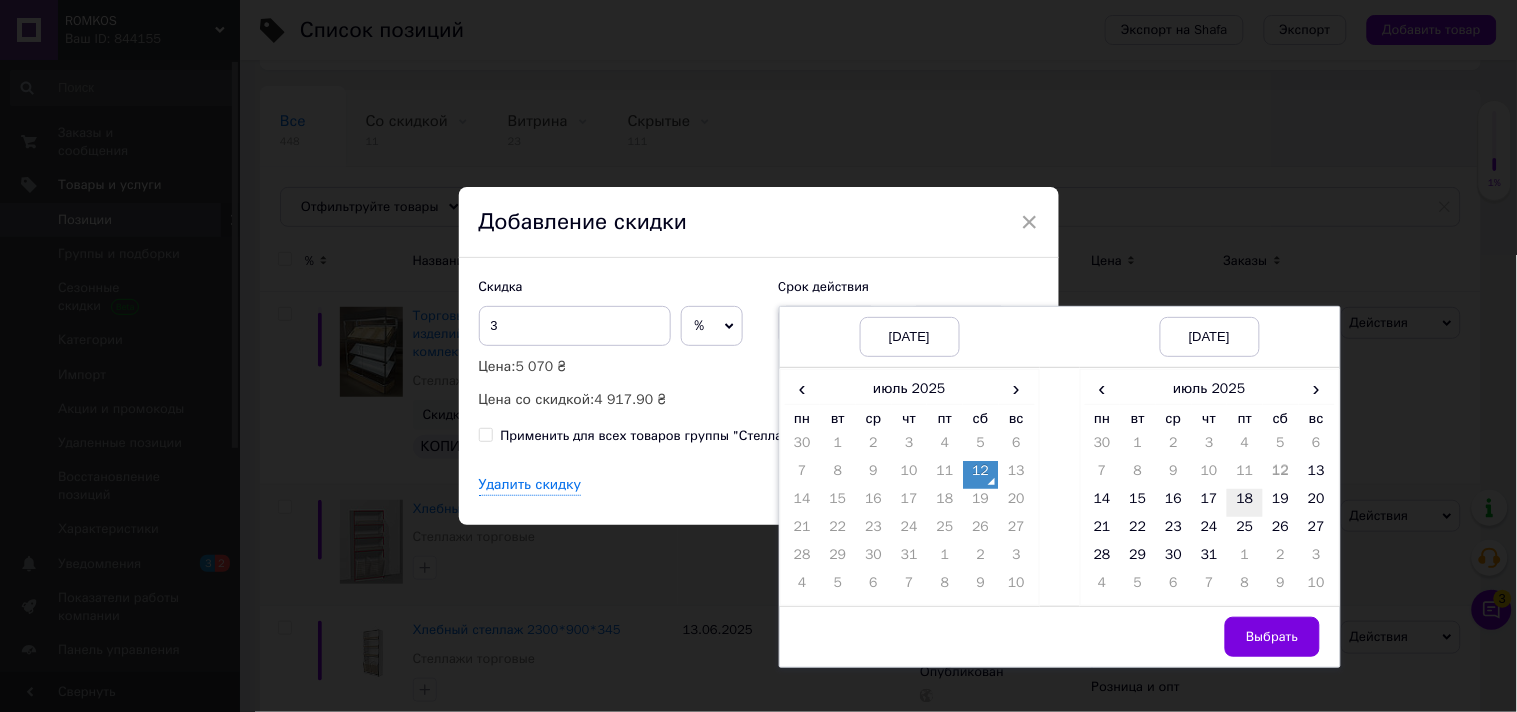 click on "18" at bounding box center [1245, 503] 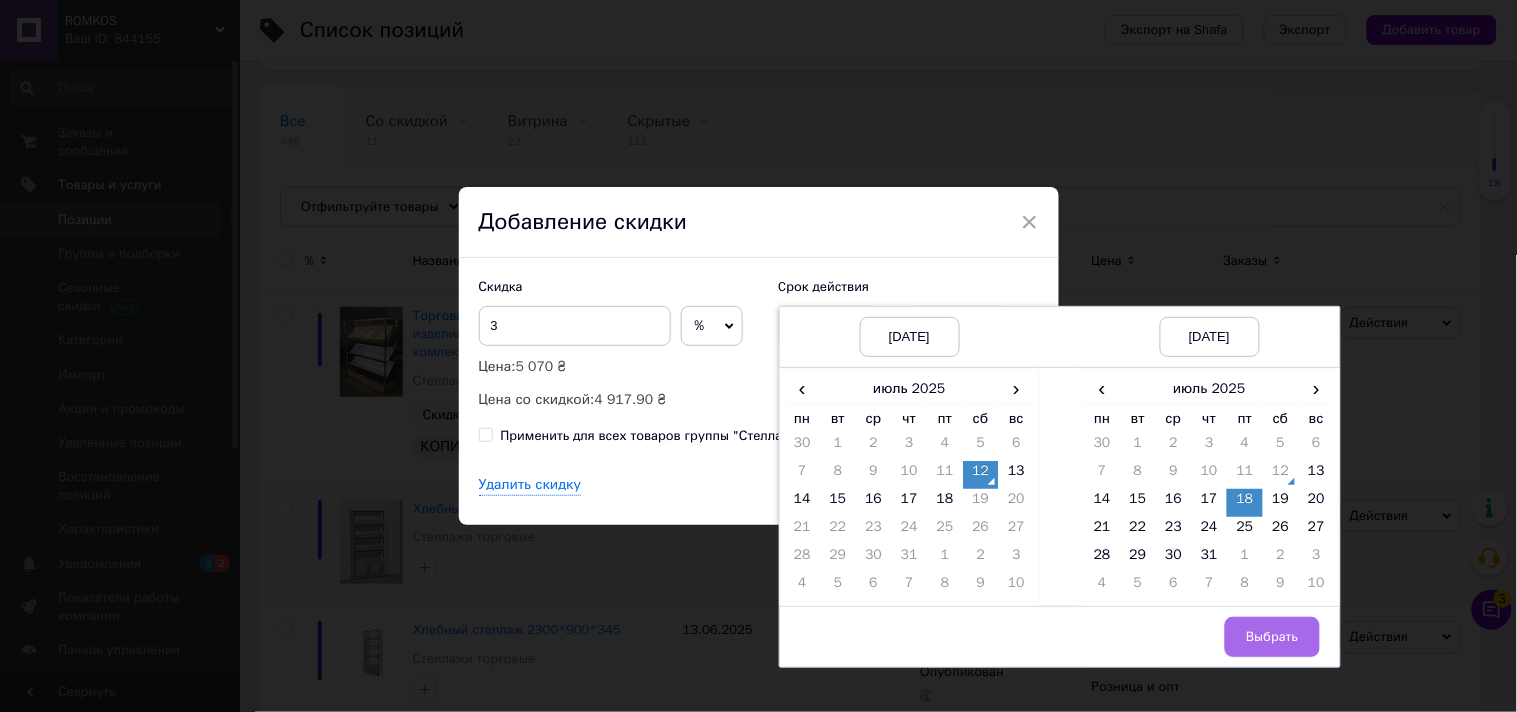 click on "Выбрать" at bounding box center [1272, 637] 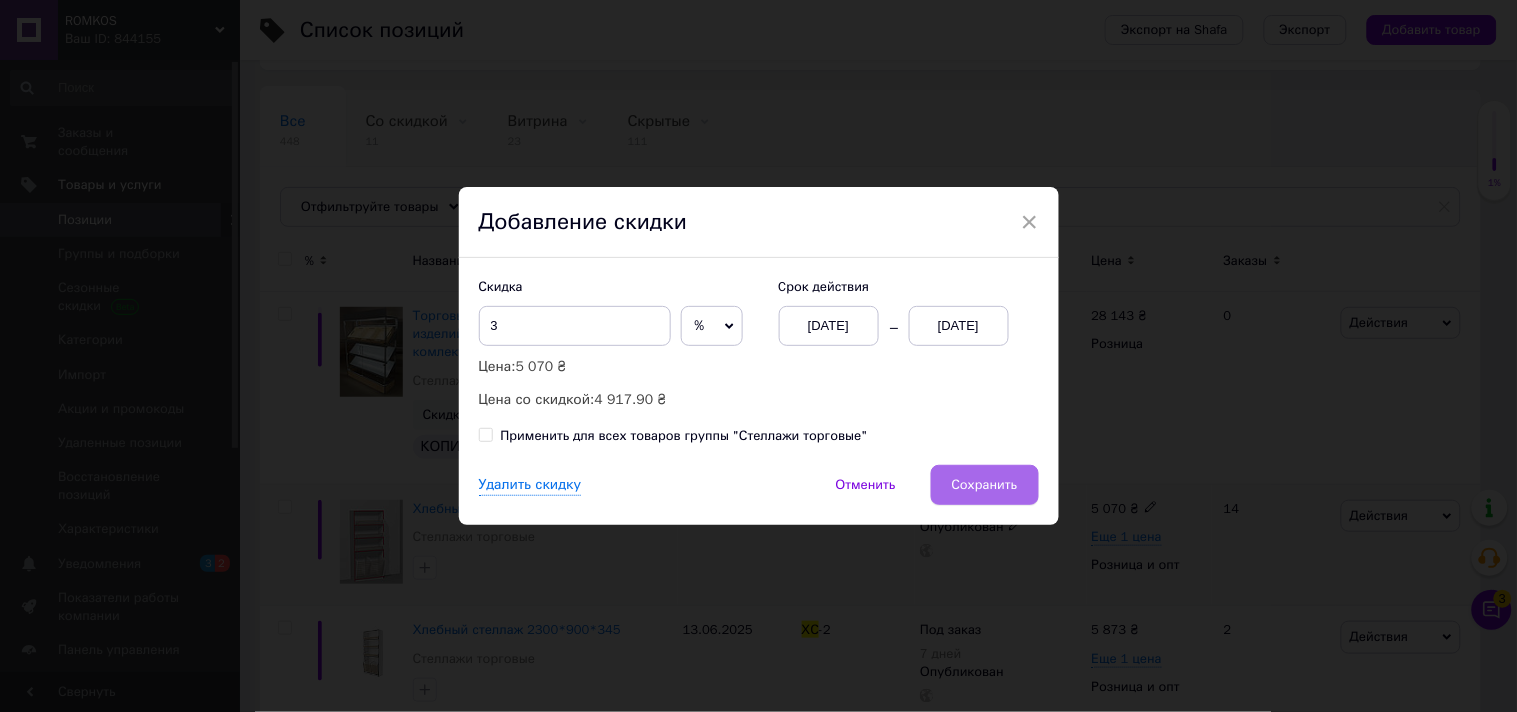 click on "Сохранить" at bounding box center (985, 485) 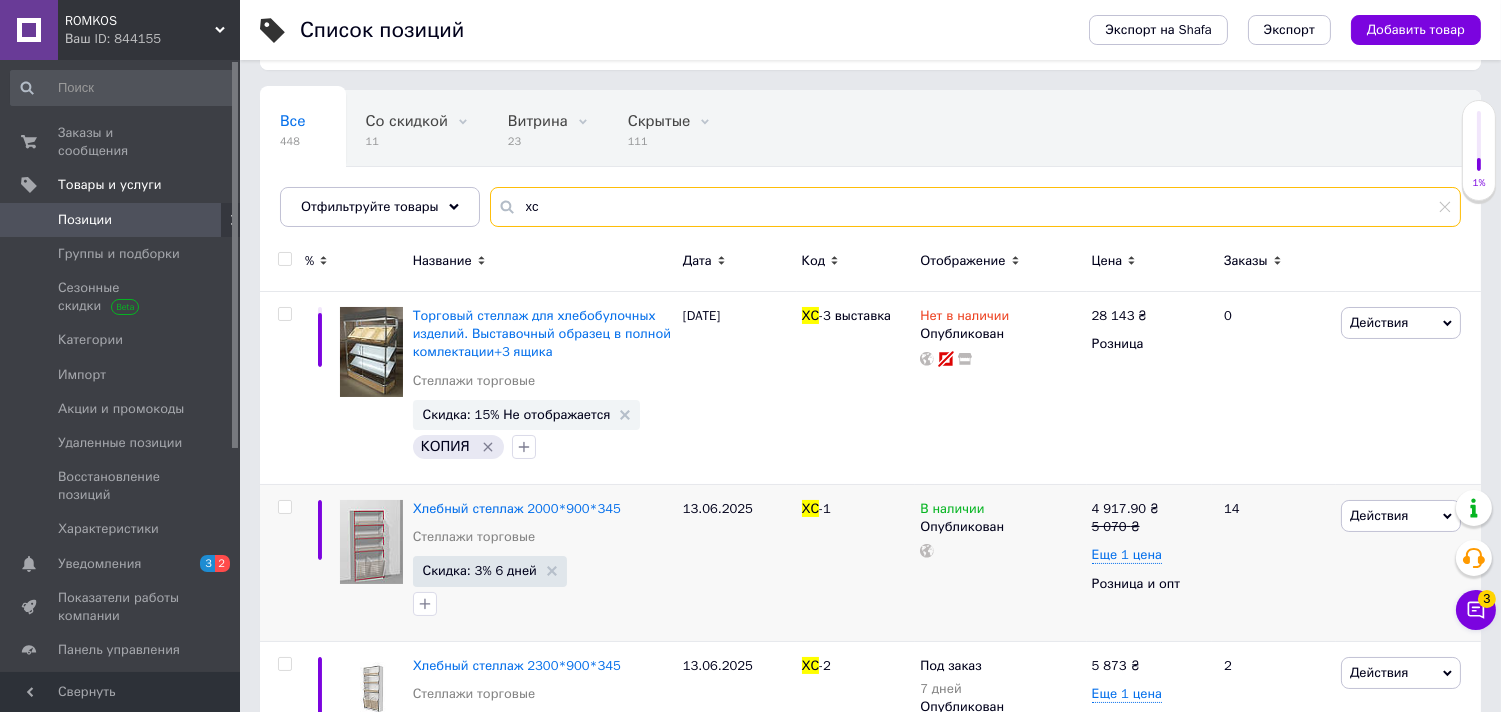 click on "хс" at bounding box center [975, 207] 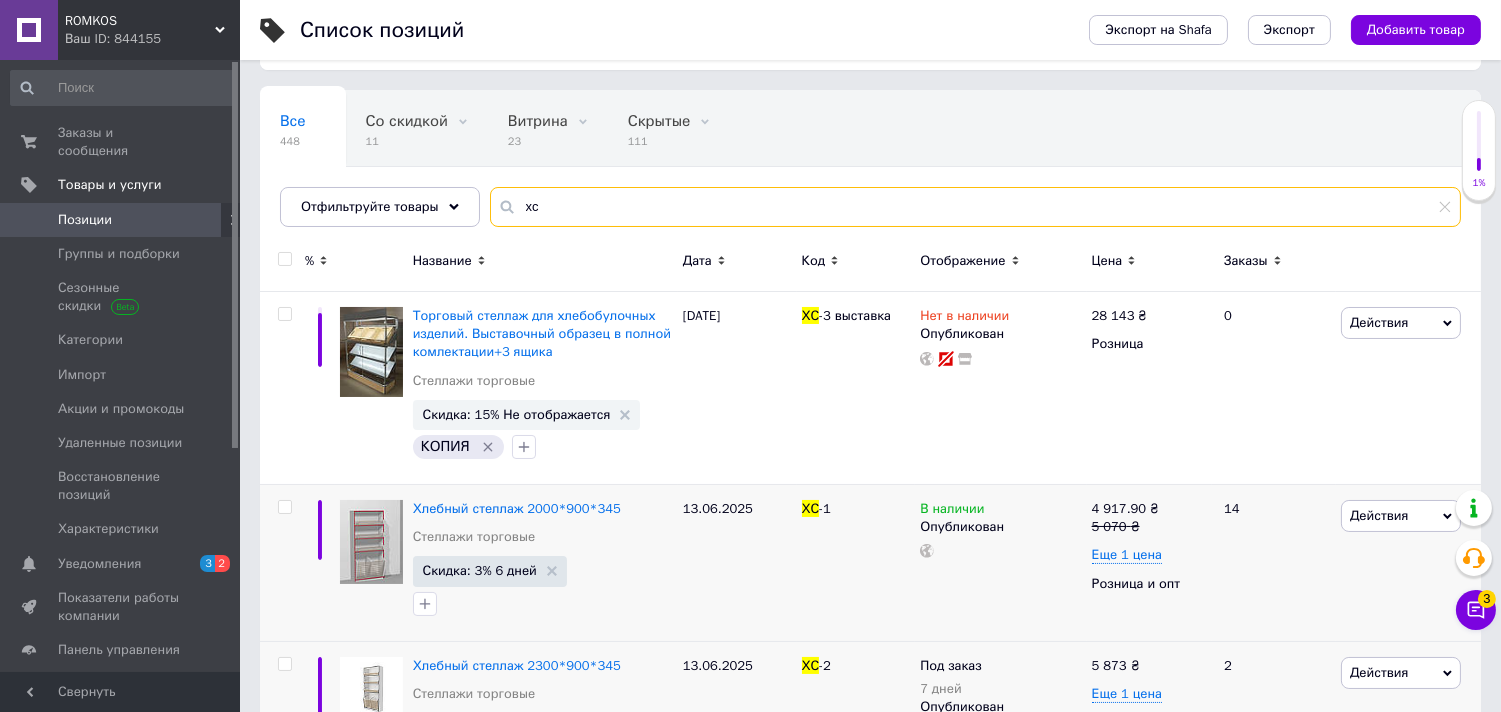 type on "х" 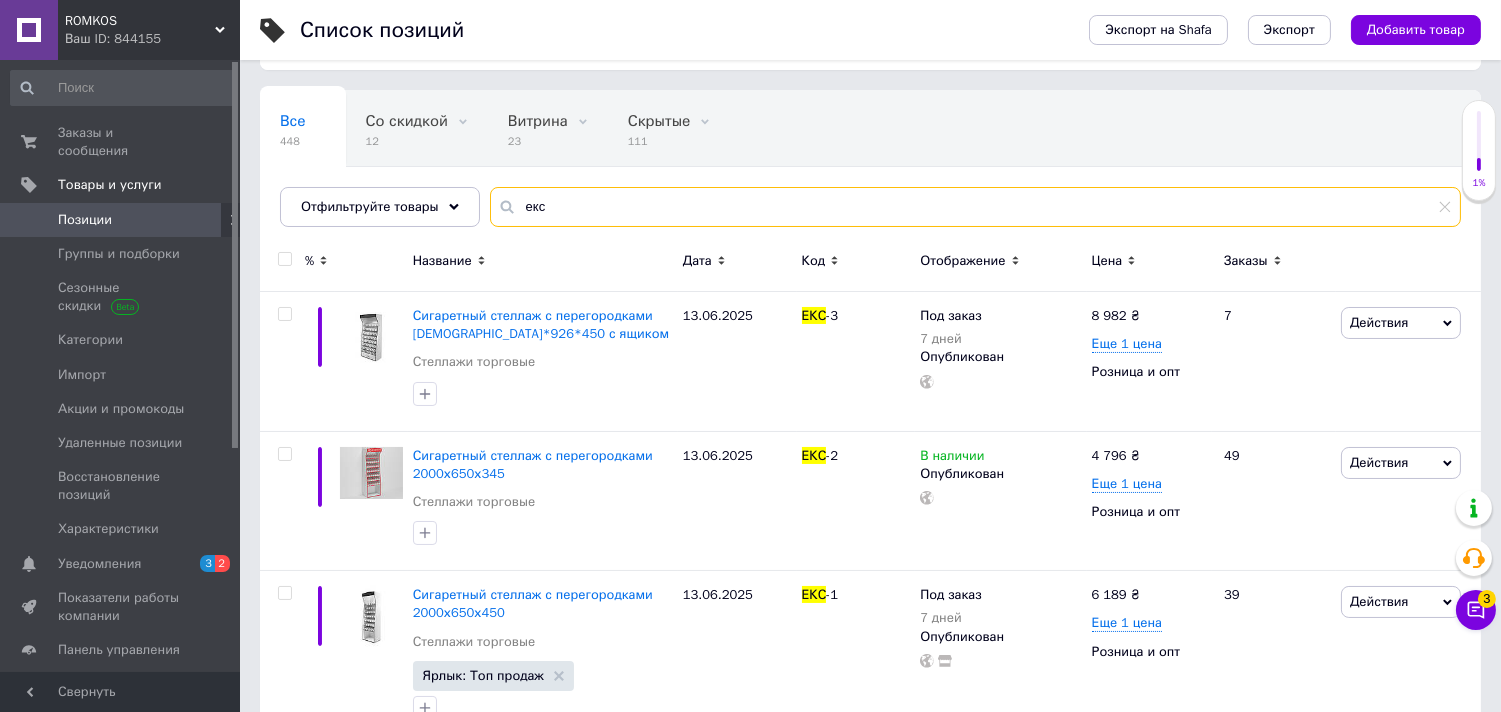 type on "екс" 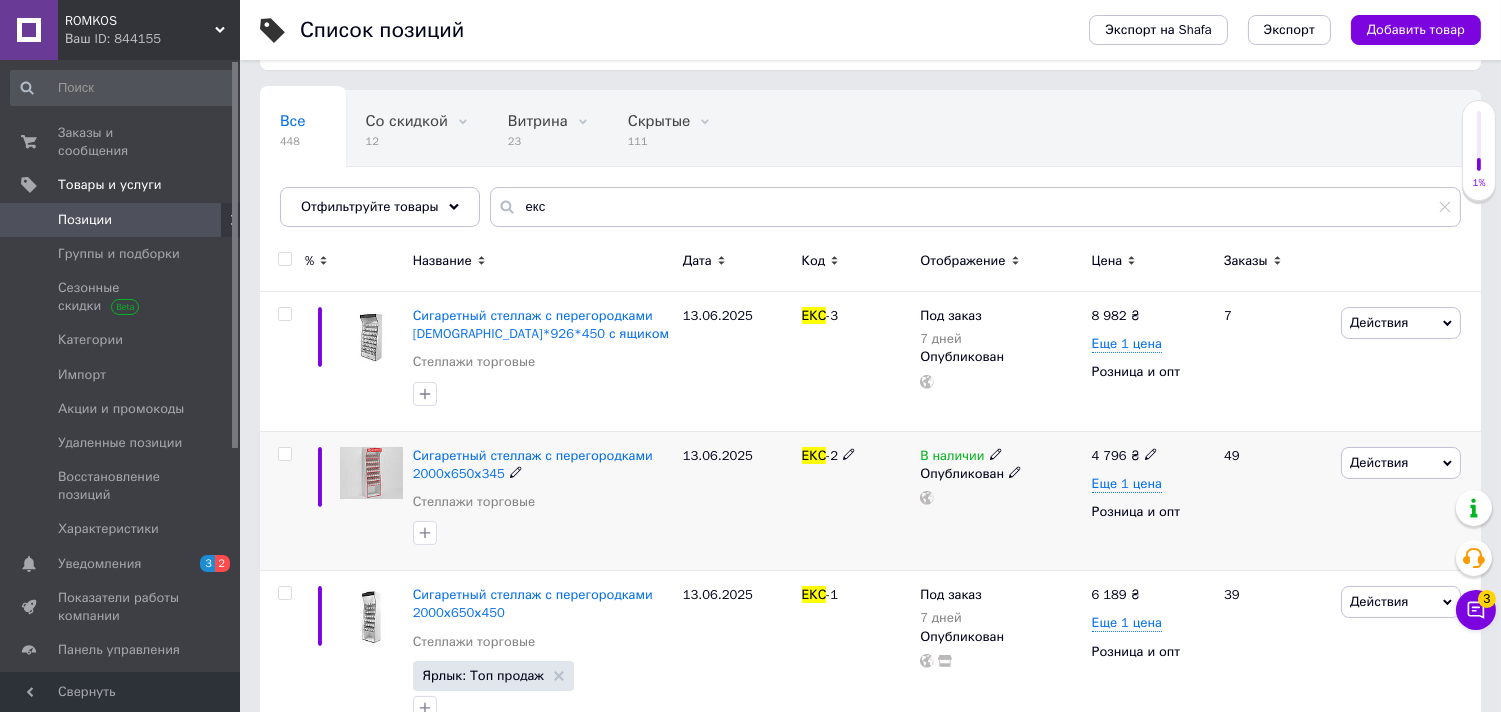 click on "Действия" at bounding box center [1379, 462] 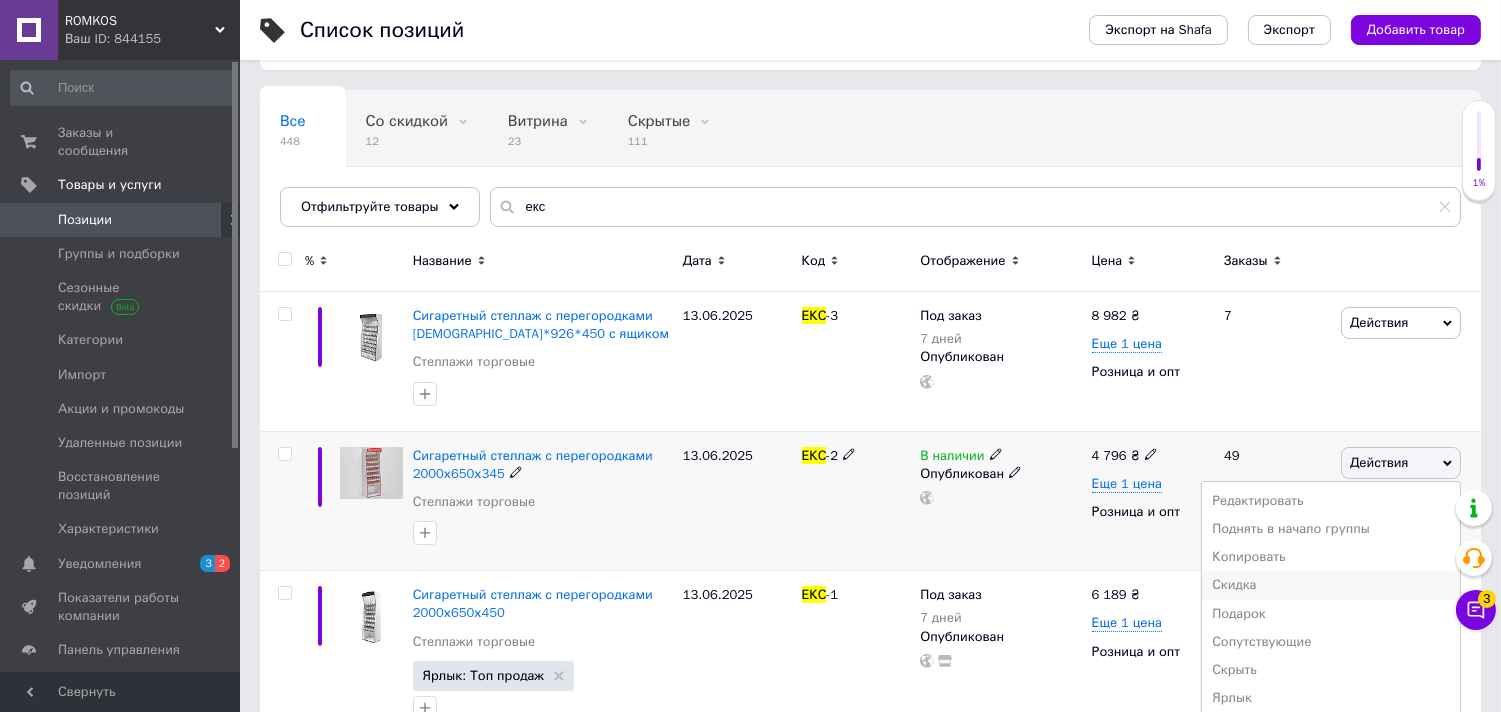 click on "Скидка" at bounding box center (1331, 585) 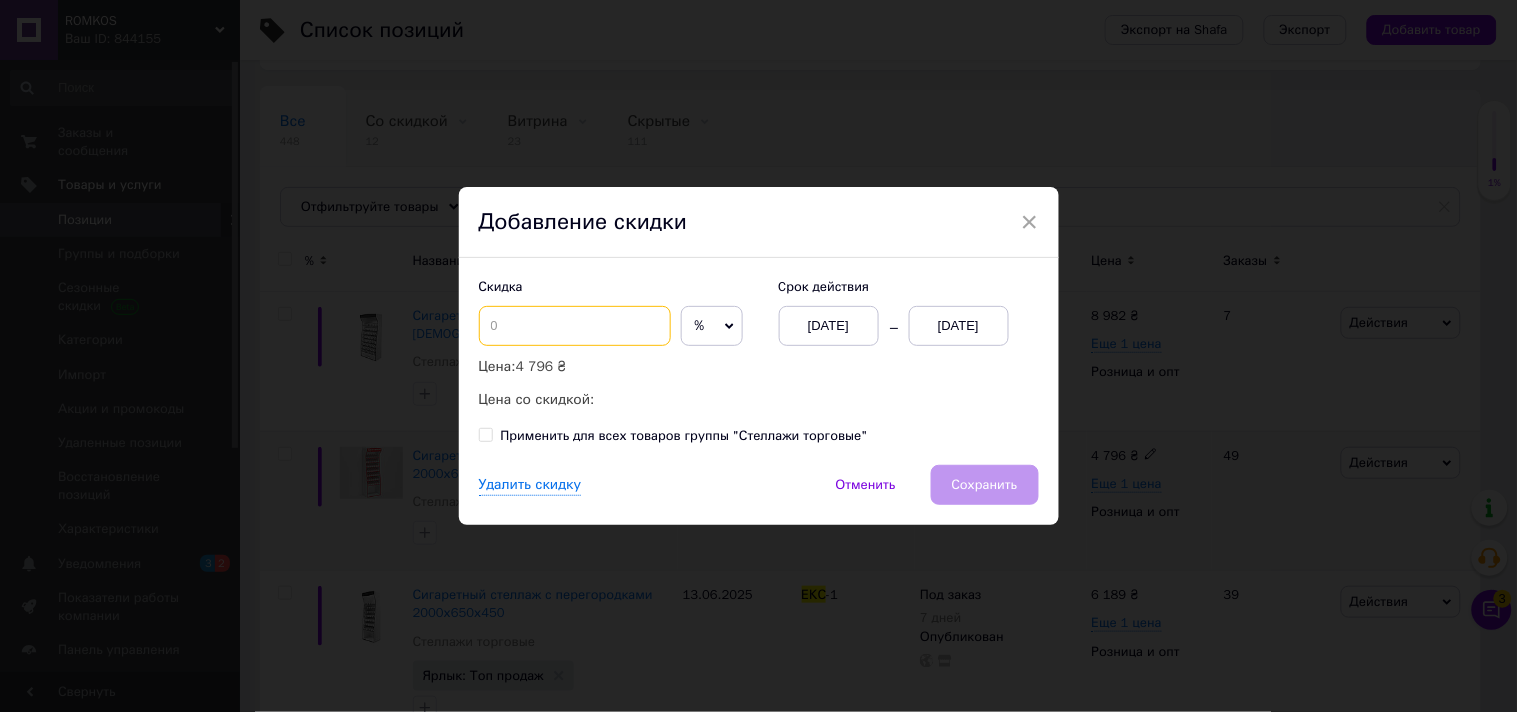 click at bounding box center [575, 326] 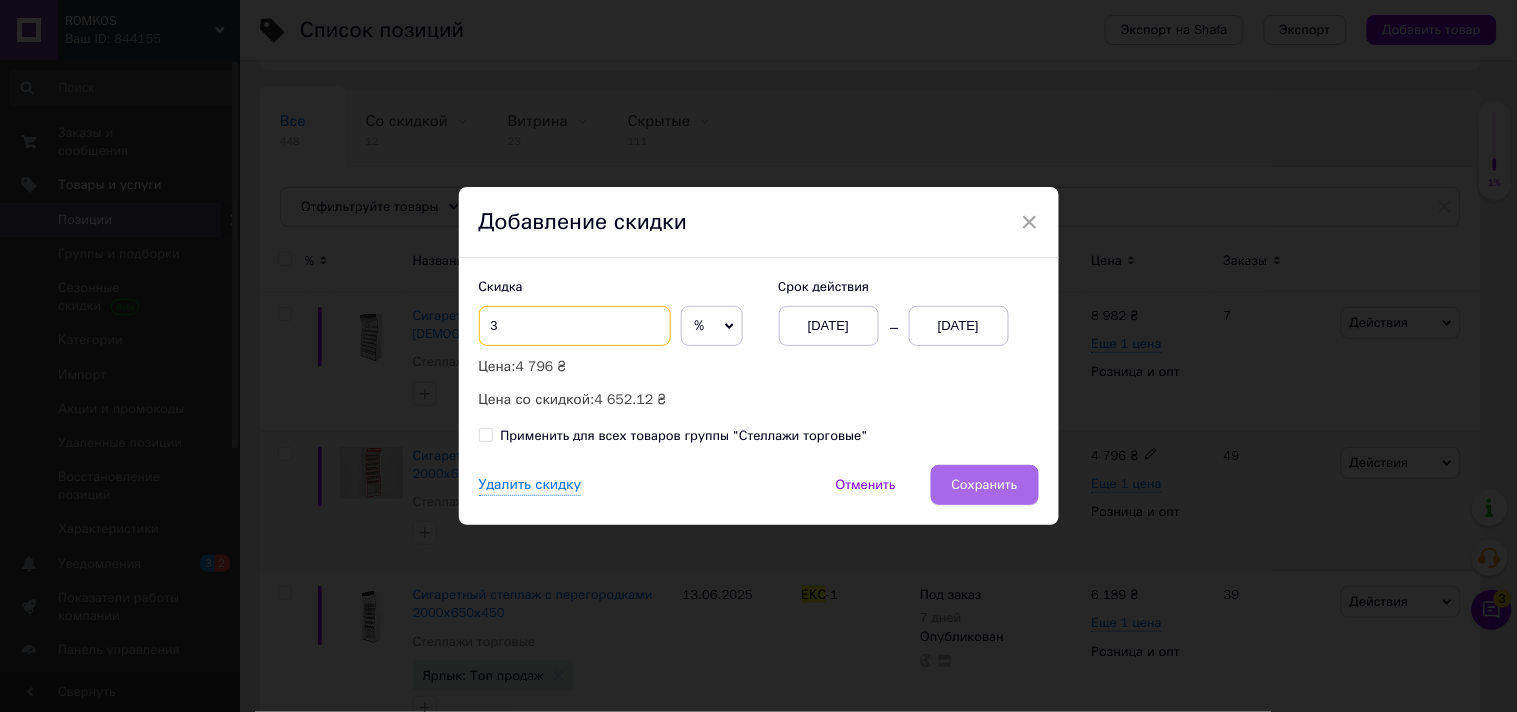 type on "3" 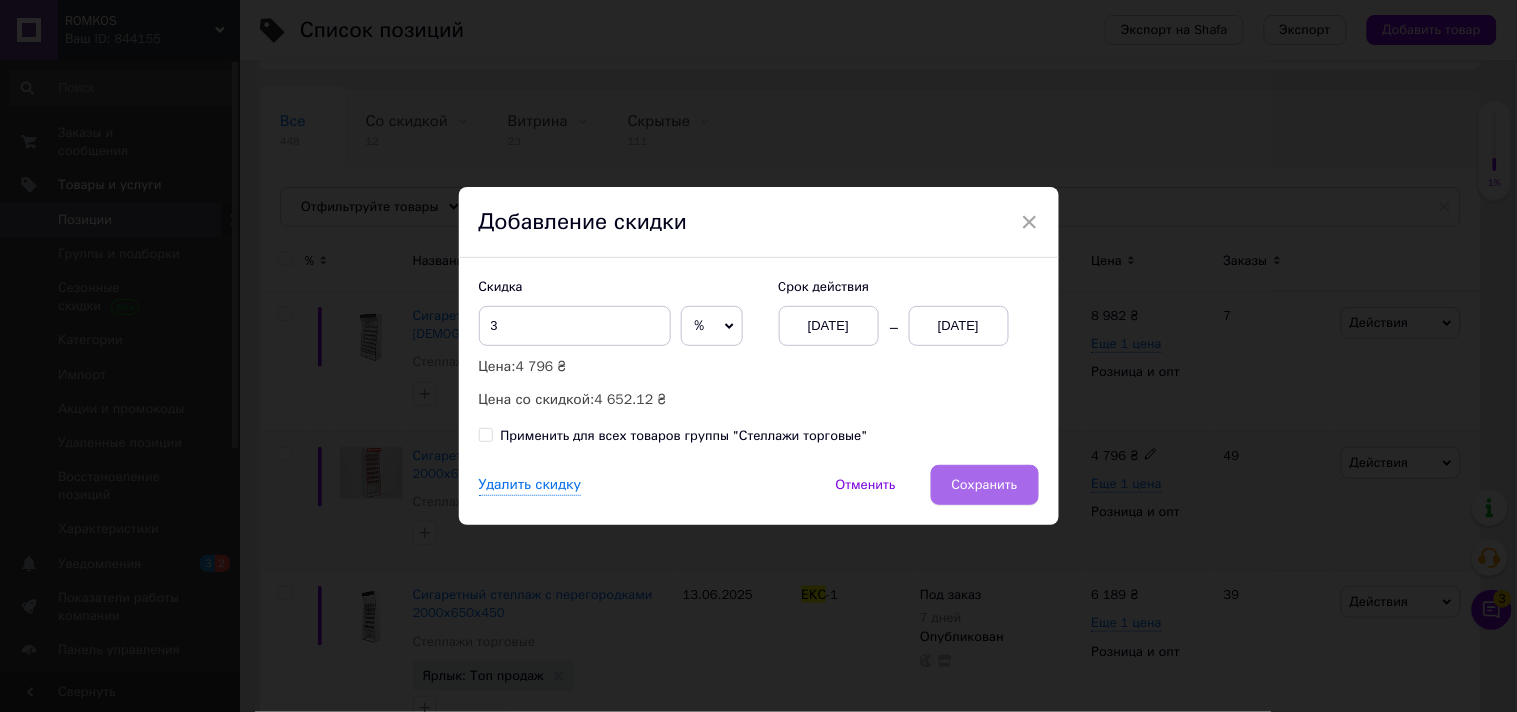 click on "Сохранить" at bounding box center [985, 485] 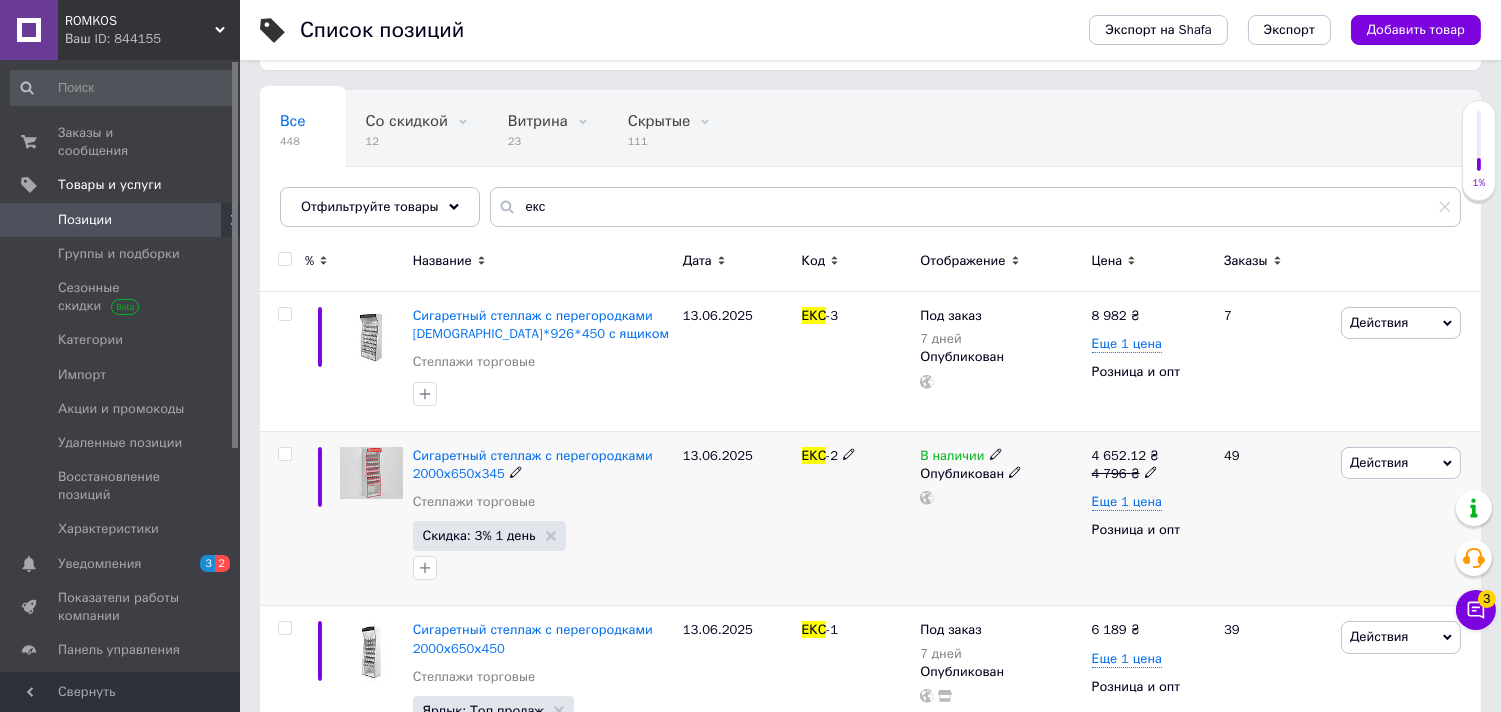 click on "Действия" at bounding box center (1379, 462) 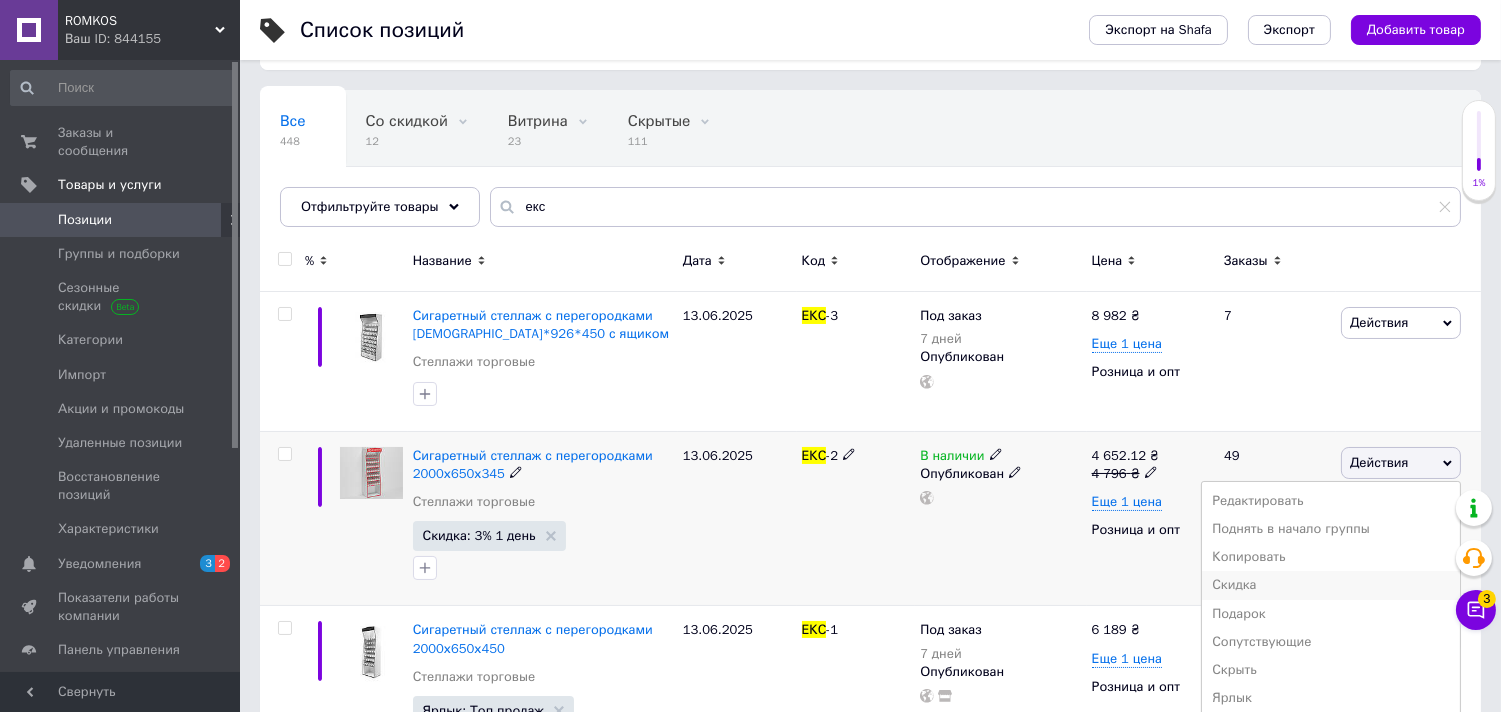click on "Скидка" at bounding box center [1331, 585] 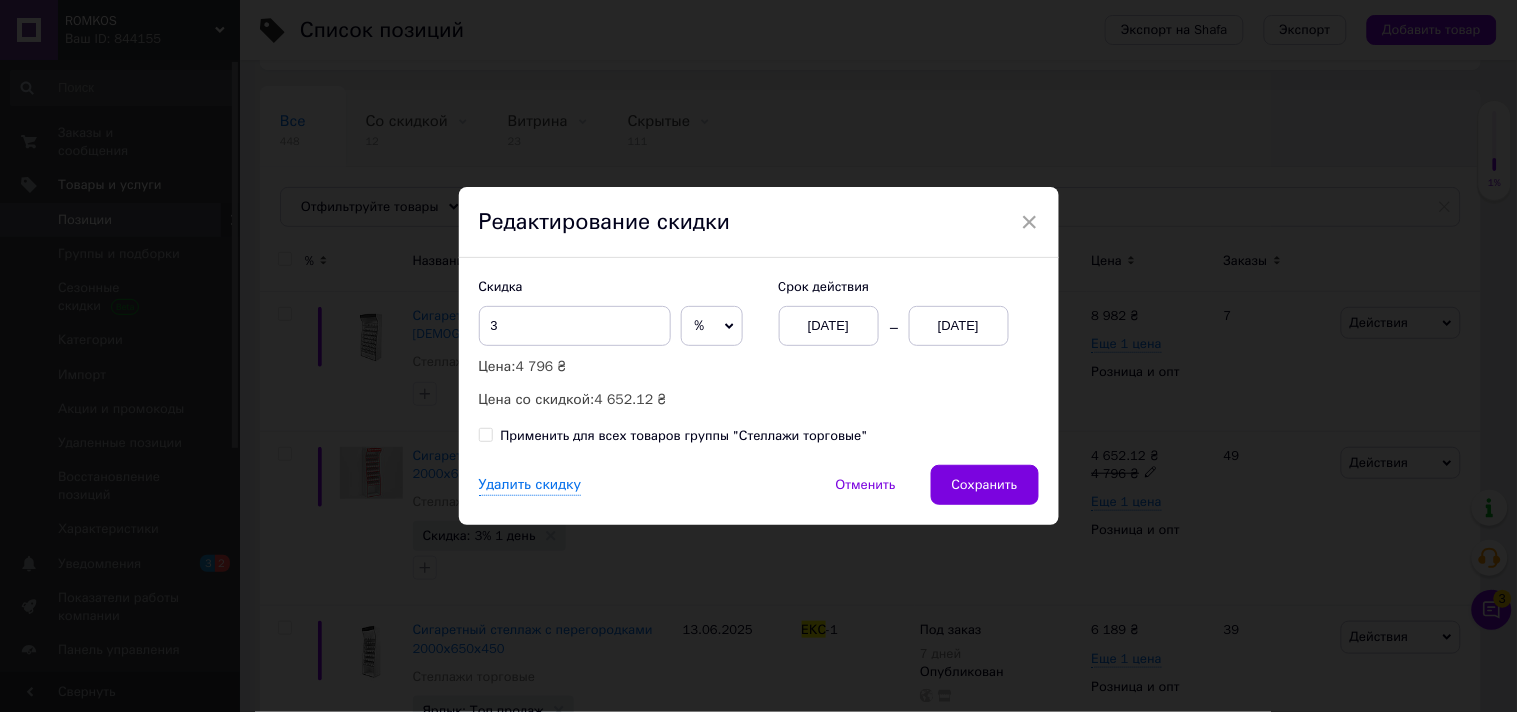 click on "[DATE]" at bounding box center [959, 326] 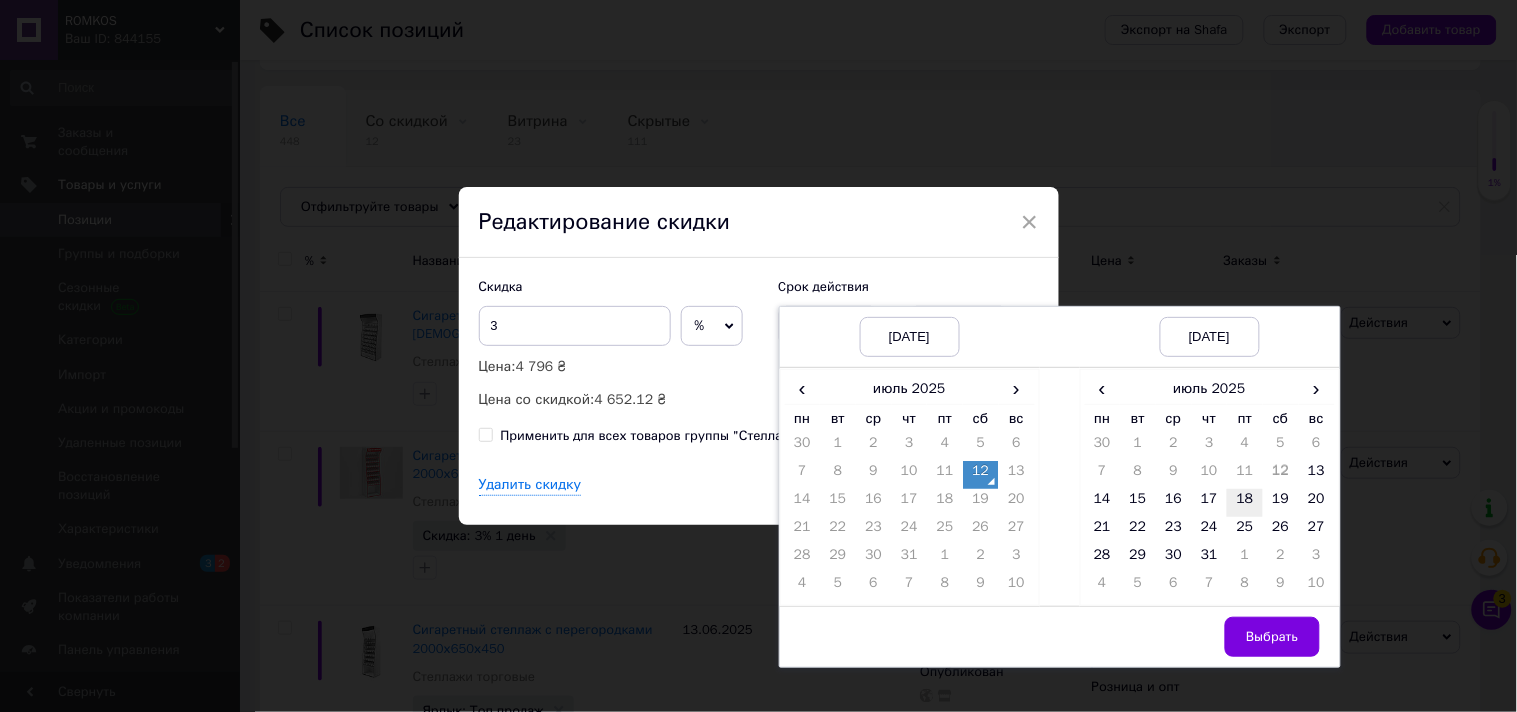 click on "18" at bounding box center (1245, 503) 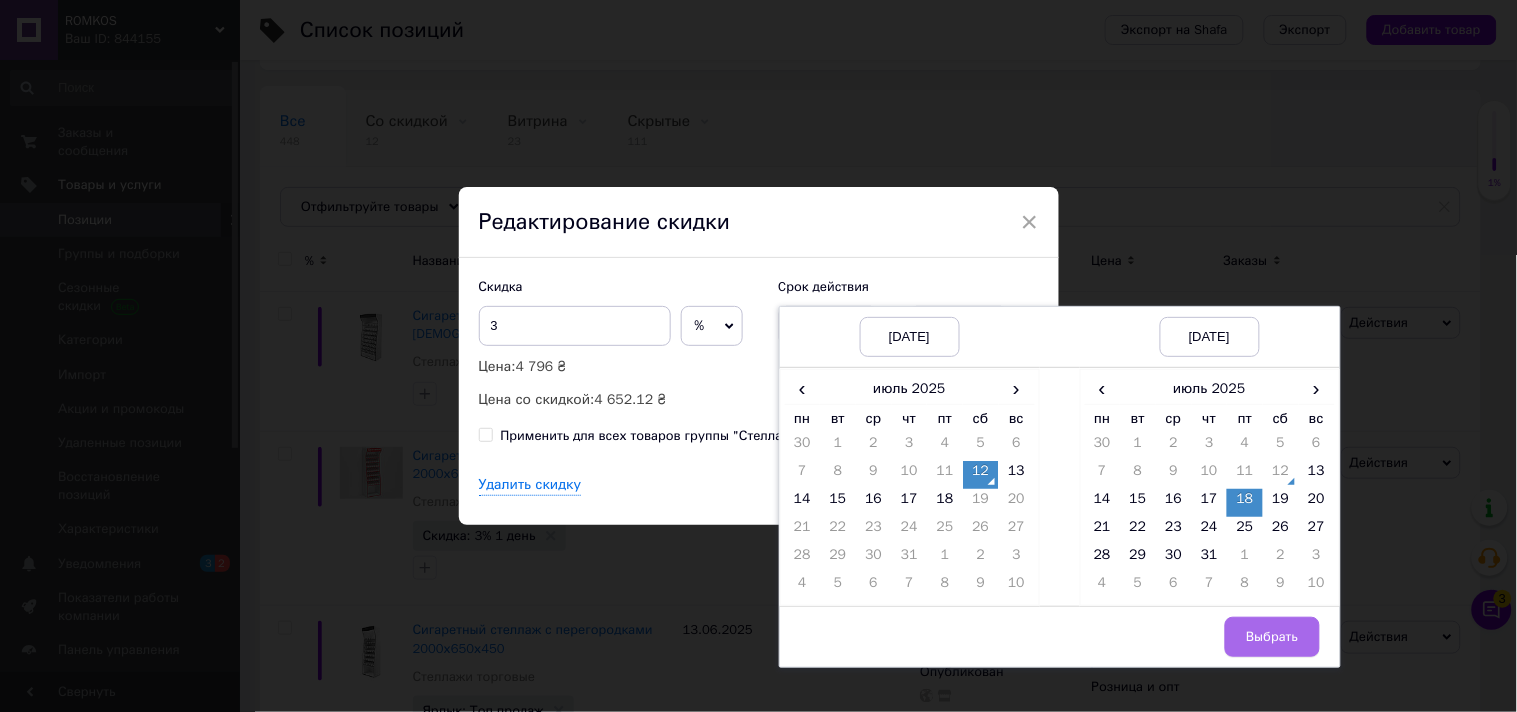 click on "Выбрать" at bounding box center (1272, 637) 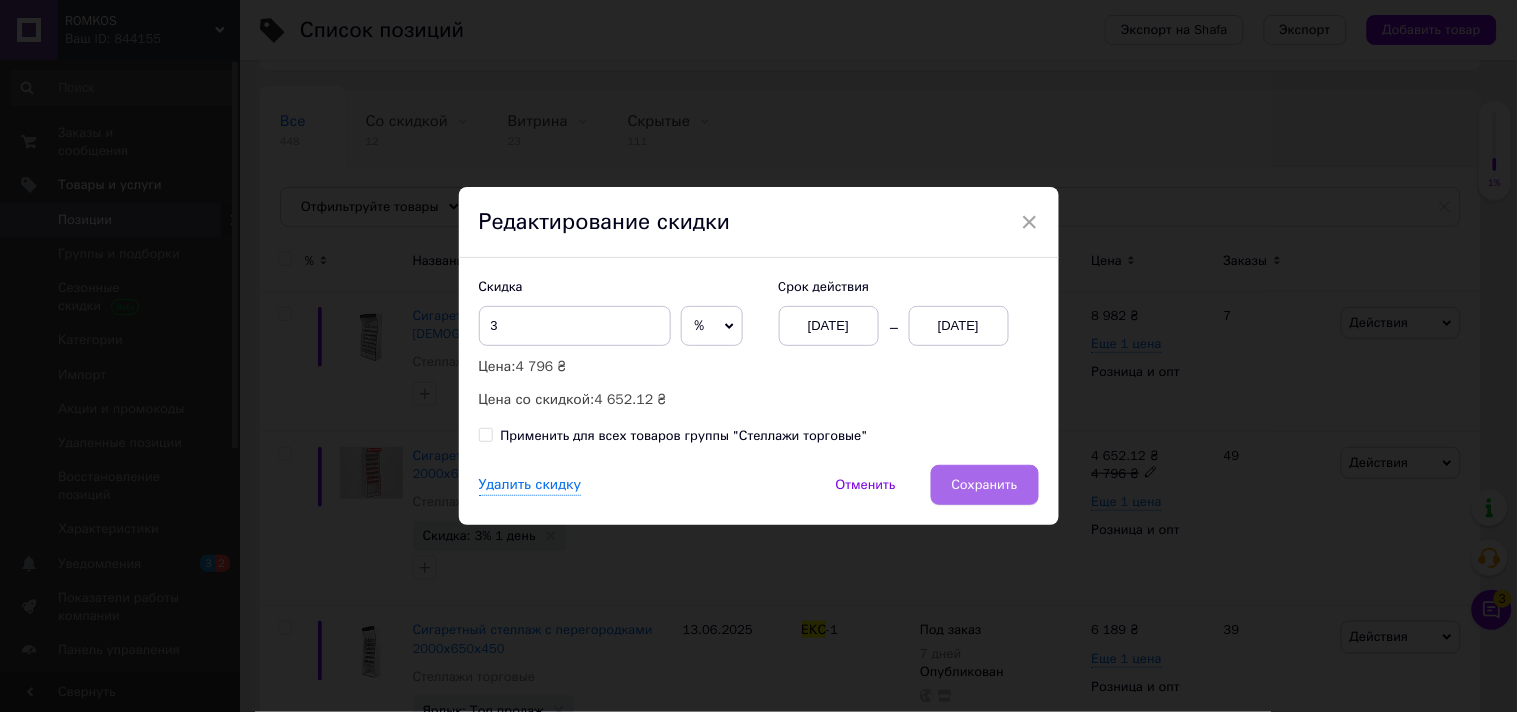 click on "Сохранить" at bounding box center (985, 485) 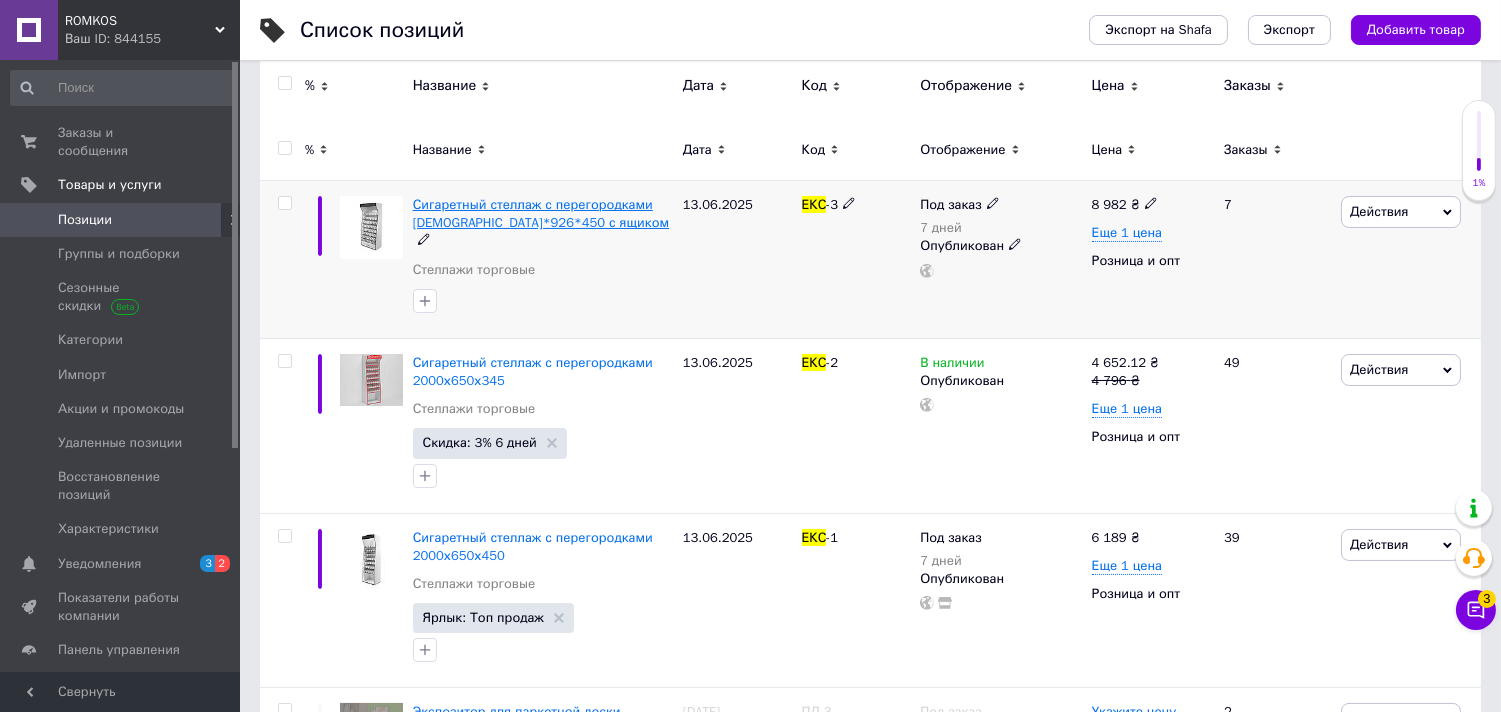 scroll, scrollTop: 0, scrollLeft: 0, axis: both 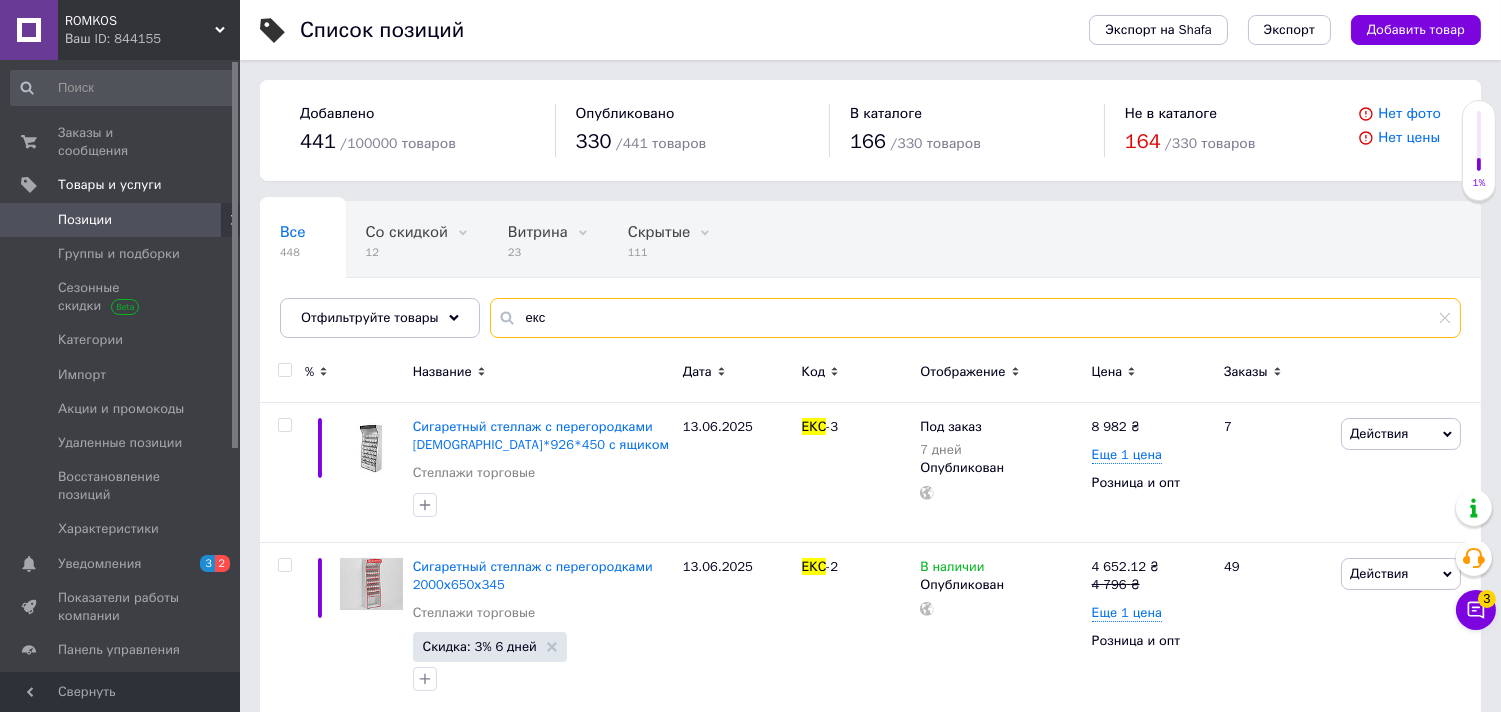 drag, startPoint x: 572, startPoint y: 312, endPoint x: 493, endPoint y: 302, distance: 79.630394 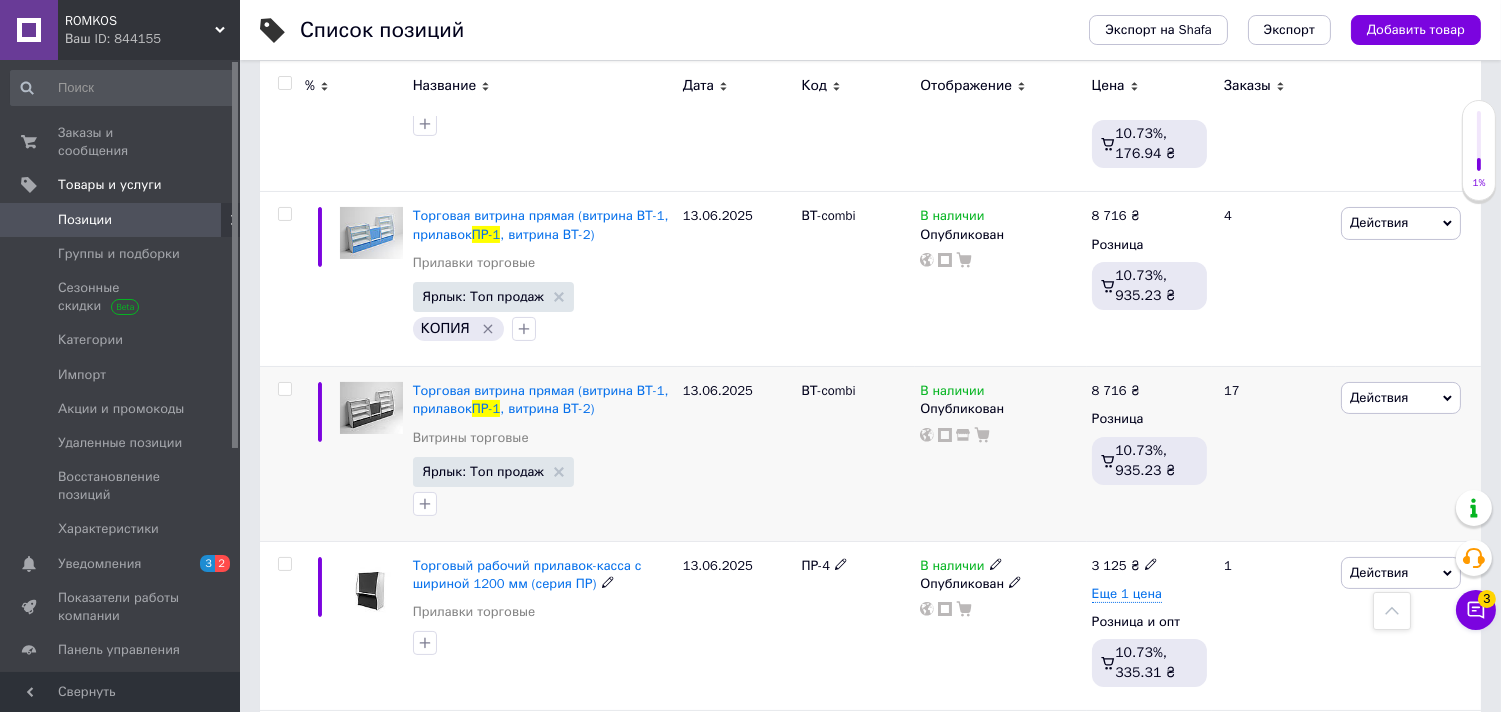 scroll, scrollTop: 666, scrollLeft: 0, axis: vertical 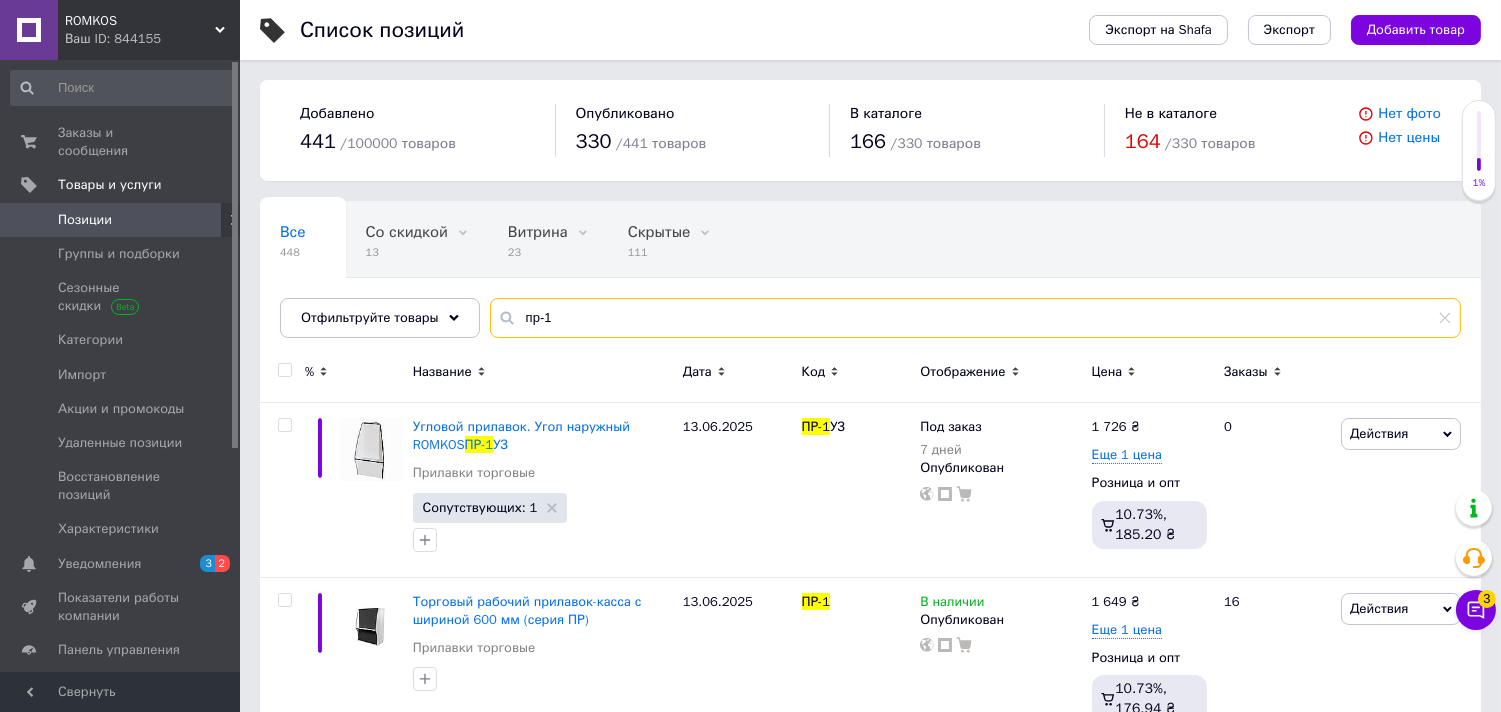 drag, startPoint x: 575, startPoint y: 308, endPoint x: 487, endPoint y: 293, distance: 89.26926 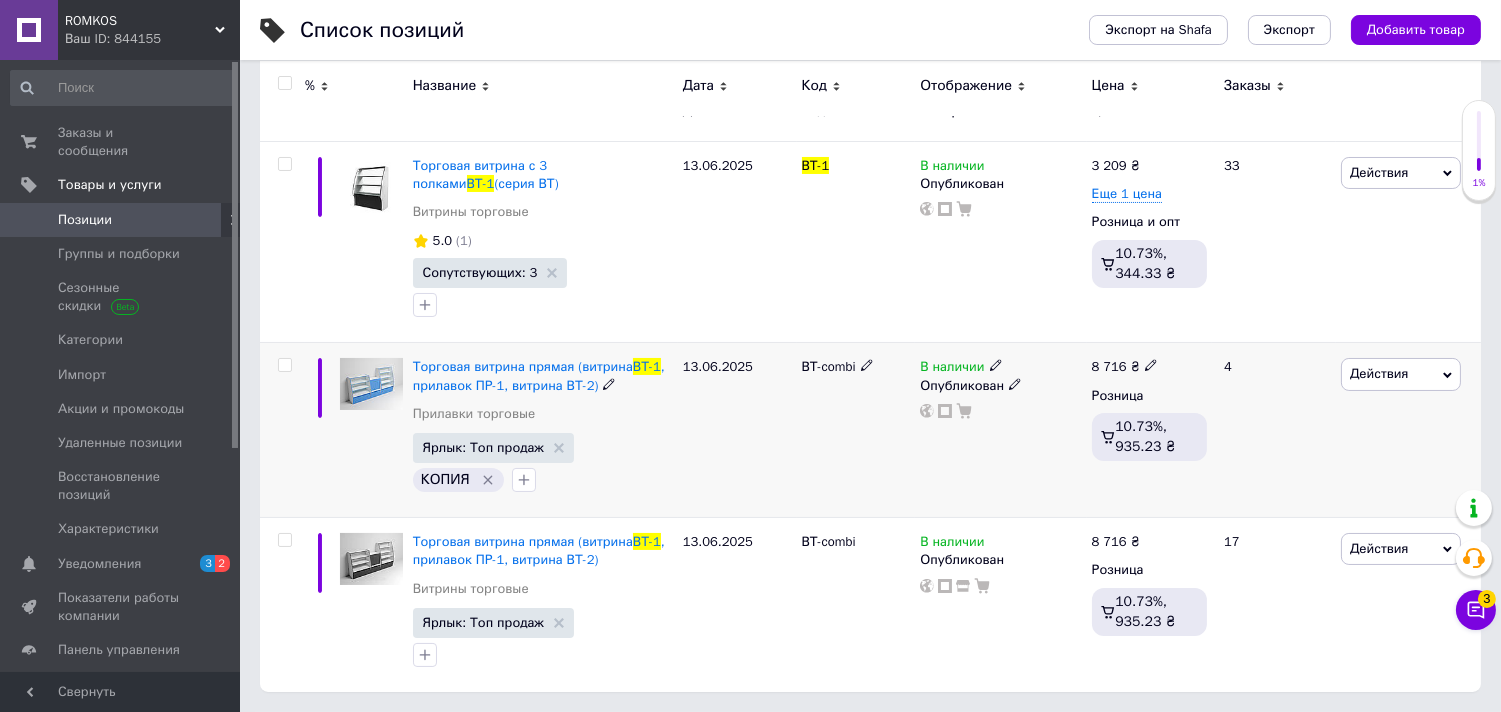 scroll, scrollTop: 0, scrollLeft: 0, axis: both 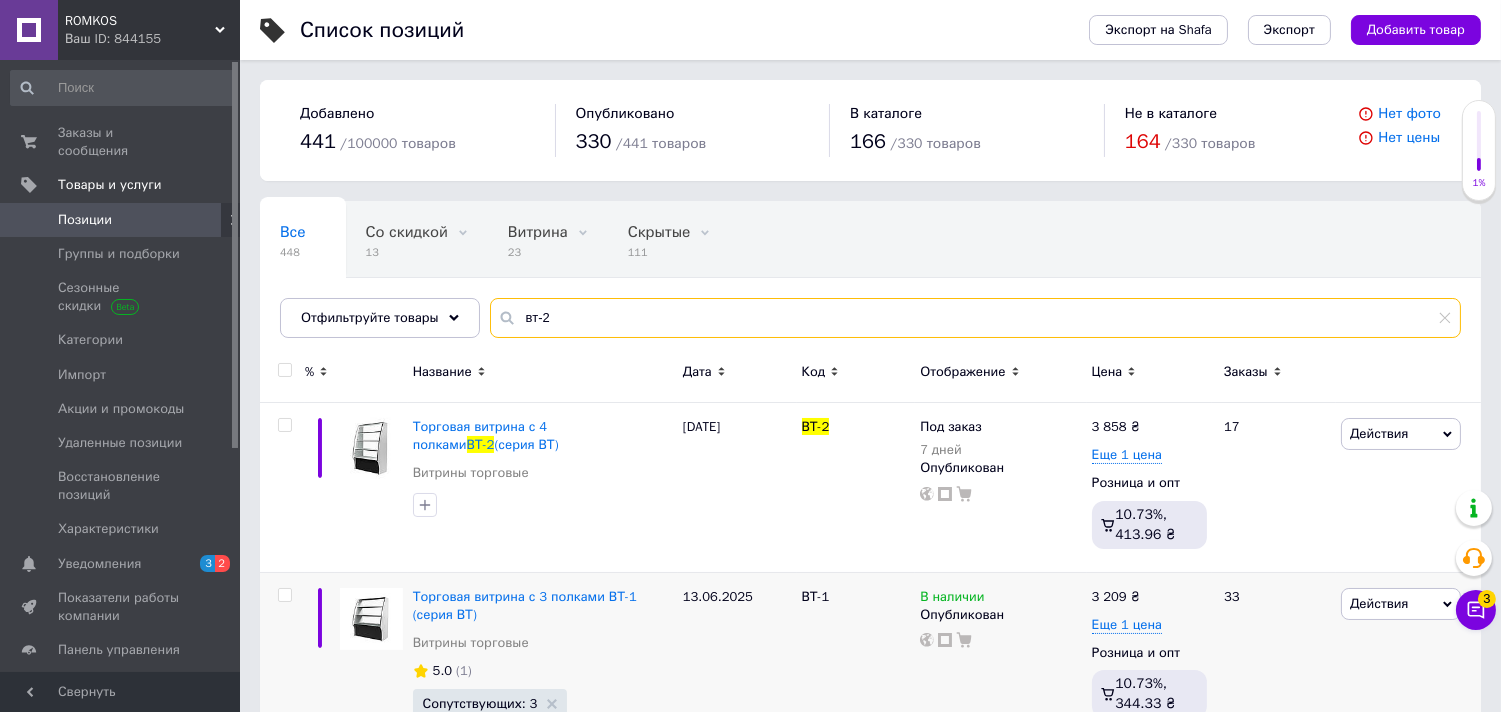type on "вт-2" 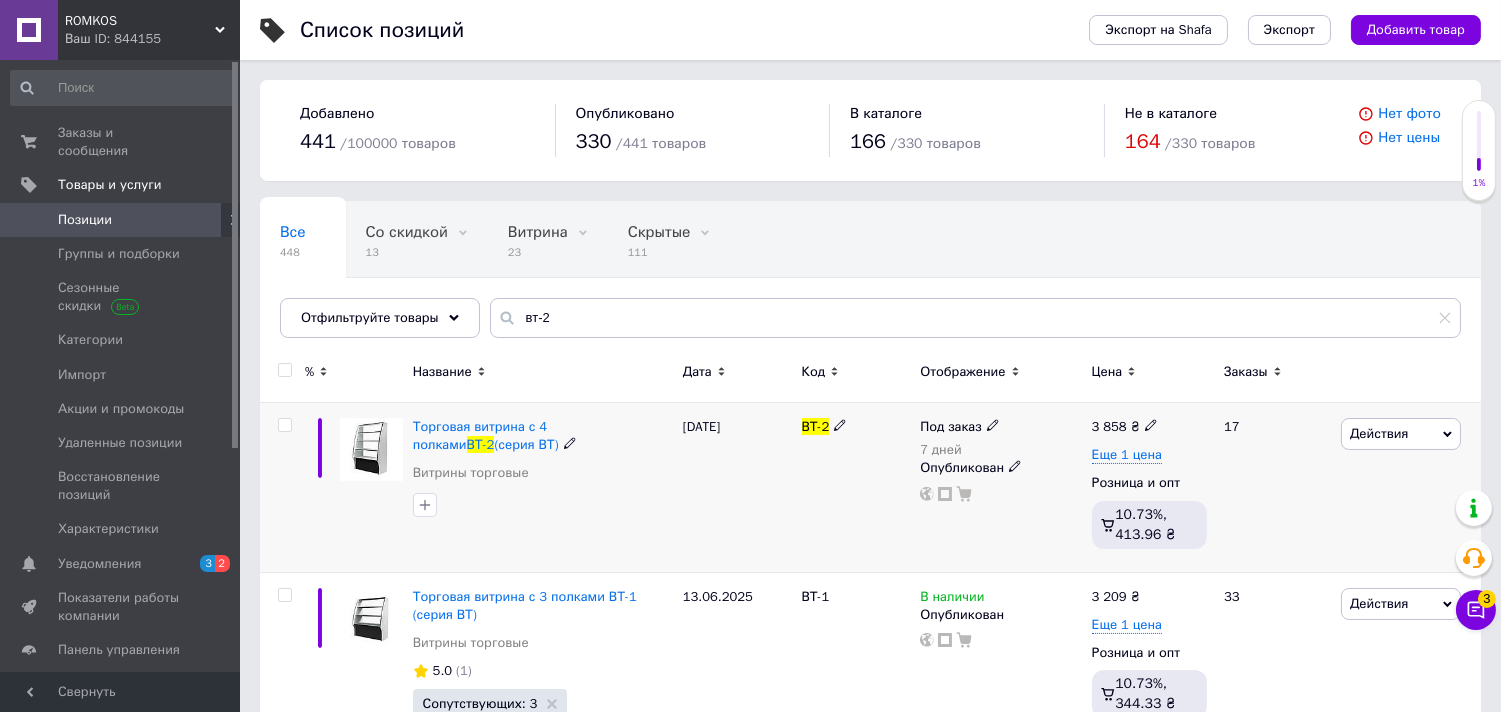 click 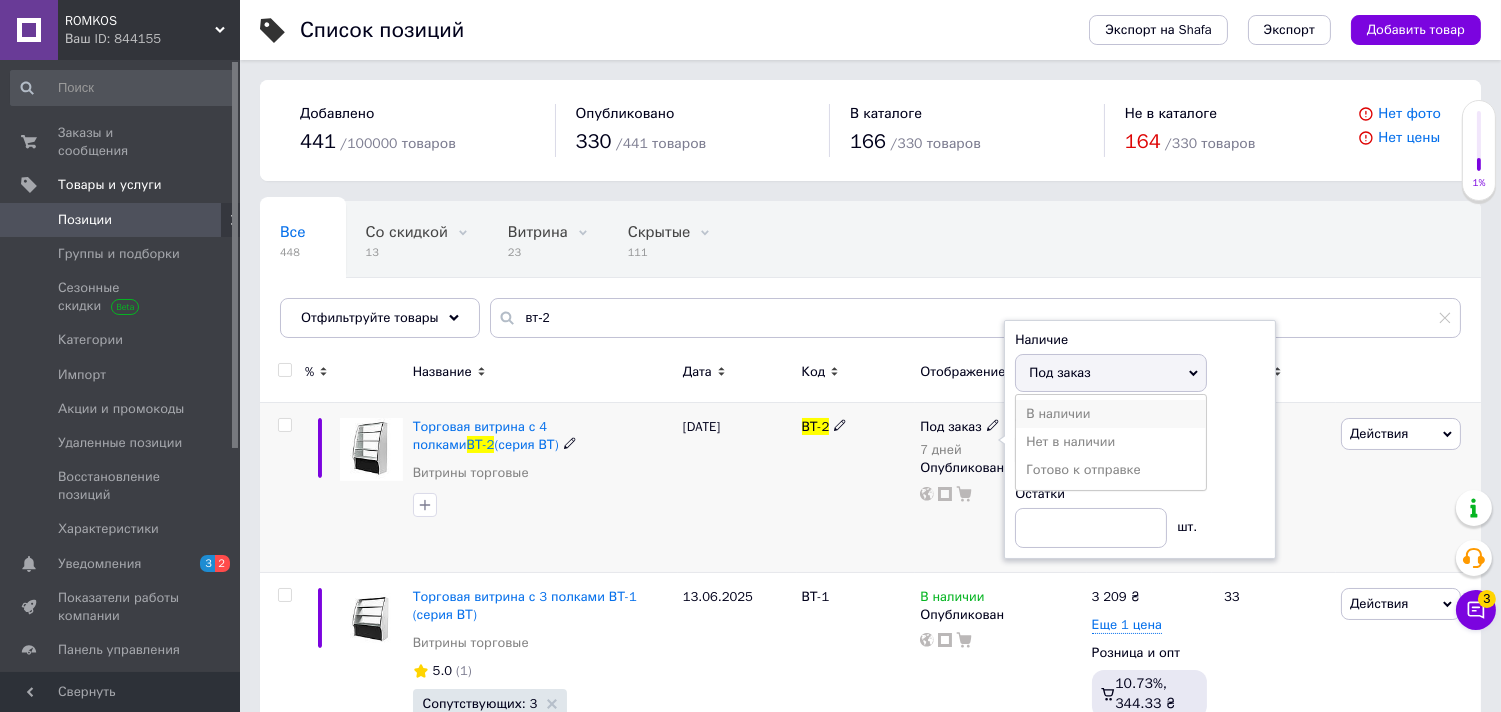 click on "В наличии" at bounding box center [1111, 414] 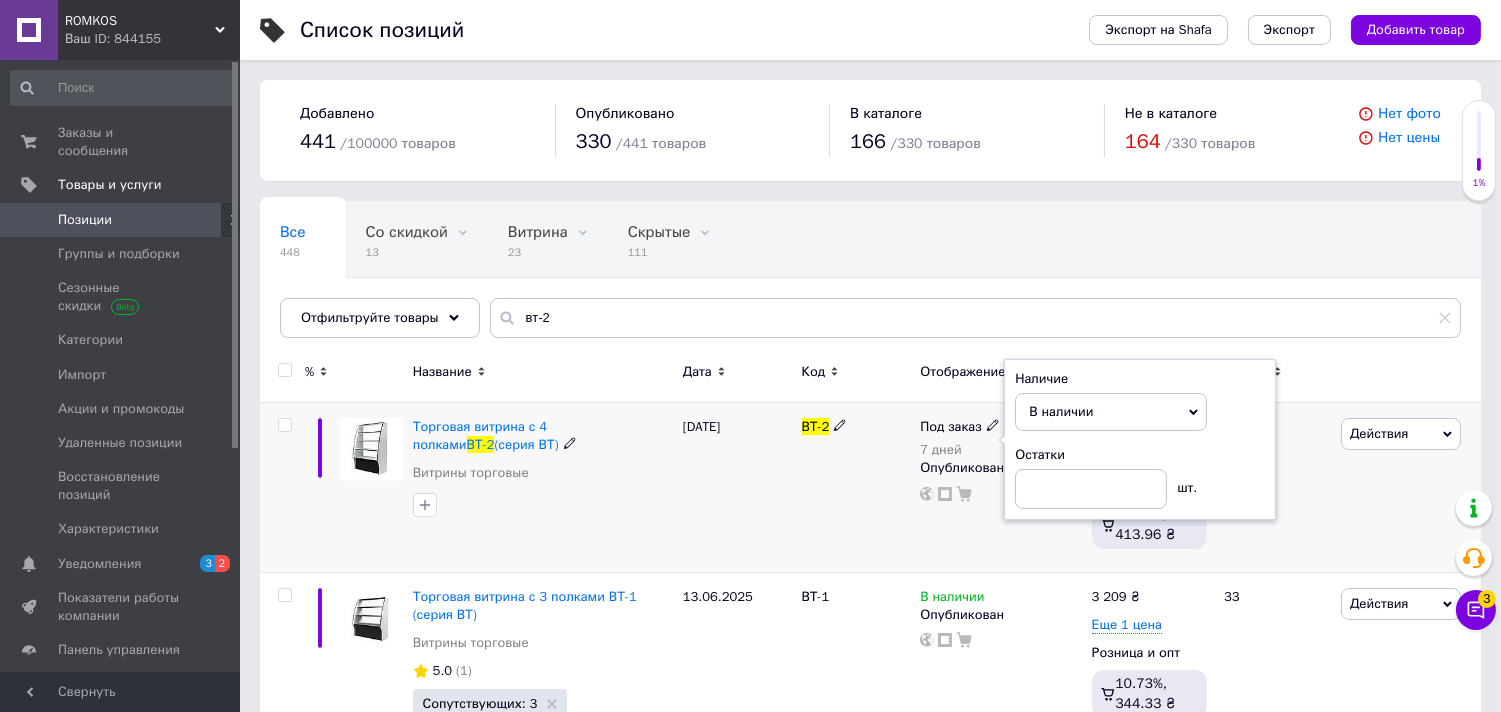 click on "ВТ-2" at bounding box center [856, 488] 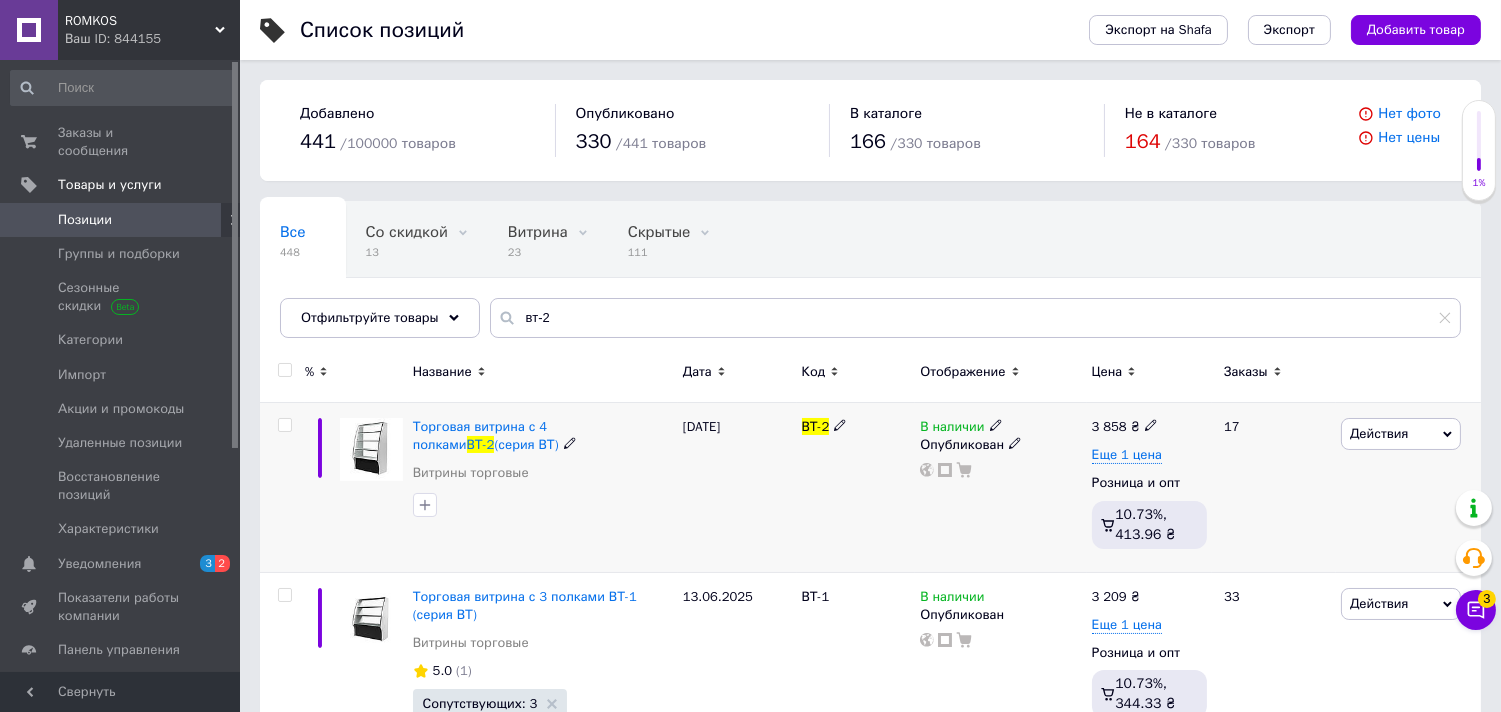 click on "Действия" at bounding box center [1379, 433] 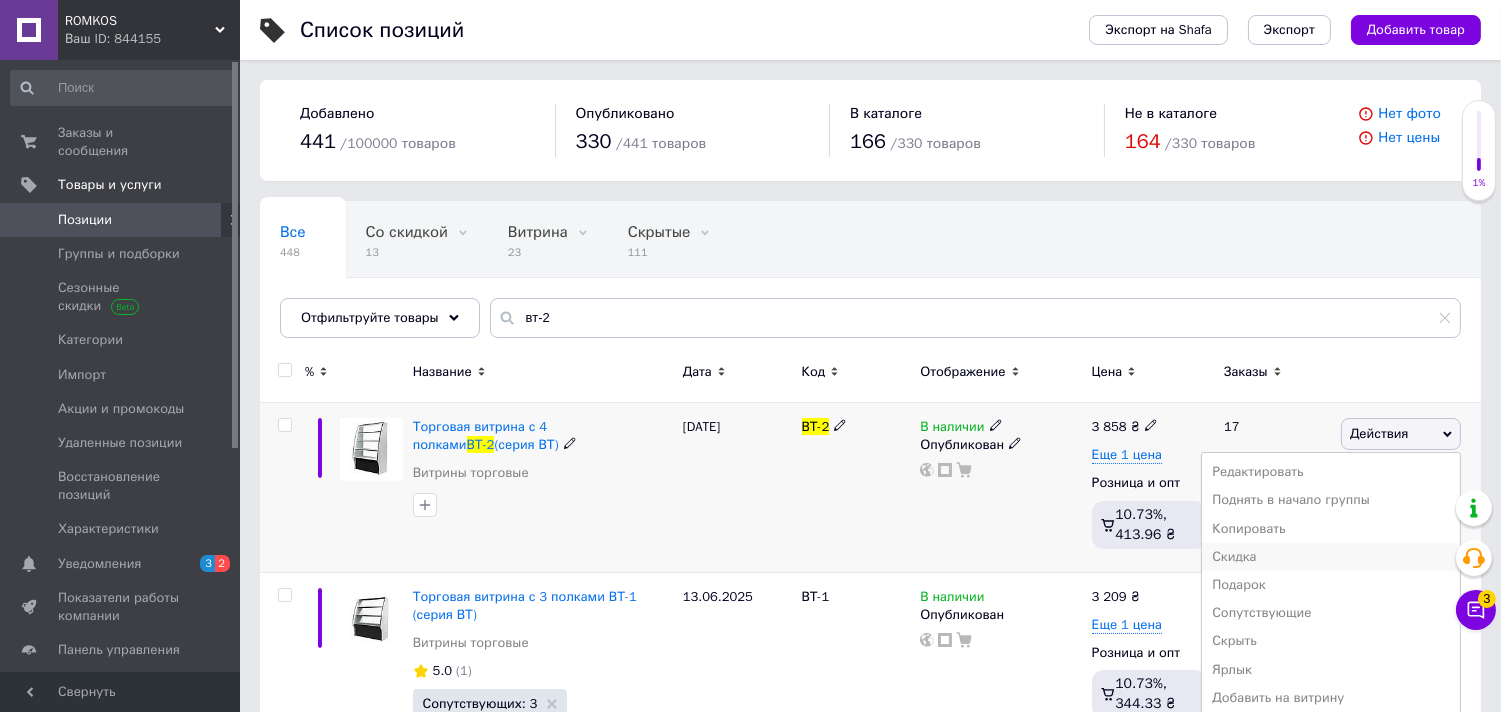 click on "Скидка" at bounding box center (1331, 557) 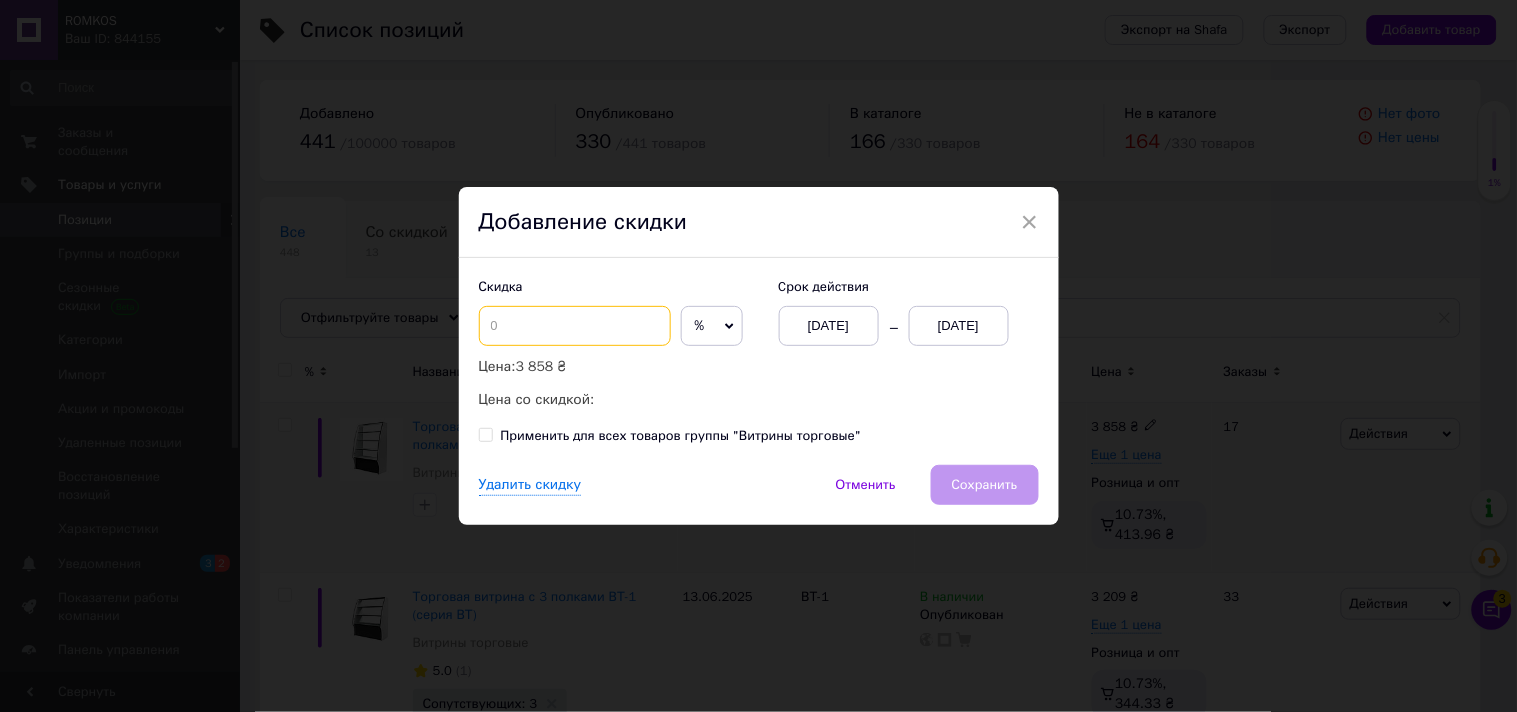 click at bounding box center (575, 326) 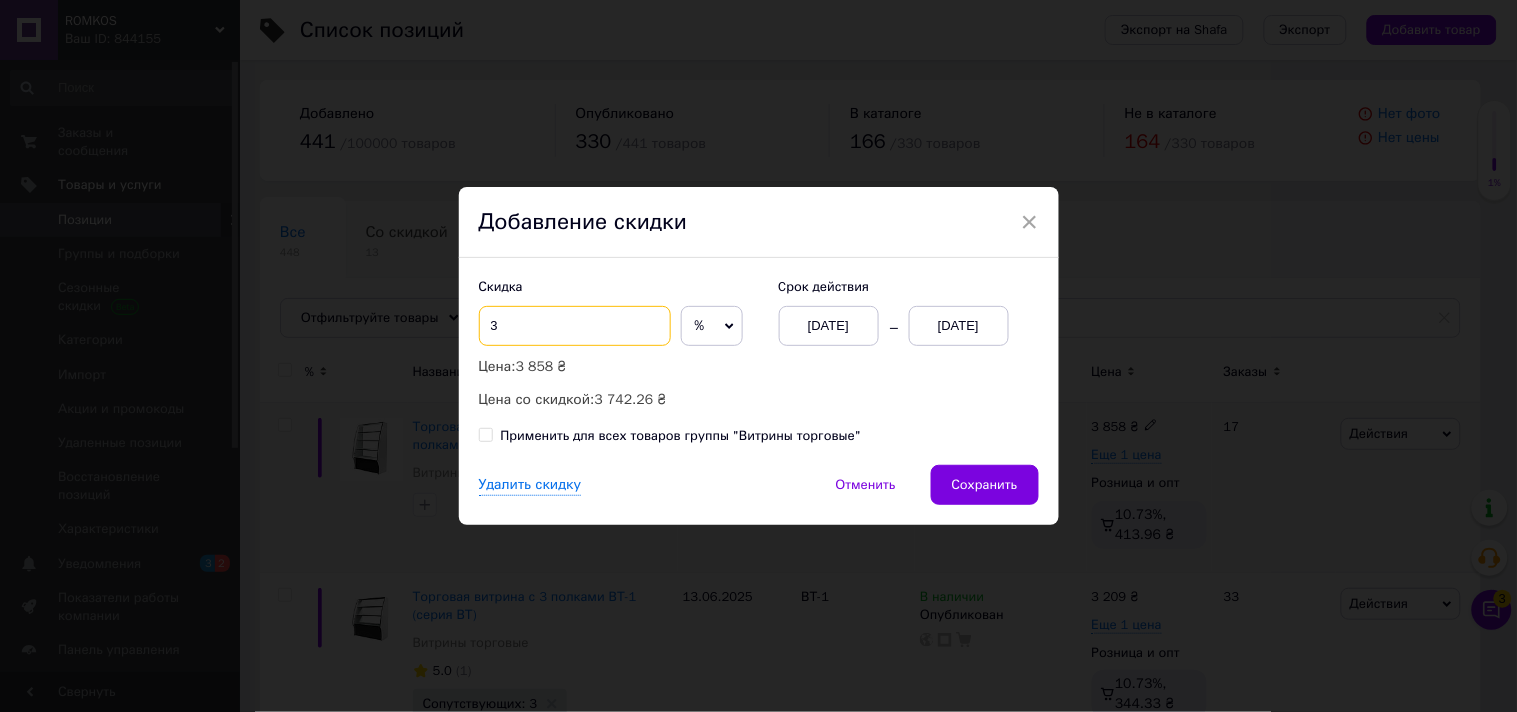 type on "3" 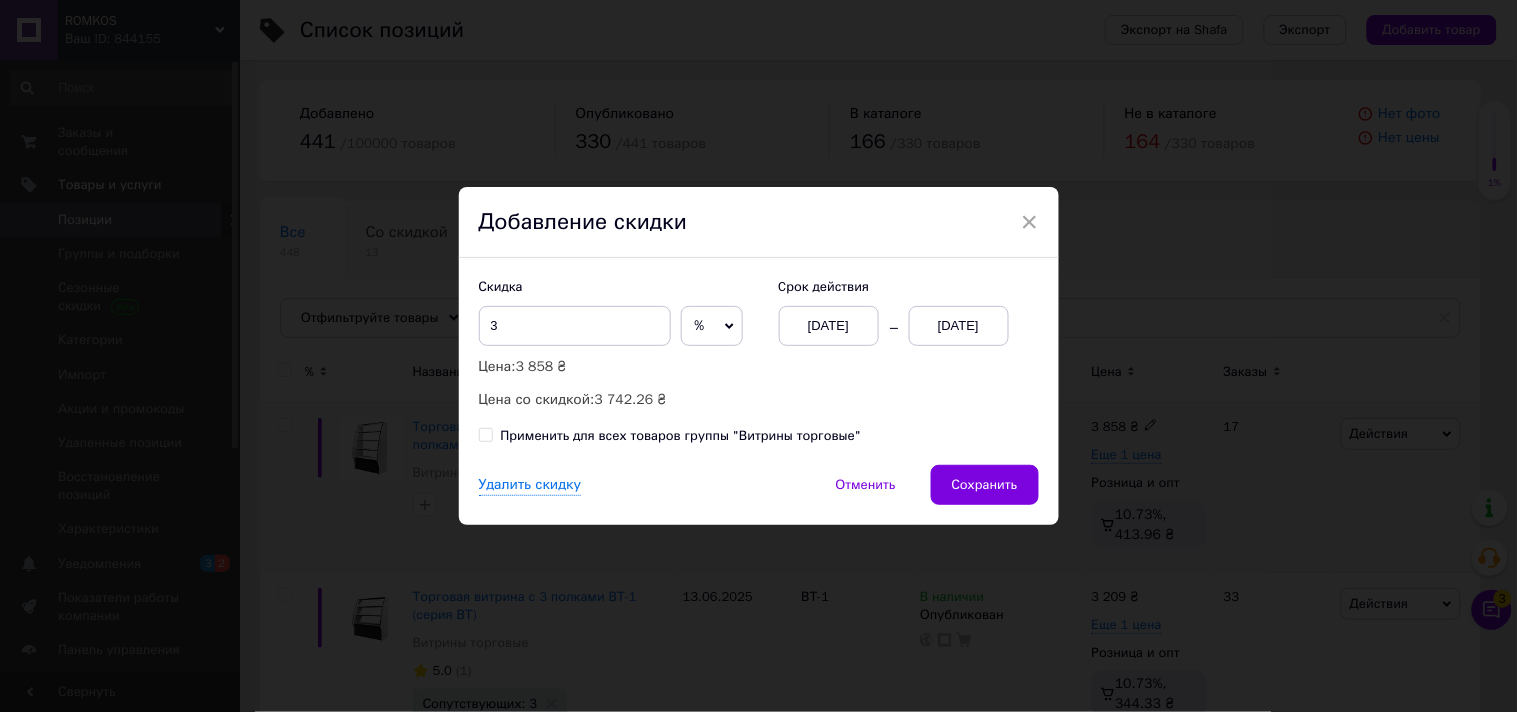 click on "[DATE]" at bounding box center [959, 326] 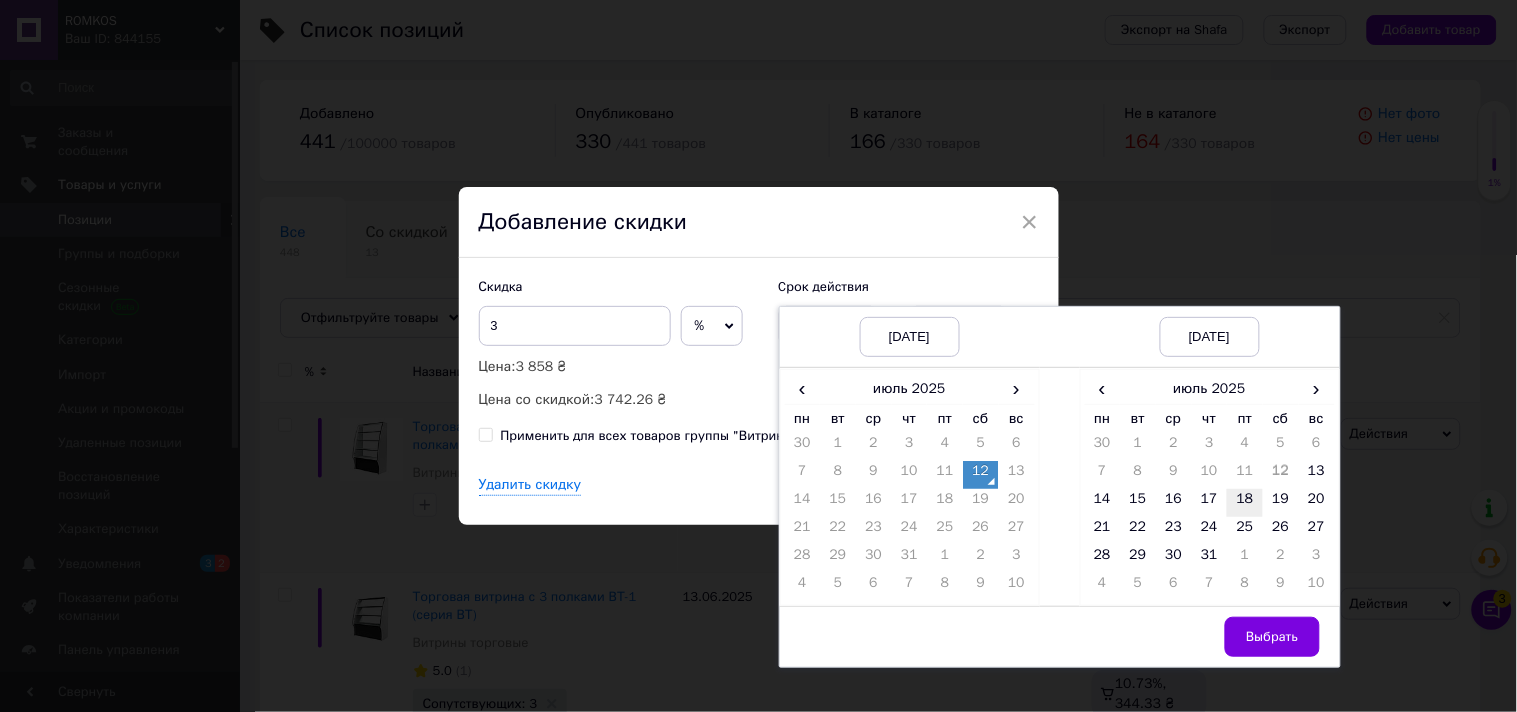 click on "18" at bounding box center (1245, 503) 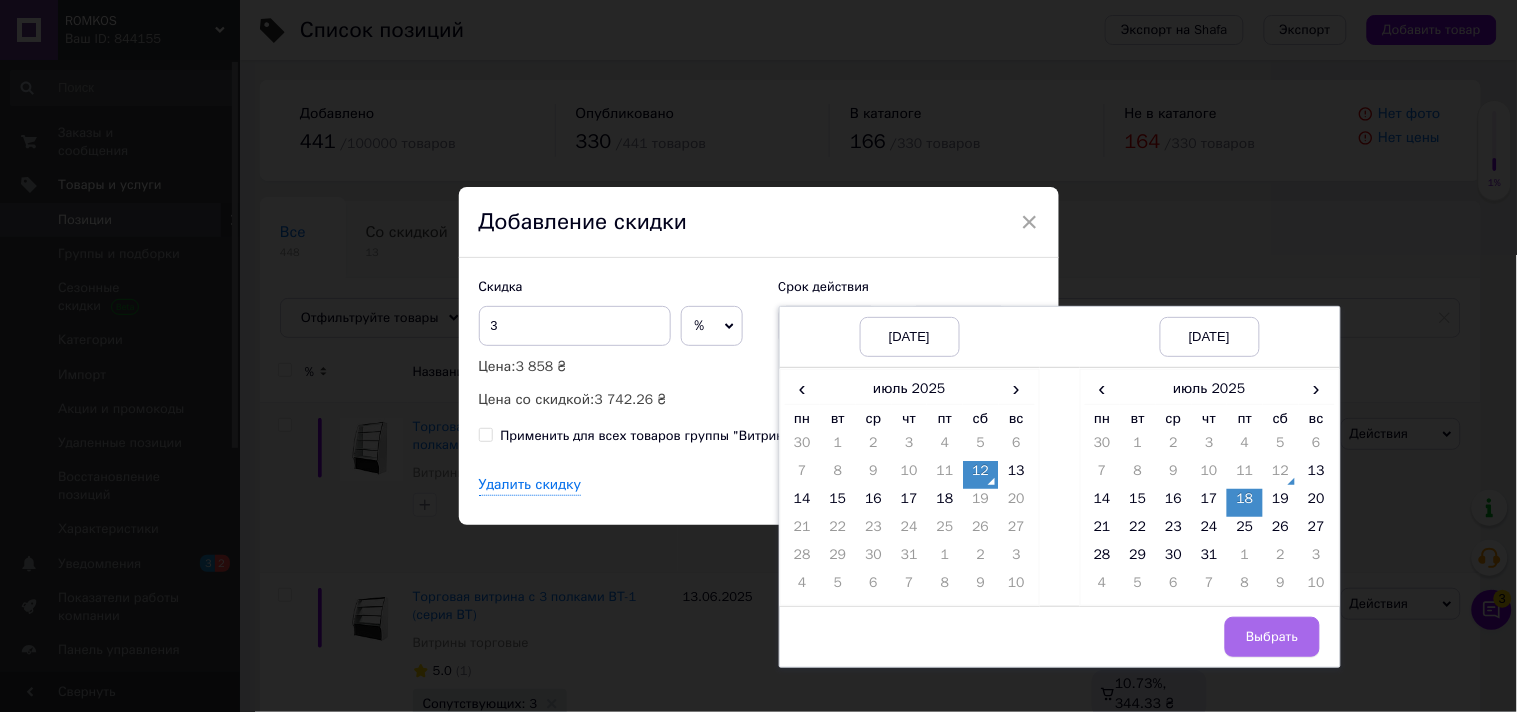 click on "Выбрать" at bounding box center [1272, 637] 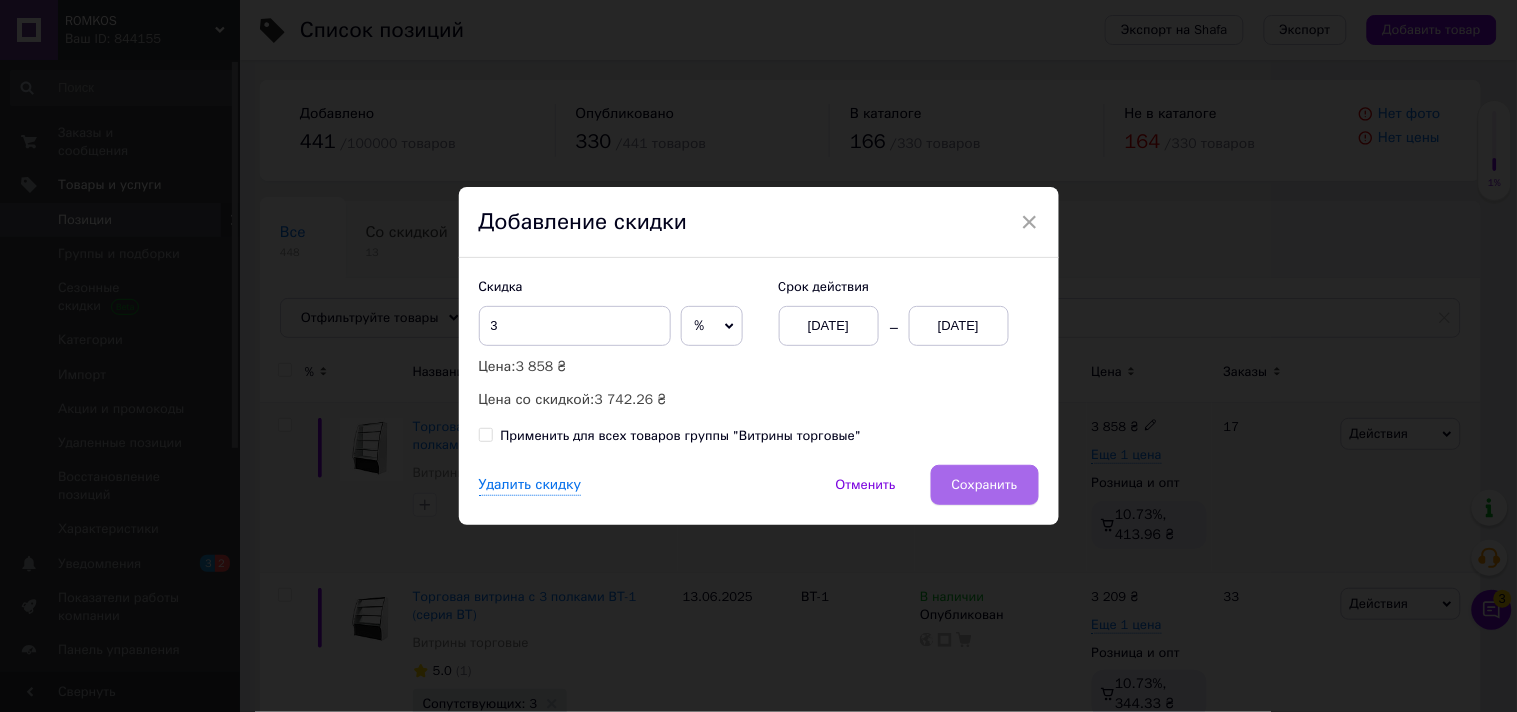 click on "Сохранить" at bounding box center [985, 485] 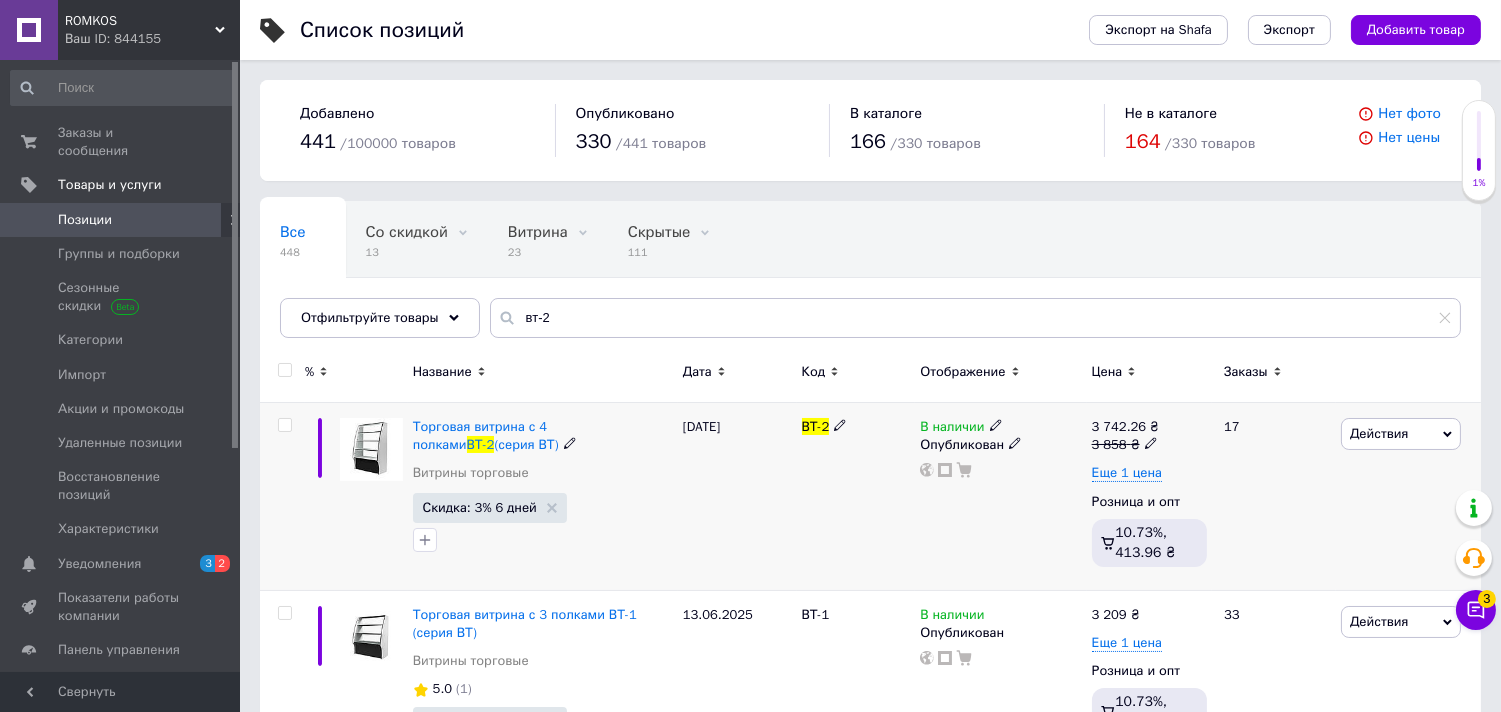 scroll, scrollTop: 111, scrollLeft: 0, axis: vertical 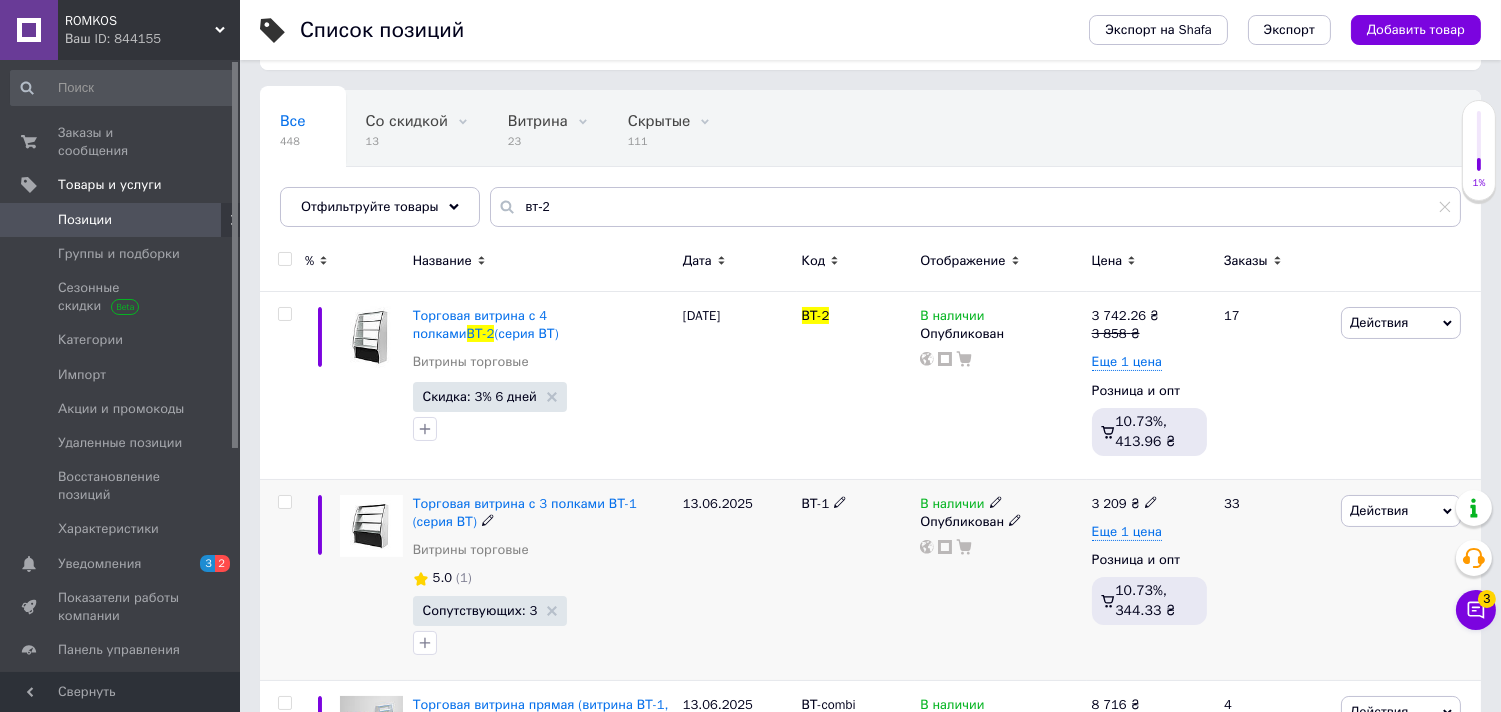click on "Действия" at bounding box center [1379, 510] 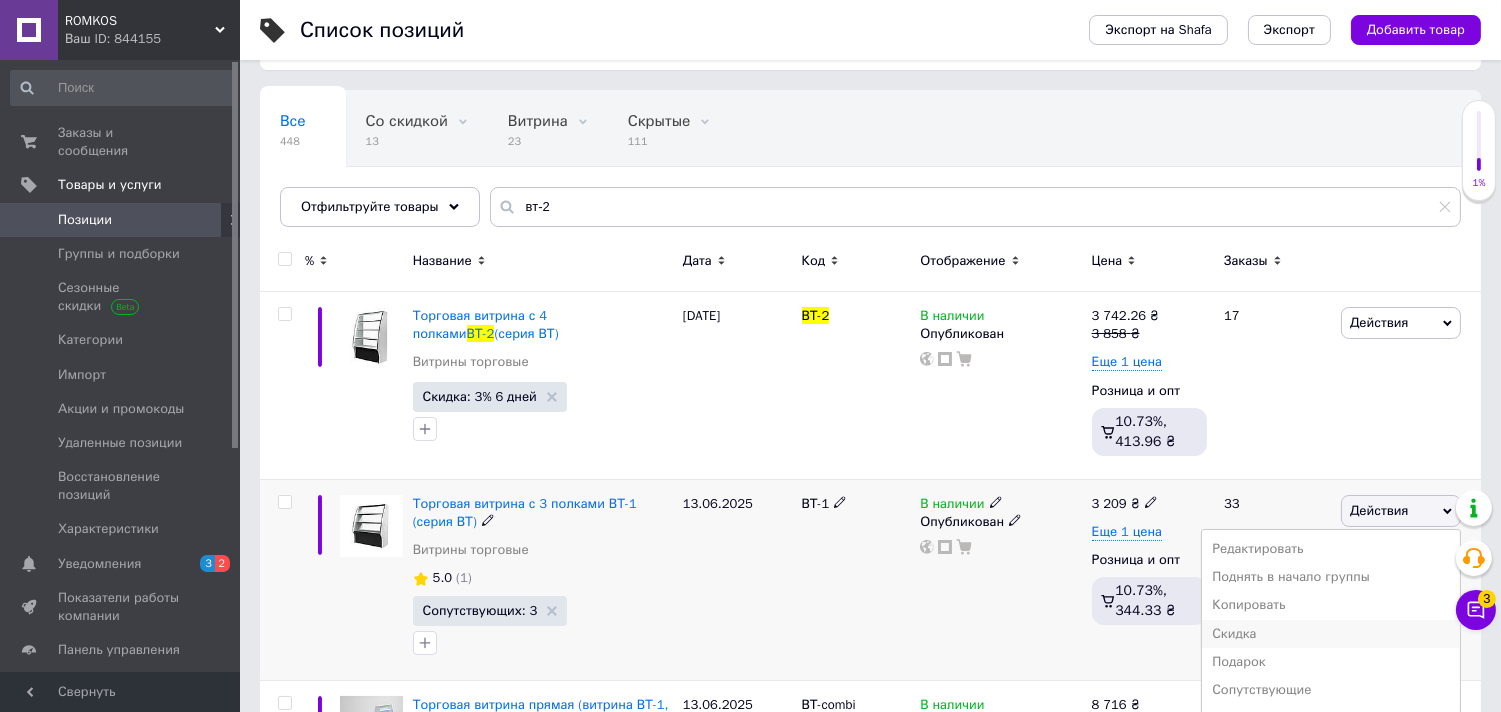 click on "Скидка" at bounding box center [1331, 634] 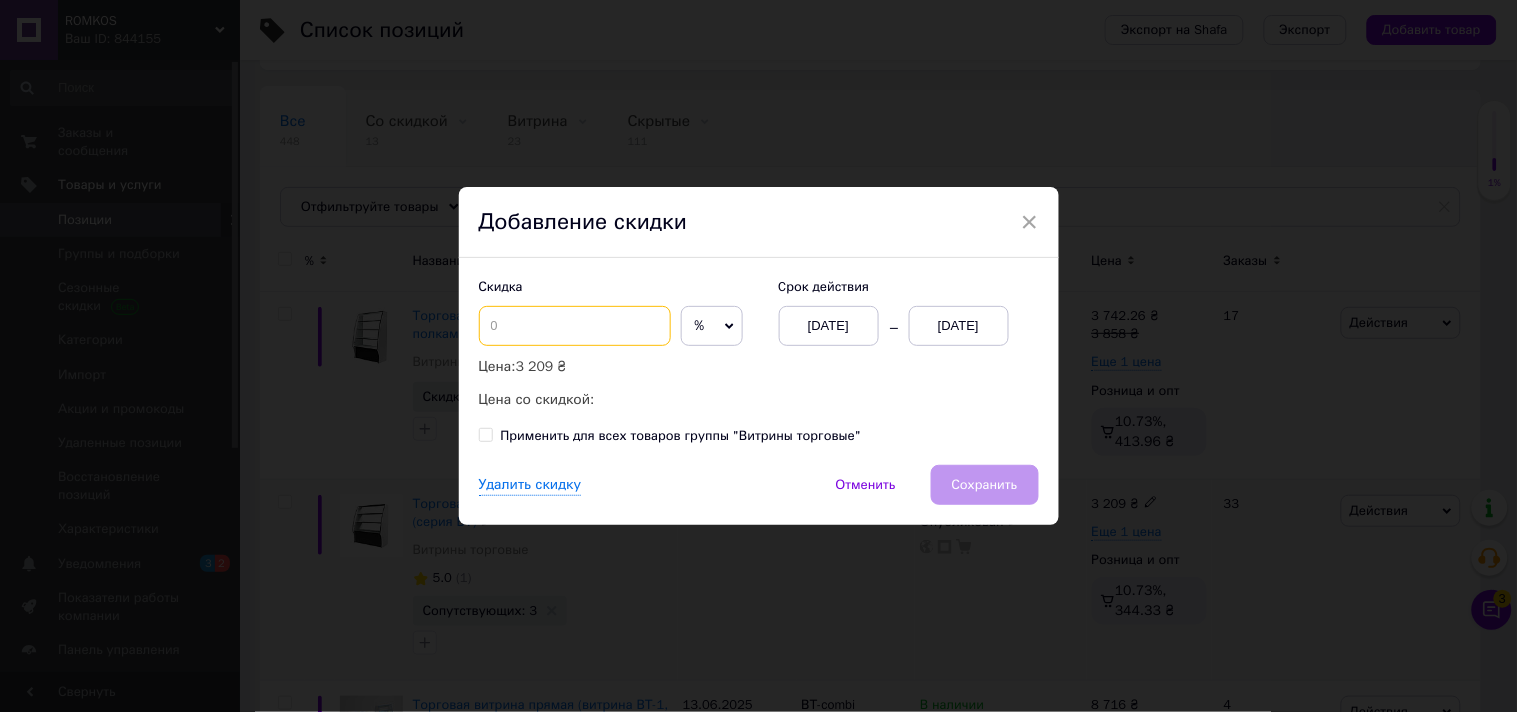 click at bounding box center (575, 326) 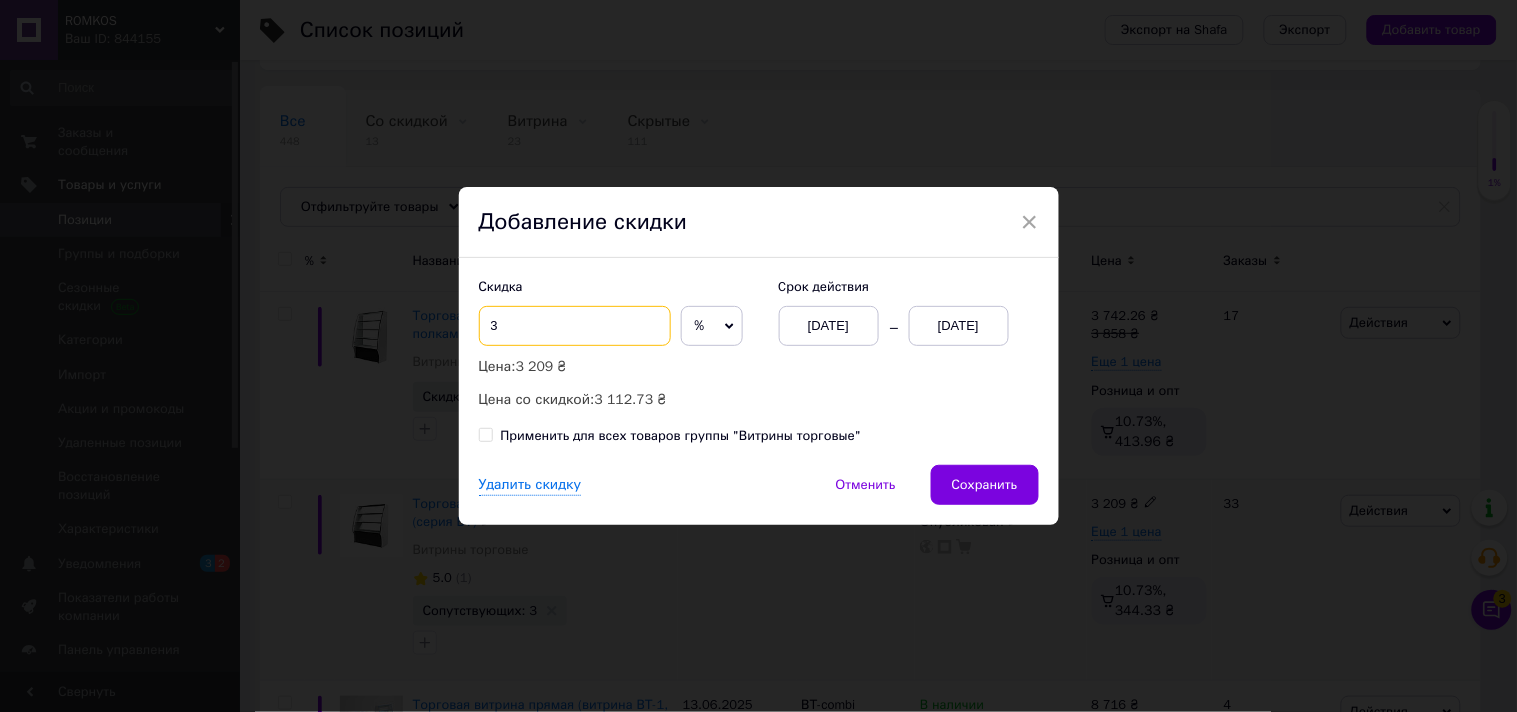 type on "3" 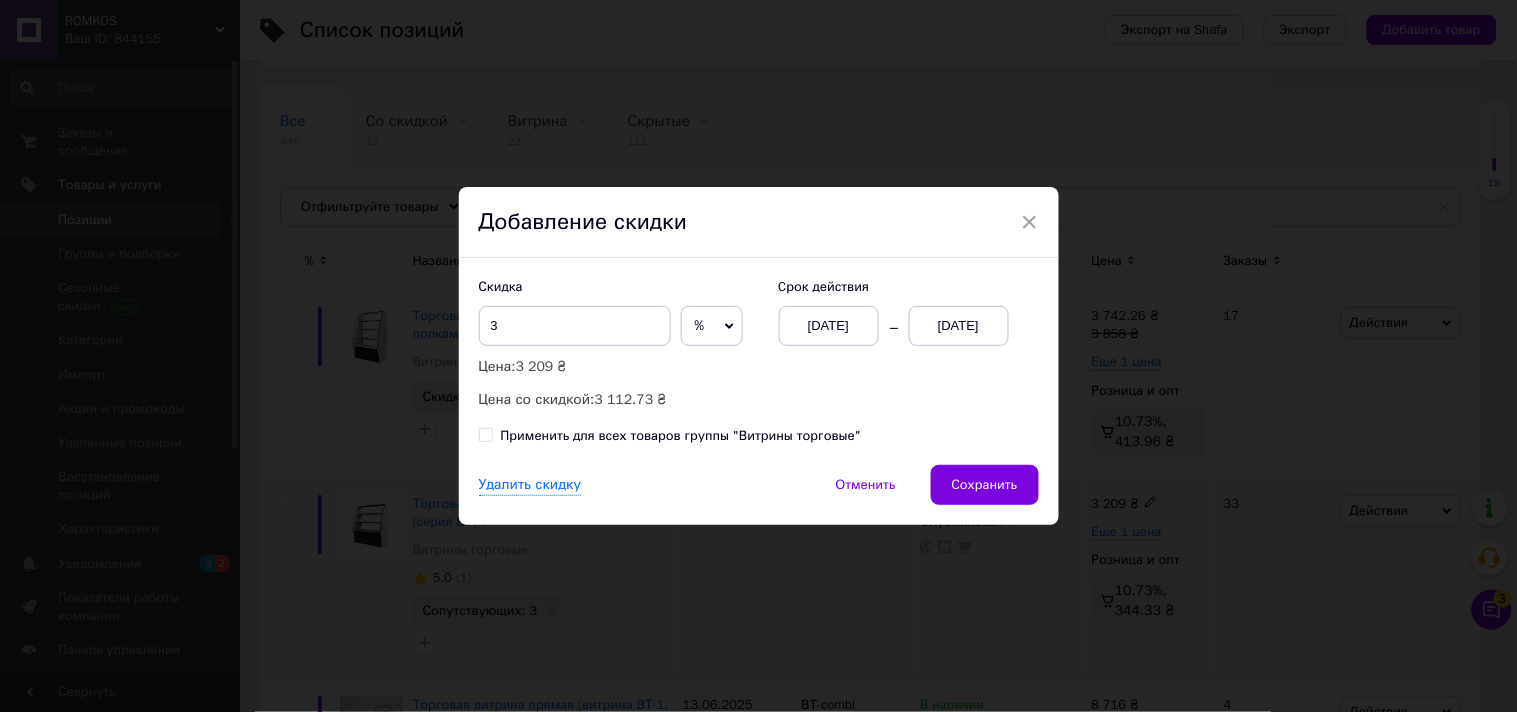 click on "[DATE]" at bounding box center (959, 326) 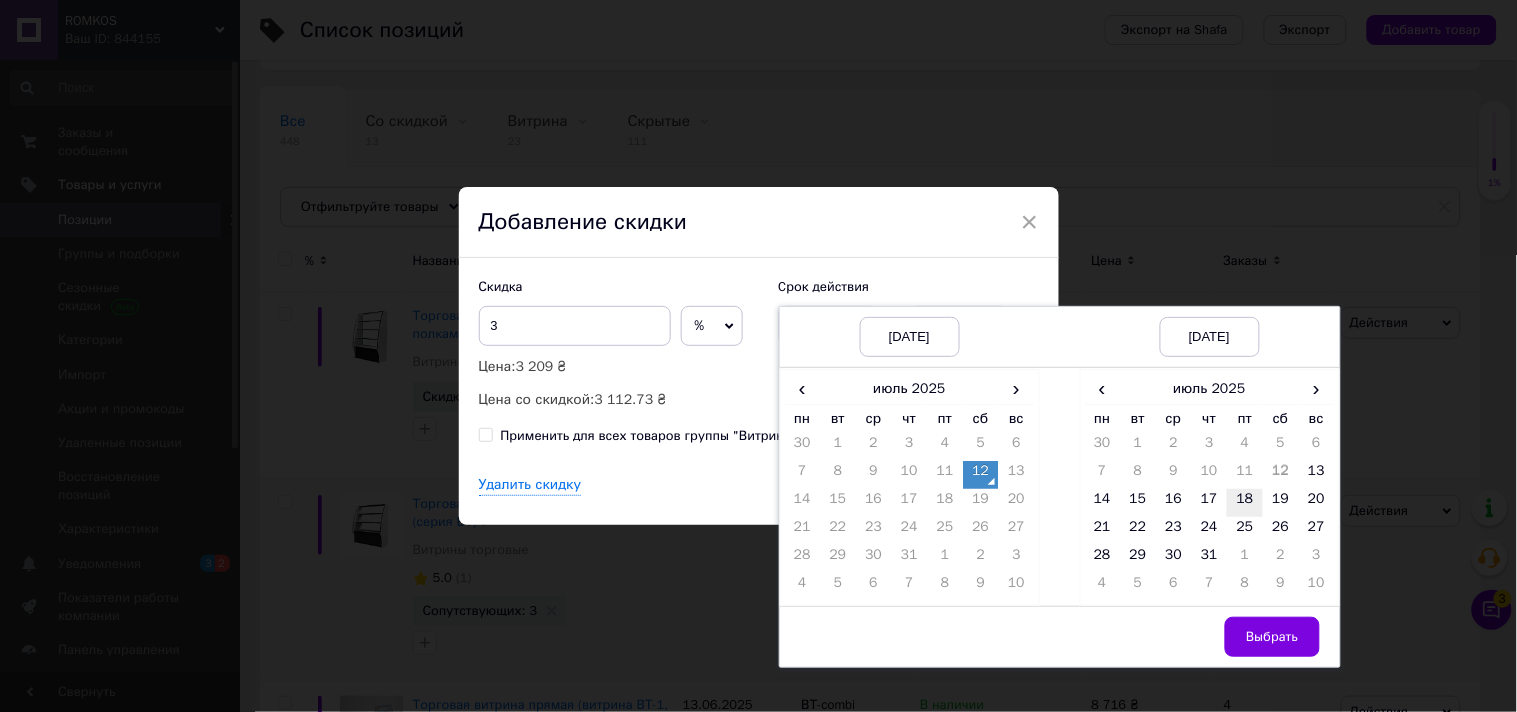 click on "18" at bounding box center (1245, 503) 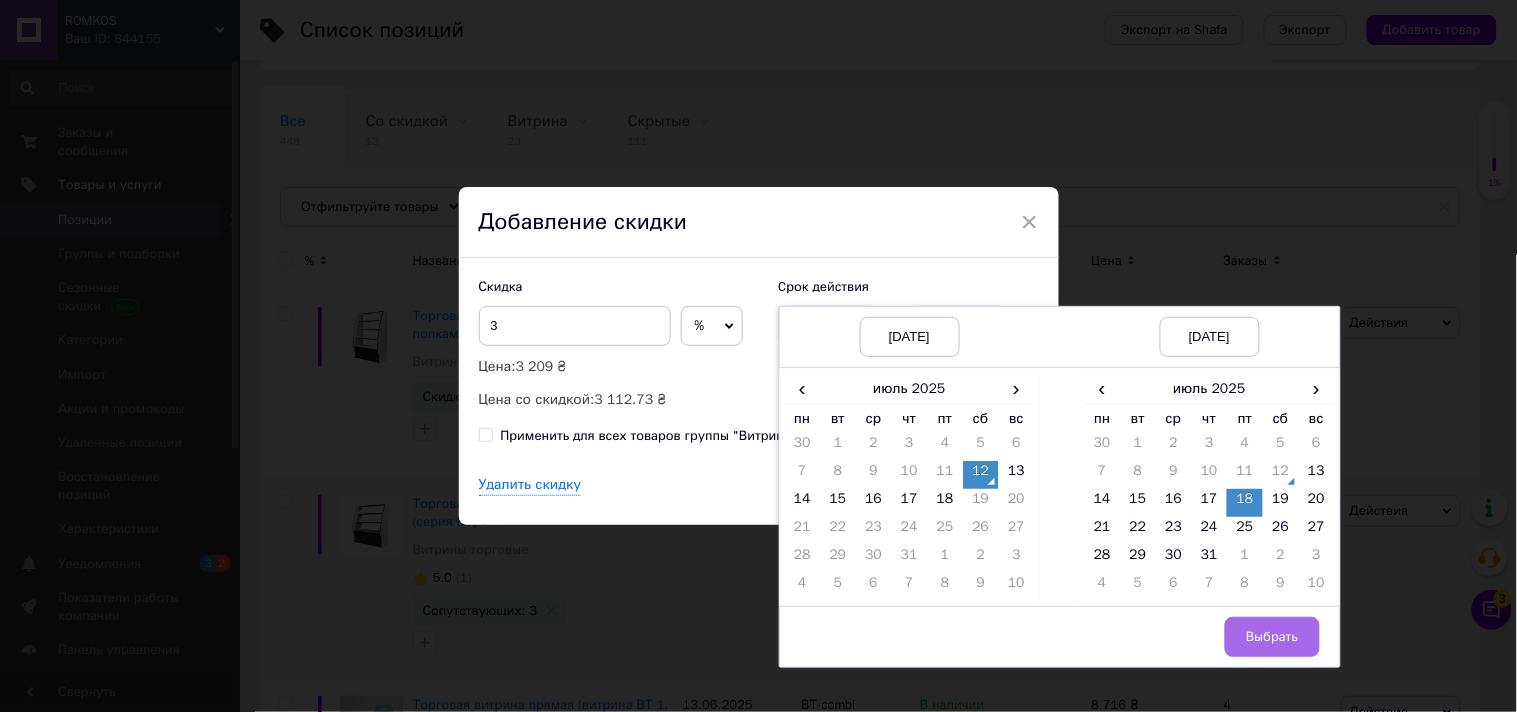 click on "Выбрать" at bounding box center (1272, 637) 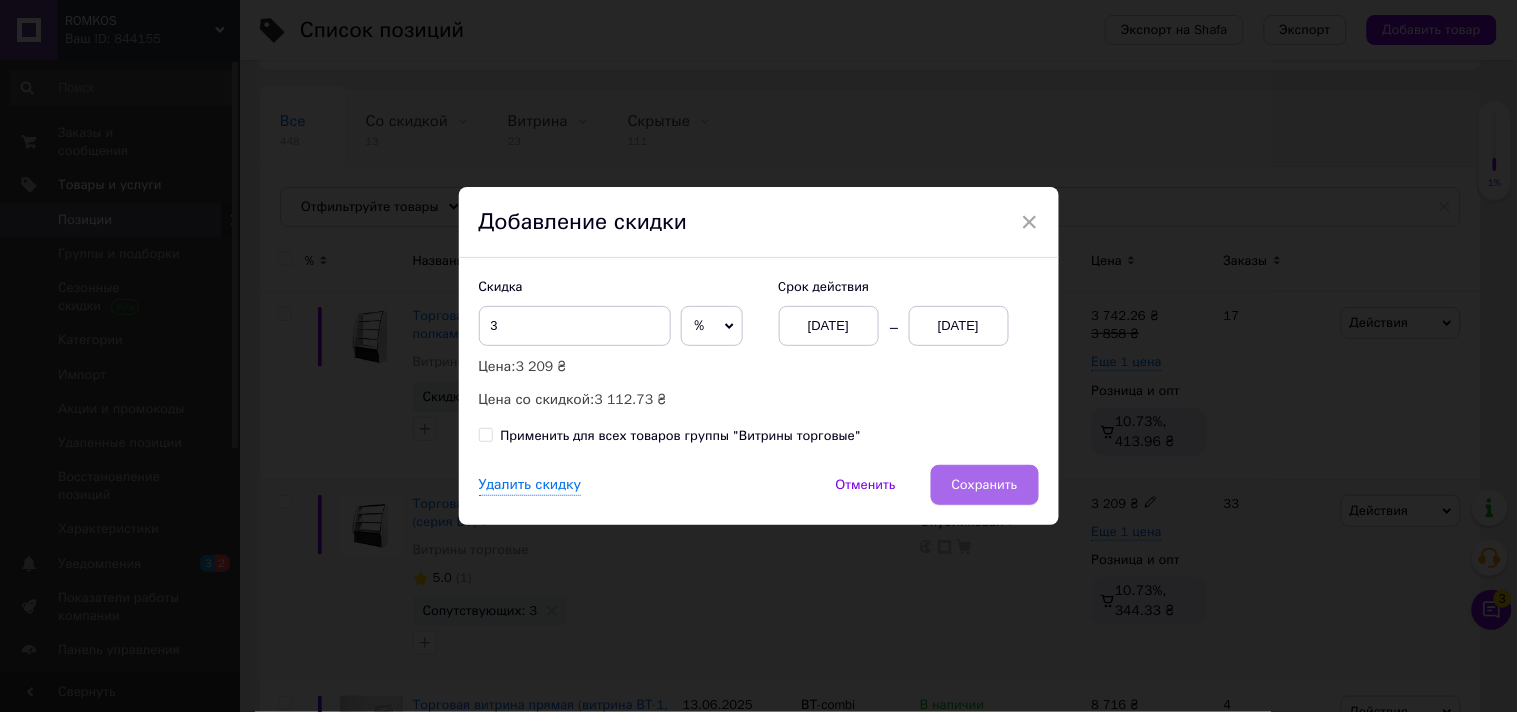 click on "Сохранить" at bounding box center (985, 485) 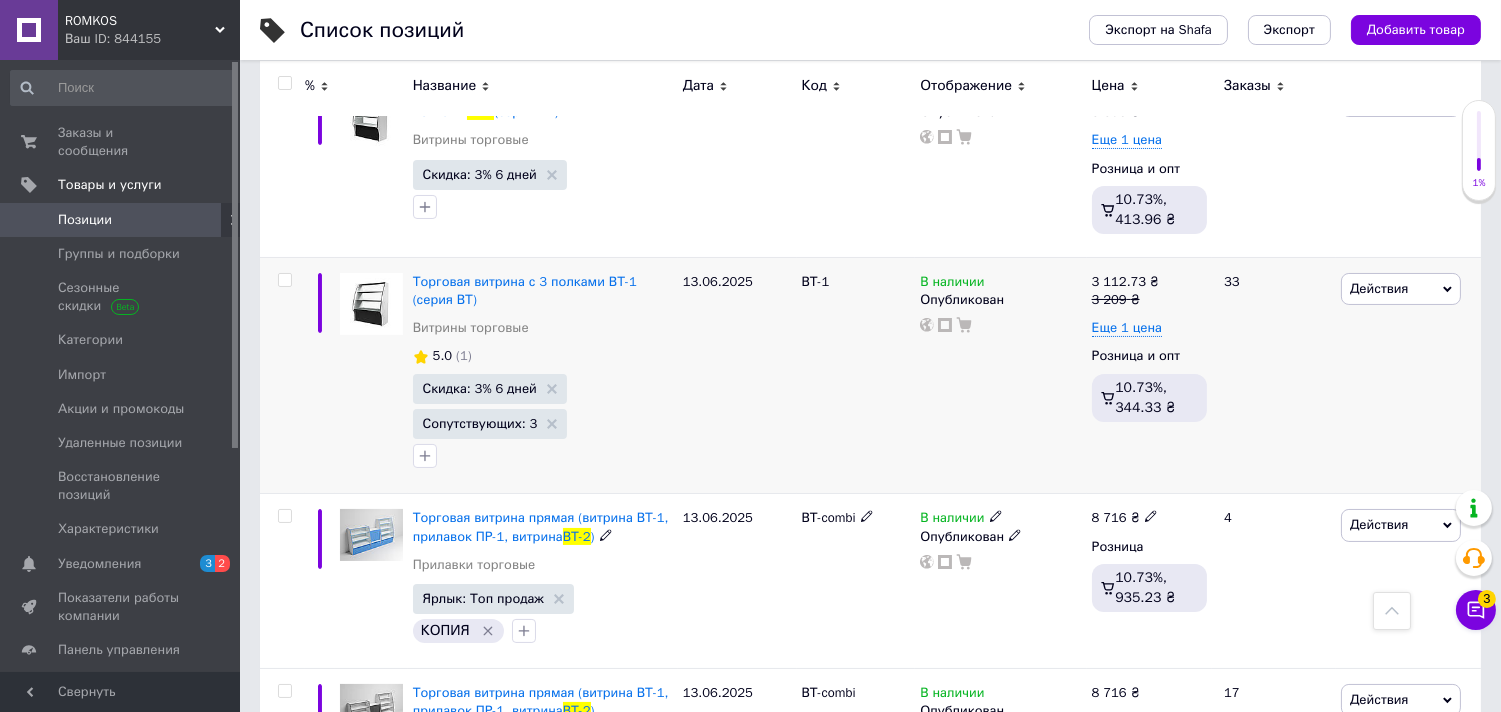 scroll, scrollTop: 444, scrollLeft: 0, axis: vertical 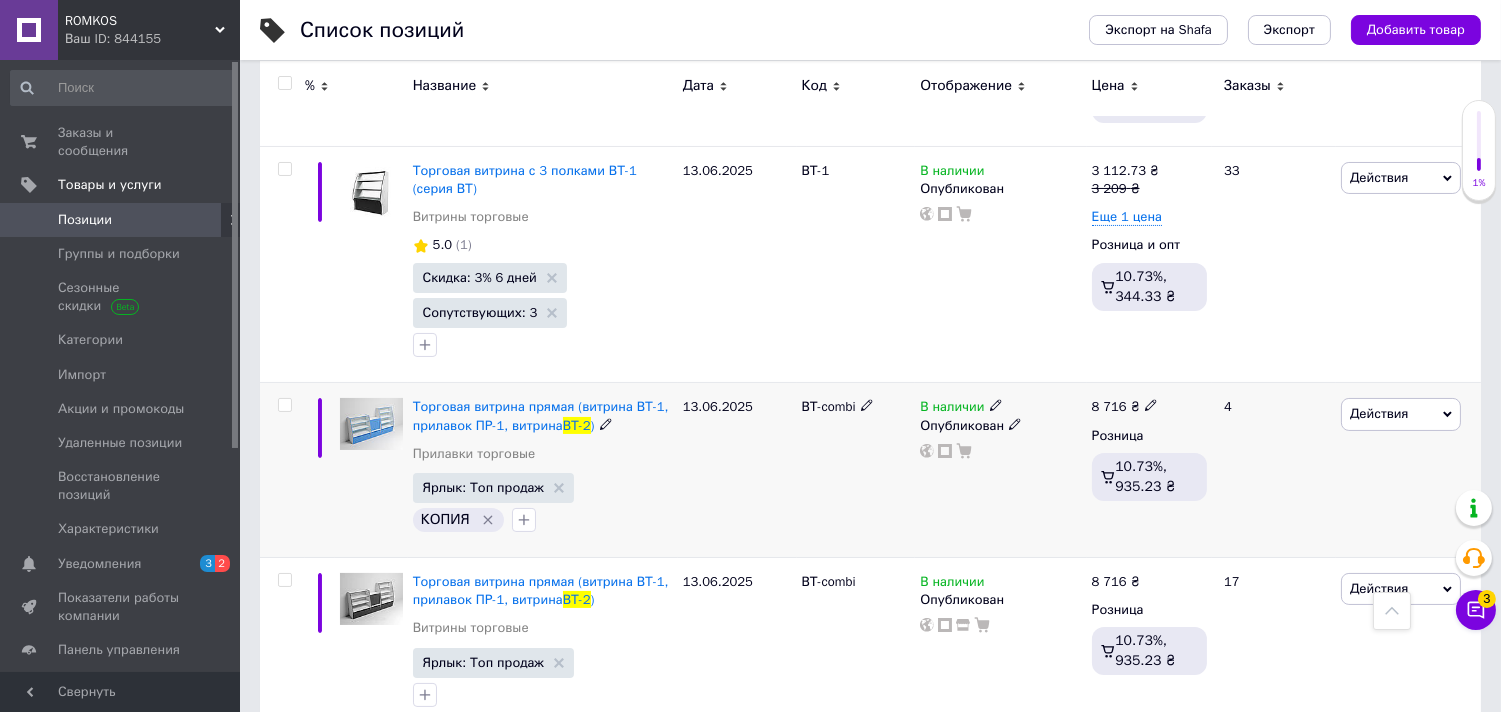 click on "Действия" at bounding box center (1379, 413) 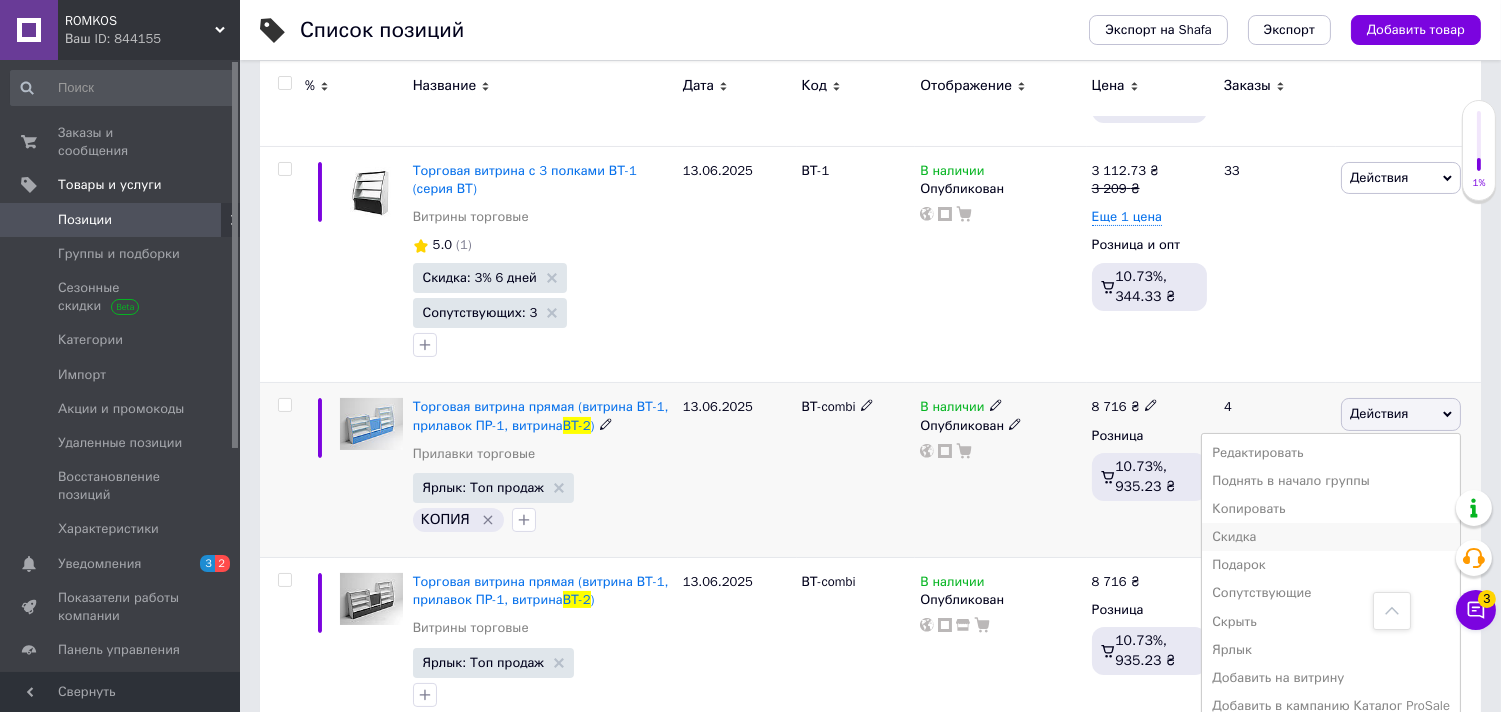 click on "Скидка" at bounding box center (1331, 537) 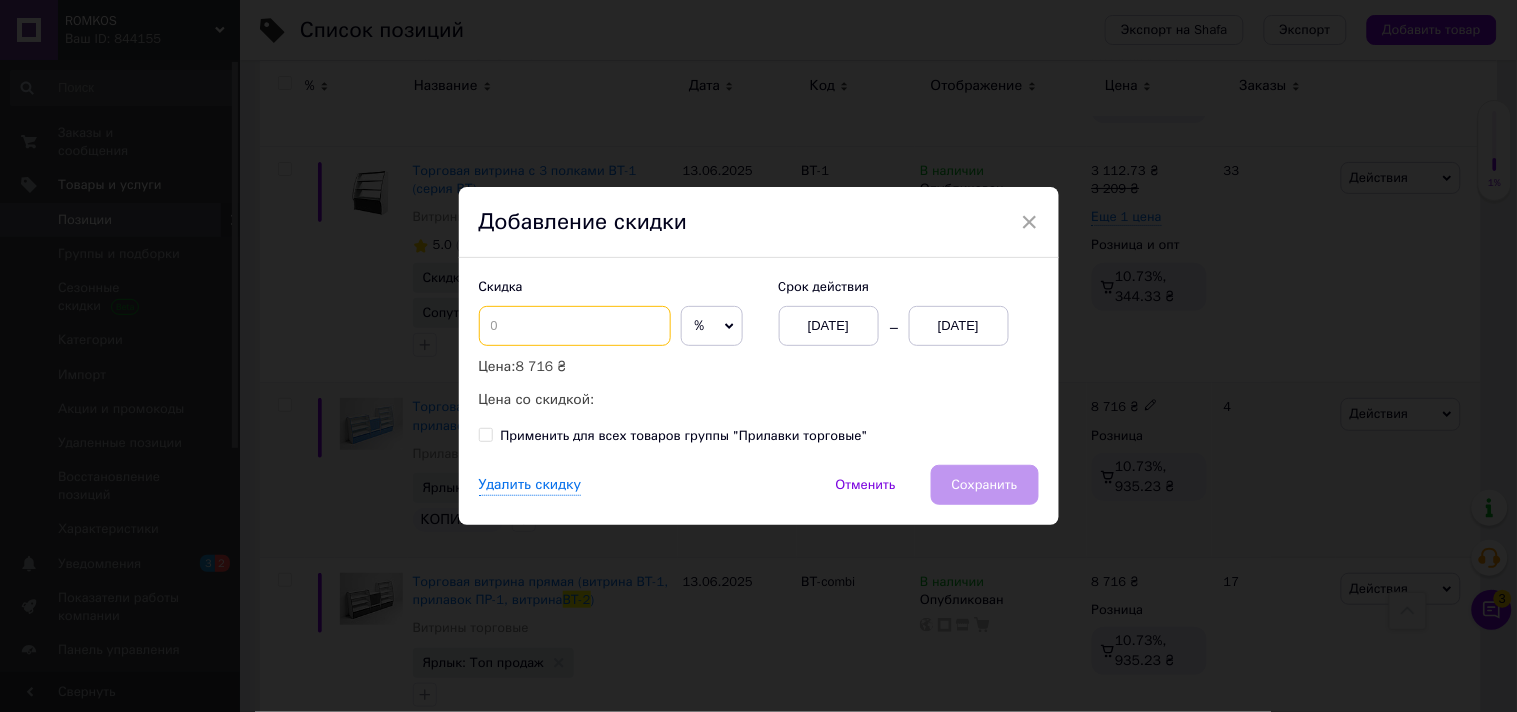 click at bounding box center [575, 326] 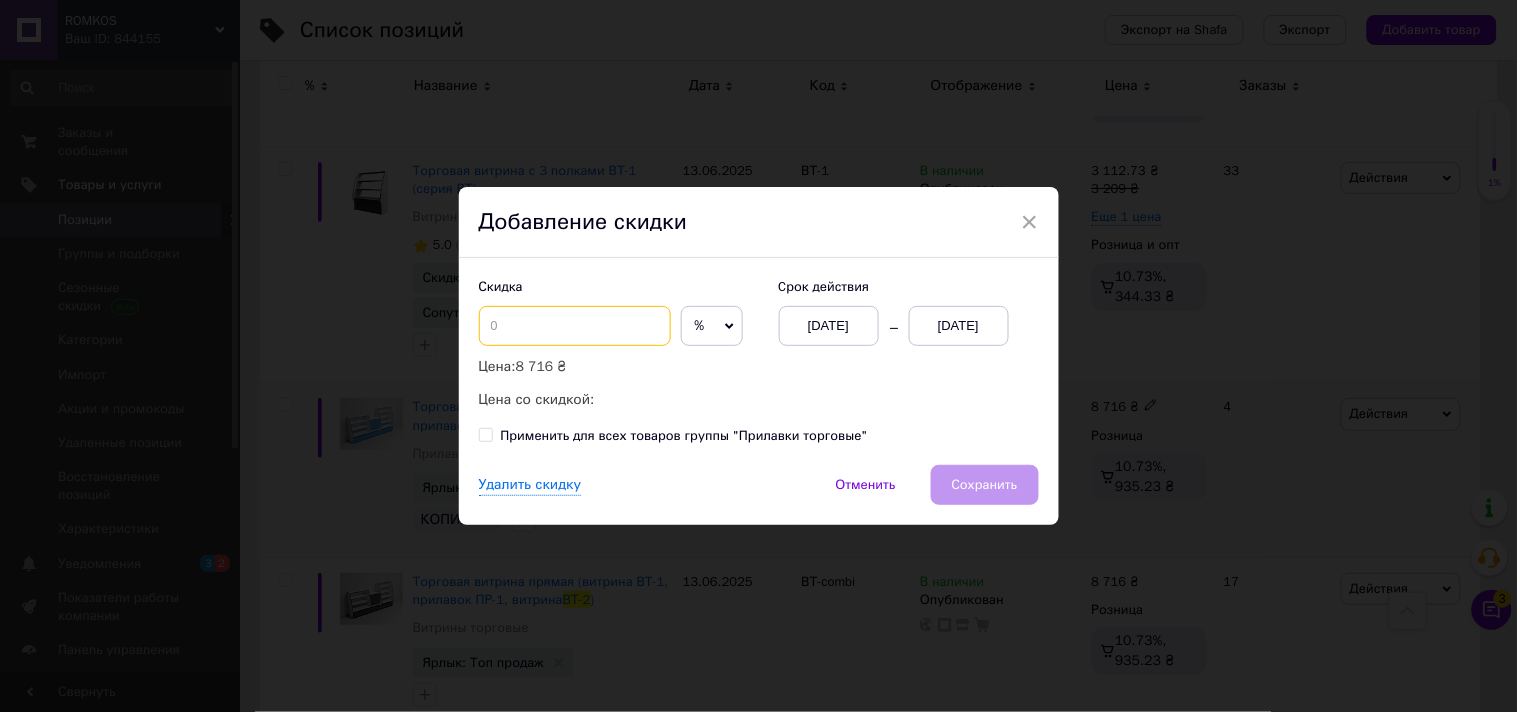 type on "2" 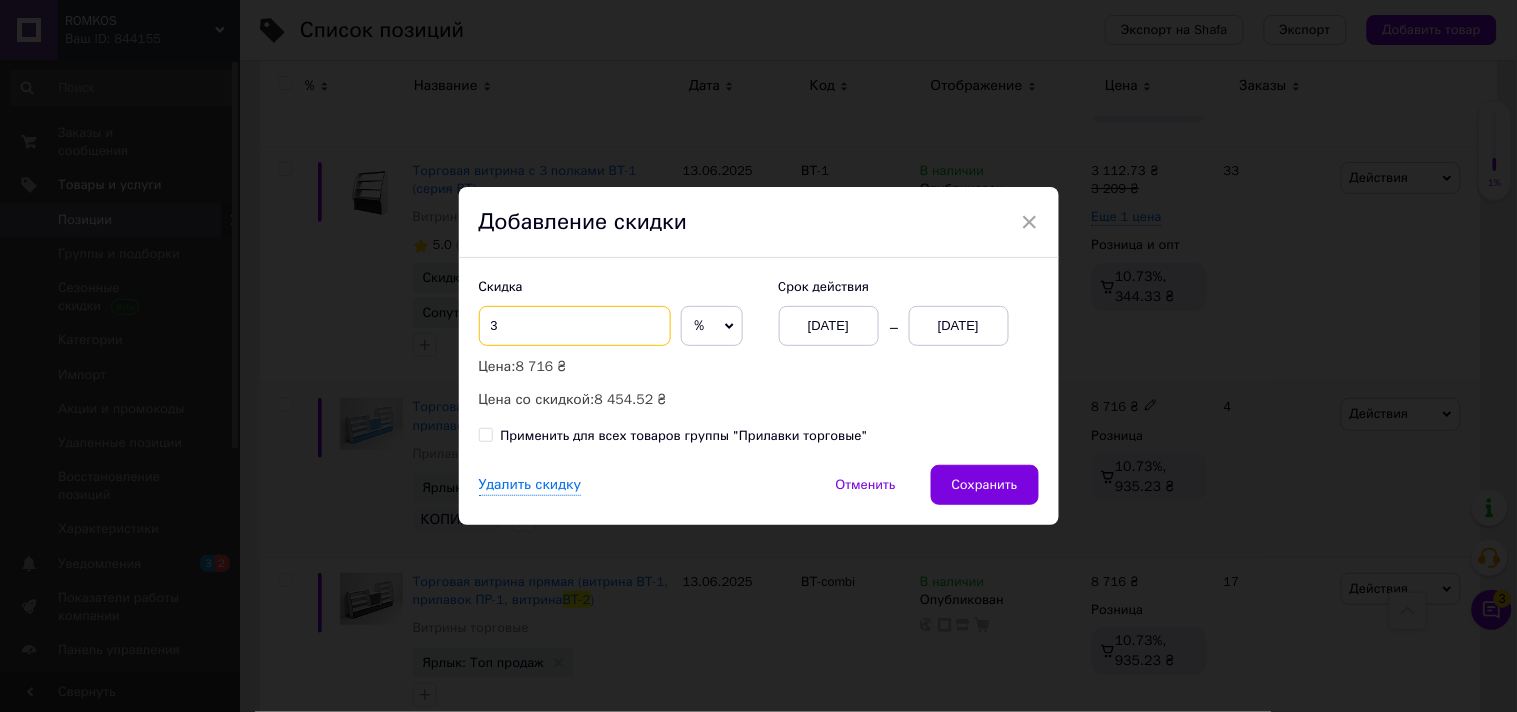 type on "3" 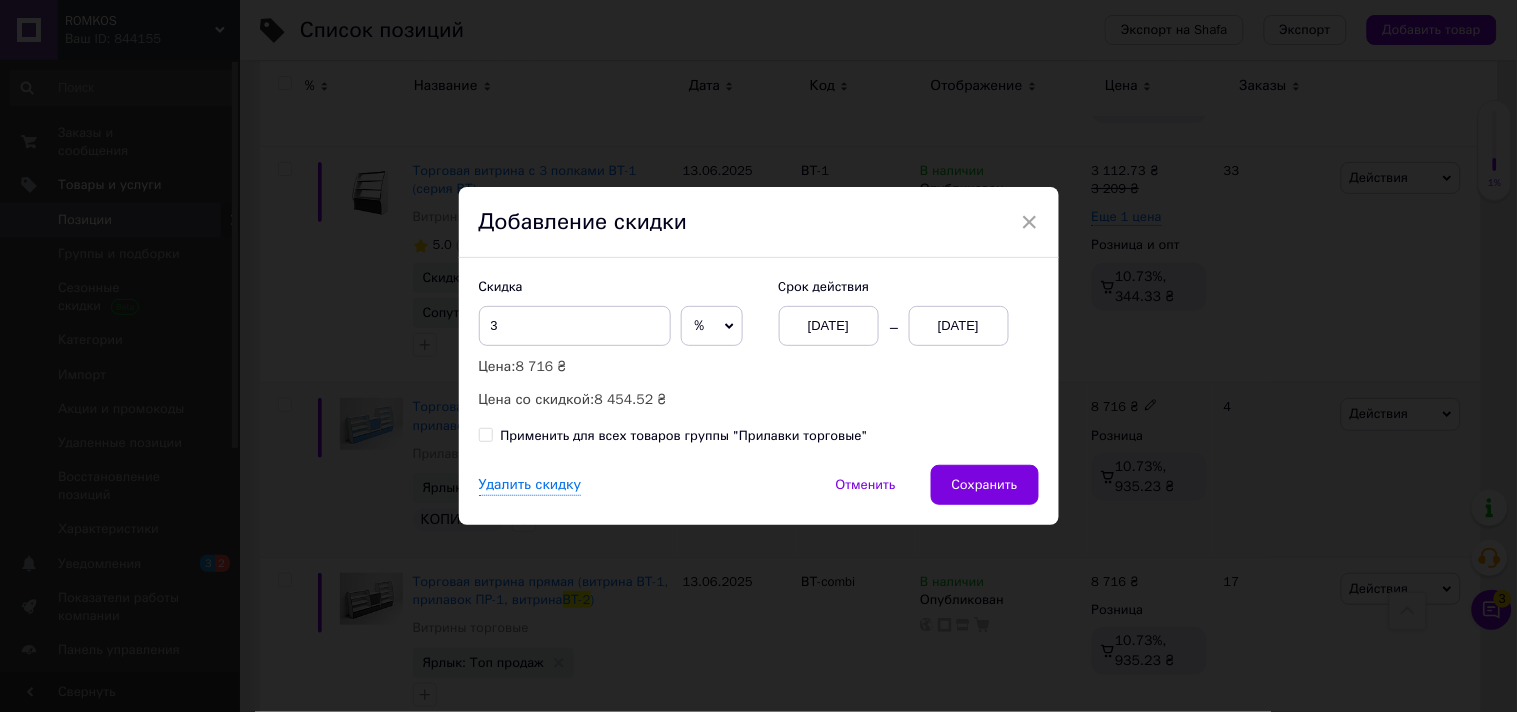 click on "[DATE]" at bounding box center [959, 326] 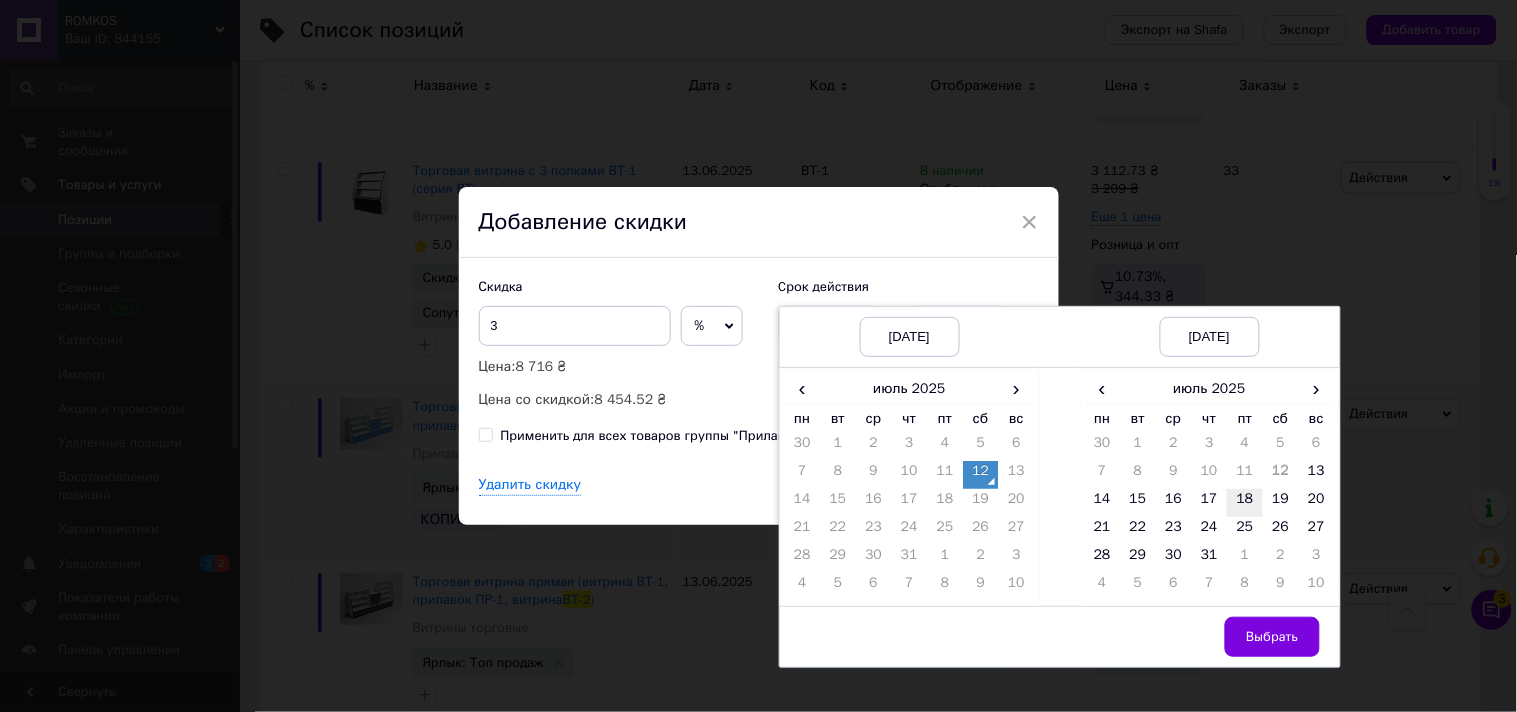 click on "18" at bounding box center [1245, 503] 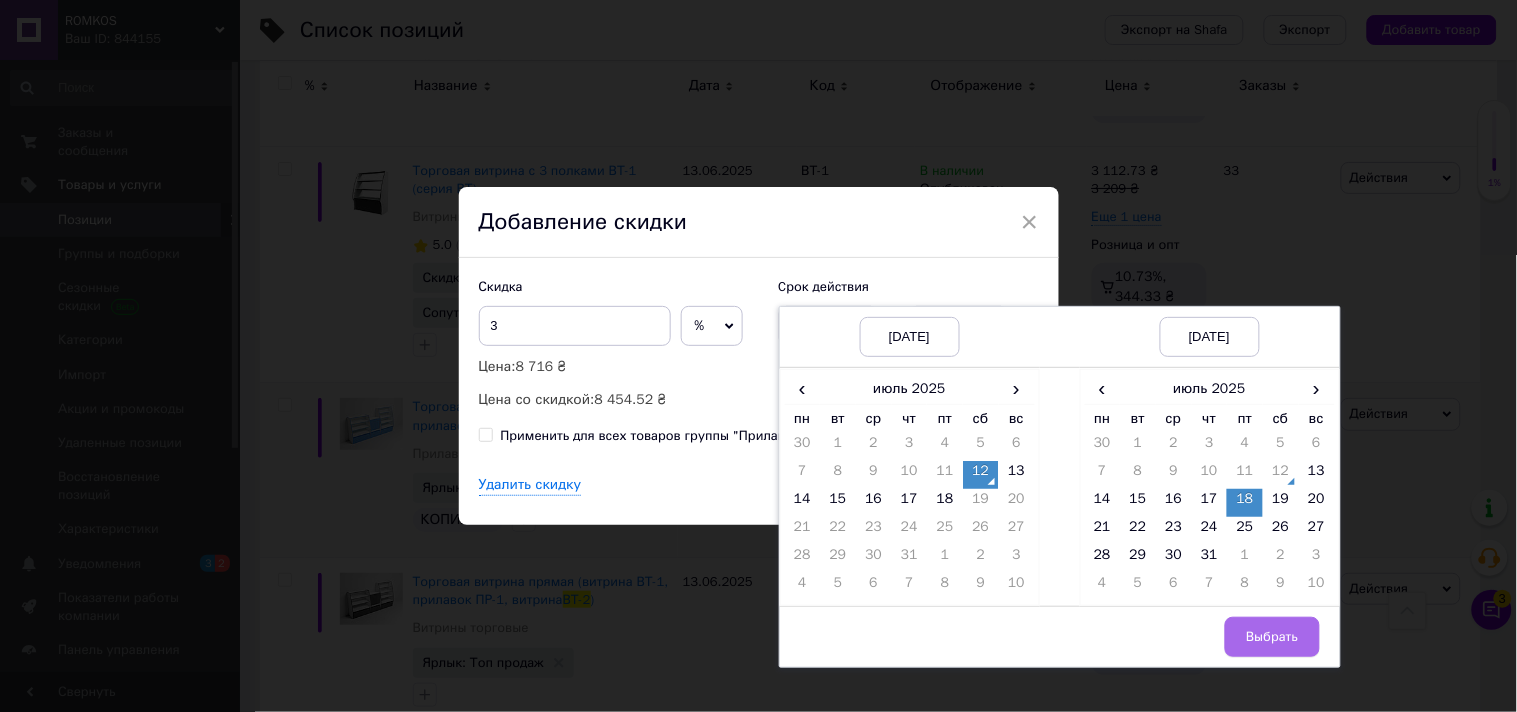 click on "Выбрать" at bounding box center [1272, 637] 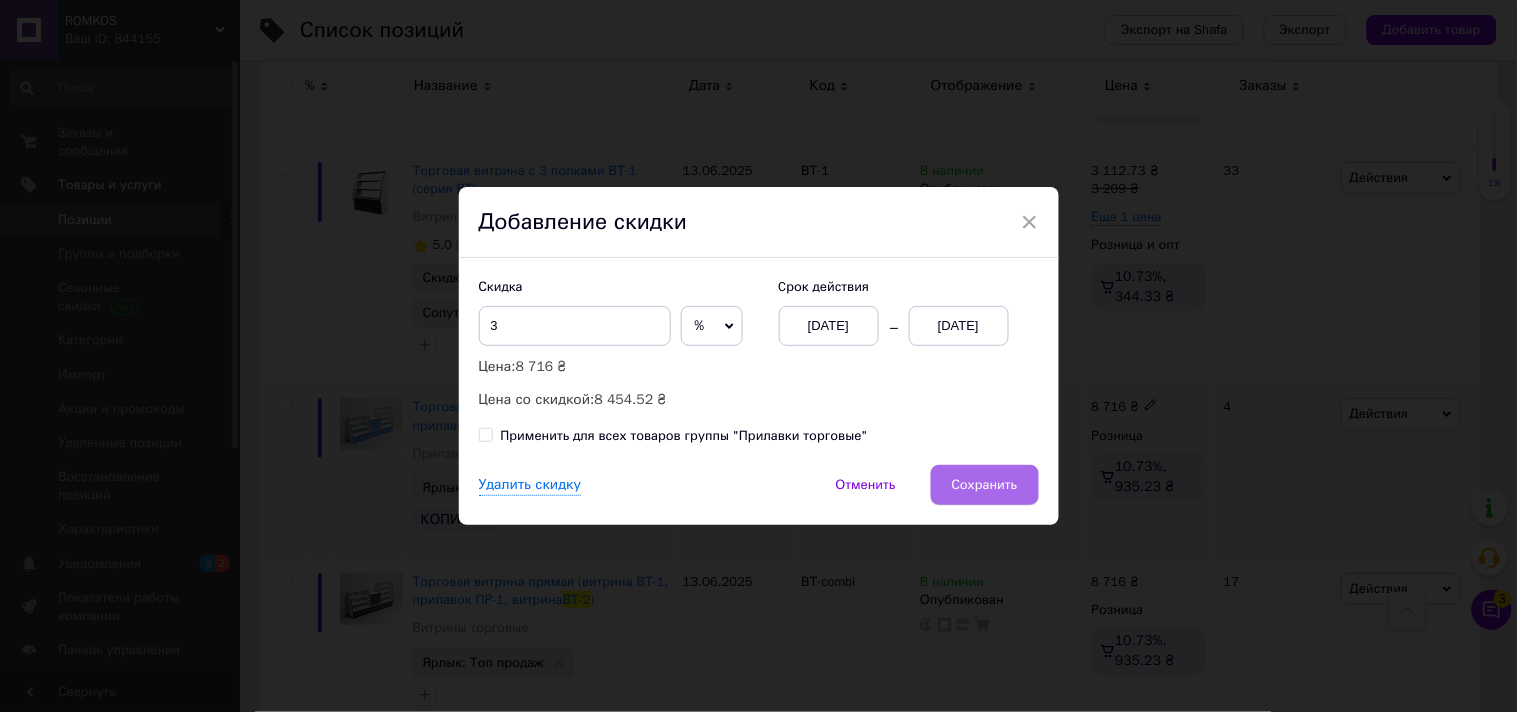click on "Сохранить" at bounding box center [985, 485] 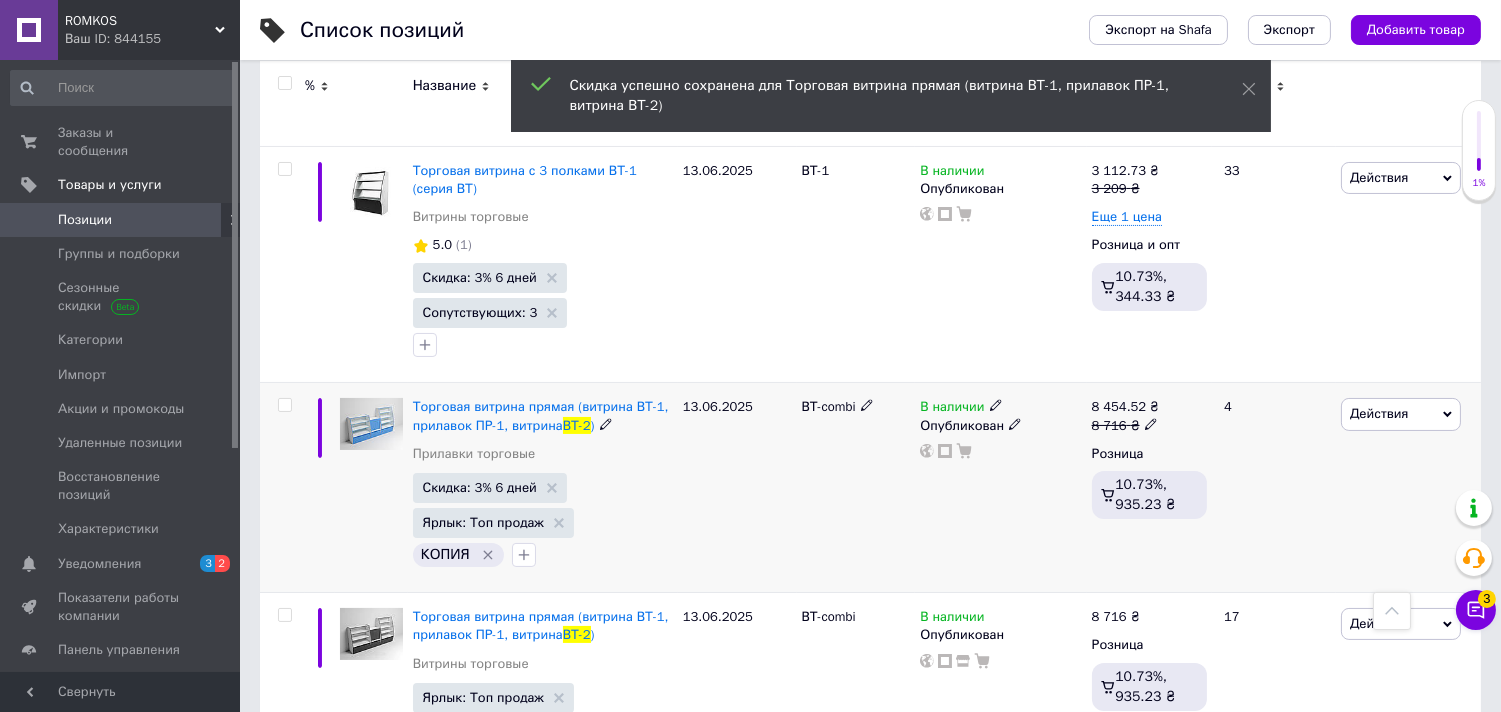 scroll, scrollTop: 520, scrollLeft: 0, axis: vertical 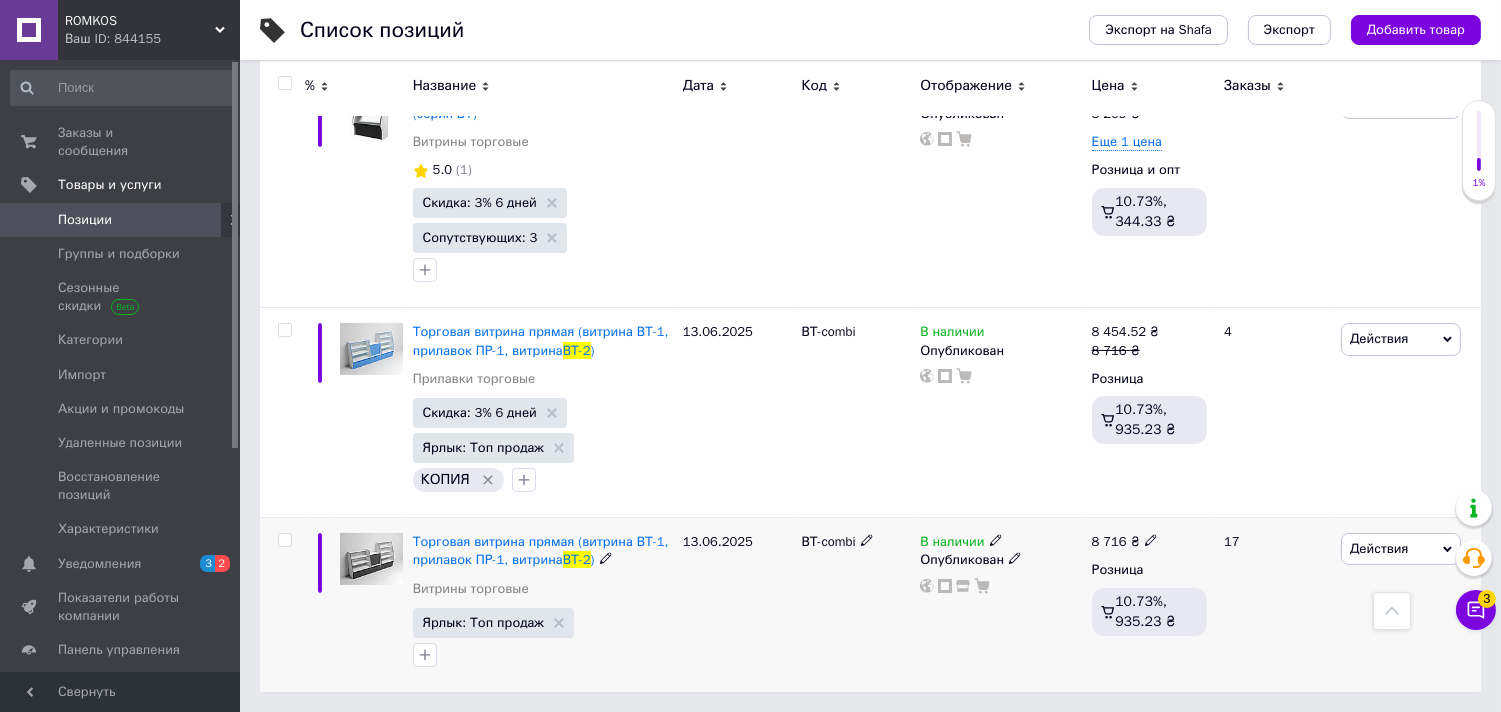 click on "Действия" at bounding box center [1379, 548] 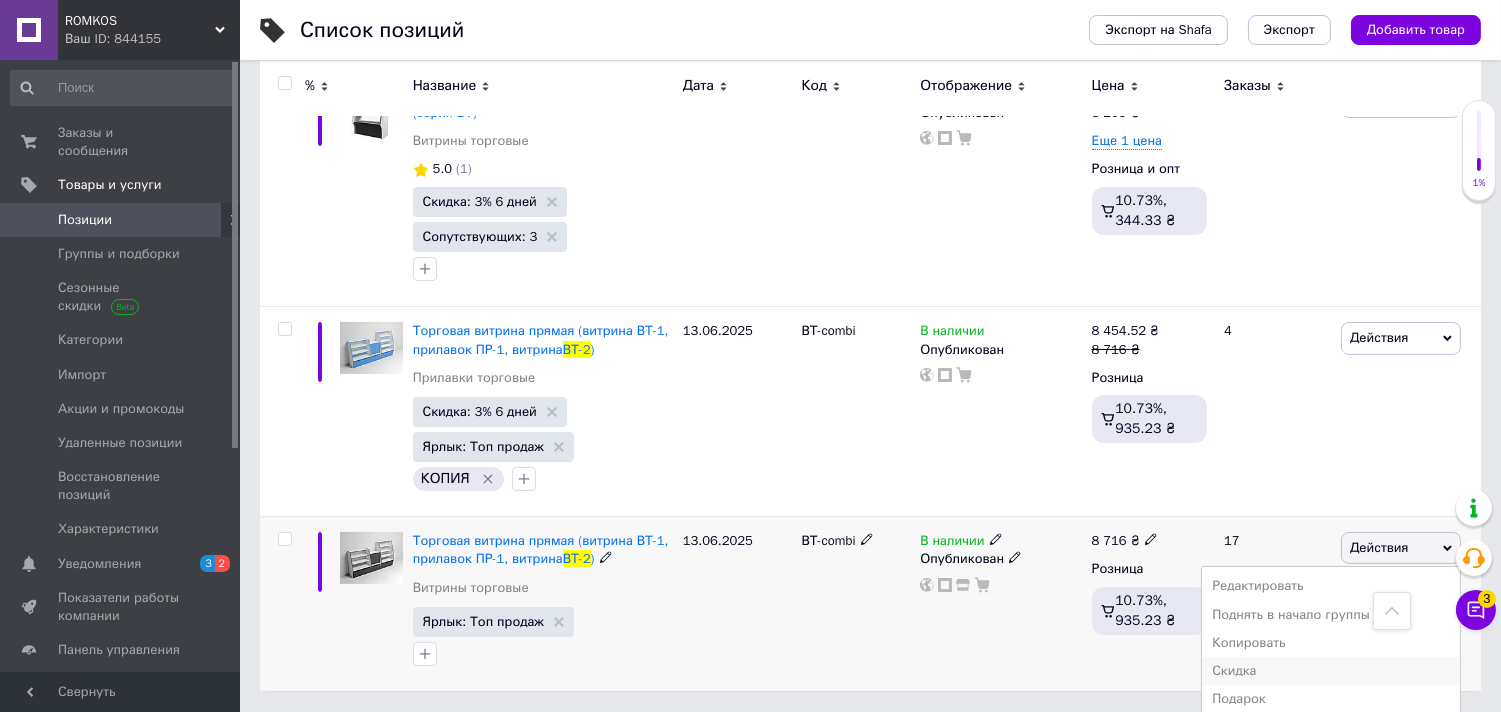 click on "Скидка" at bounding box center [1331, 671] 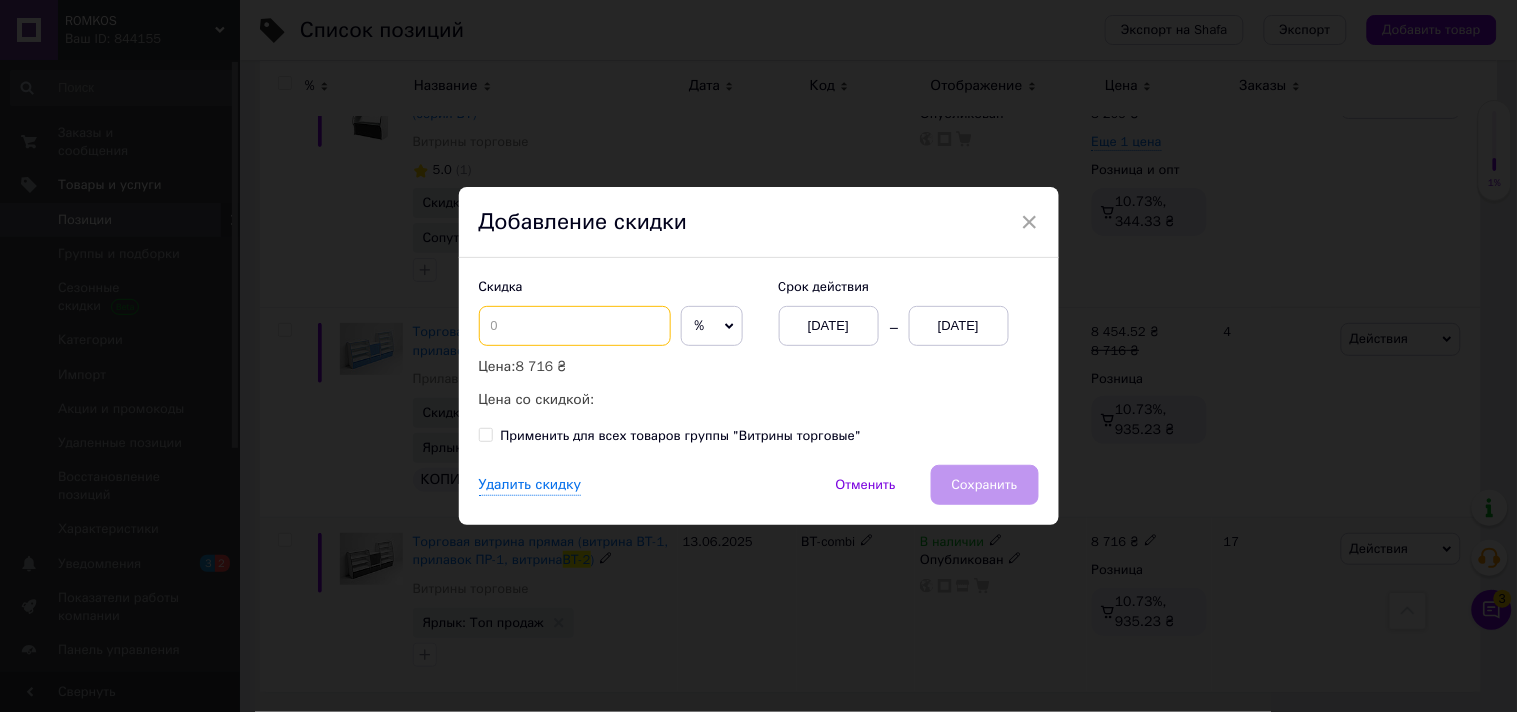 click at bounding box center [575, 326] 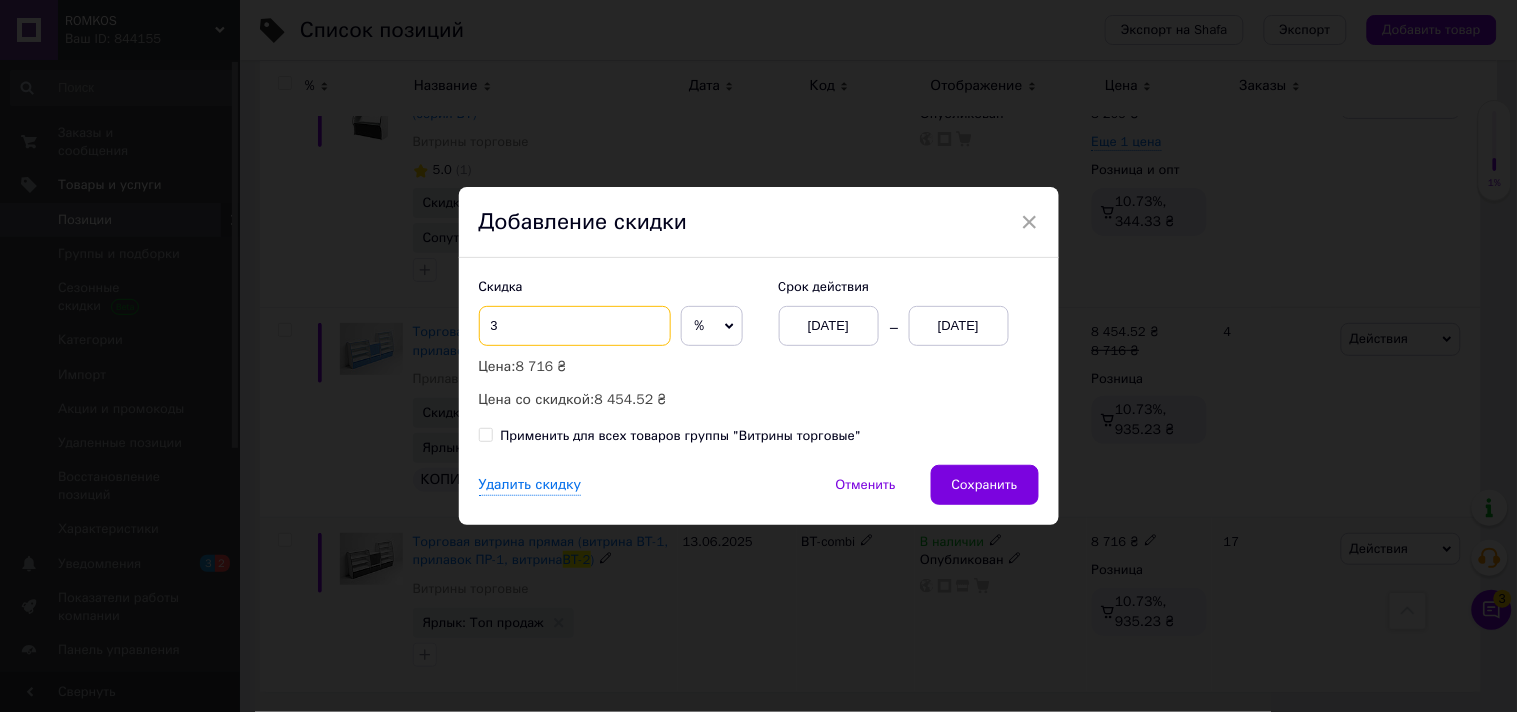 type on "3" 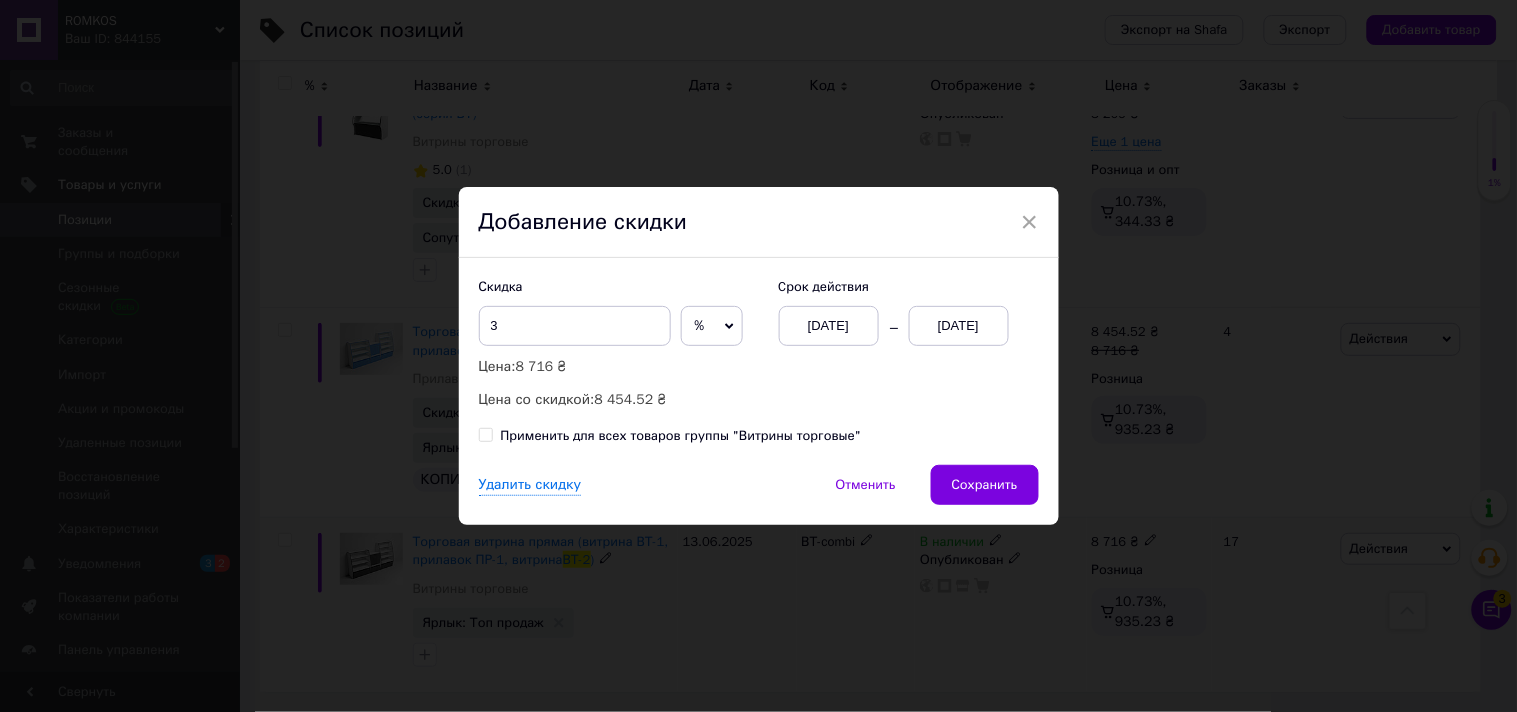 click on "[DATE]" at bounding box center [959, 326] 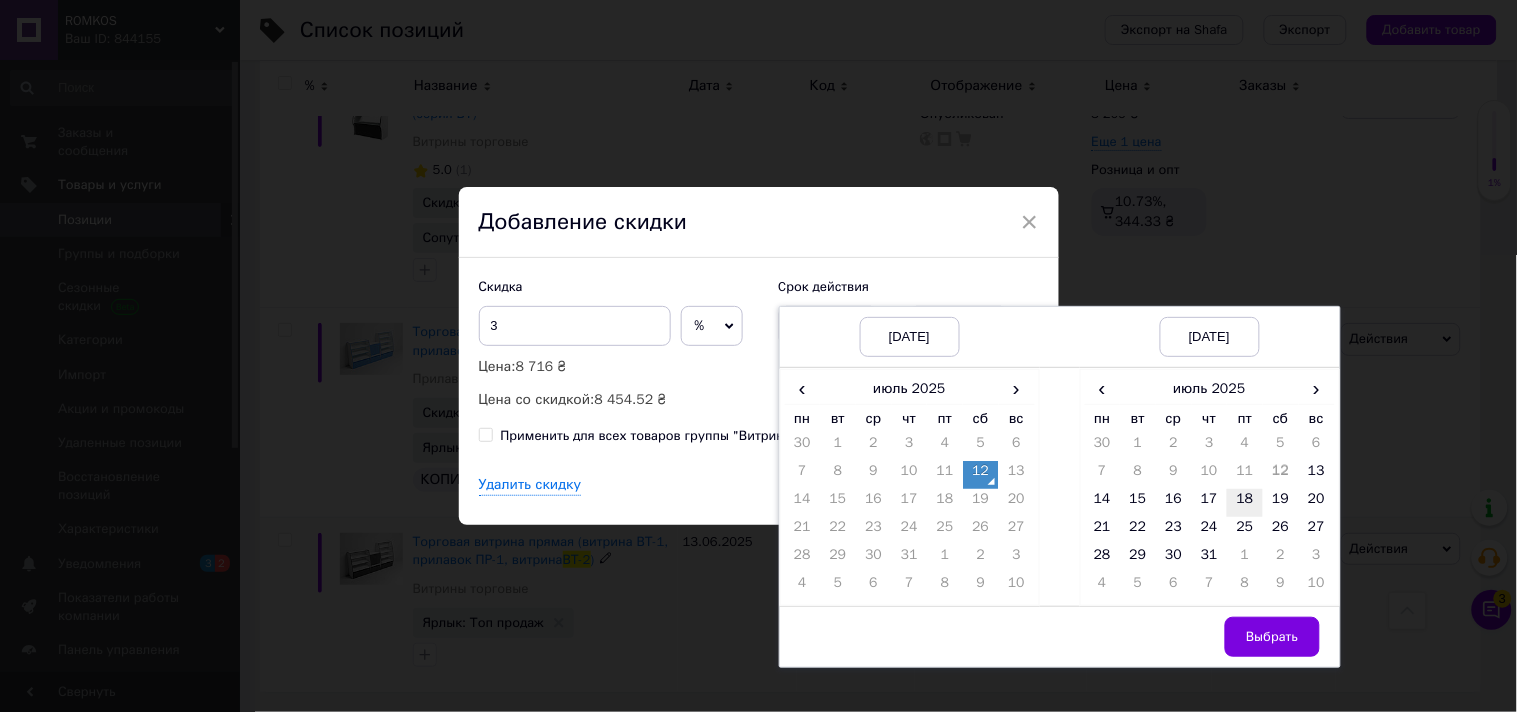 click on "18" at bounding box center [1245, 503] 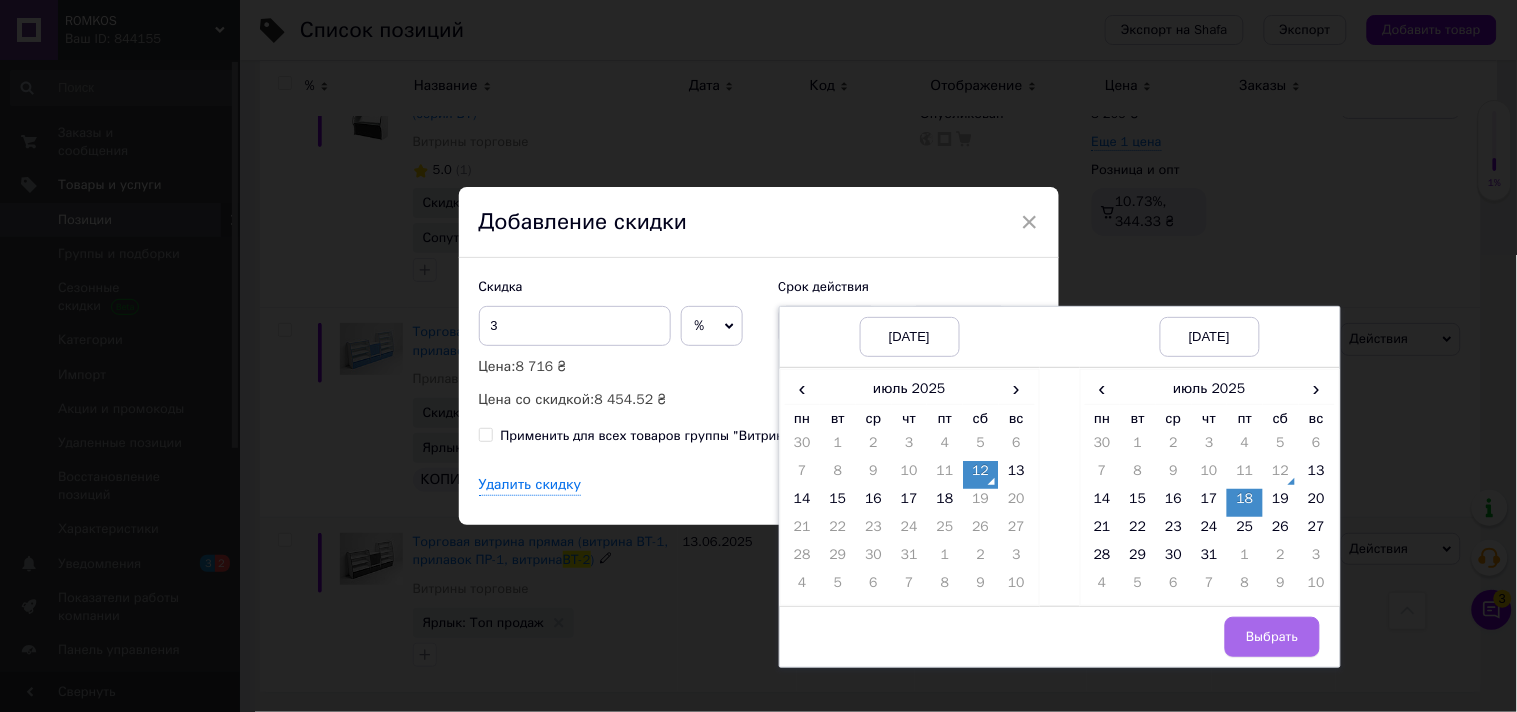 click on "Выбрать" at bounding box center [1272, 637] 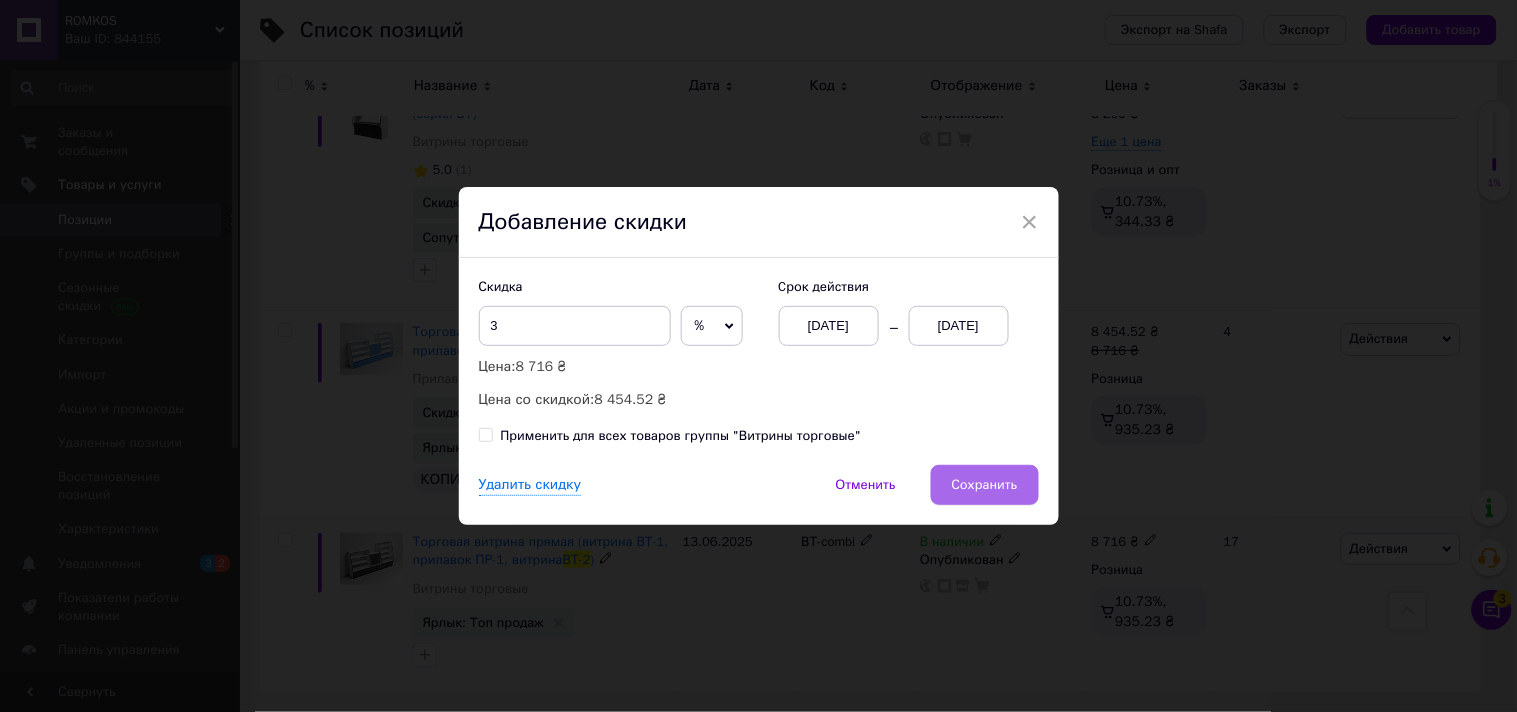 click on "Сохранить" at bounding box center [985, 485] 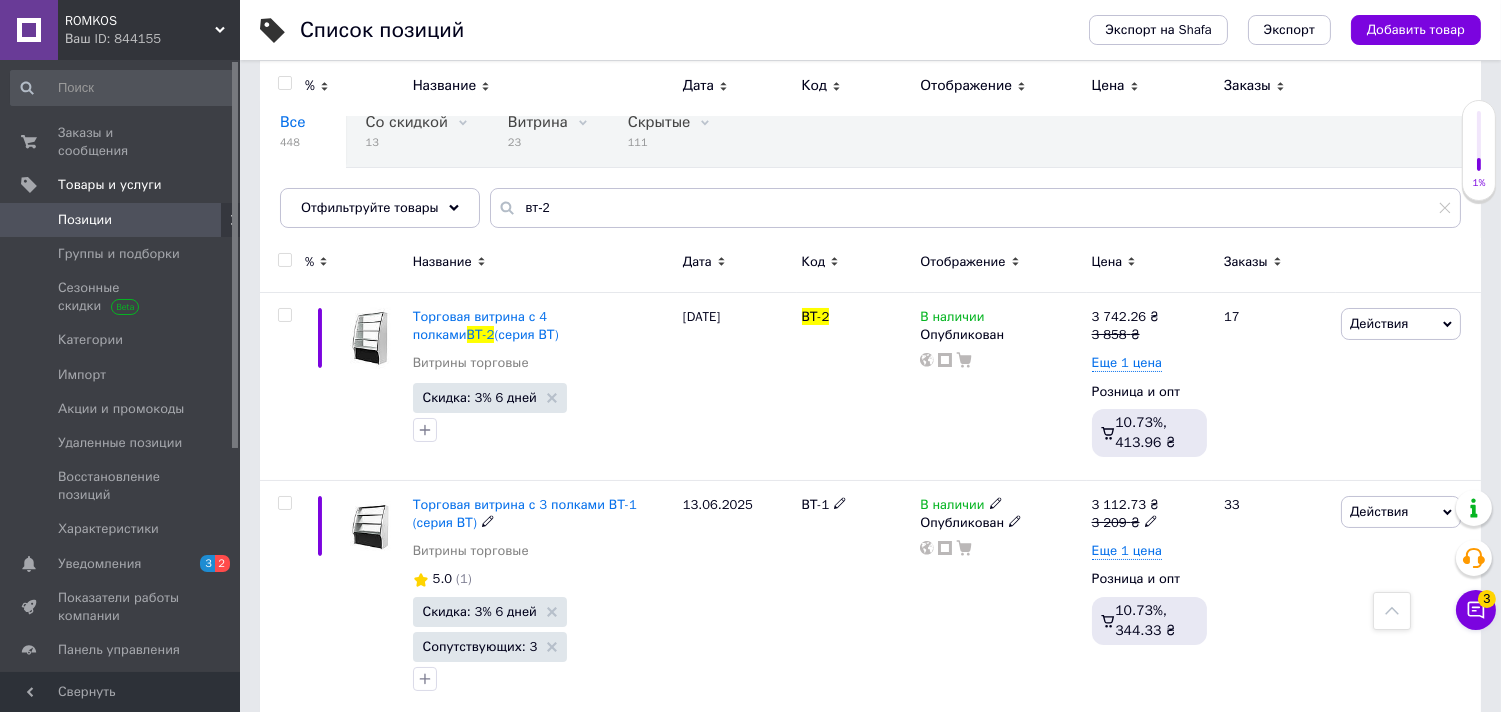 scroll, scrollTop: 0, scrollLeft: 0, axis: both 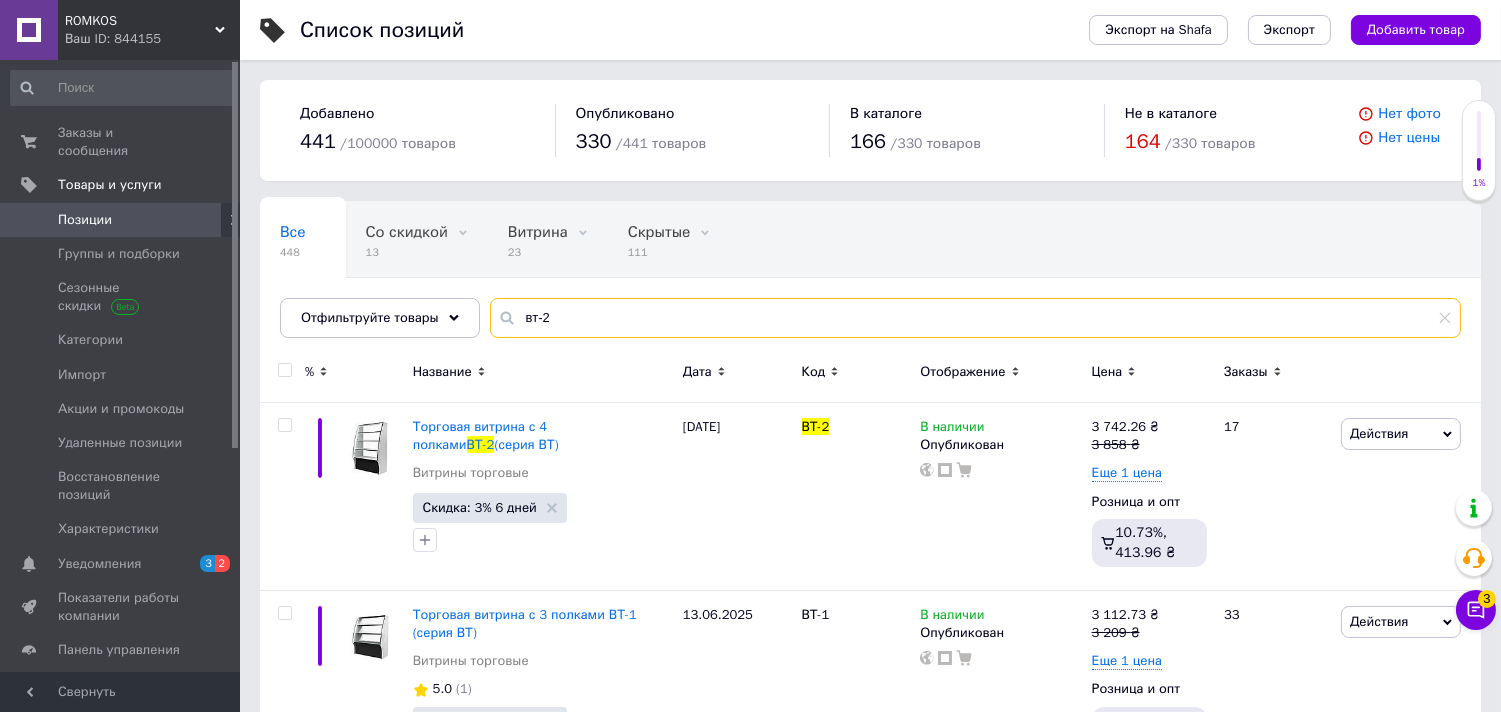 click on "вт-2" at bounding box center [975, 318] 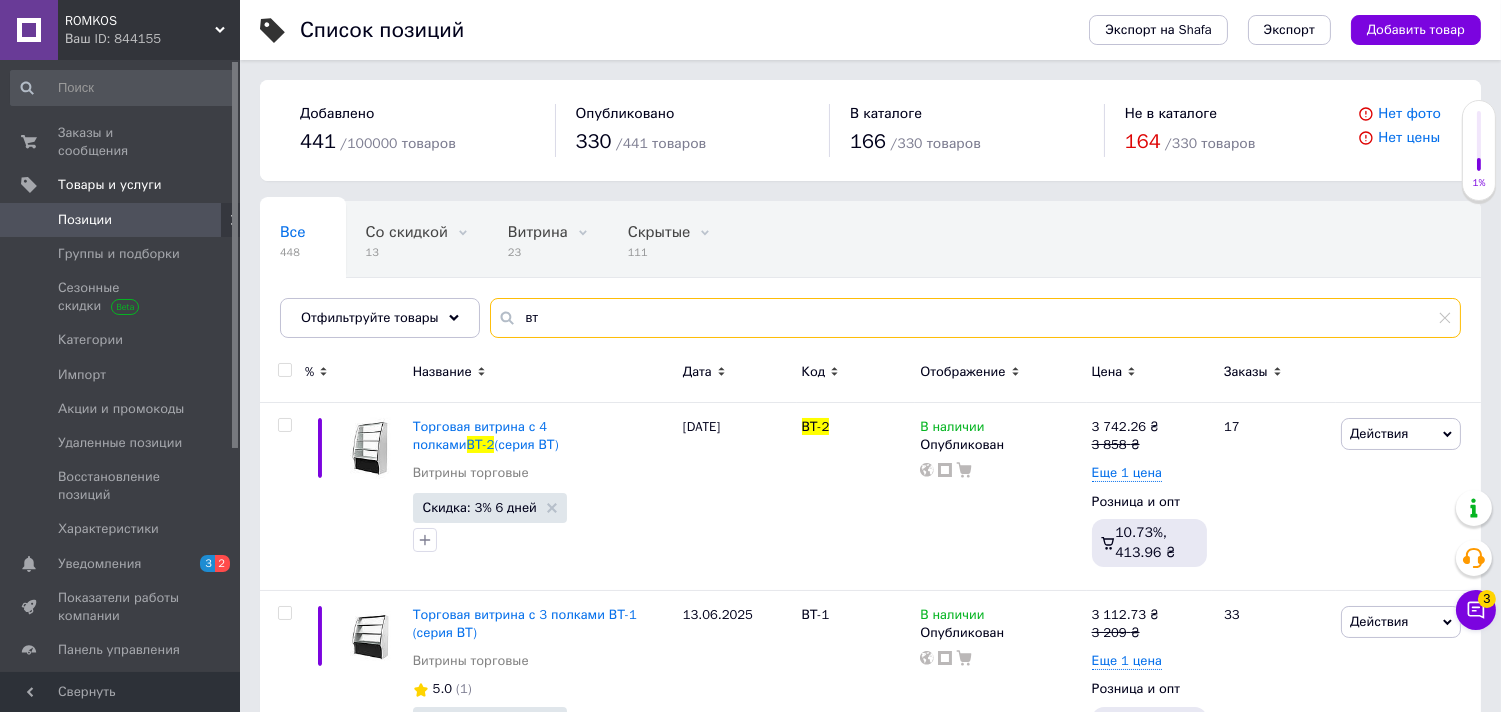 type on "в" 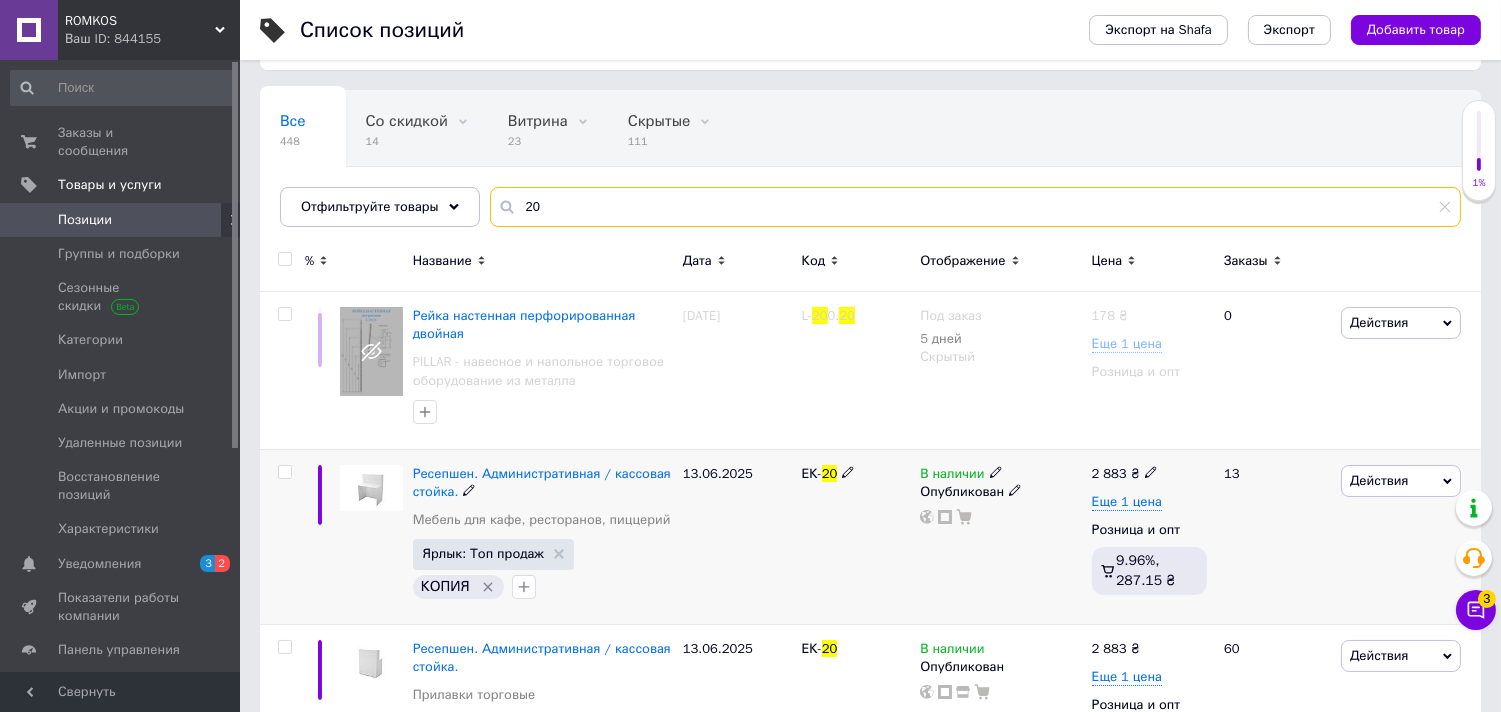 scroll, scrollTop: 222, scrollLeft: 0, axis: vertical 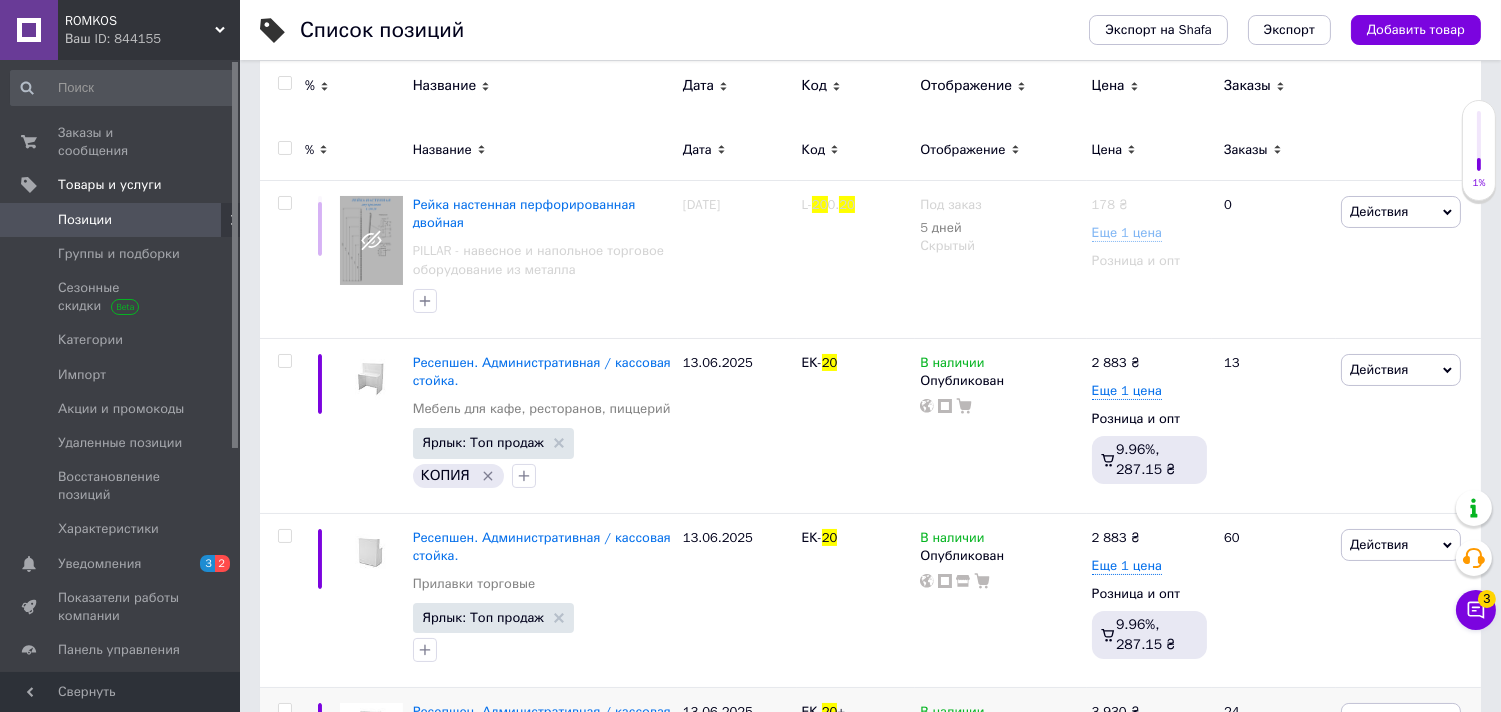 type on "20" 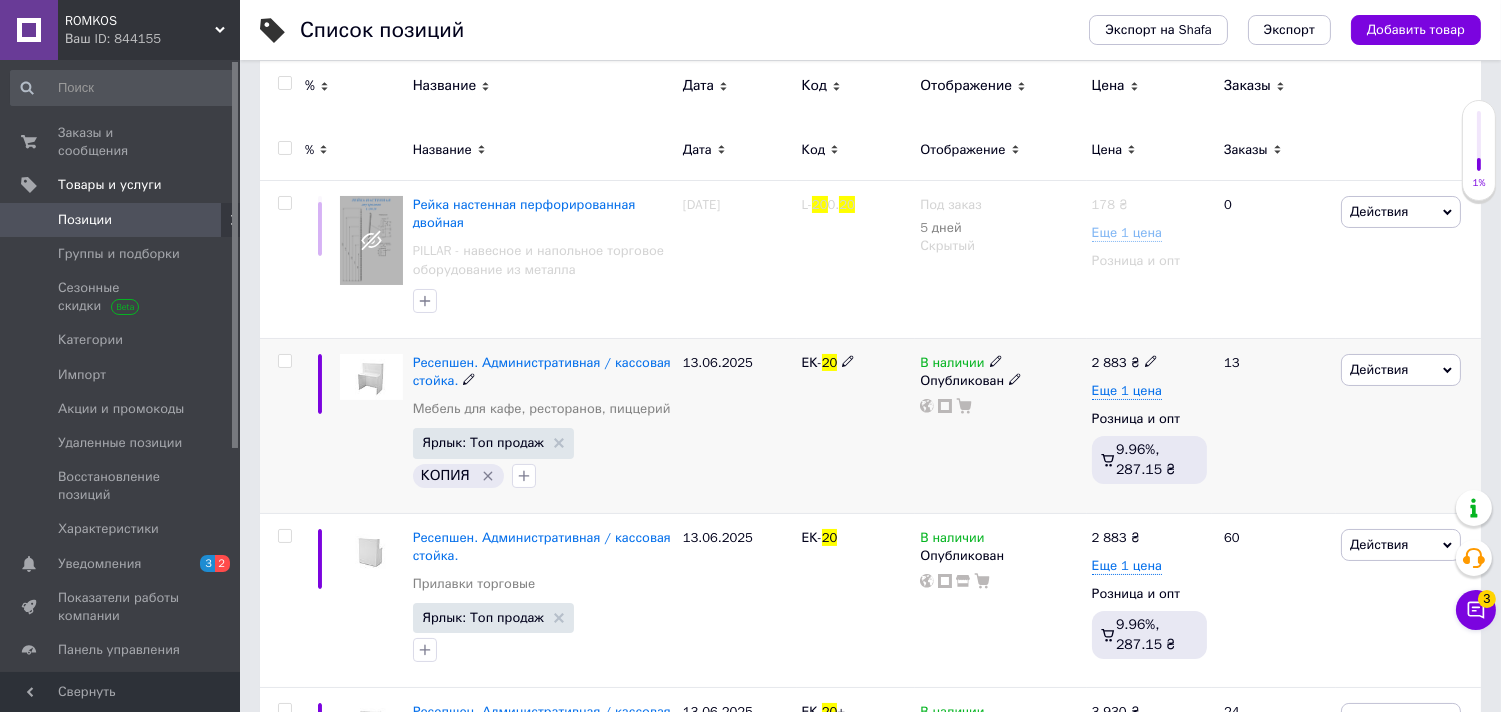 click on "Действия" at bounding box center [1379, 369] 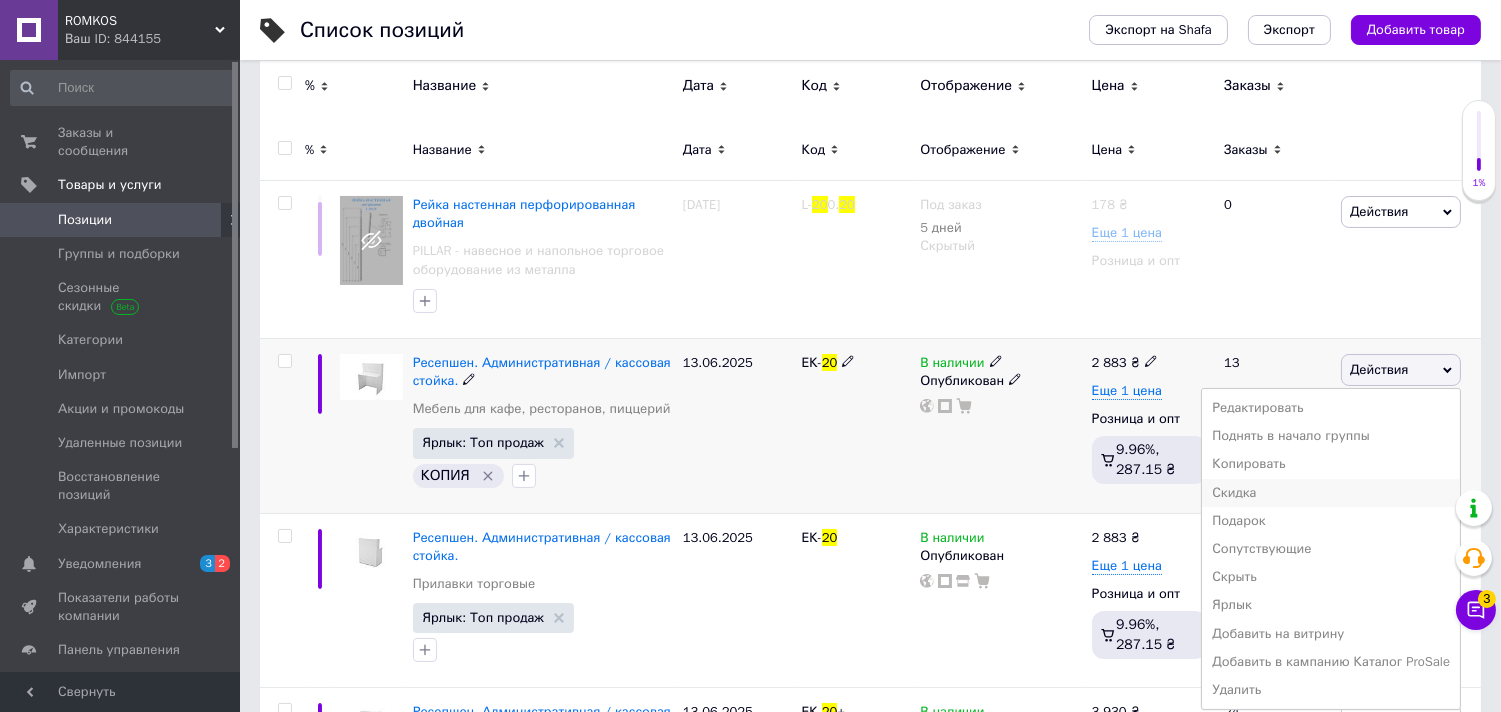 click on "Скидка" at bounding box center [1331, 493] 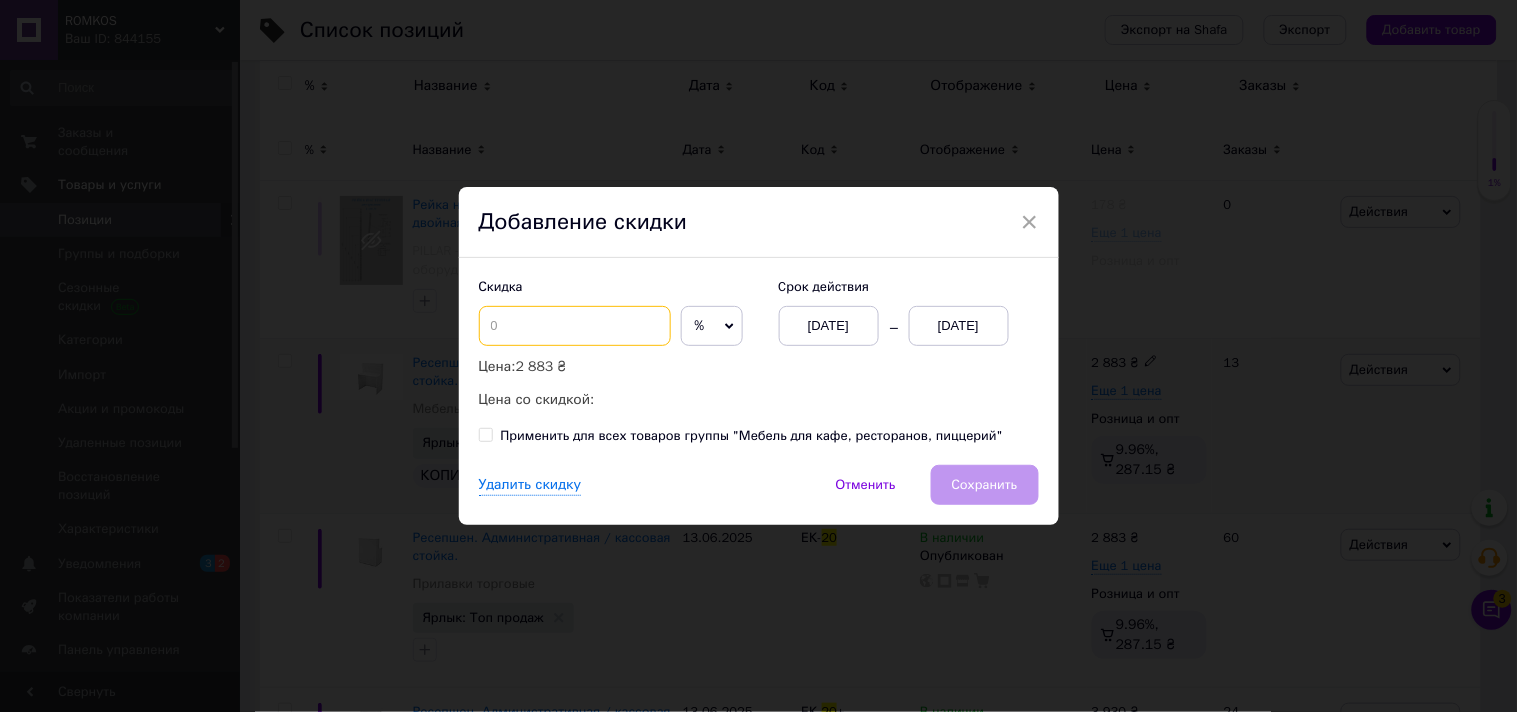 click at bounding box center [575, 326] 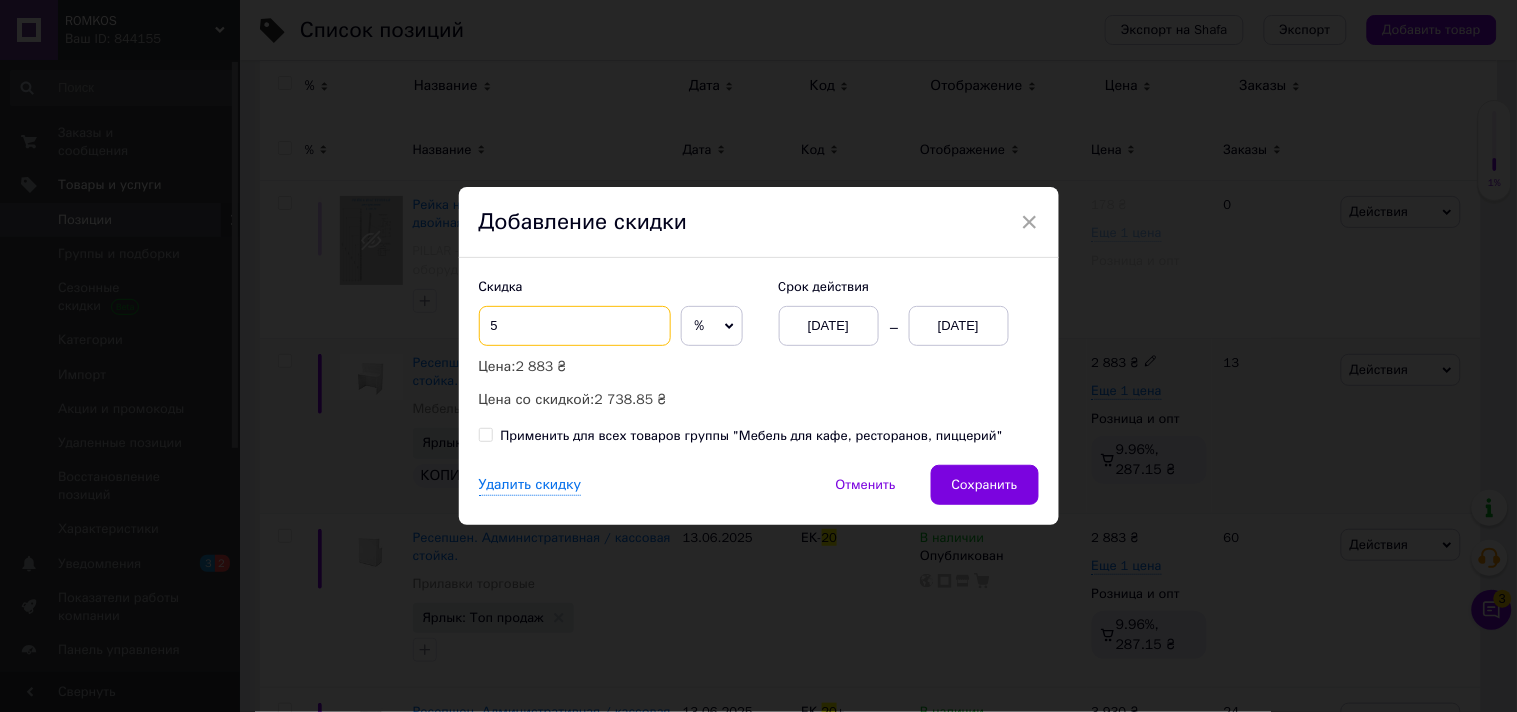 type on "5" 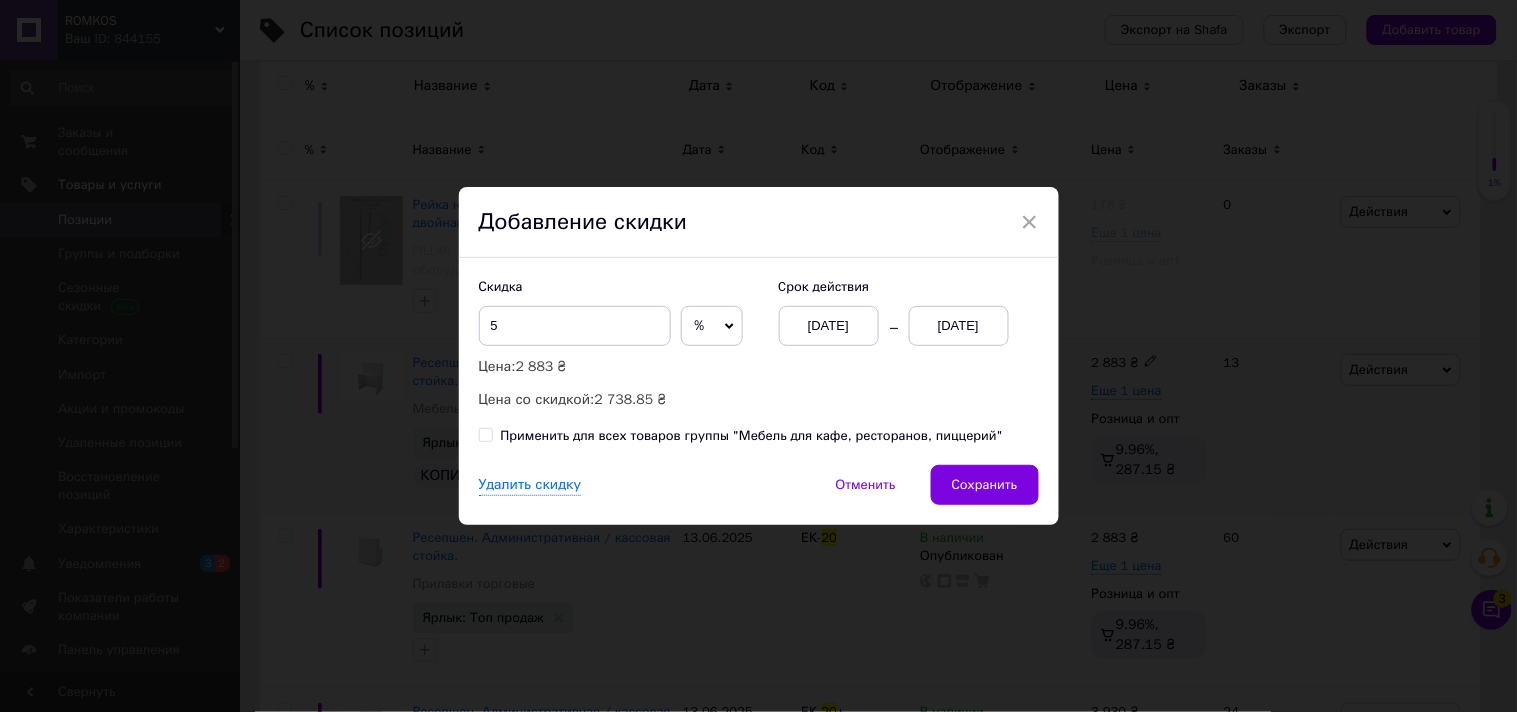 click on "[DATE]" at bounding box center (959, 326) 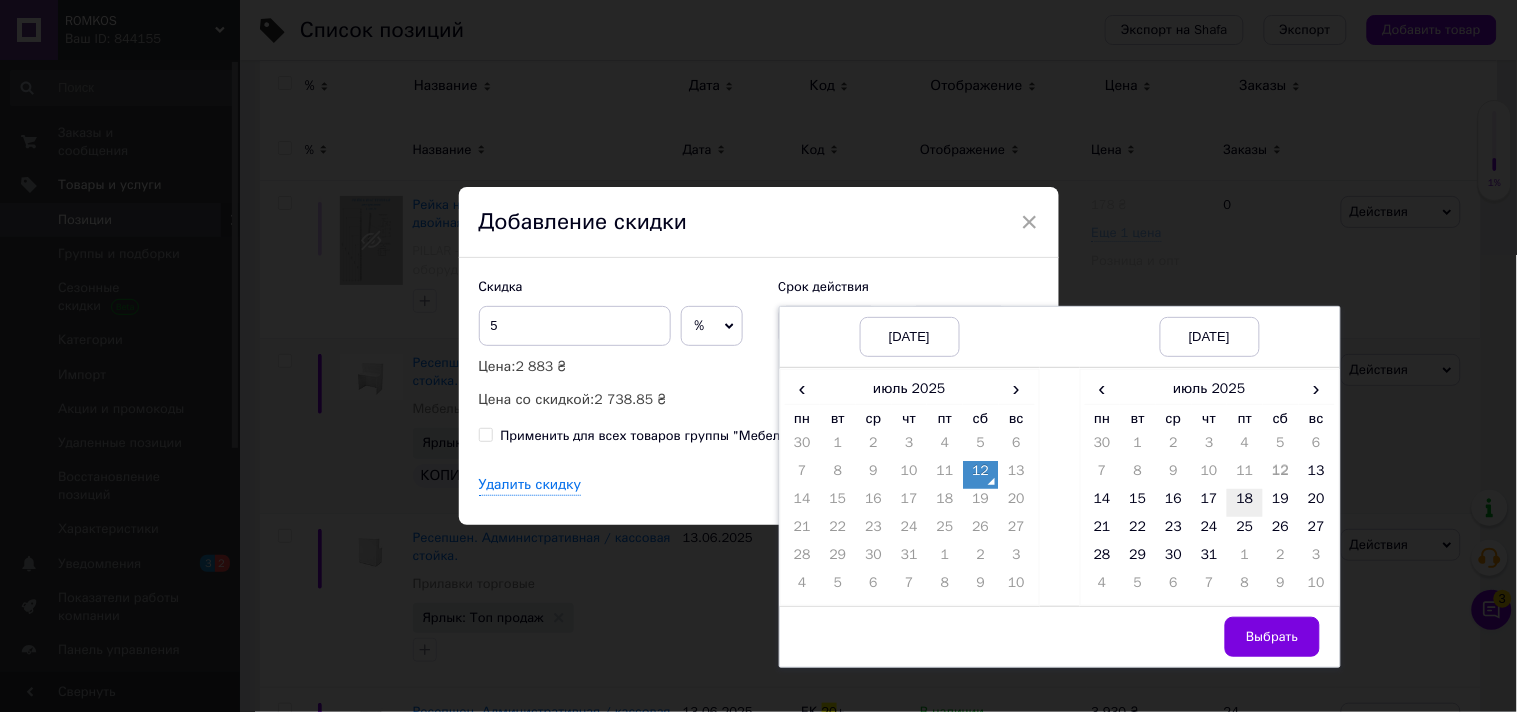 click on "18" at bounding box center [1245, 503] 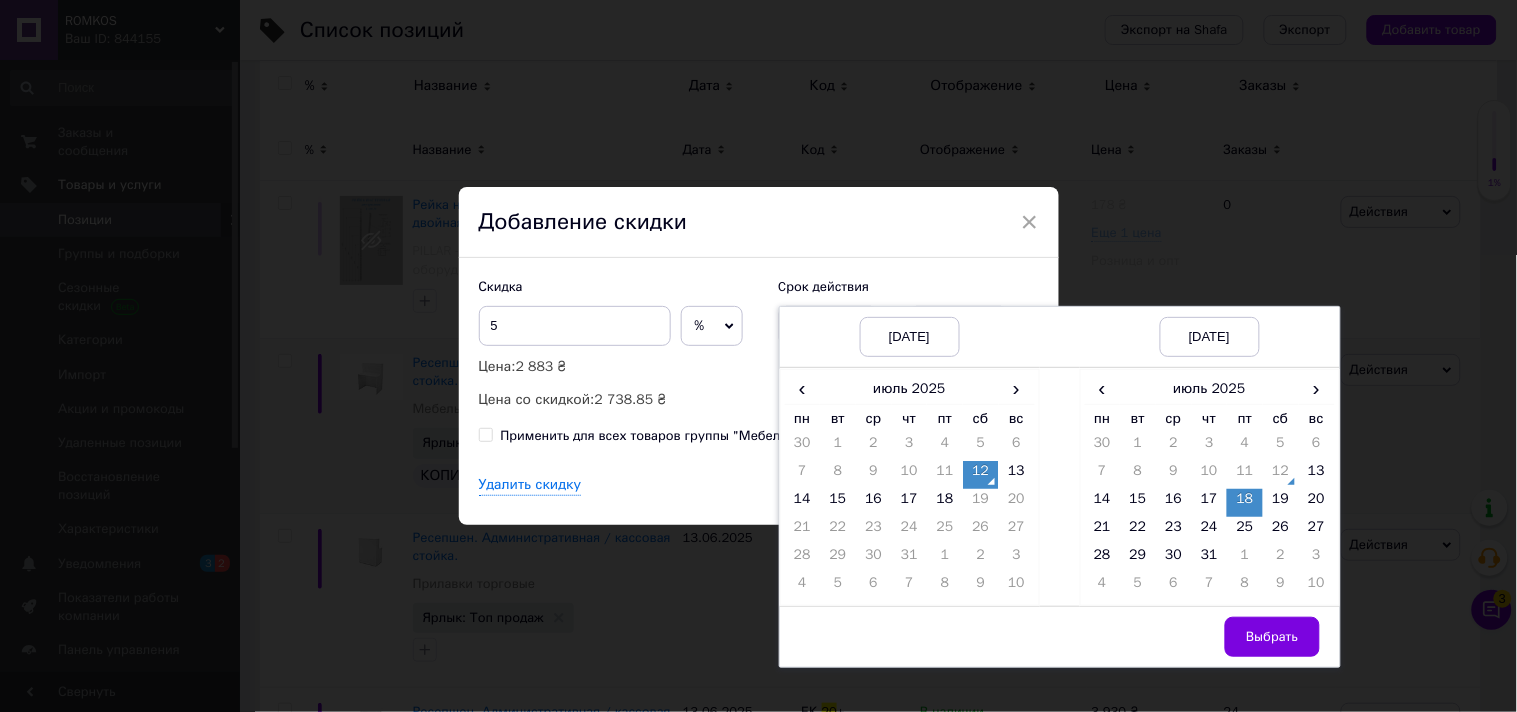 drag, startPoint x: 1267, startPoint y: 634, endPoint x: 1256, endPoint y: 632, distance: 11.18034 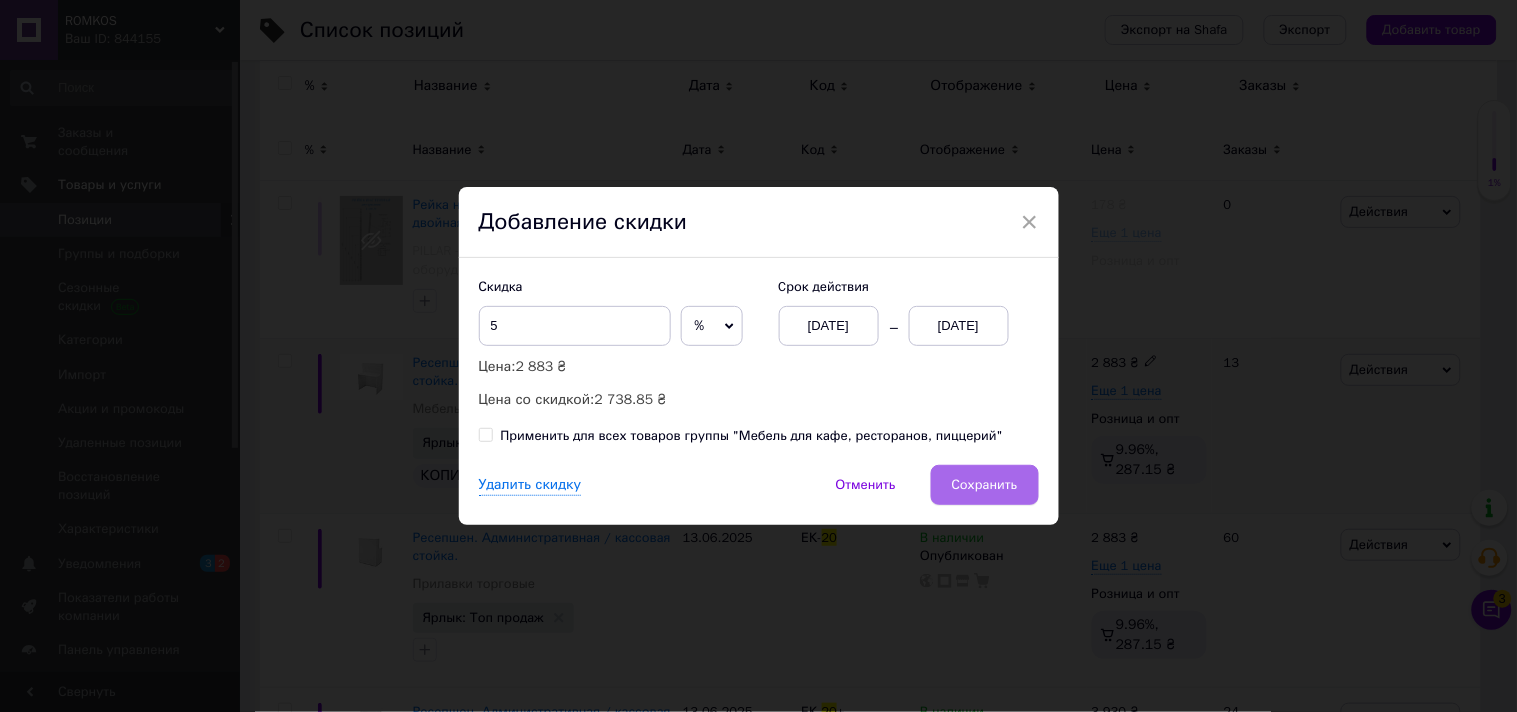 click on "Сохранить" at bounding box center [985, 485] 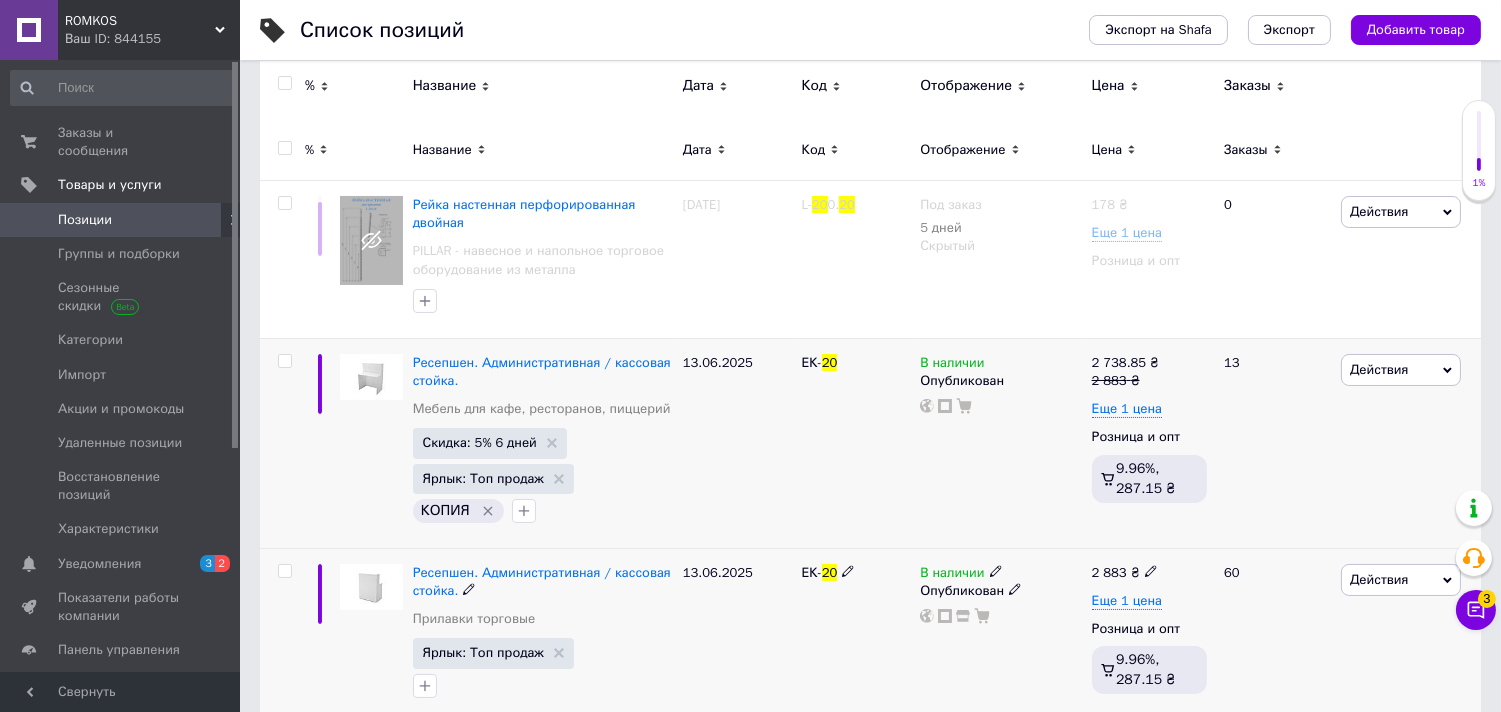 click on "Действия" at bounding box center [1379, 579] 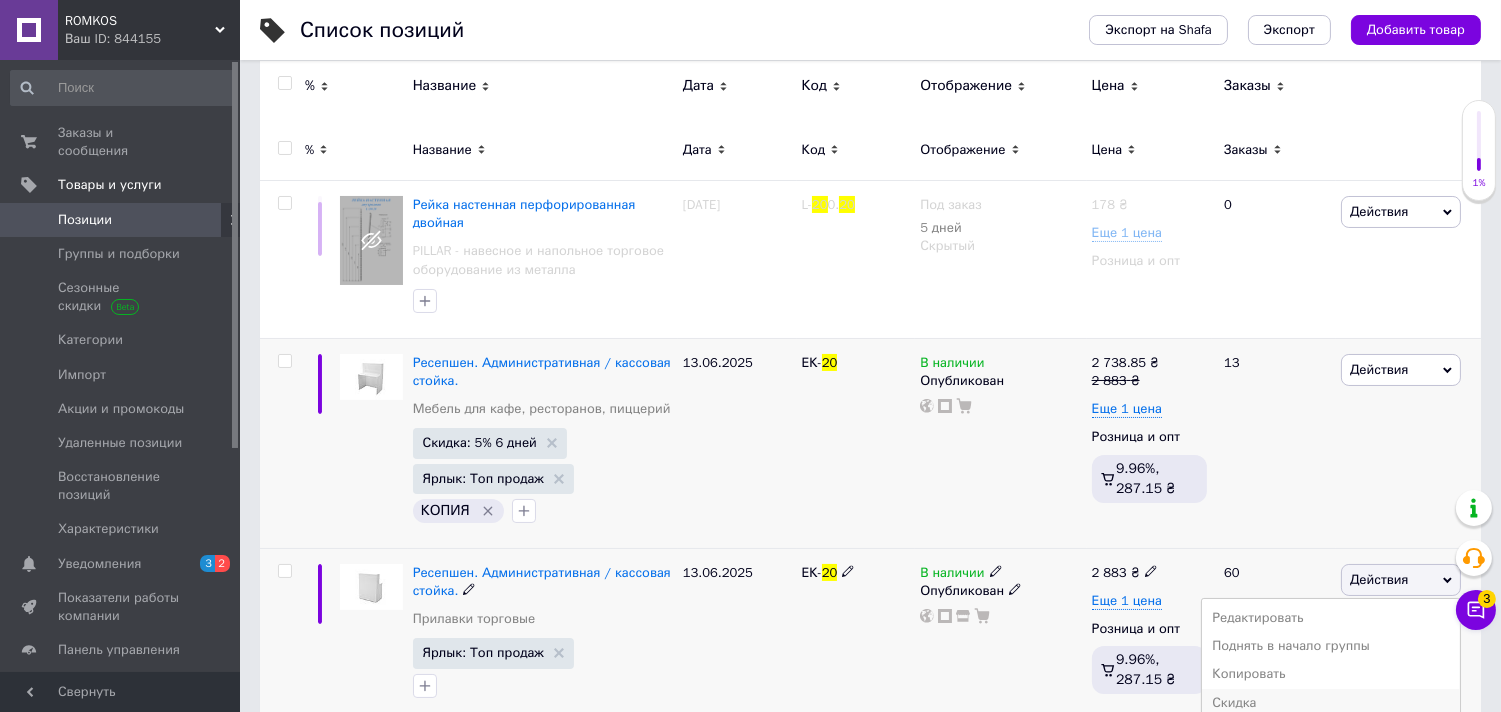 click on "Скидка" at bounding box center (1331, 703) 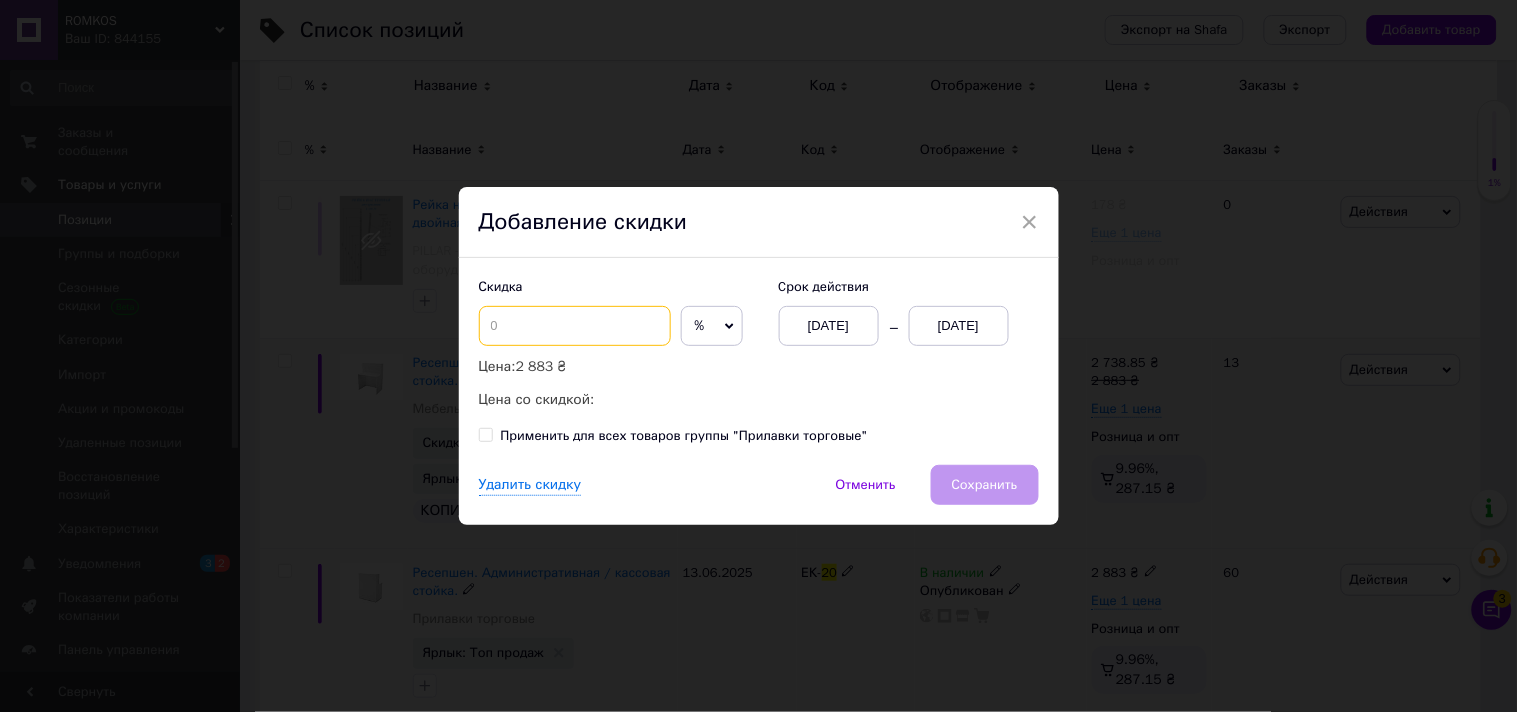 click at bounding box center (575, 326) 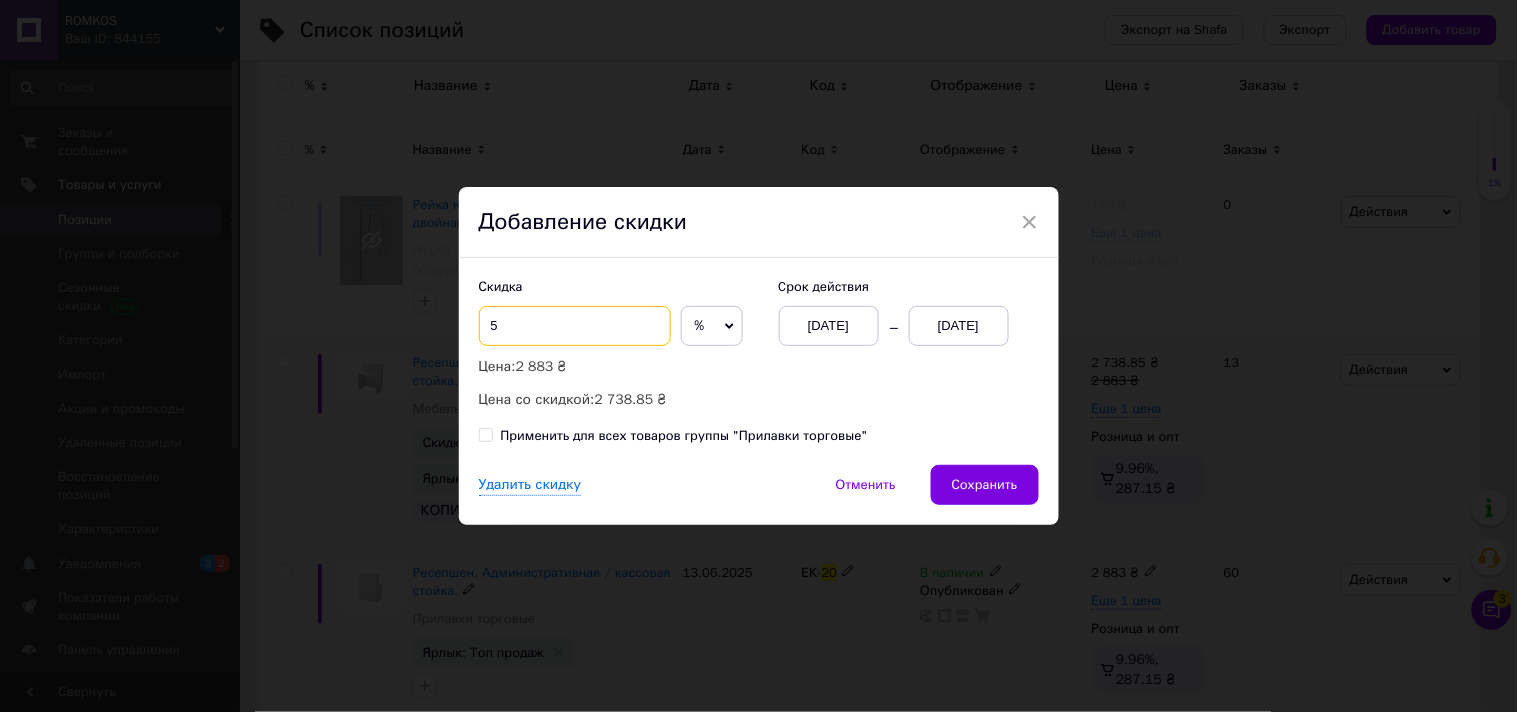 type on "5" 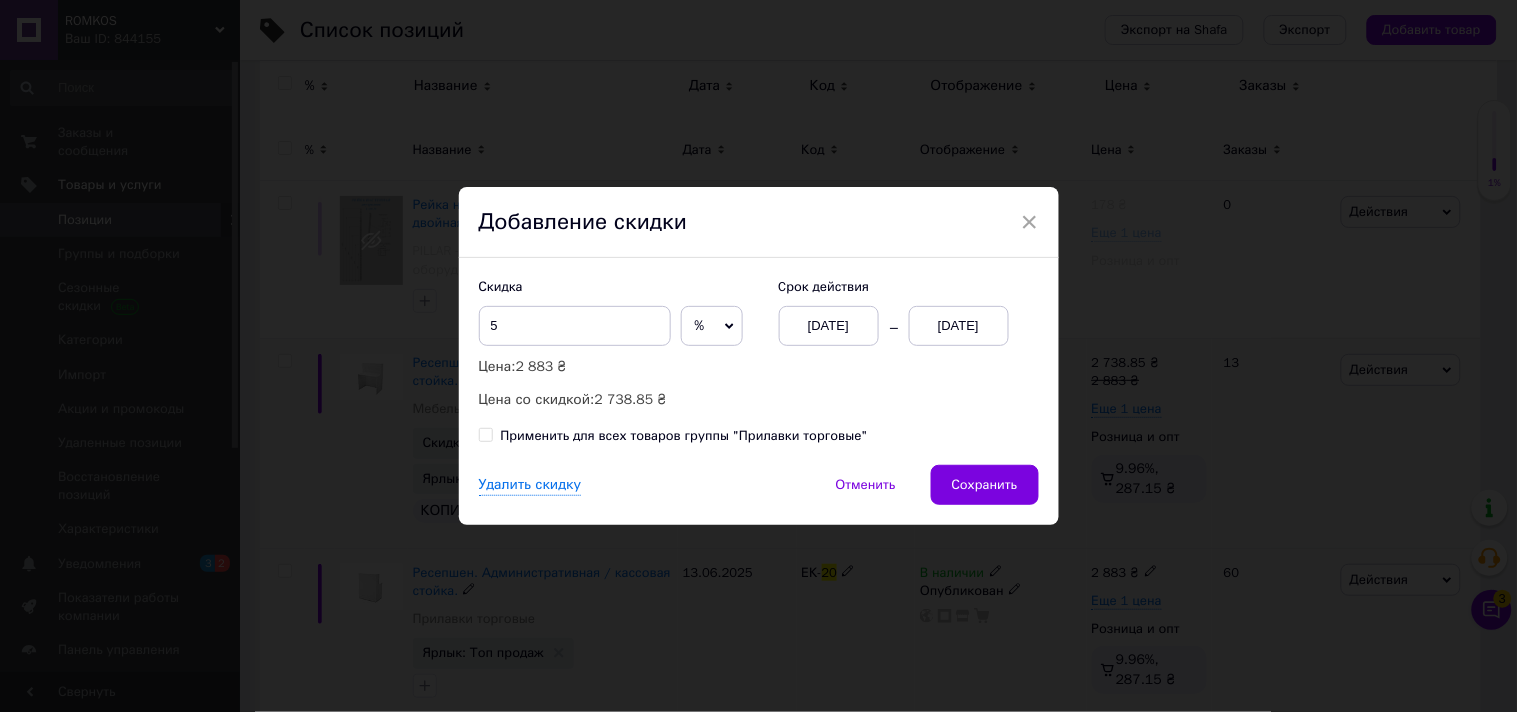 click on "[DATE]" at bounding box center [959, 326] 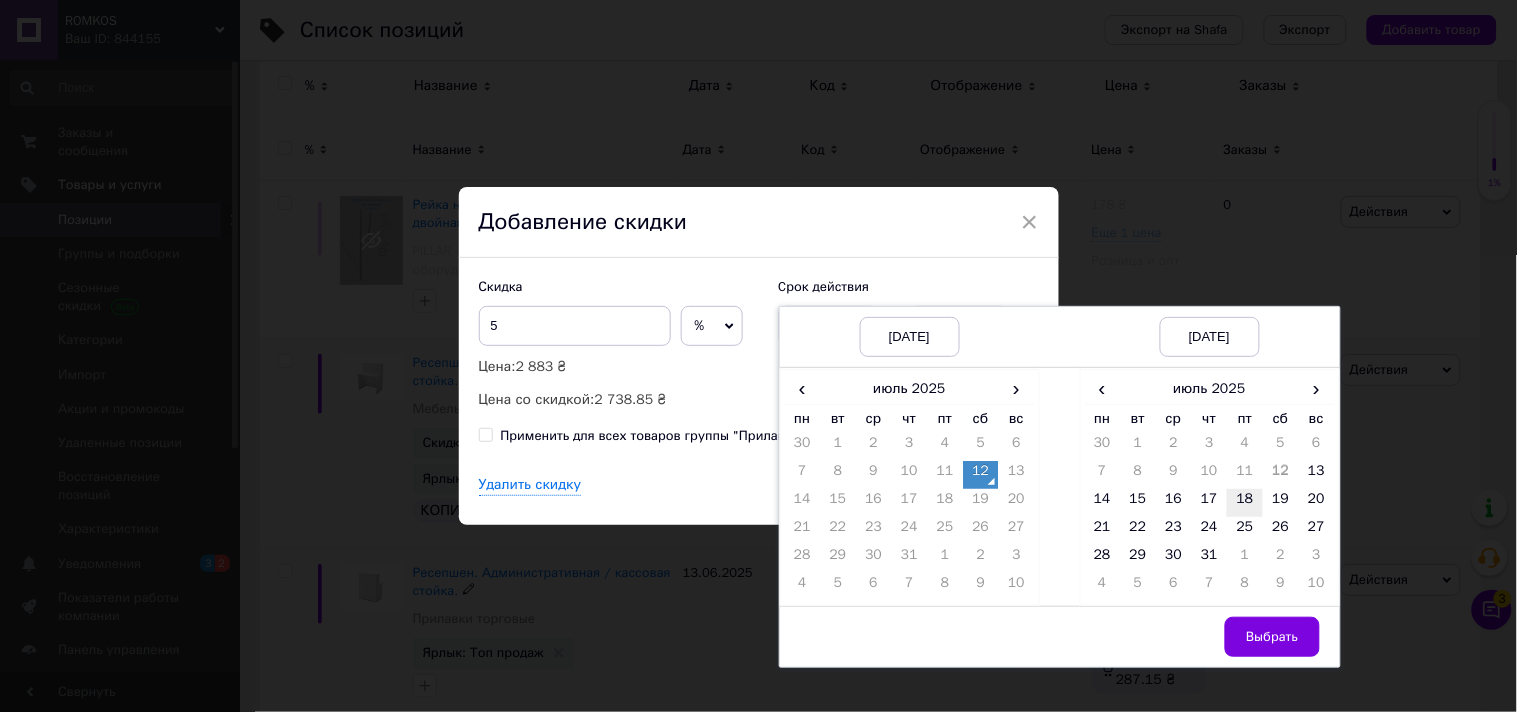 click on "18" at bounding box center (1245, 503) 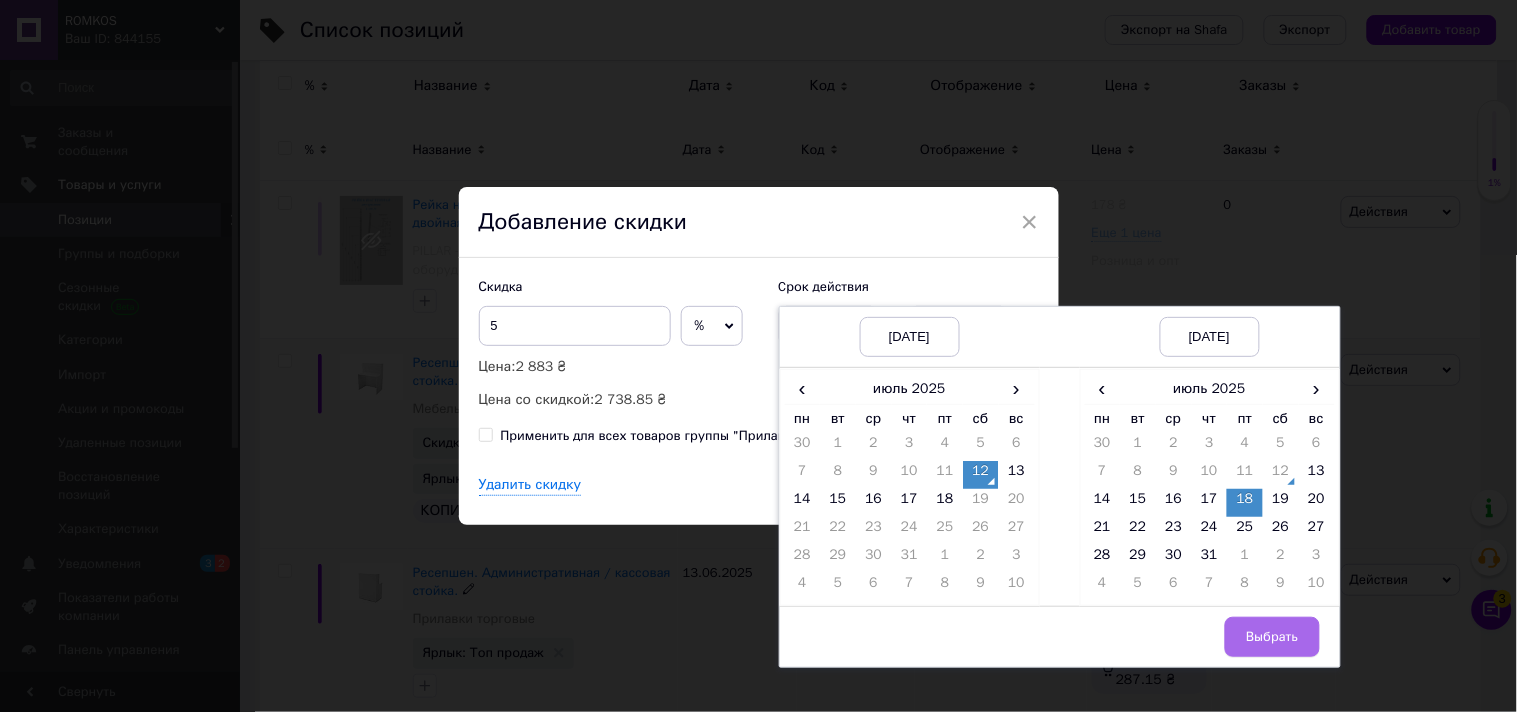 click on "Выбрать" at bounding box center [1272, 637] 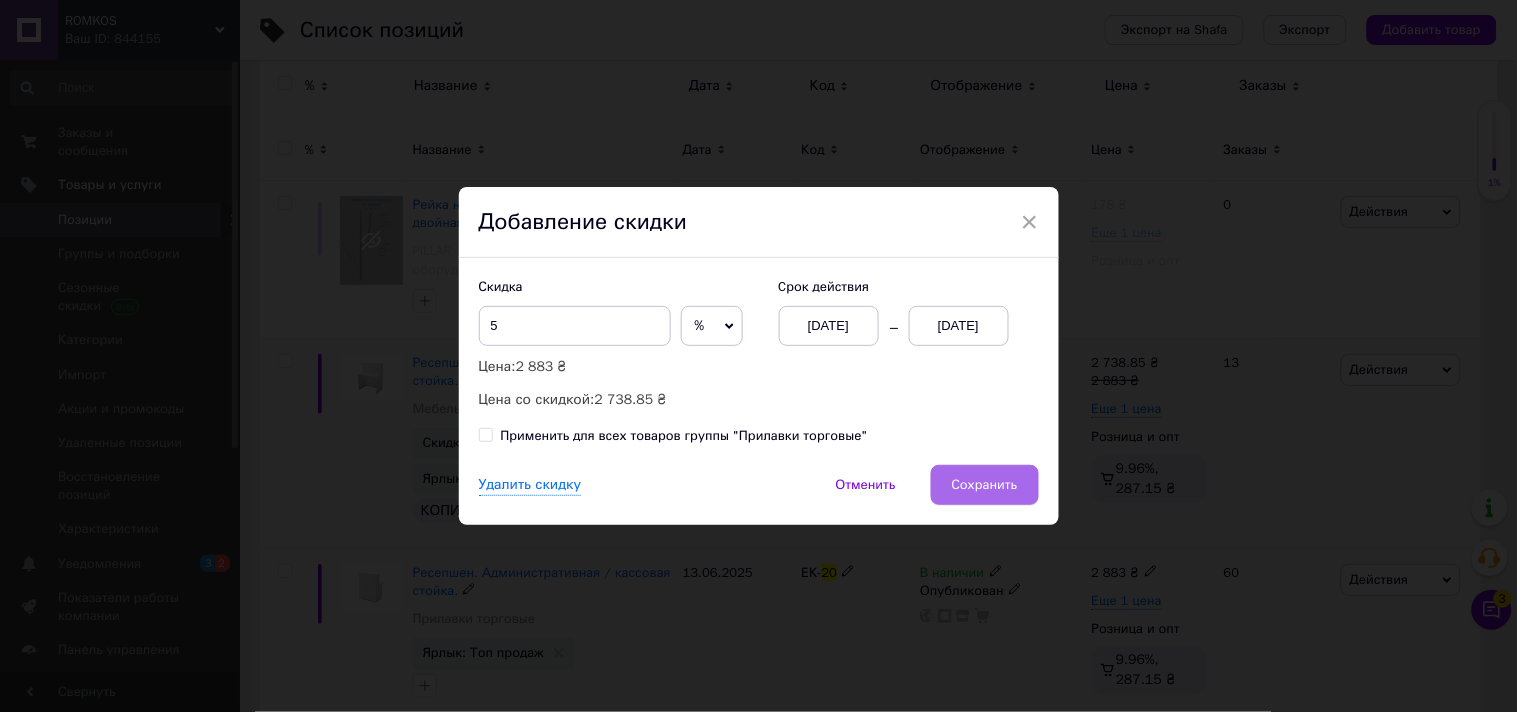 click on "Сохранить" at bounding box center (985, 485) 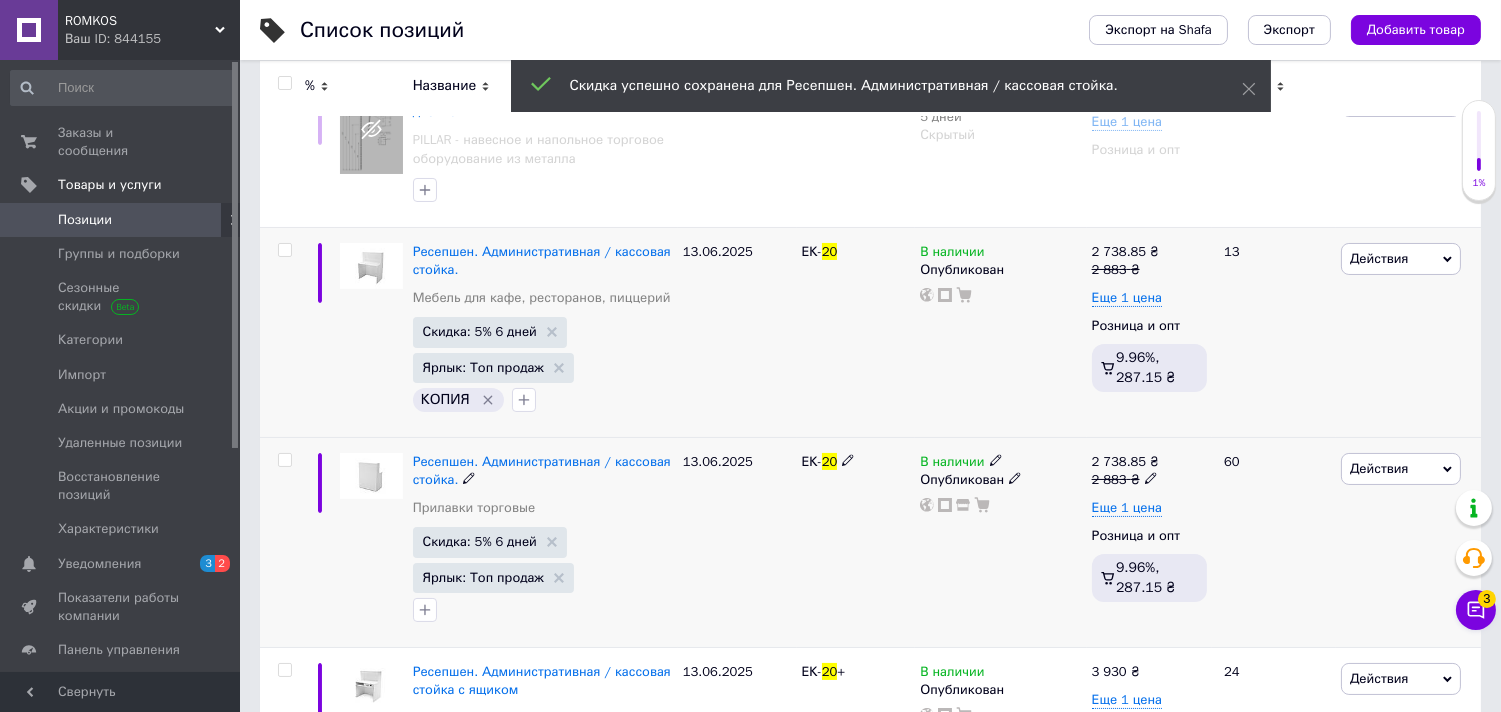 scroll, scrollTop: 444, scrollLeft: 0, axis: vertical 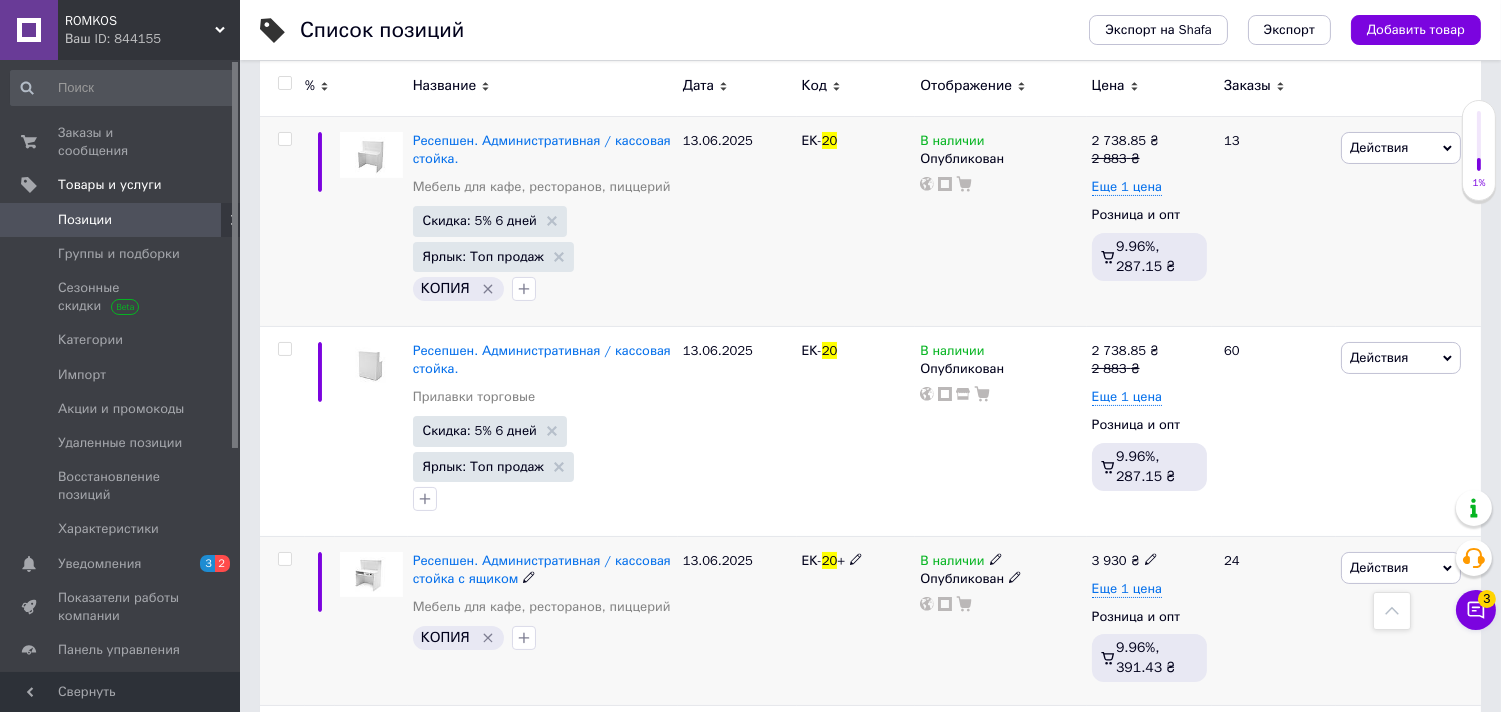 click on "Действия" at bounding box center [1379, 567] 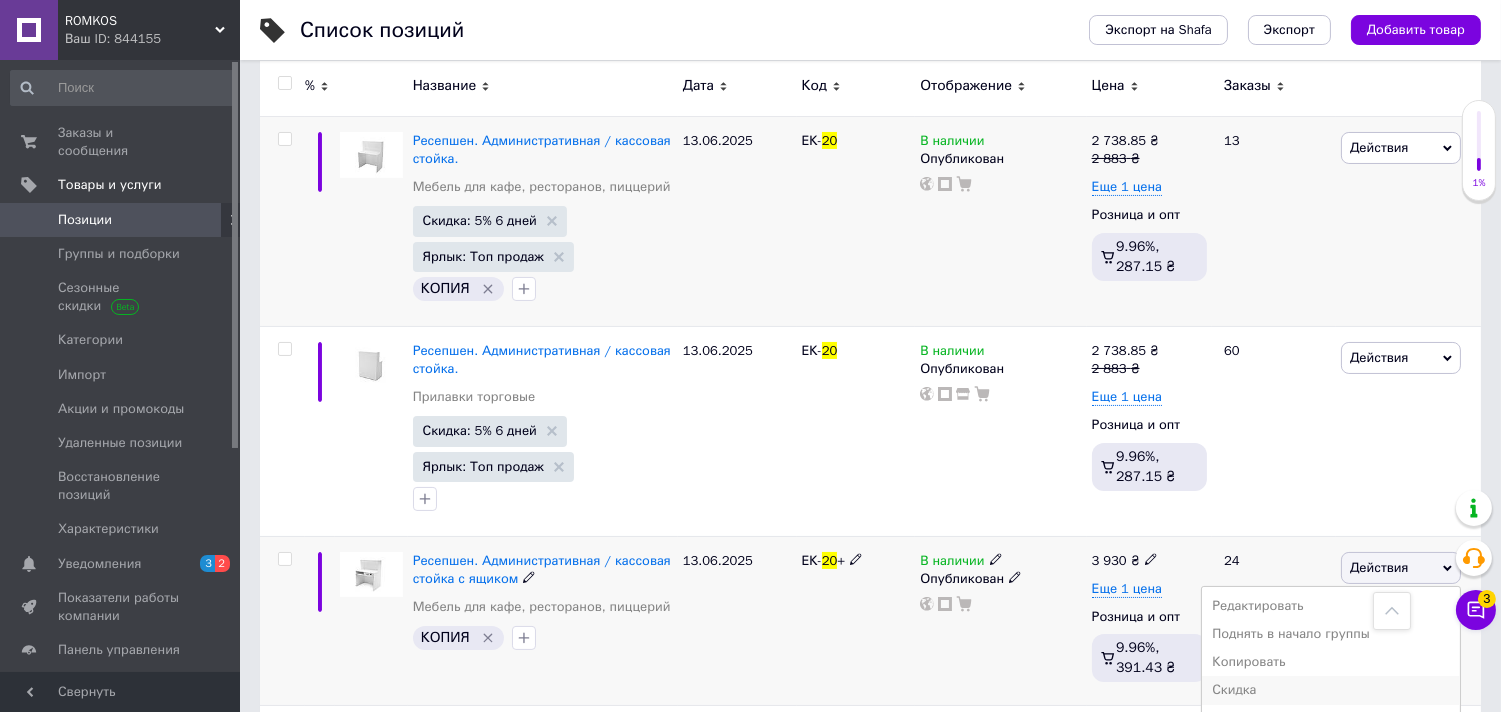 click on "Скидка" at bounding box center (1331, 690) 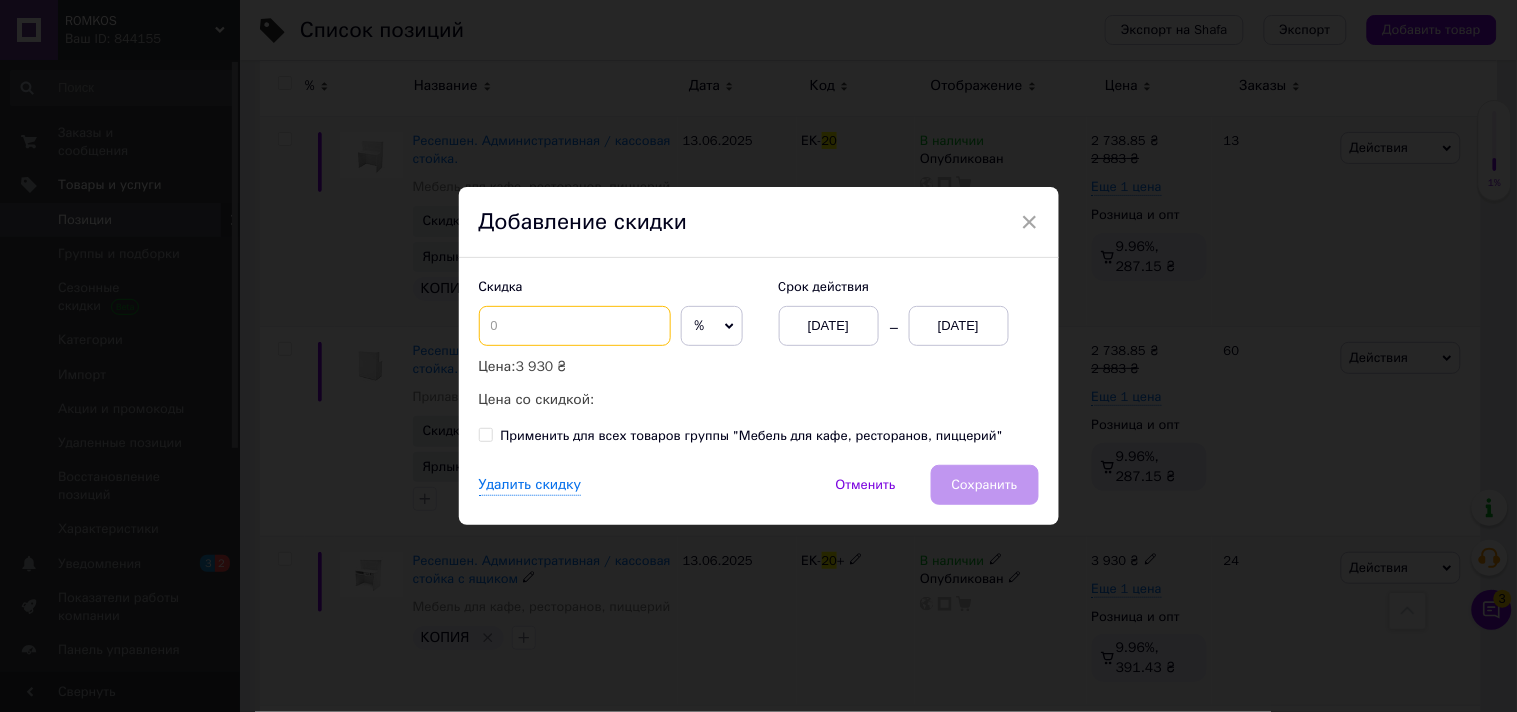 click at bounding box center (575, 326) 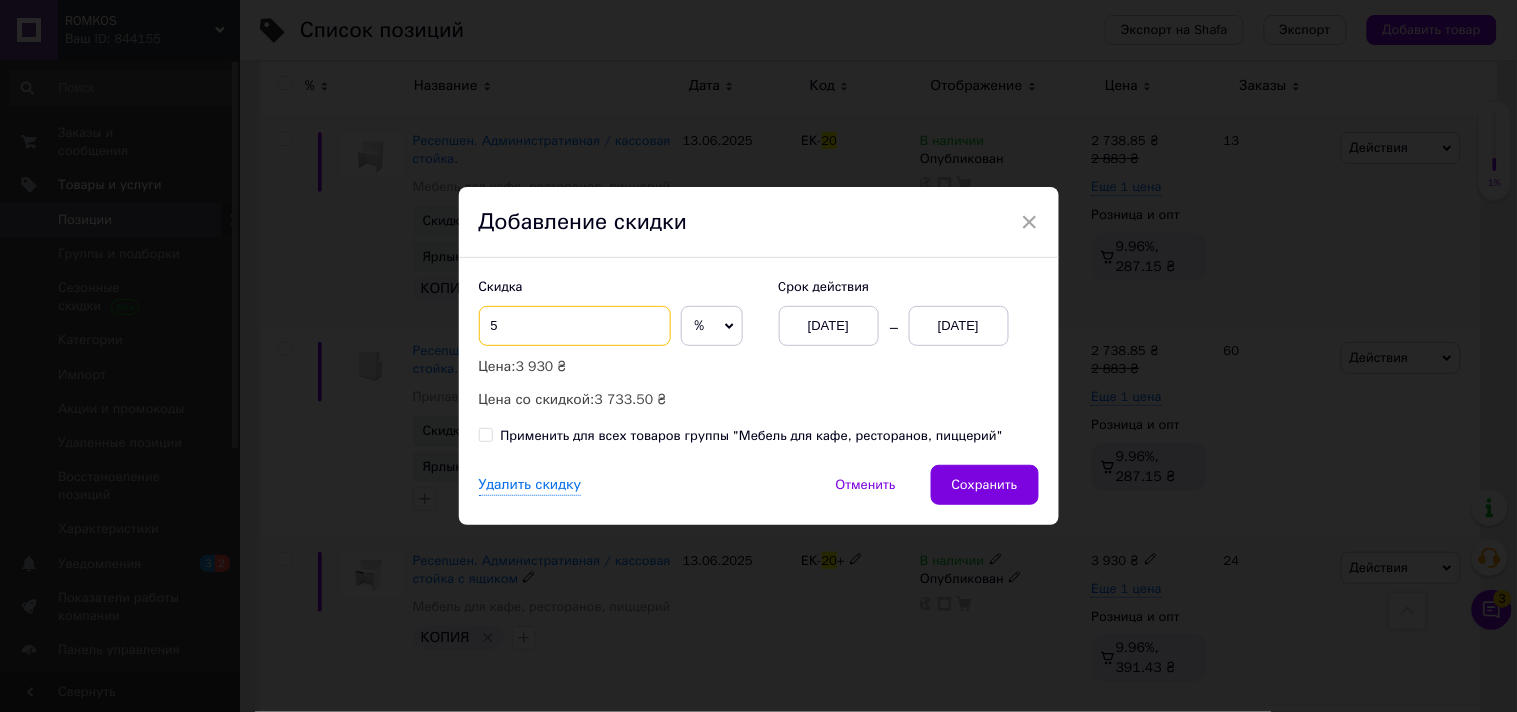 type on "5" 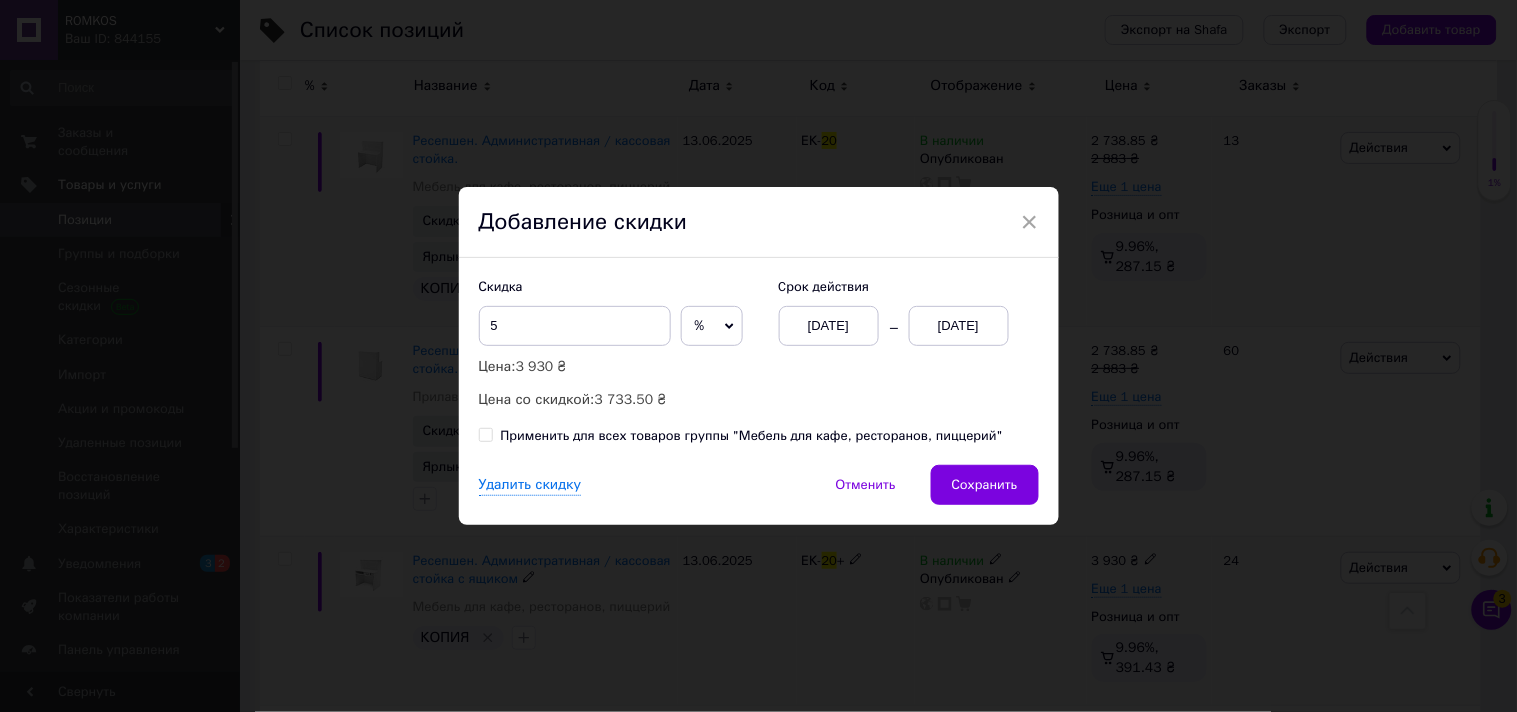 click on "[DATE]" at bounding box center (959, 326) 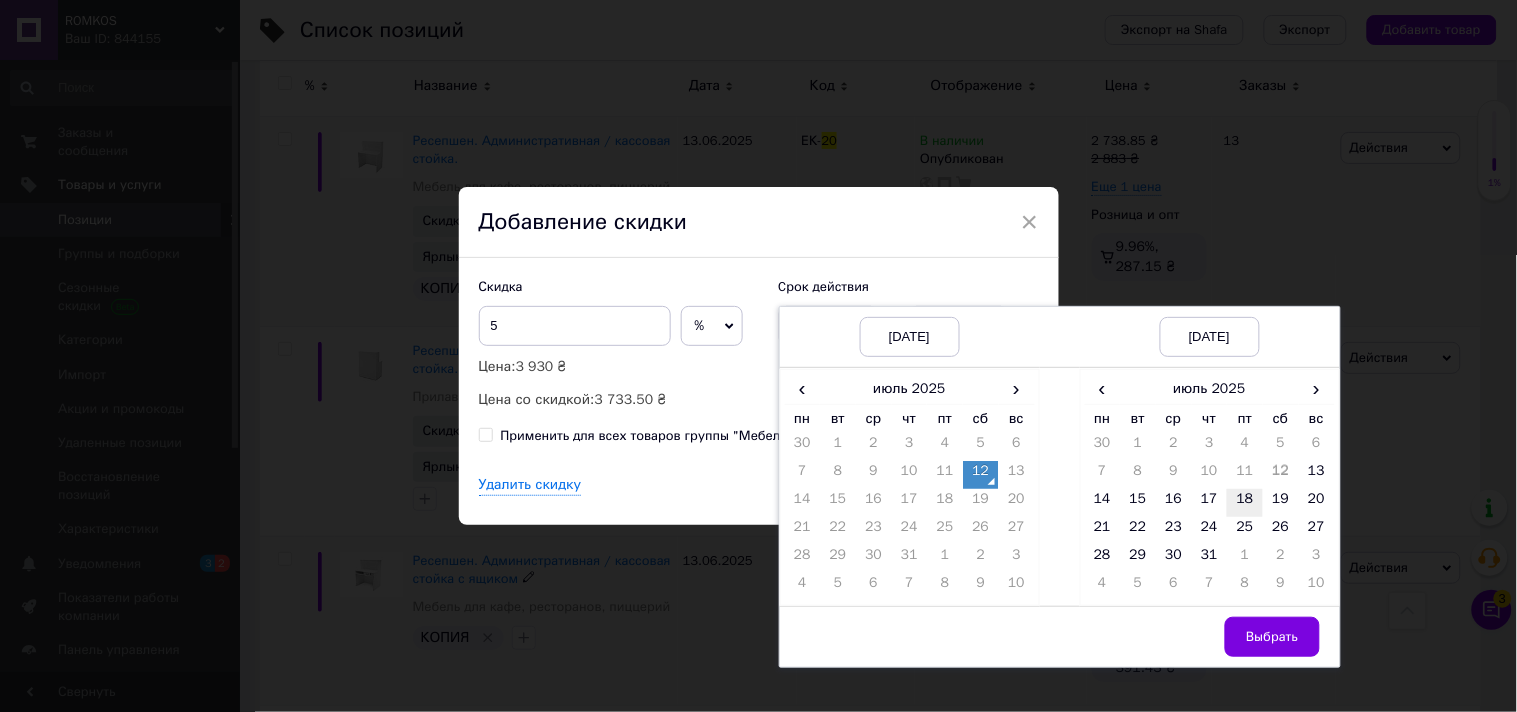 click on "18" at bounding box center (1245, 503) 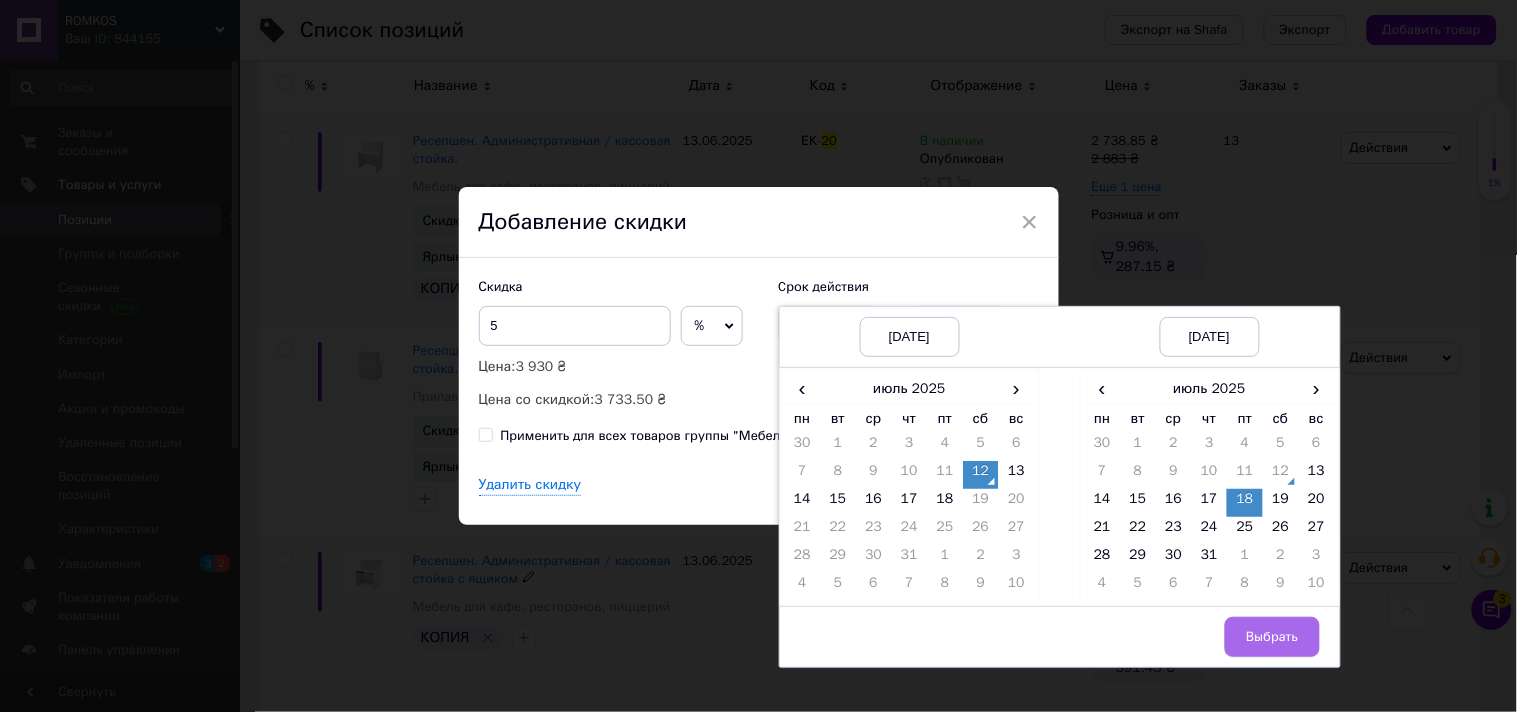 click on "Выбрать" at bounding box center [1272, 637] 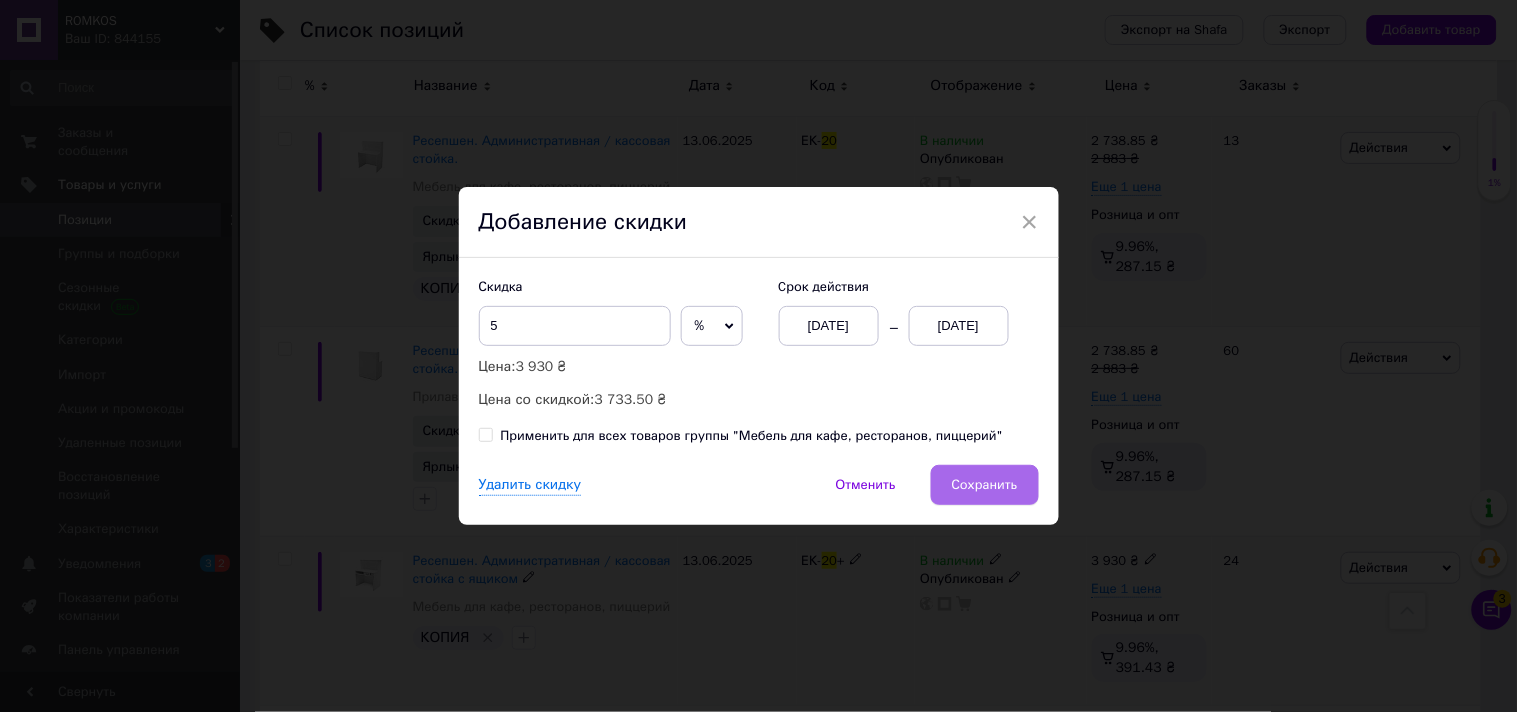 click on "Сохранить" at bounding box center (985, 485) 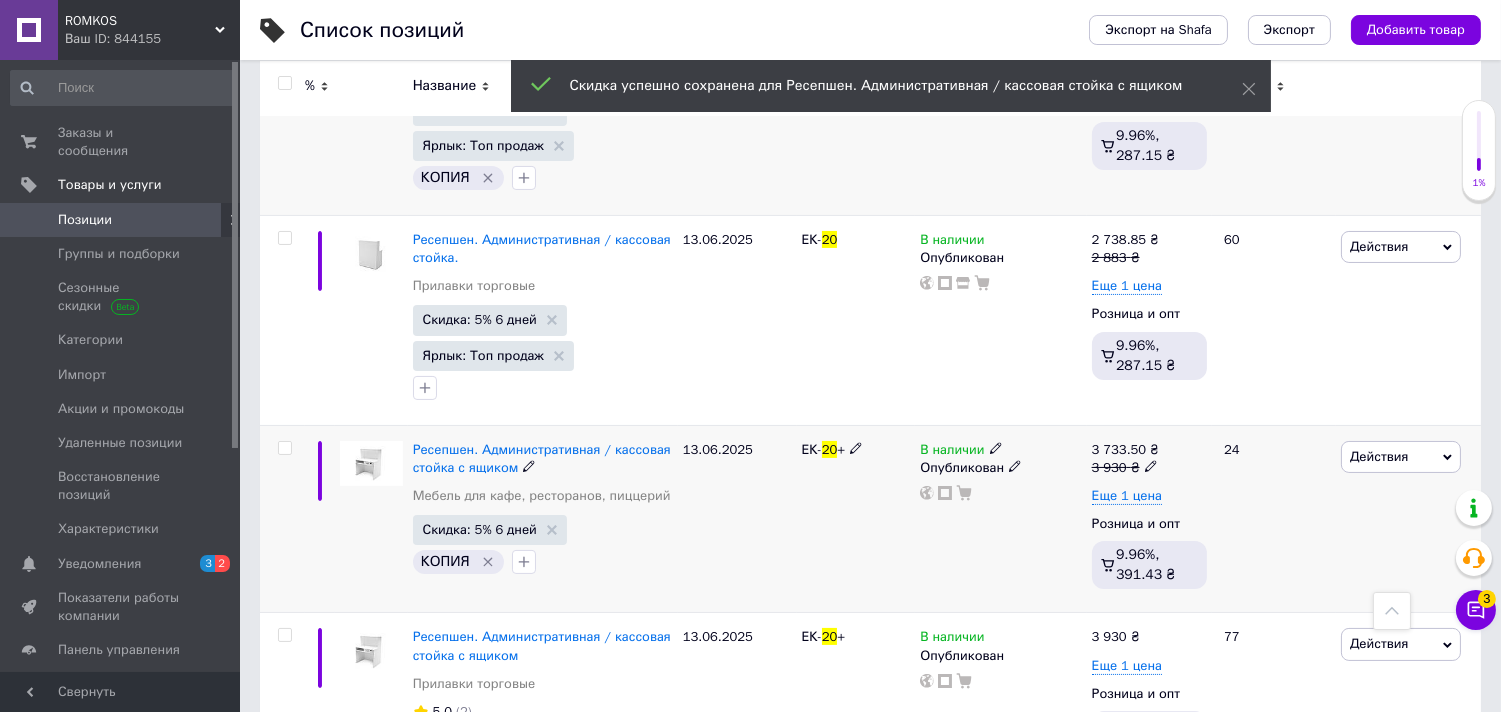 scroll, scrollTop: 666, scrollLeft: 0, axis: vertical 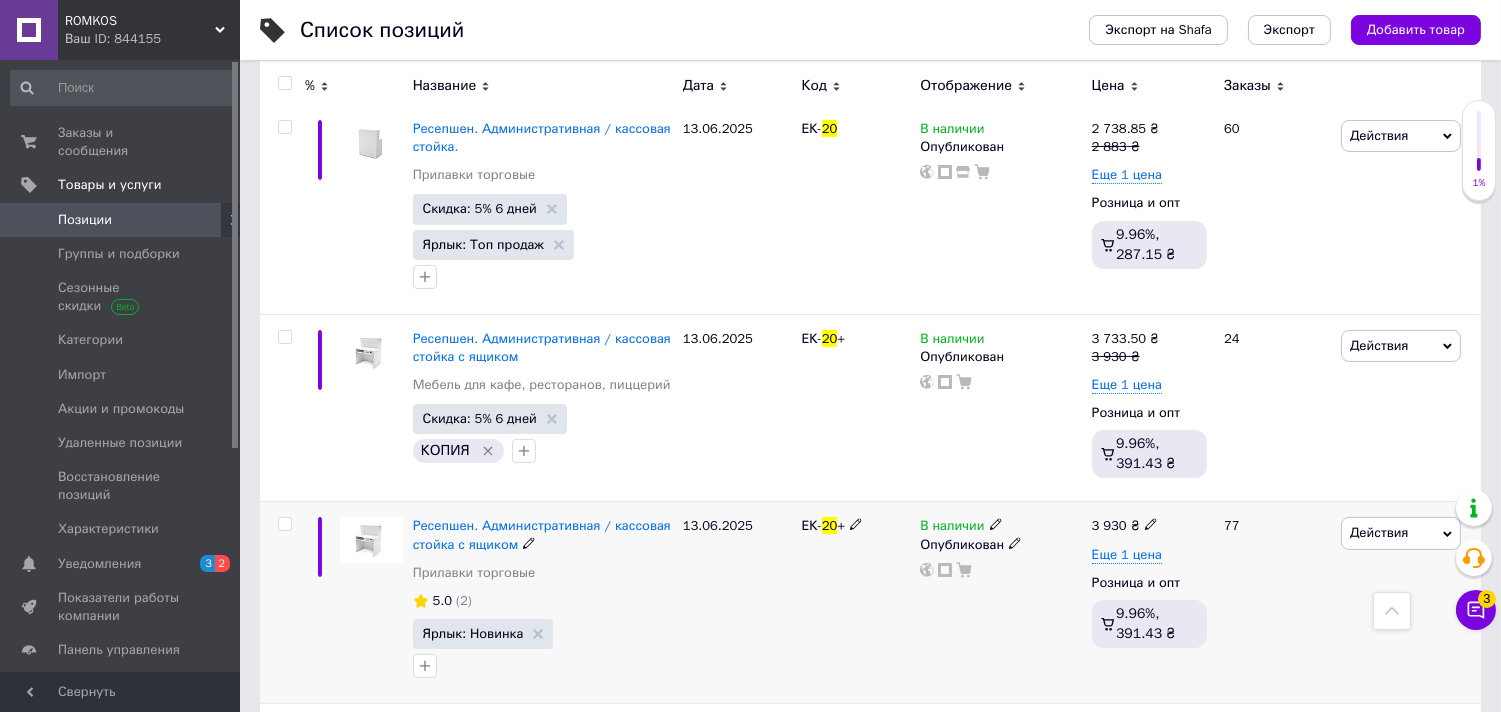 click on "Действия" at bounding box center [1379, 532] 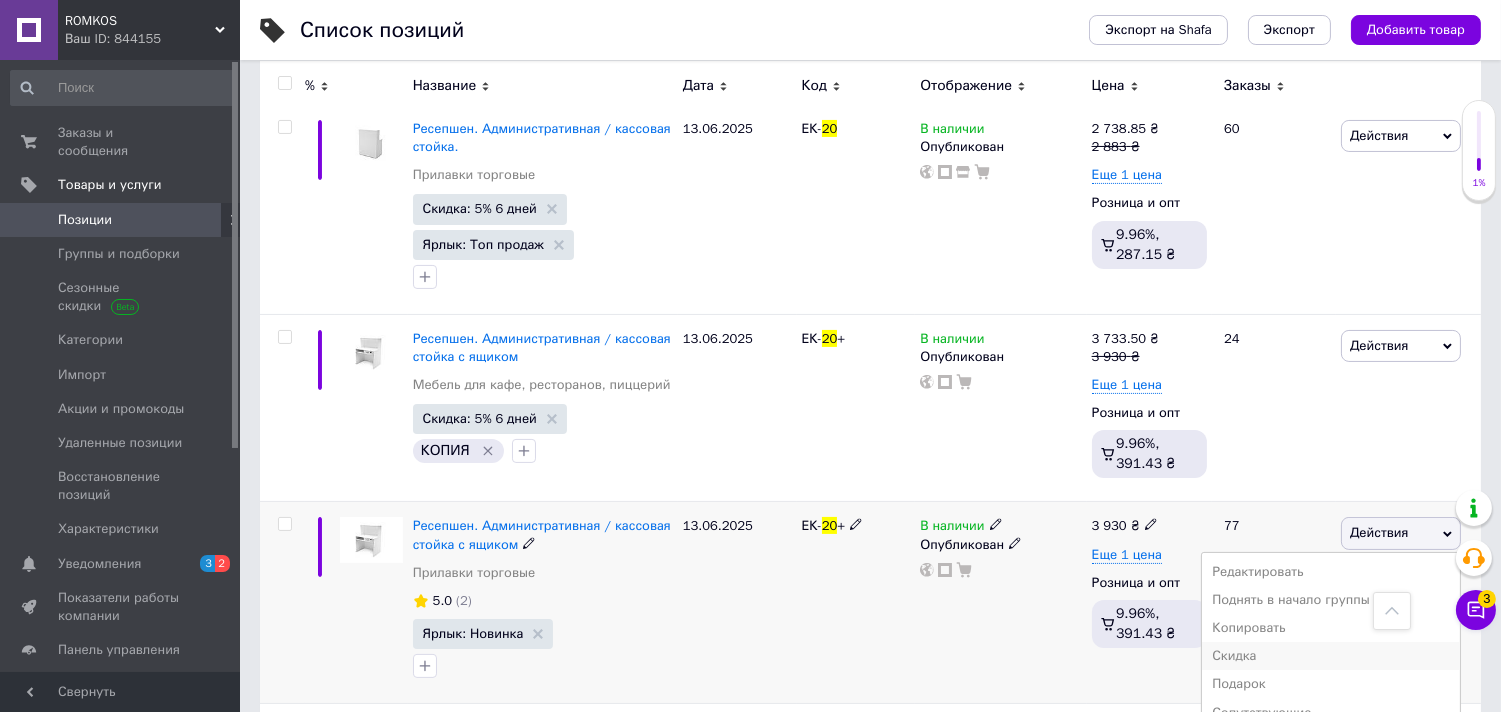 click on "Скидка" at bounding box center [1331, 656] 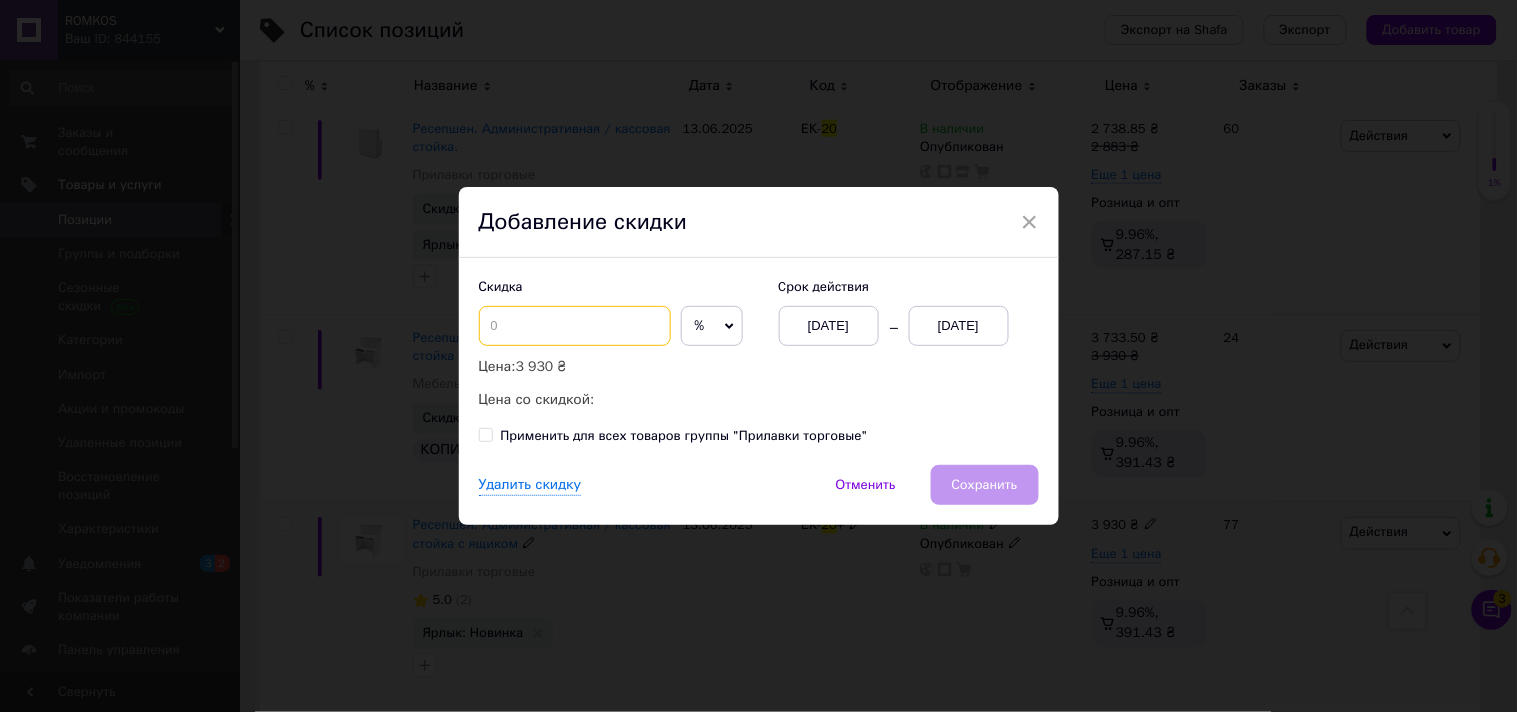 click at bounding box center (575, 326) 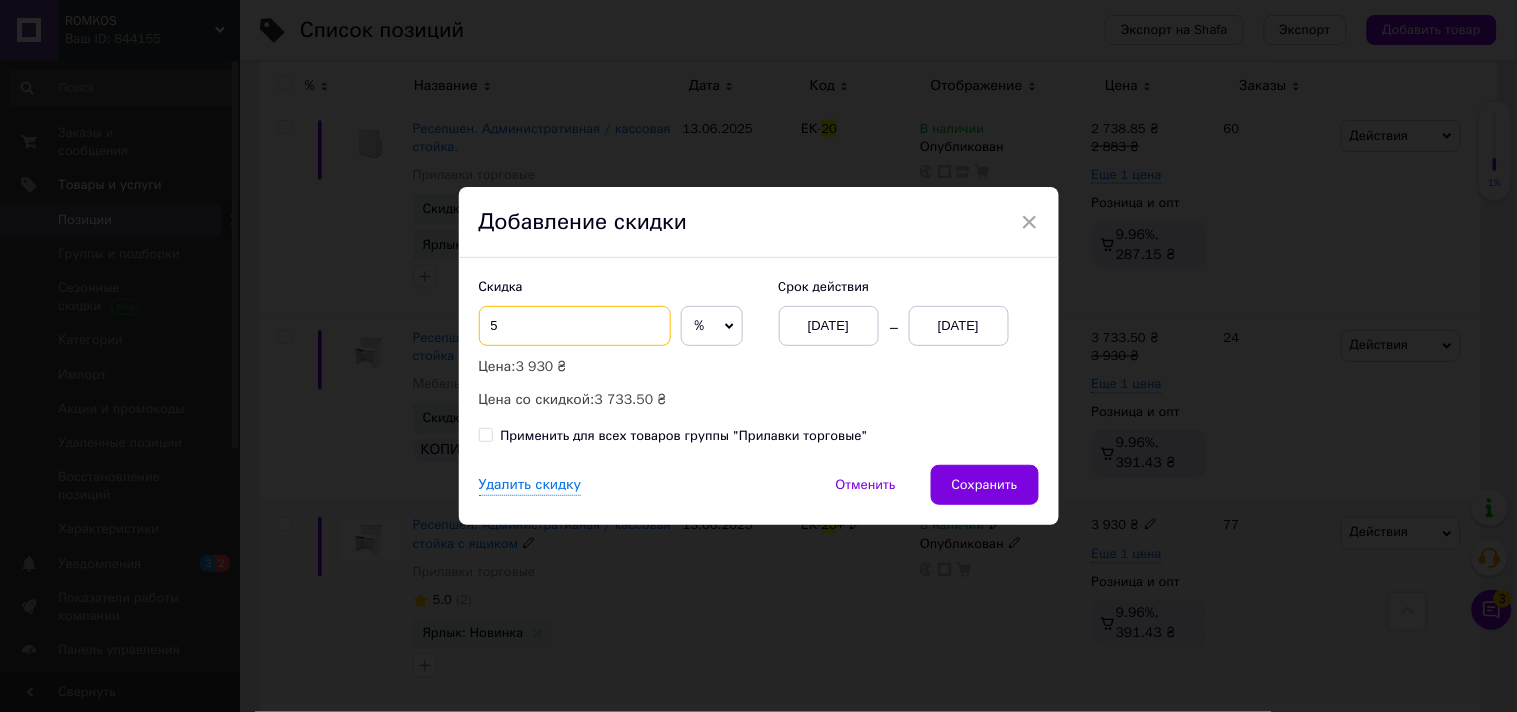 type on "5" 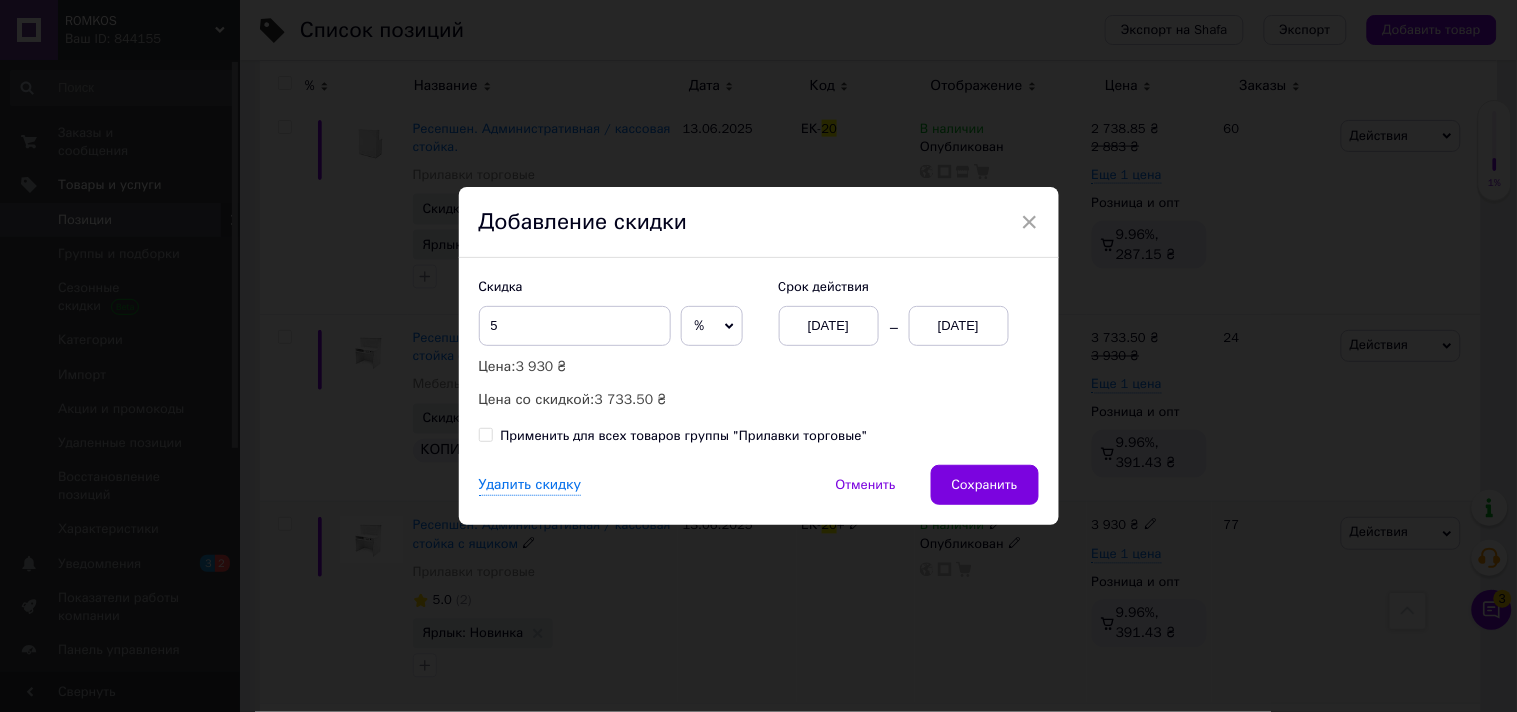 click on "[DATE]" at bounding box center [959, 326] 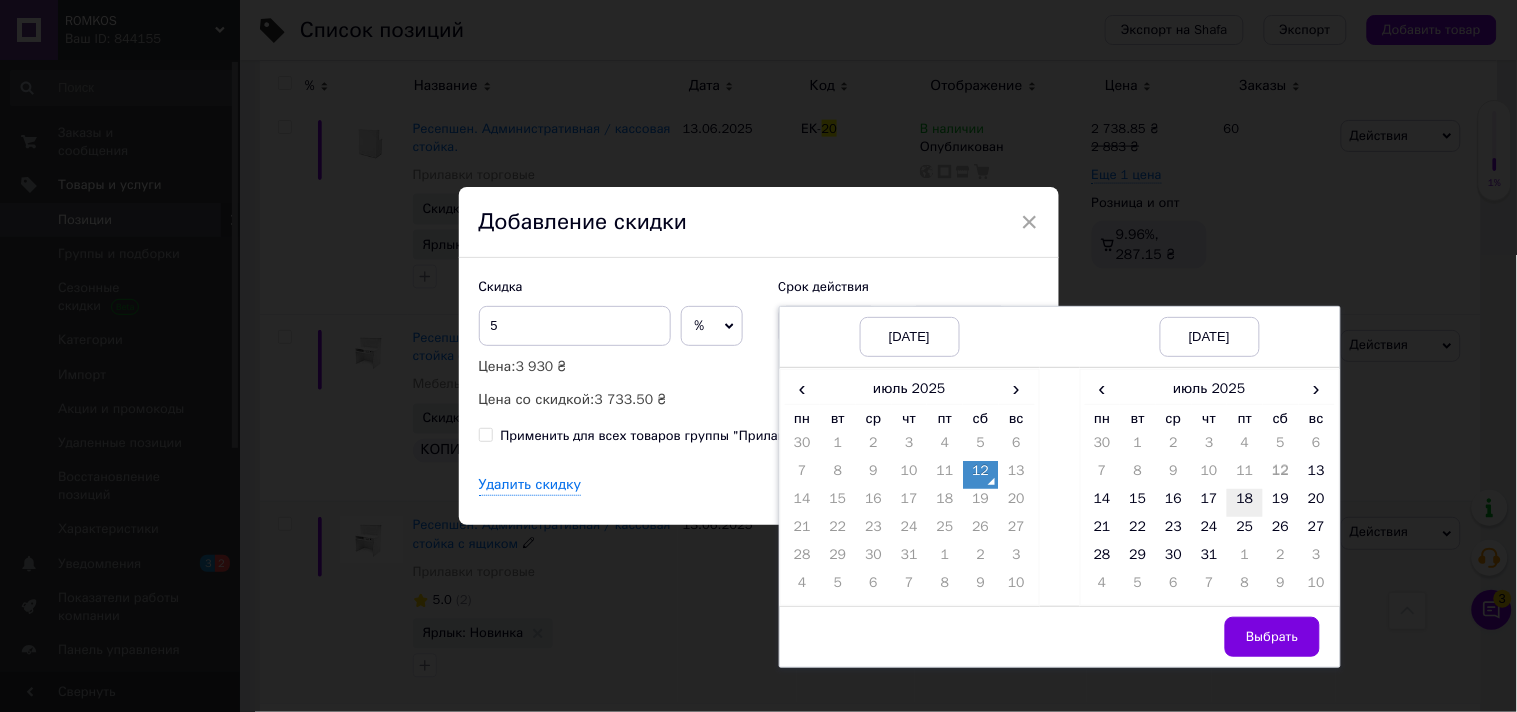 click on "18" at bounding box center [1245, 503] 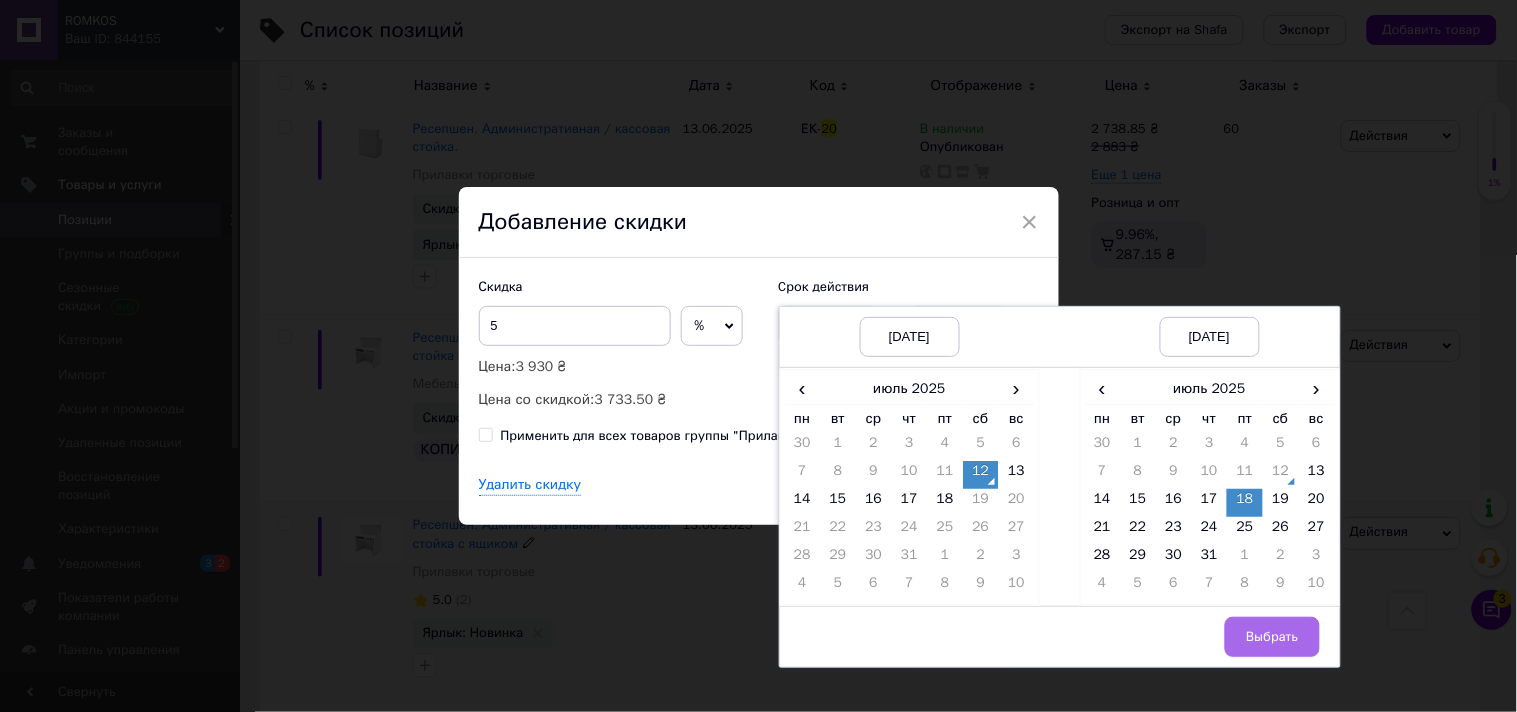 click on "Выбрать" at bounding box center (1272, 637) 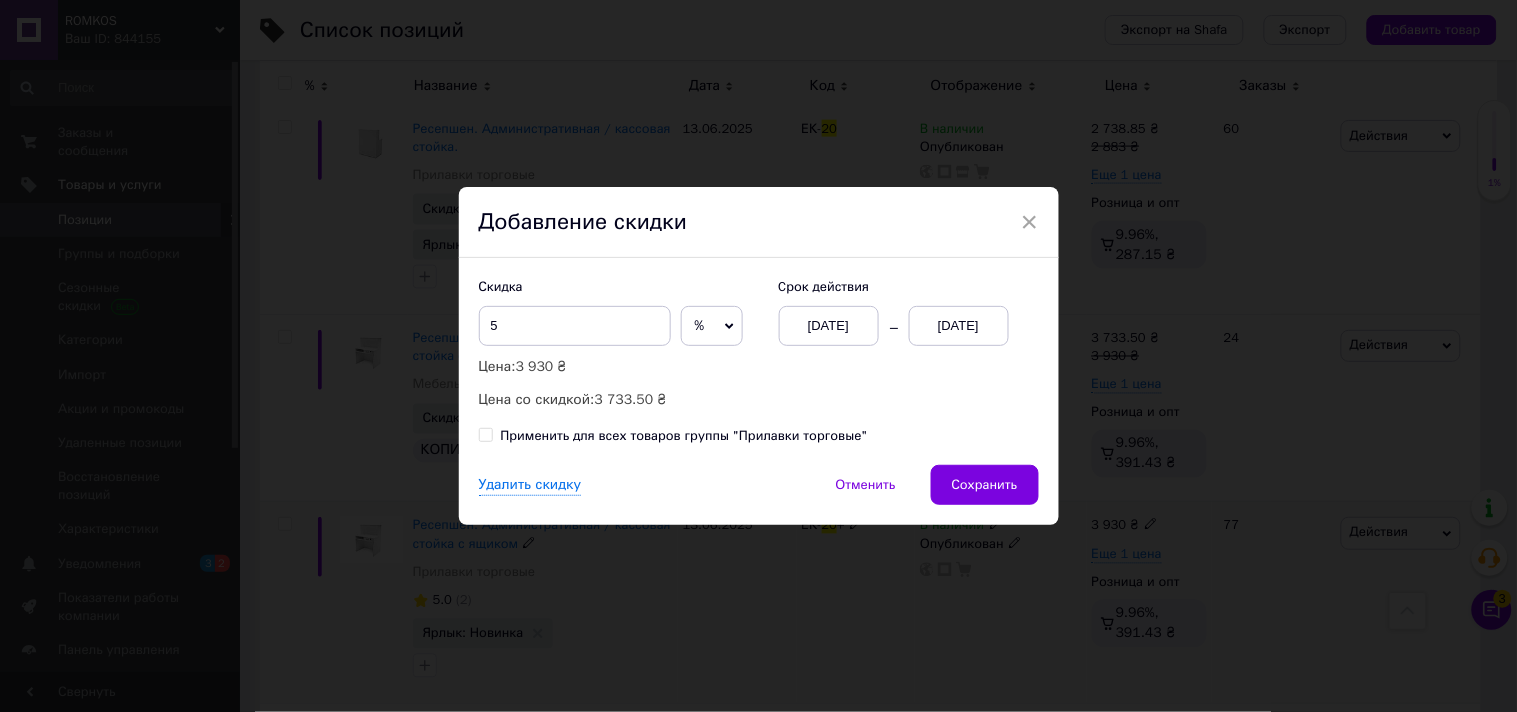 click on "Сохранить" at bounding box center (985, 485) 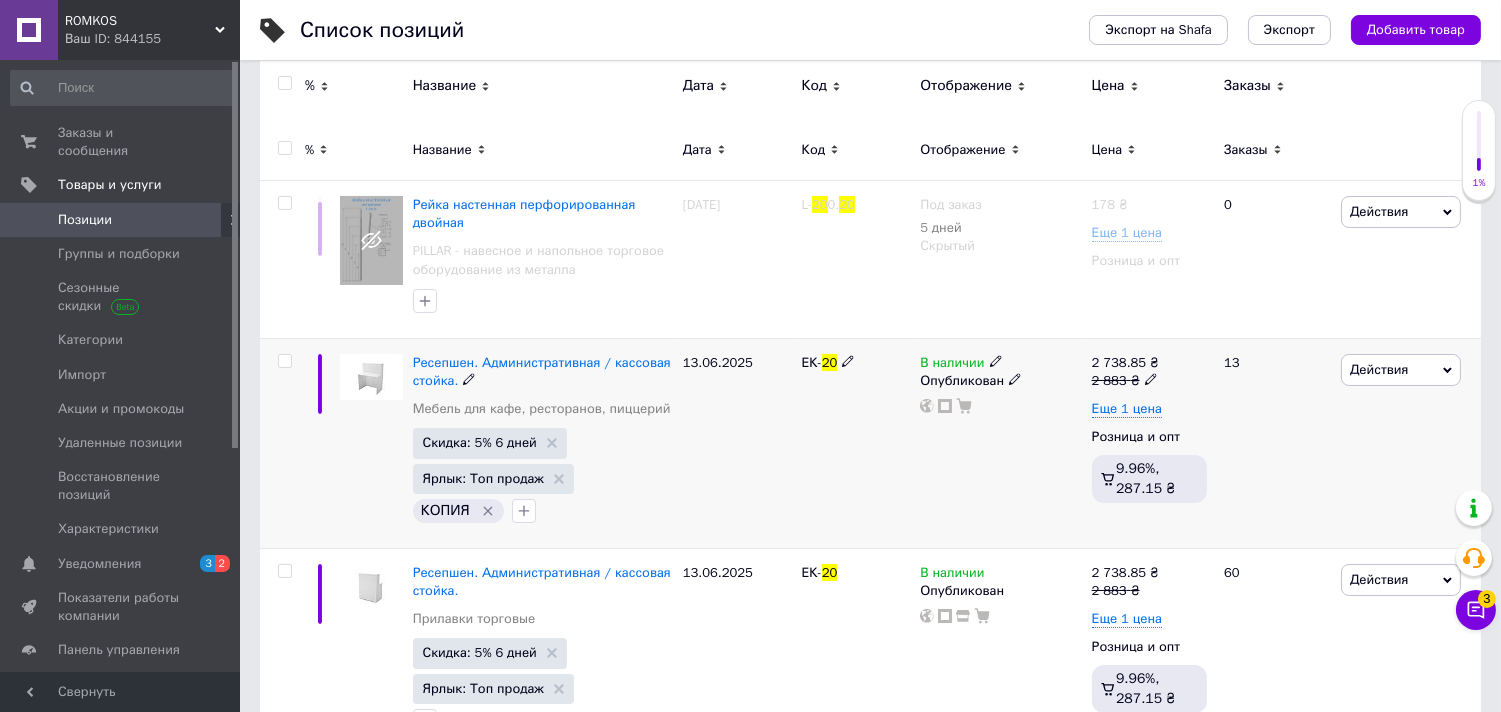 scroll, scrollTop: 0, scrollLeft: 0, axis: both 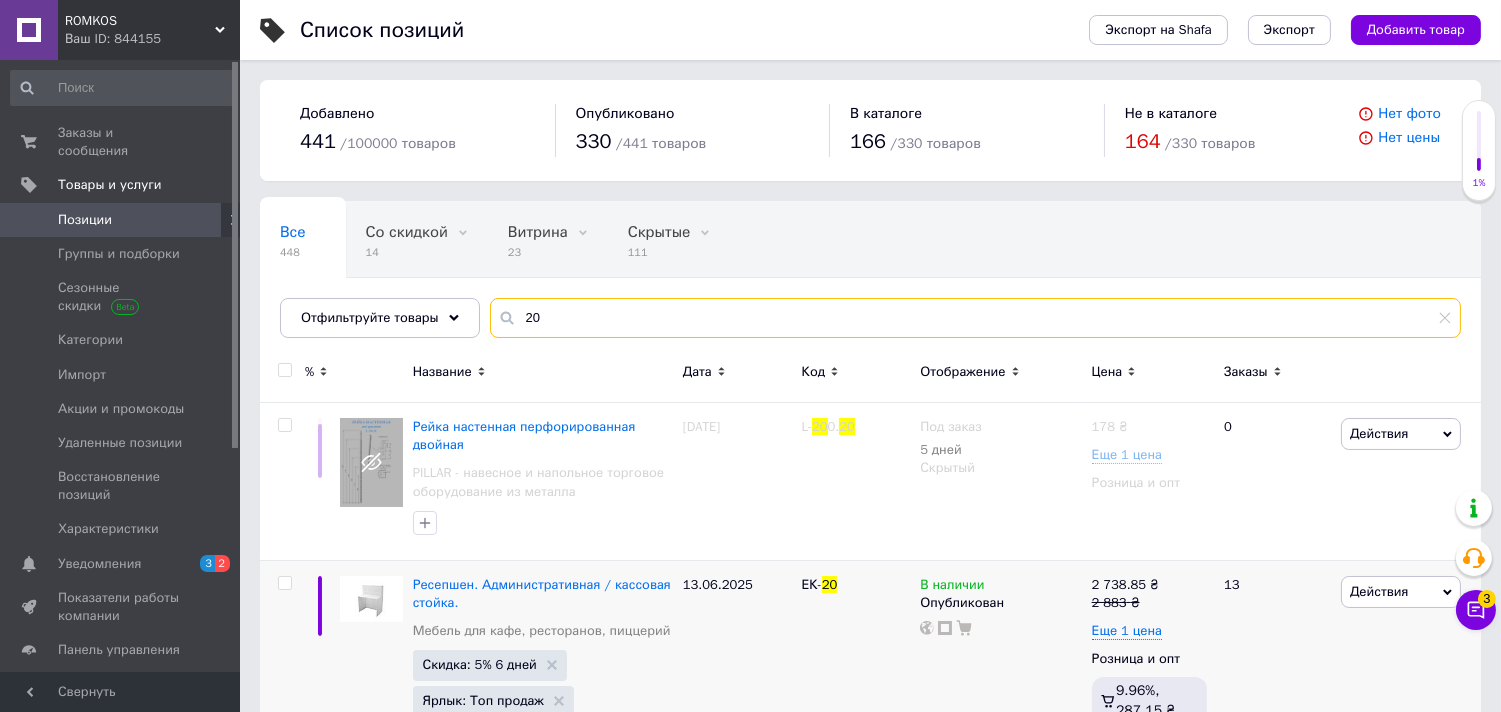 drag, startPoint x: 631, startPoint y: 328, endPoint x: 492, endPoint y: 307, distance: 140.57738 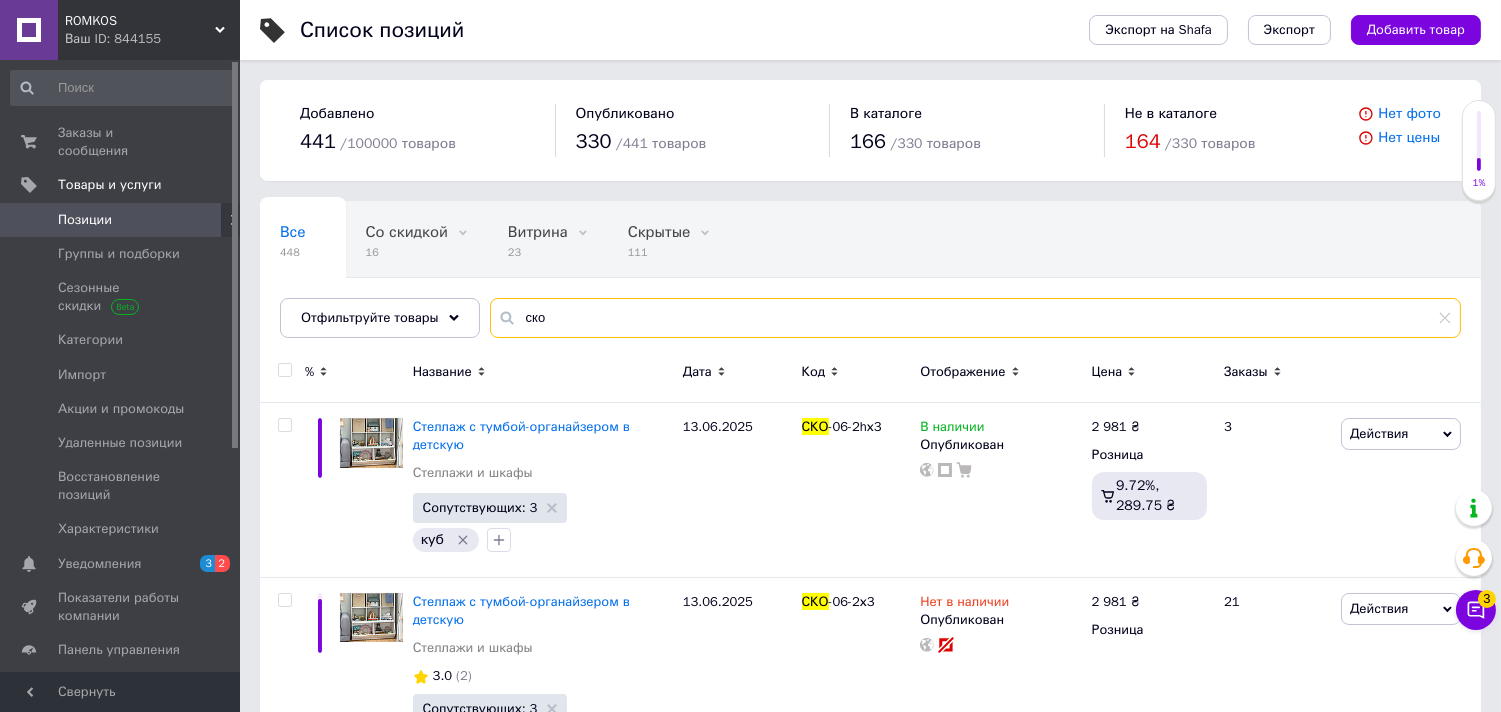type on "ско" 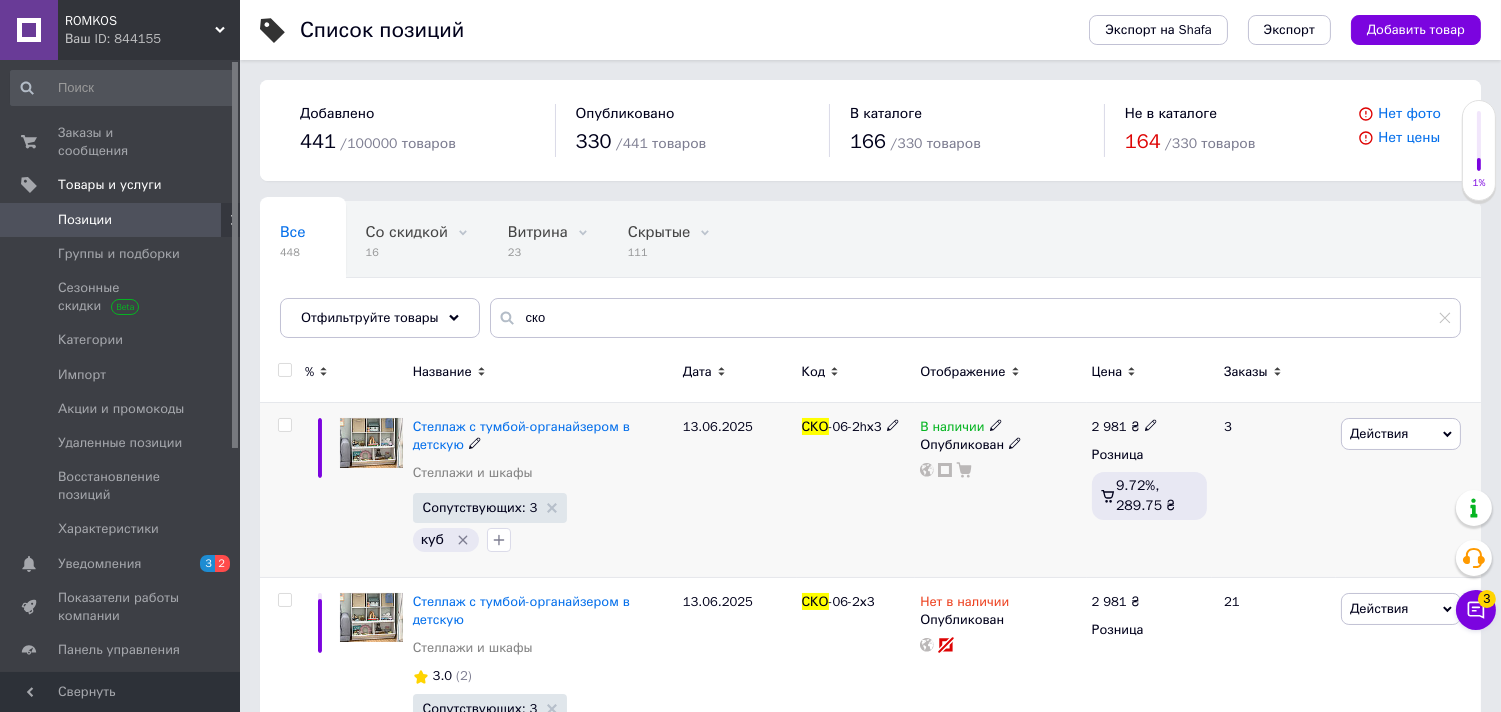 click on "Действия" at bounding box center [1379, 433] 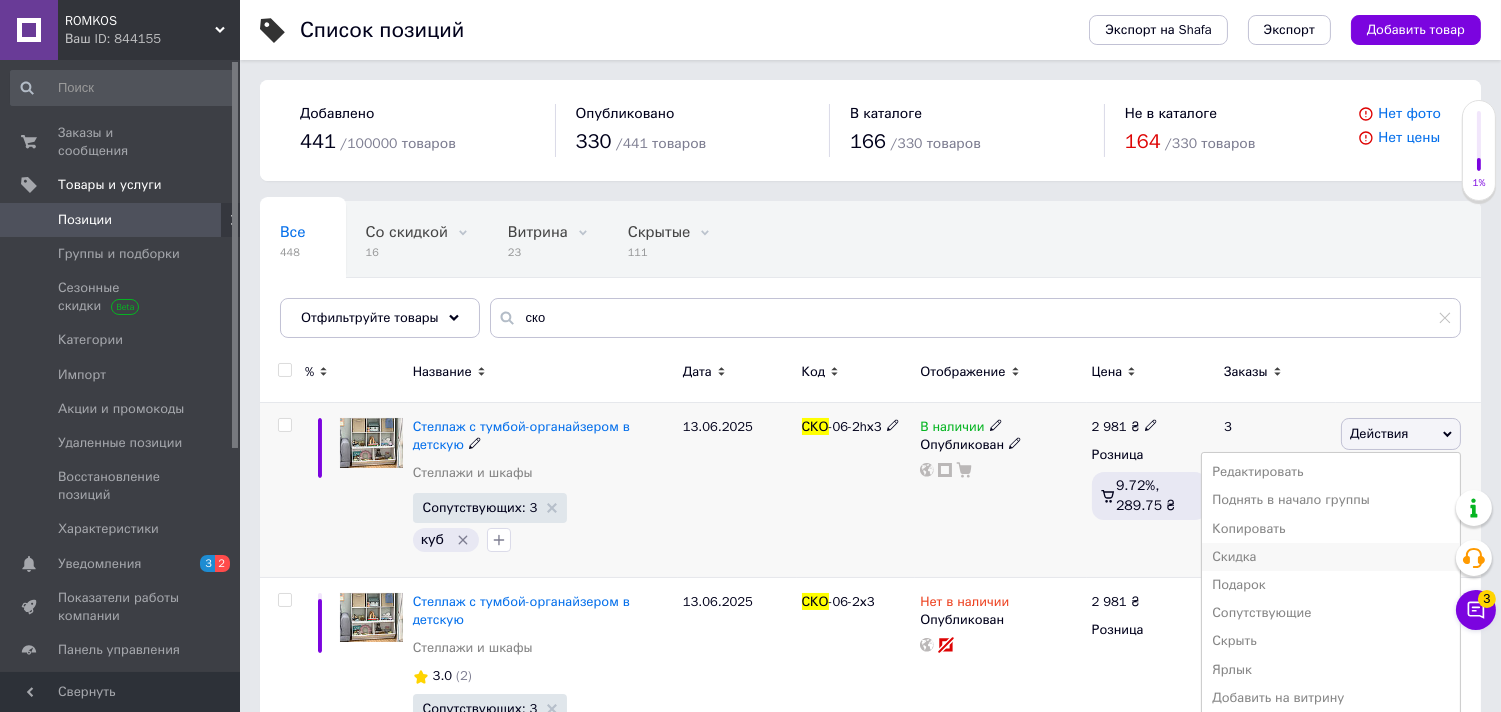 click on "Скидка" at bounding box center (1331, 557) 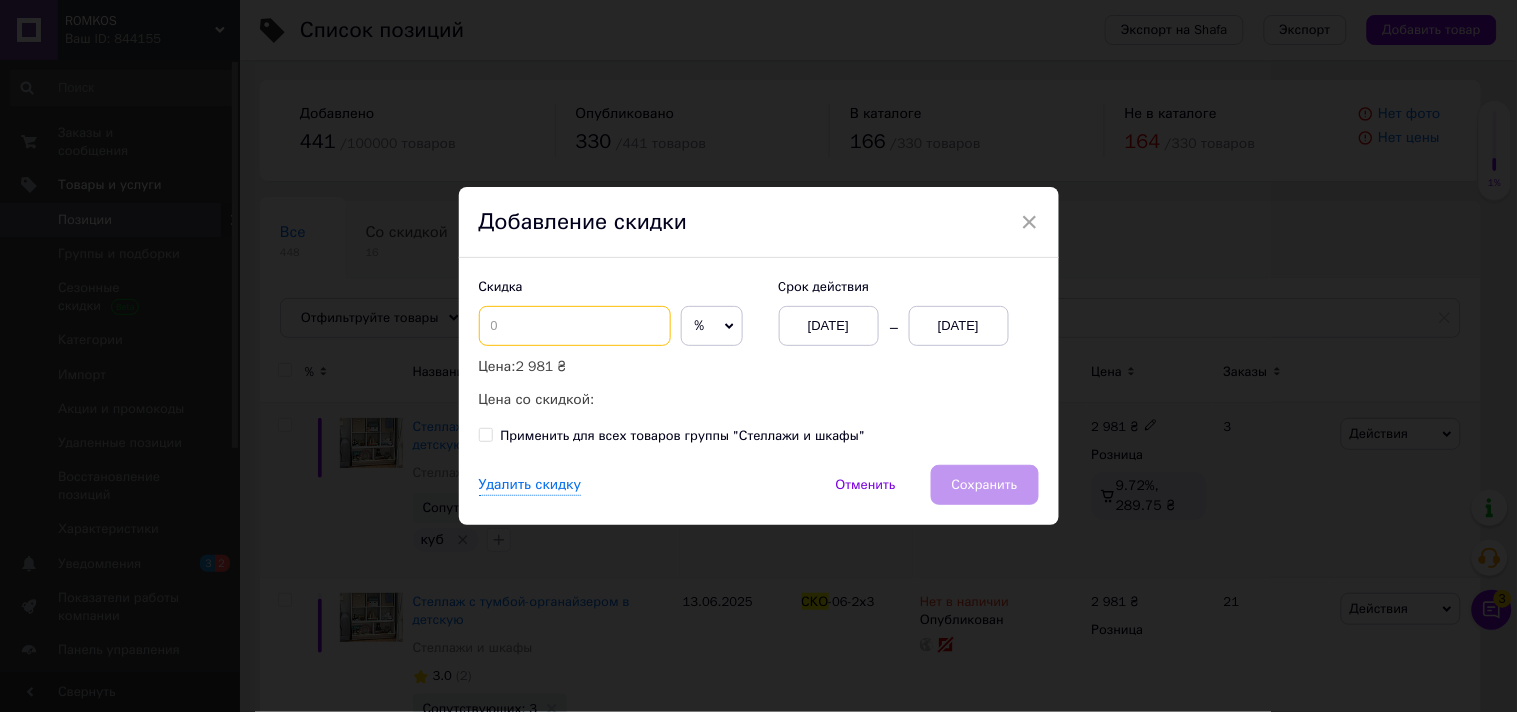 click at bounding box center (575, 326) 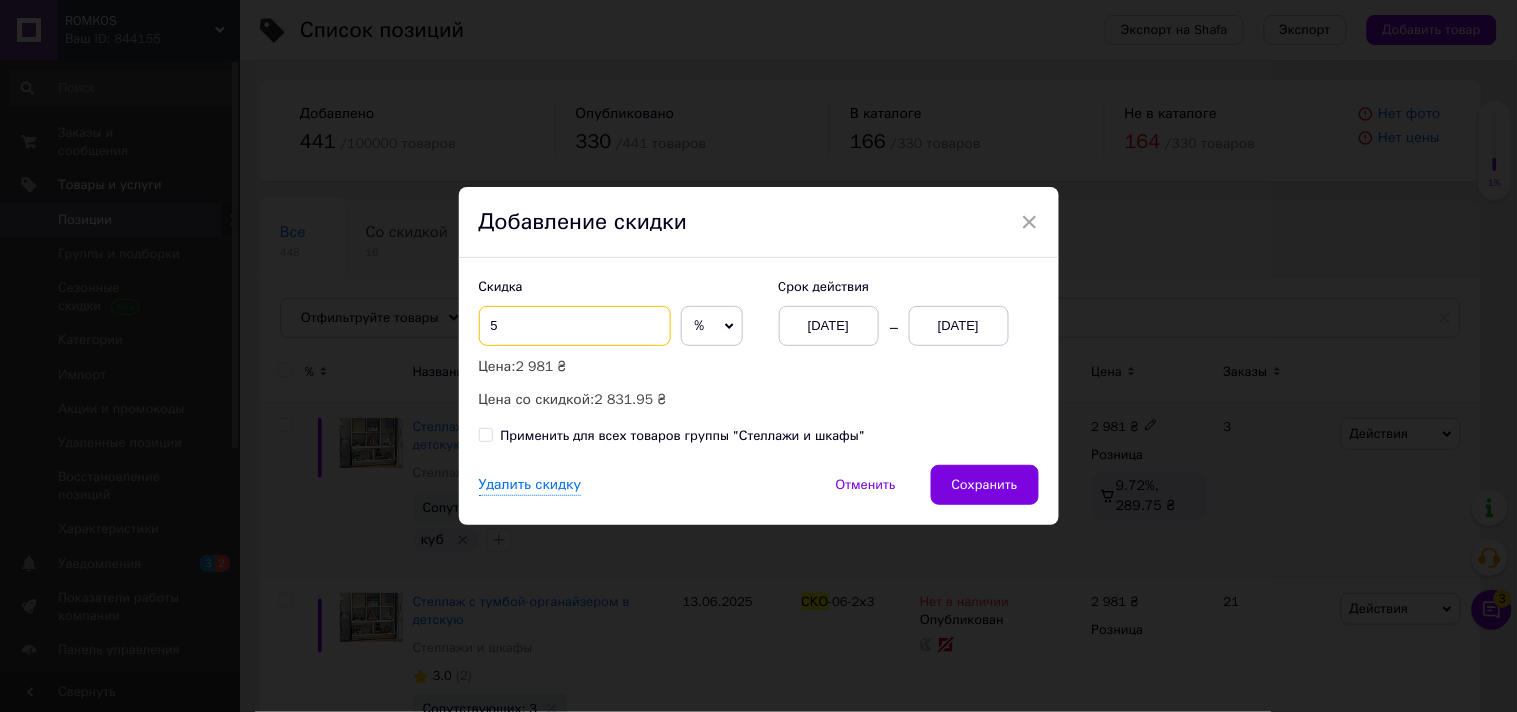 type on "5" 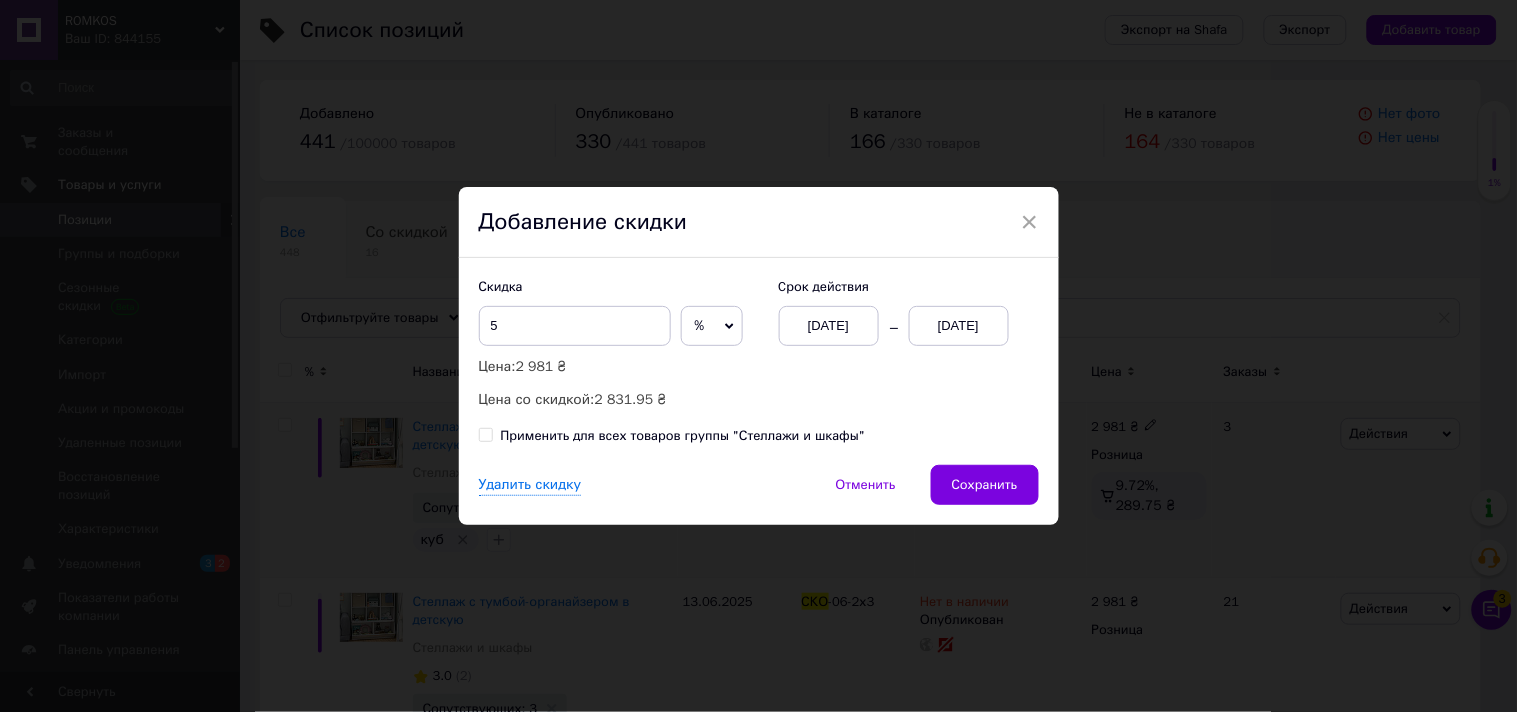 click on "[DATE]" at bounding box center (959, 326) 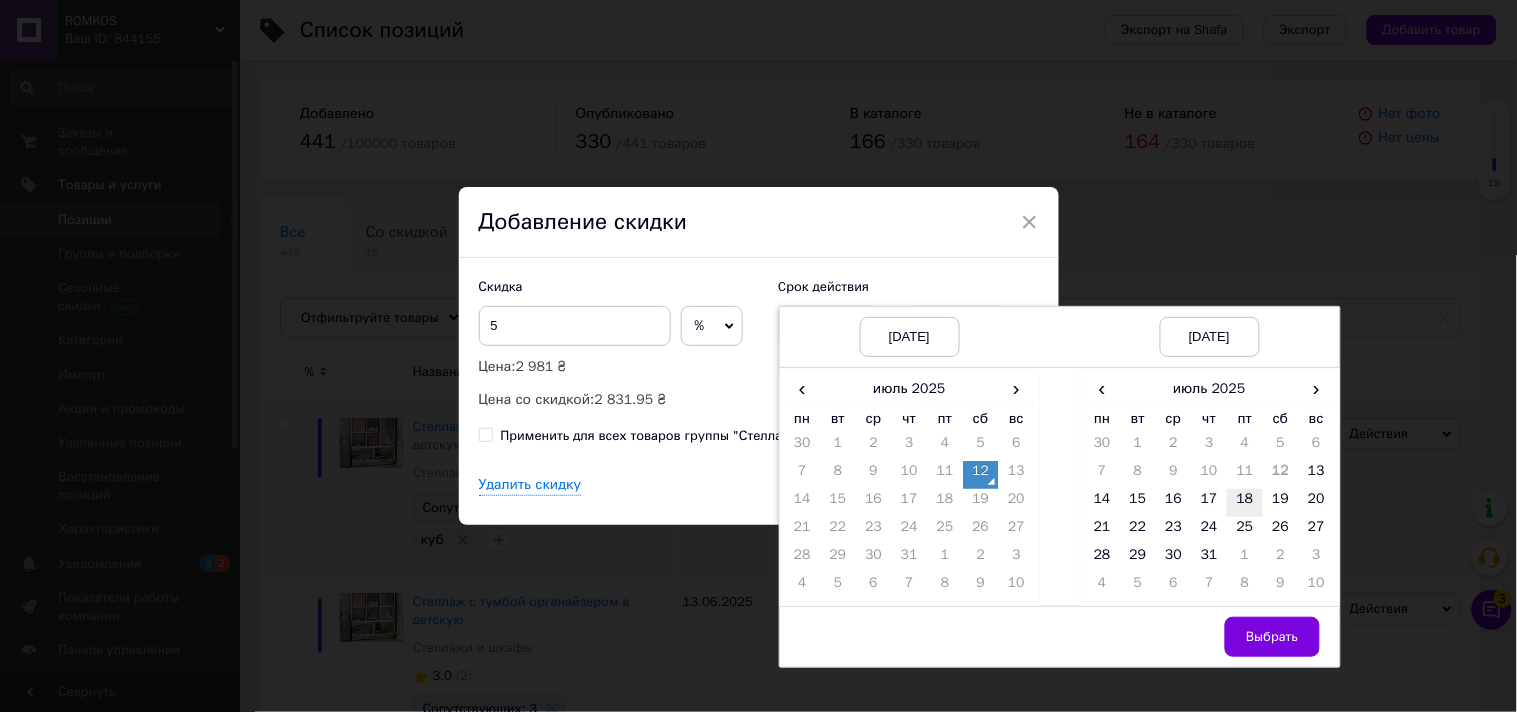 click on "18" at bounding box center (1245, 503) 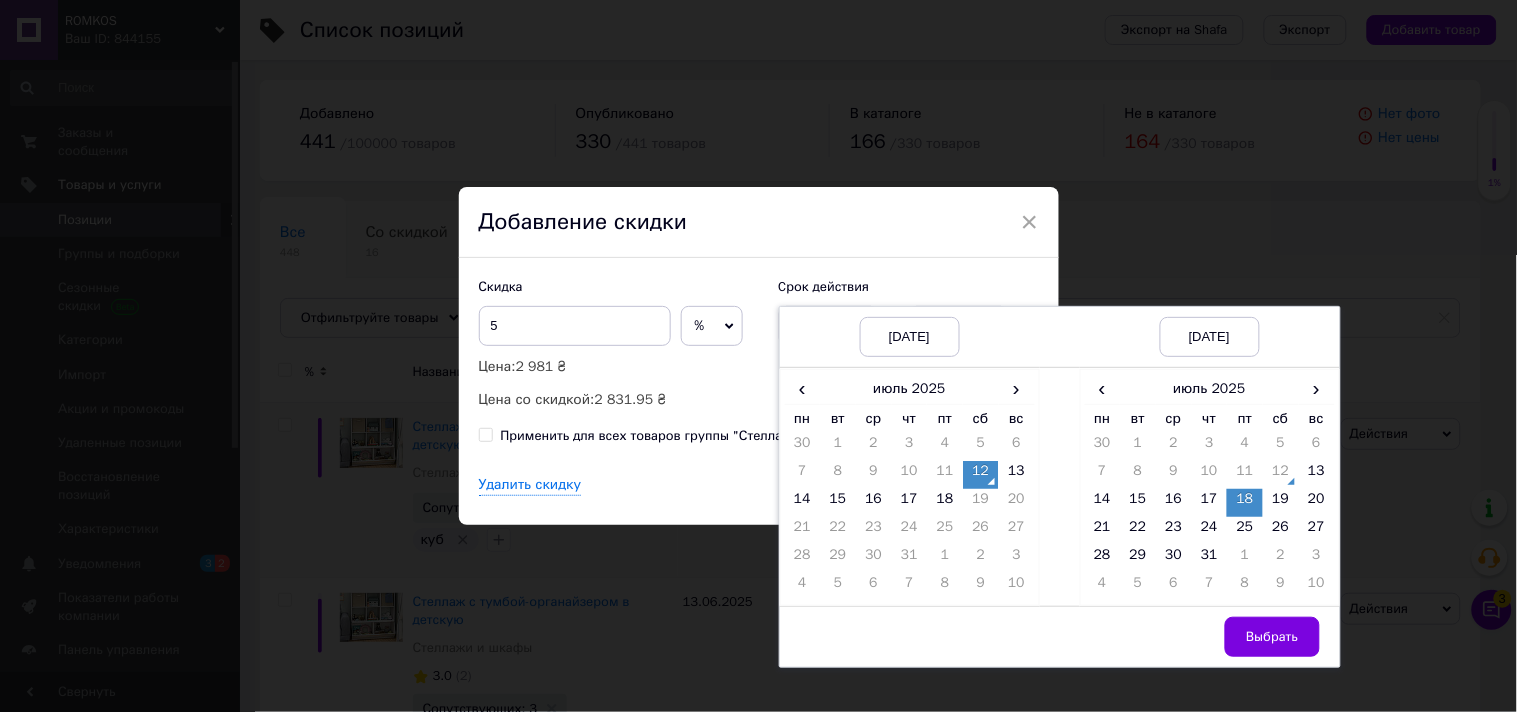 drag, startPoint x: 1260, startPoint y: 644, endPoint x: 1227, endPoint y: 617, distance: 42.638012 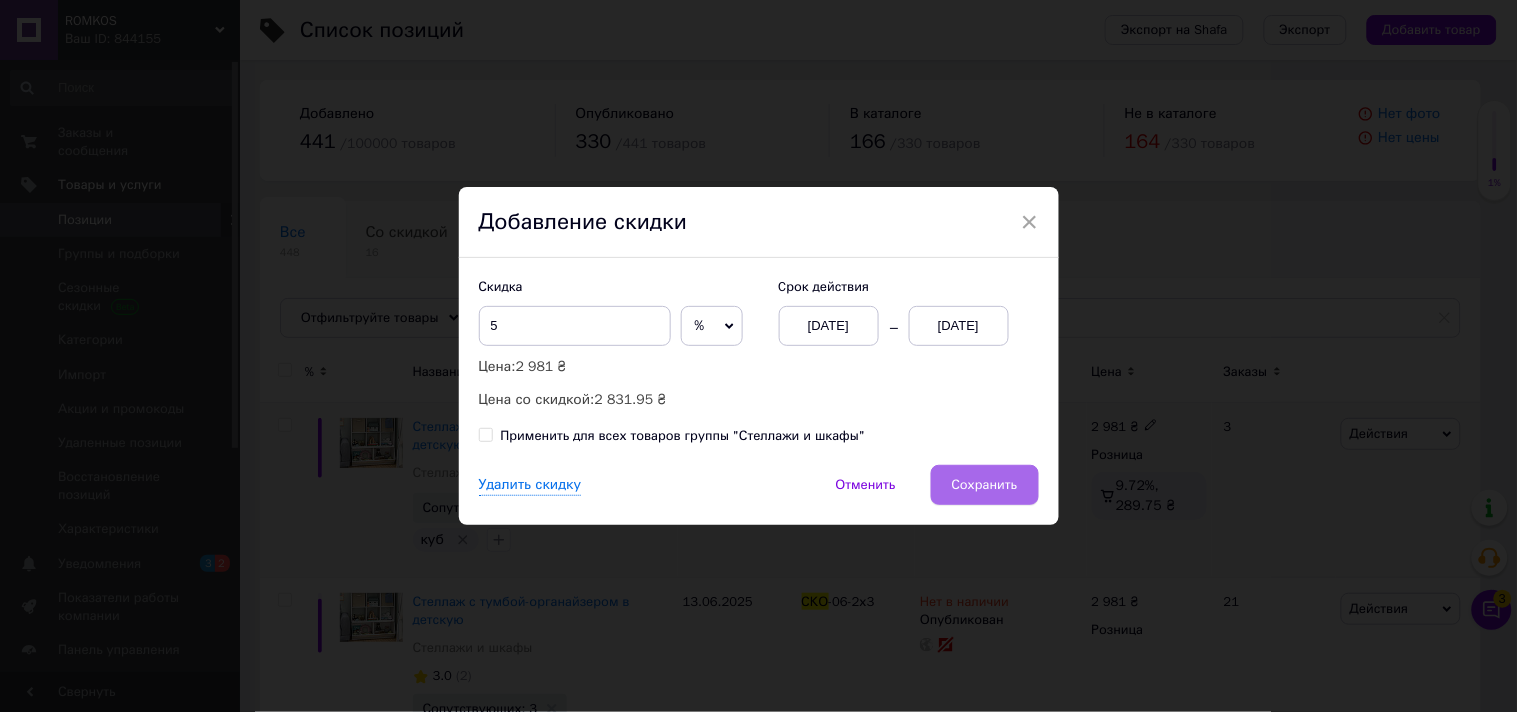 click on "Сохранить" at bounding box center [985, 485] 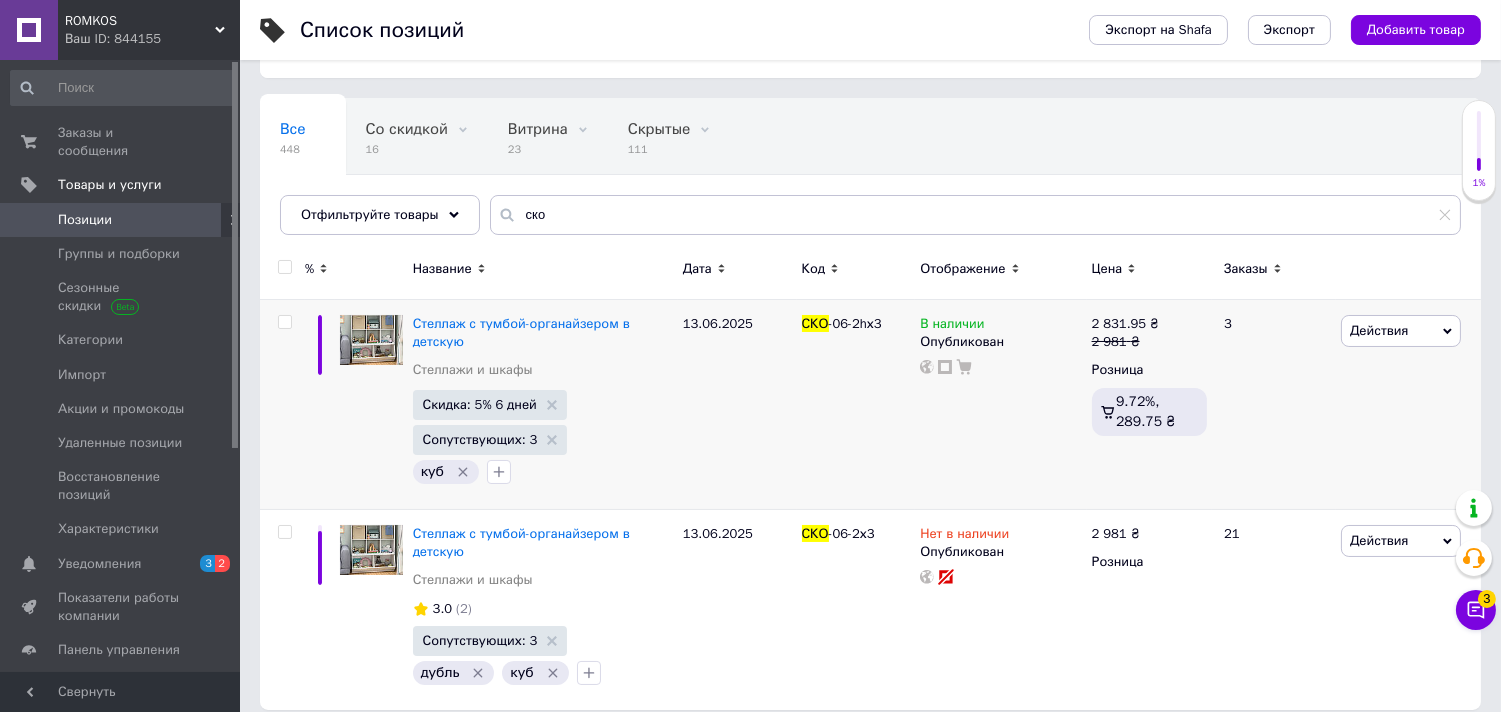 scroll, scrollTop: 85, scrollLeft: 0, axis: vertical 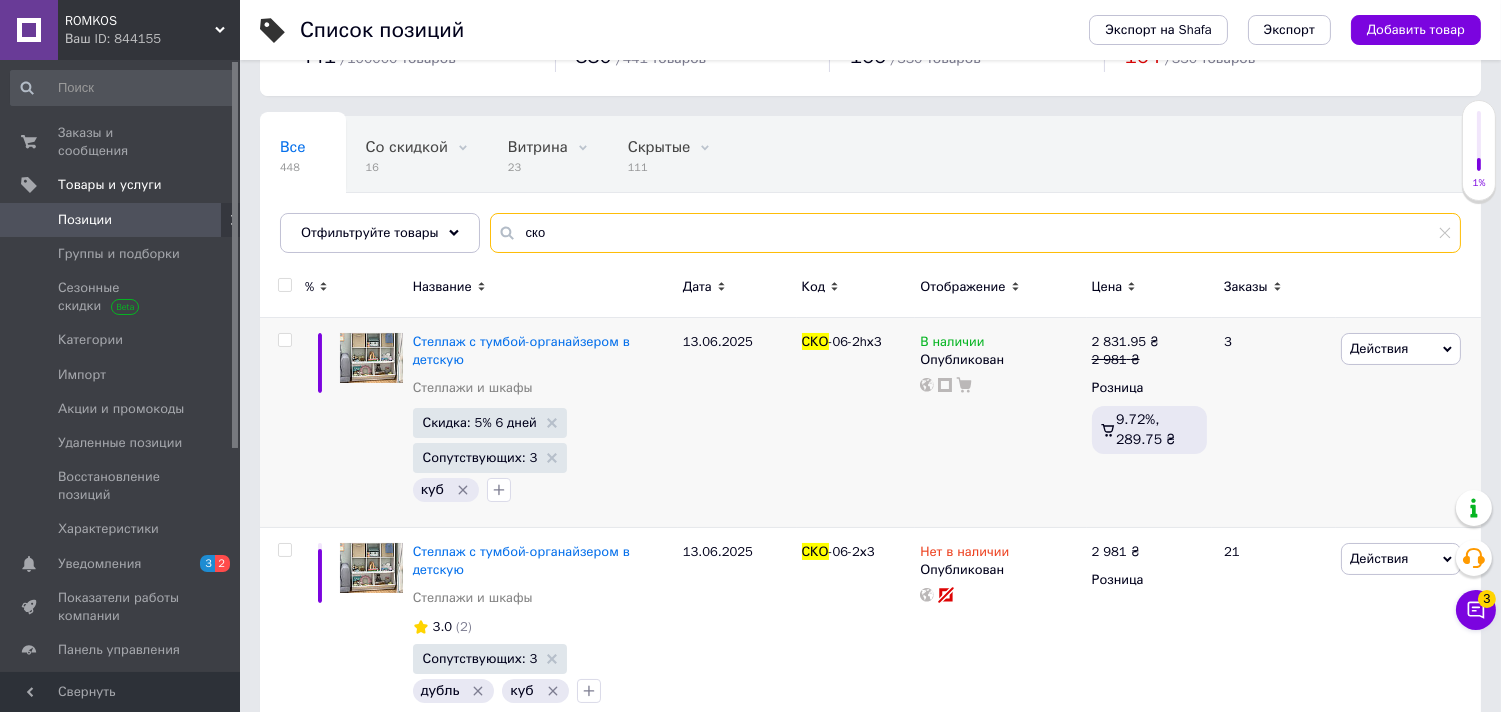 click on "ско" at bounding box center [975, 233] 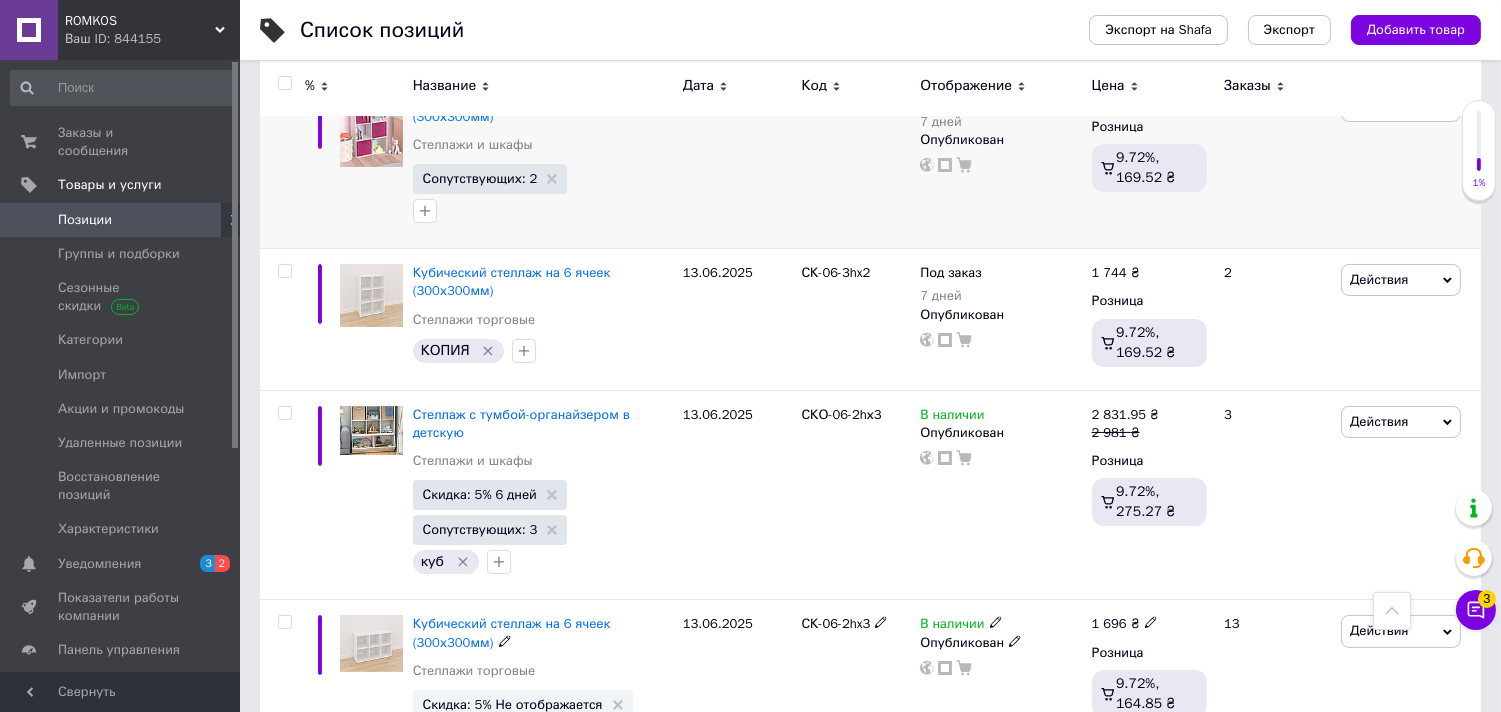 scroll, scrollTop: 641, scrollLeft: 0, axis: vertical 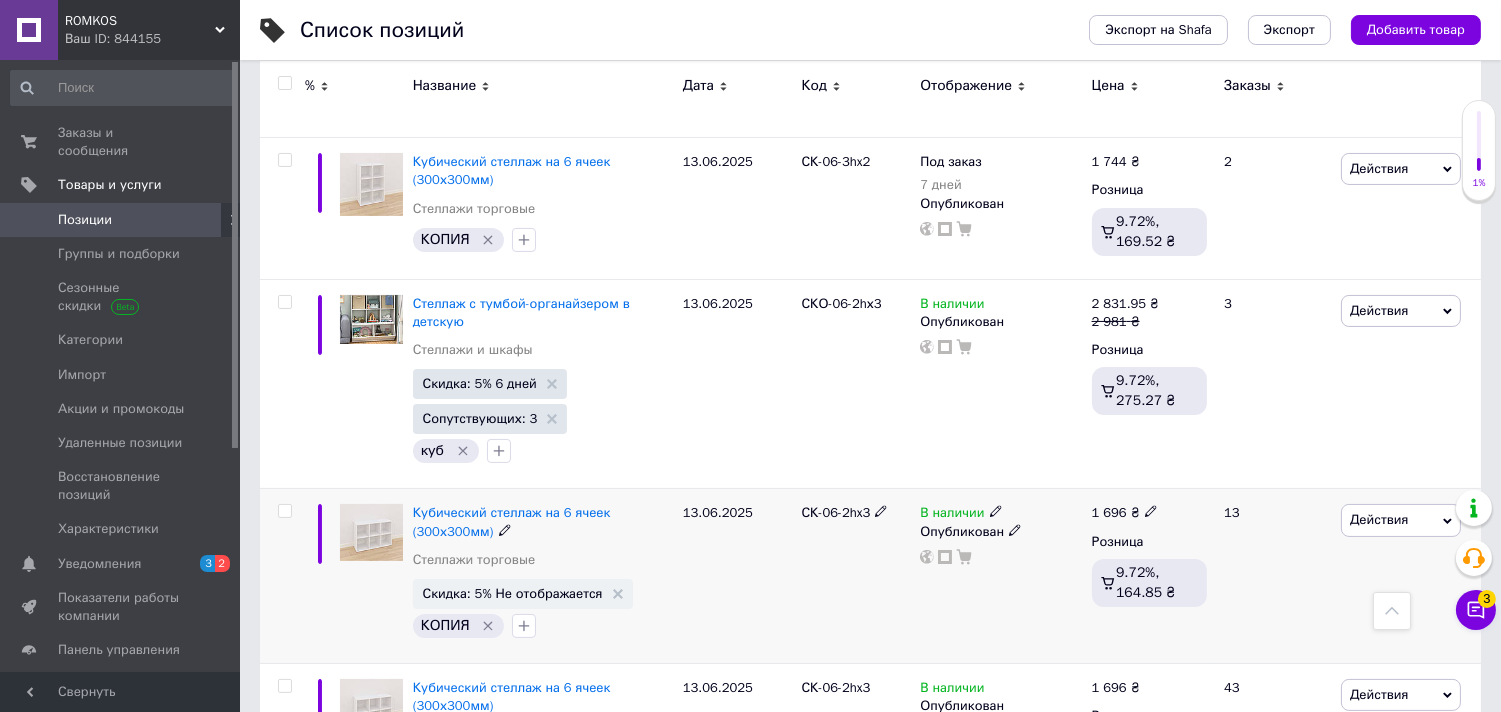 click on "Действия" at bounding box center (1379, 519) 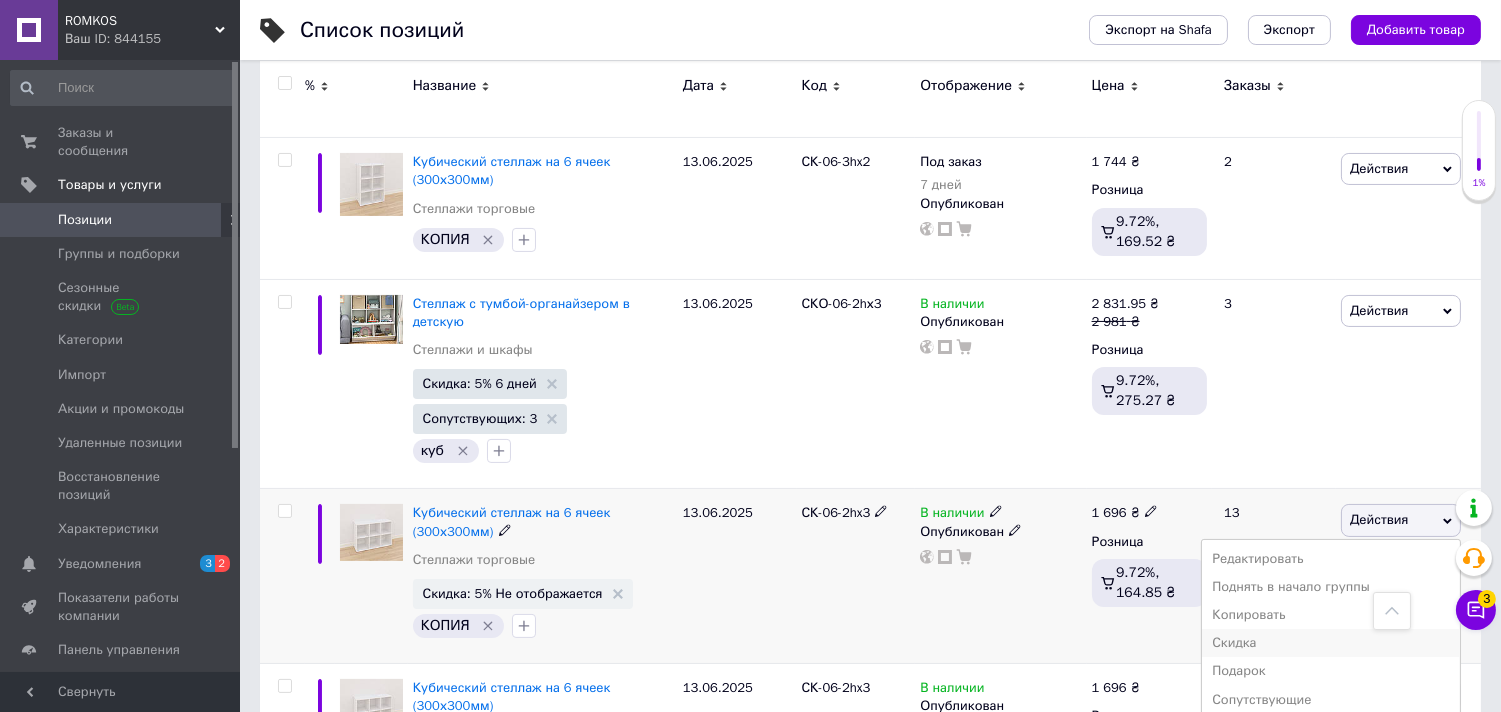 click on "Скидка" at bounding box center [1331, 643] 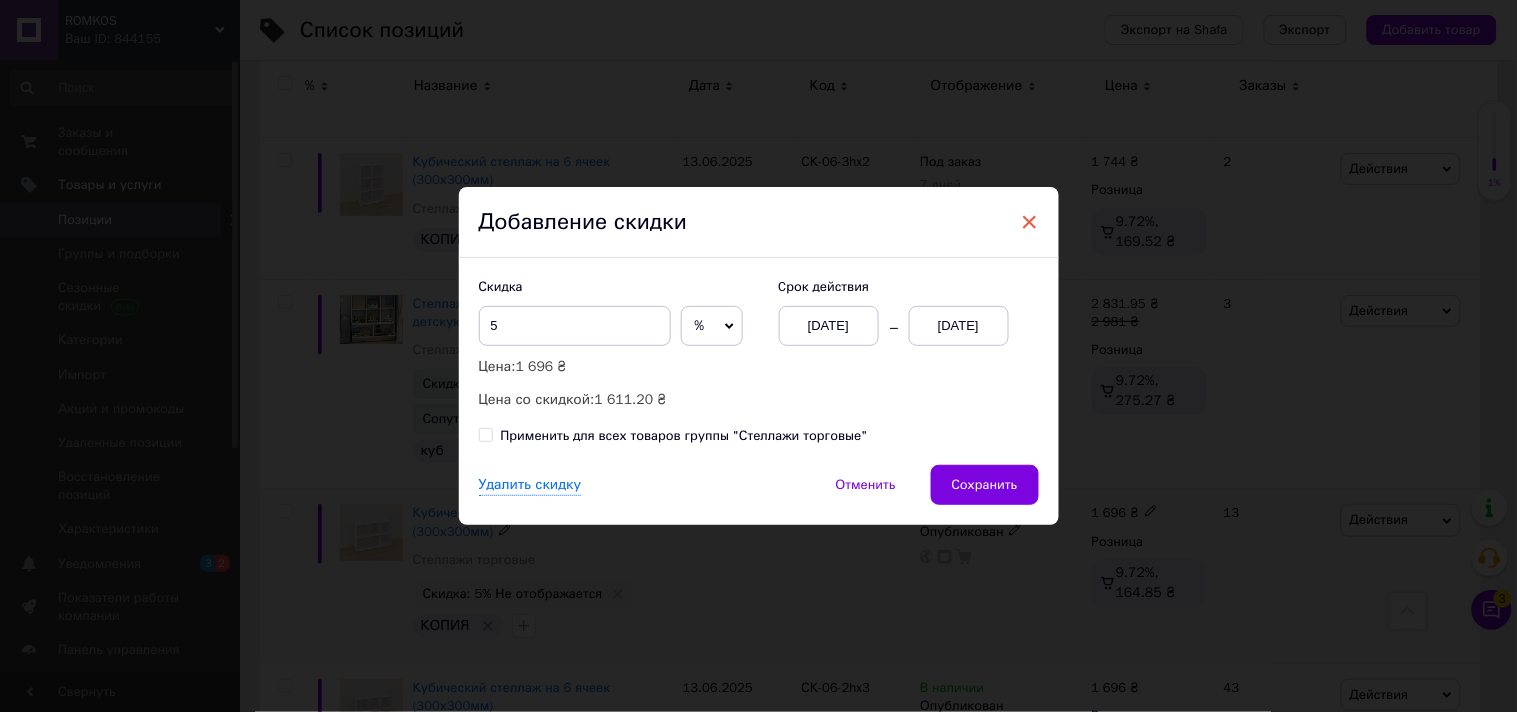 click on "×" at bounding box center (1030, 222) 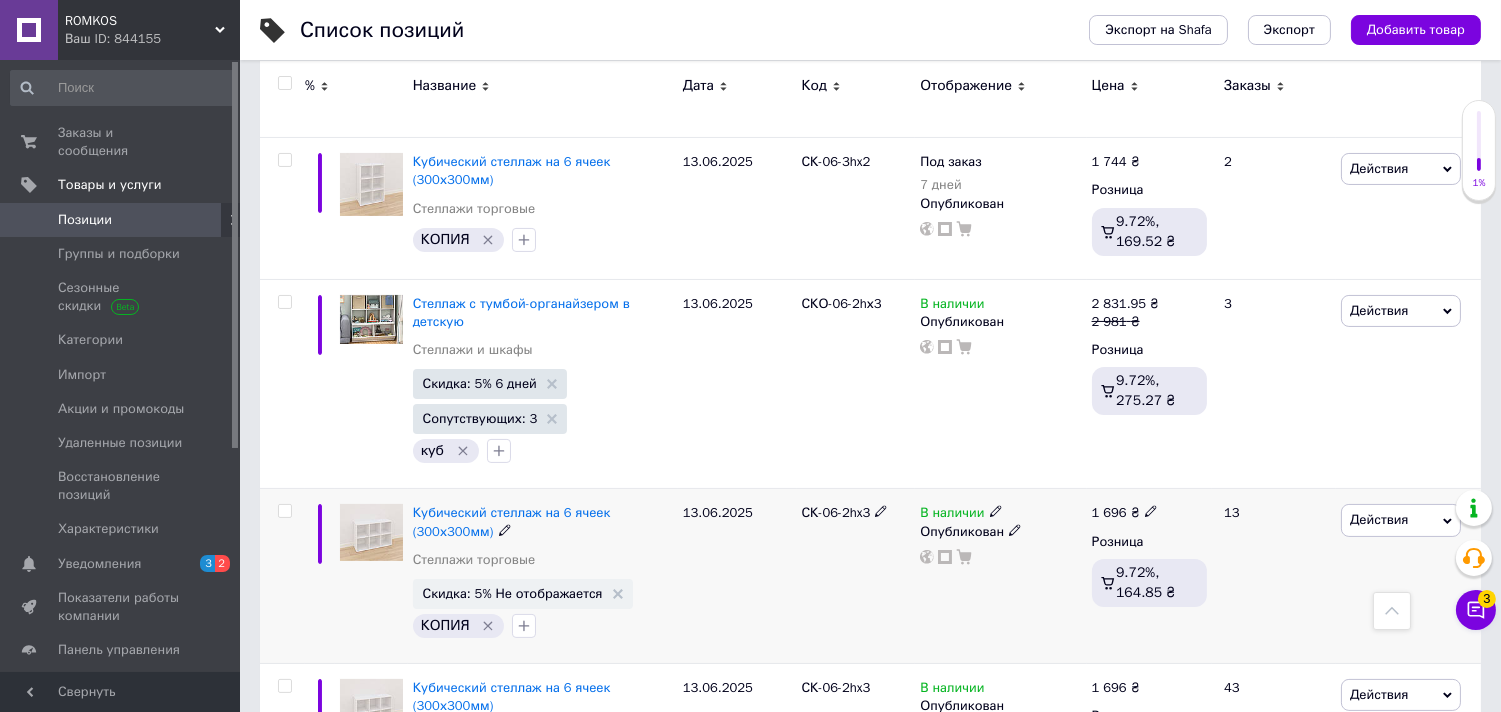 click on "Действия" at bounding box center [1379, 519] 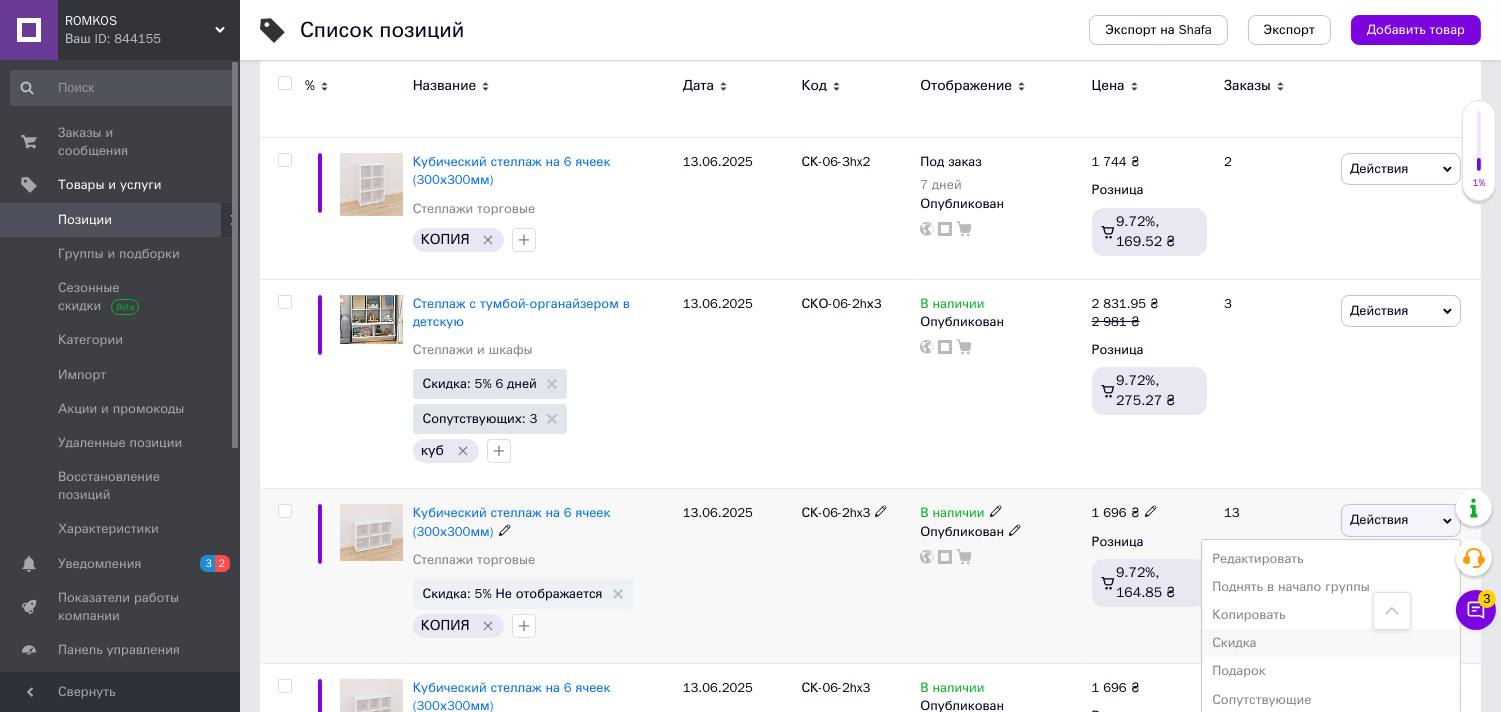click on "Скидка" at bounding box center [1331, 643] 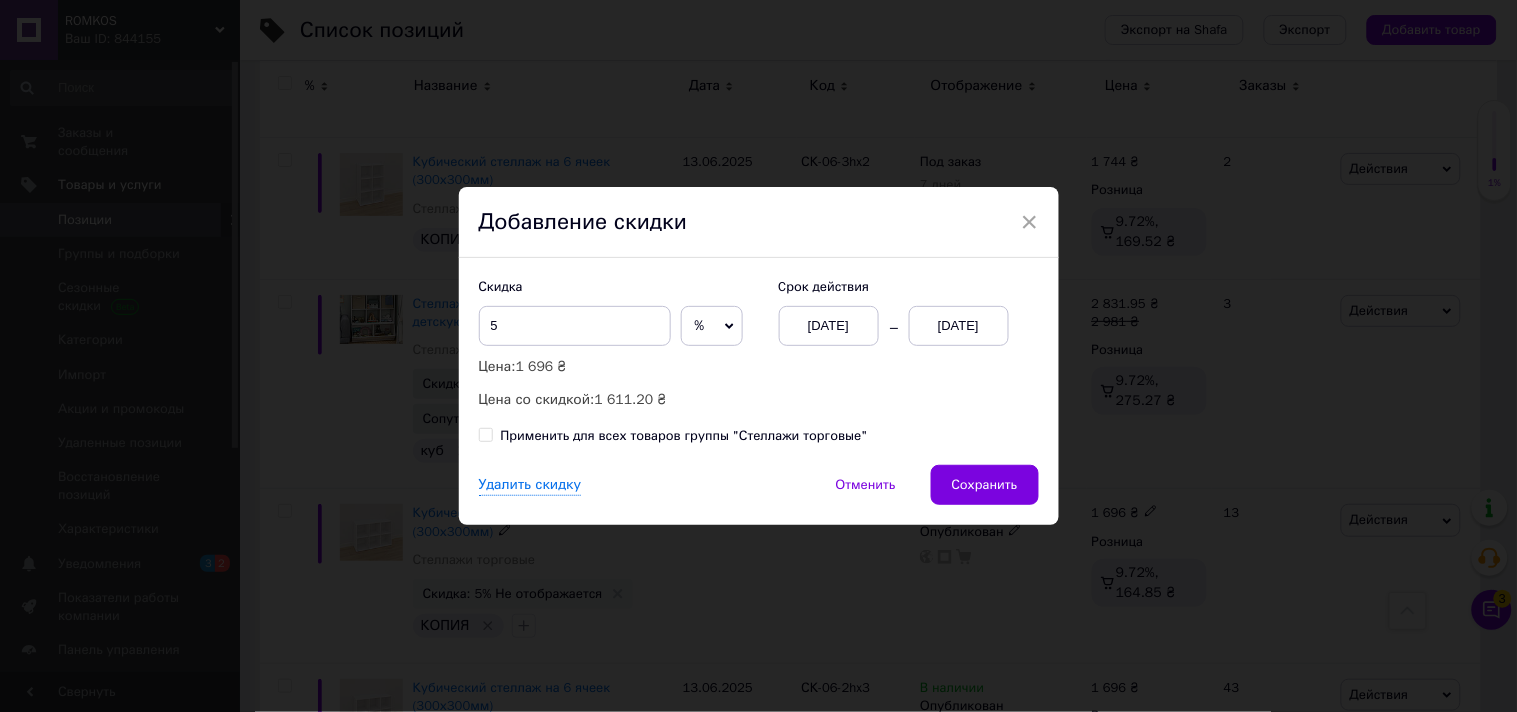 click on "[DATE]" at bounding box center (959, 326) 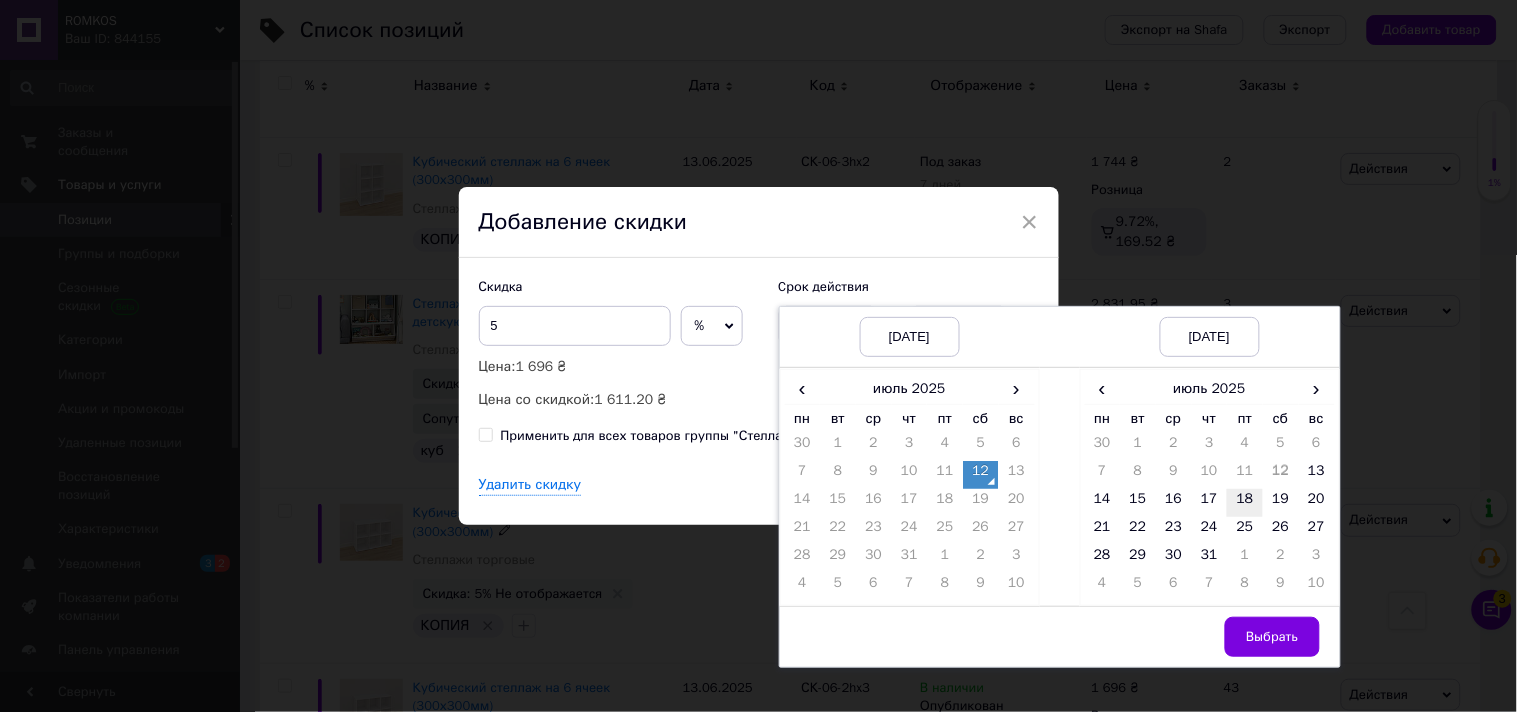 click on "18" at bounding box center [1245, 503] 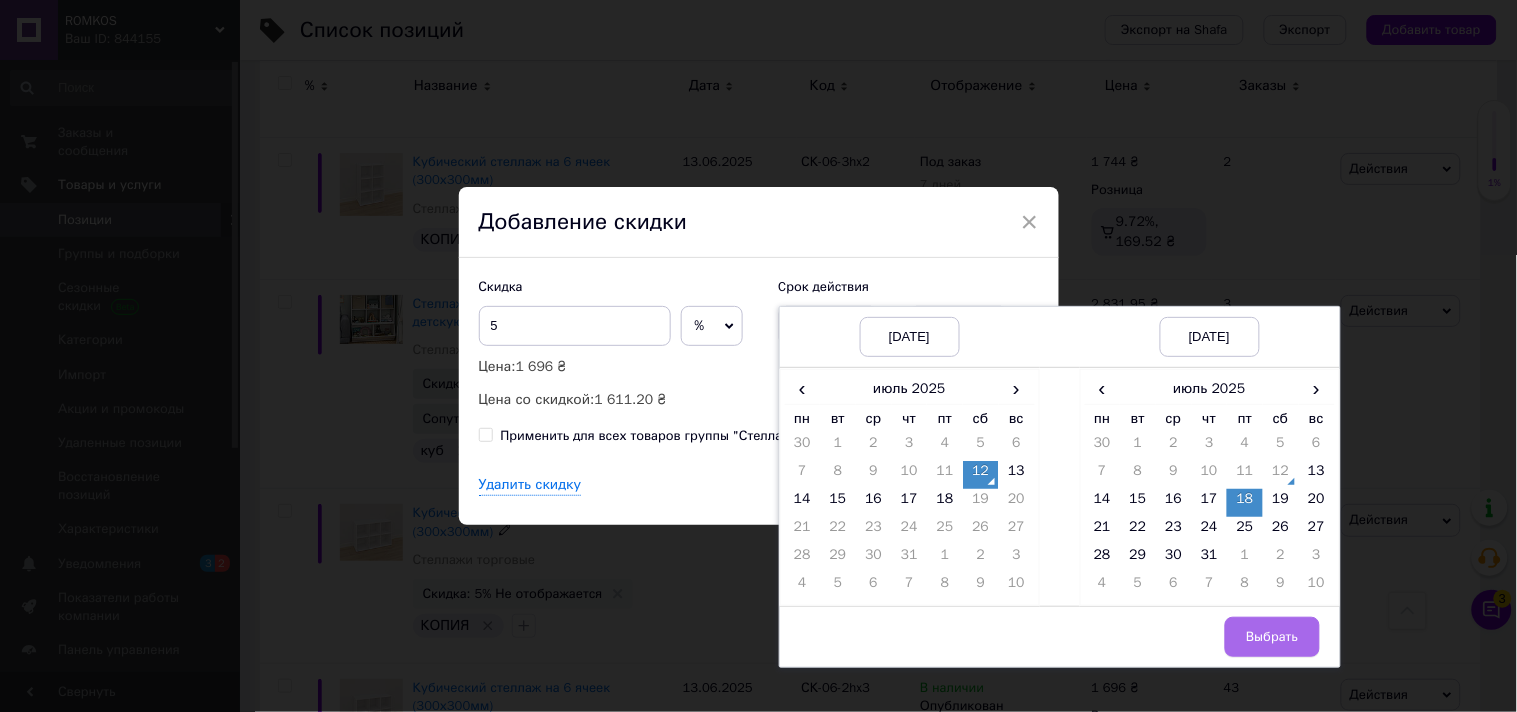 click on "Выбрать" at bounding box center (1272, 637) 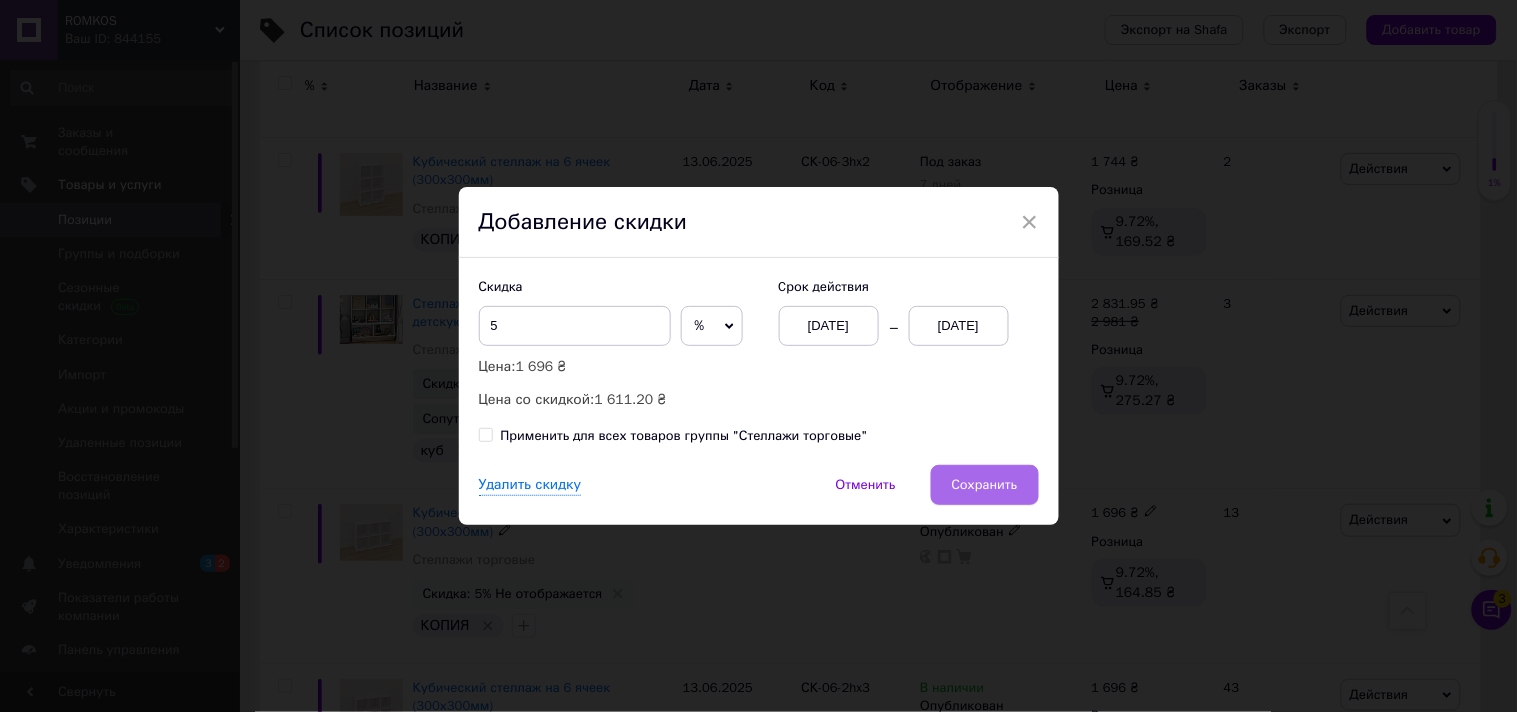 click on "Сохранить" at bounding box center [985, 485] 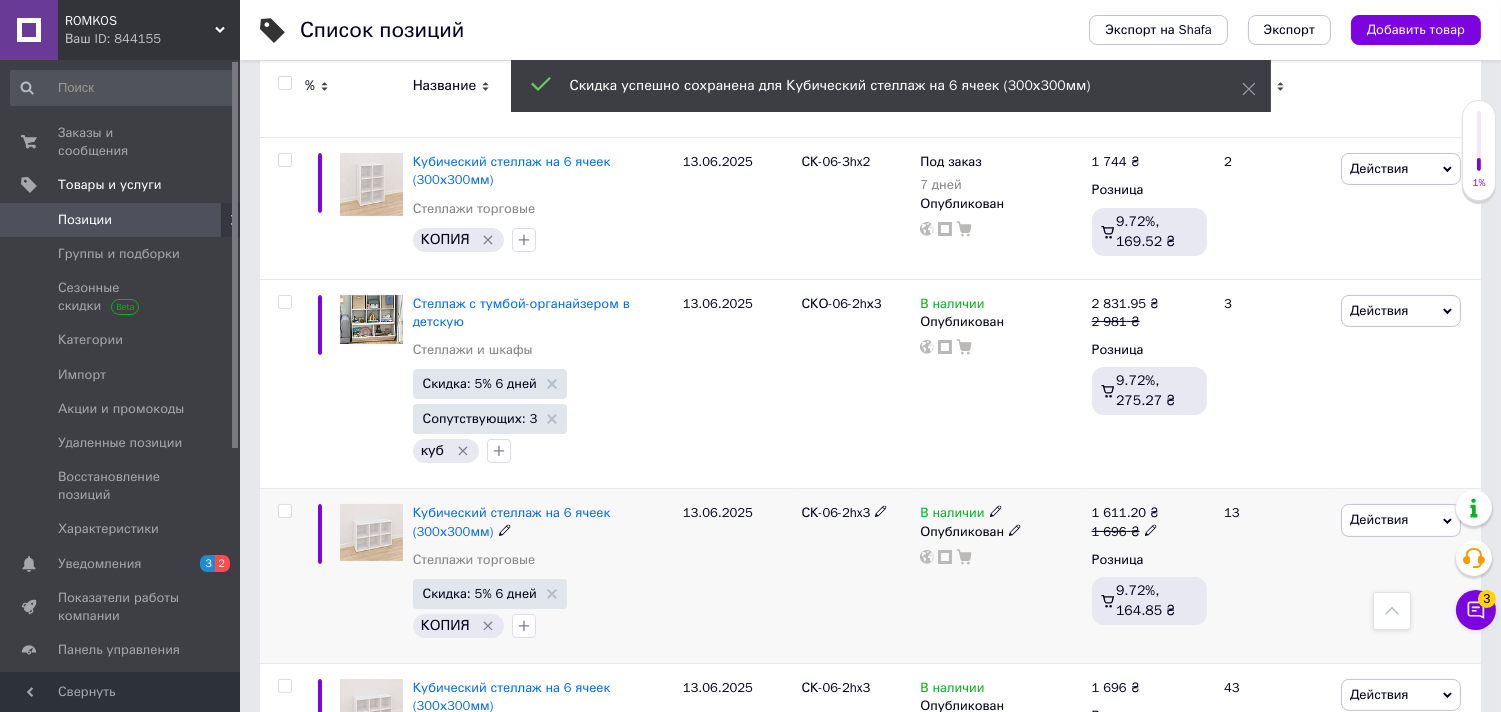 scroll, scrollTop: 751, scrollLeft: 0, axis: vertical 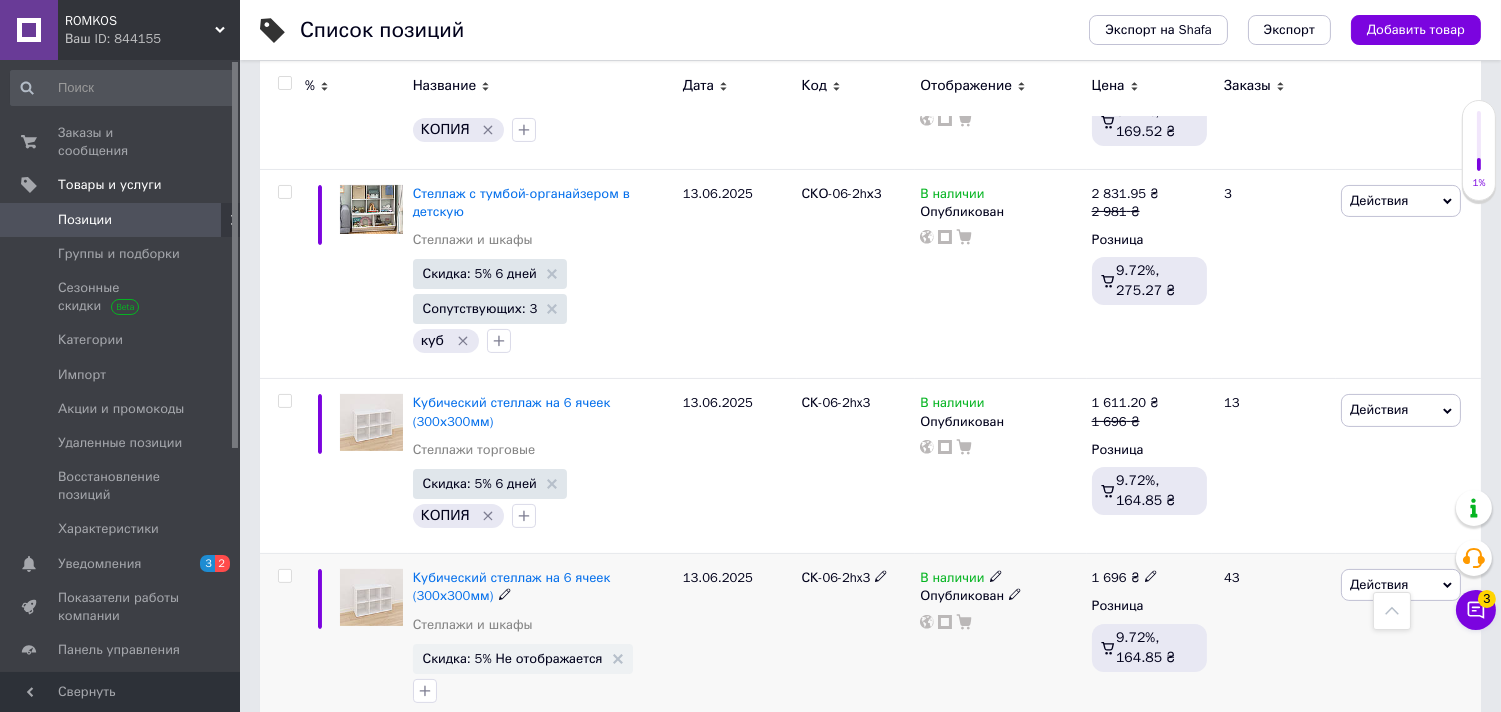 click on "Действия" at bounding box center [1379, 584] 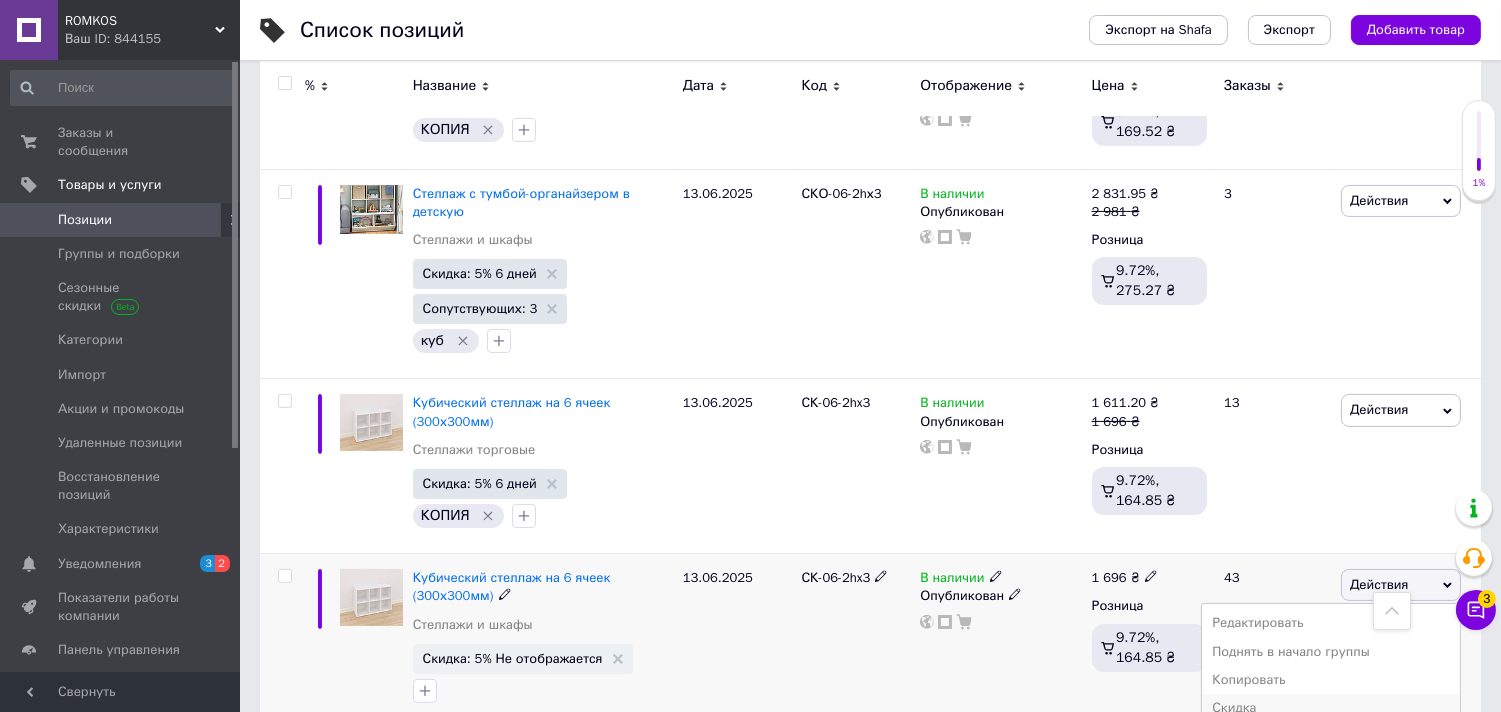 click on "Скидка" at bounding box center [1331, 708] 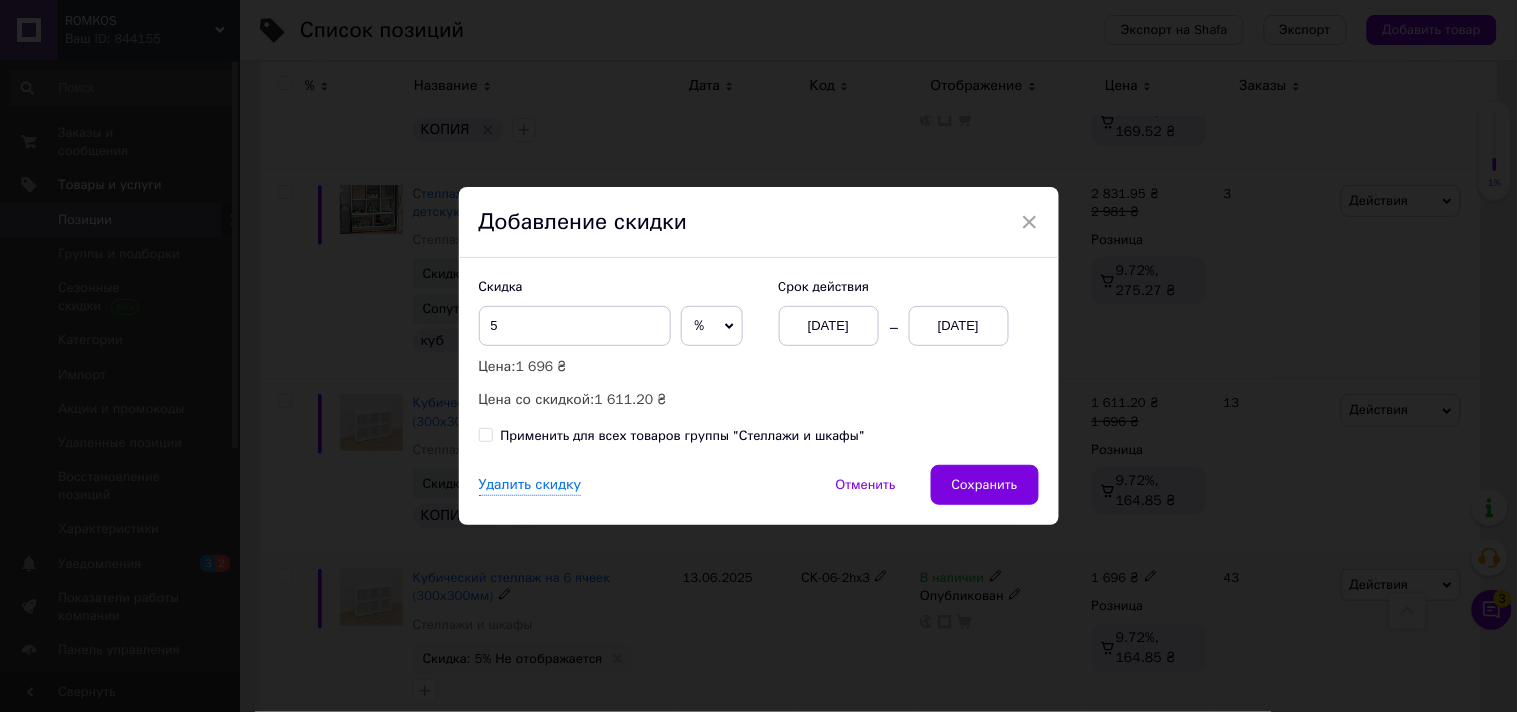 click on "[DATE]" at bounding box center (959, 326) 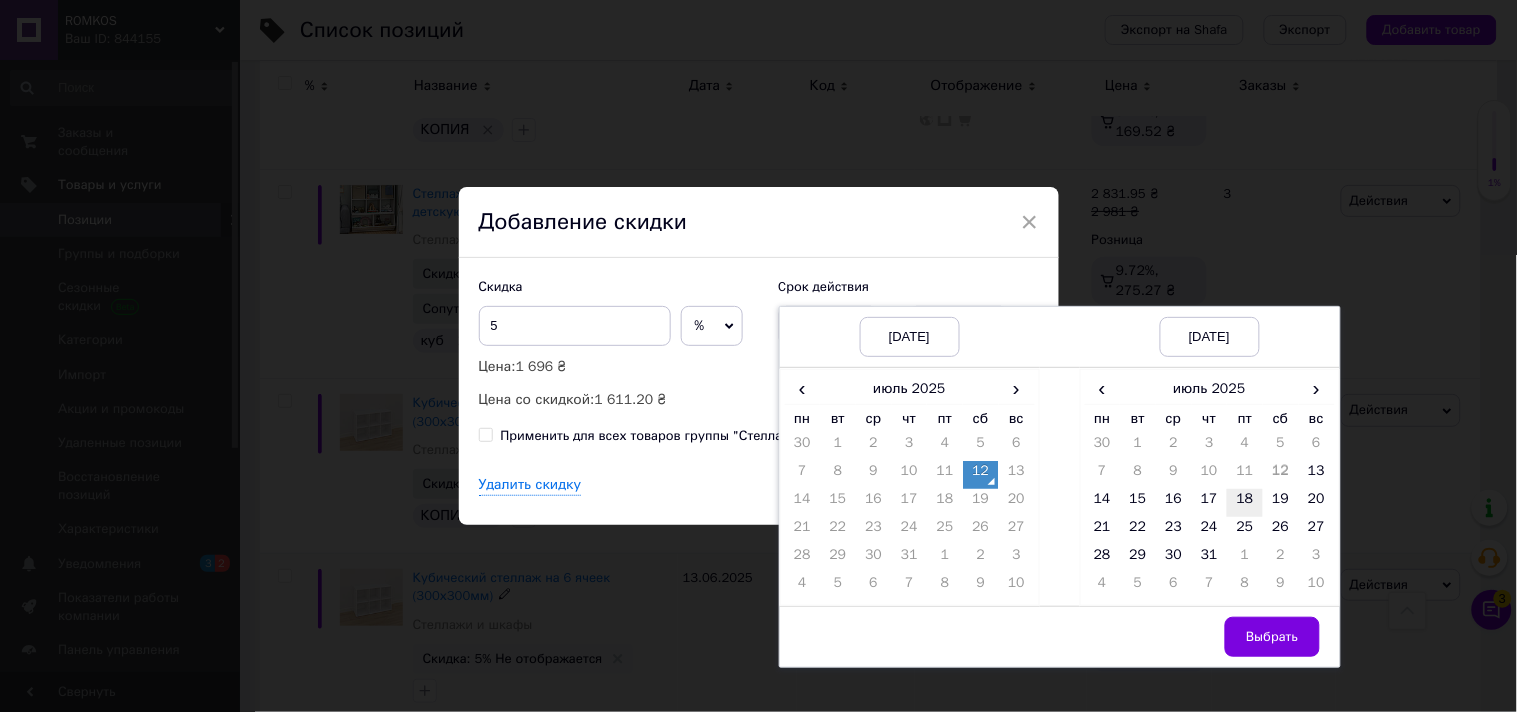 click on "18" at bounding box center [1245, 503] 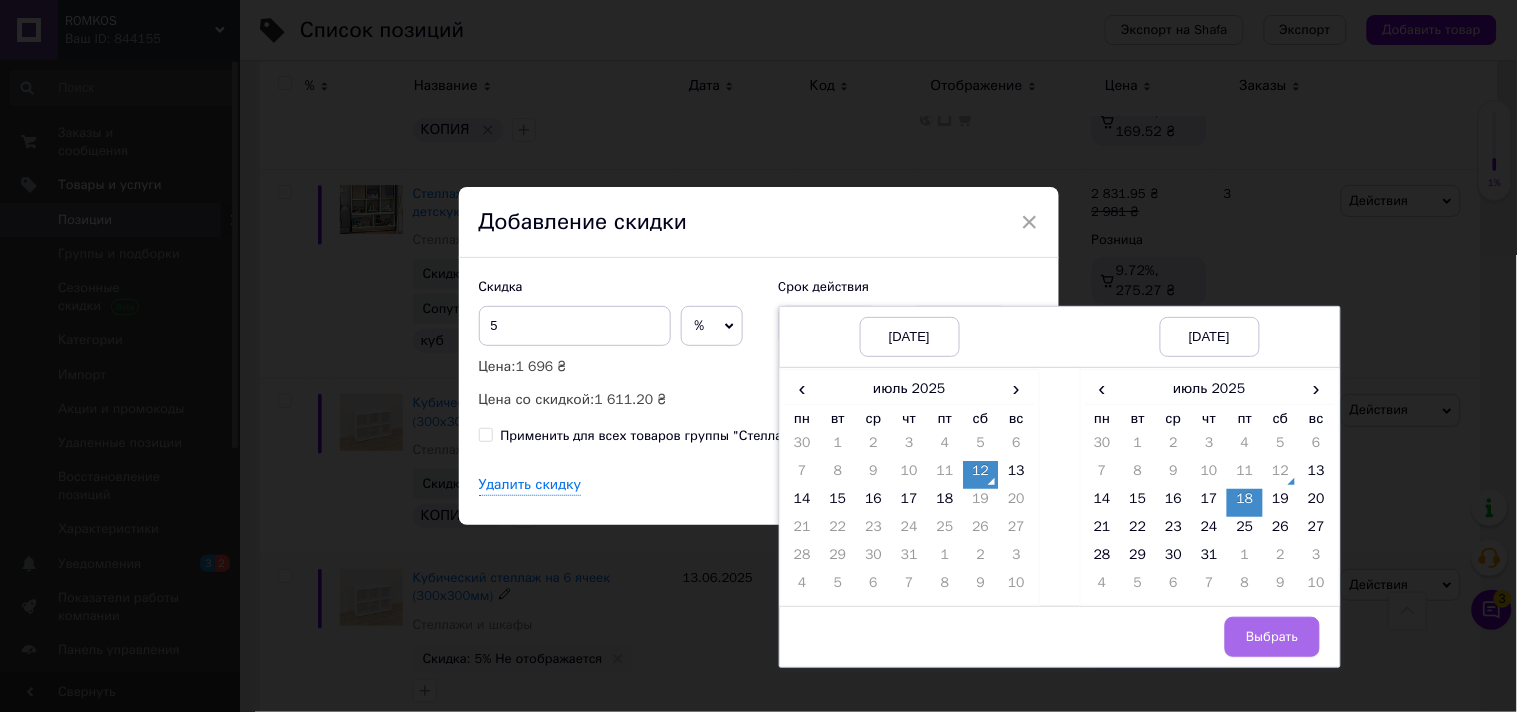 click on "Выбрать" at bounding box center [1272, 637] 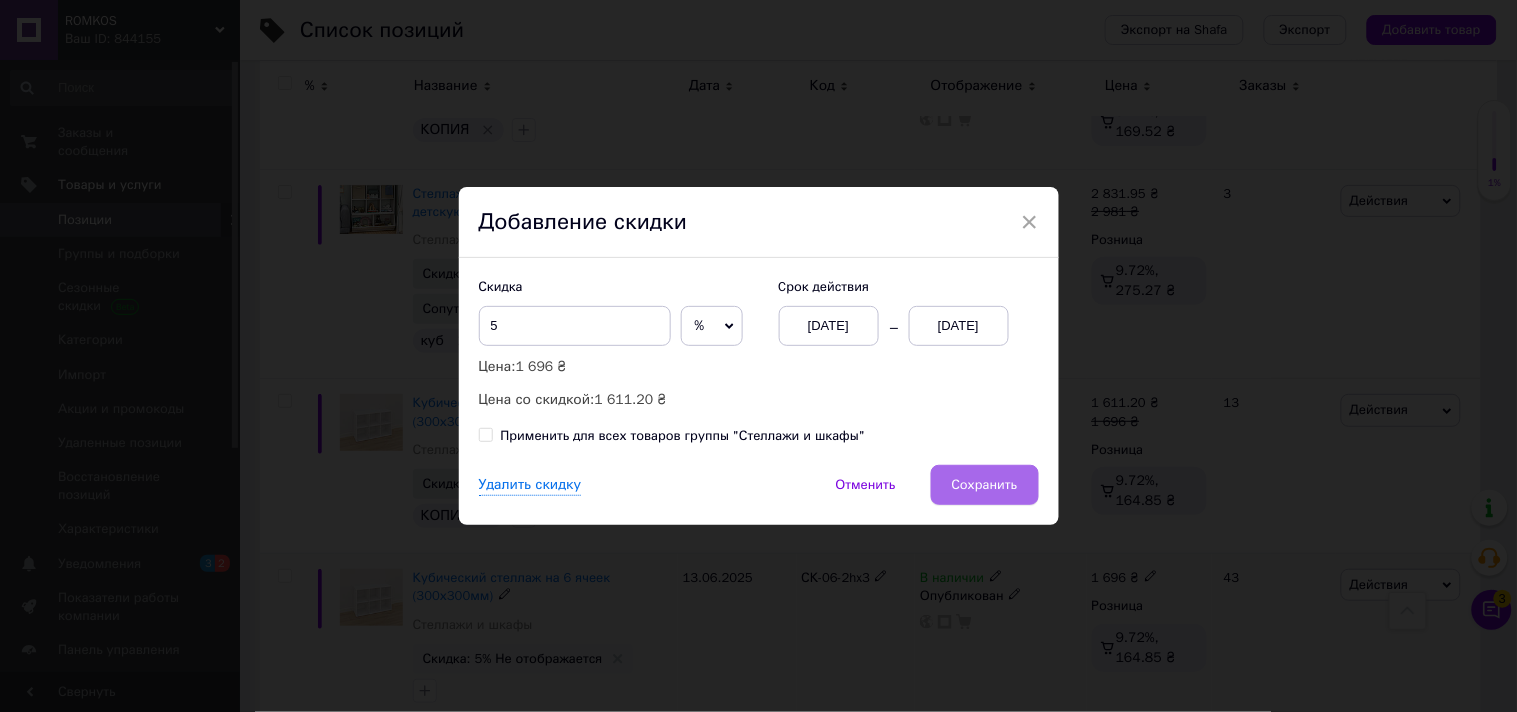 click on "Сохранить" at bounding box center (985, 485) 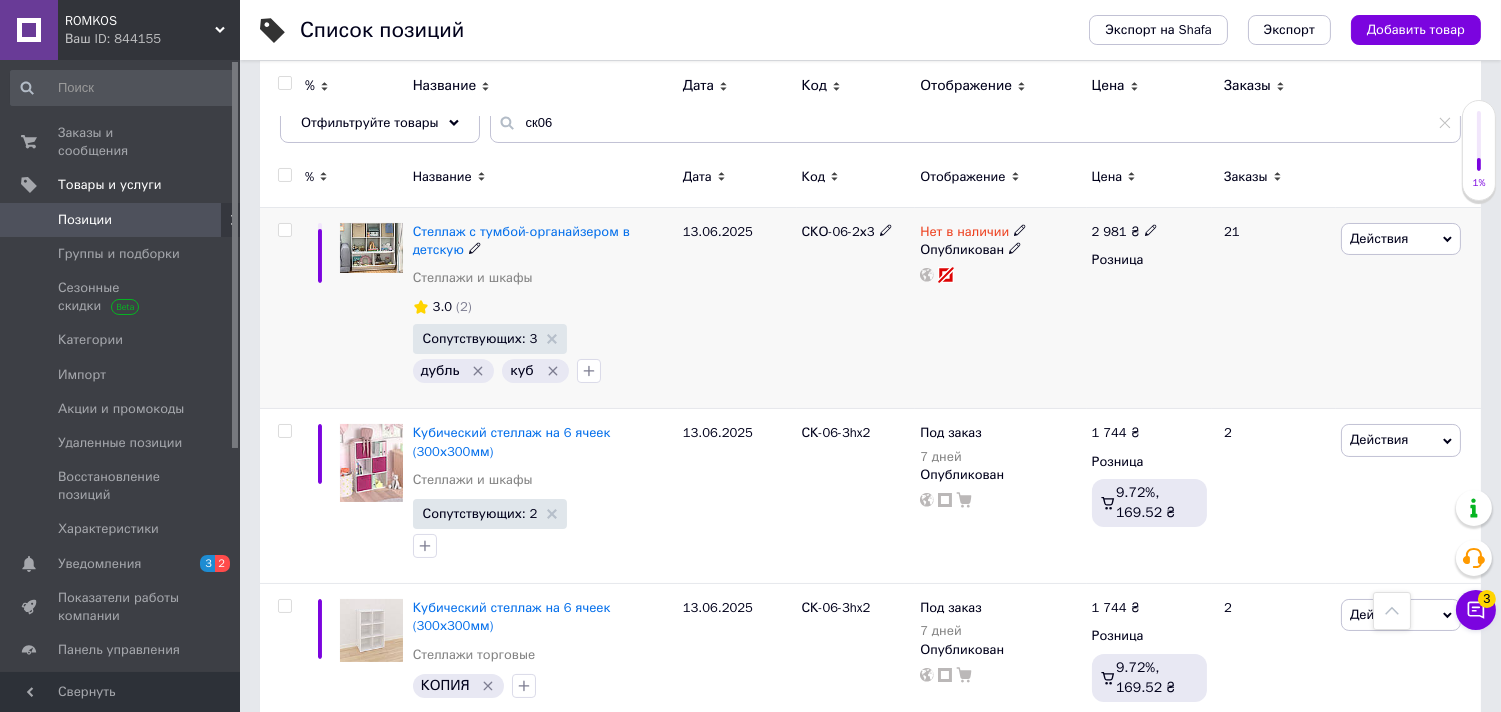 scroll, scrollTop: 0, scrollLeft: 0, axis: both 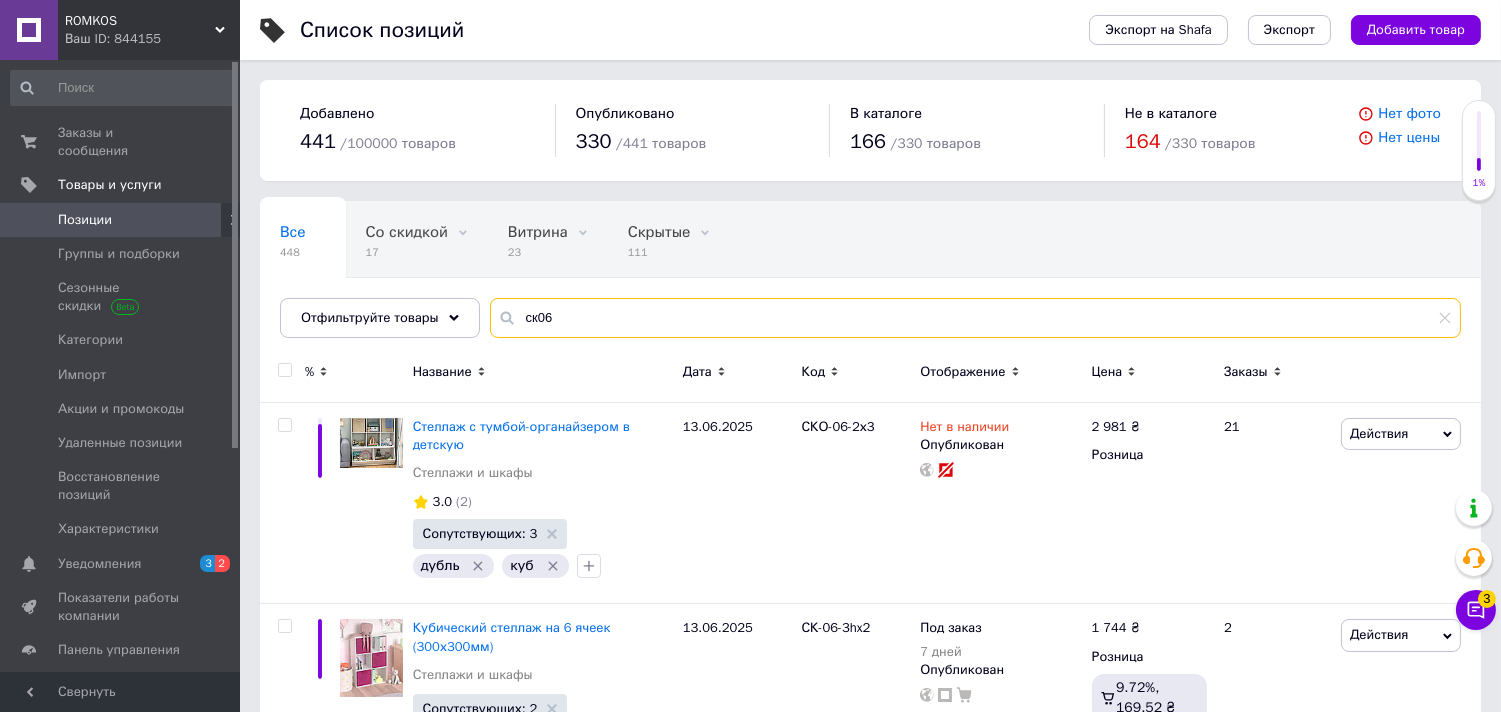click on "ск06" at bounding box center (975, 318) 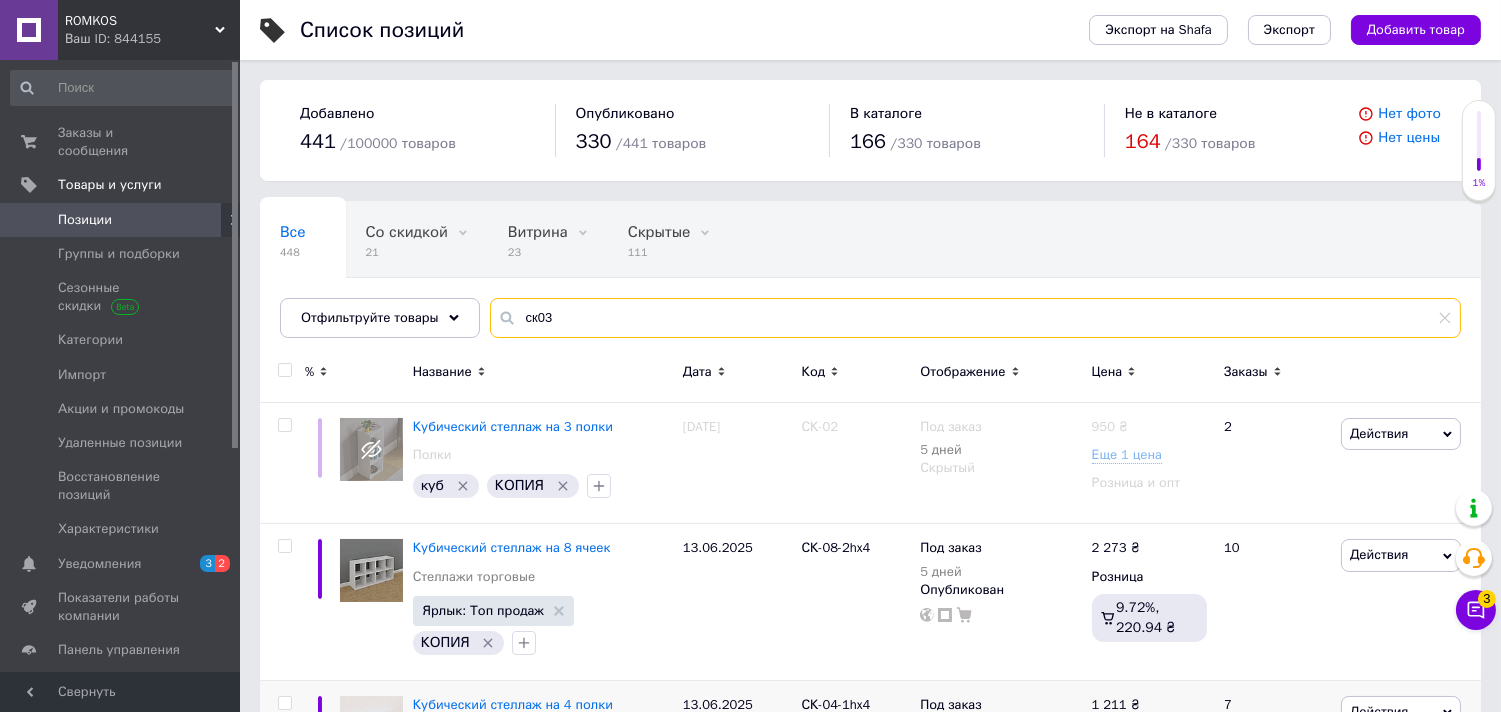 type on "ск03" 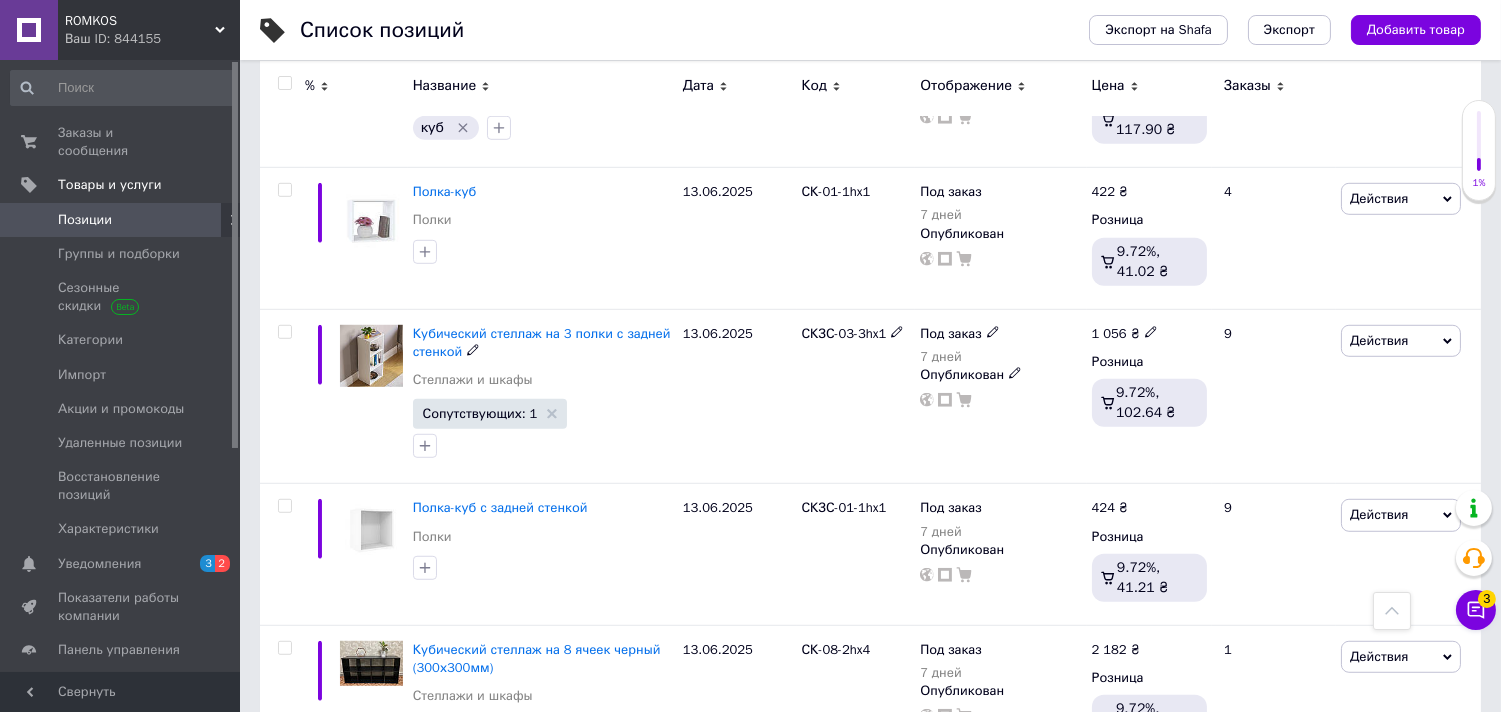scroll, scrollTop: 2740, scrollLeft: 0, axis: vertical 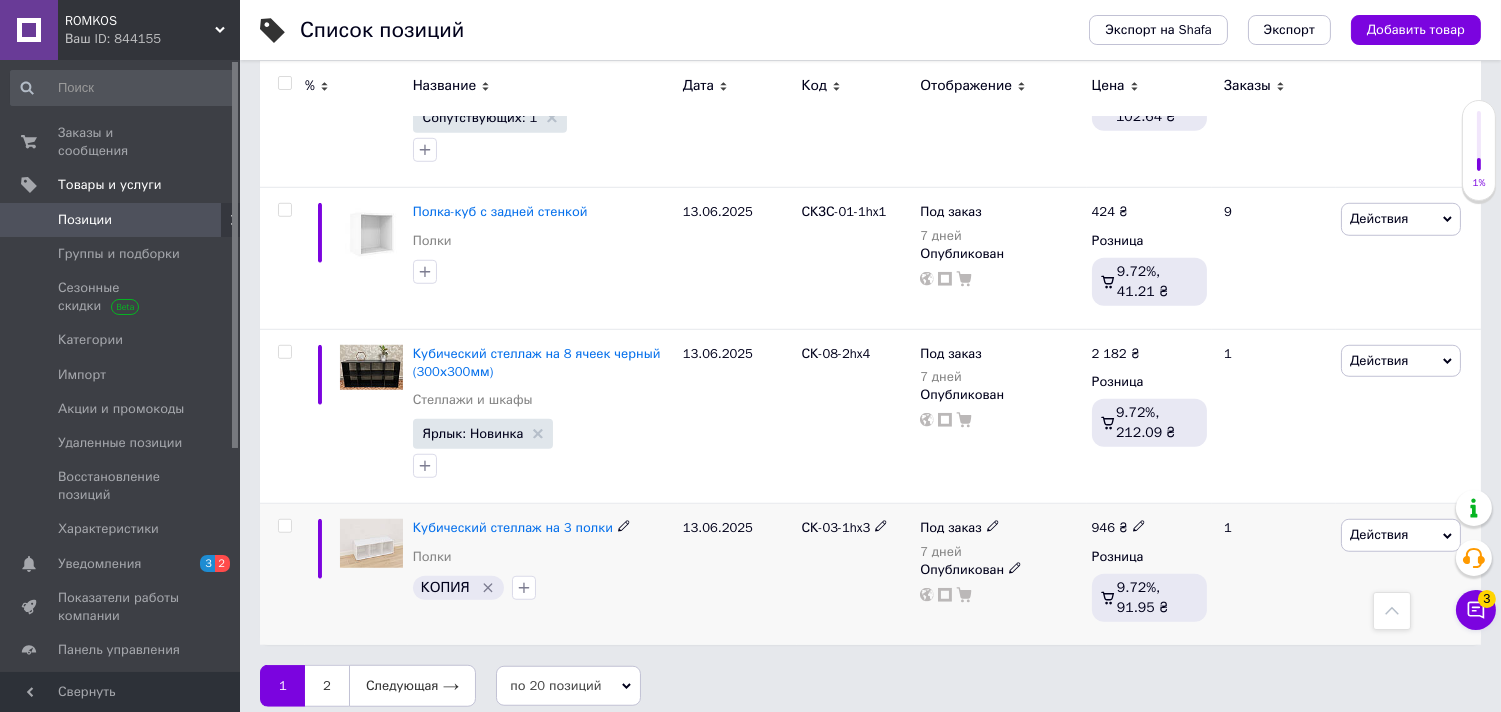 click 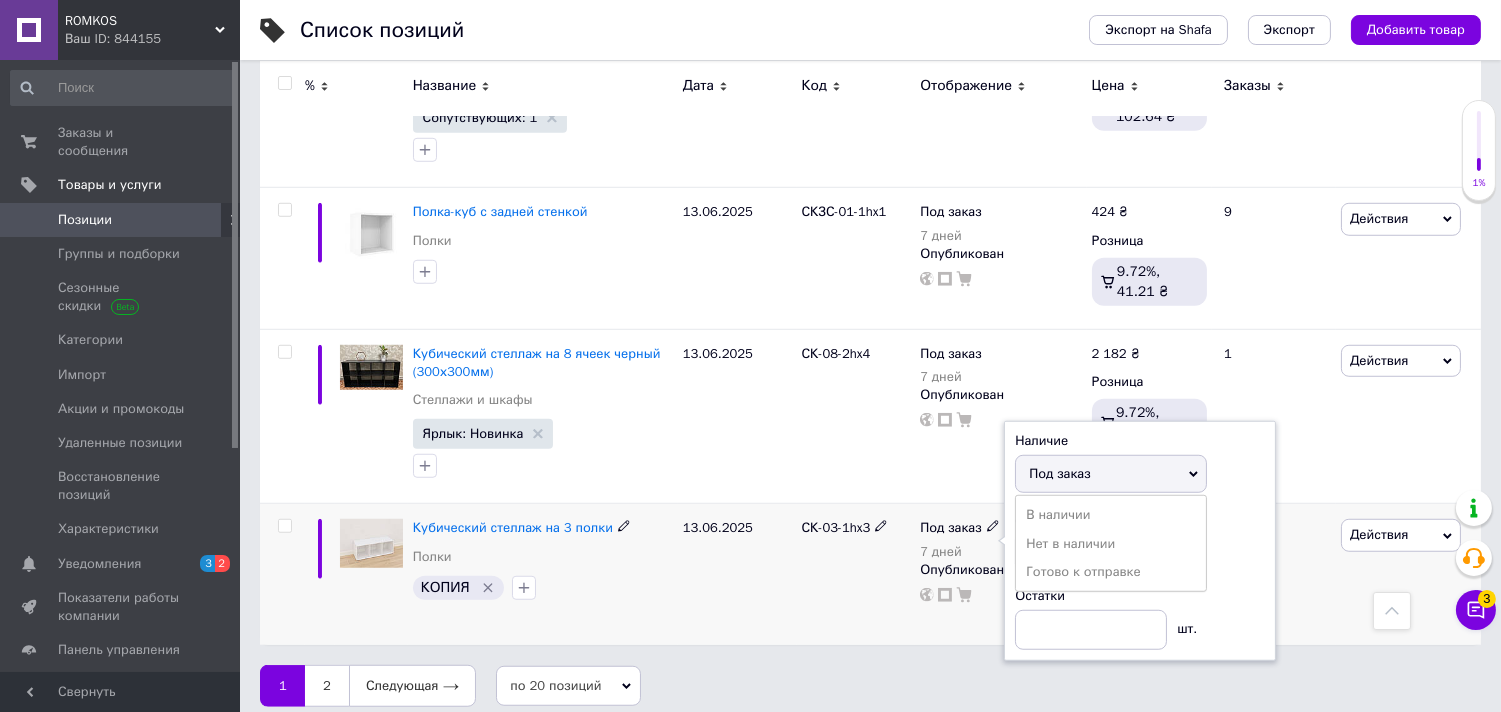 click on "В наличии" at bounding box center [1111, 515] 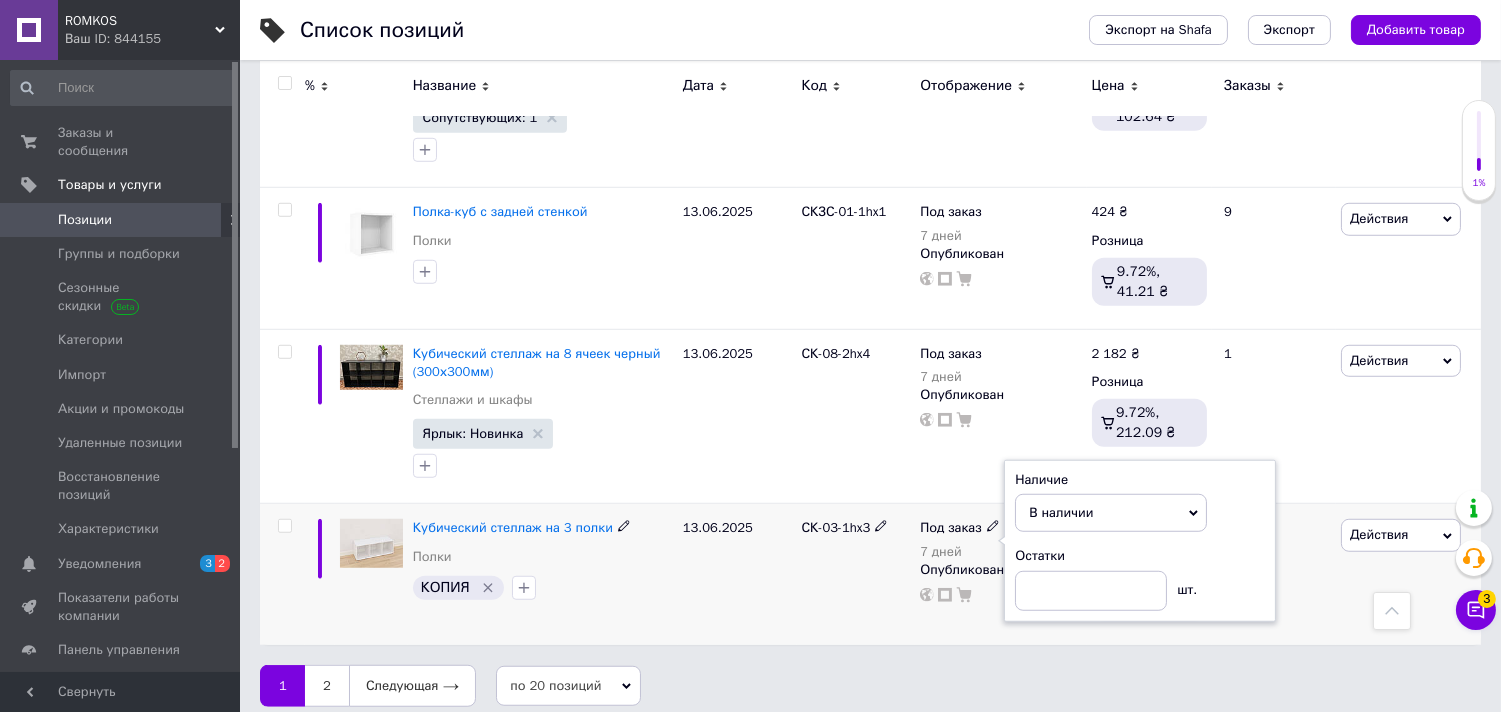 click on "13.06.2025" at bounding box center [737, 574] 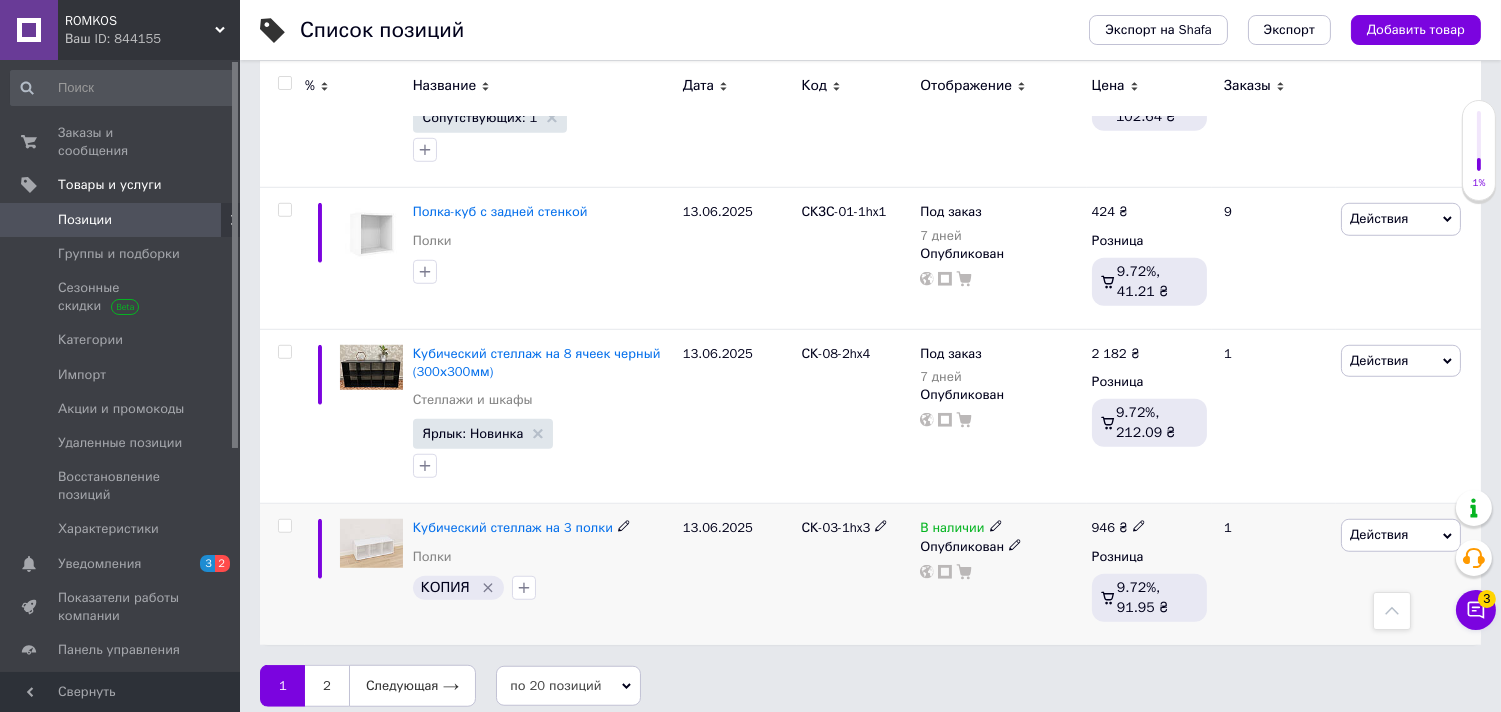 click on "Действия" at bounding box center [1401, 535] 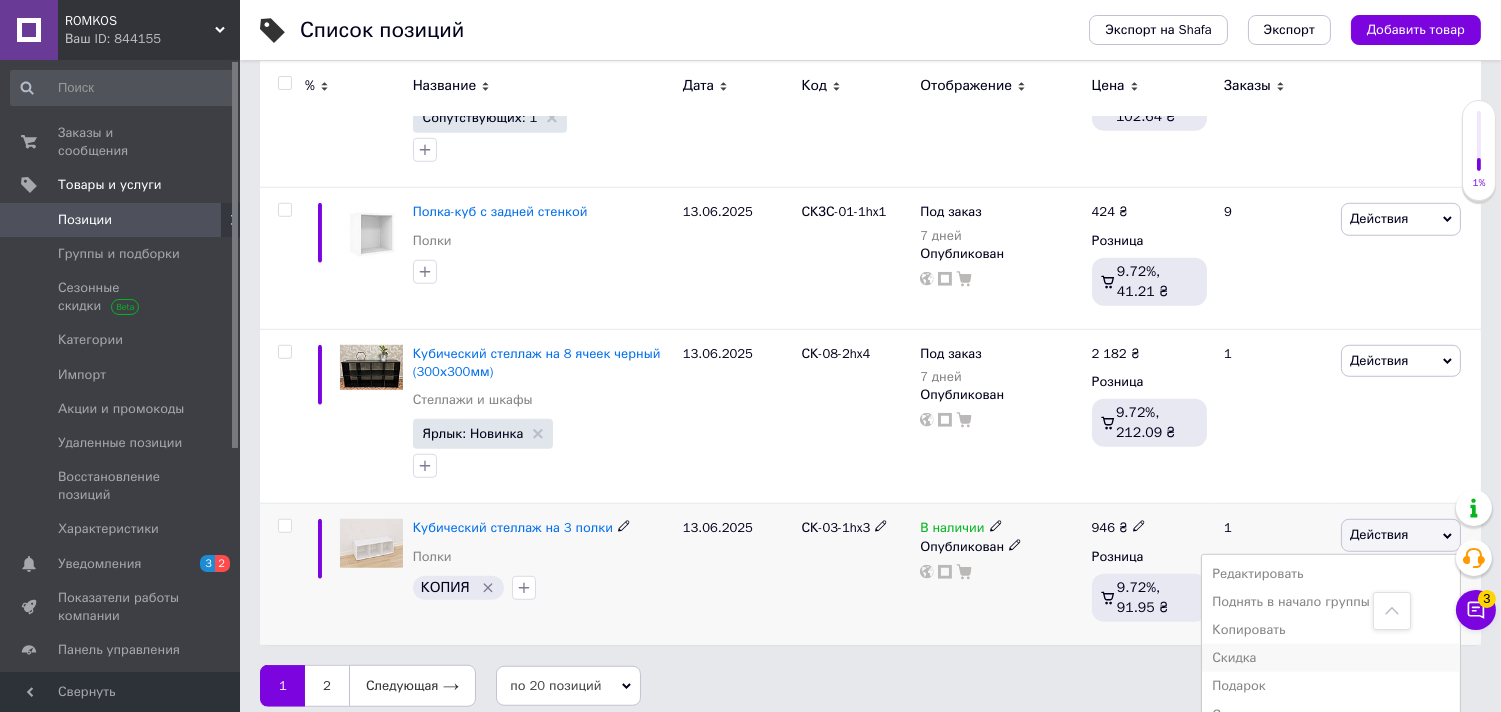 click on "Скидка" at bounding box center [1331, 658] 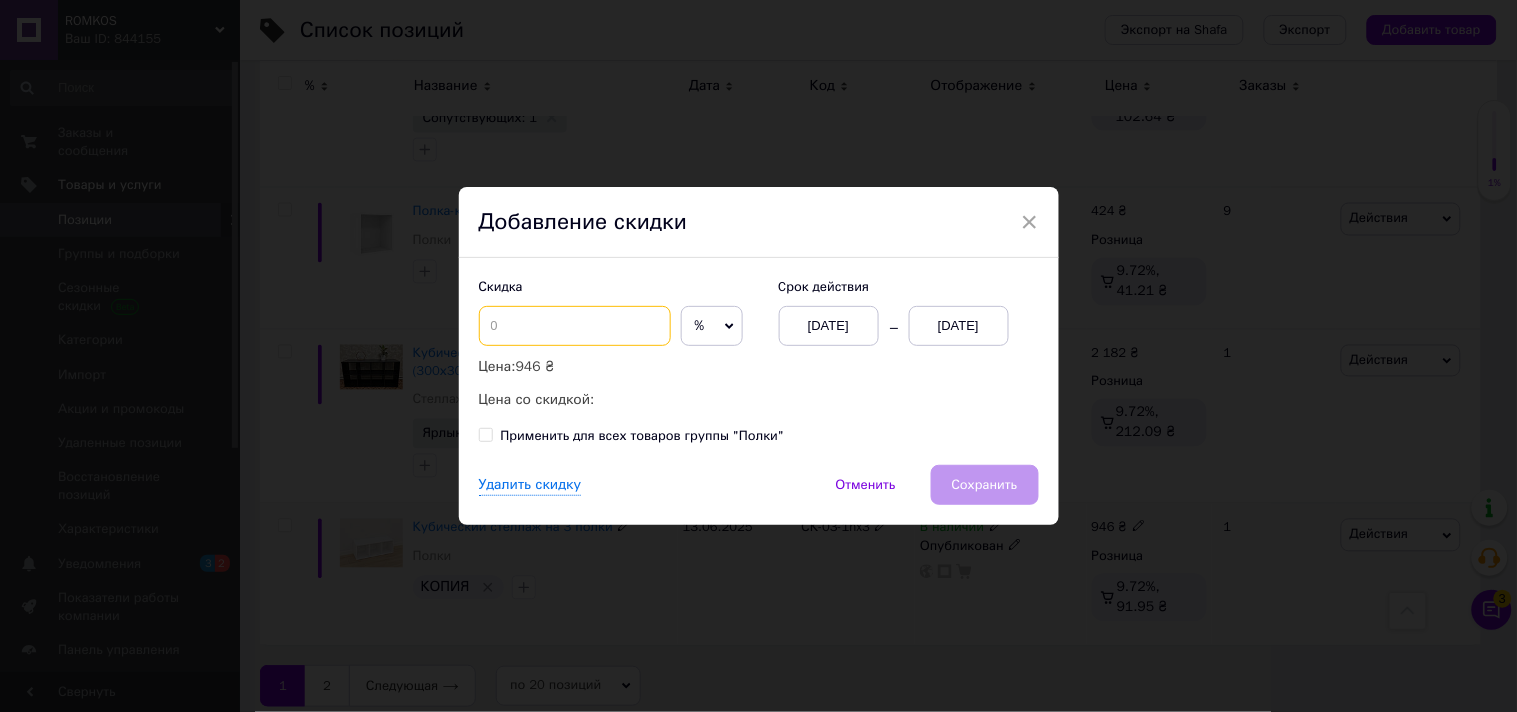 click at bounding box center [575, 326] 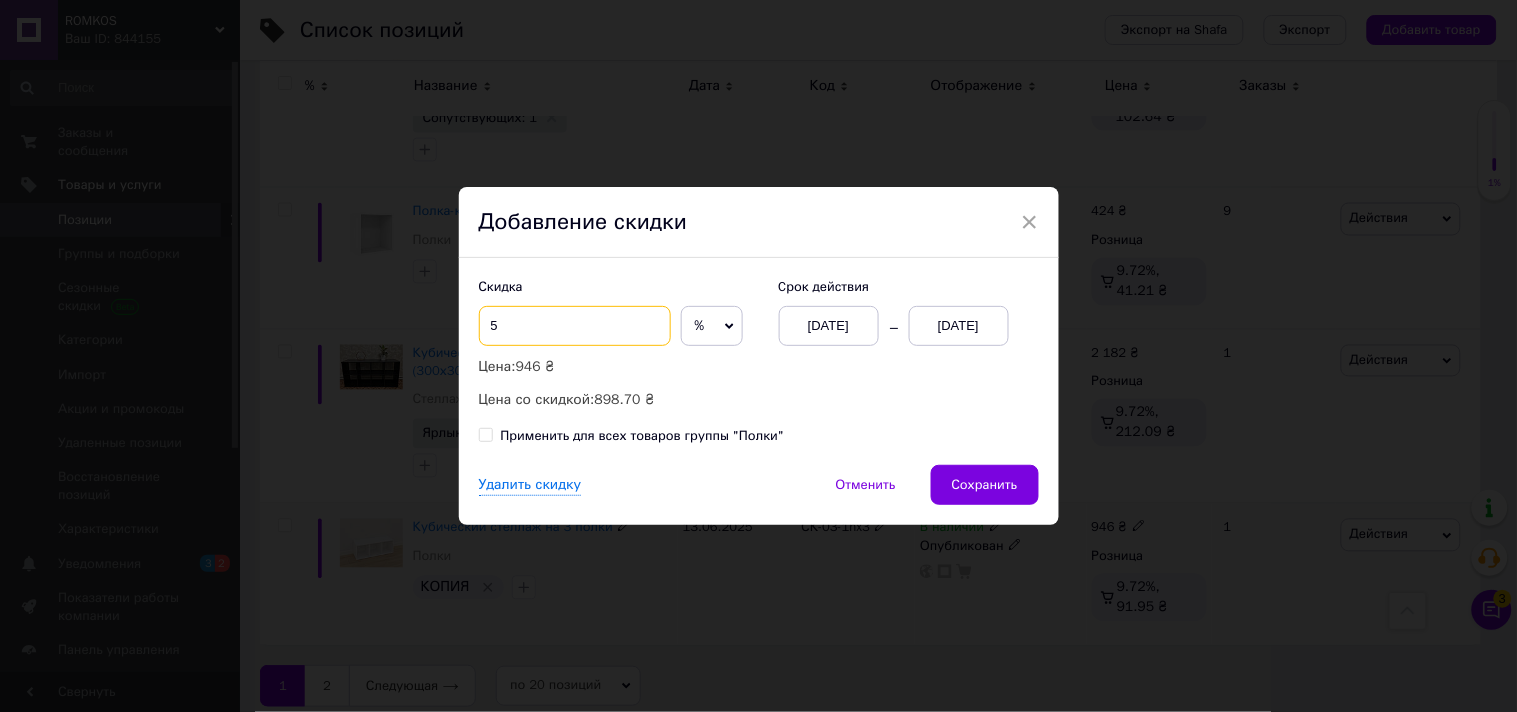 type on "5" 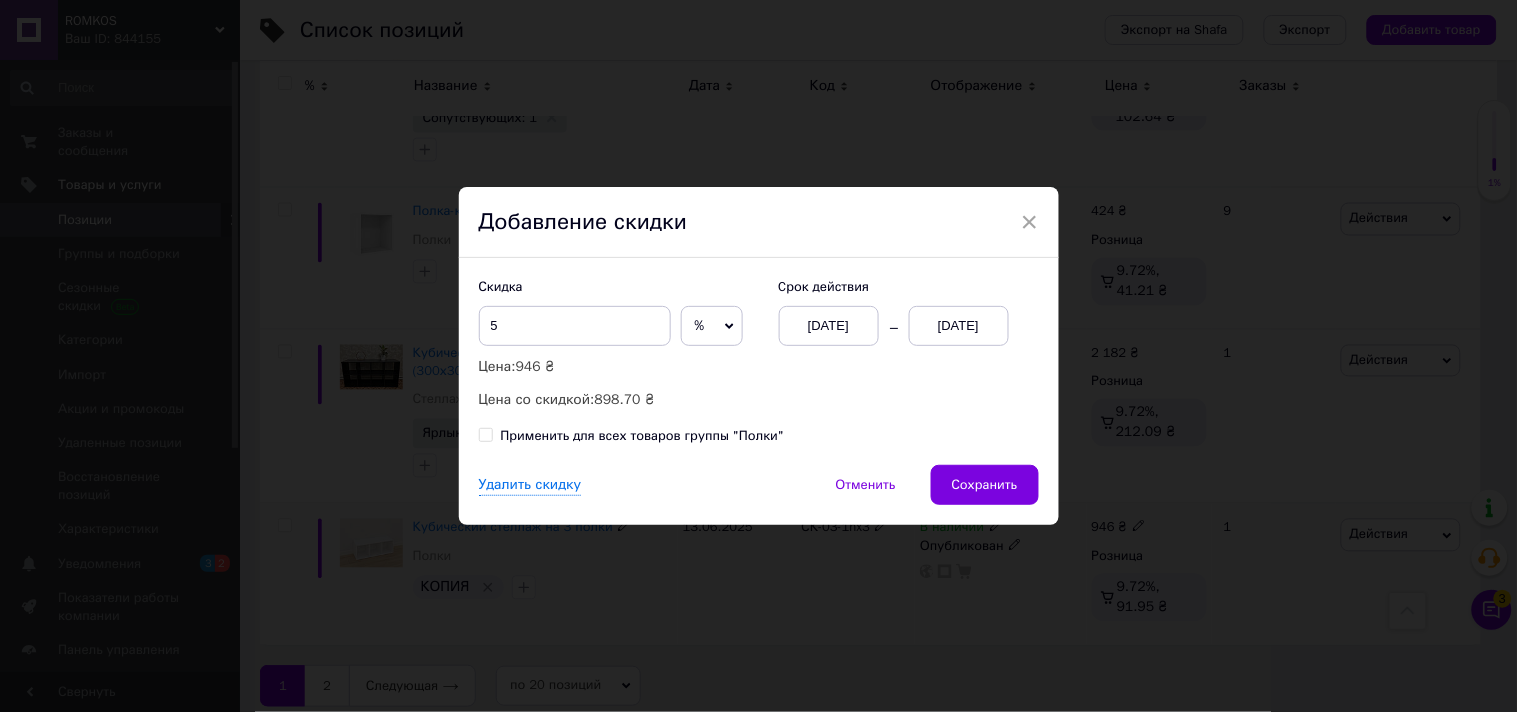 click on "[DATE]" at bounding box center (959, 326) 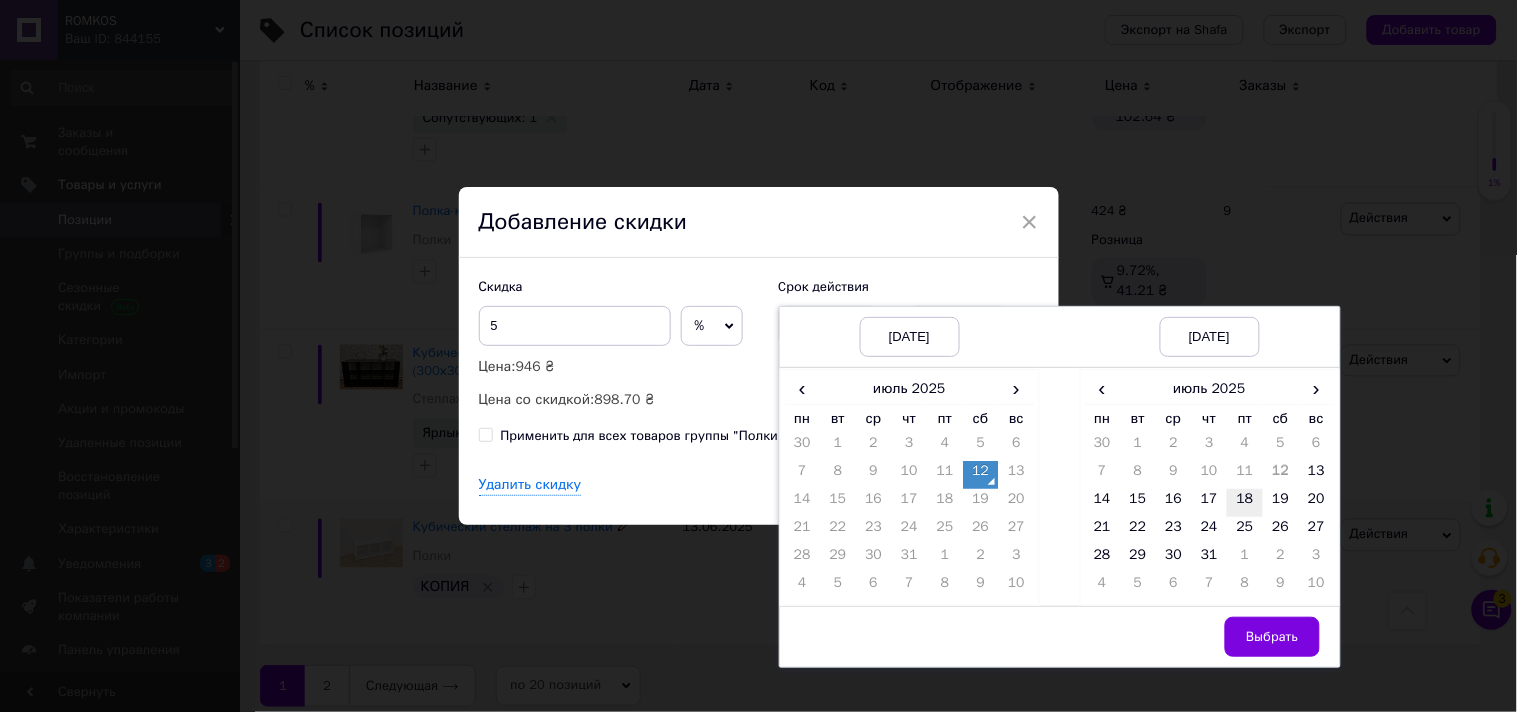 click on "18" at bounding box center [1245, 503] 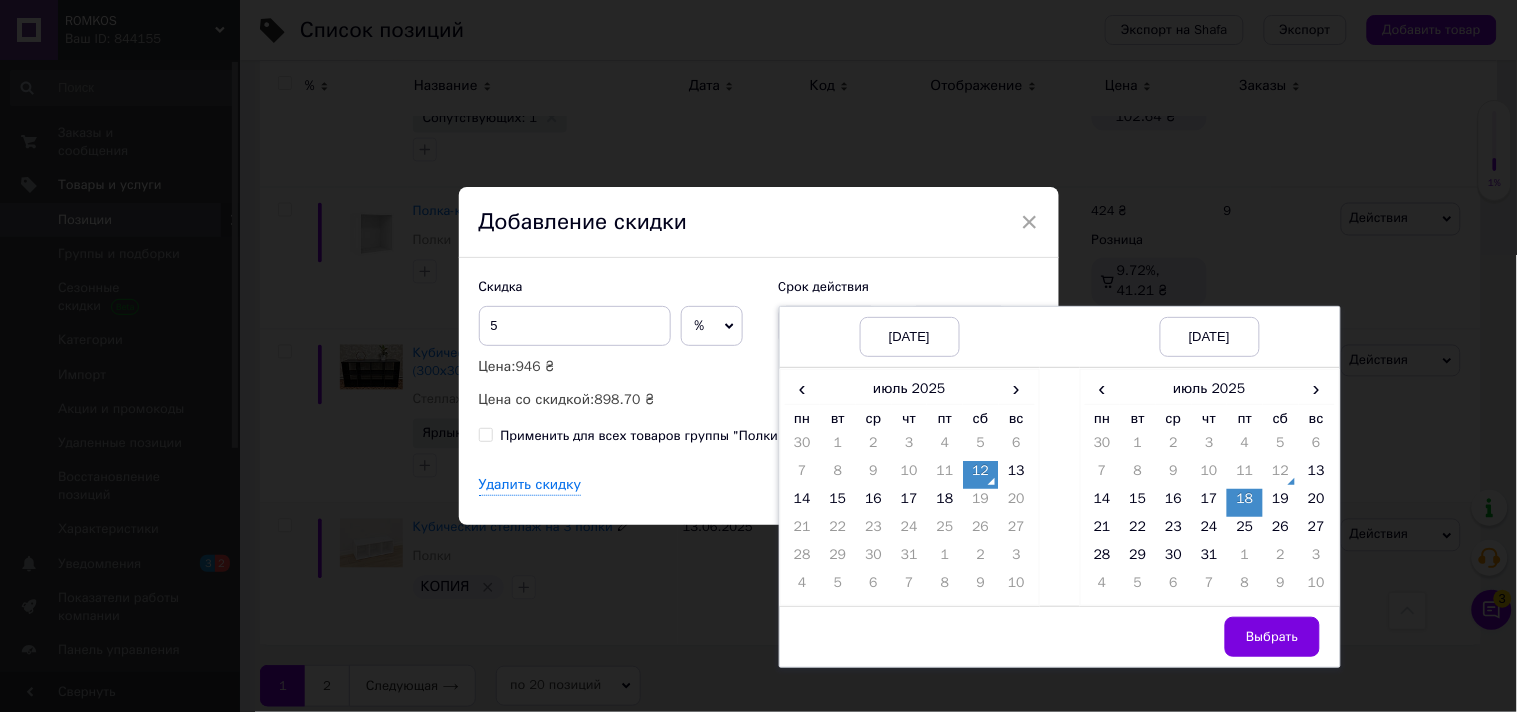 click on "Выбрать" at bounding box center (1272, 637) 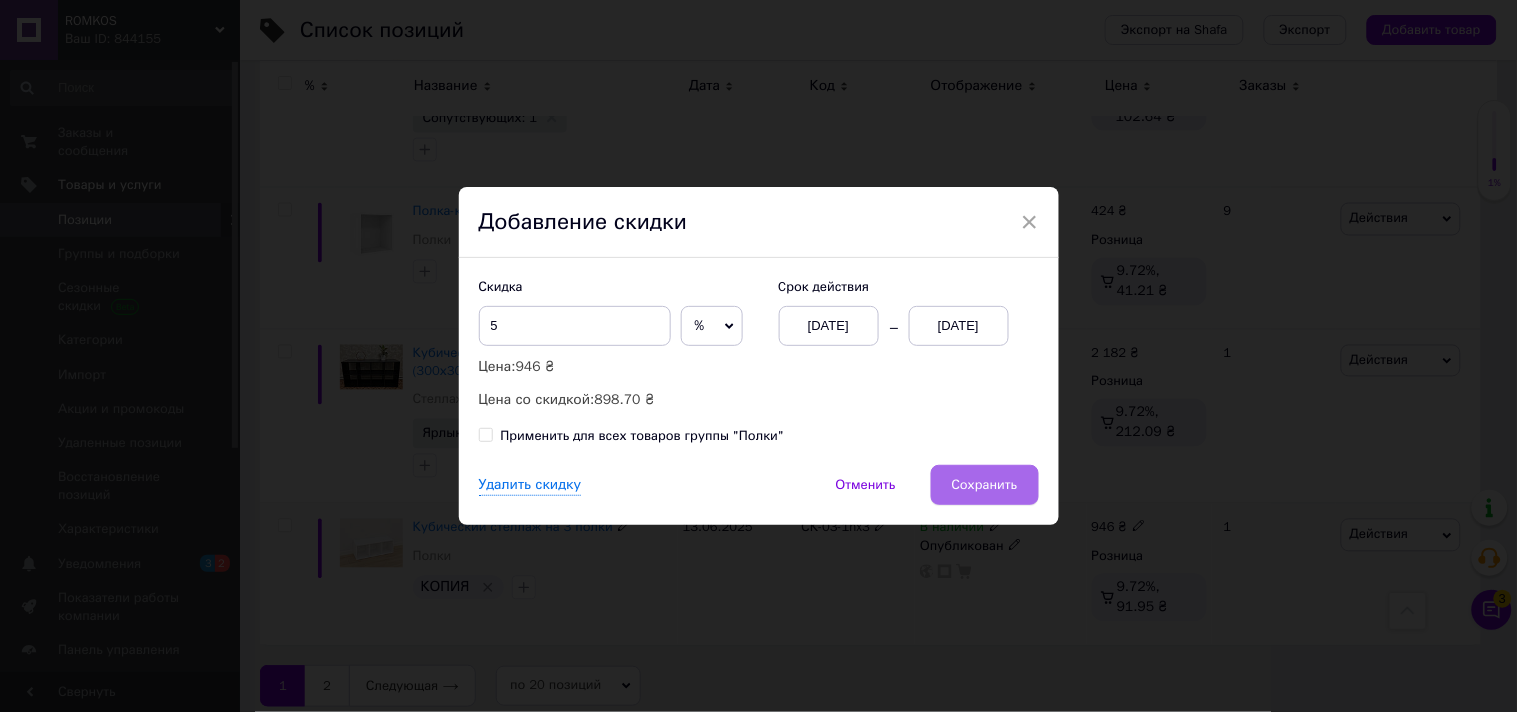 click on "Сохранить" at bounding box center [985, 485] 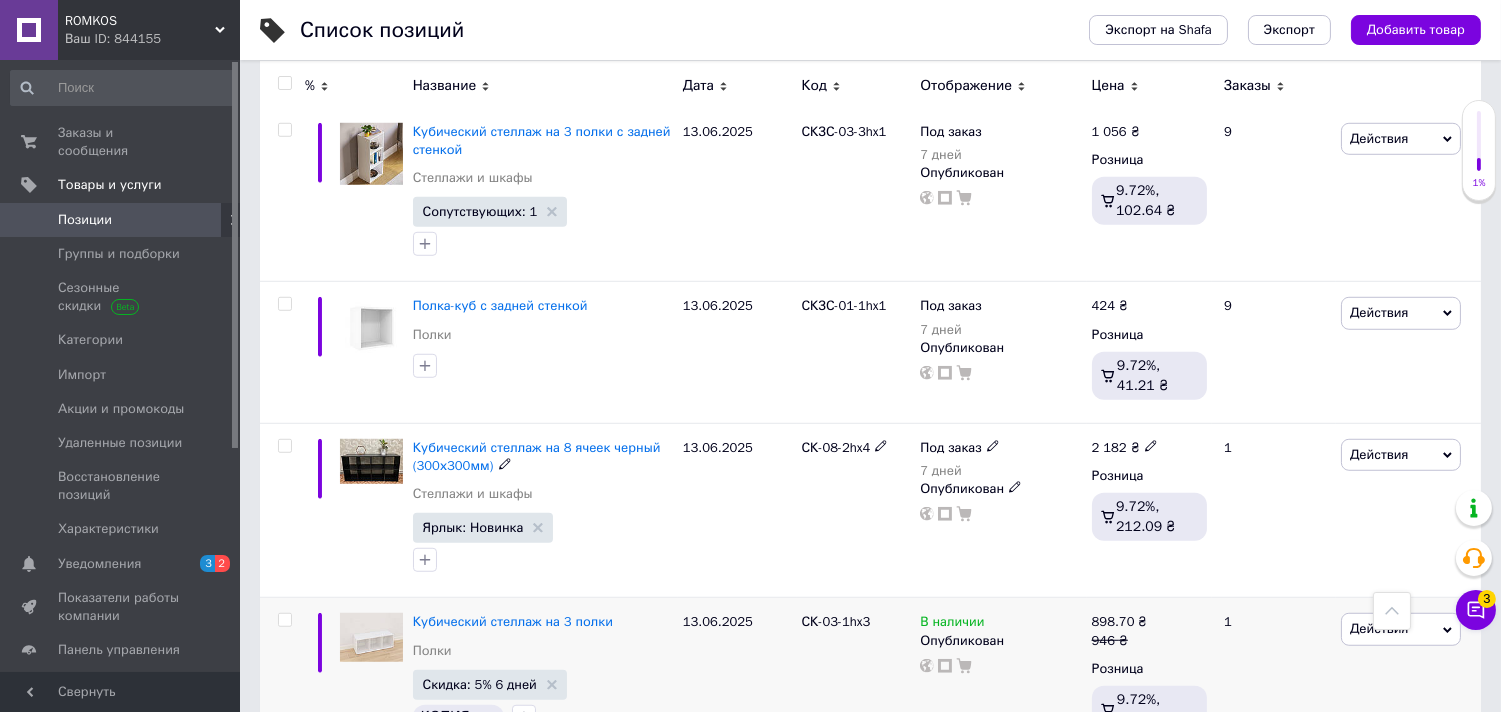 scroll, scrollTop: 2757, scrollLeft: 0, axis: vertical 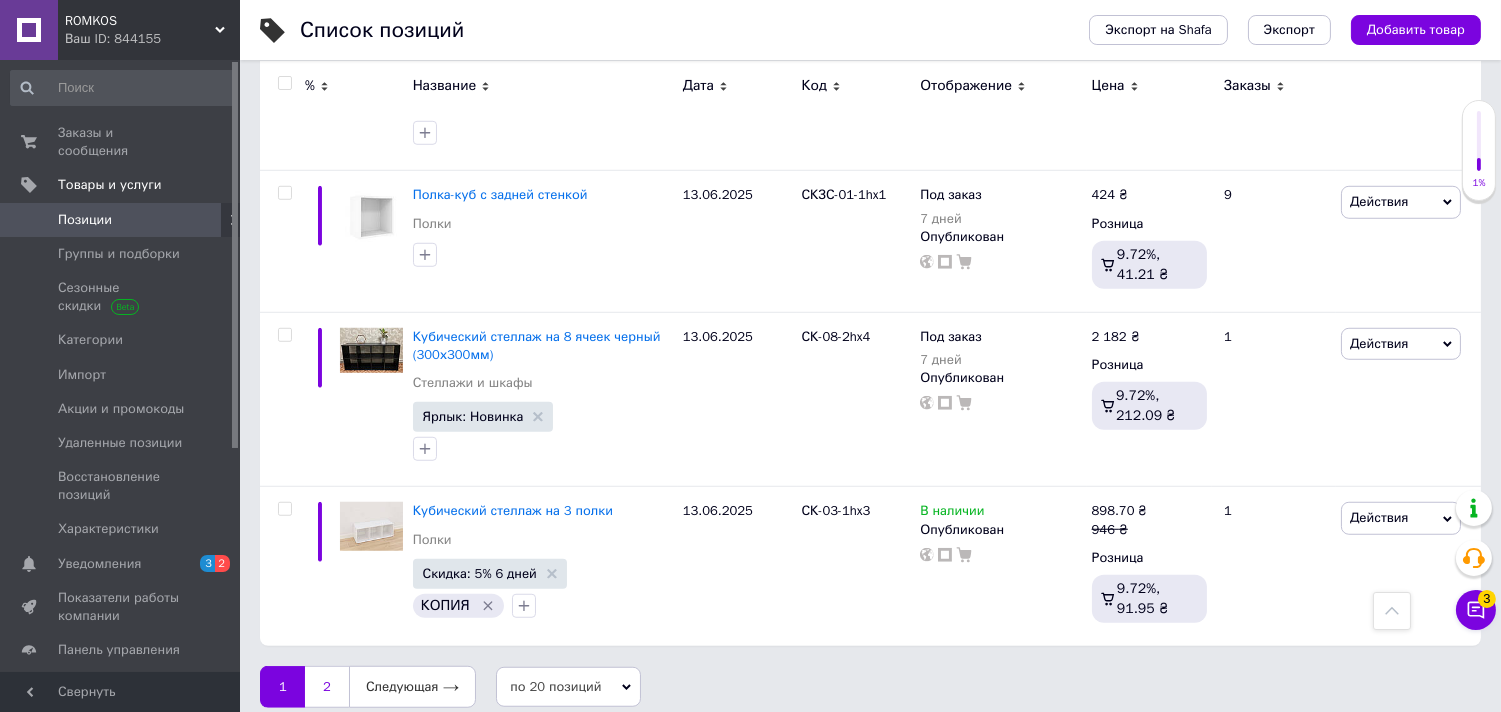 click on "2" at bounding box center [327, 687] 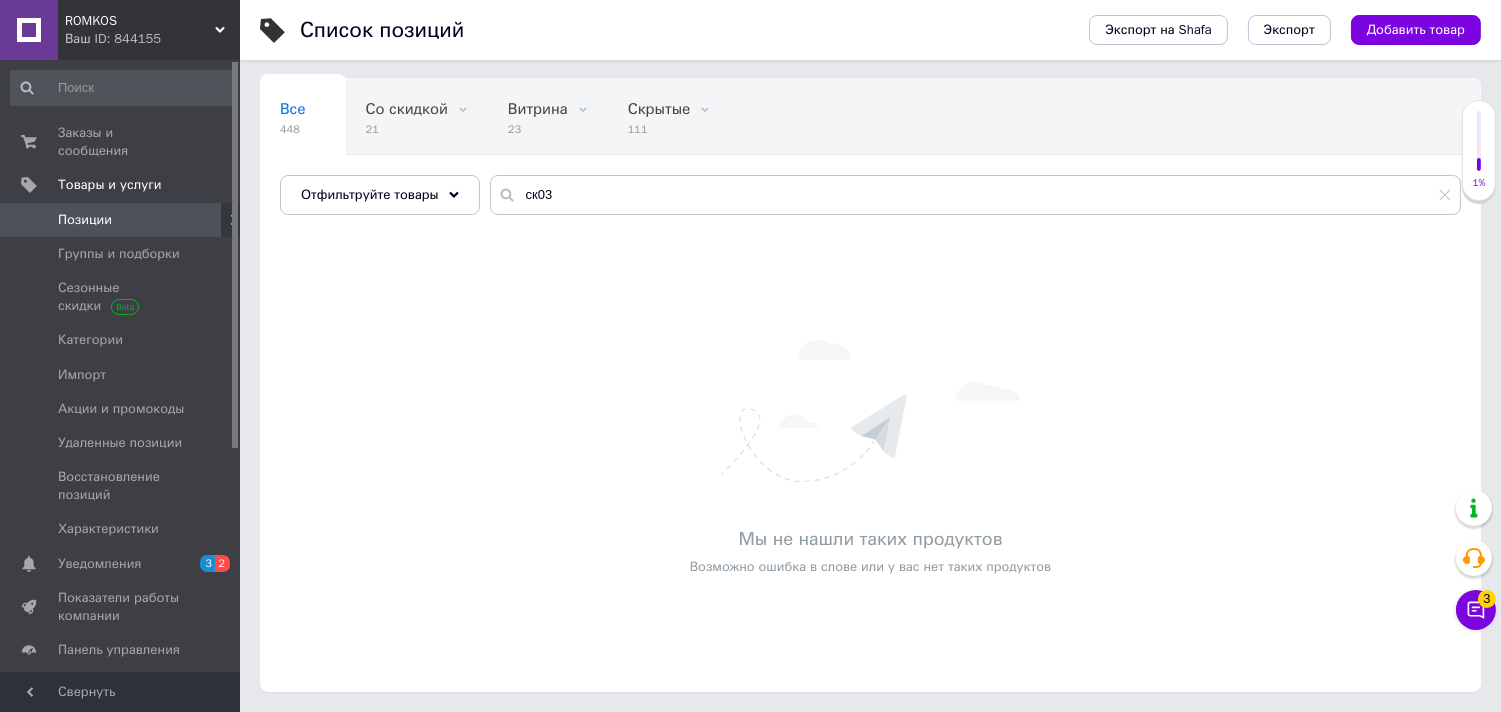scroll, scrollTop: 123, scrollLeft: 0, axis: vertical 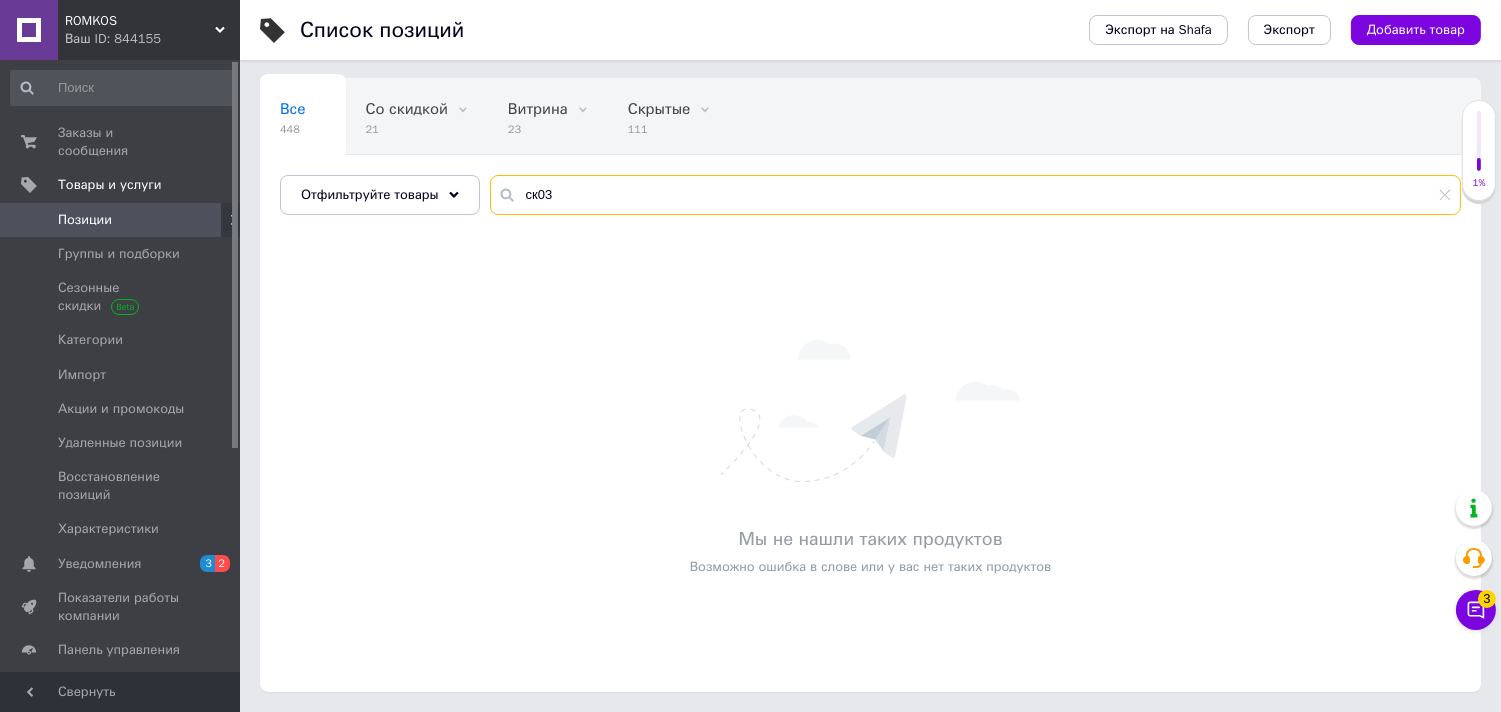 click on "ск03" at bounding box center (975, 195) 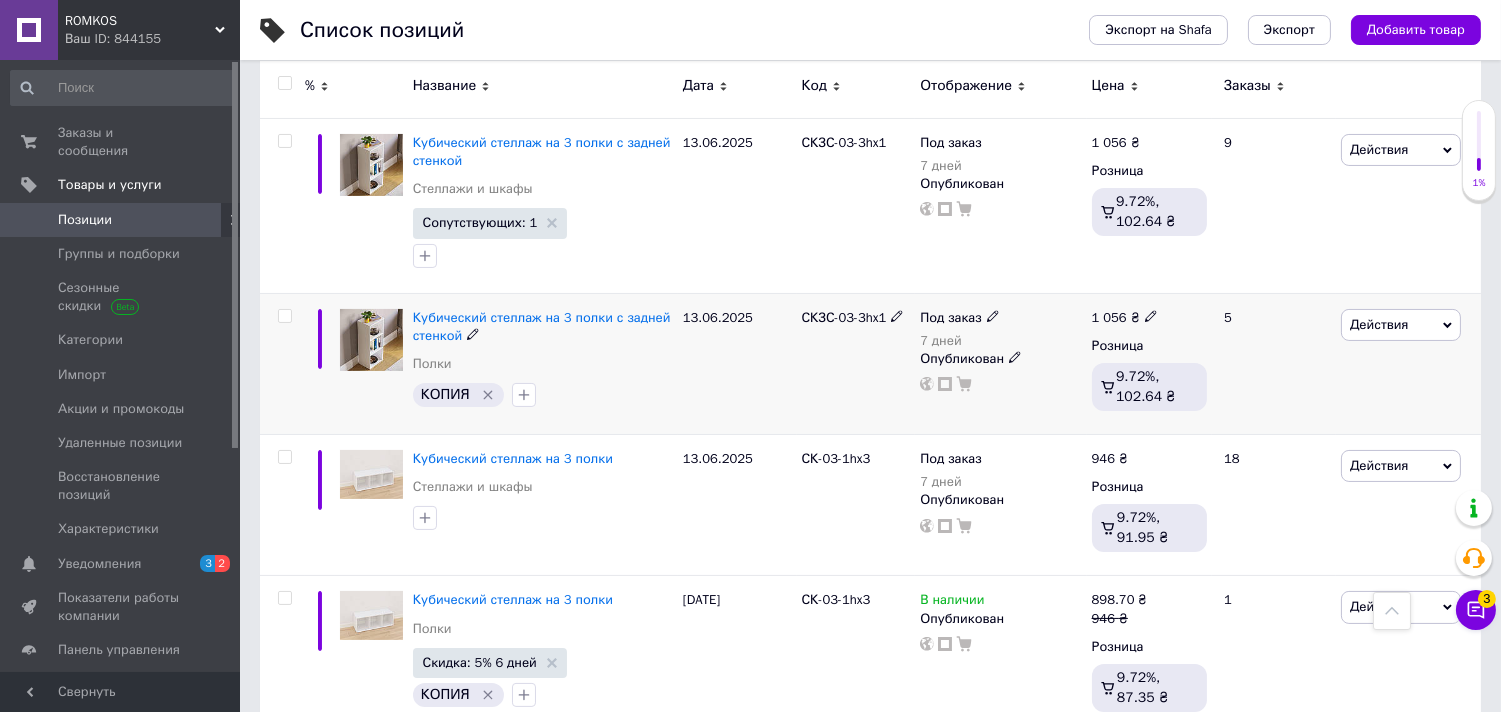 scroll, scrollTop: 611, scrollLeft: 0, axis: vertical 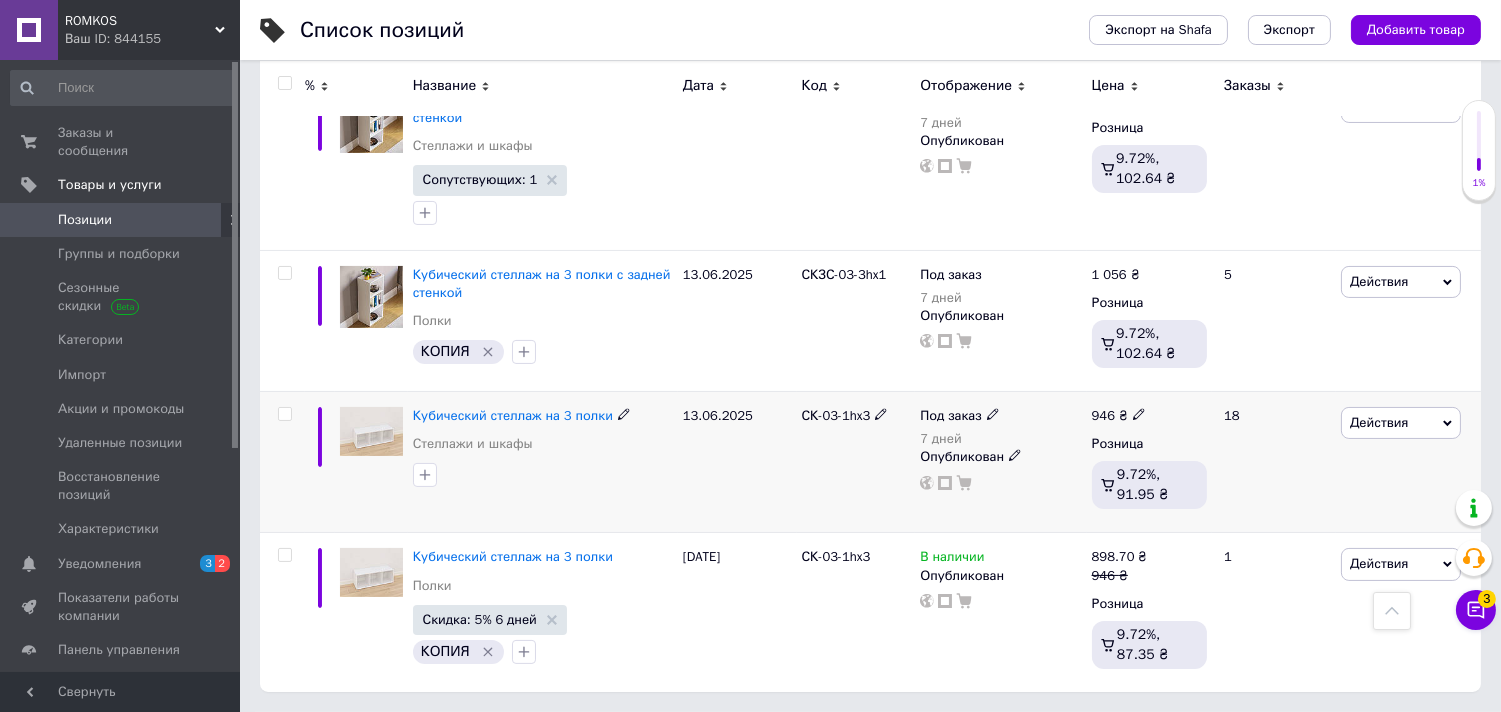 type on "ск03-1" 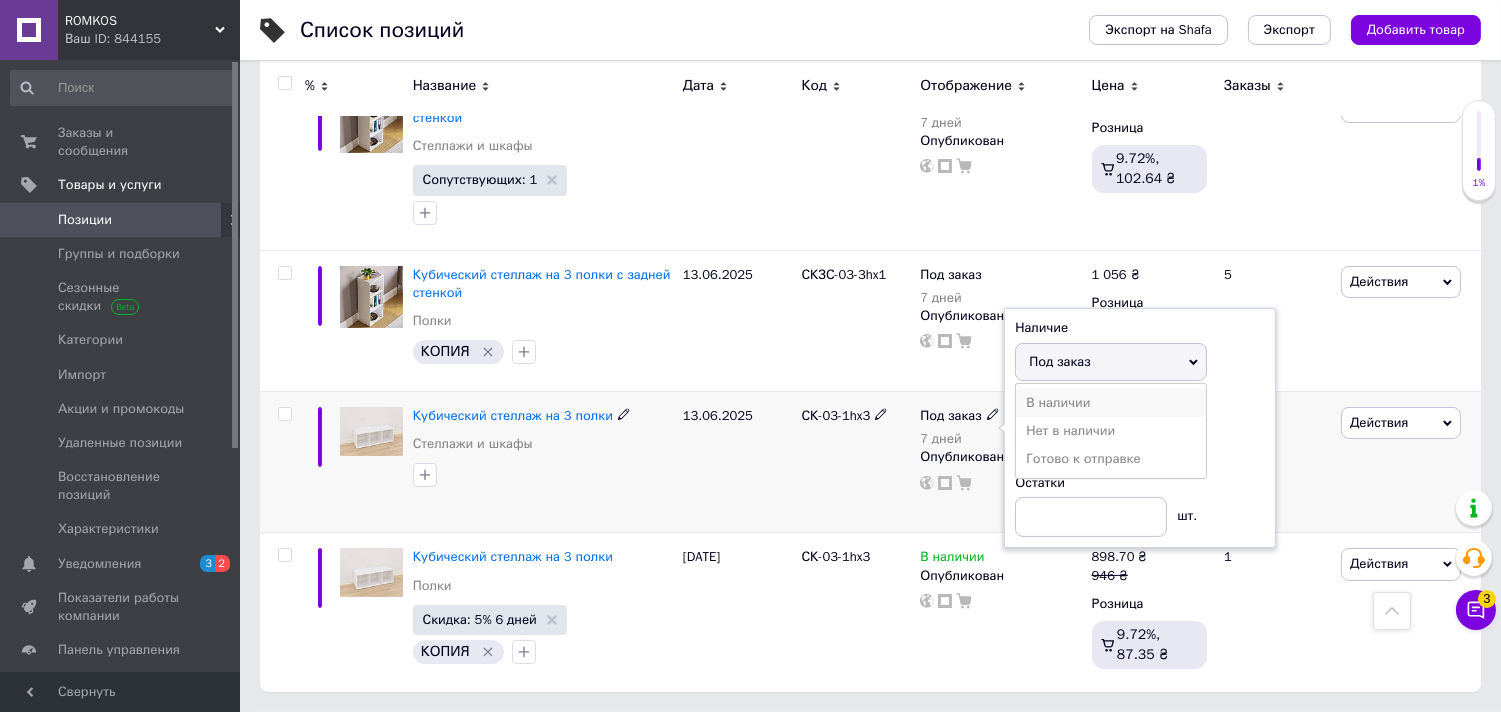 click on "В наличии" at bounding box center (1111, 403) 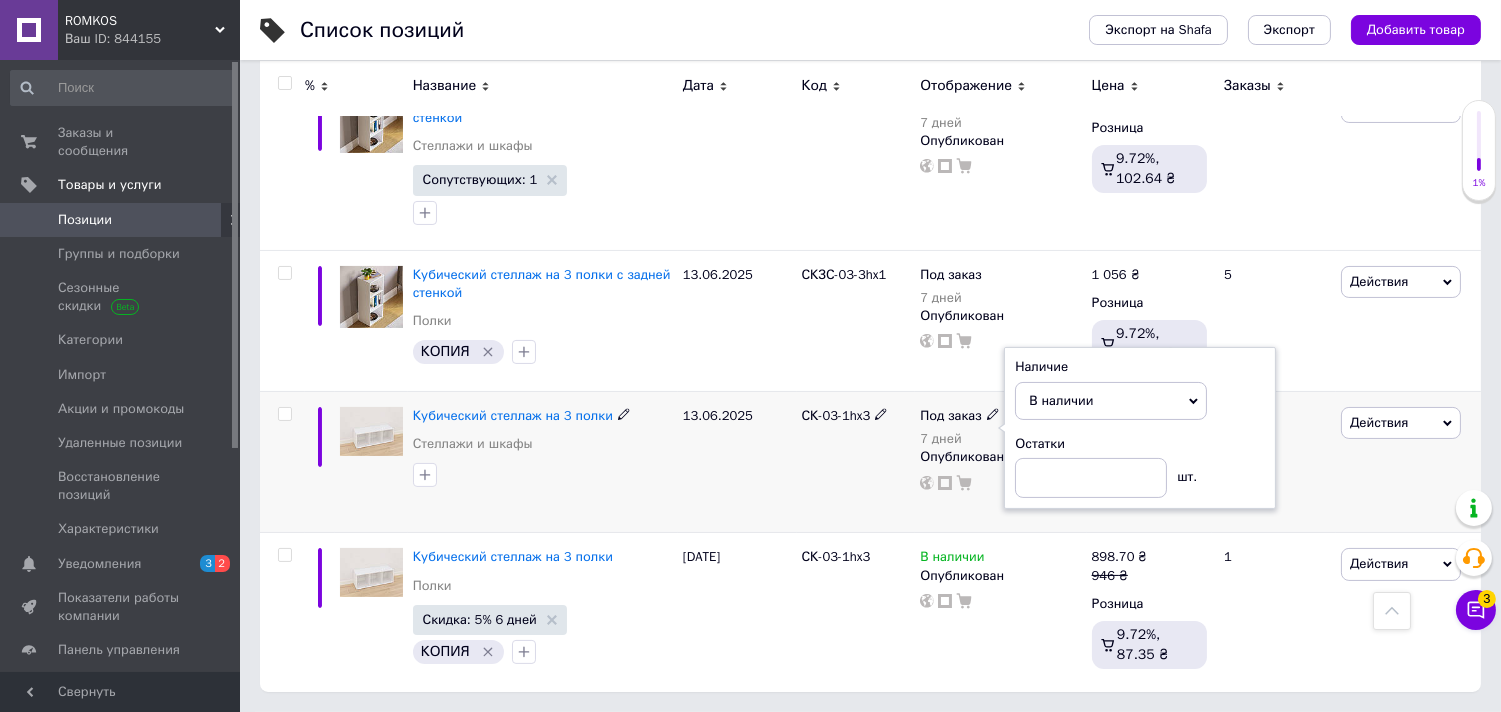 click on "Действия" at bounding box center (1379, 422) 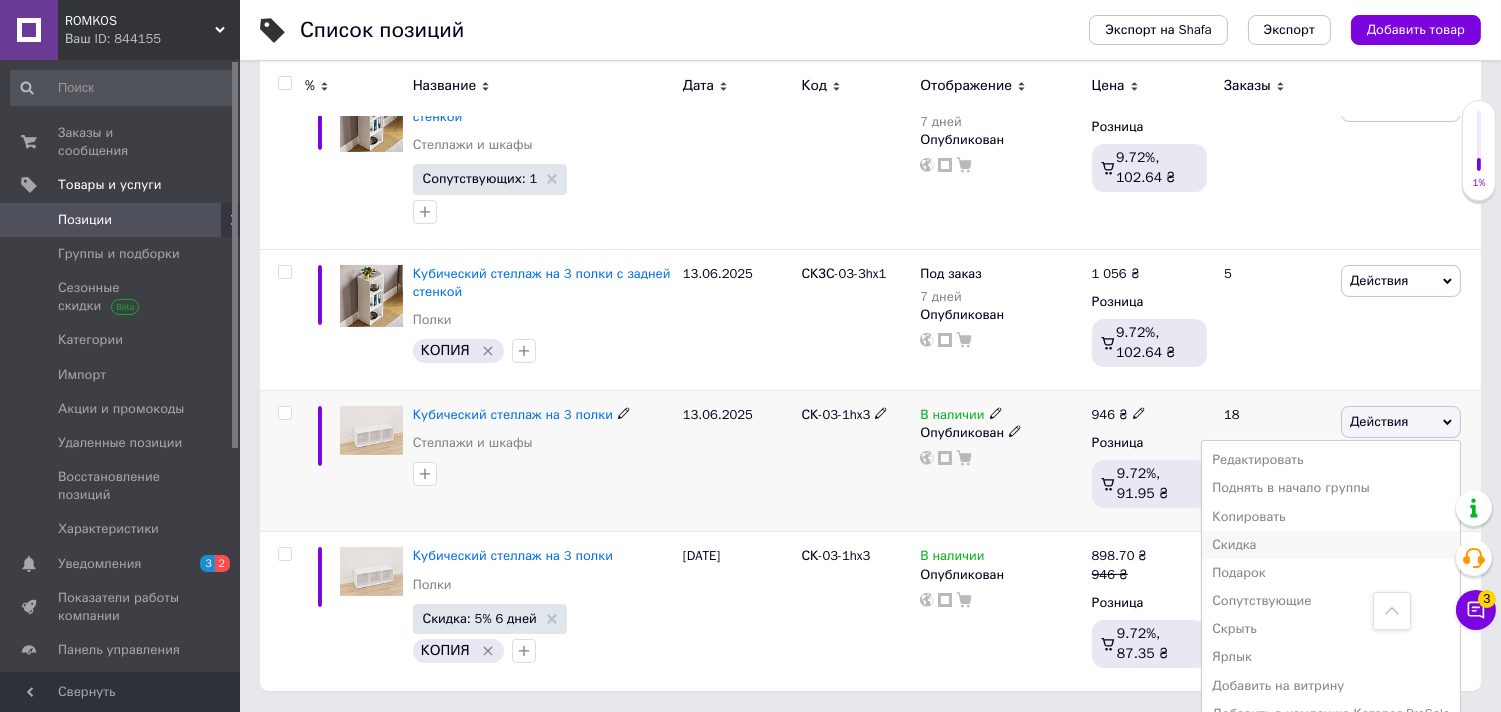 click on "Скидка" at bounding box center [1331, 545] 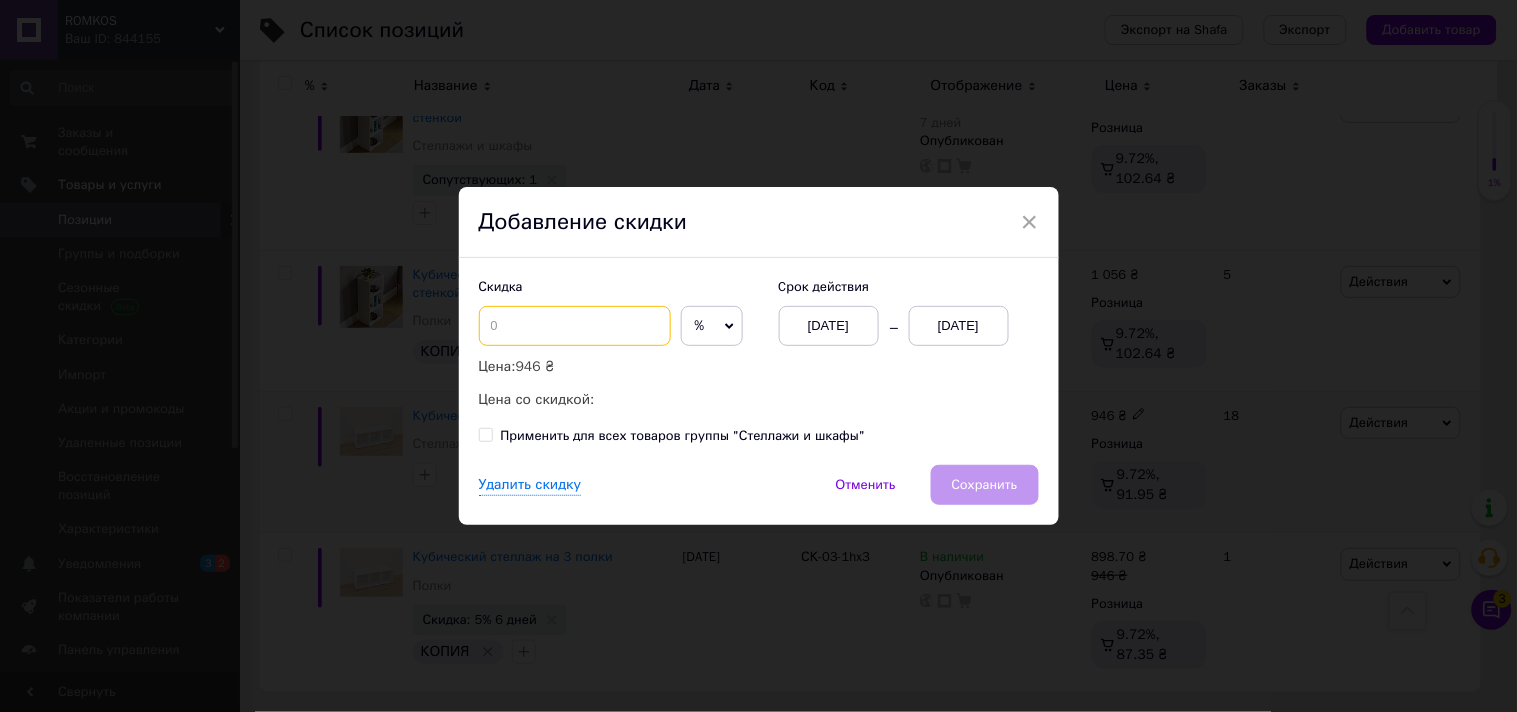 click at bounding box center (575, 326) 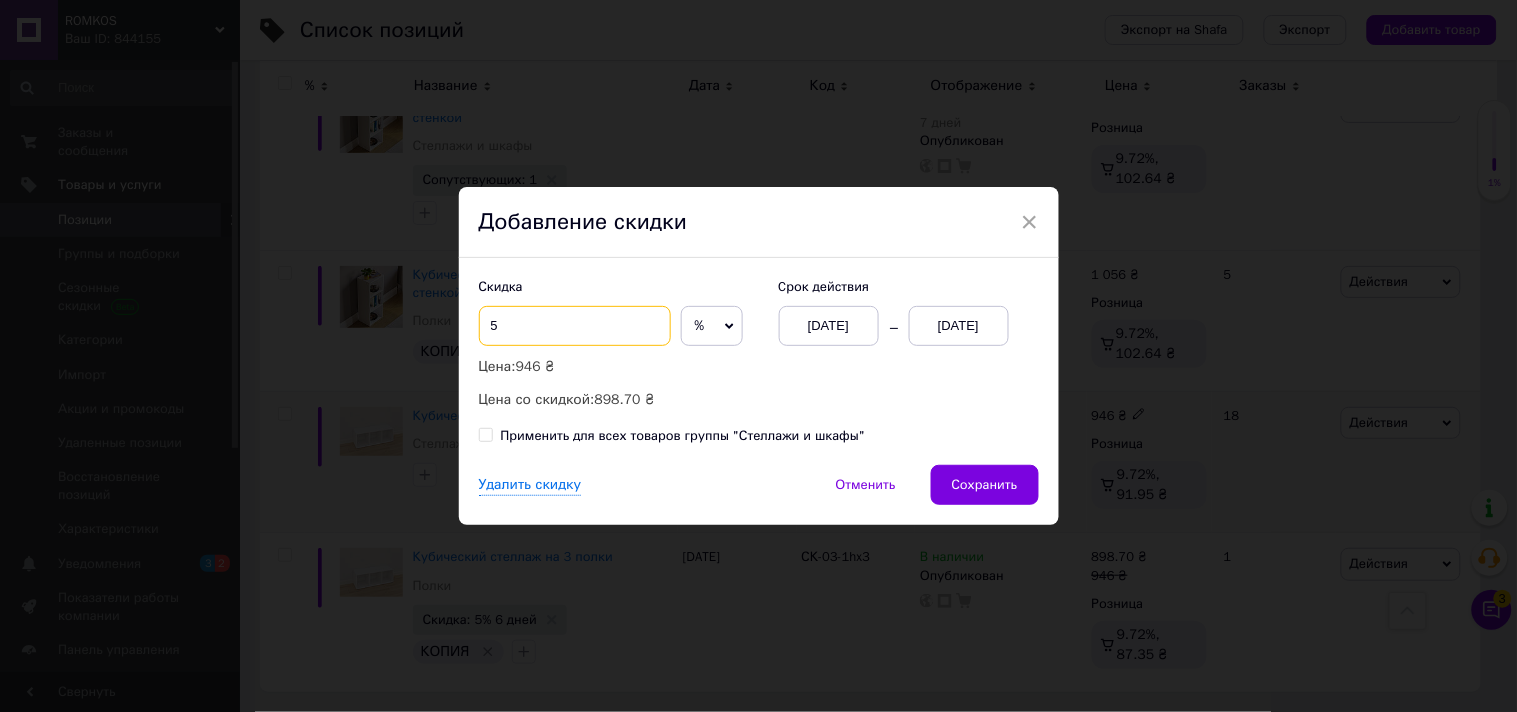 type on "5" 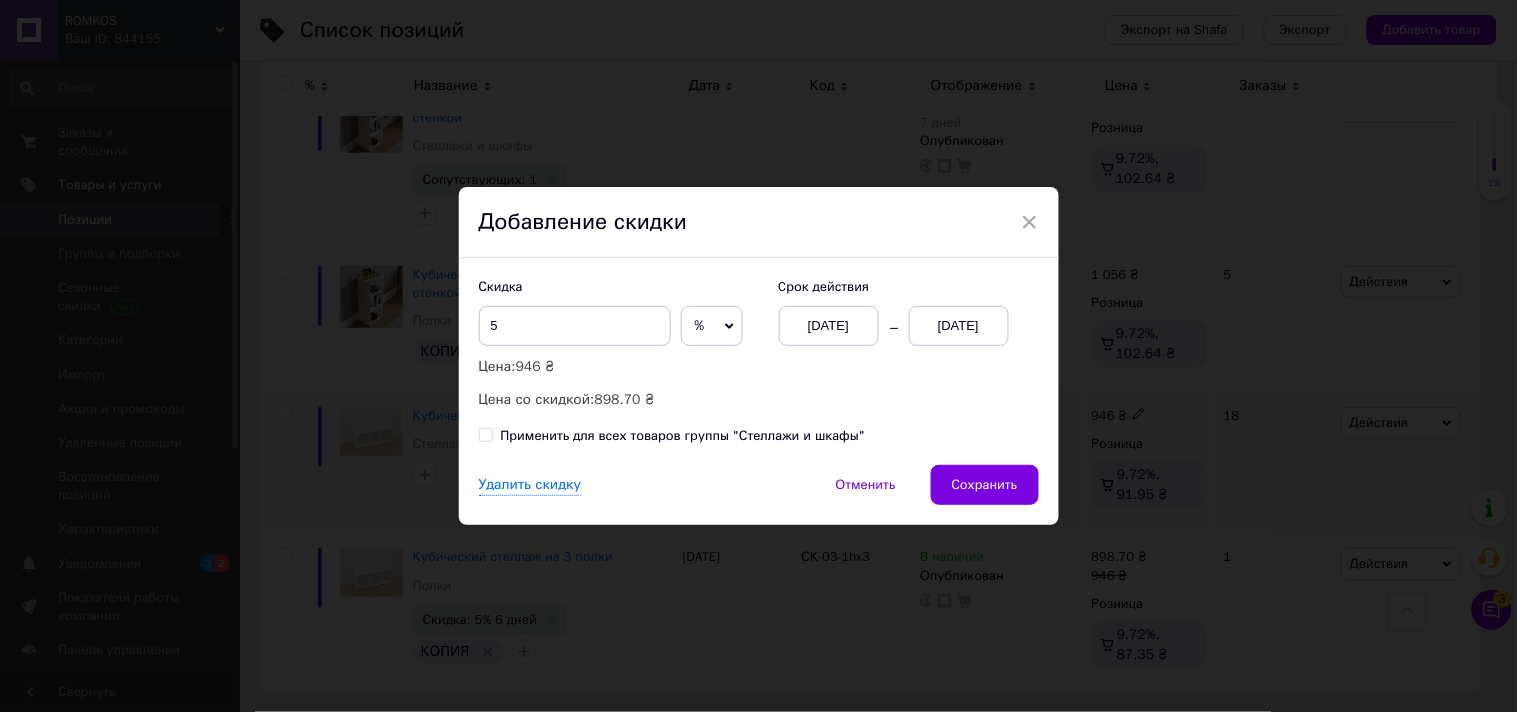 click on "[DATE]" at bounding box center [959, 326] 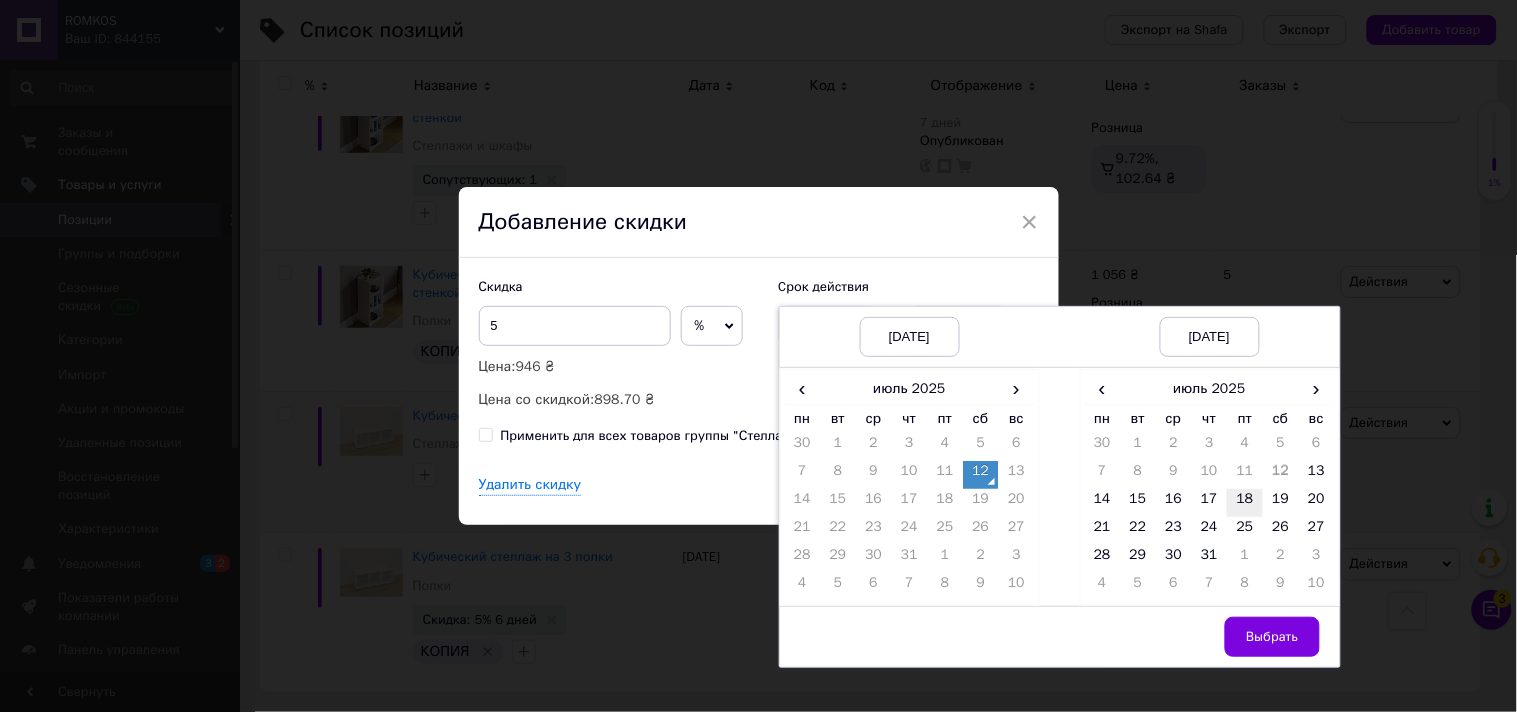 click on "18" at bounding box center (1245, 503) 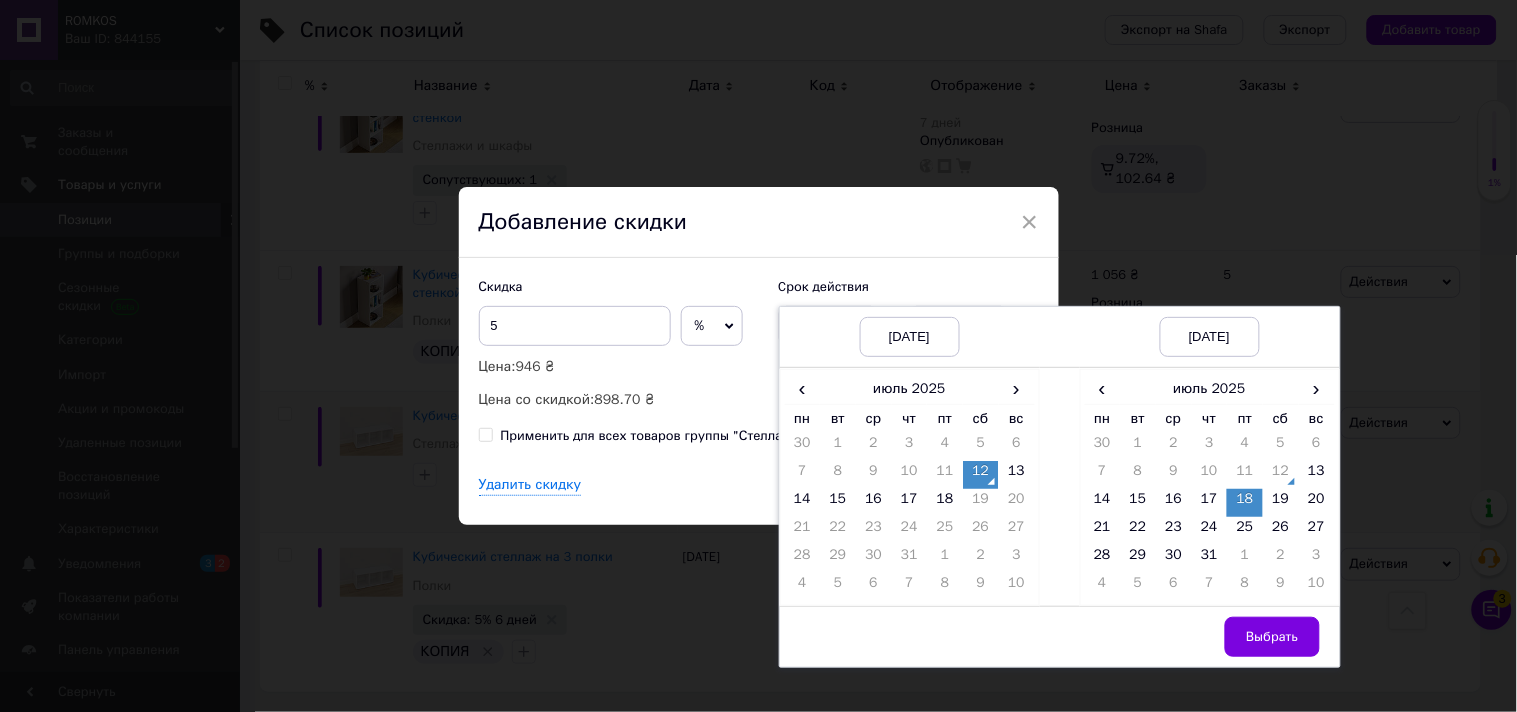 click on "18" at bounding box center (1245, 503) 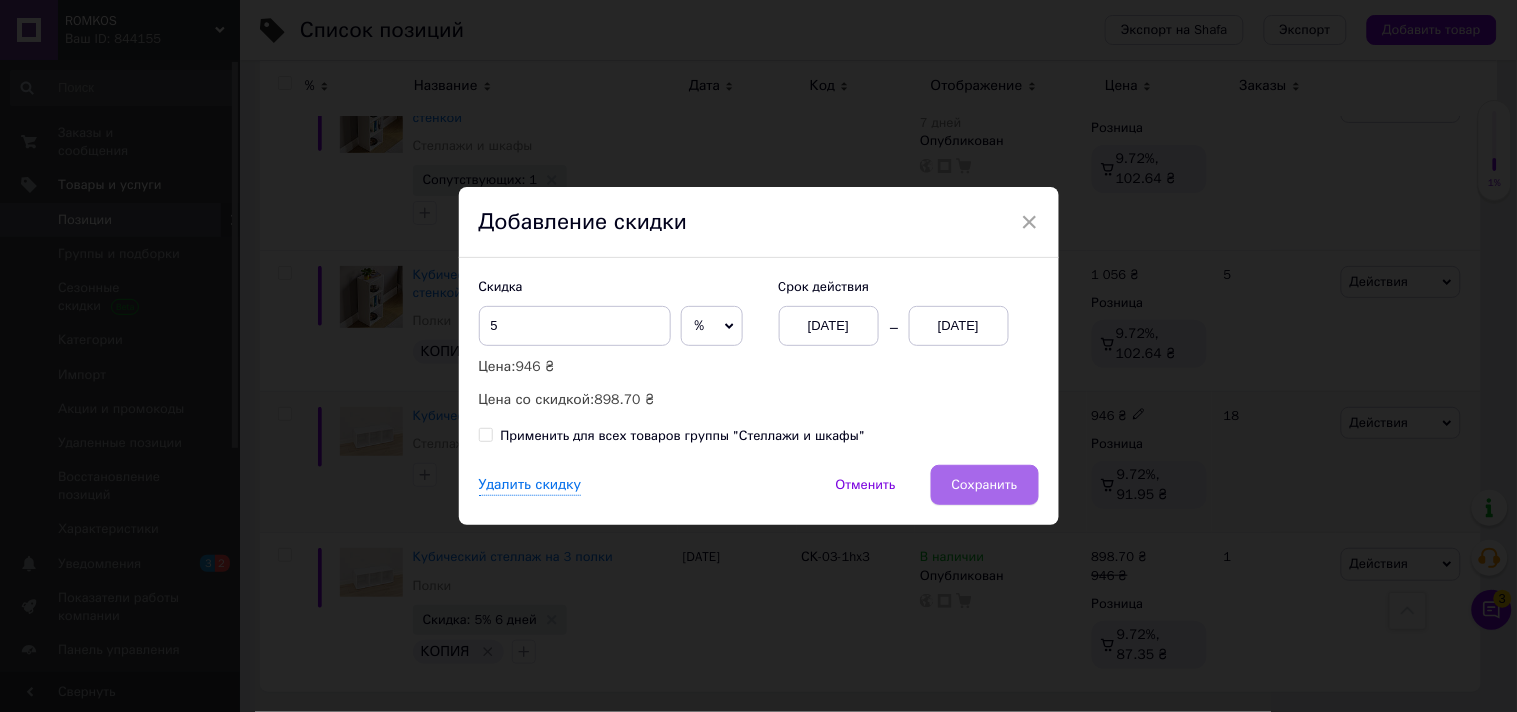 click on "Сохранить" at bounding box center [985, 485] 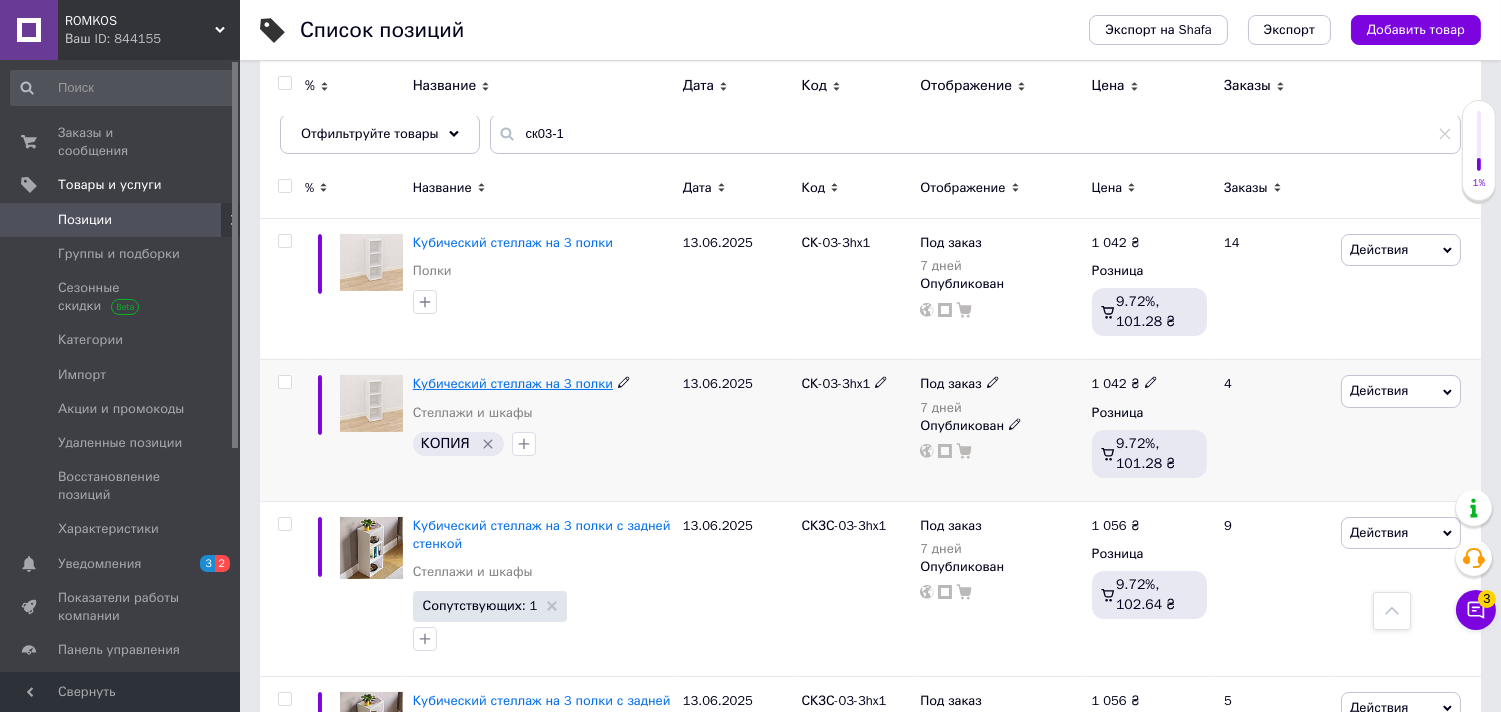 scroll, scrollTop: 0, scrollLeft: 0, axis: both 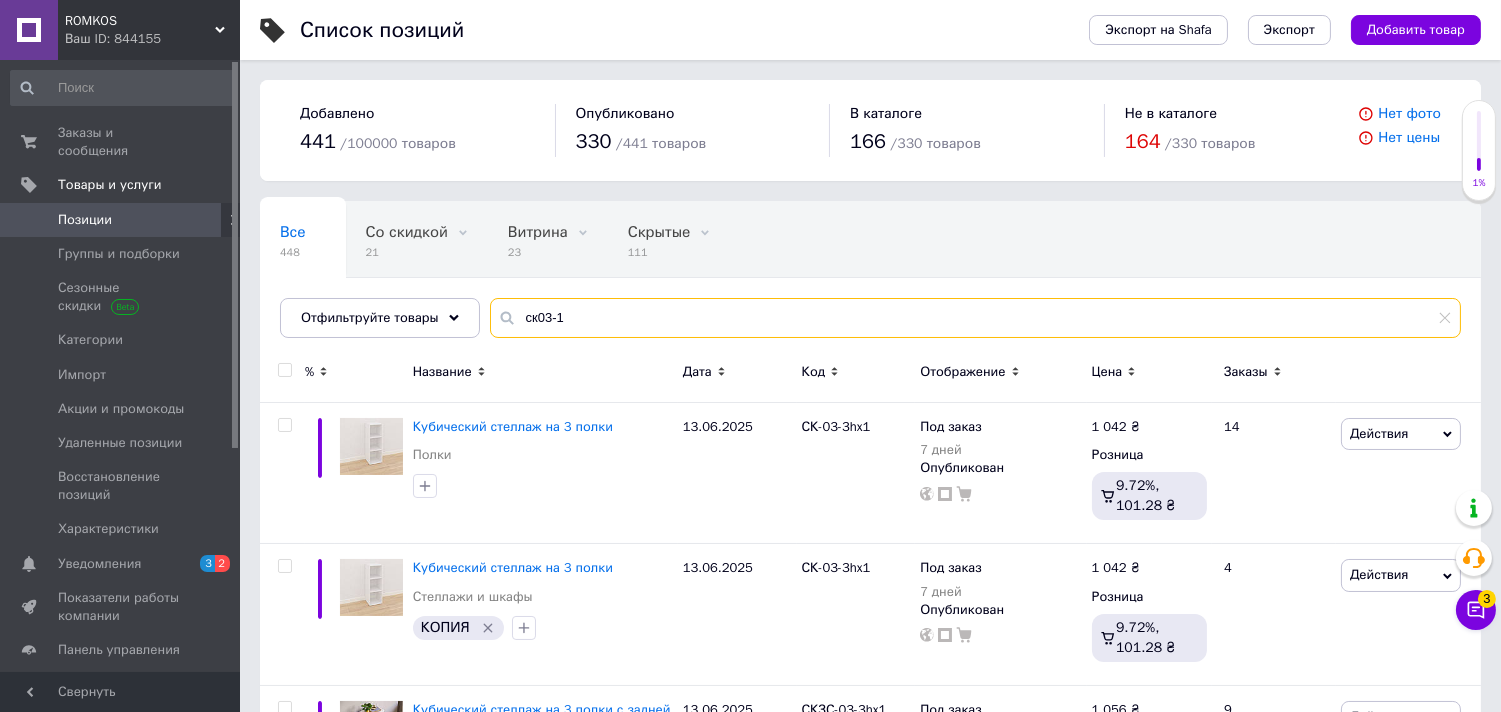 click on "ск03-1" at bounding box center (975, 318) 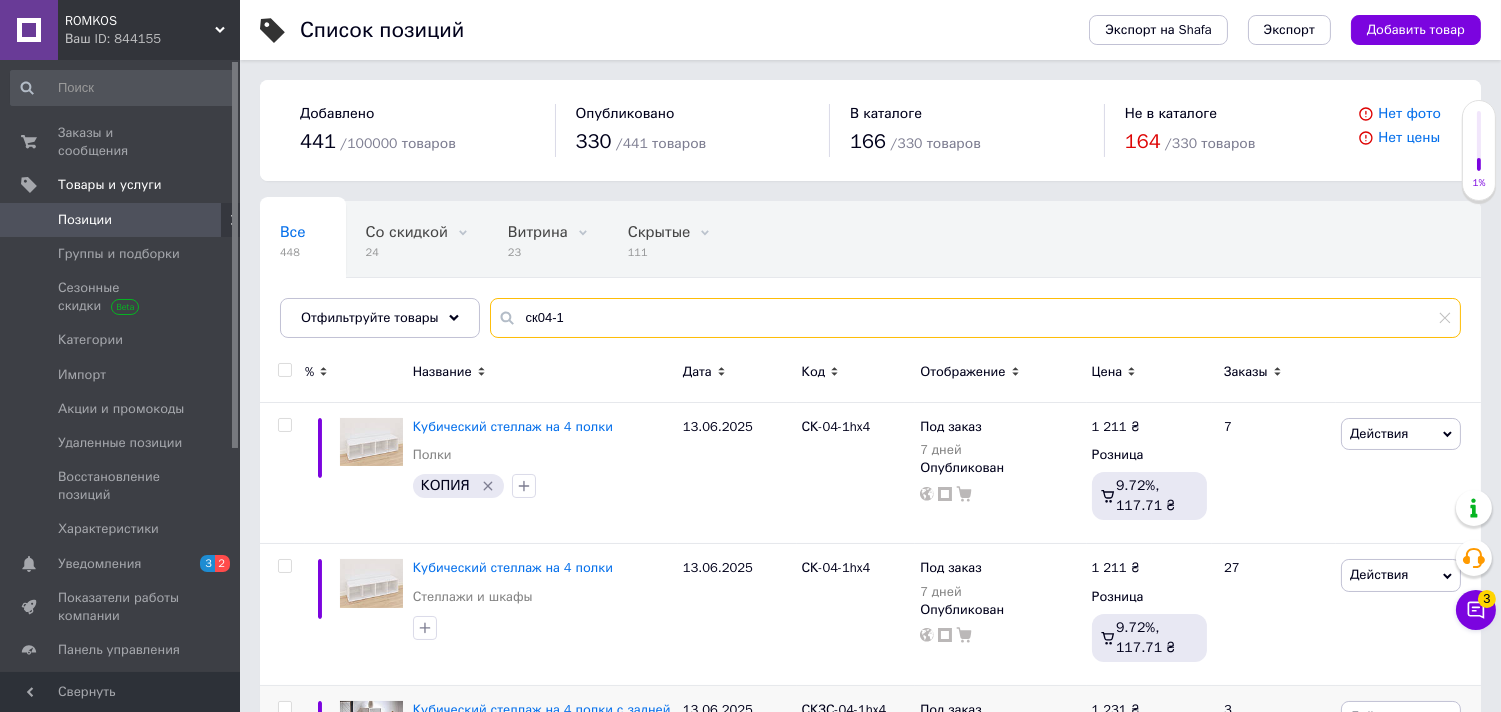 type on "ск04-1" 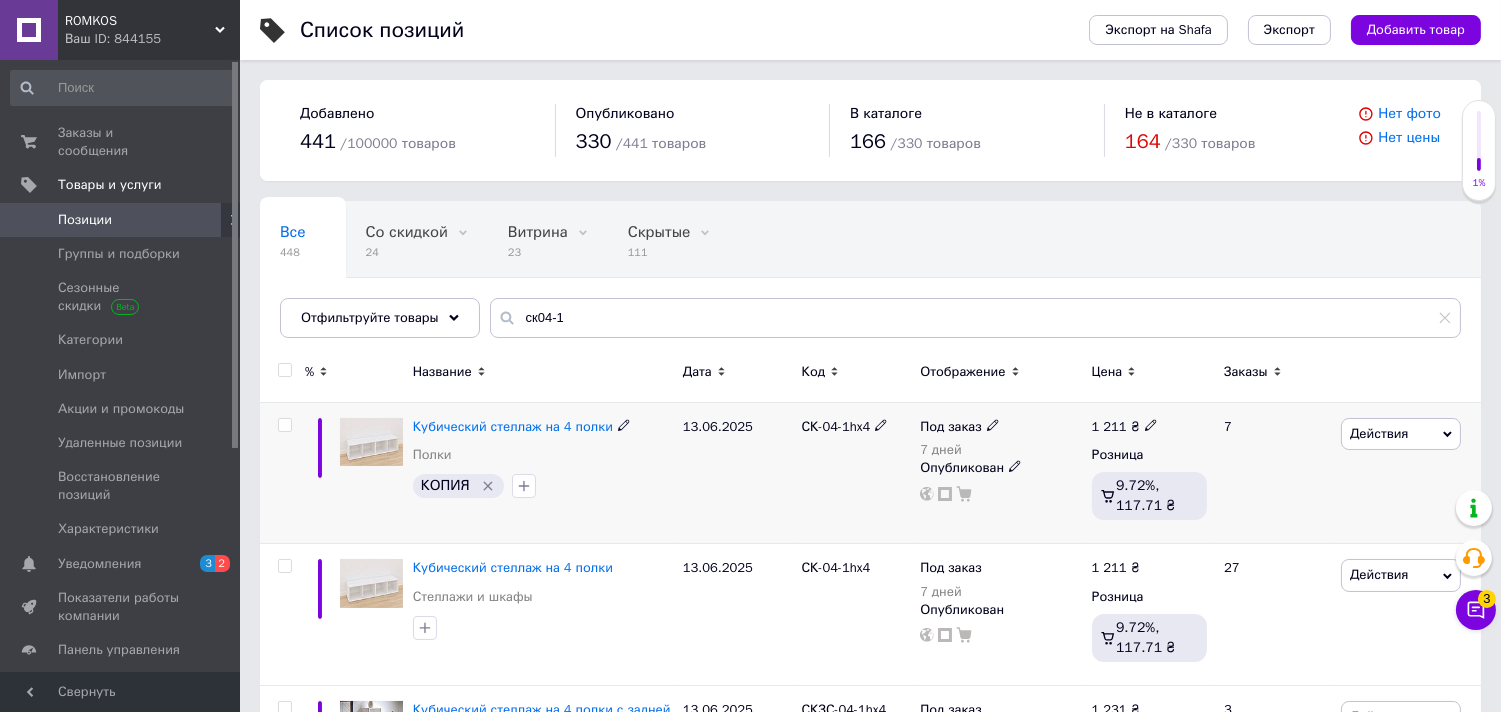 click 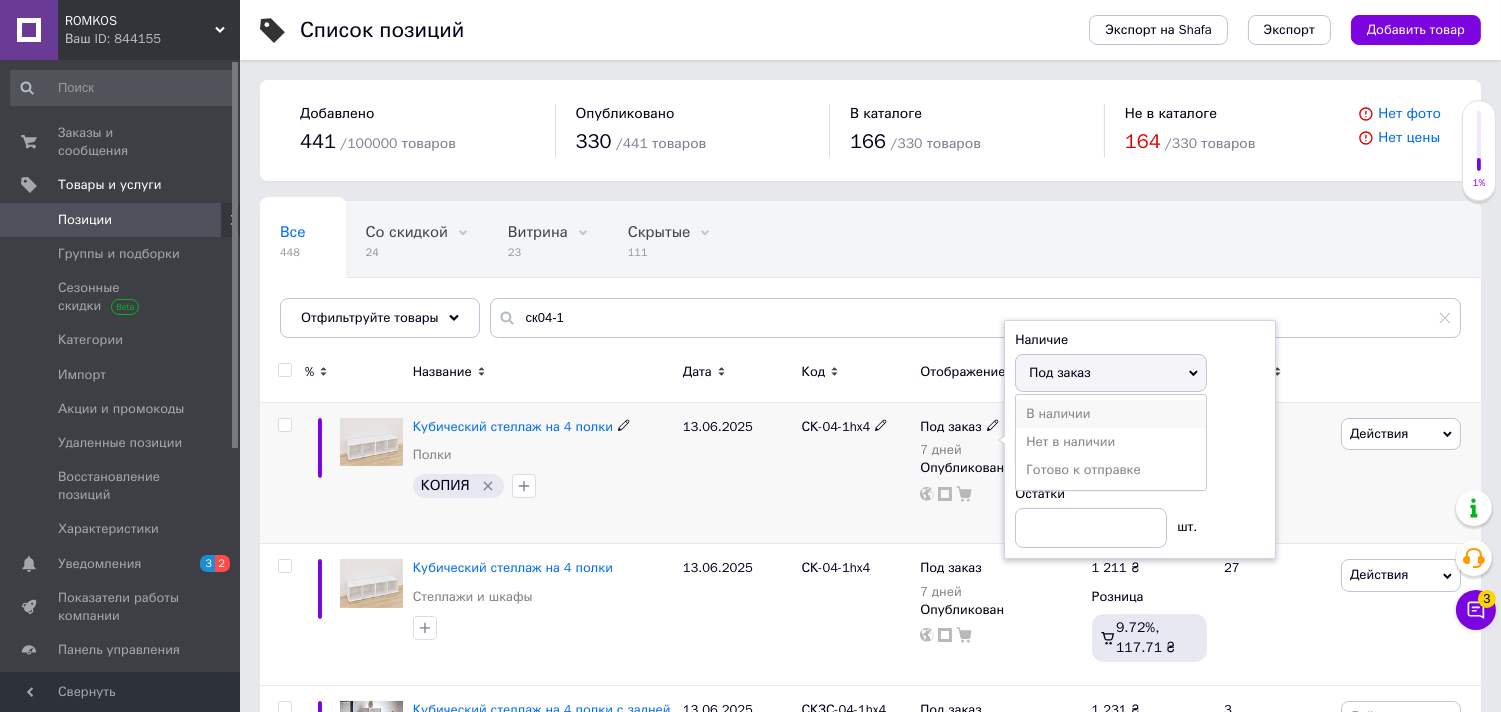 click on "В наличии" at bounding box center (1111, 414) 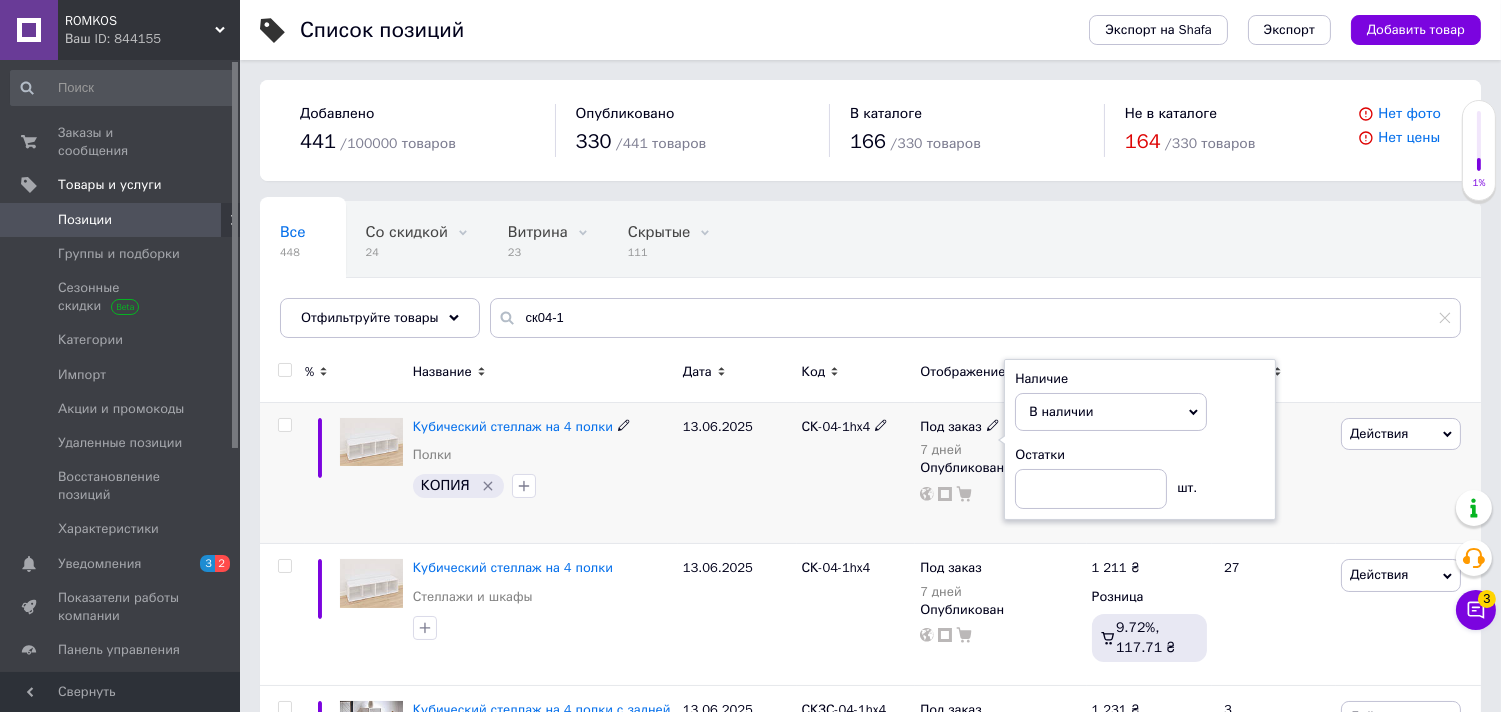 click on "Действия Редактировать Поднять в начало группы Копировать Скидка Подарок Сопутствующие Скрыть Ярлык Добавить на витрину Добавить в кампанию Каталог ProSale Удалить" at bounding box center (1408, 473) 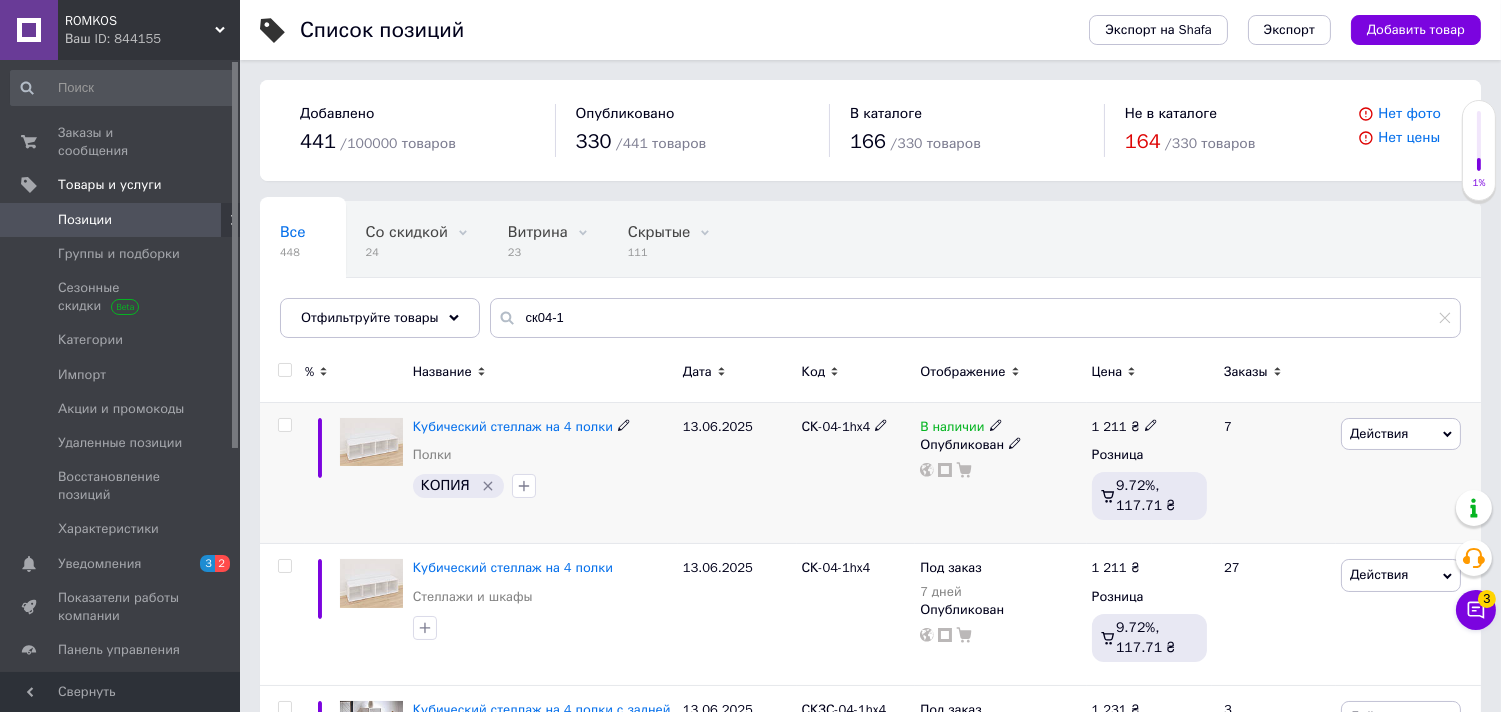 click on "Действия" at bounding box center (1379, 433) 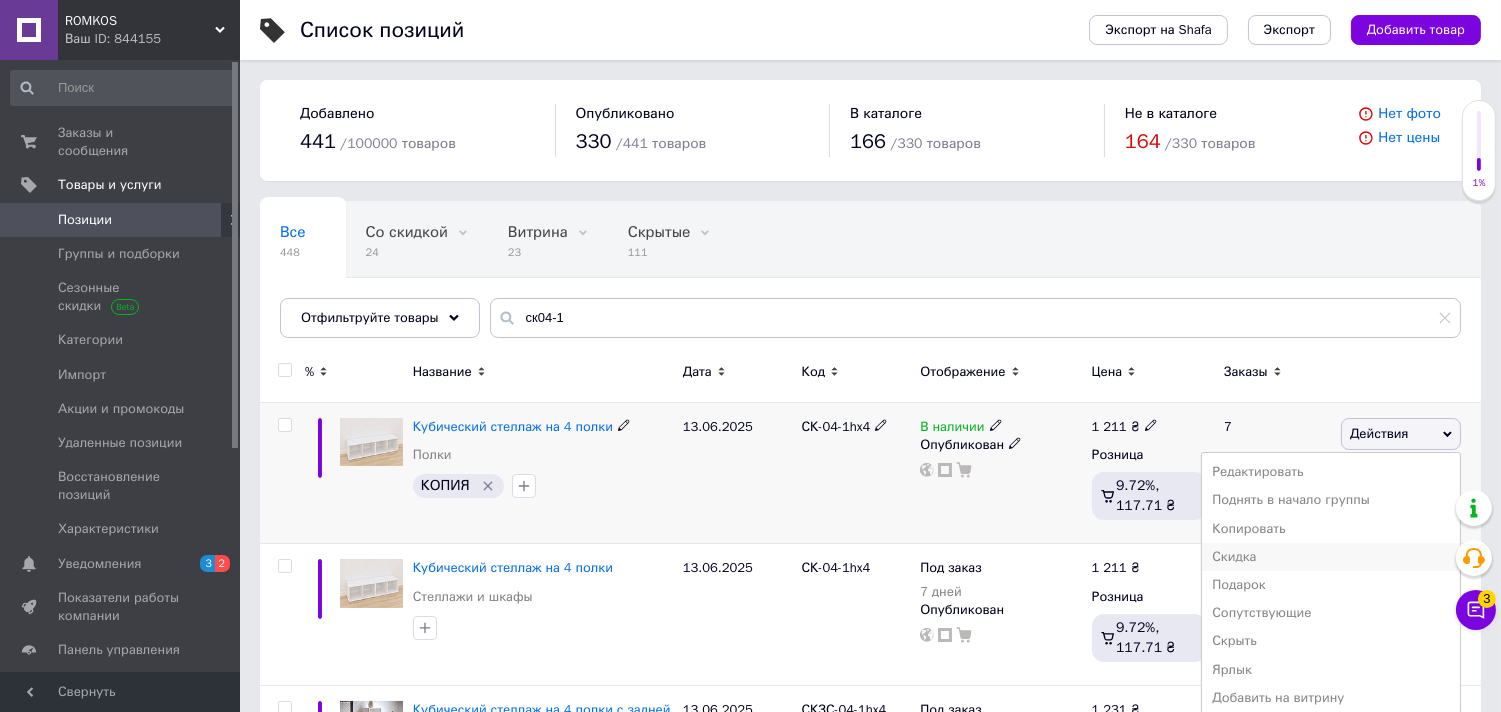click on "Скидка" at bounding box center (1331, 557) 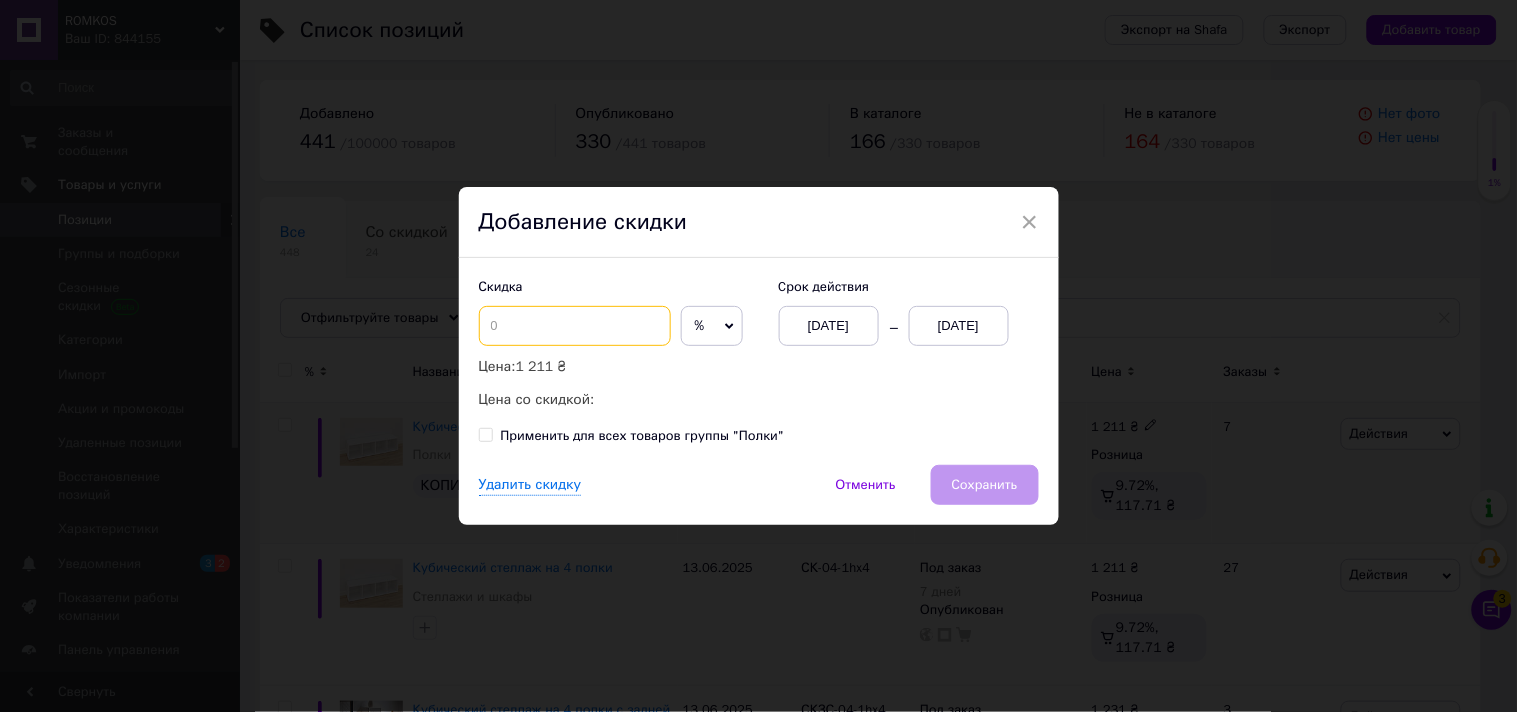 click at bounding box center [575, 326] 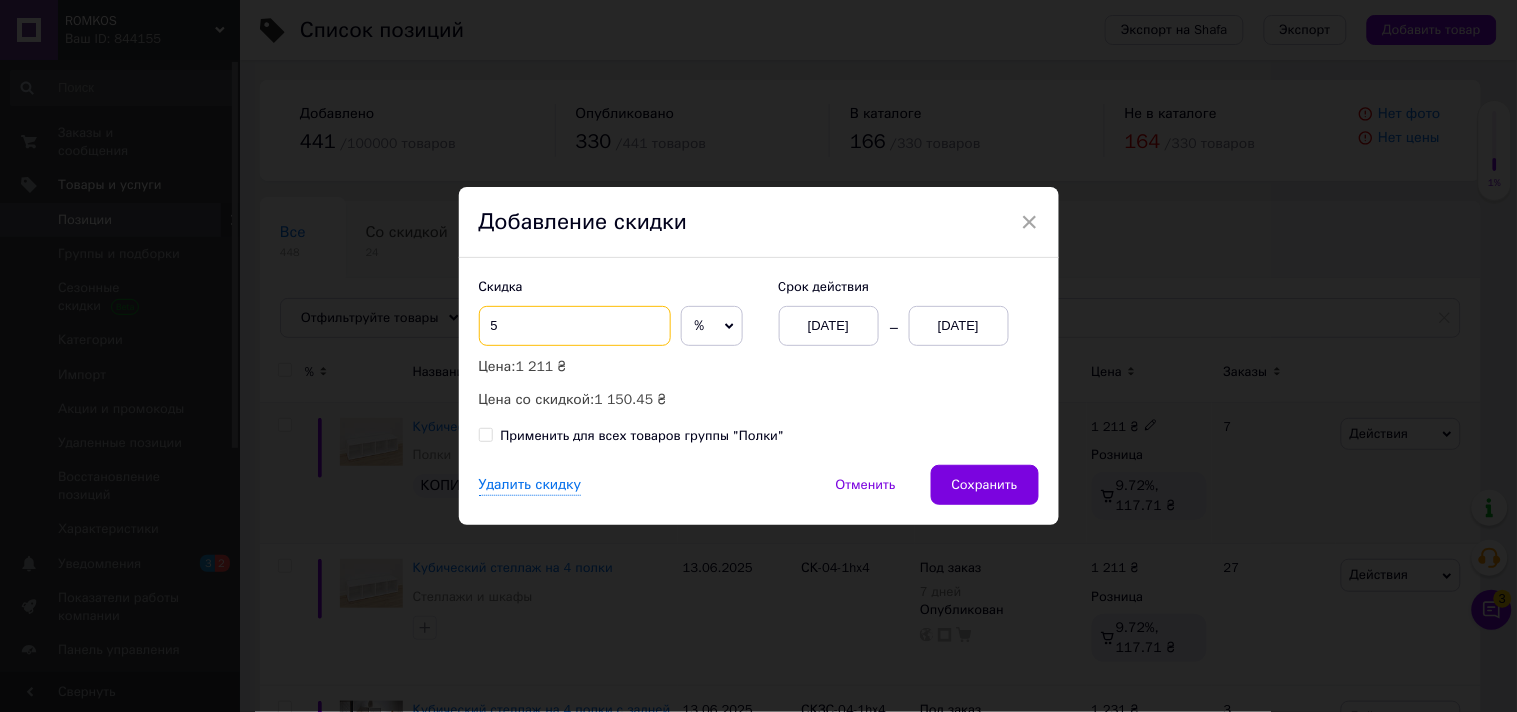 type on "5" 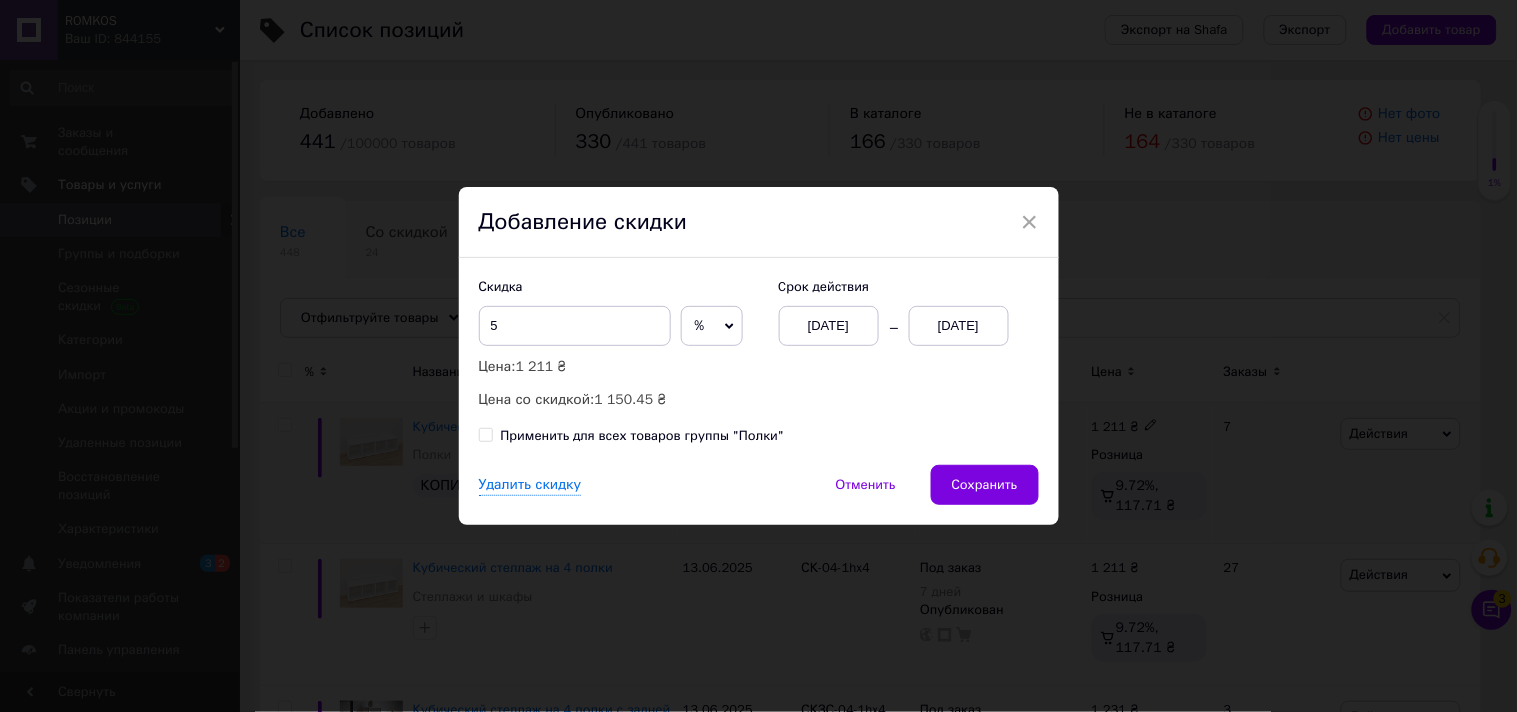 click on "[DATE]" at bounding box center (959, 326) 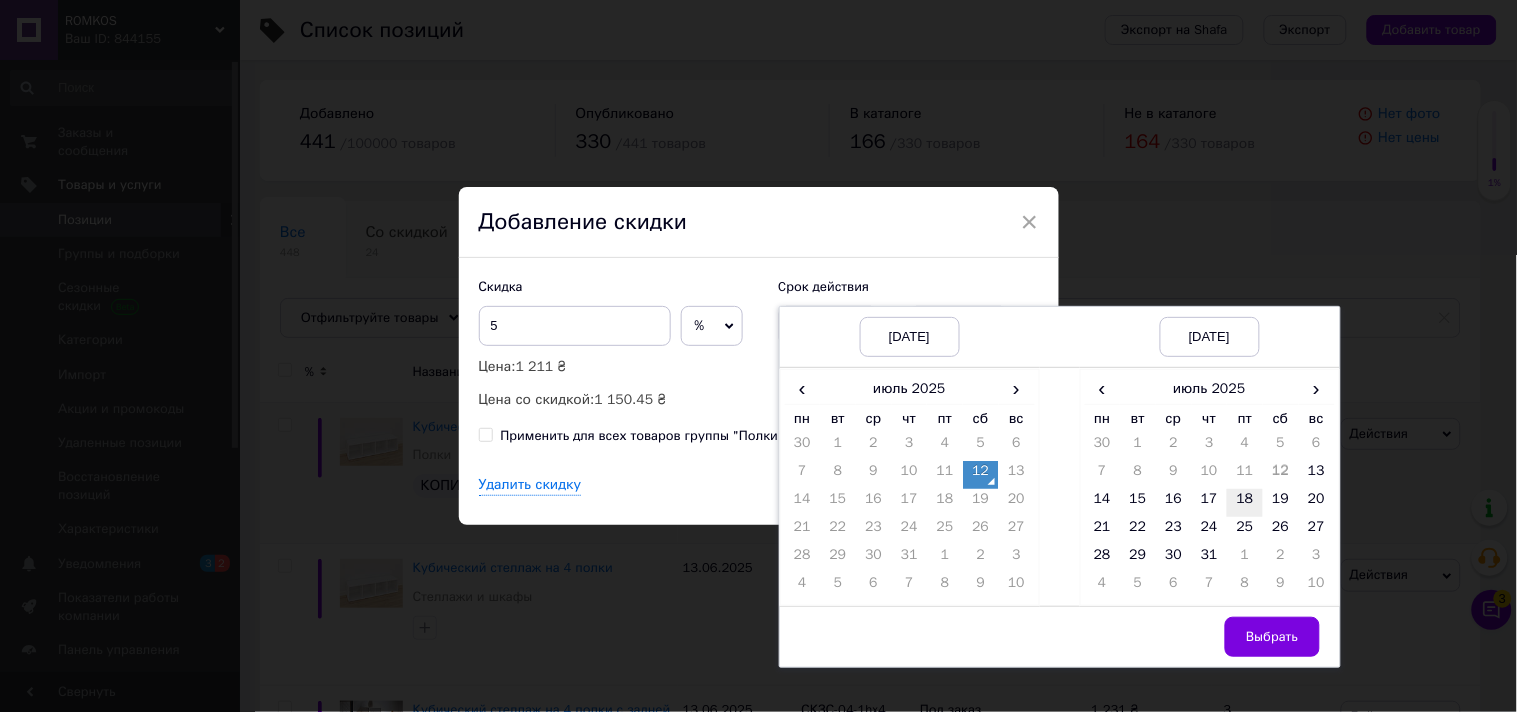 click on "18" at bounding box center [1245, 503] 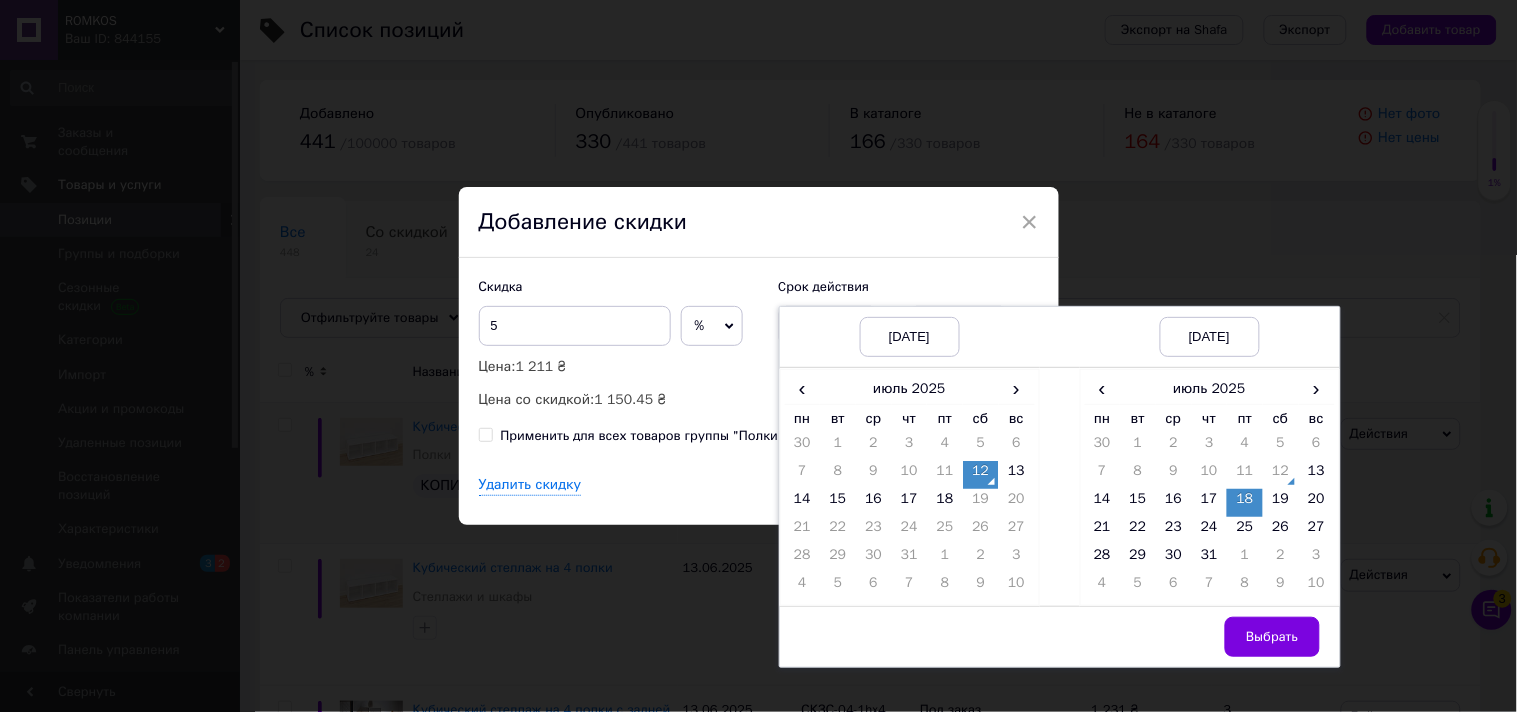 click on "Выбрать" at bounding box center [1272, 637] 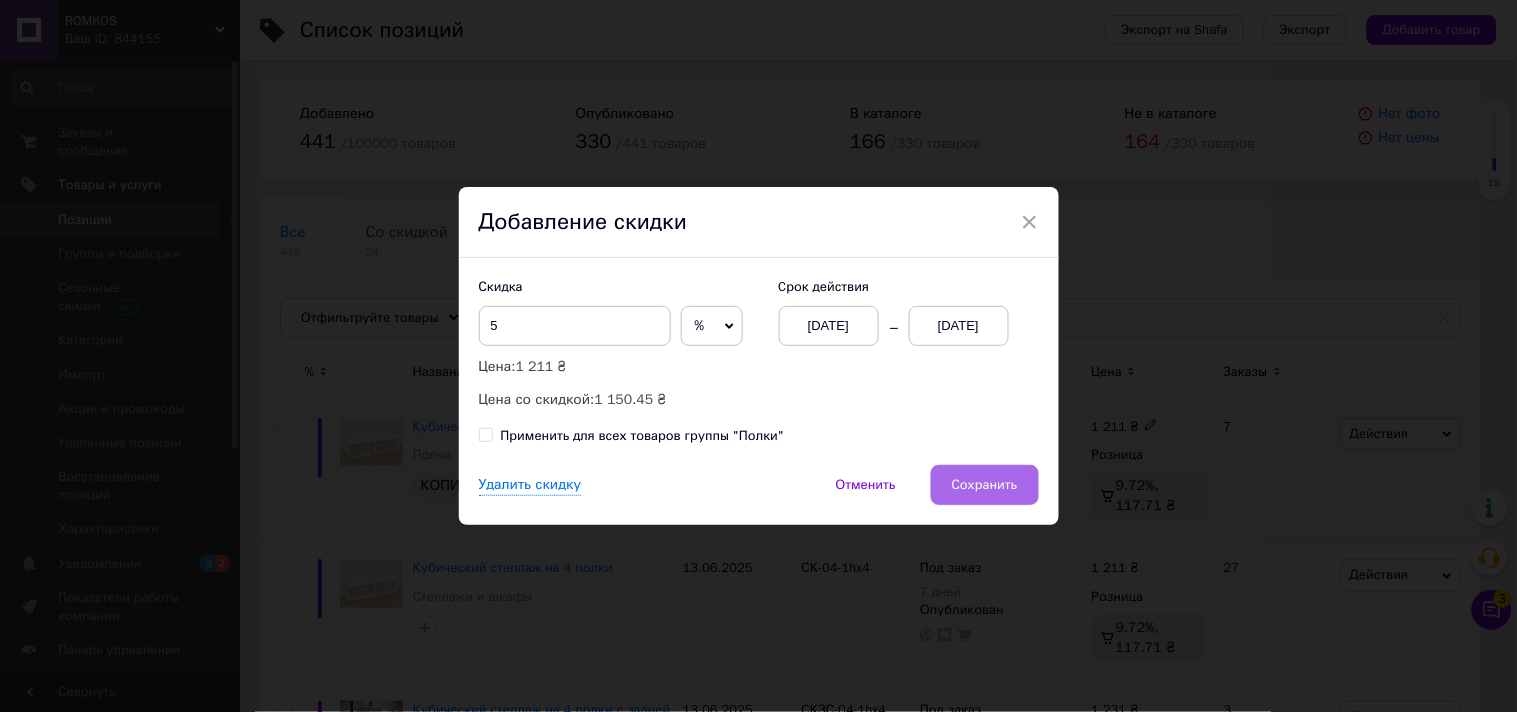 click on "Сохранить" at bounding box center [985, 485] 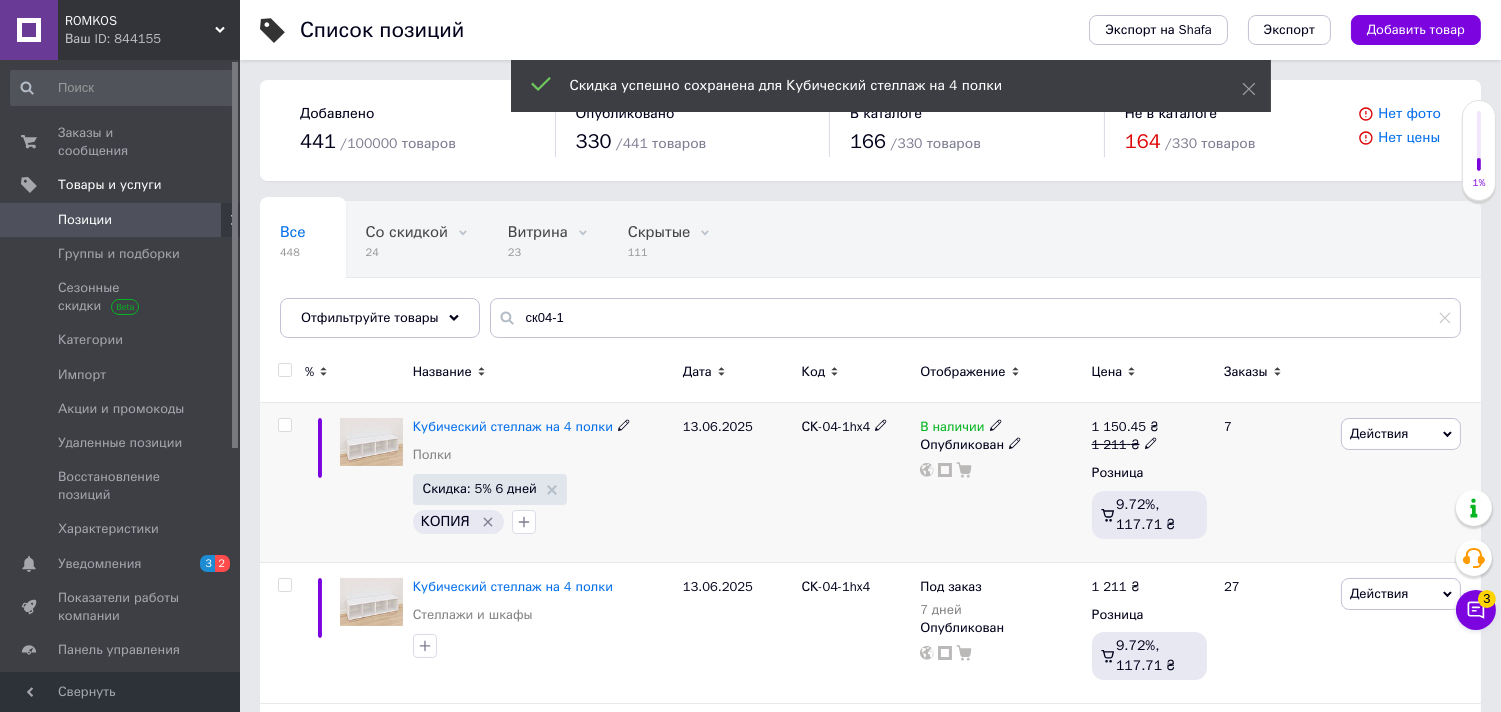 scroll, scrollTop: 111, scrollLeft: 0, axis: vertical 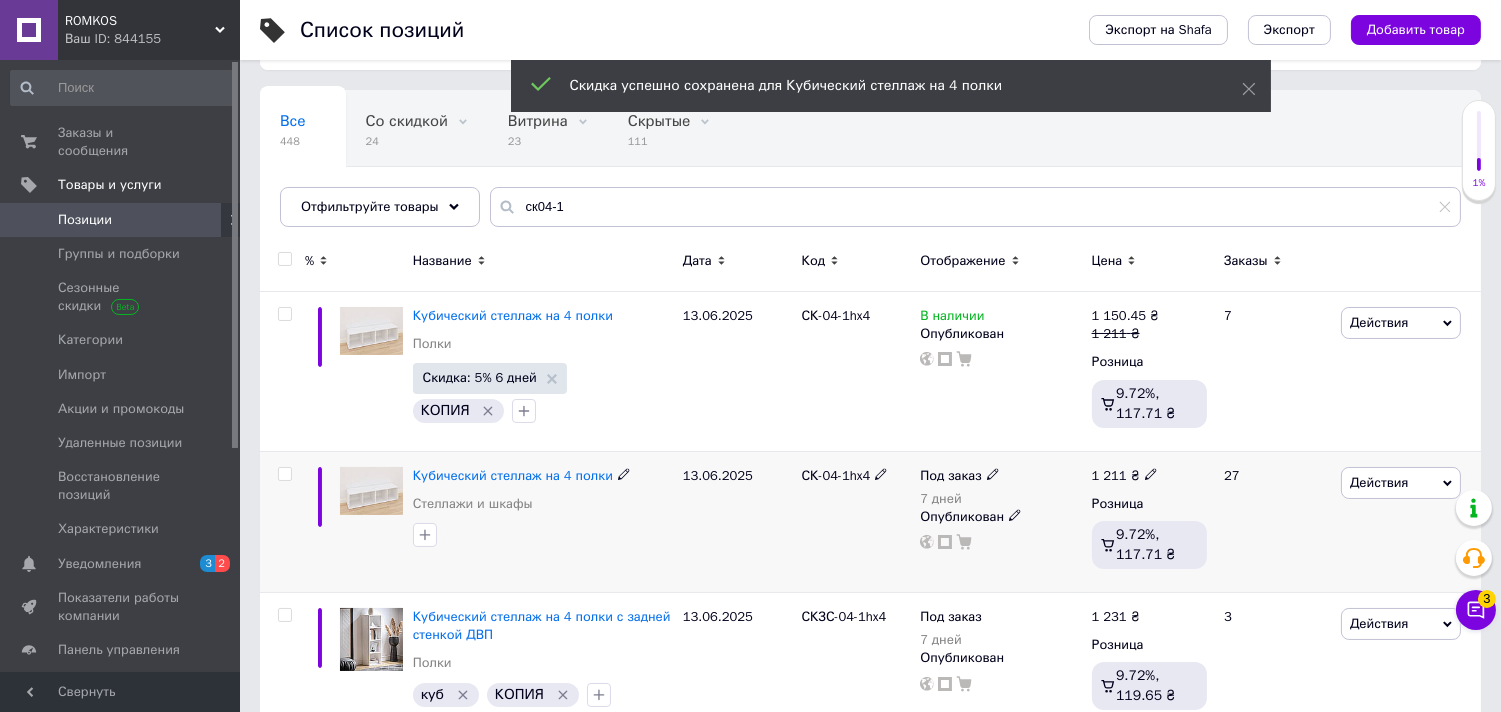 click 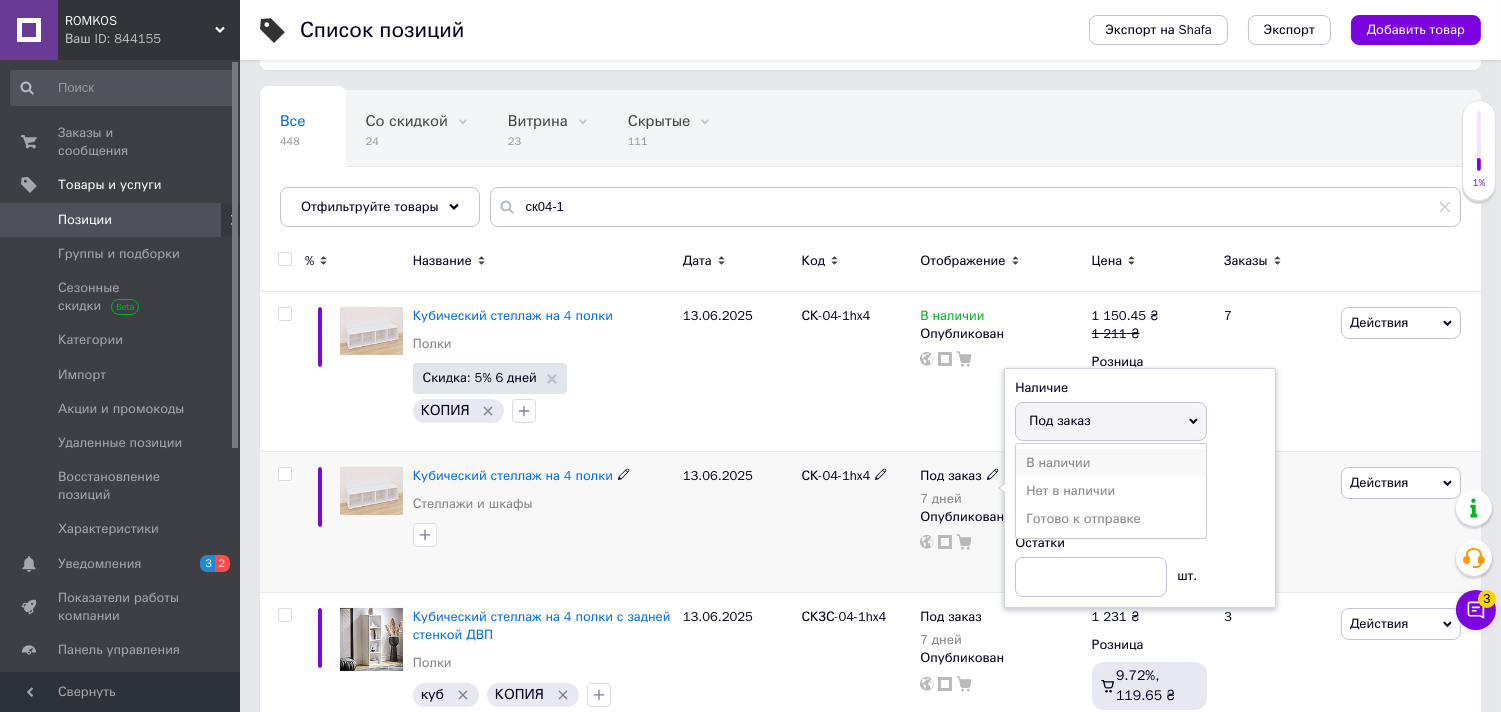 click on "В наличии" at bounding box center (1111, 463) 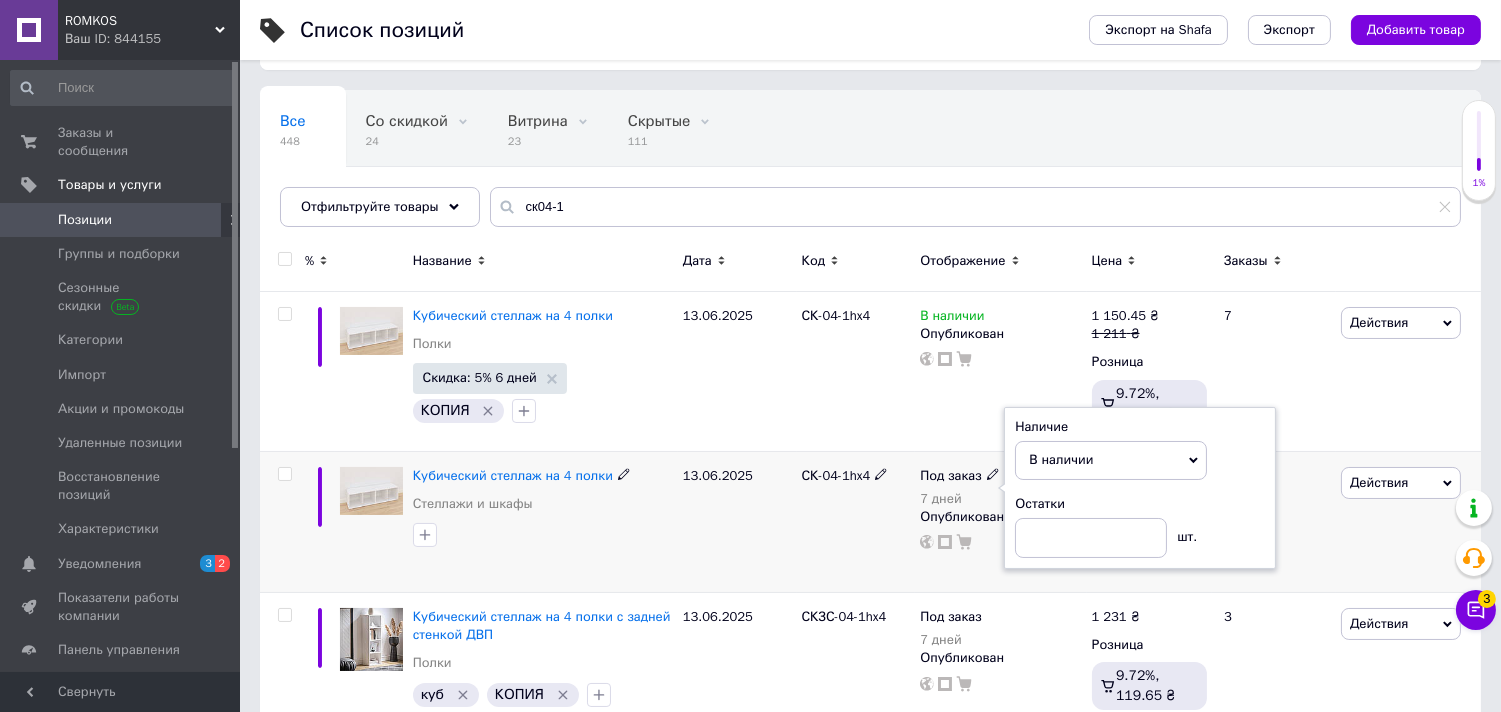 click on "Остатки шт." at bounding box center [1140, 526] 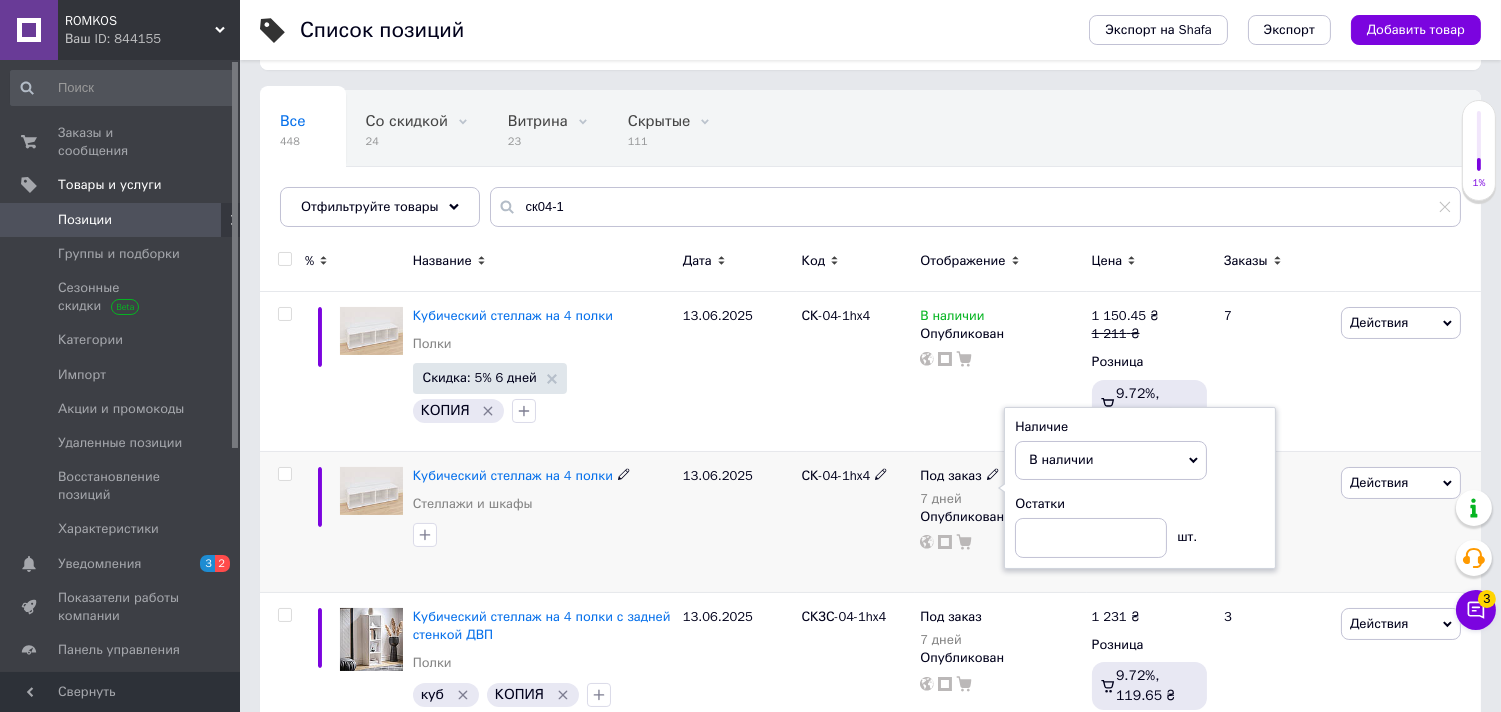 click on "Действия Редактировать Поднять в начало группы Копировать Скидка Подарок Сопутствующие Скрыть Ярлык Добавить на витрину Добавить в кампанию Каталог ProSale Удалить" at bounding box center [1408, 521] 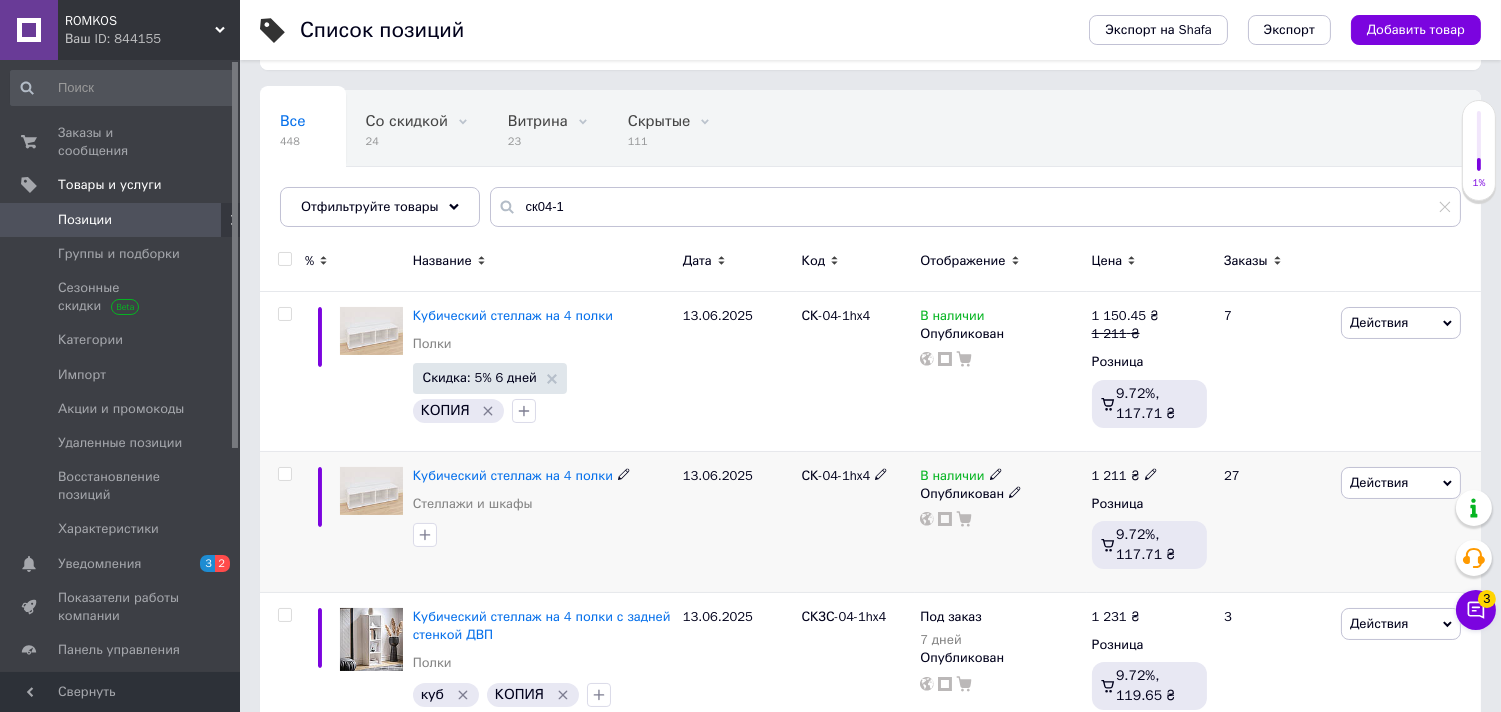 click on "Действия" at bounding box center (1379, 482) 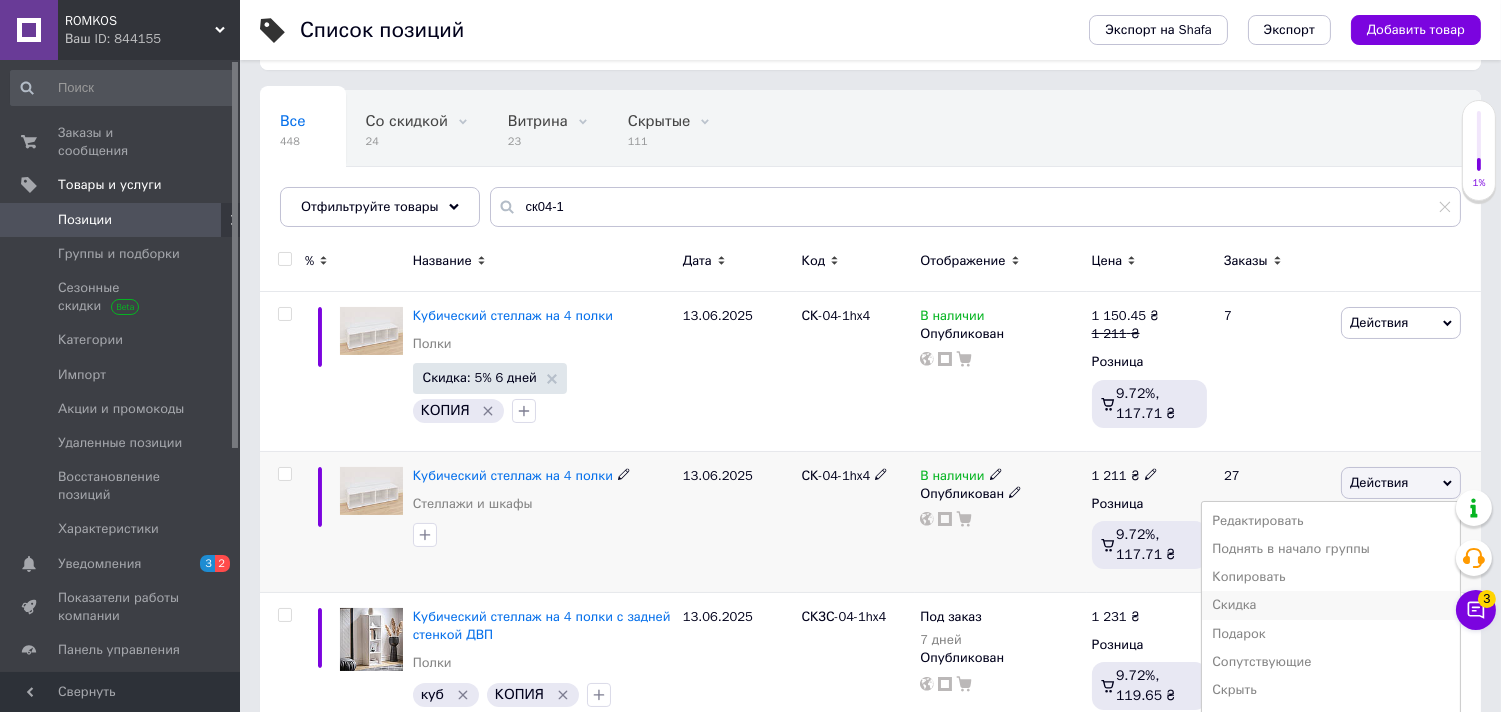 click on "Скидка" at bounding box center [1331, 605] 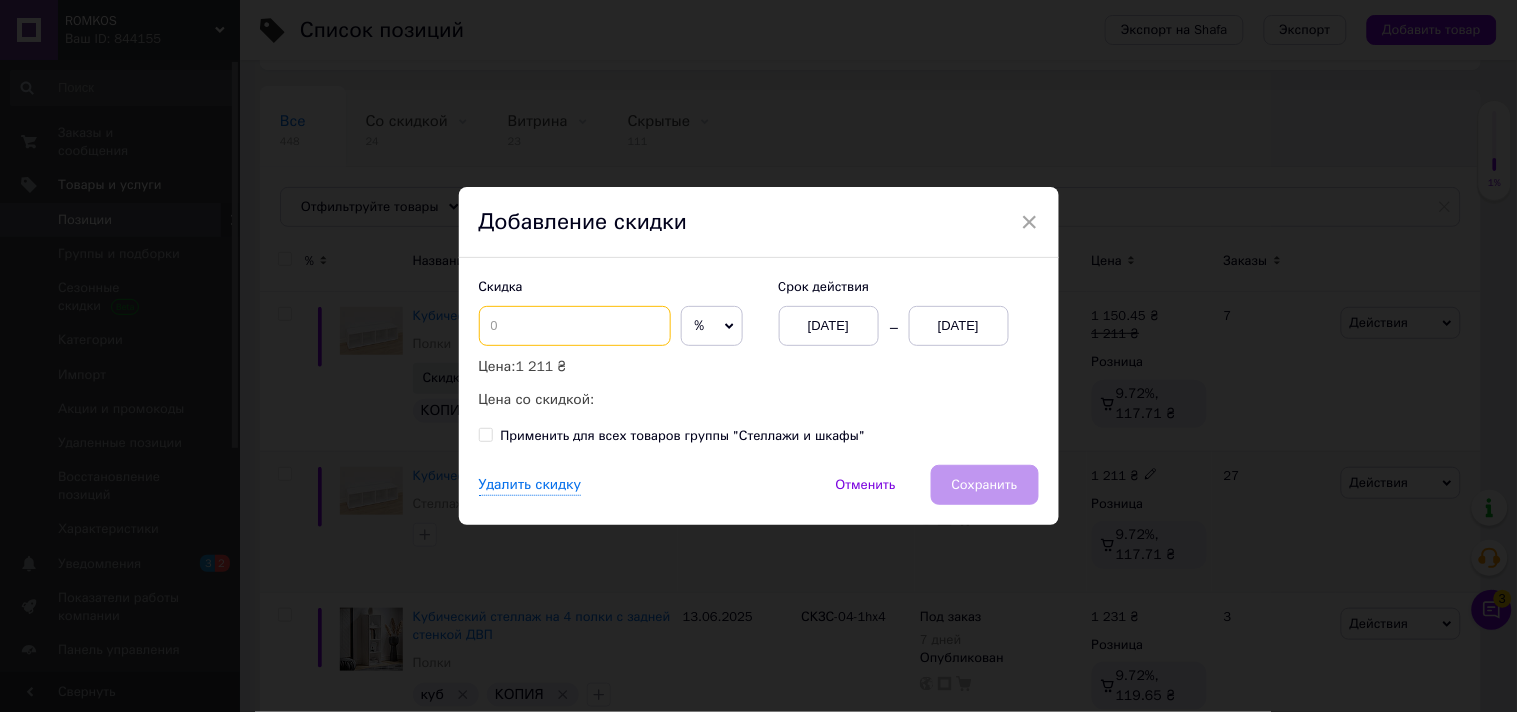 click at bounding box center [575, 326] 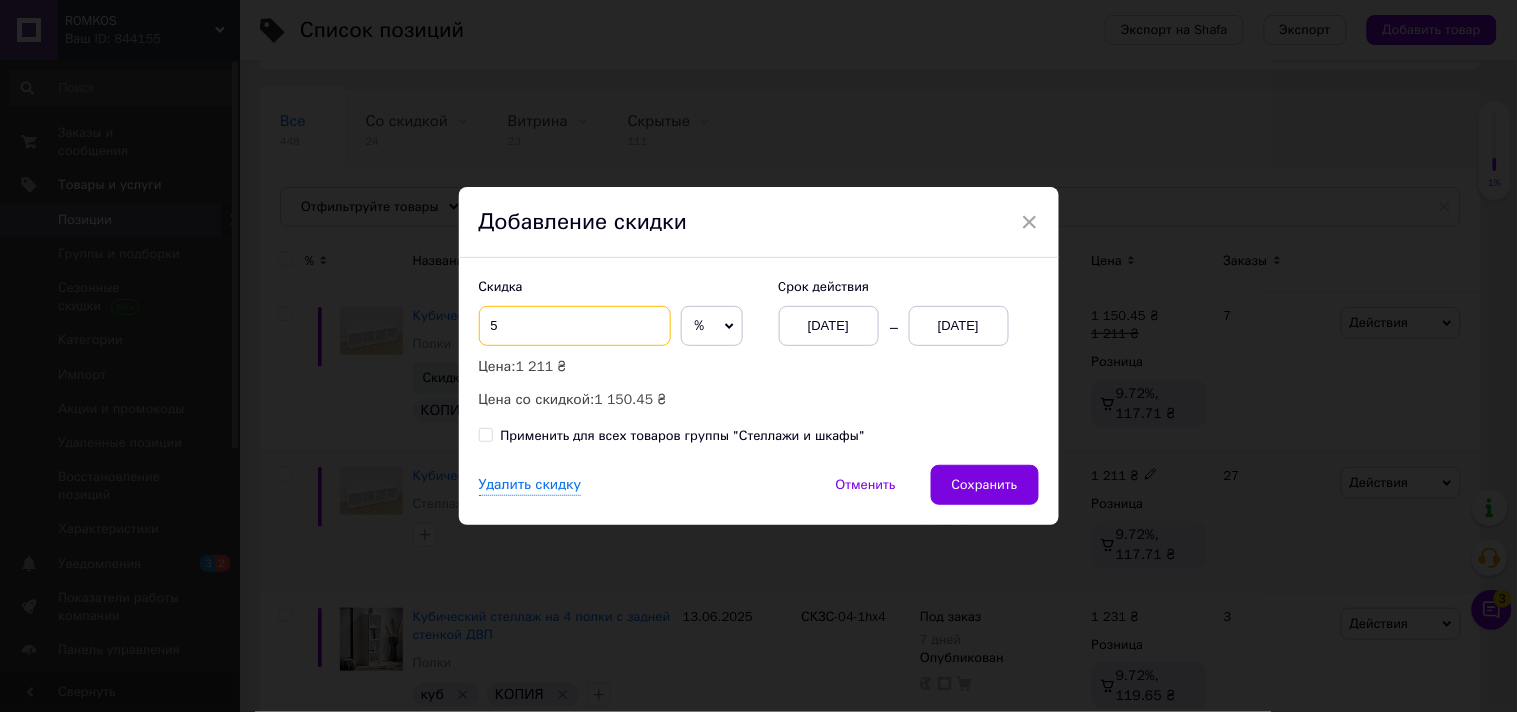 type on "5" 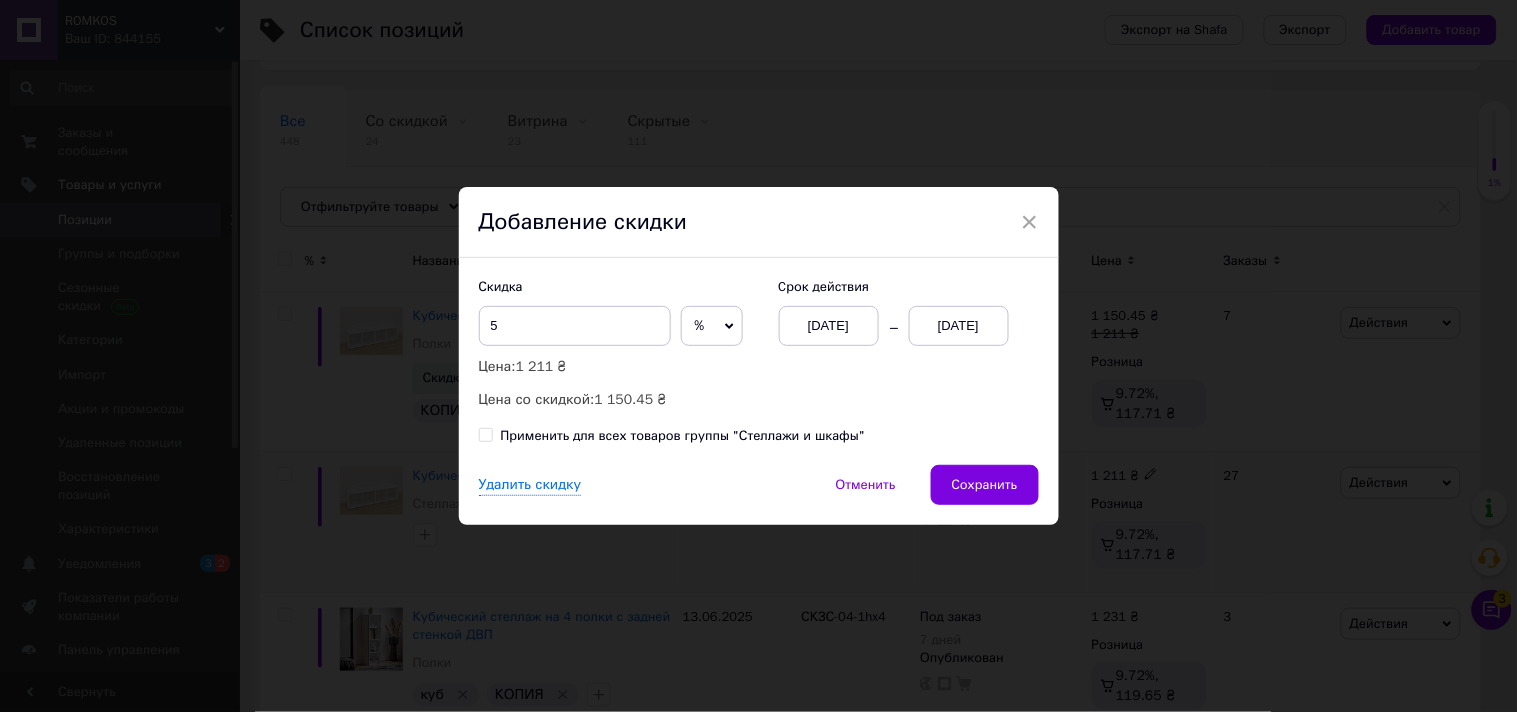 click on "[DATE]" at bounding box center (959, 326) 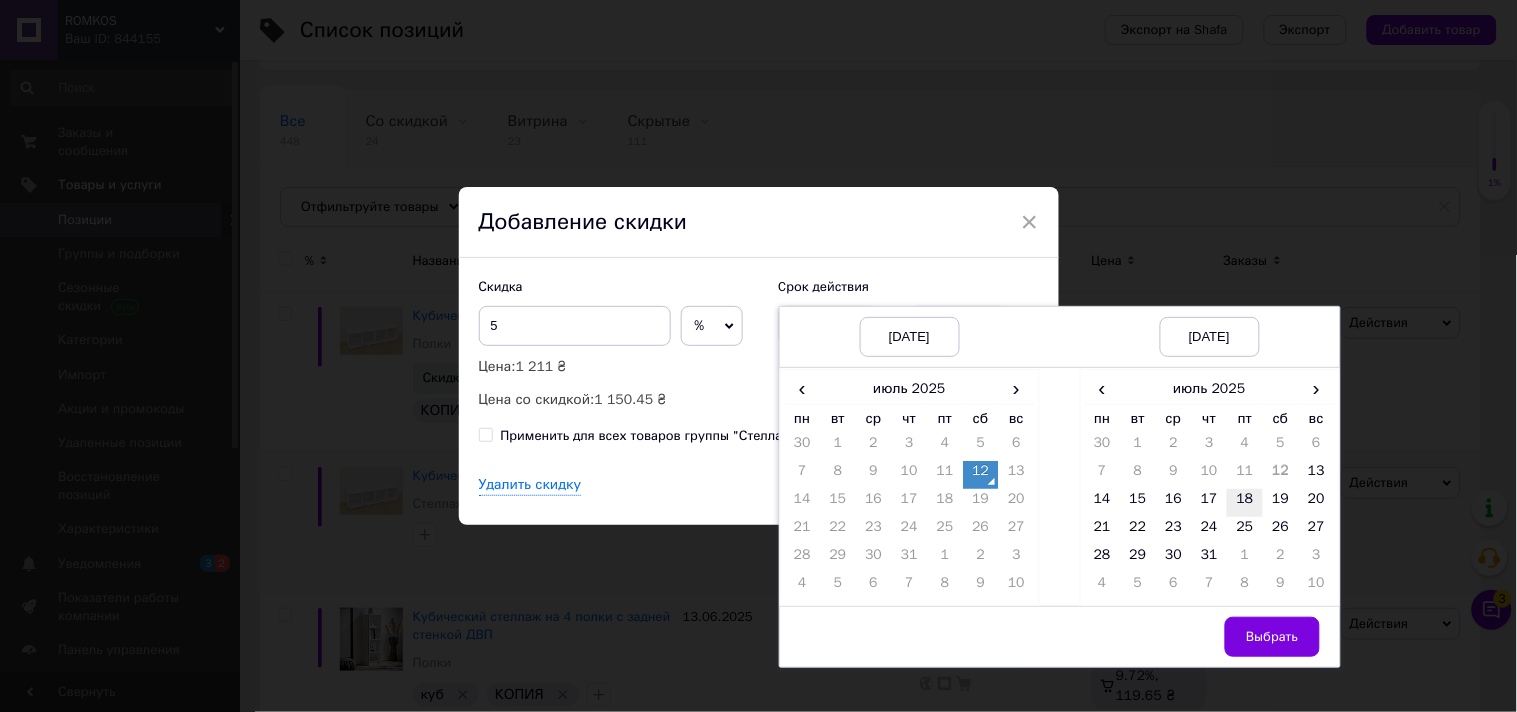click on "18" at bounding box center [1245, 503] 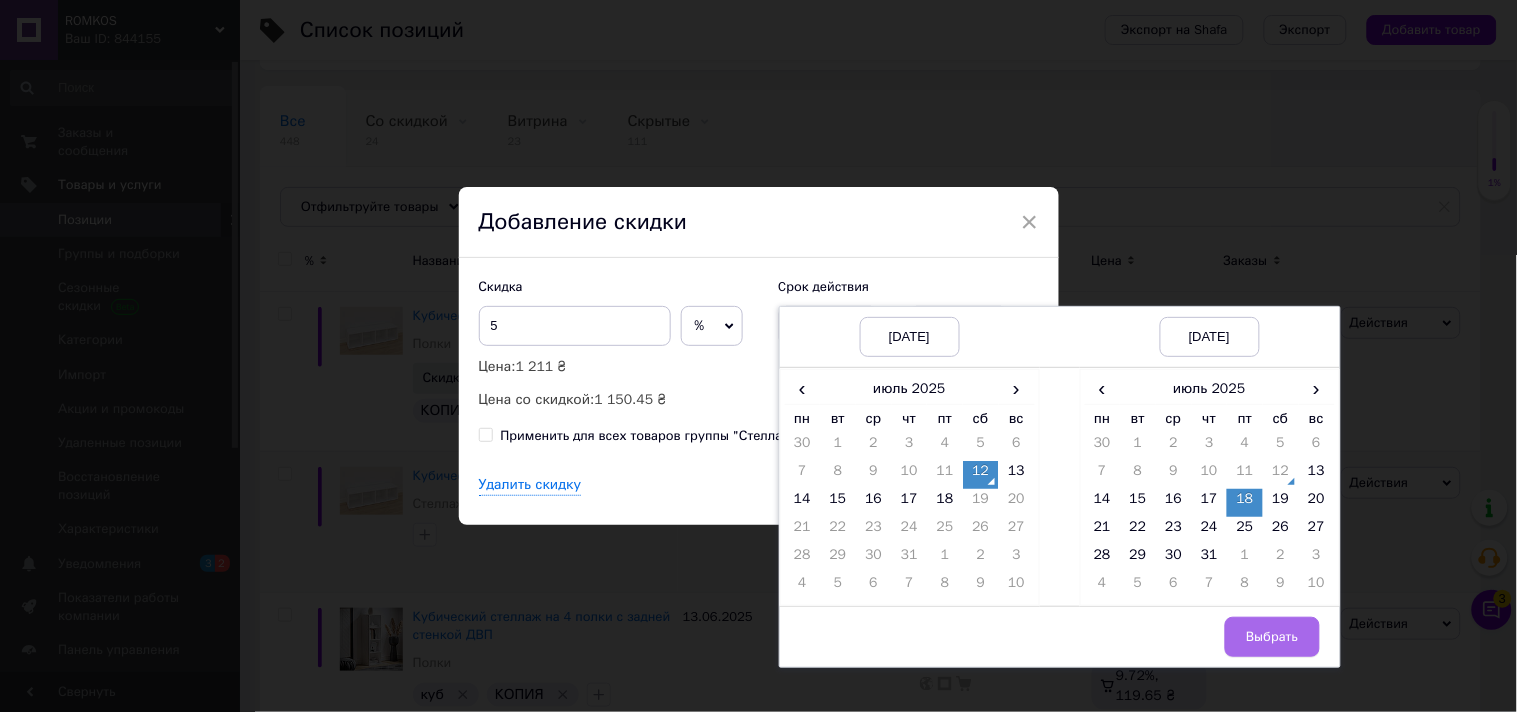 click on "Выбрать" at bounding box center (1272, 637) 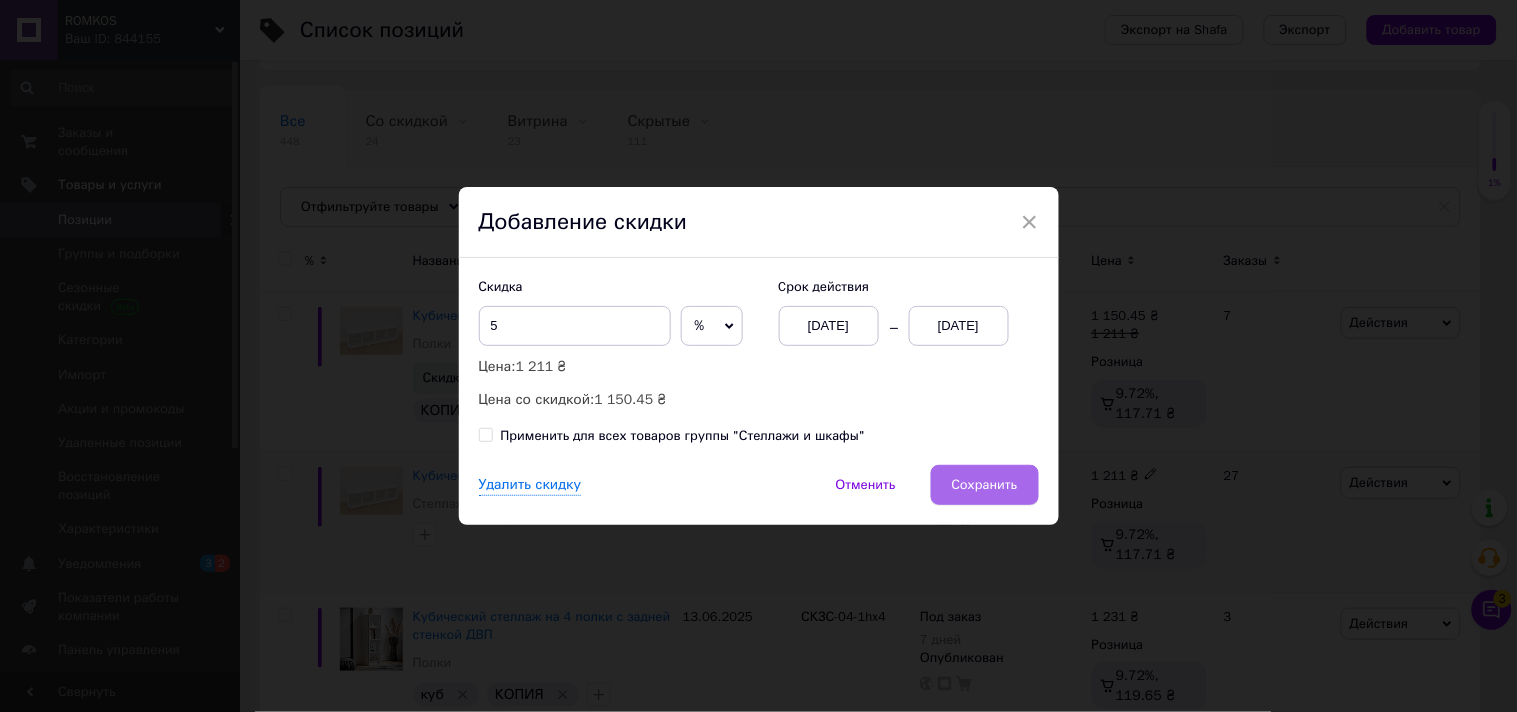 click on "Сохранить" at bounding box center (985, 485) 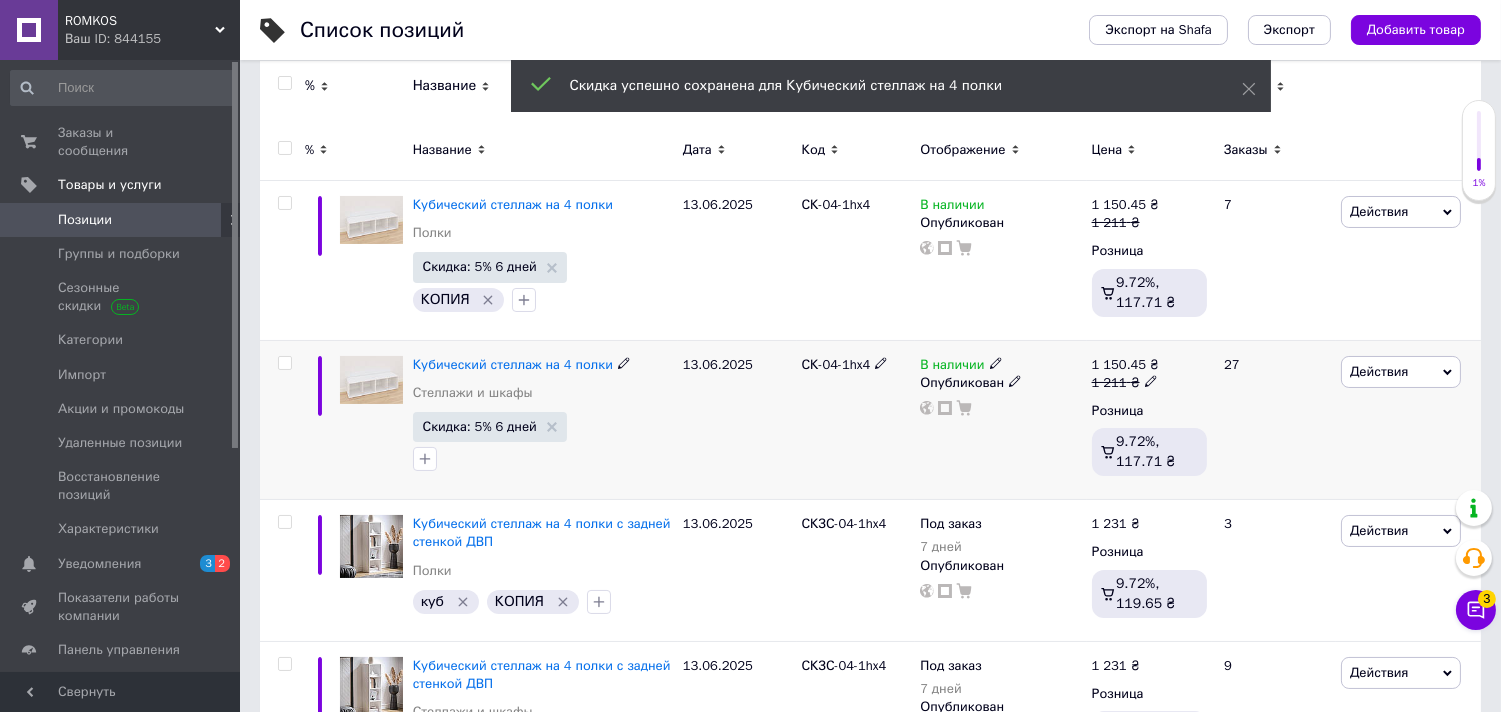 scroll, scrollTop: 333, scrollLeft: 0, axis: vertical 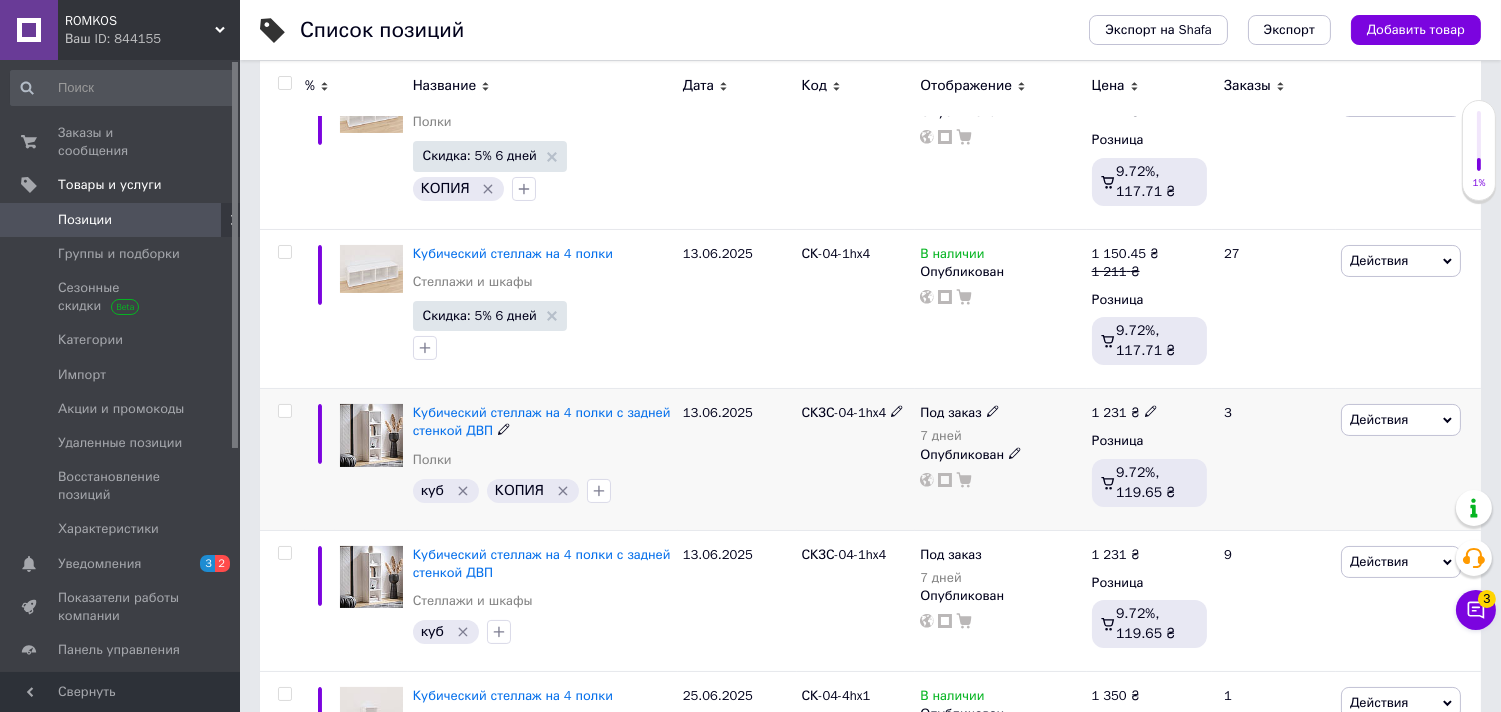 click on "Под заказ 7 дней Опубликован" at bounding box center [1000, 459] 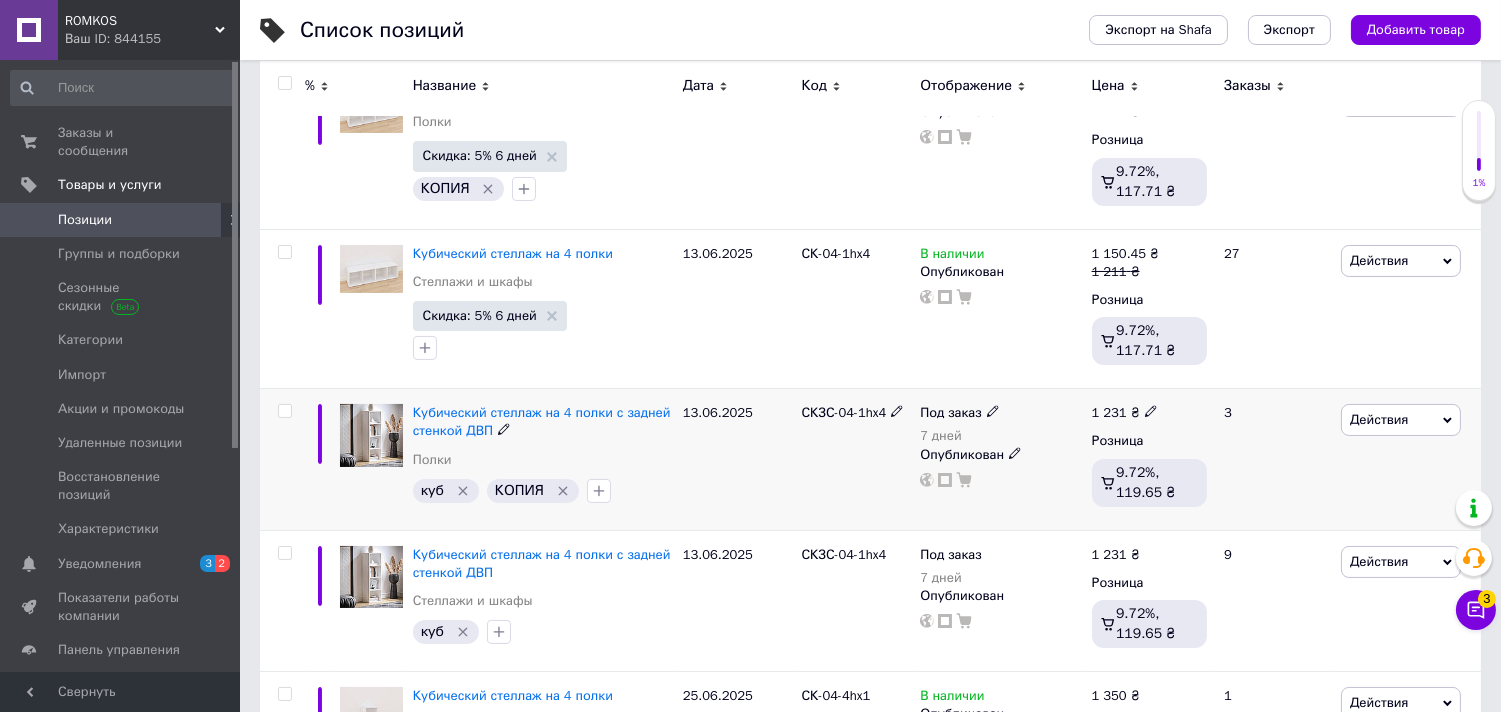 click 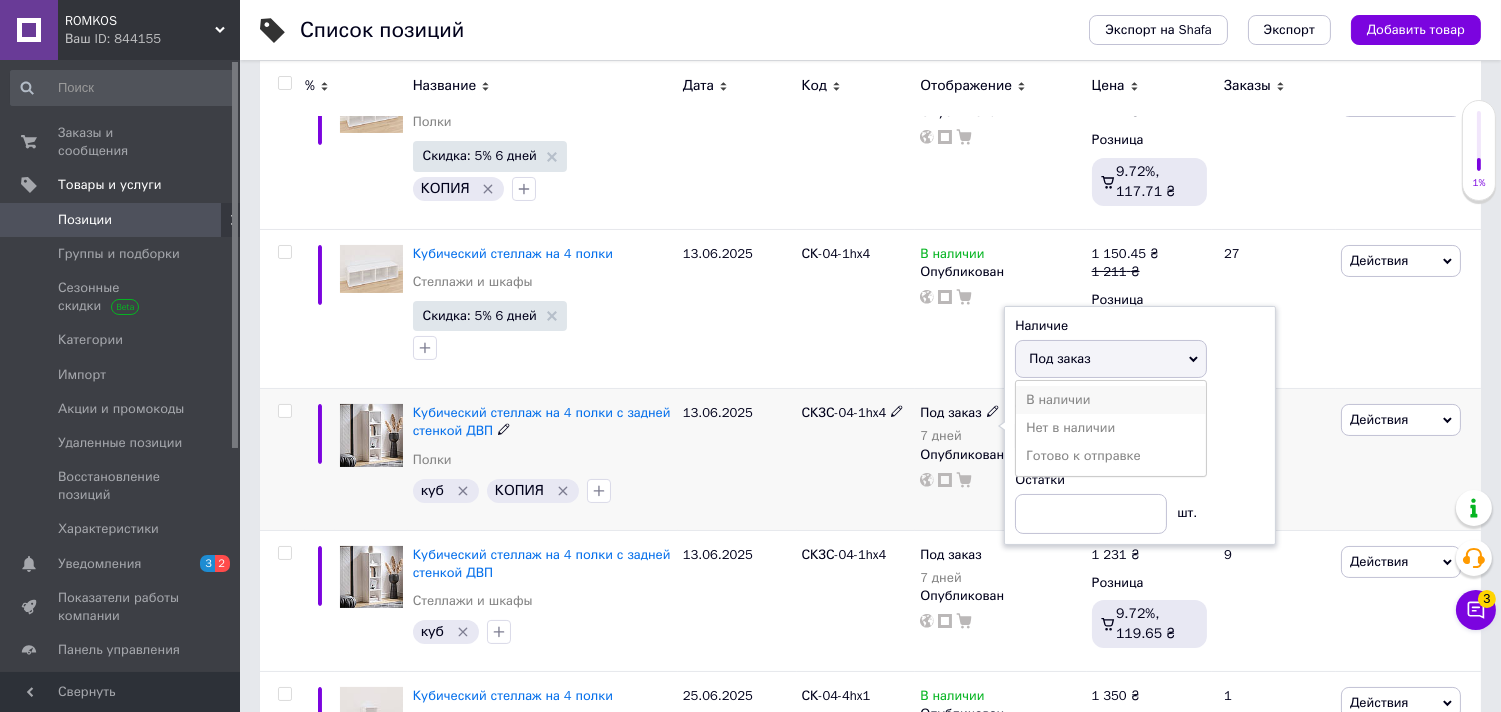 click on "В наличии" at bounding box center (1111, 400) 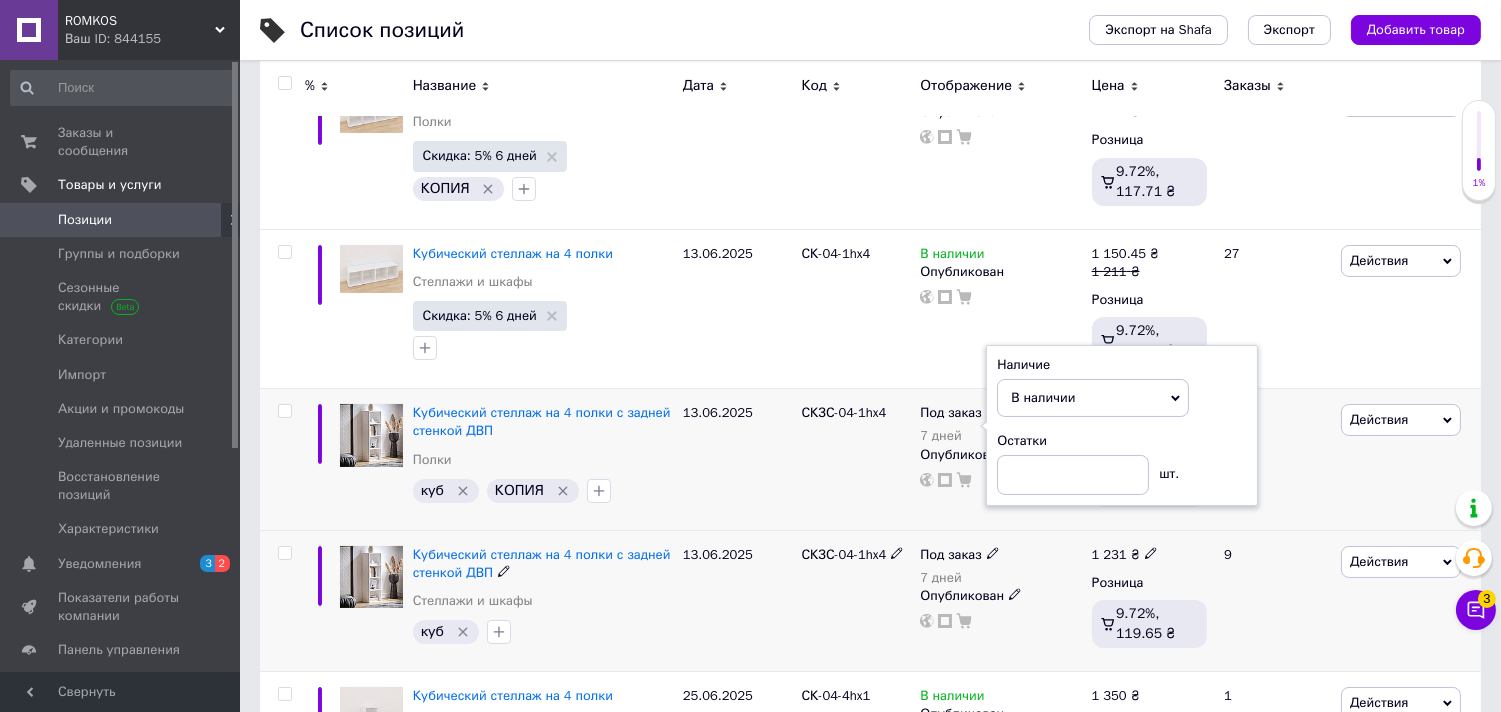 click 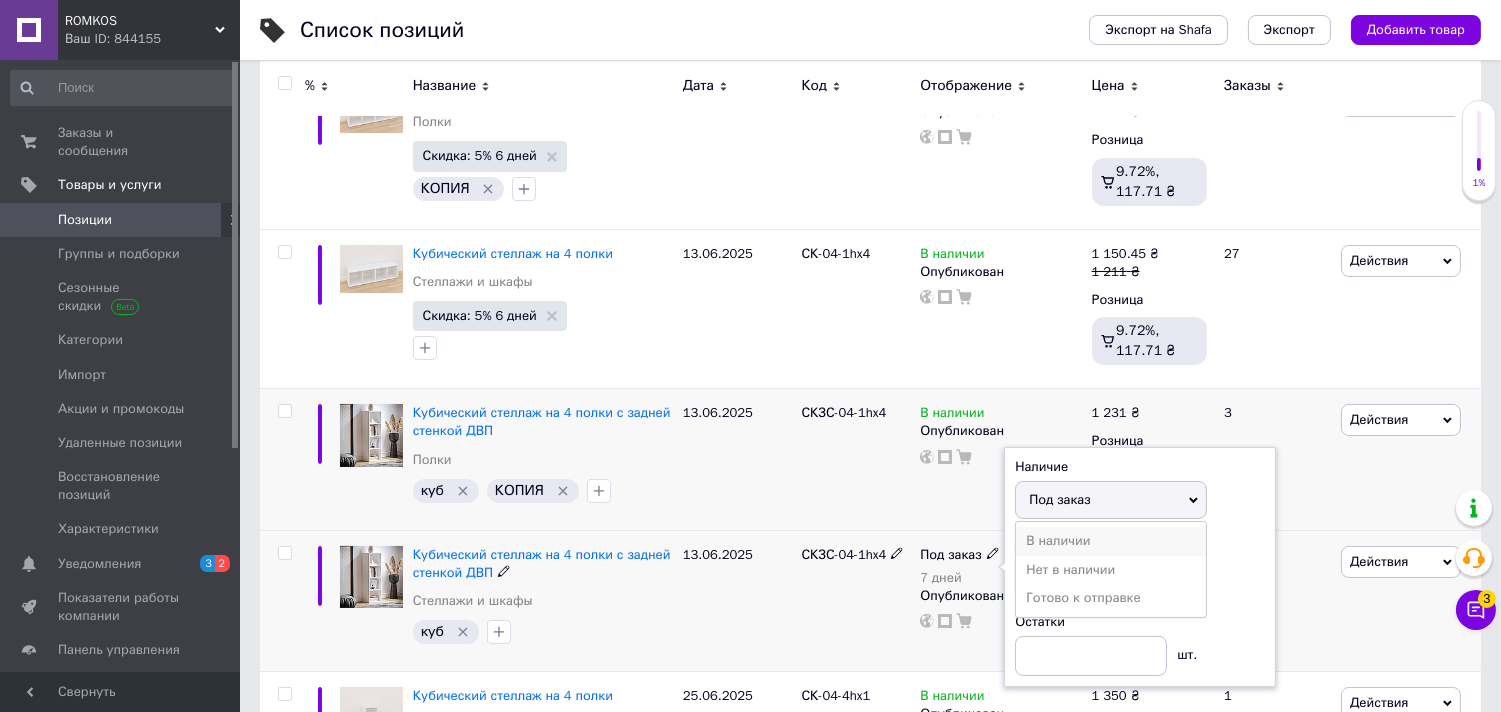 click on "В наличии" at bounding box center [1111, 541] 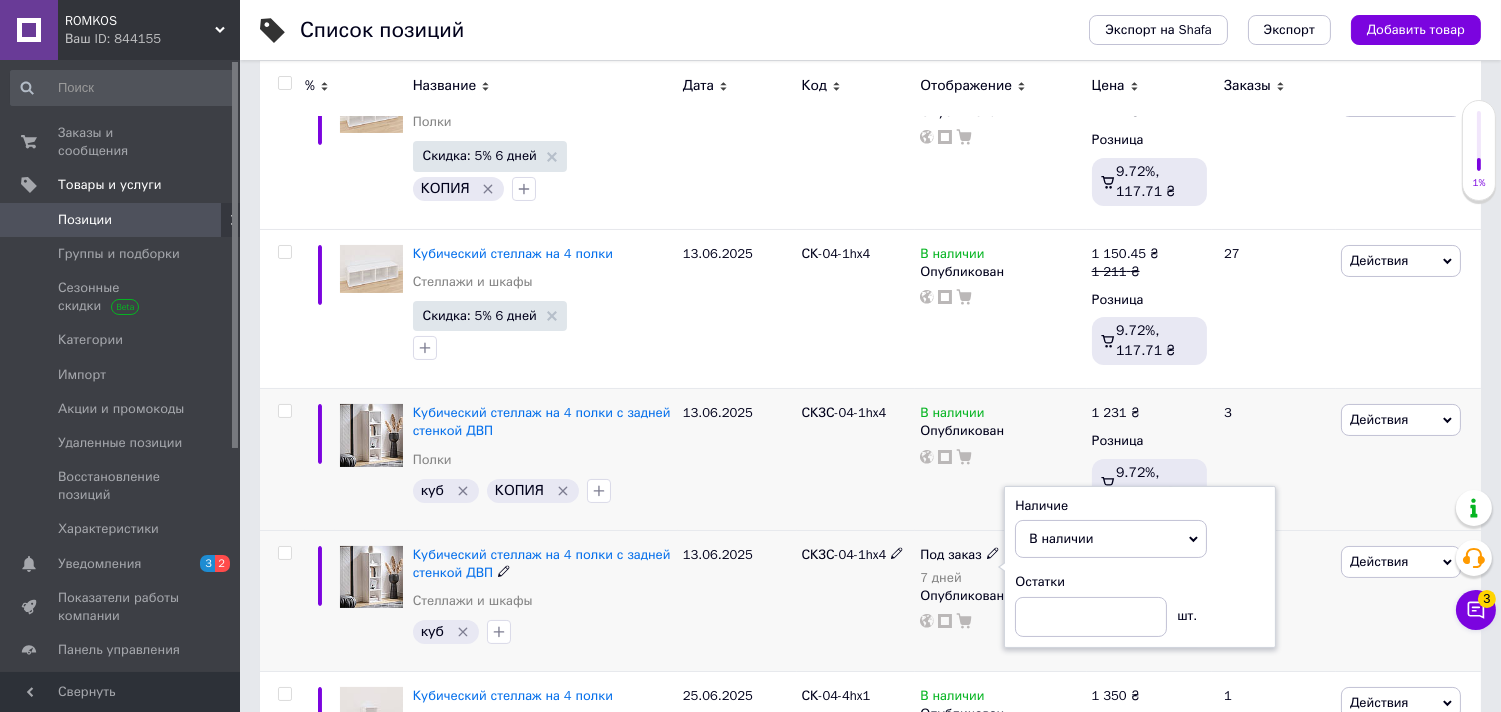 click on "СКЗС-04-1hx4" at bounding box center [856, 600] 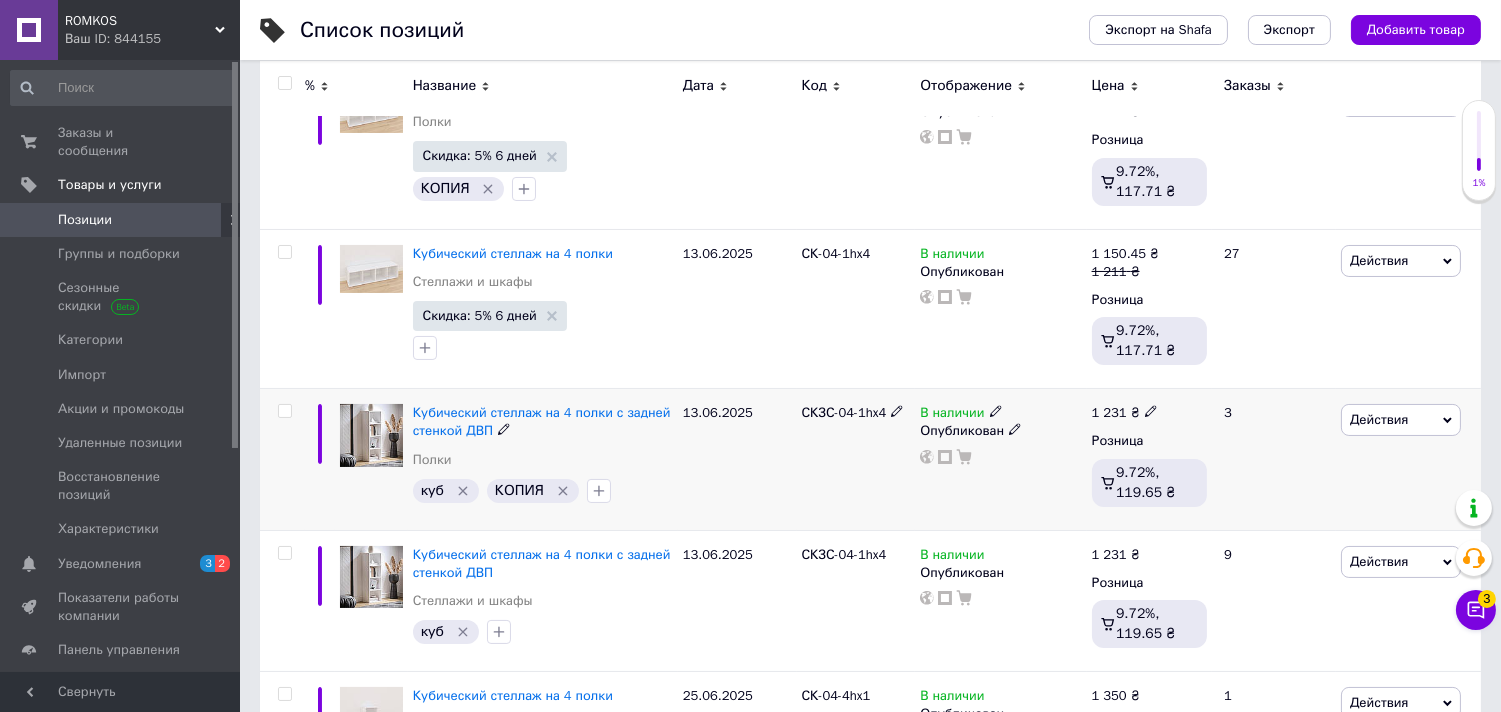 click on "Действия" at bounding box center [1379, 419] 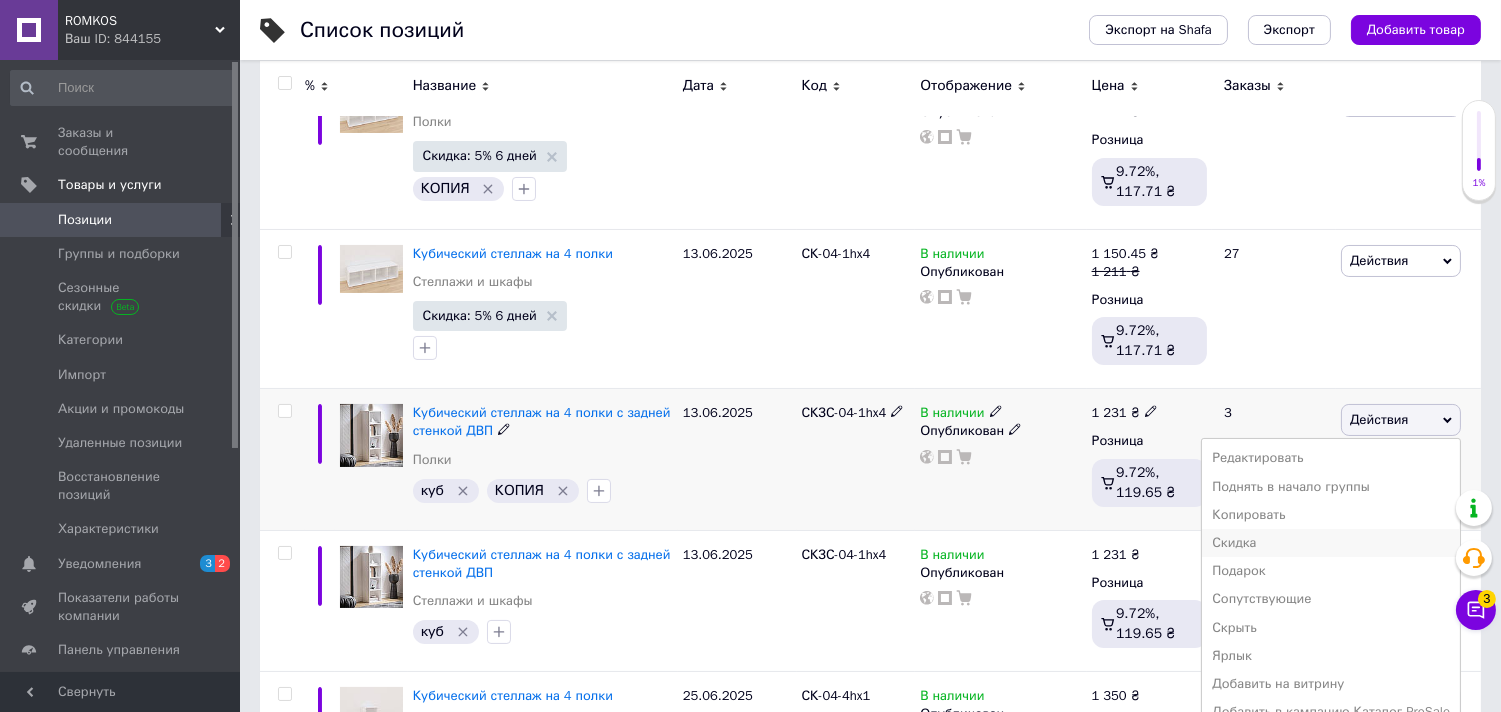 click on "Скидка" at bounding box center (1331, 543) 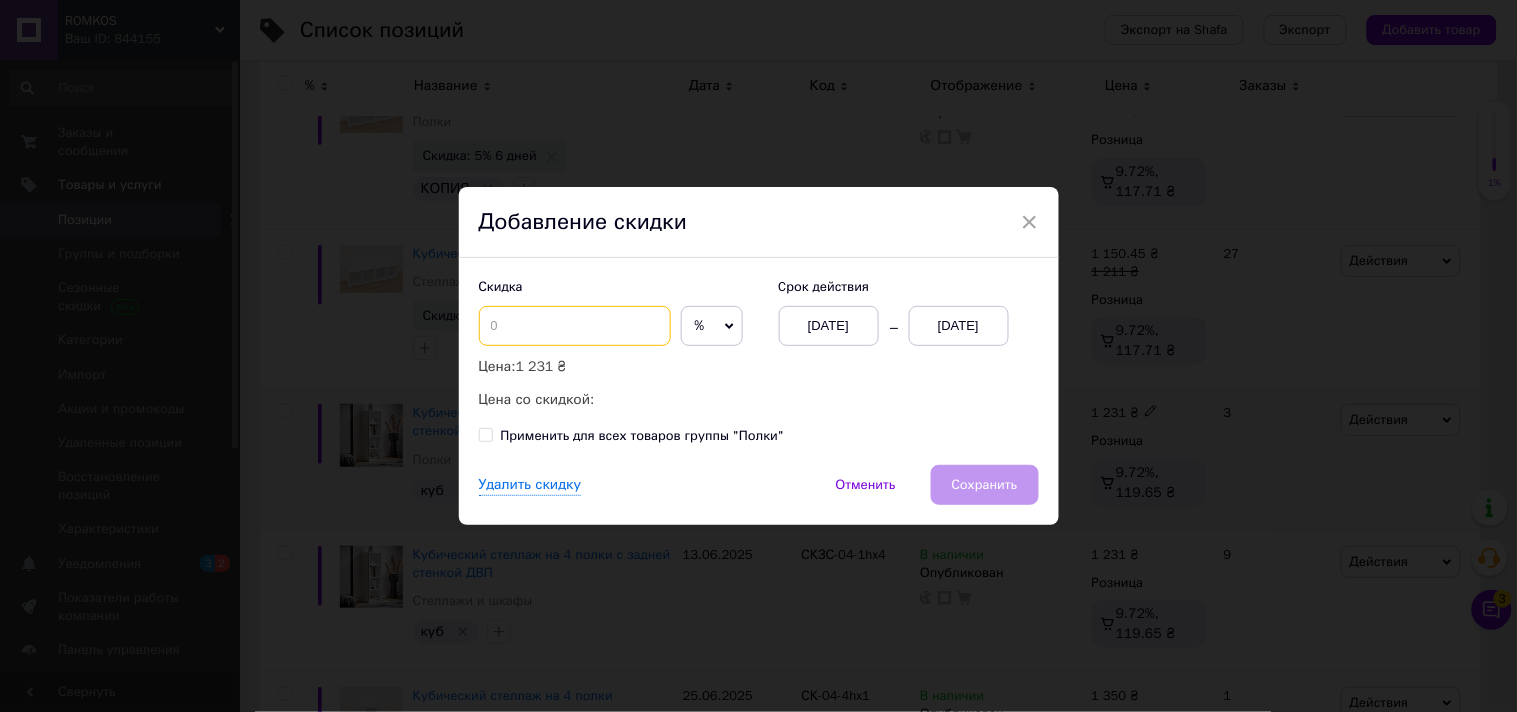 click at bounding box center (575, 326) 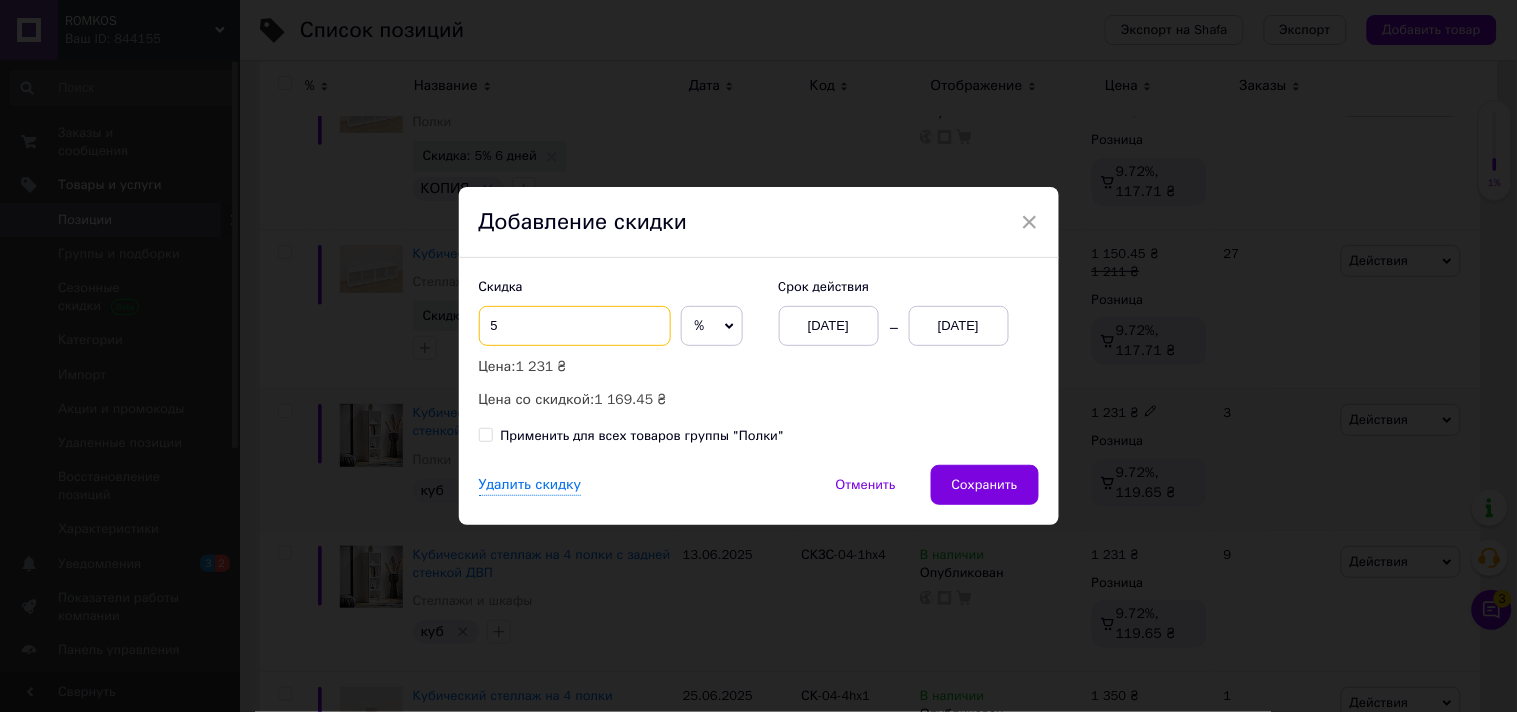 type on "5" 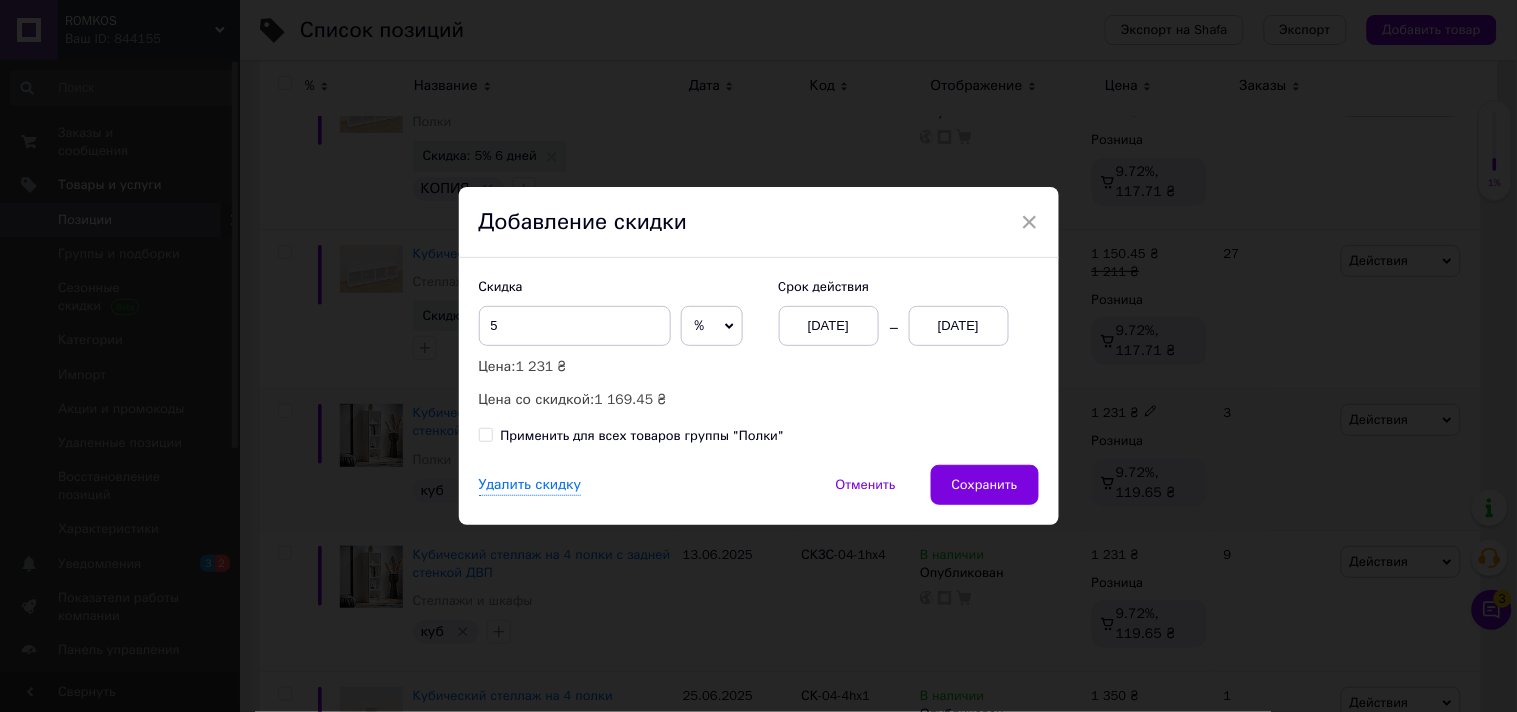 click on "[DATE]" at bounding box center [959, 326] 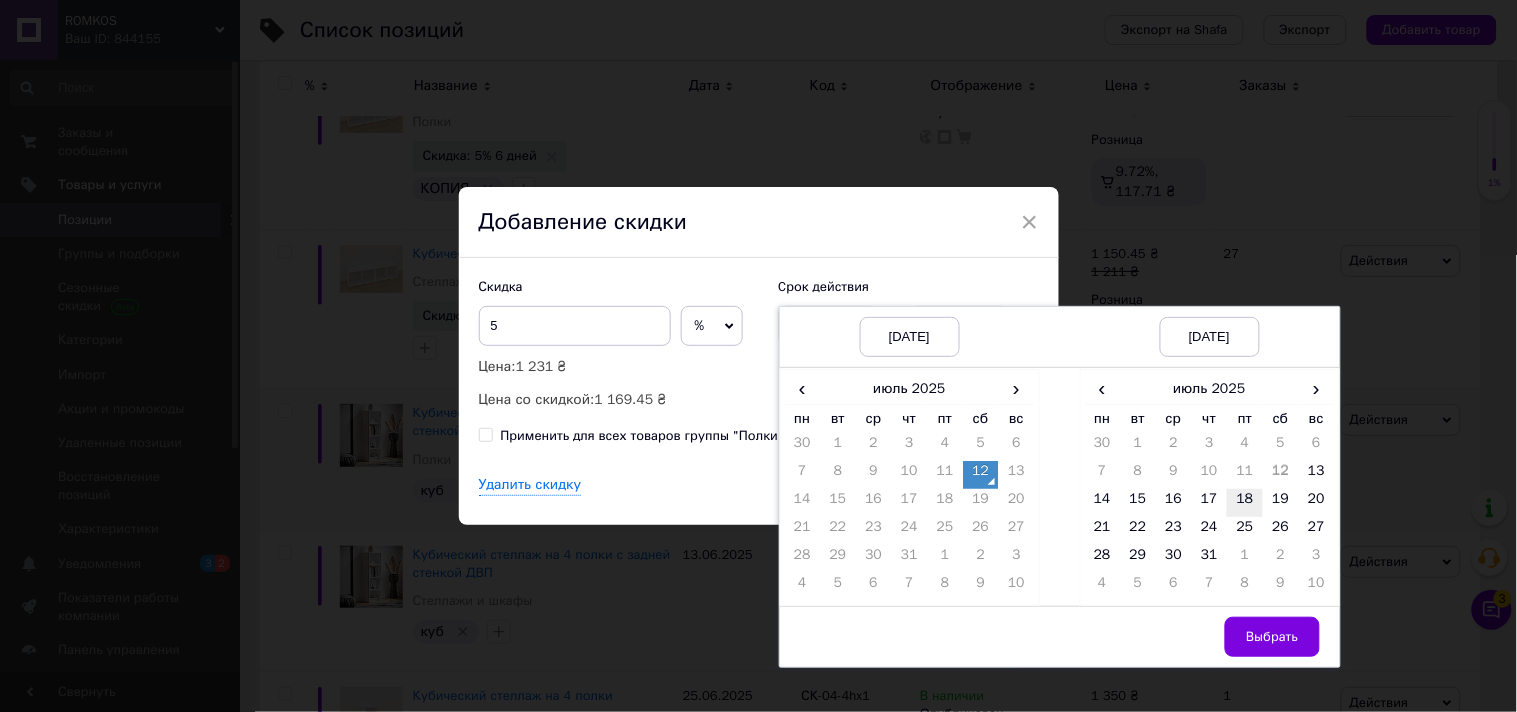 click on "18" at bounding box center [1245, 503] 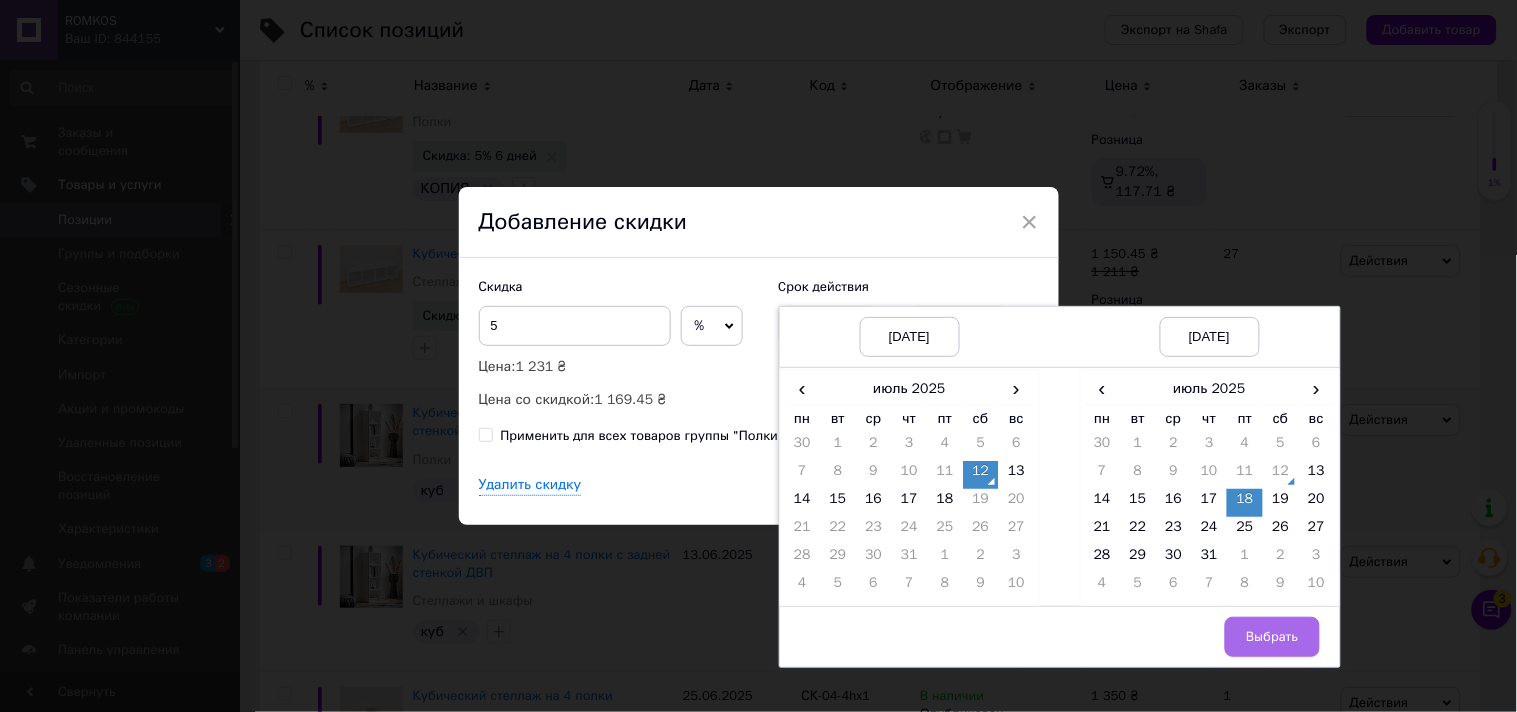 click on "Выбрать" at bounding box center [1272, 637] 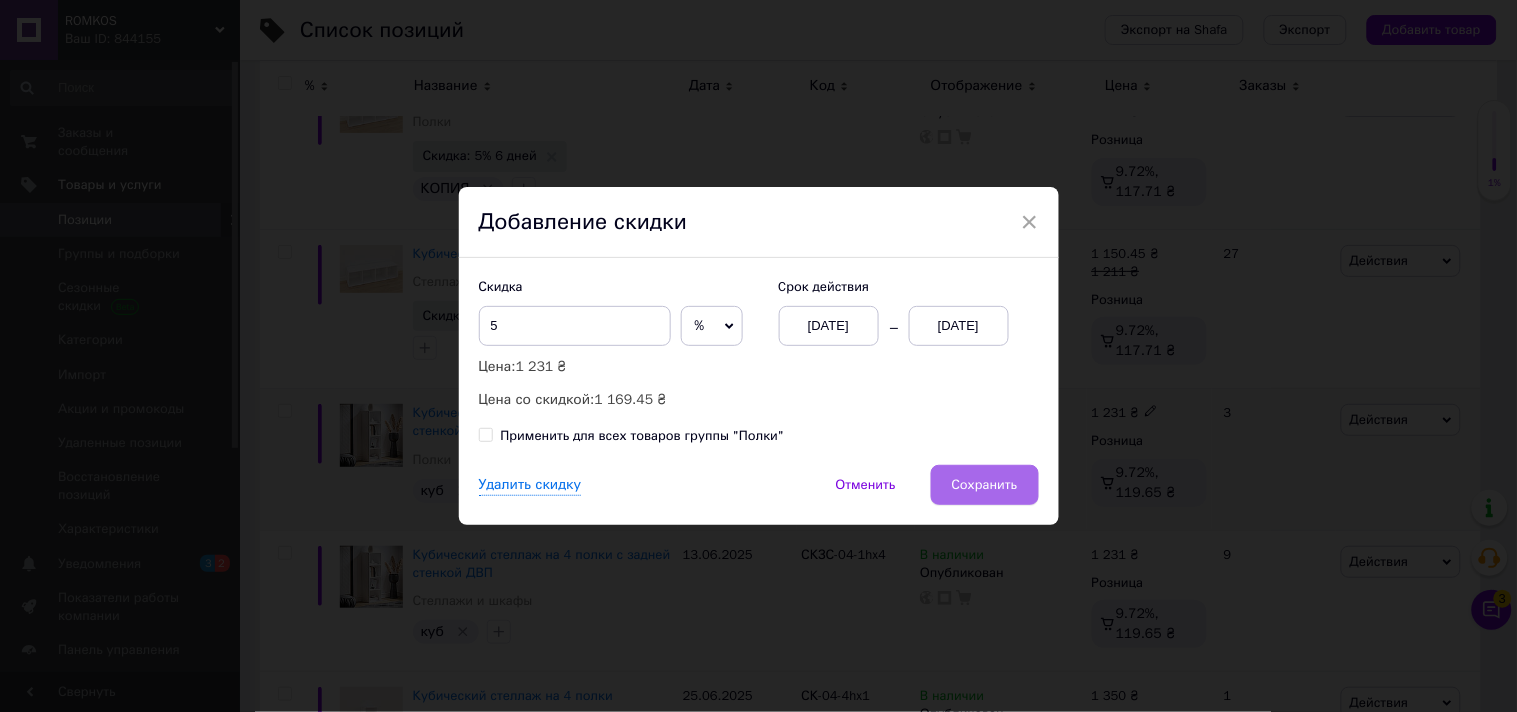 click on "Сохранить" at bounding box center (985, 485) 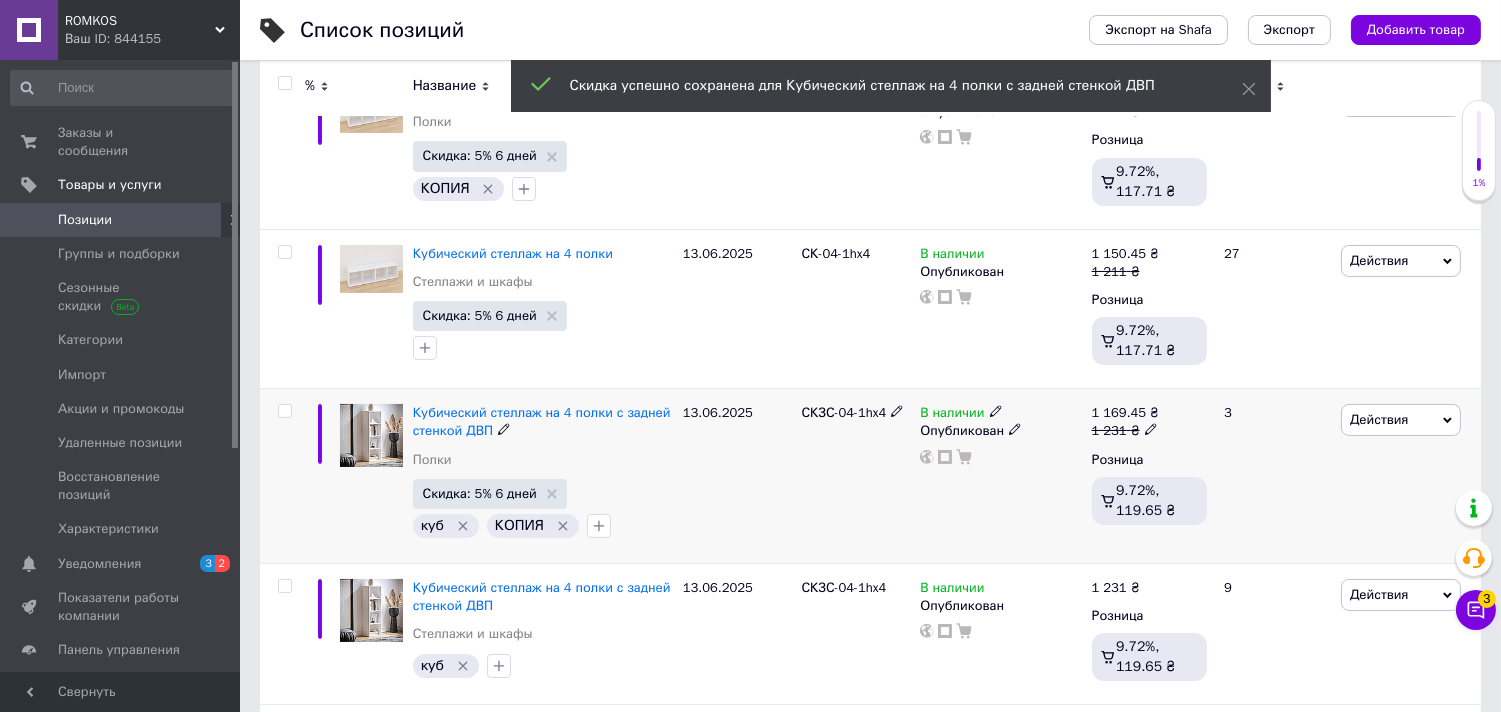 click 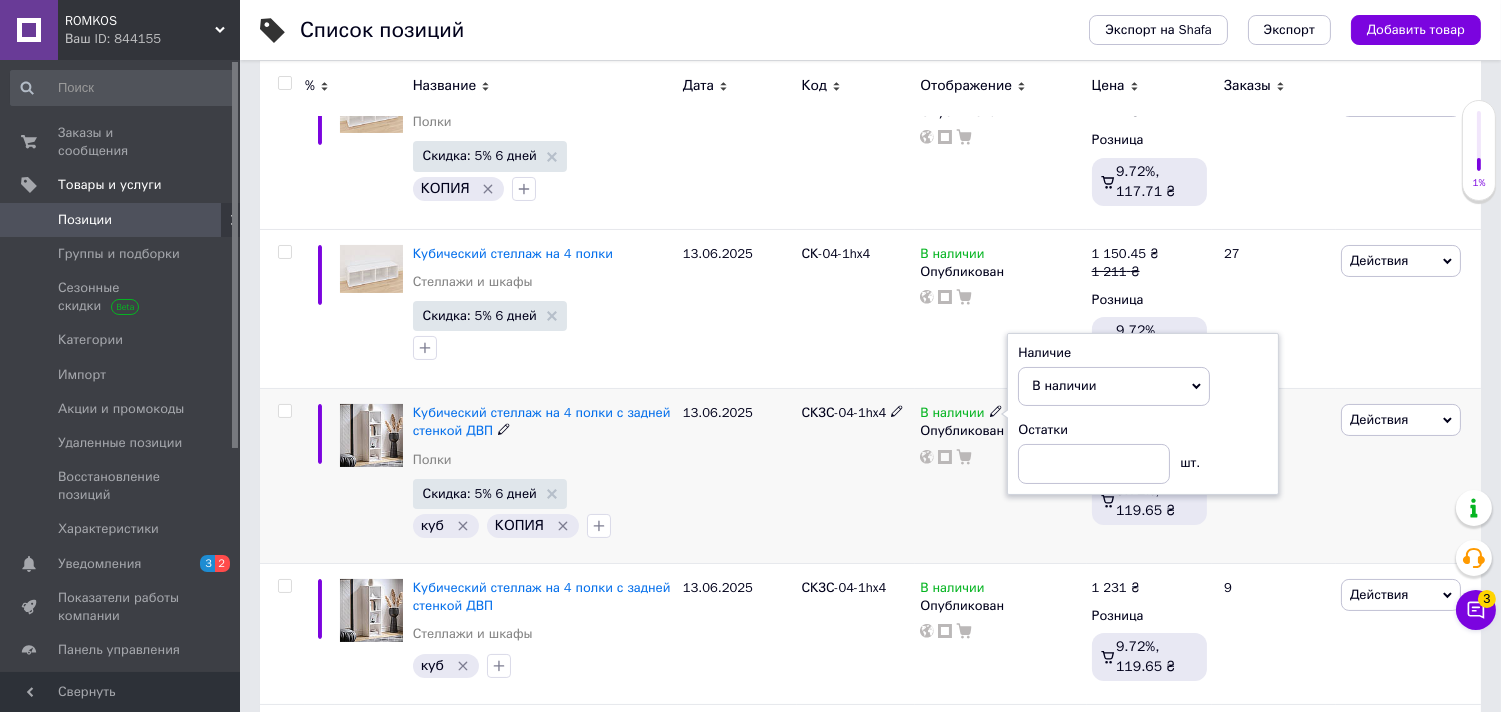 click on "Остатки шт." at bounding box center [1143, 452] 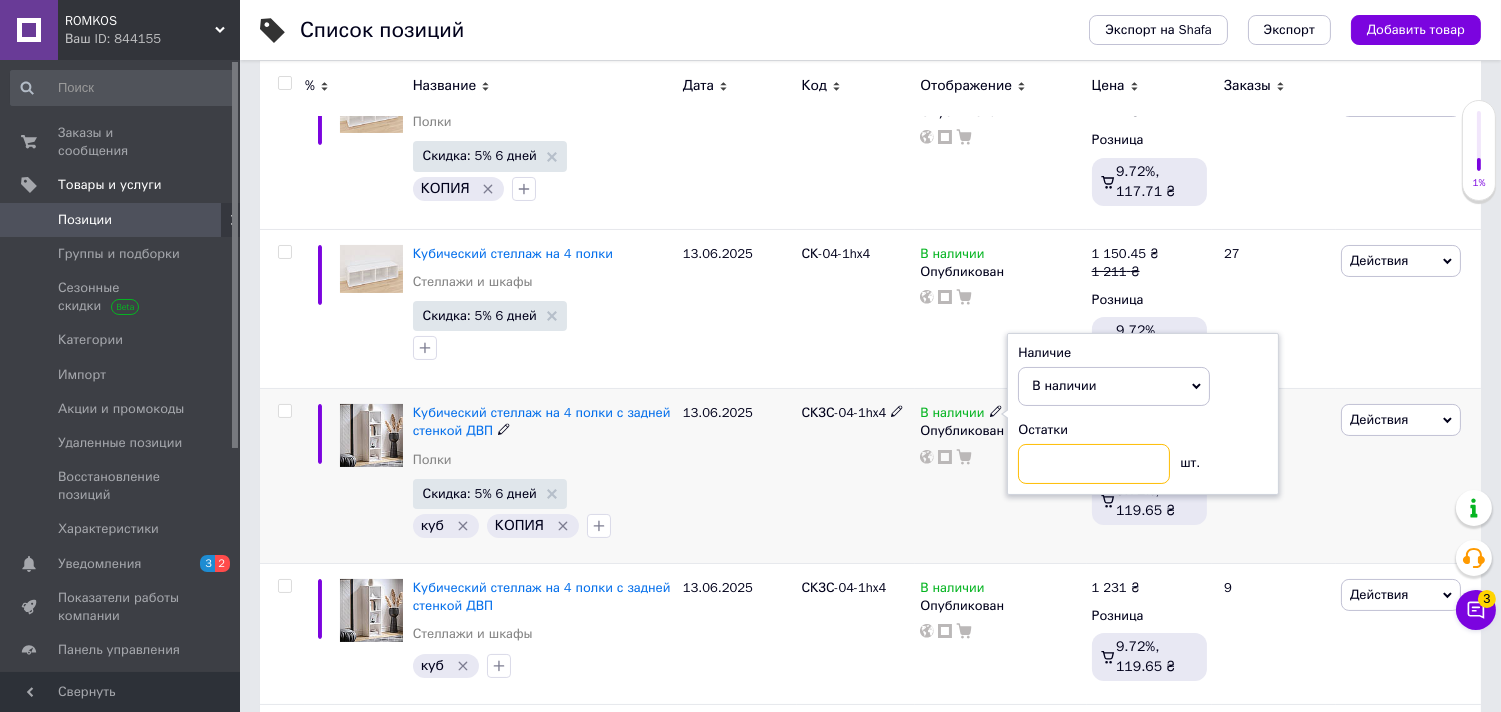 click at bounding box center (1094, 464) 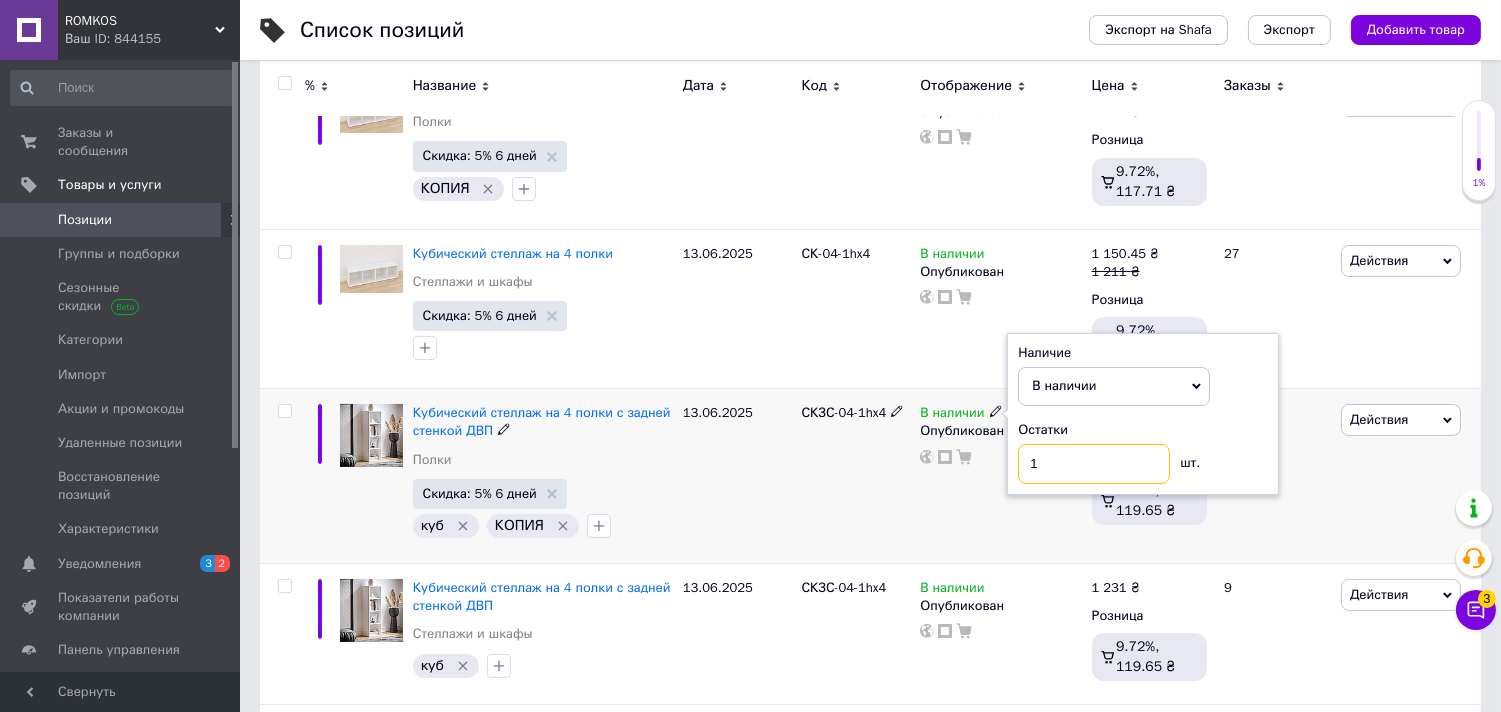 type on "1" 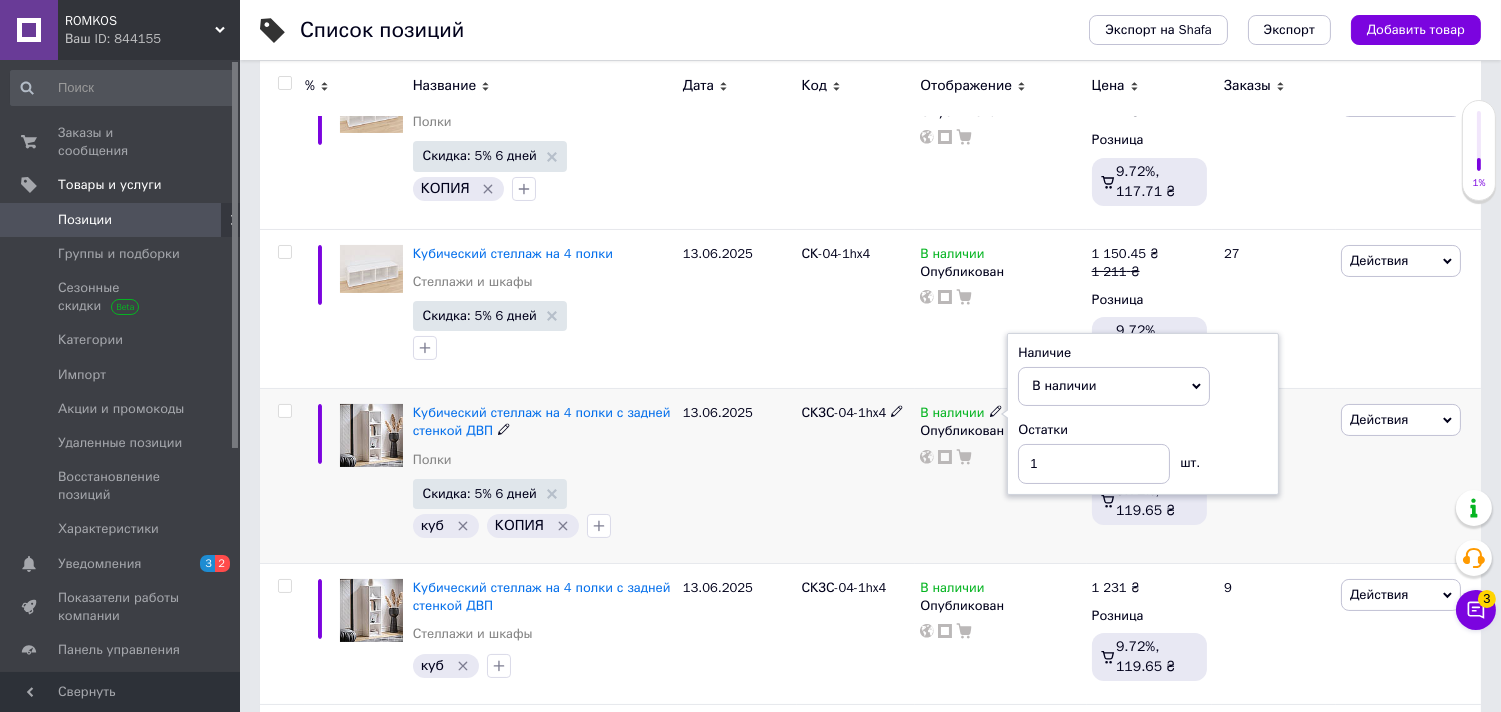 click on "13.06.2025" at bounding box center [737, 476] 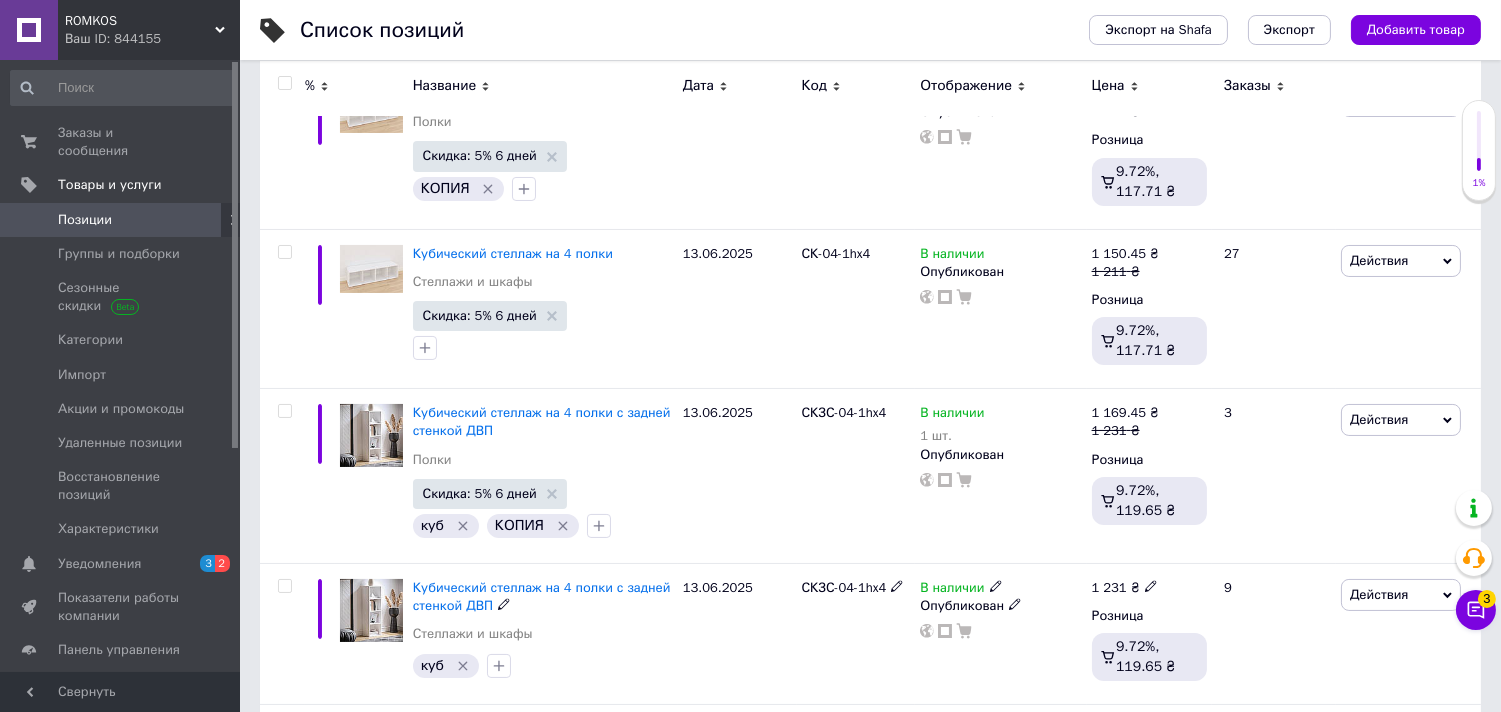 click 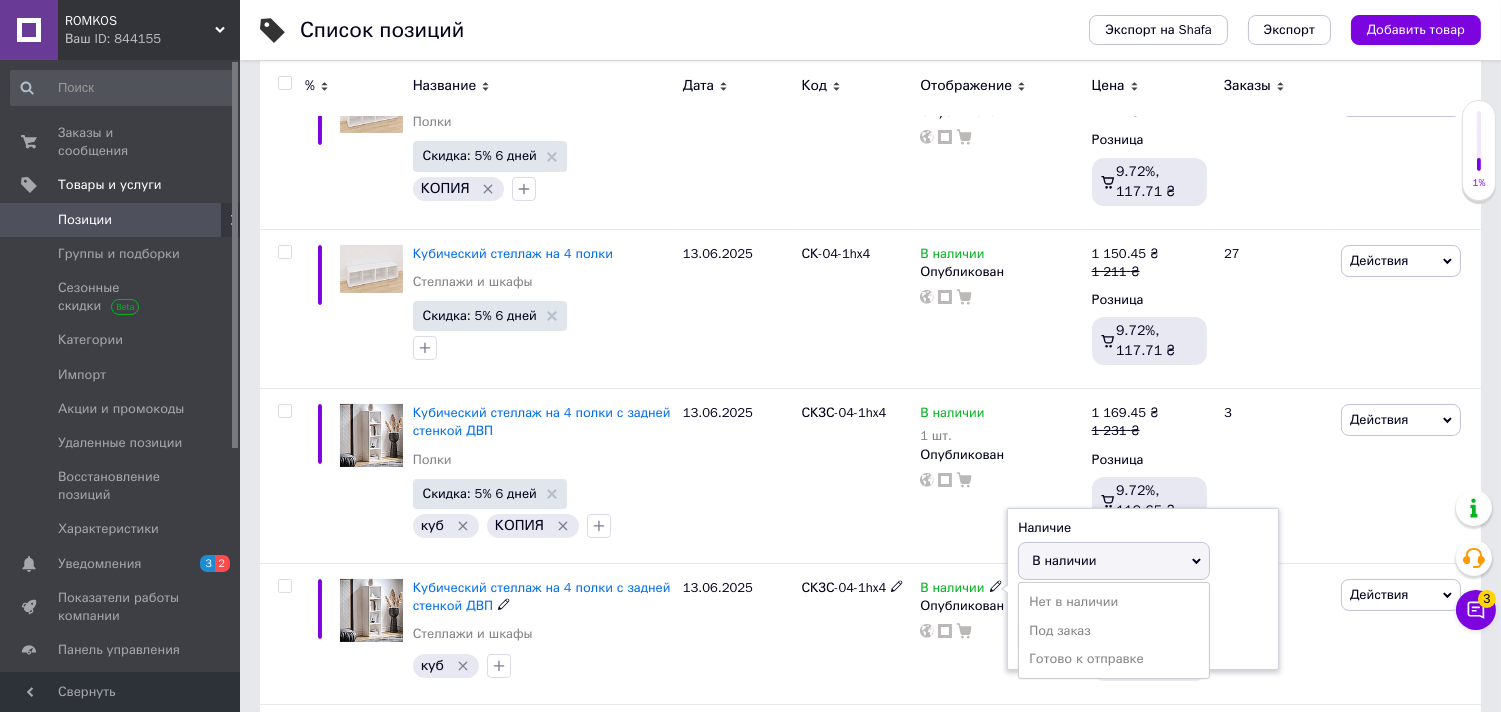 click on "Остатки" at bounding box center [1143, 604] 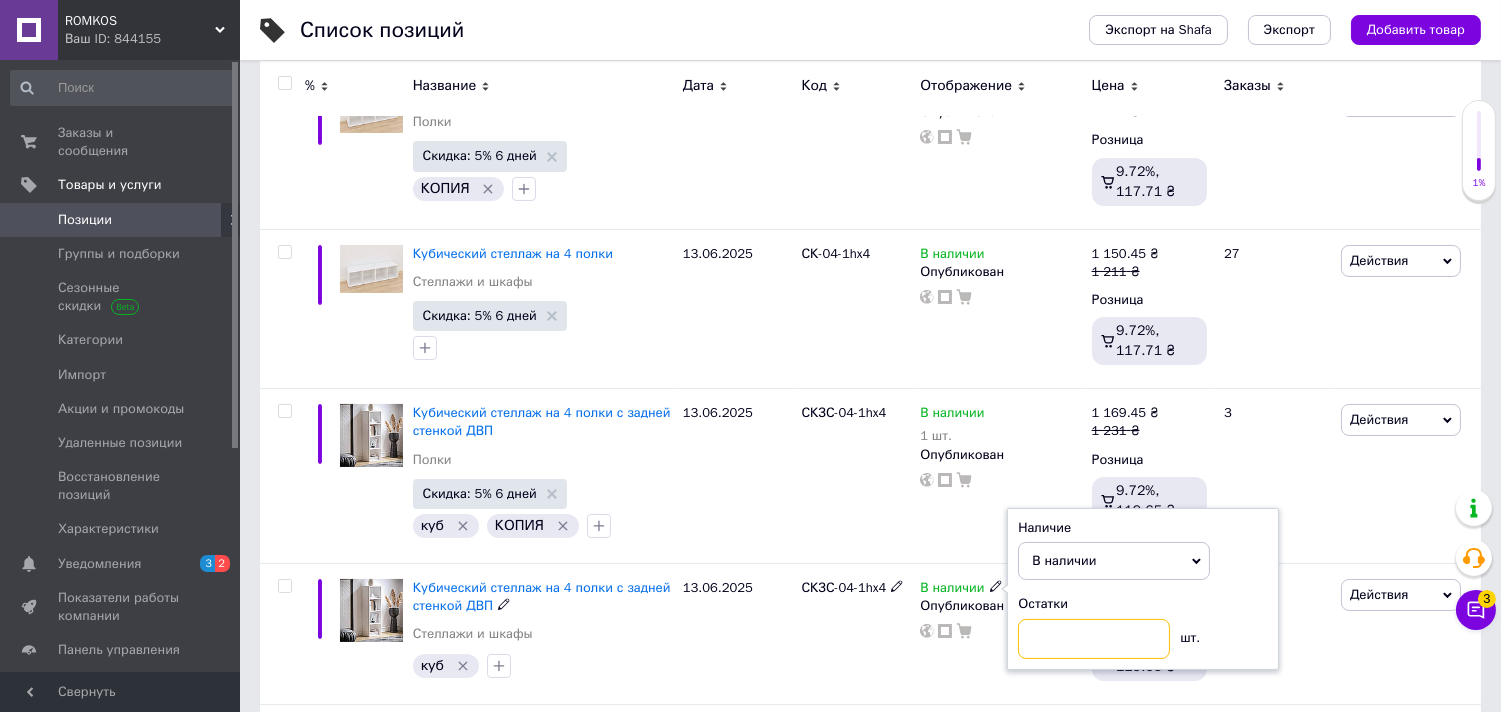 click at bounding box center [1094, 639] 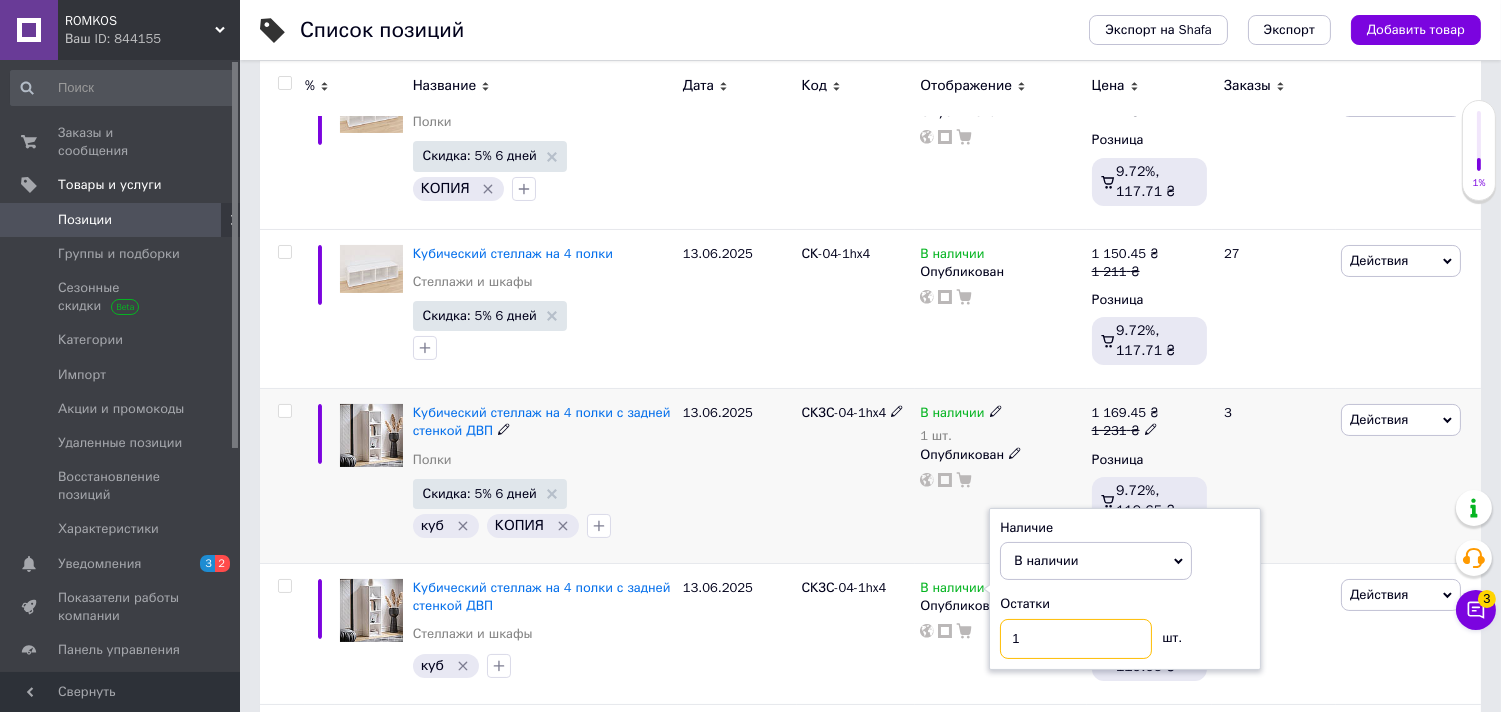type on "1" 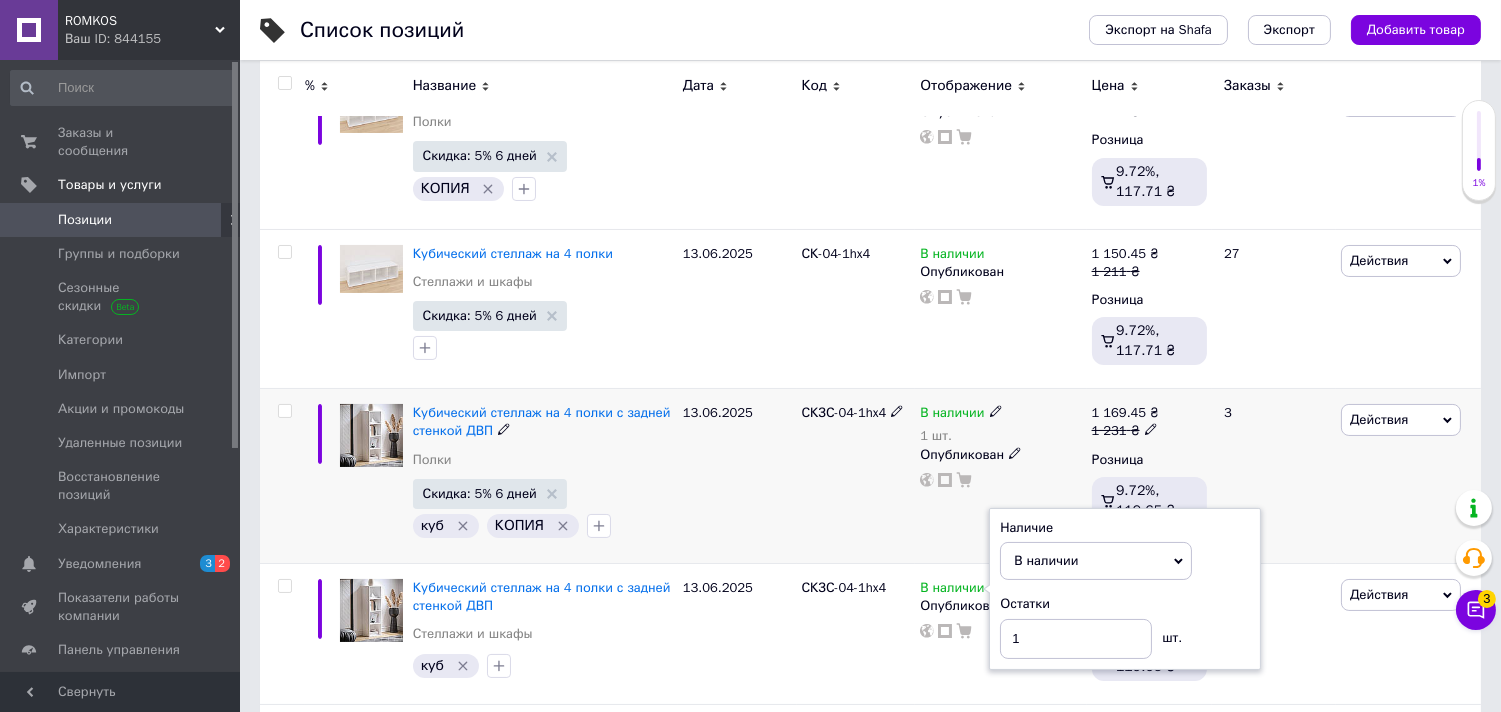 click on "СКЗС-04-1hx4" at bounding box center (856, 476) 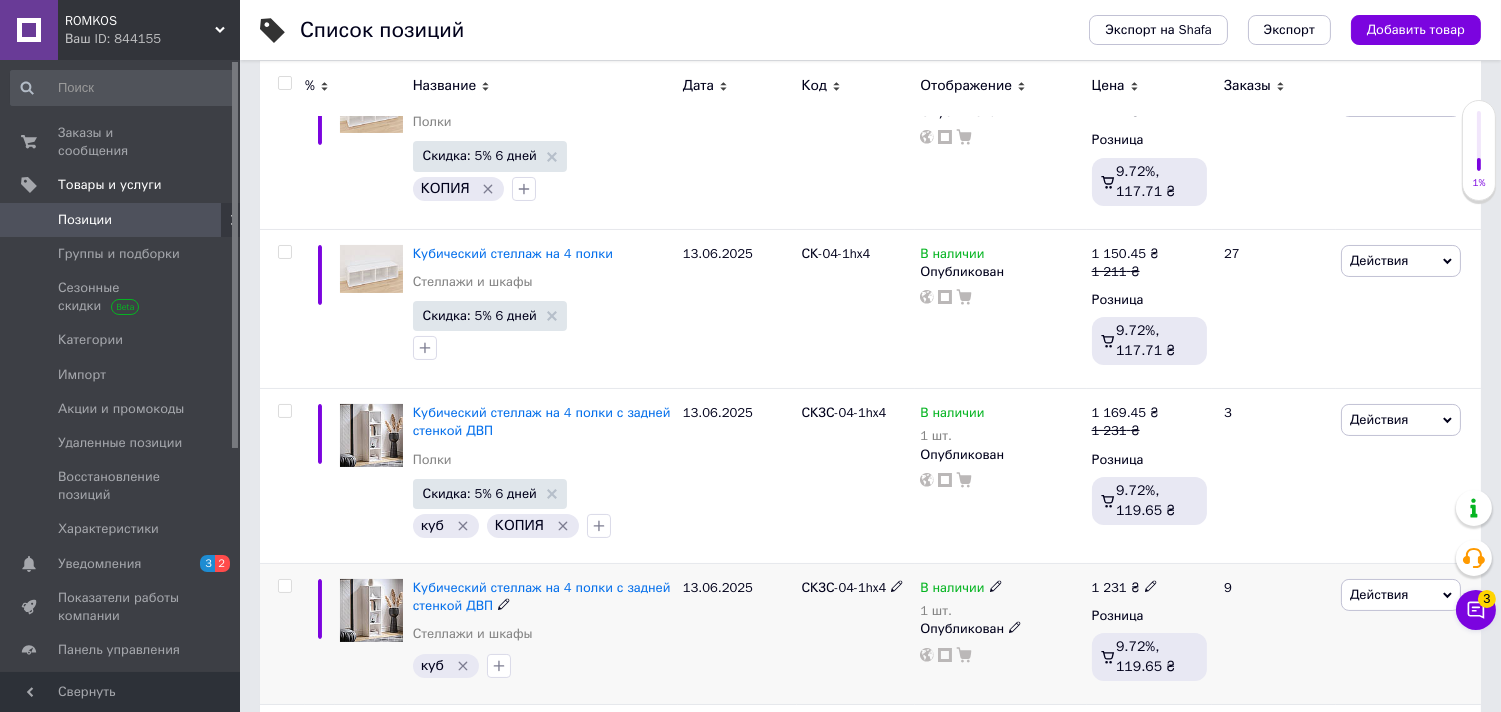 click on "Действия" at bounding box center [1379, 594] 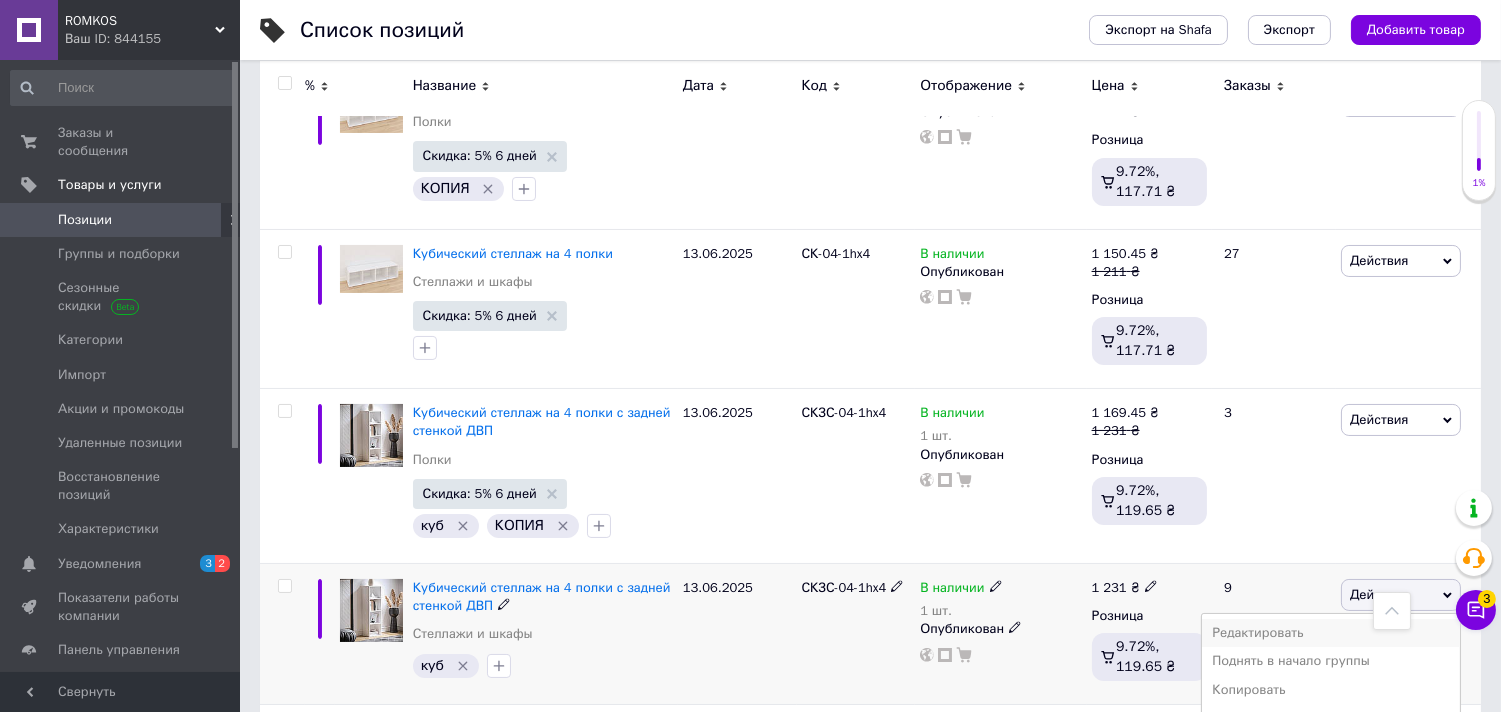 scroll, scrollTop: 444, scrollLeft: 0, axis: vertical 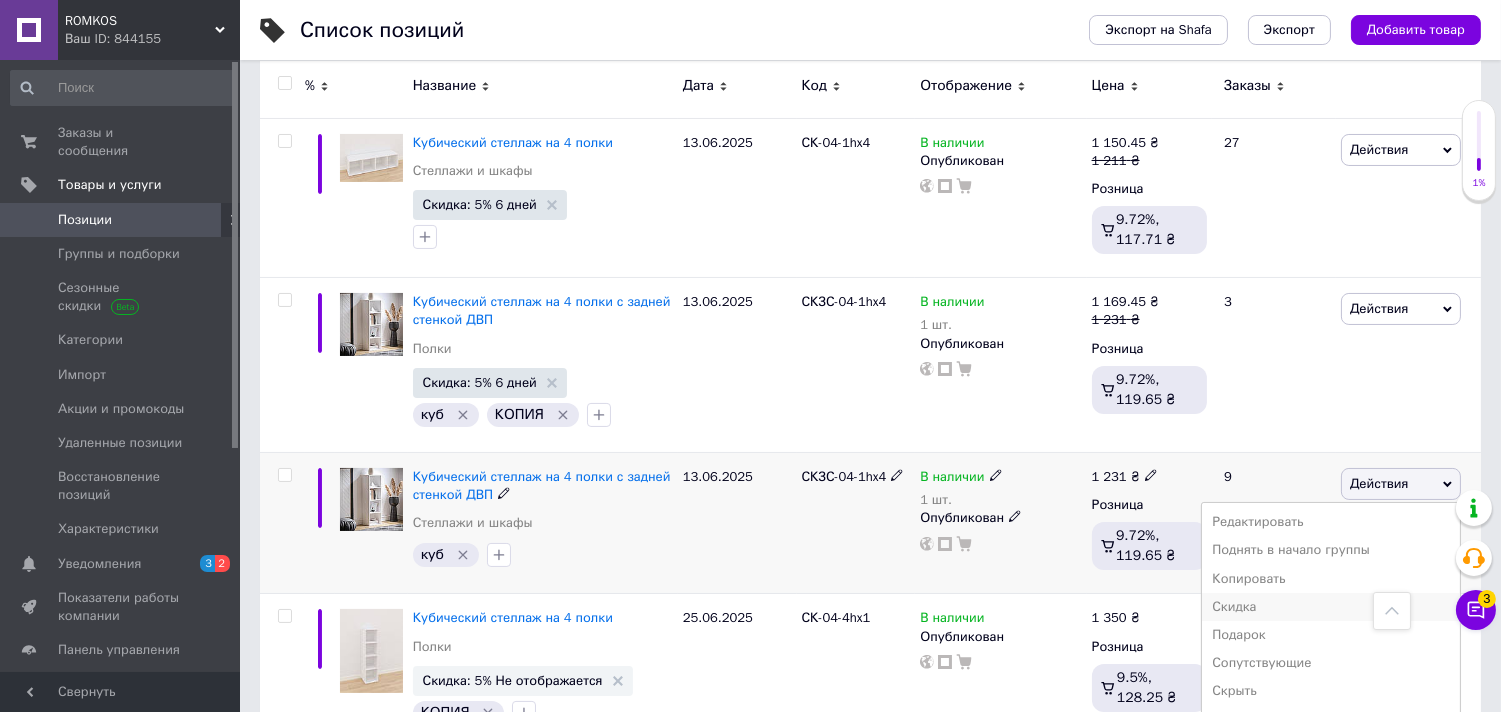 click on "Скидка" at bounding box center (1331, 607) 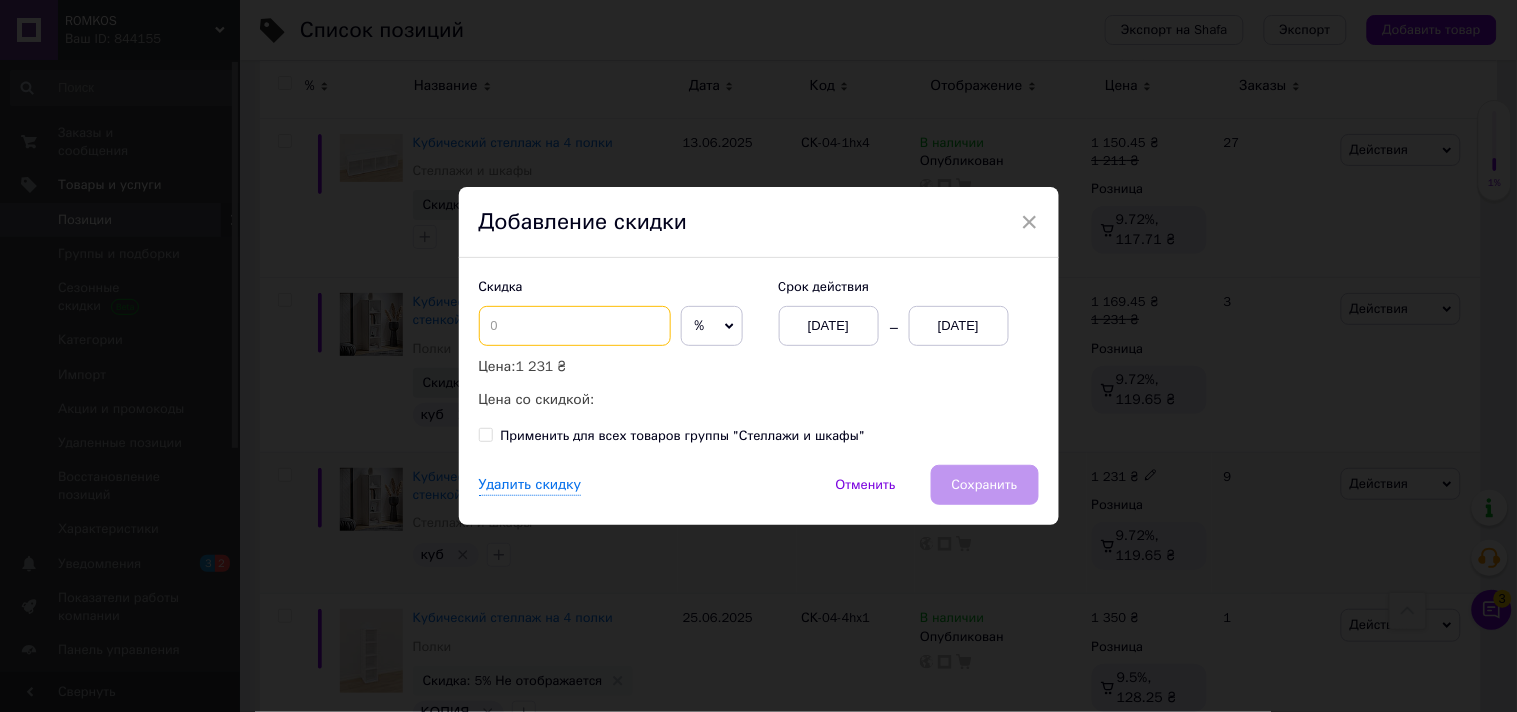 click at bounding box center [575, 326] 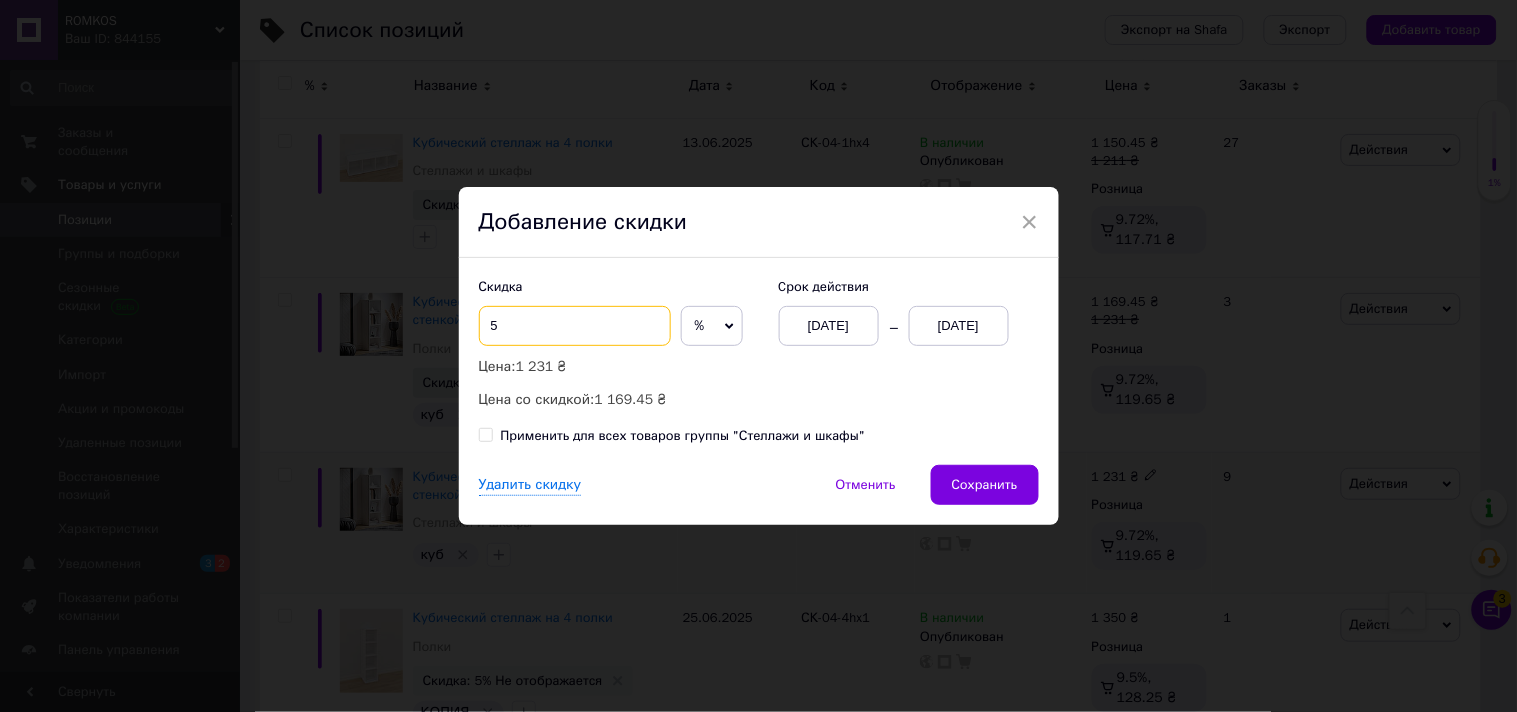 type on "5" 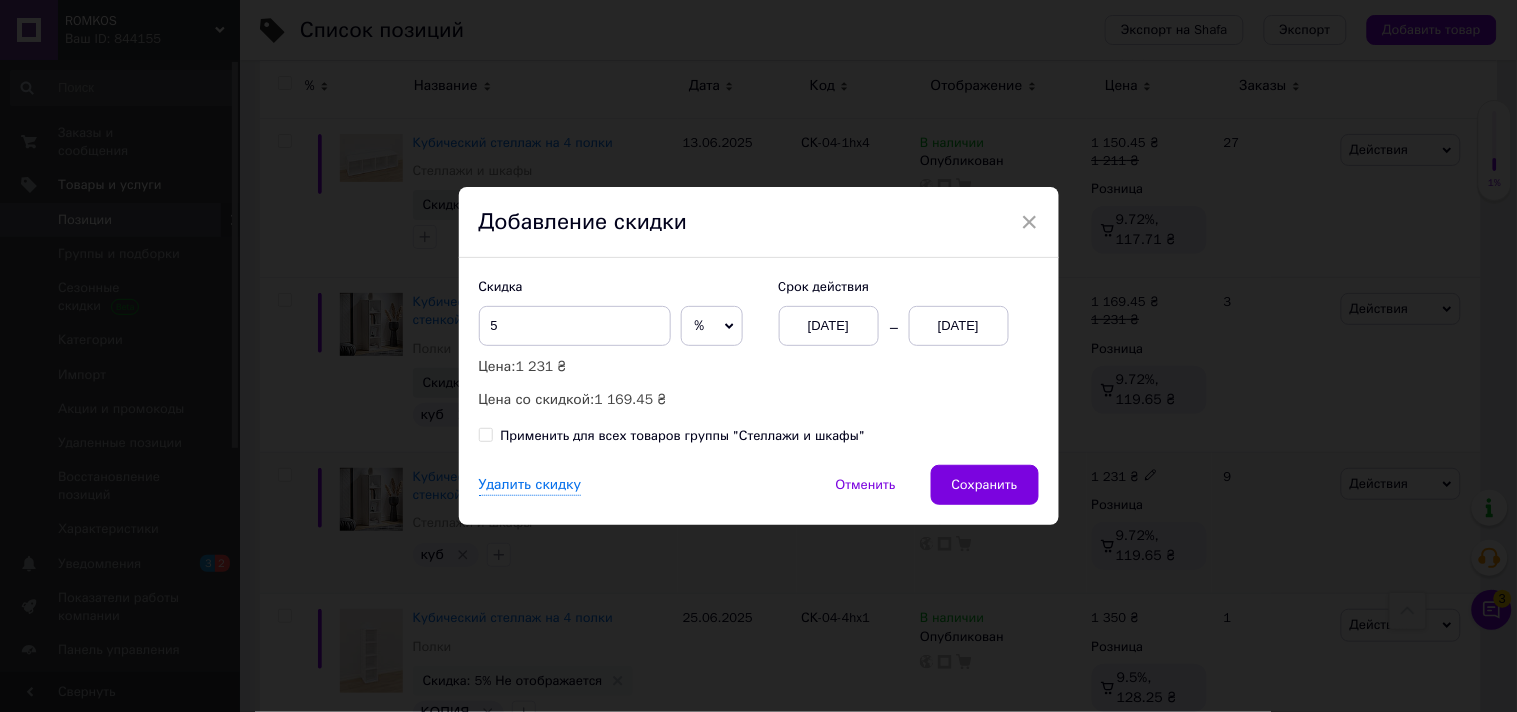 click on "[DATE]" at bounding box center (959, 326) 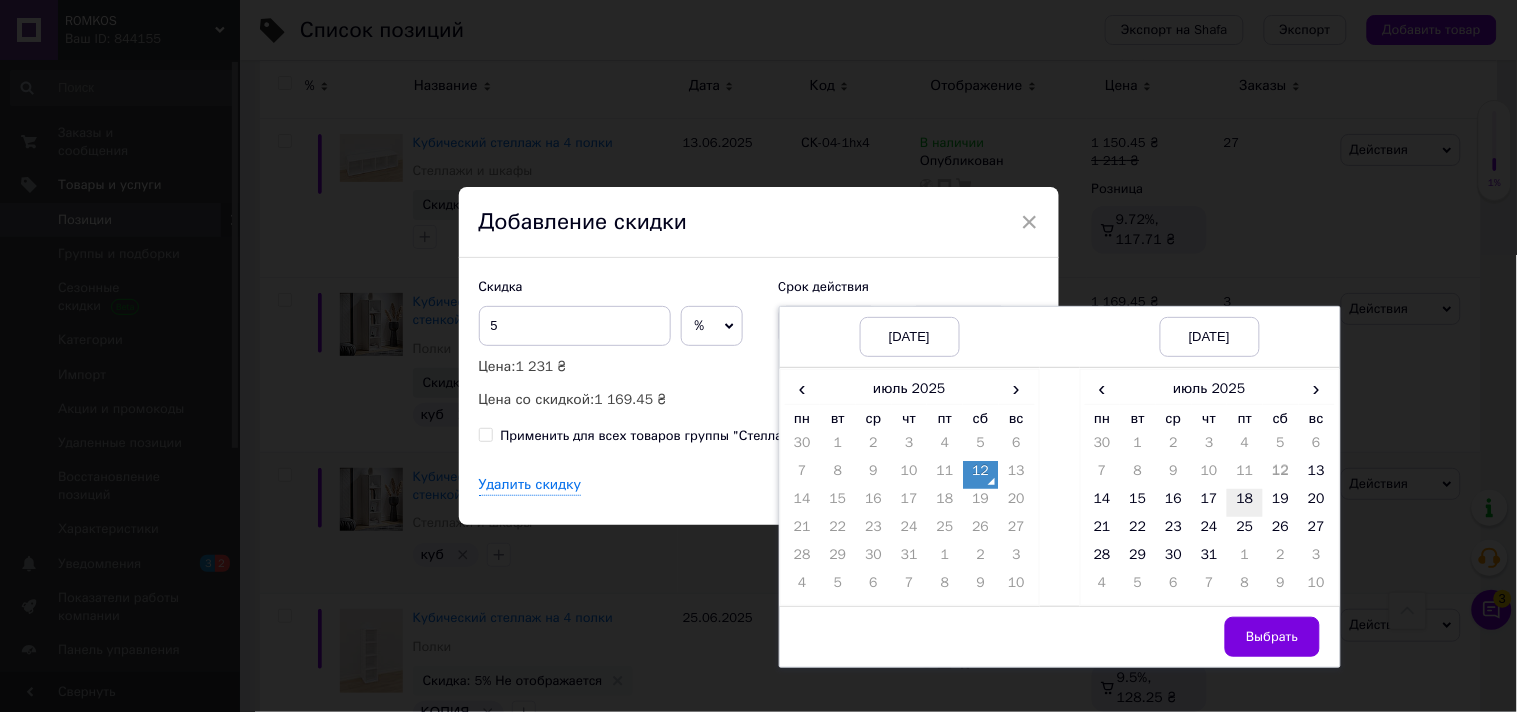click on "18" at bounding box center (1245, 503) 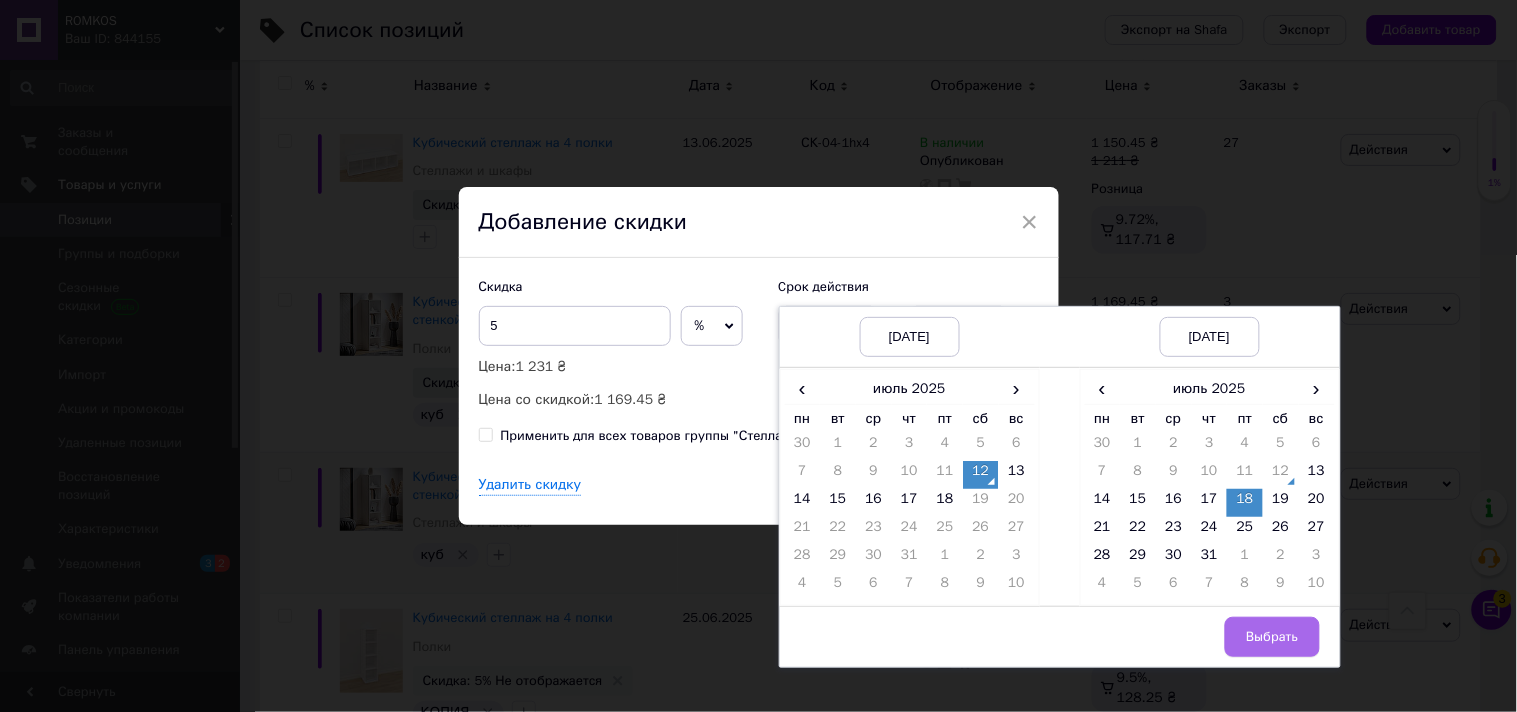 drag, startPoint x: 1272, startPoint y: 643, endPoint x: 1224, endPoint y: 602, distance: 63.126858 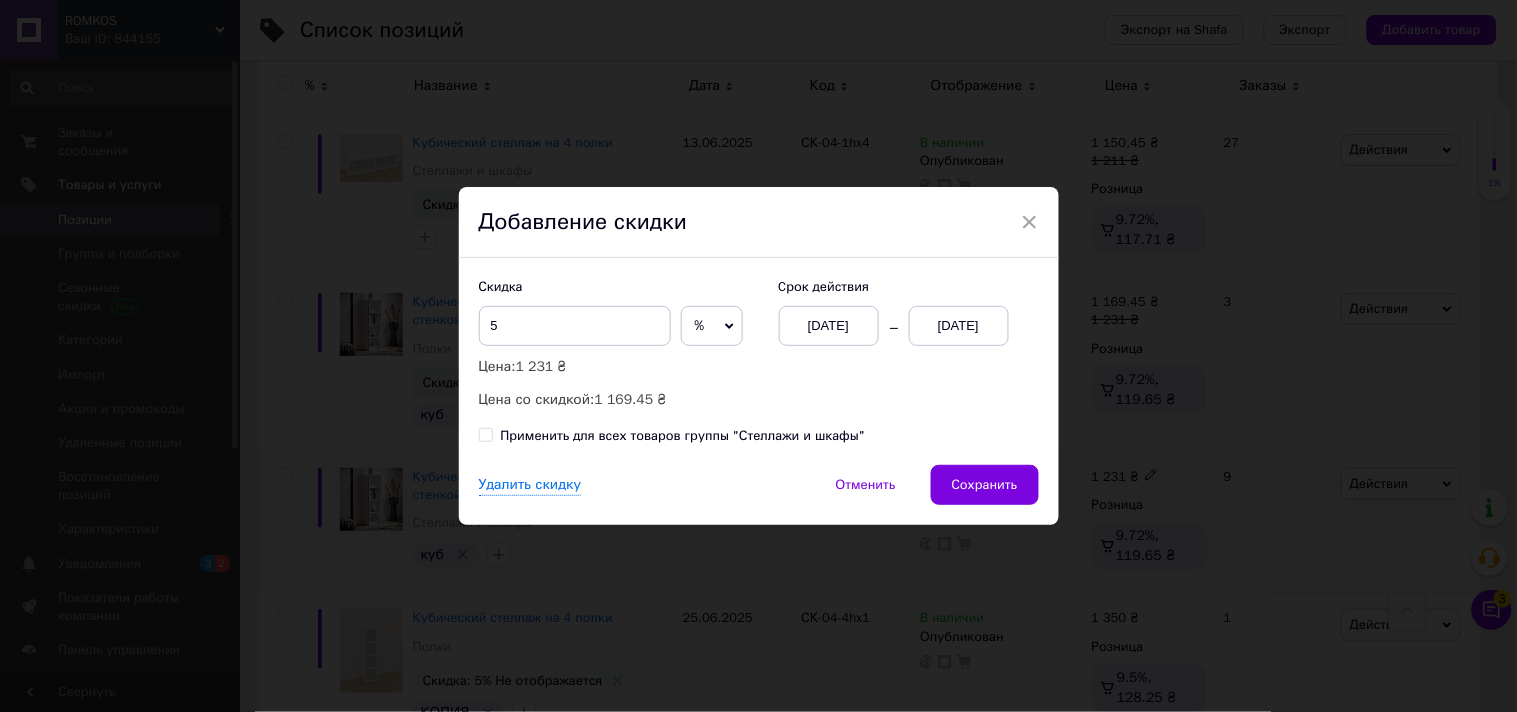 click on "Сохранить" at bounding box center (985, 485) 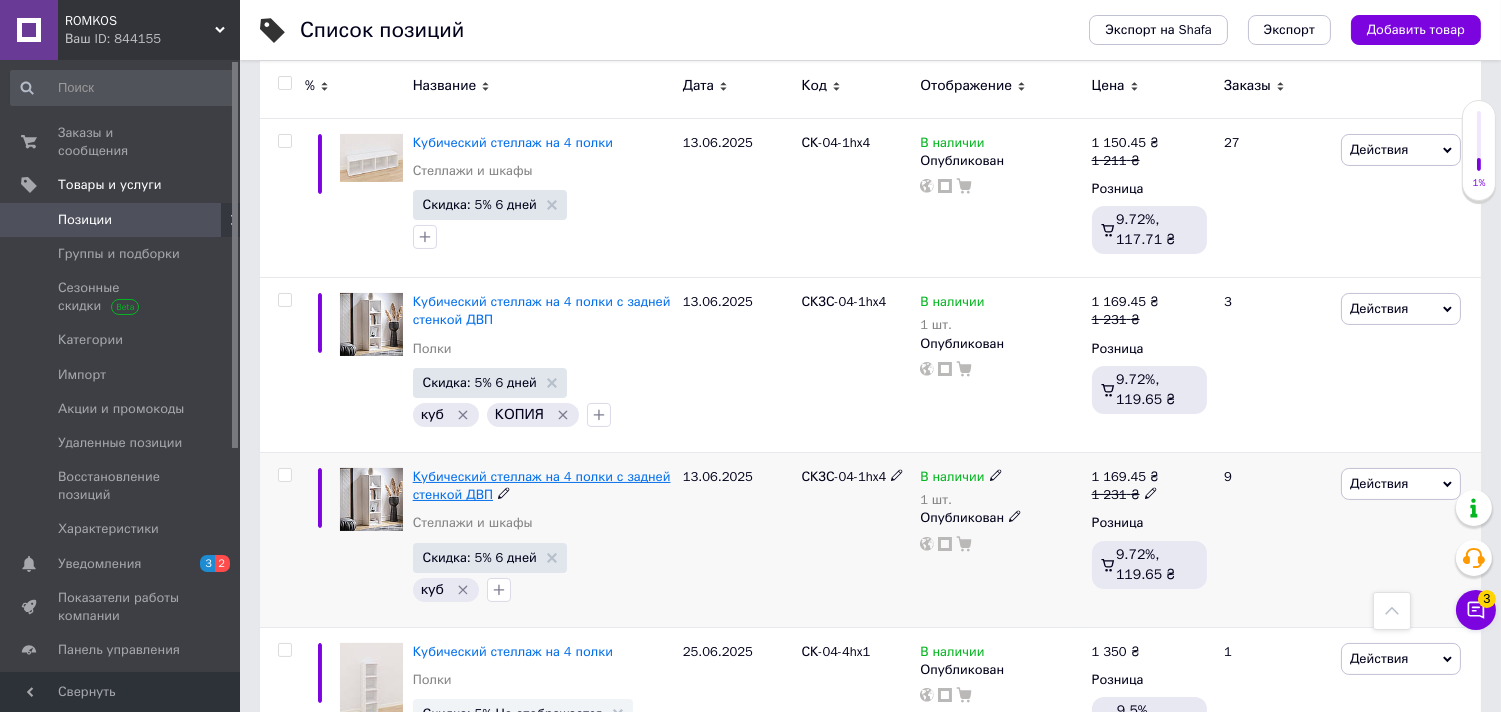 scroll, scrollTop: 555, scrollLeft: 0, axis: vertical 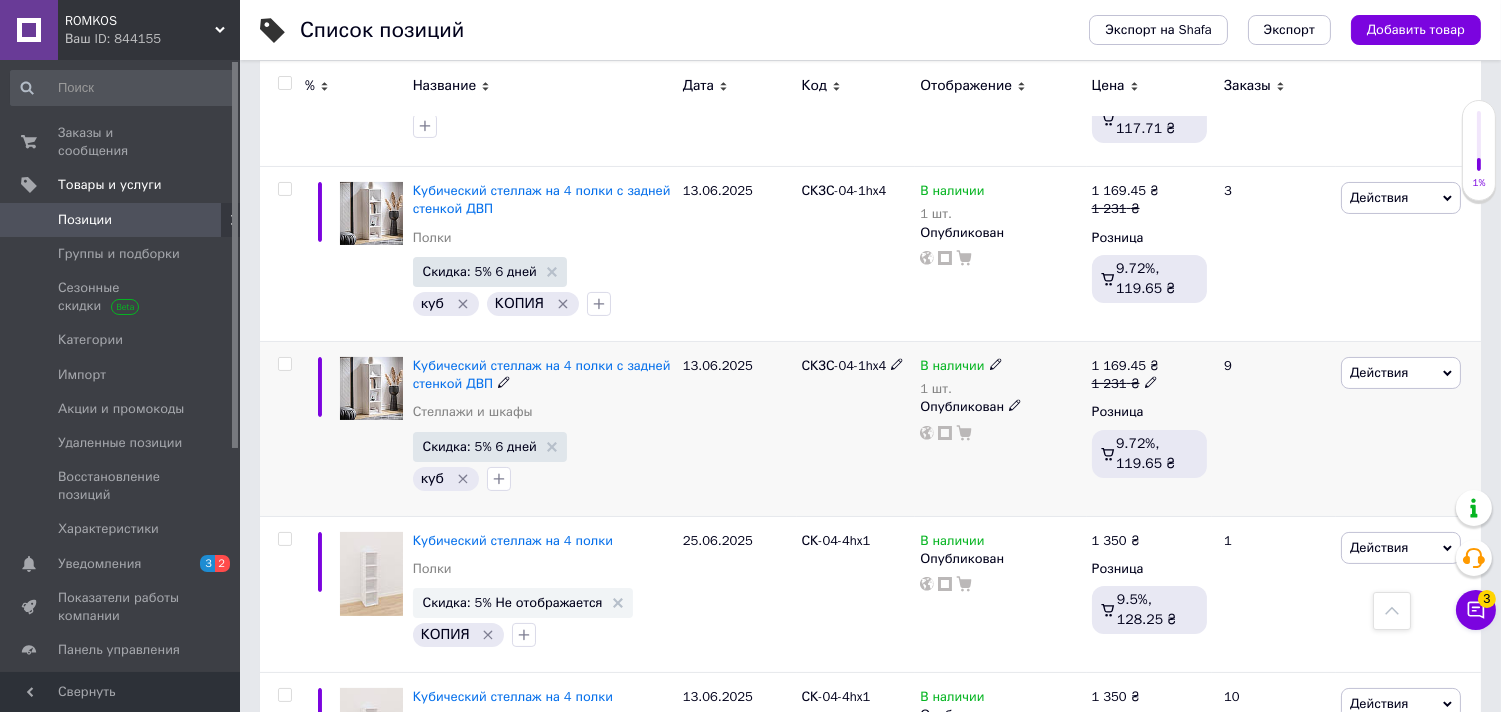 click 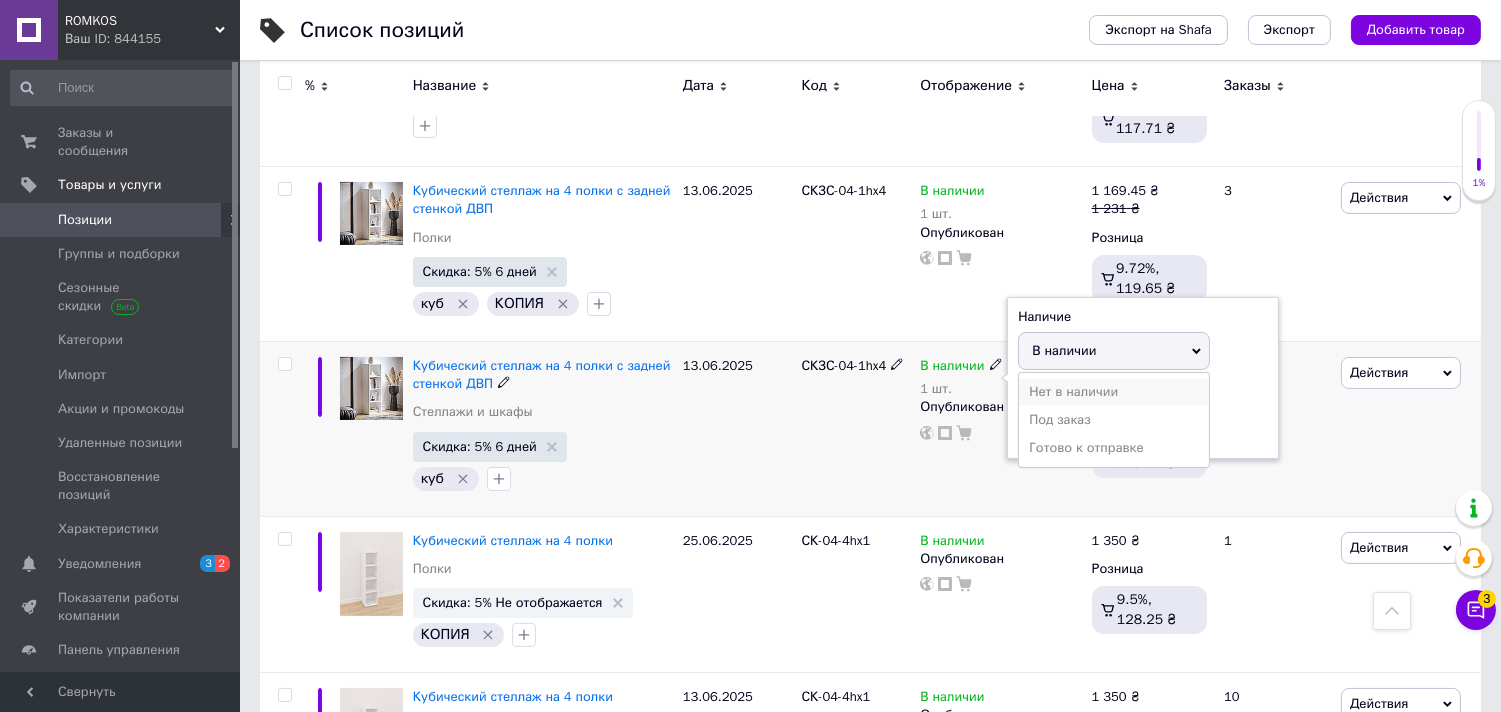 click on "Нет в наличии" at bounding box center [1114, 392] 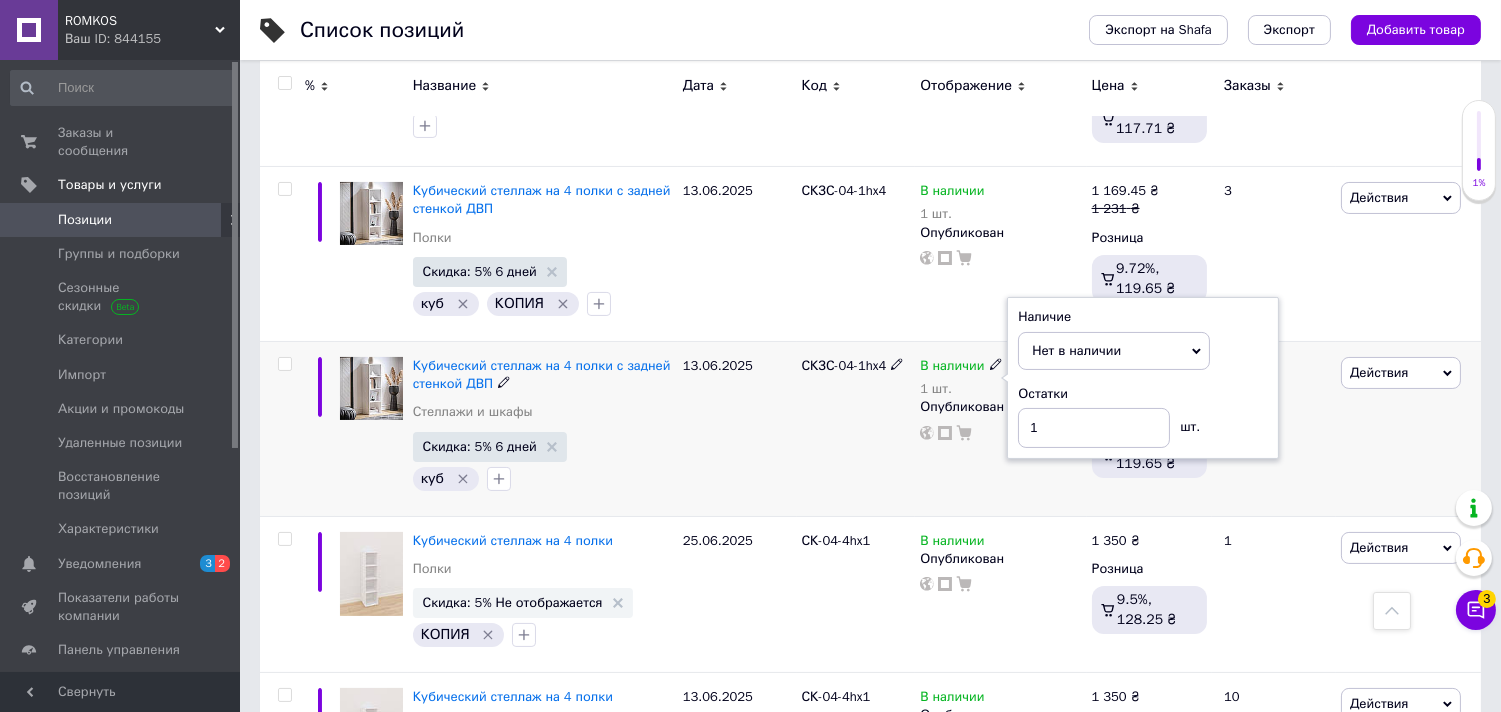 click on "СКЗС-04-1hx4" at bounding box center (856, 428) 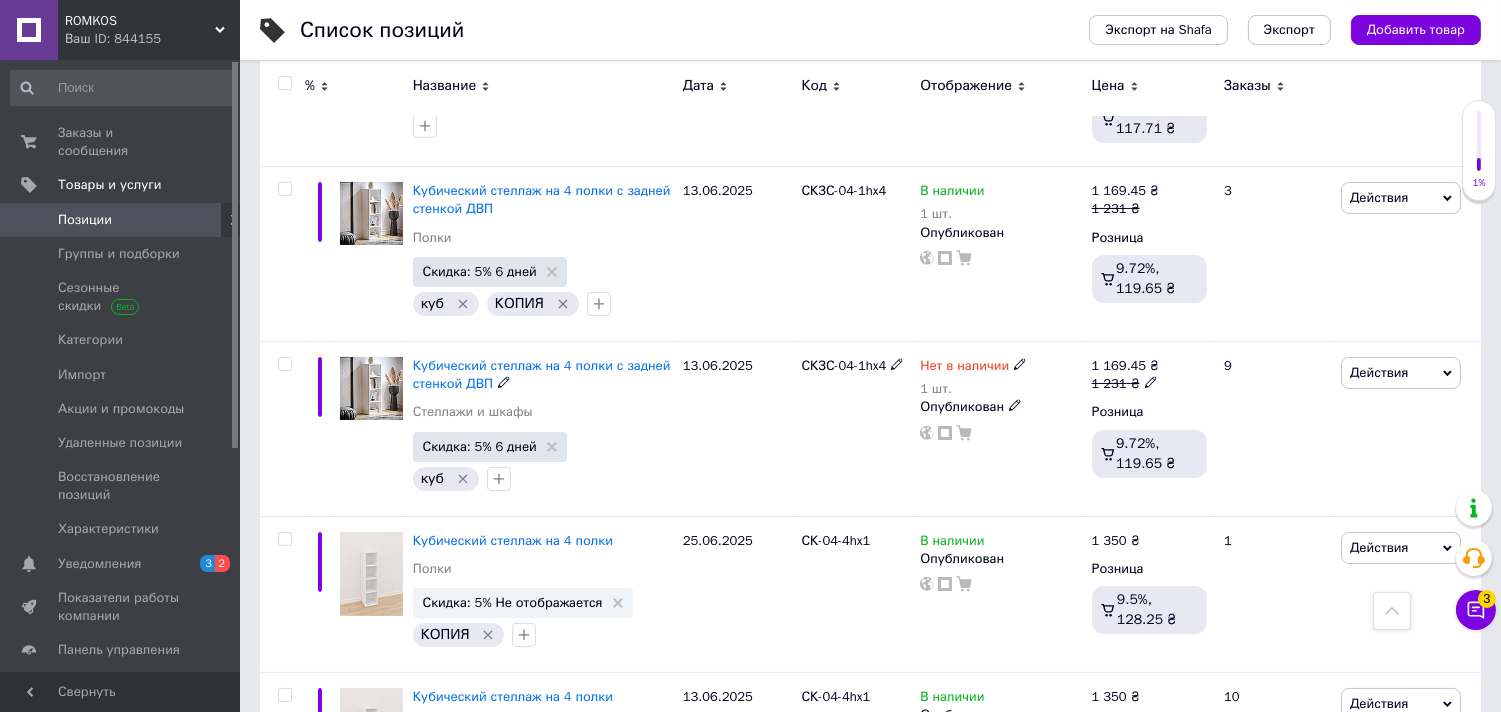 click 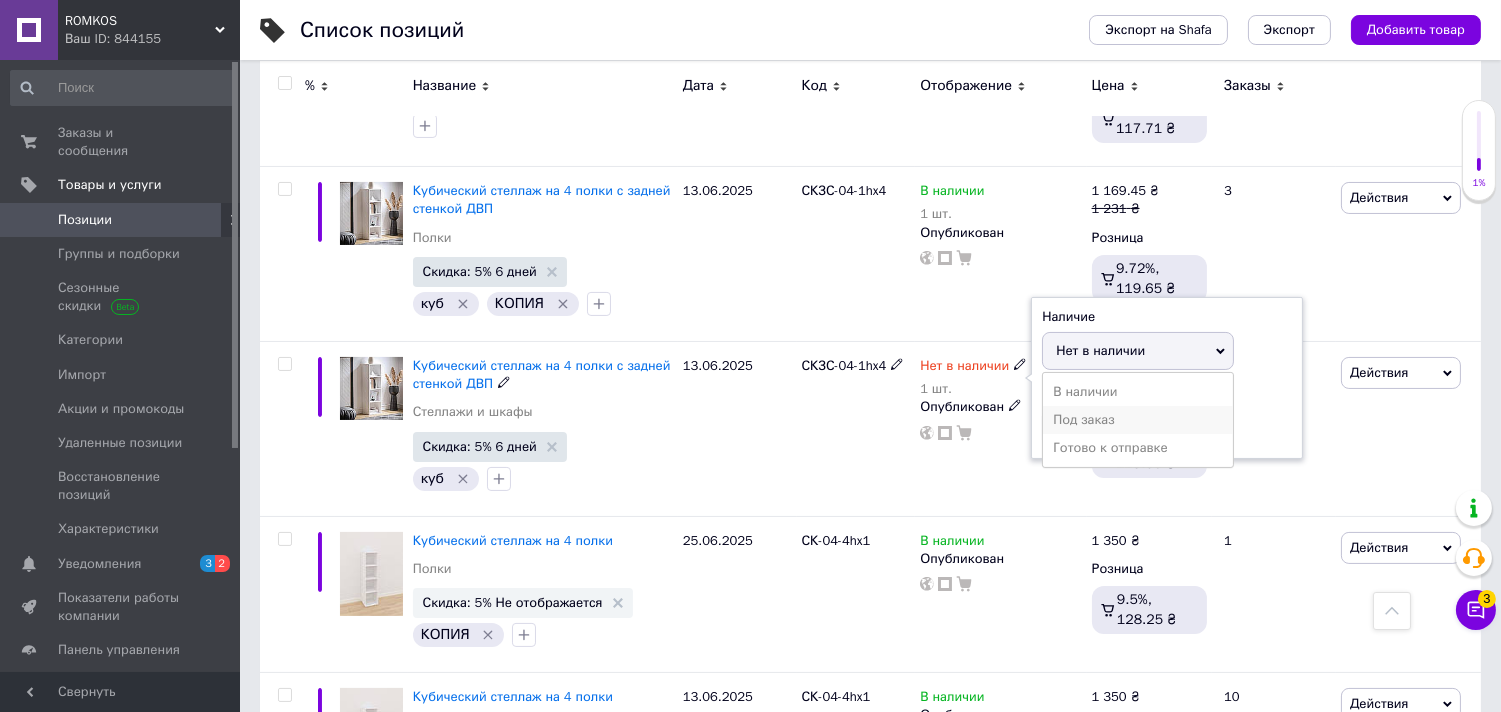 click on "Под заказ" at bounding box center [1138, 420] 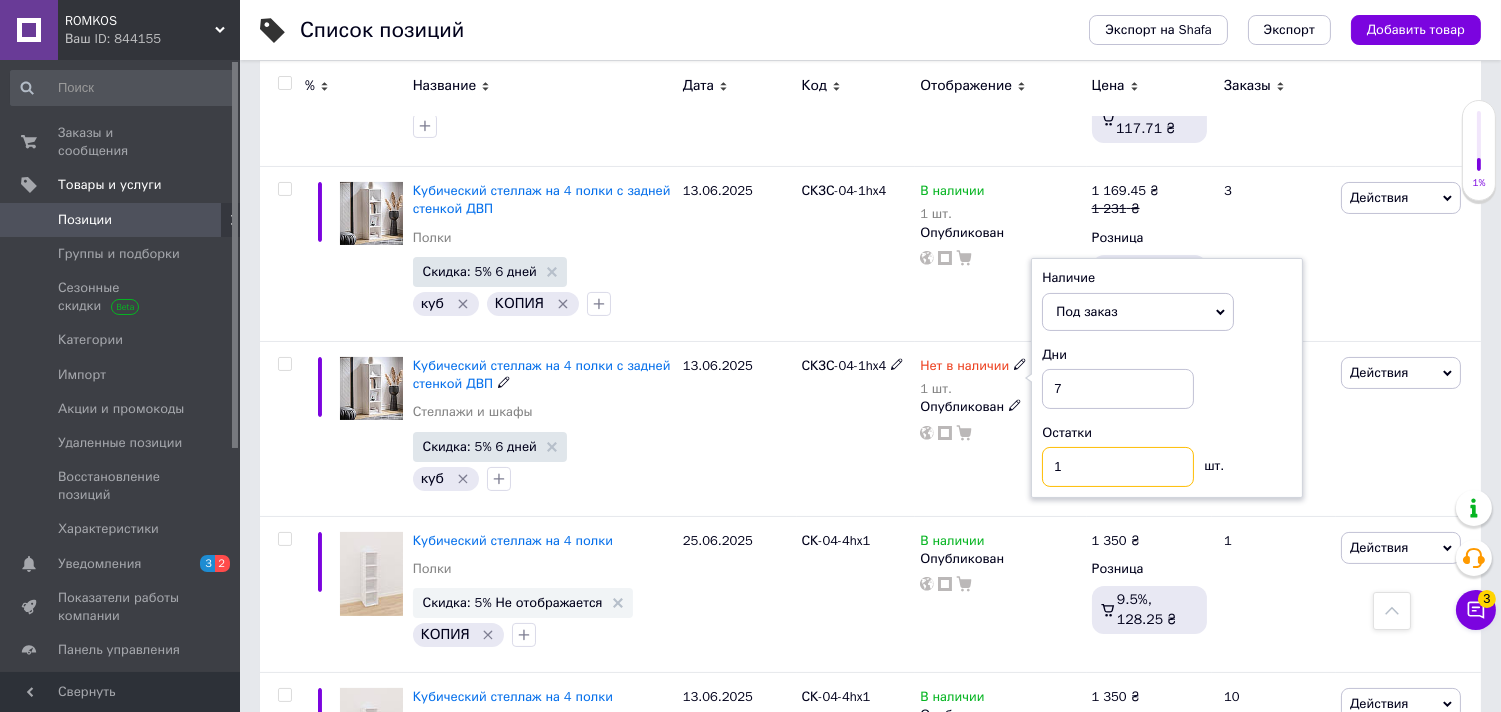 click on "1" at bounding box center [1118, 467] 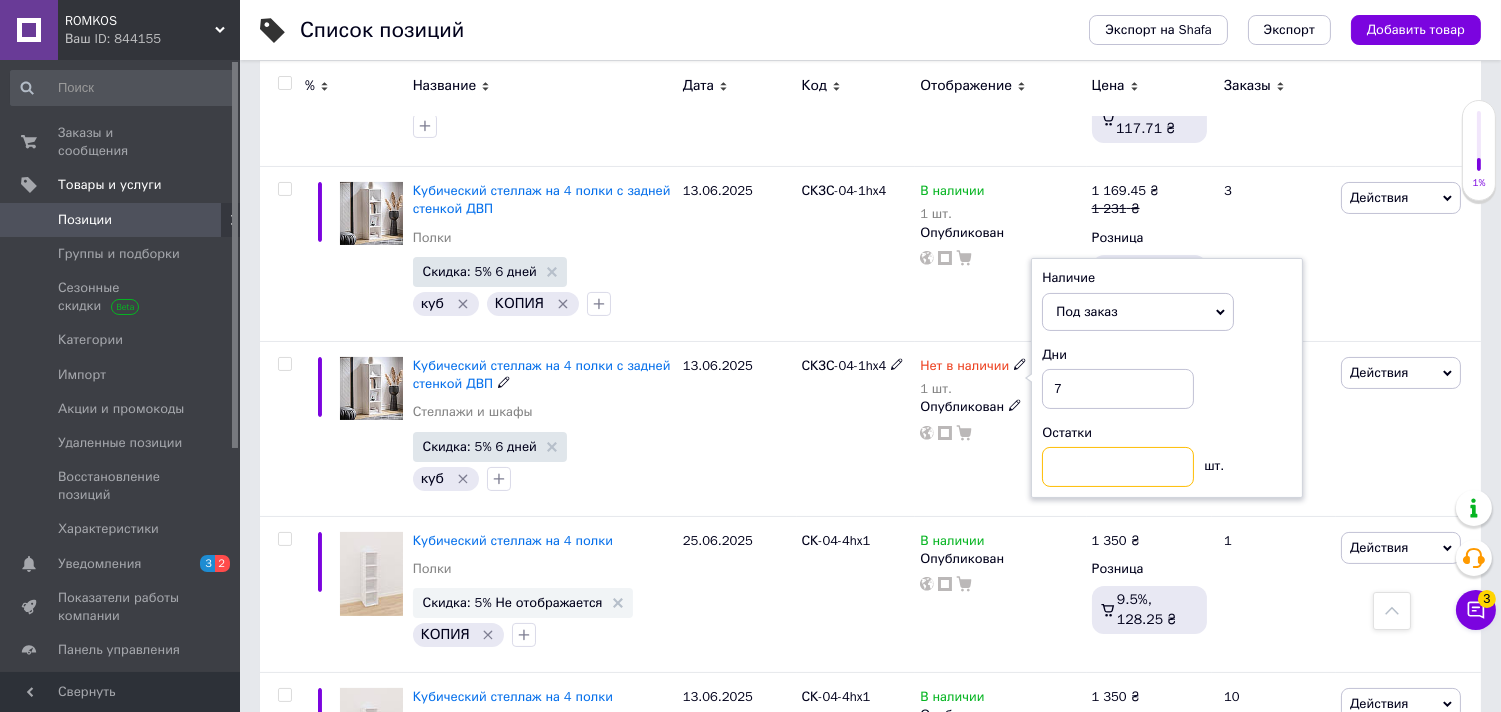 type 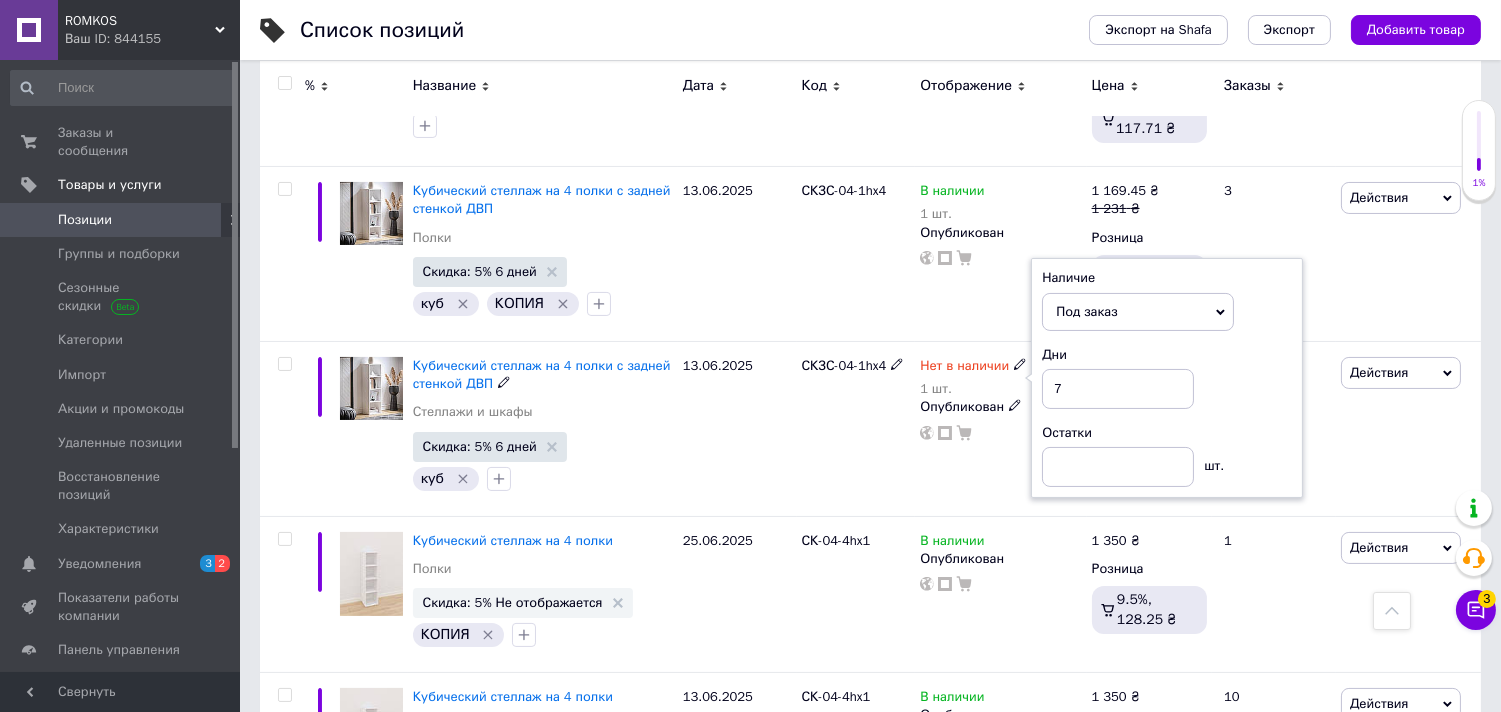 click on "СКЗС-04-1hx4" at bounding box center [856, 428] 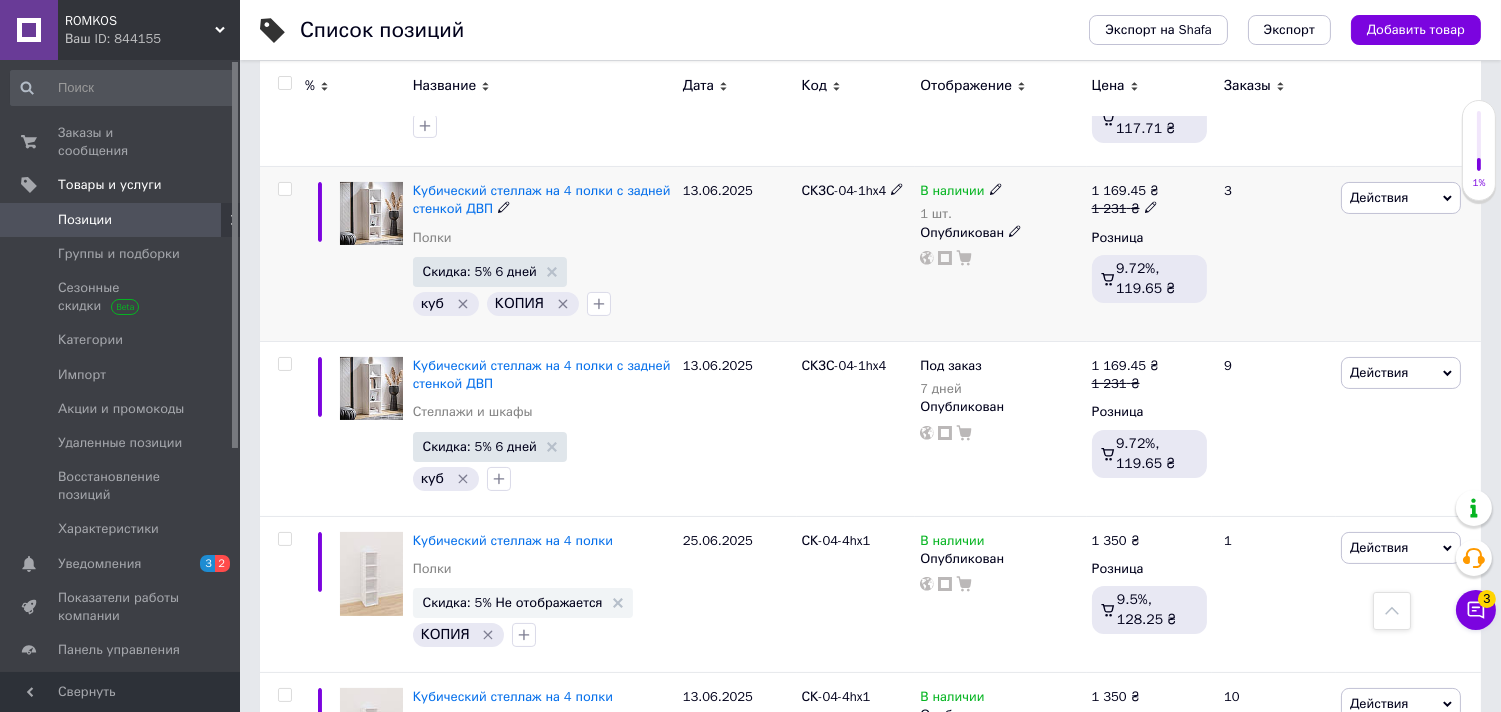click 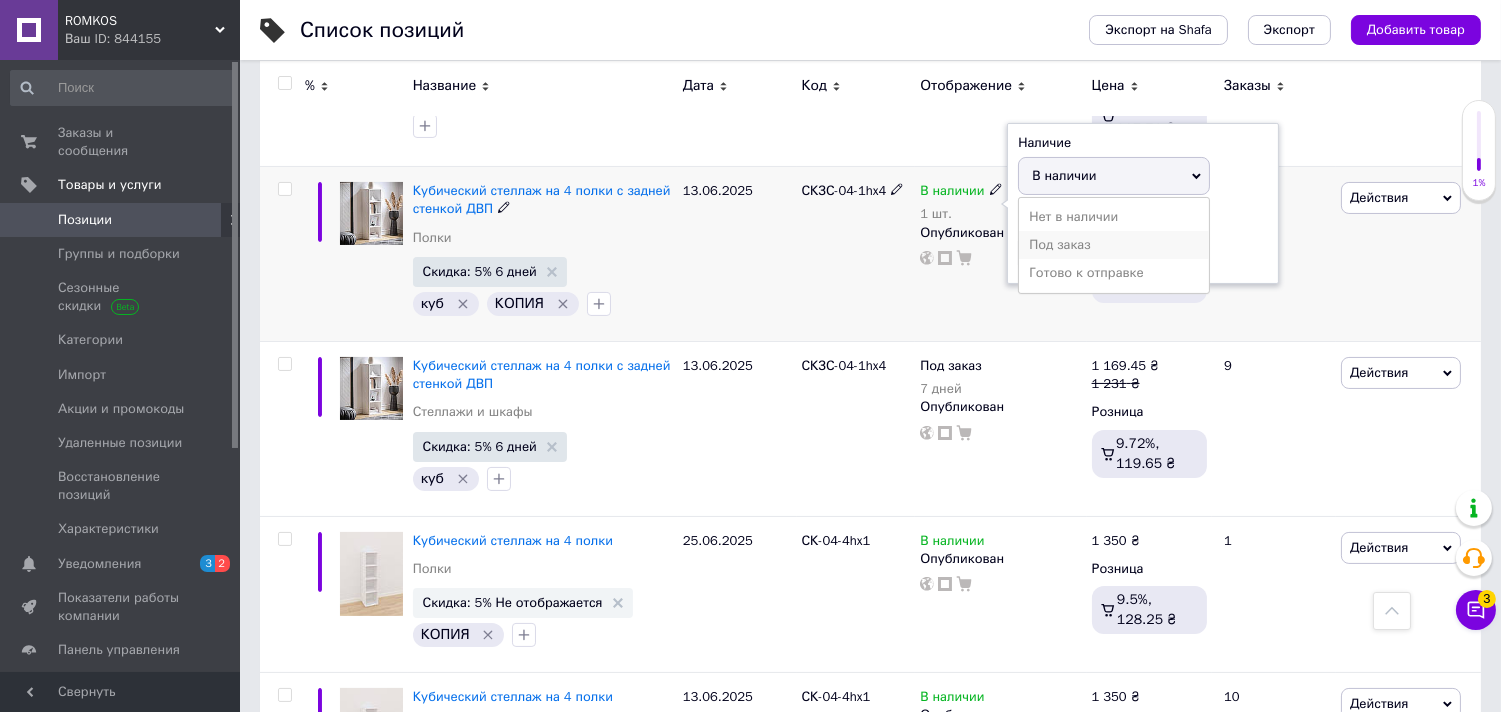 click on "Под заказ" at bounding box center (1114, 245) 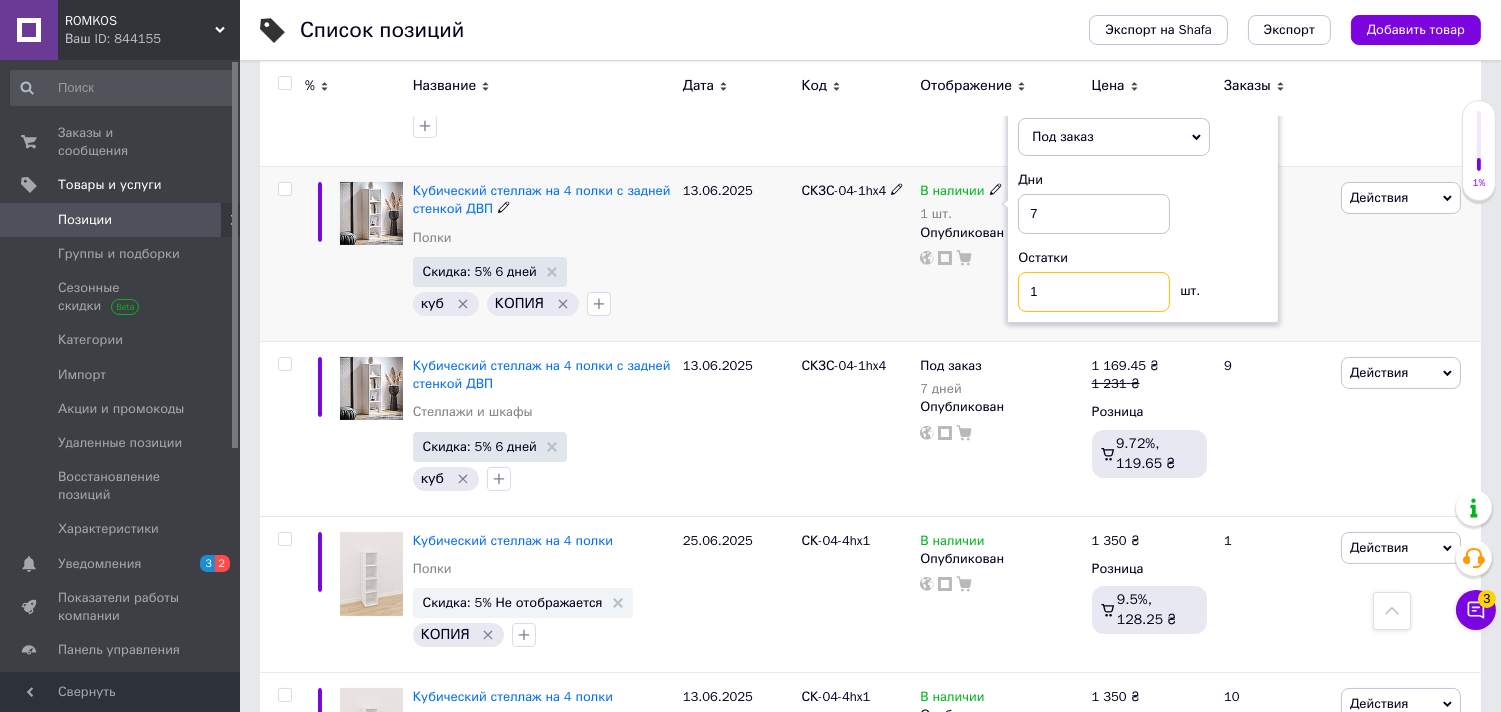click on "1" at bounding box center (1094, 292) 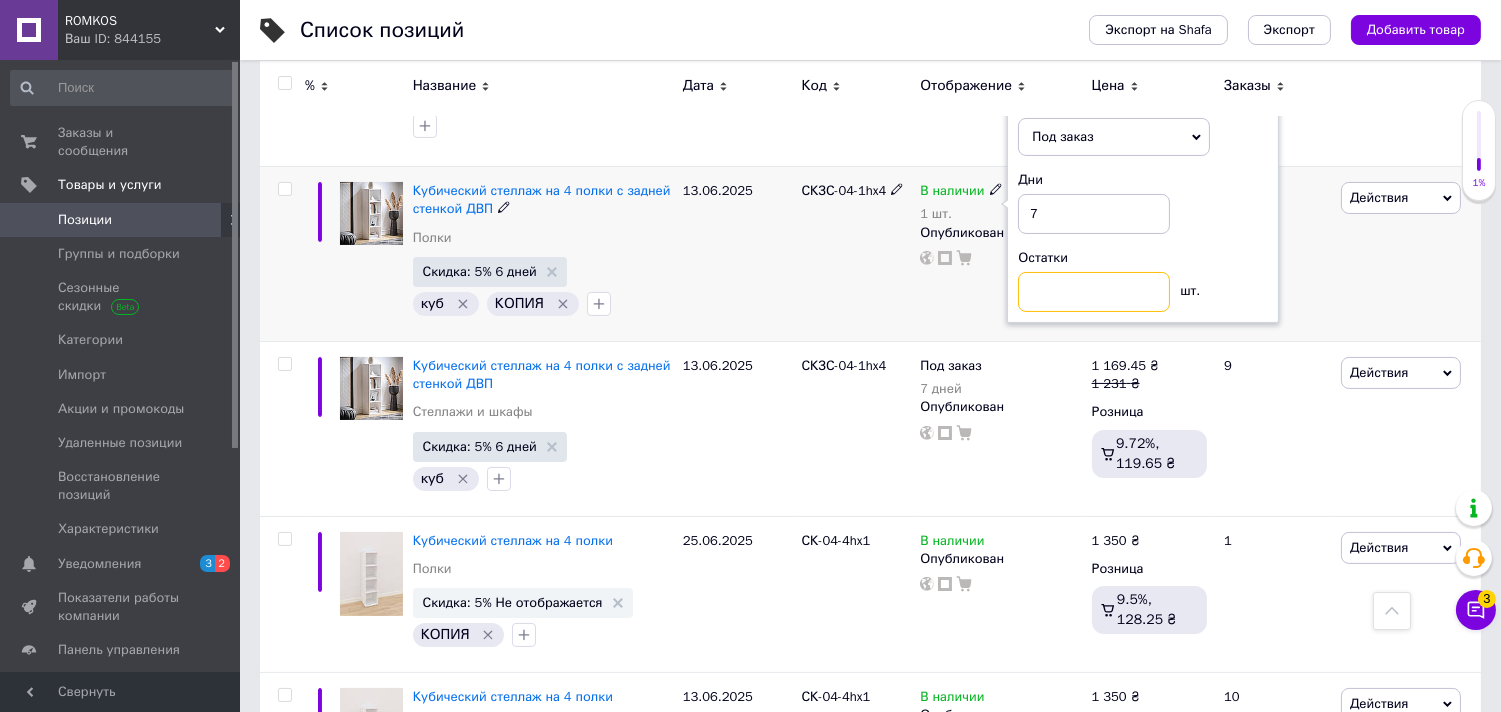 type 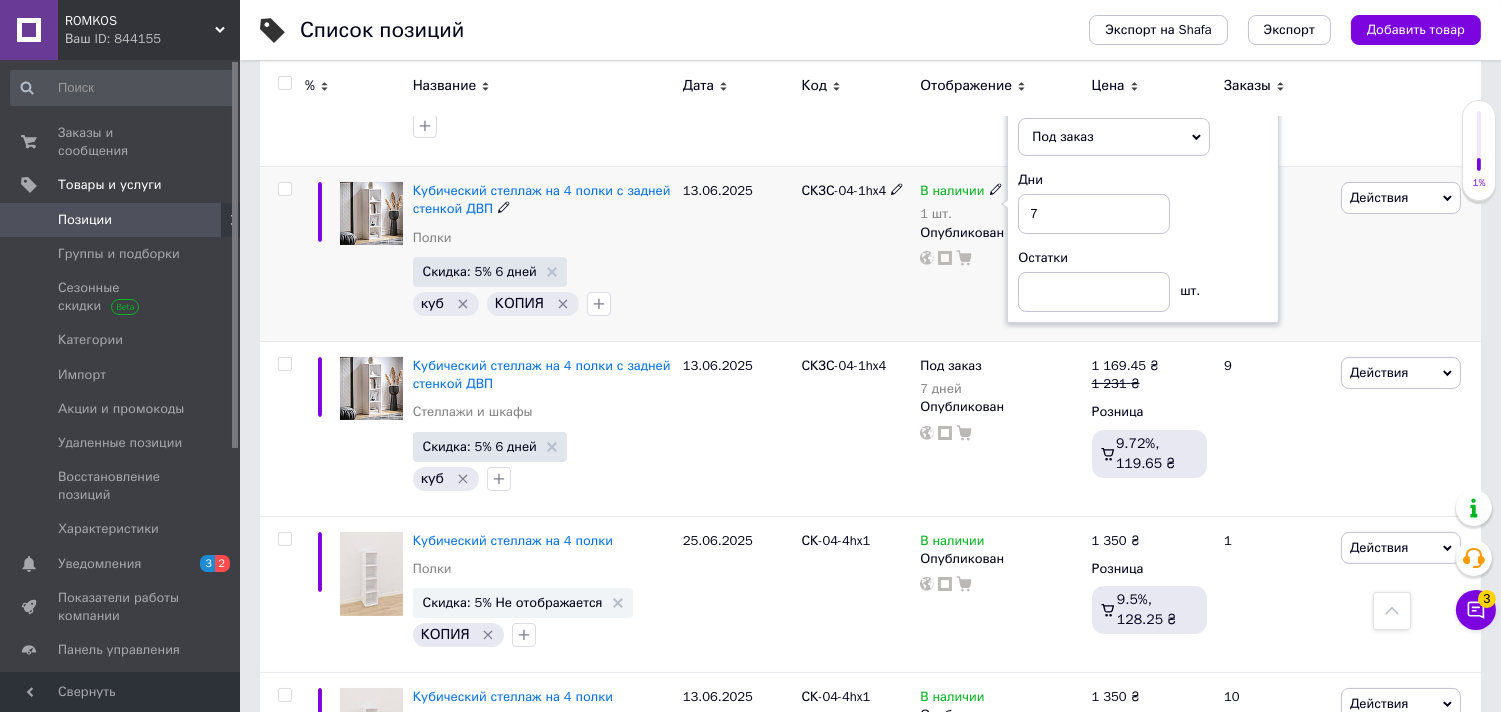 click on "СКЗС-04-1hx4" at bounding box center [856, 254] 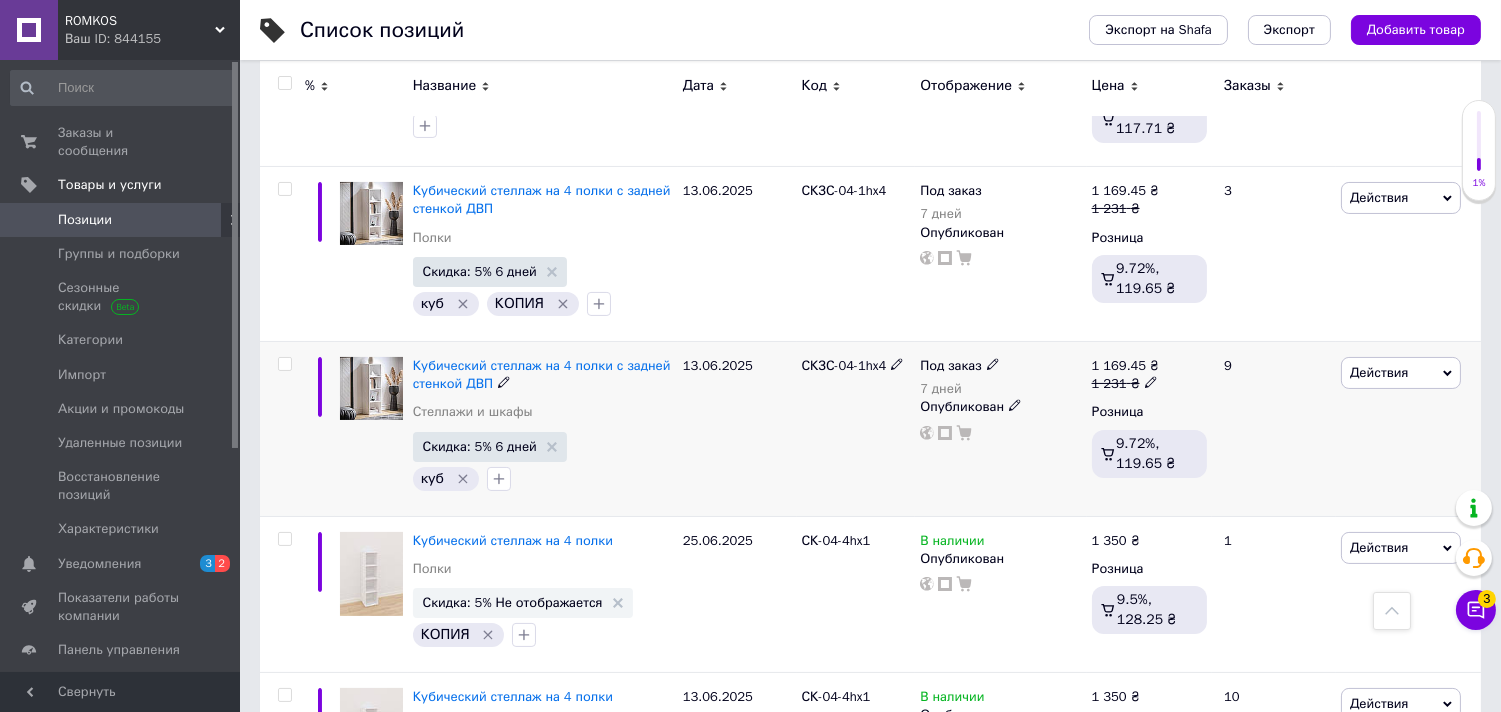 click 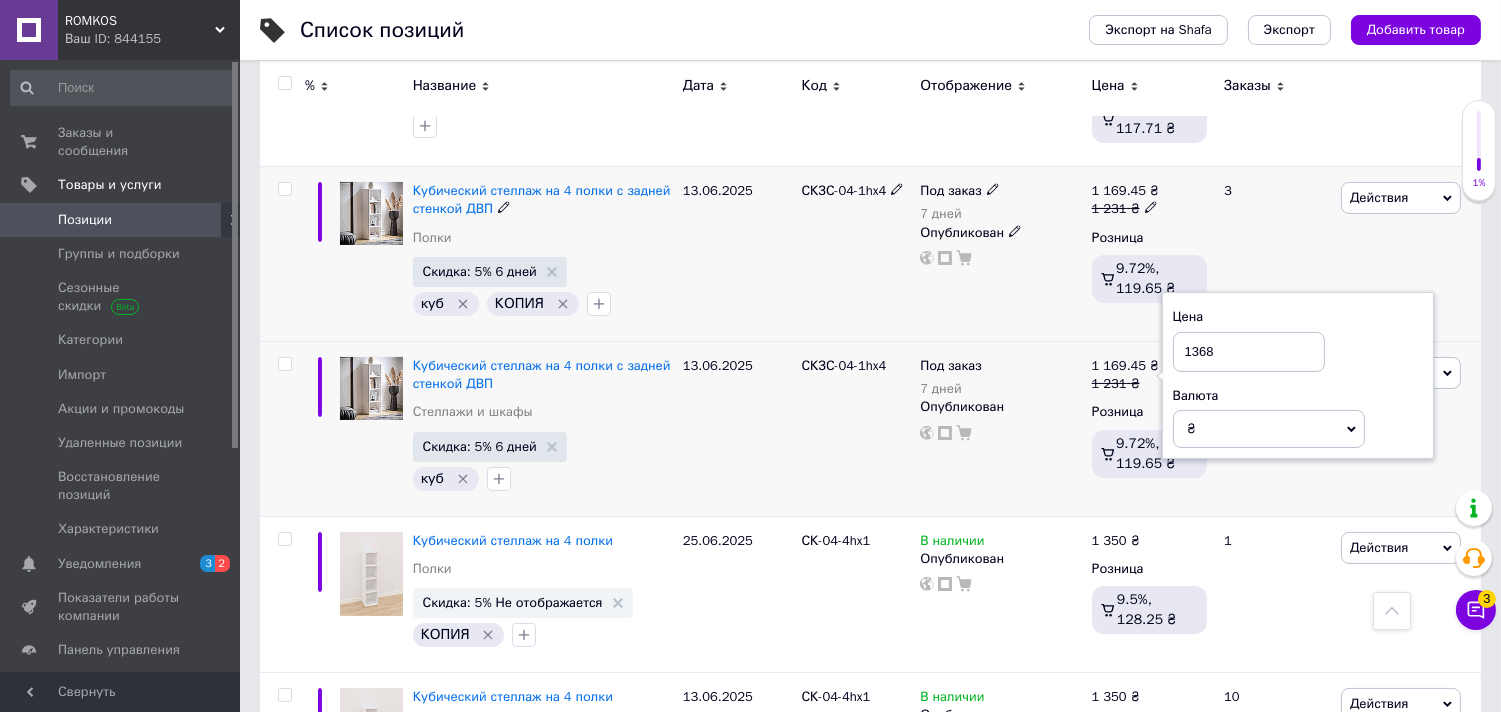 type on "1368" 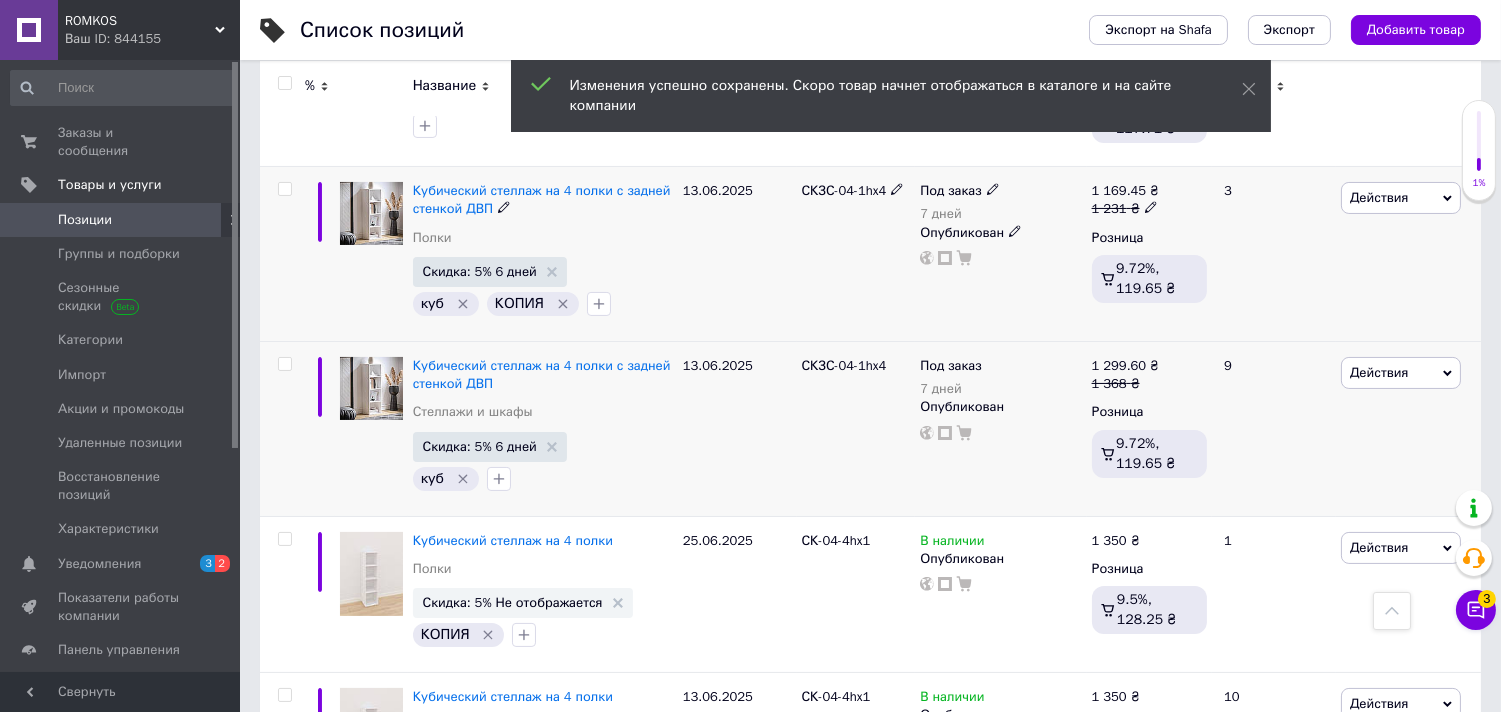 click 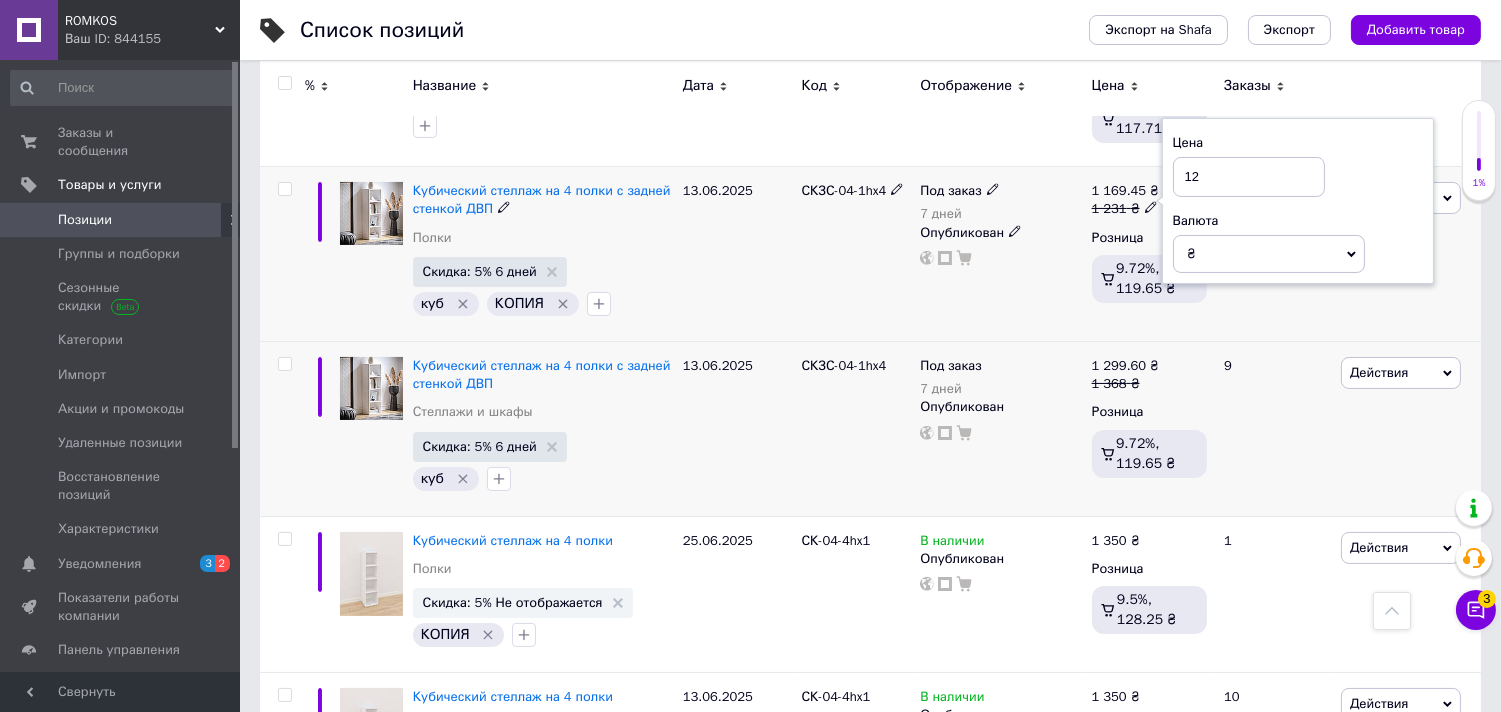 type on "1" 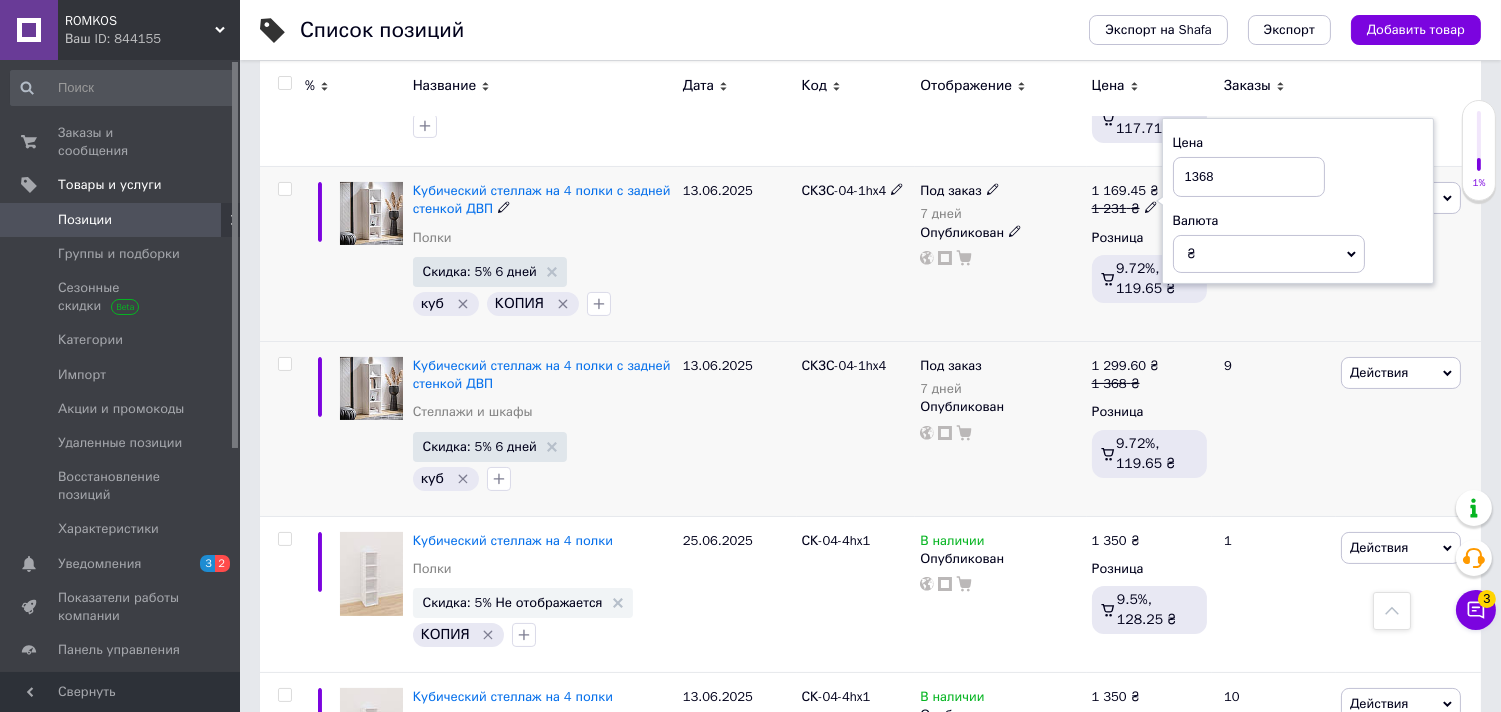 type on "1368" 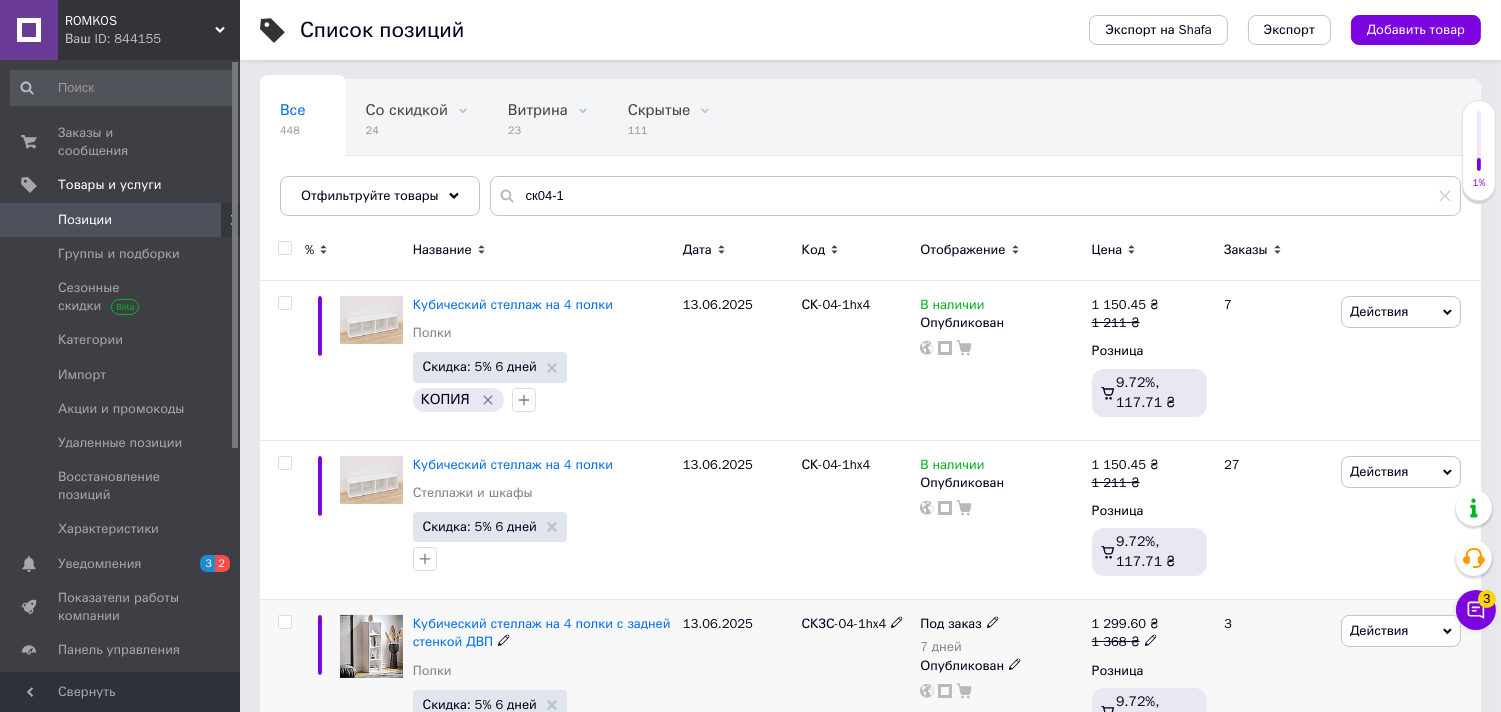 scroll, scrollTop: 233, scrollLeft: 0, axis: vertical 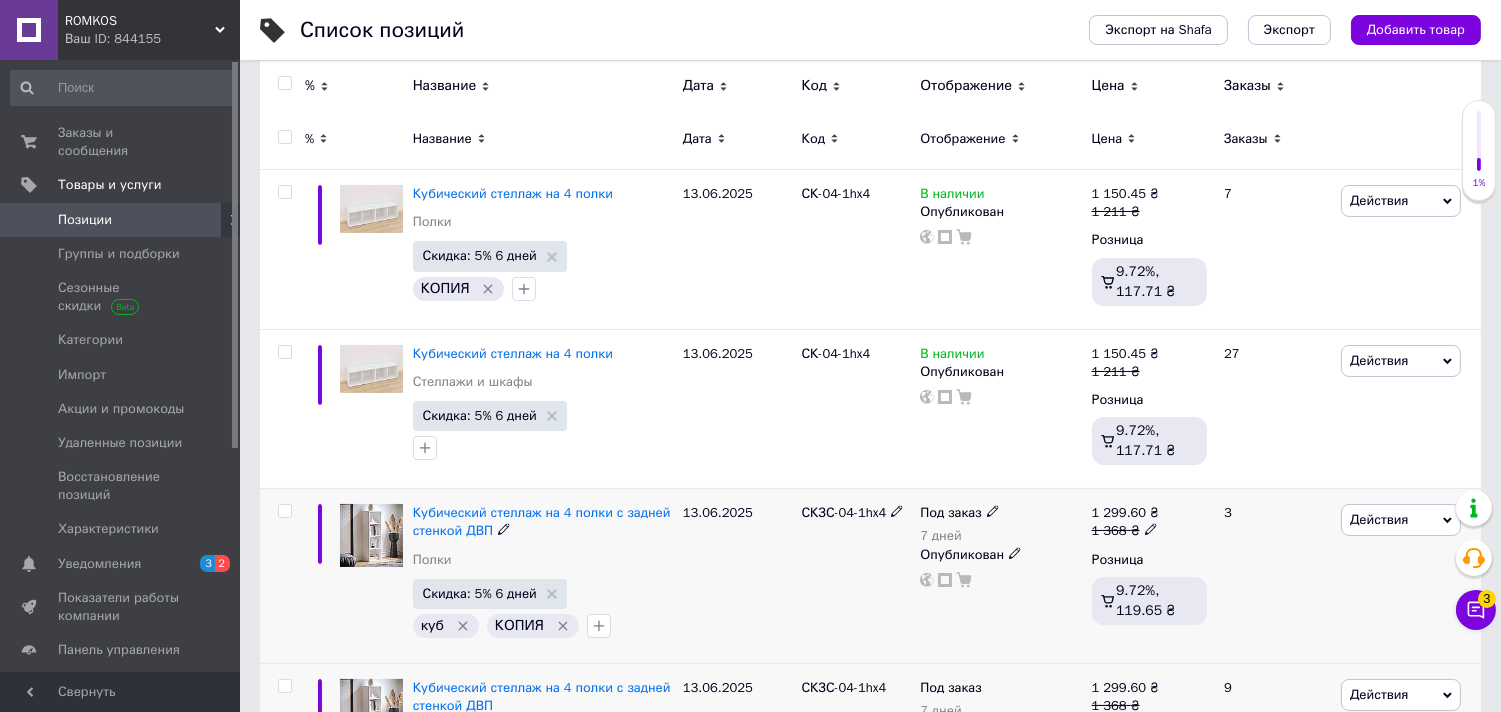 click 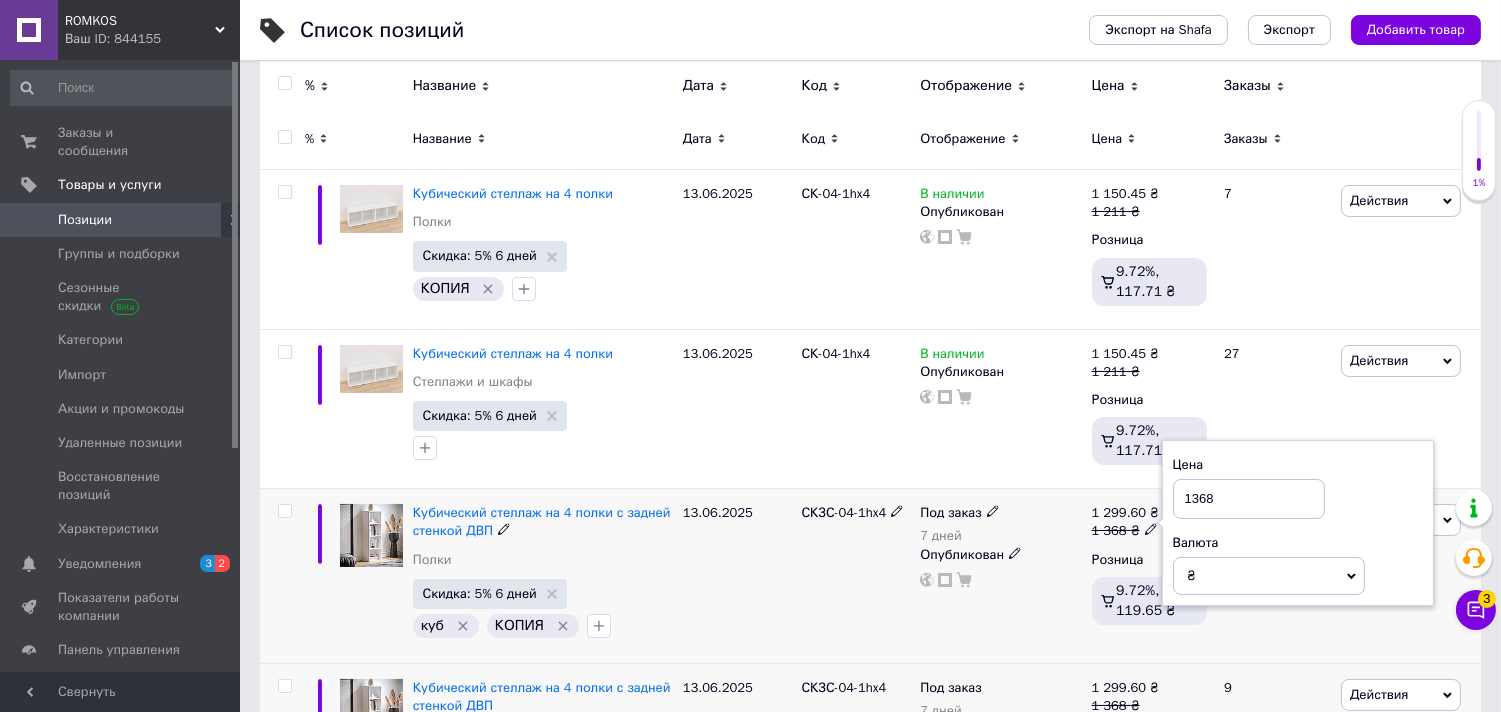 drag, startPoint x: 1228, startPoint y: 495, endPoint x: 1196, endPoint y: 510, distance: 35.341194 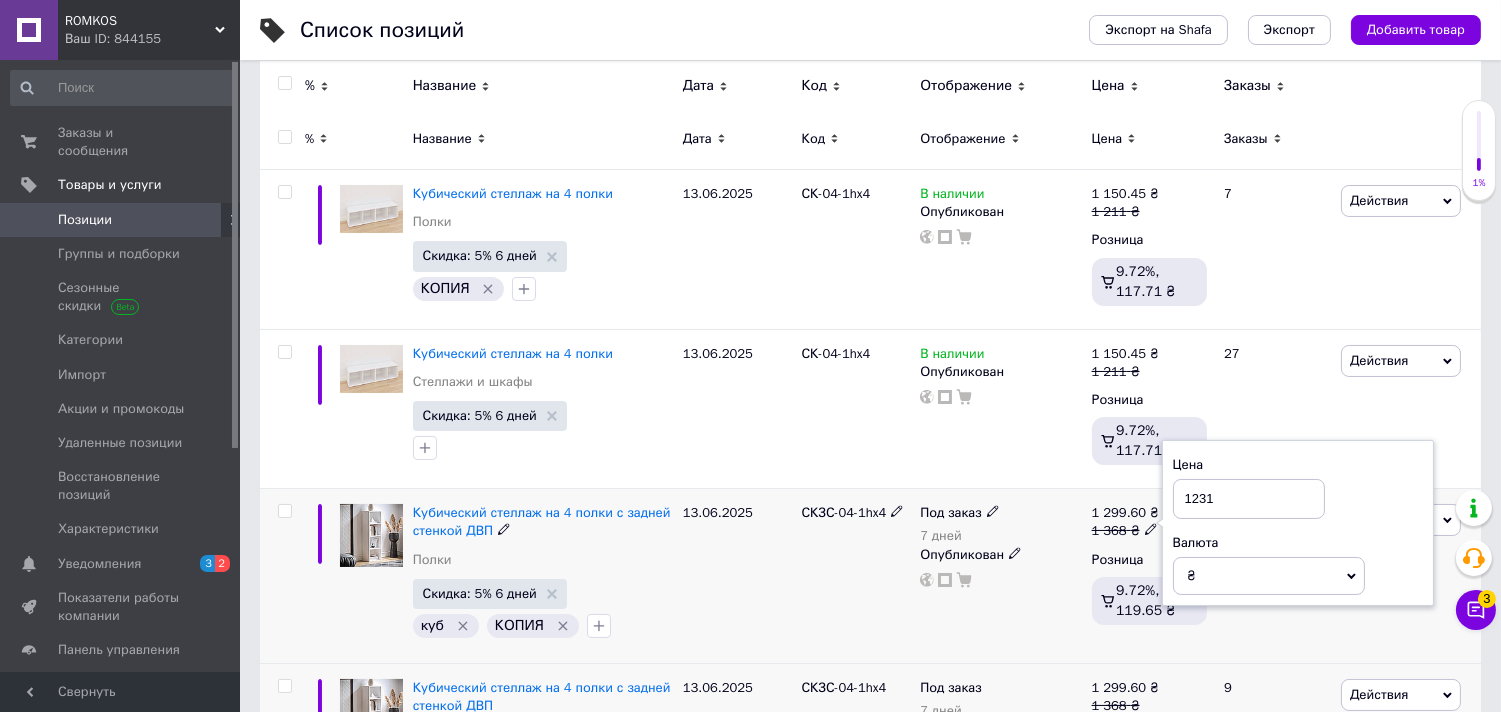 type on "1231" 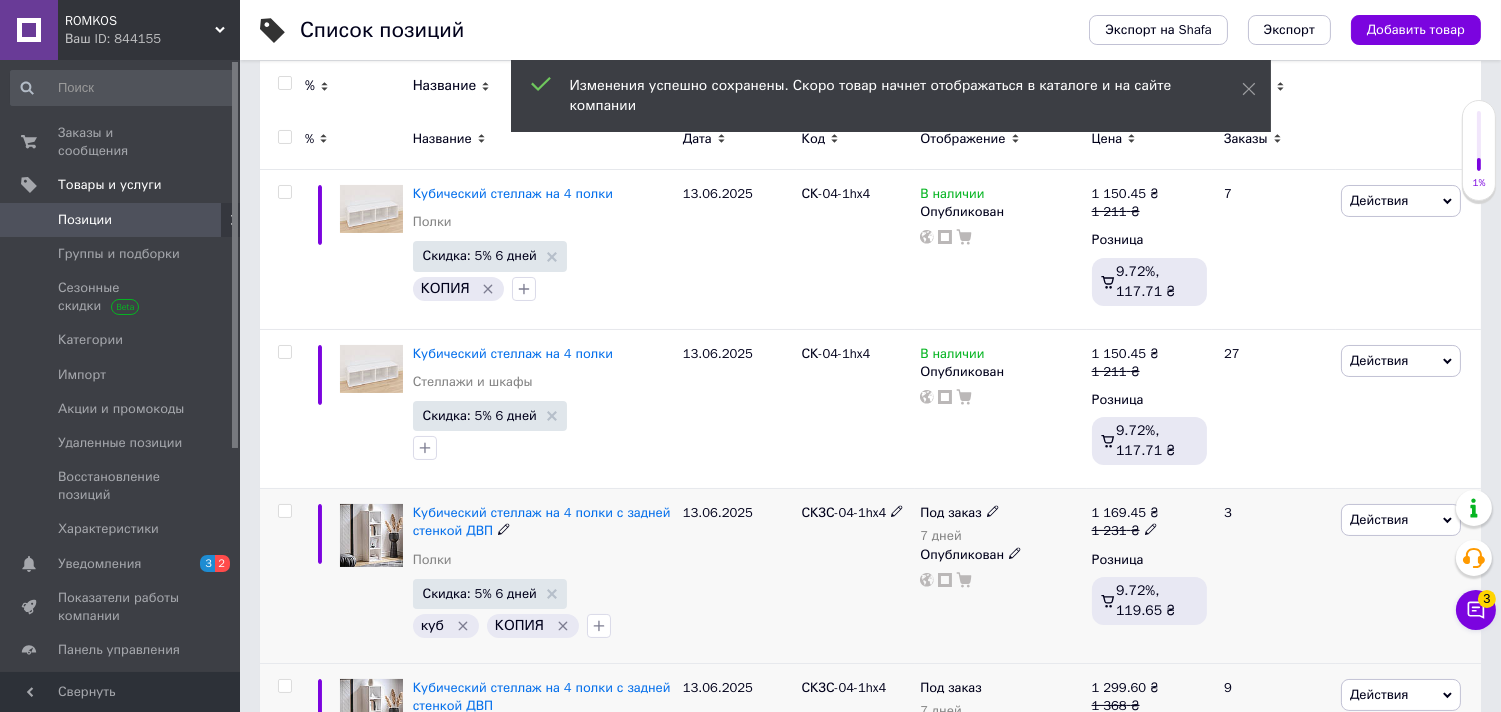 scroll, scrollTop: 344, scrollLeft: 0, axis: vertical 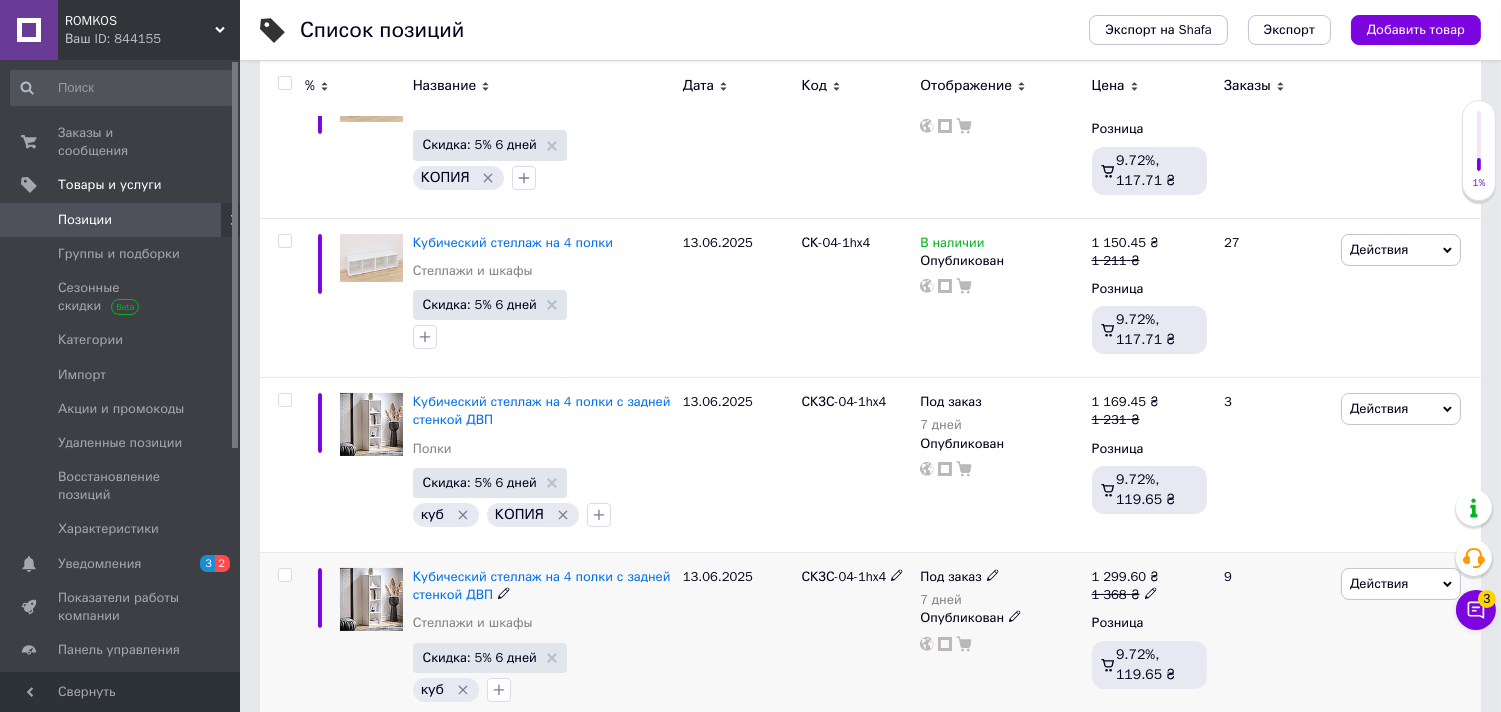 click 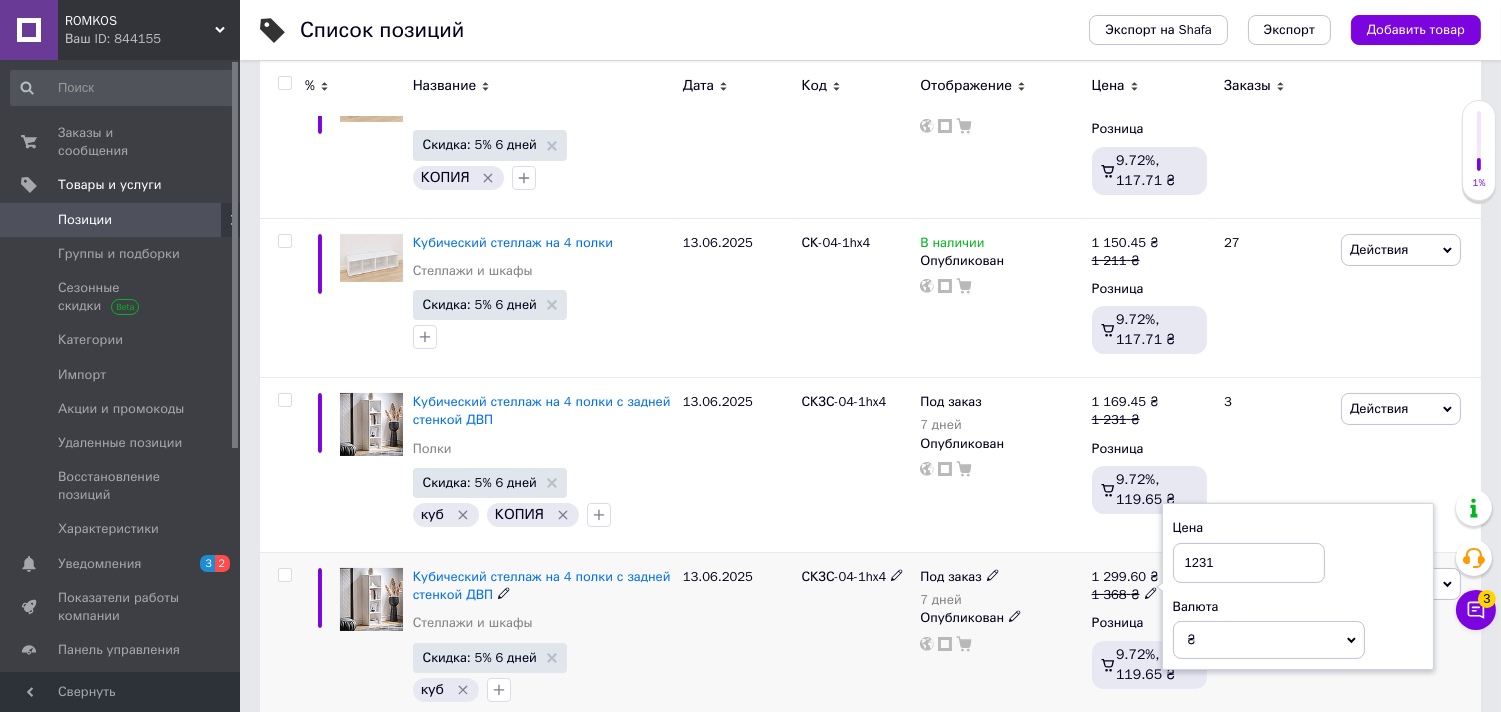 type on "1231" 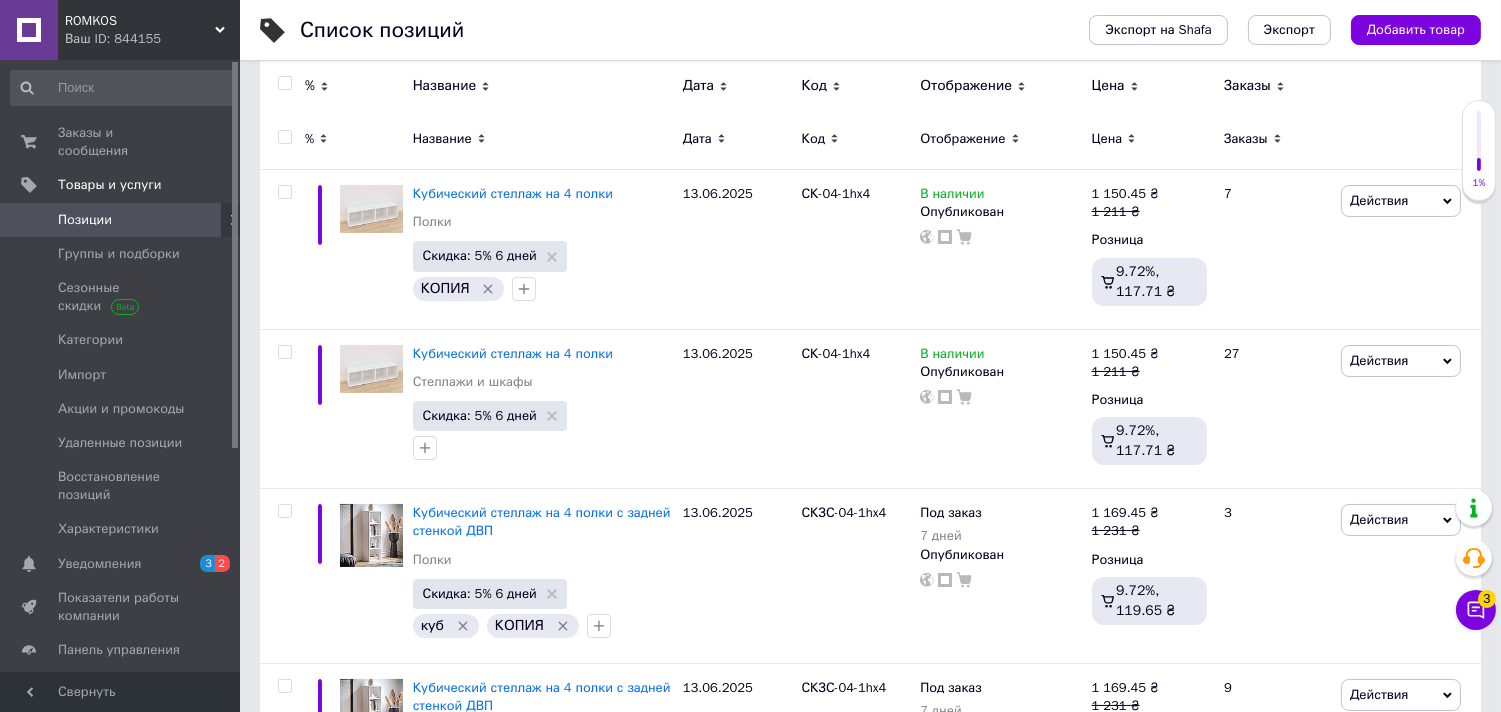 scroll, scrollTop: 0, scrollLeft: 0, axis: both 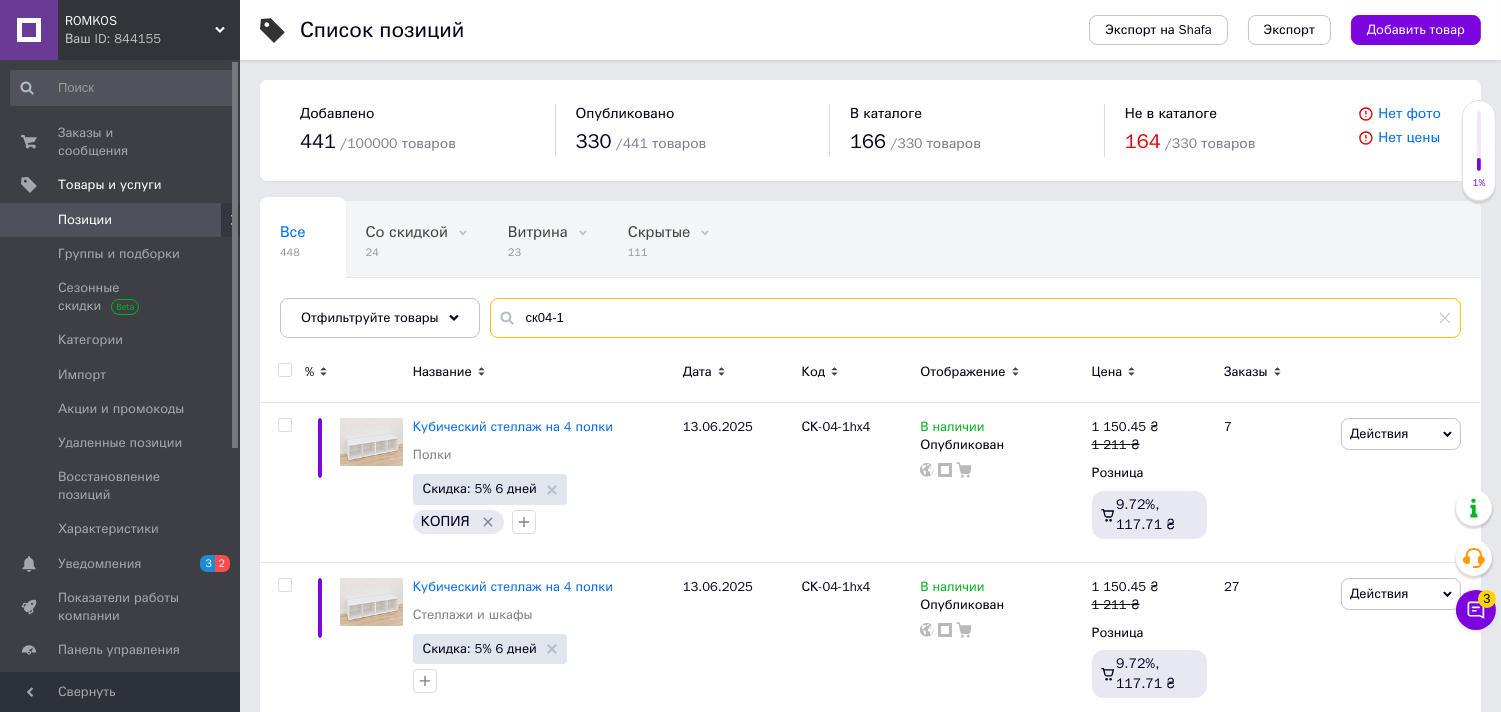 drag, startPoint x: 606, startPoint y: 321, endPoint x: 484, endPoint y: 324, distance: 122.03688 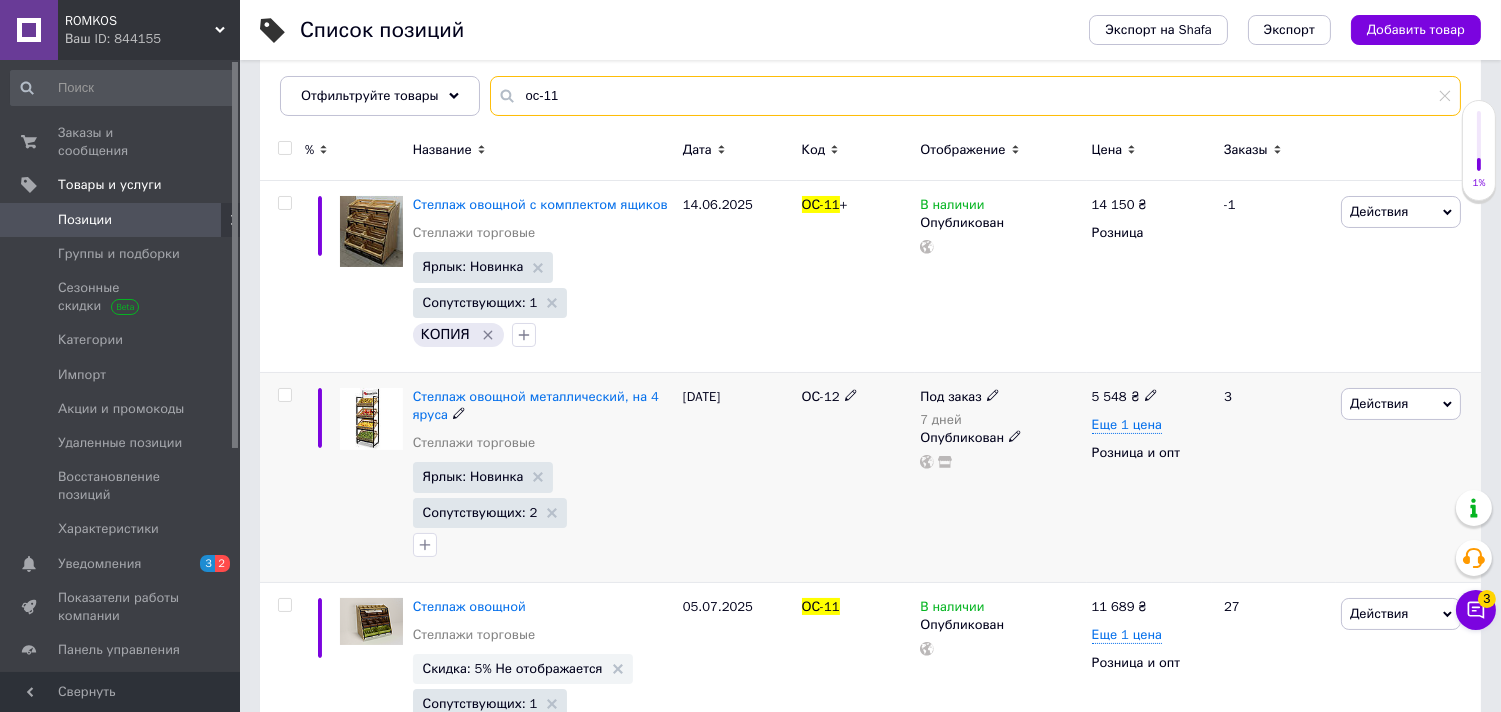 scroll, scrollTop: 333, scrollLeft: 0, axis: vertical 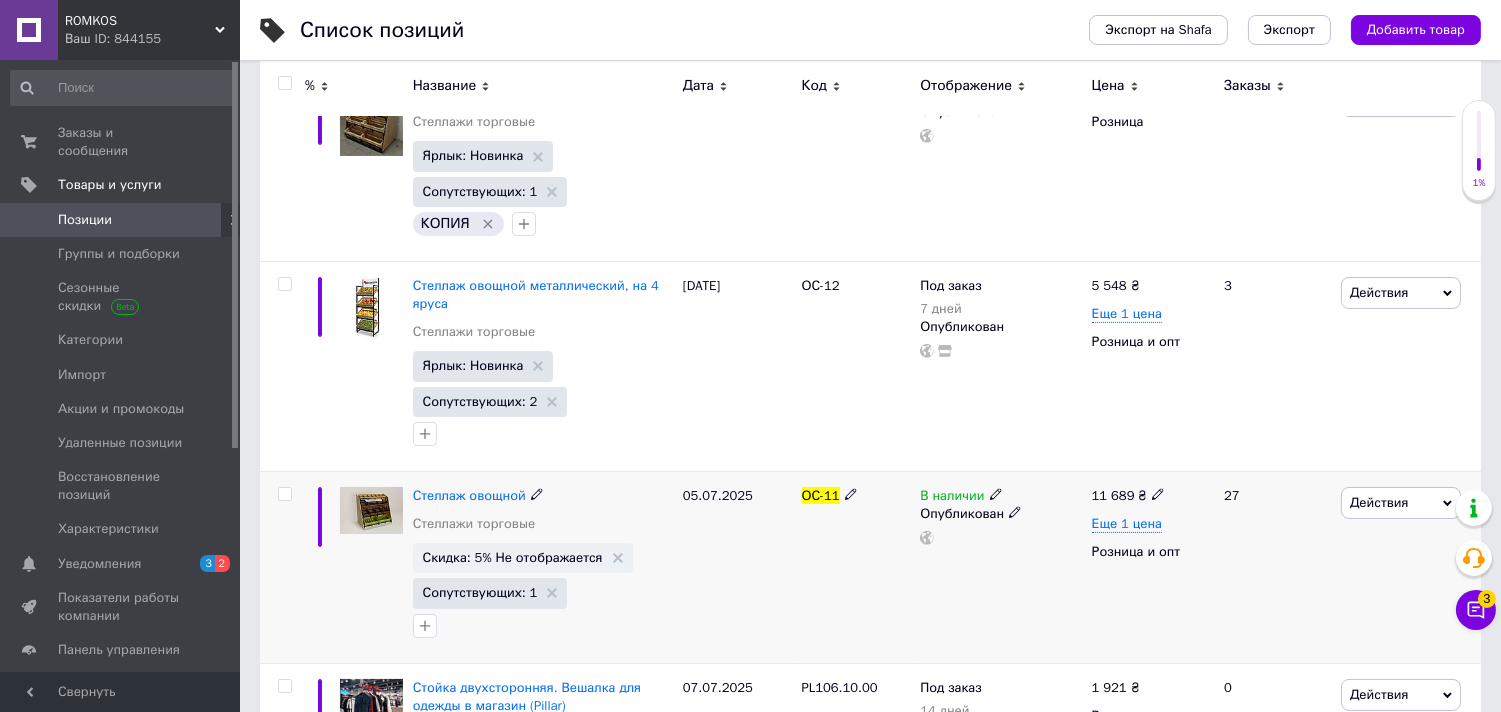 type on "ос-11" 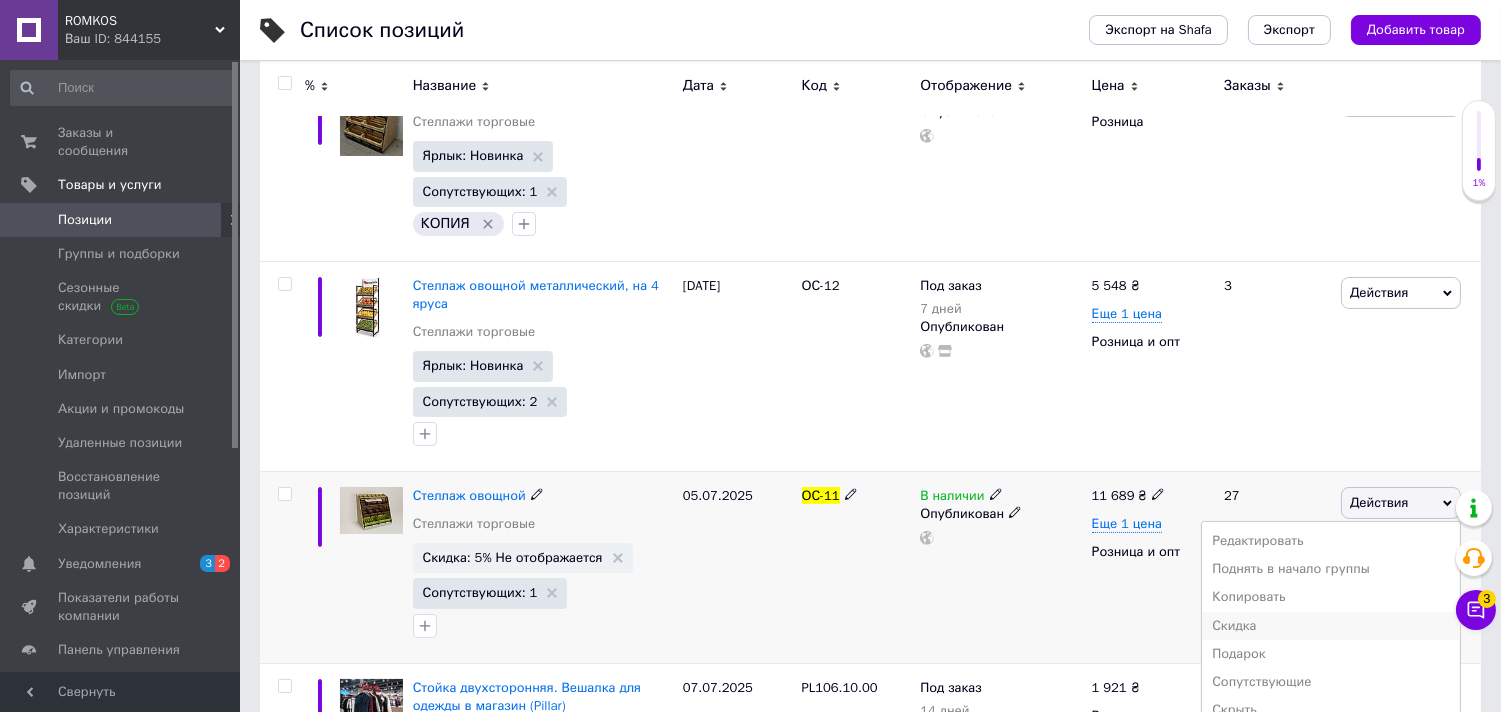 click on "Скидка" at bounding box center [1331, 626] 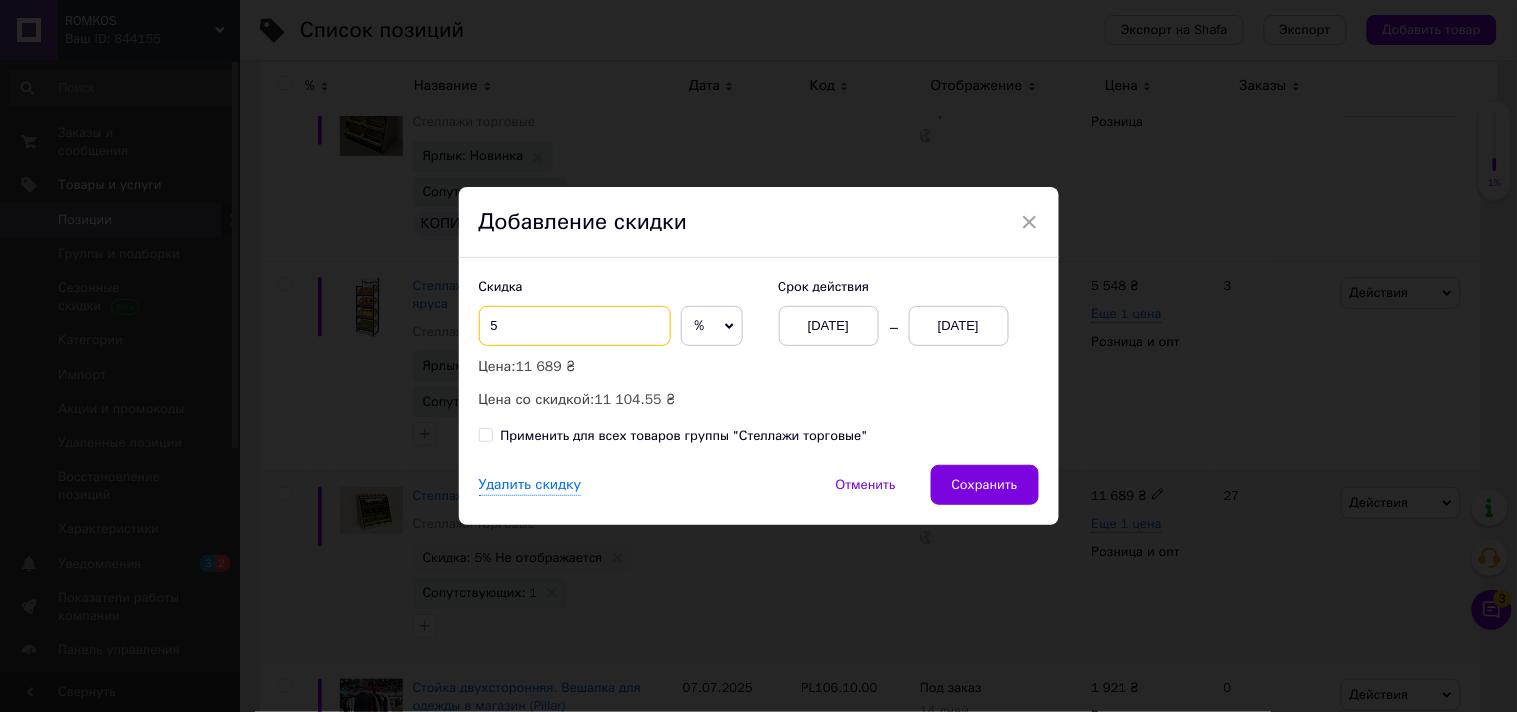 drag, startPoint x: 522, startPoint y: 331, endPoint x: 477, endPoint y: 327, distance: 45.17743 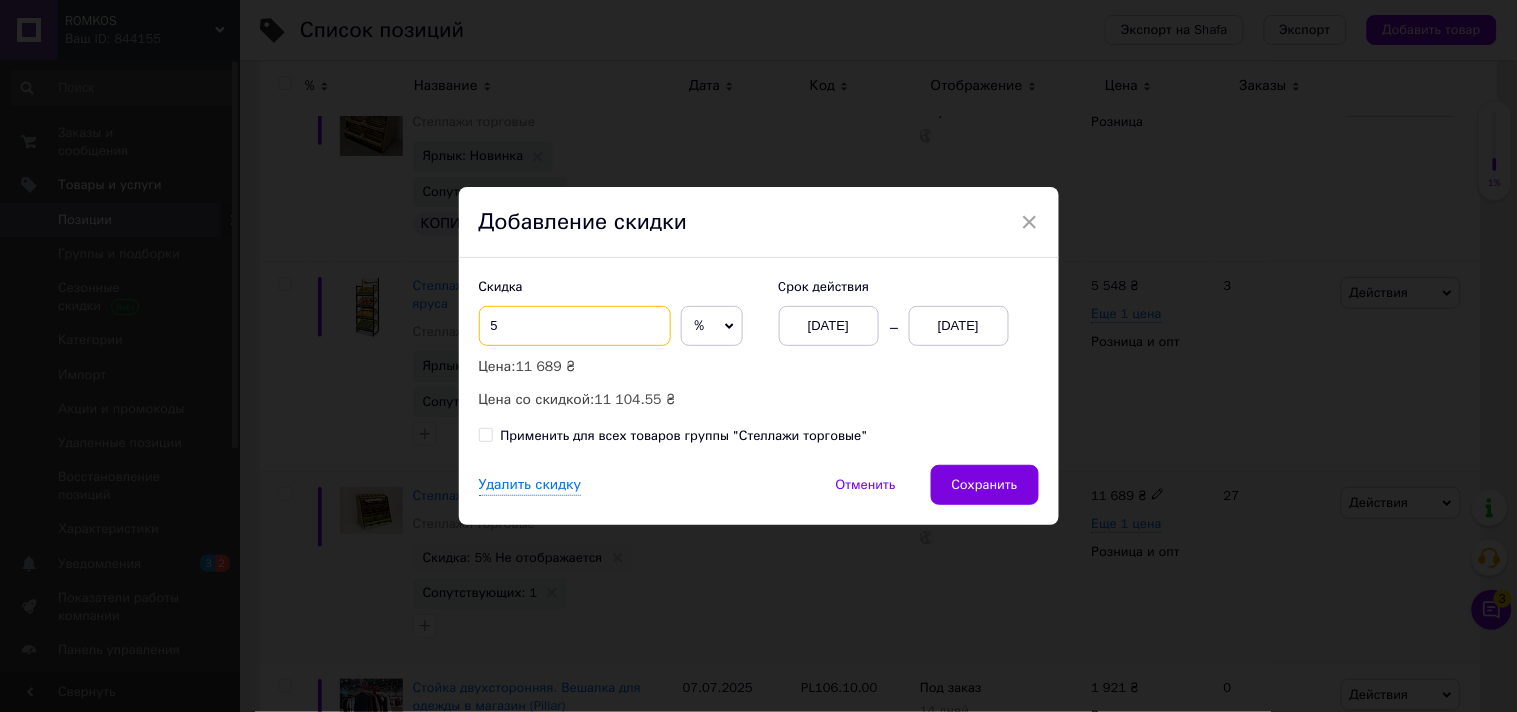 click on "5" at bounding box center (575, 326) 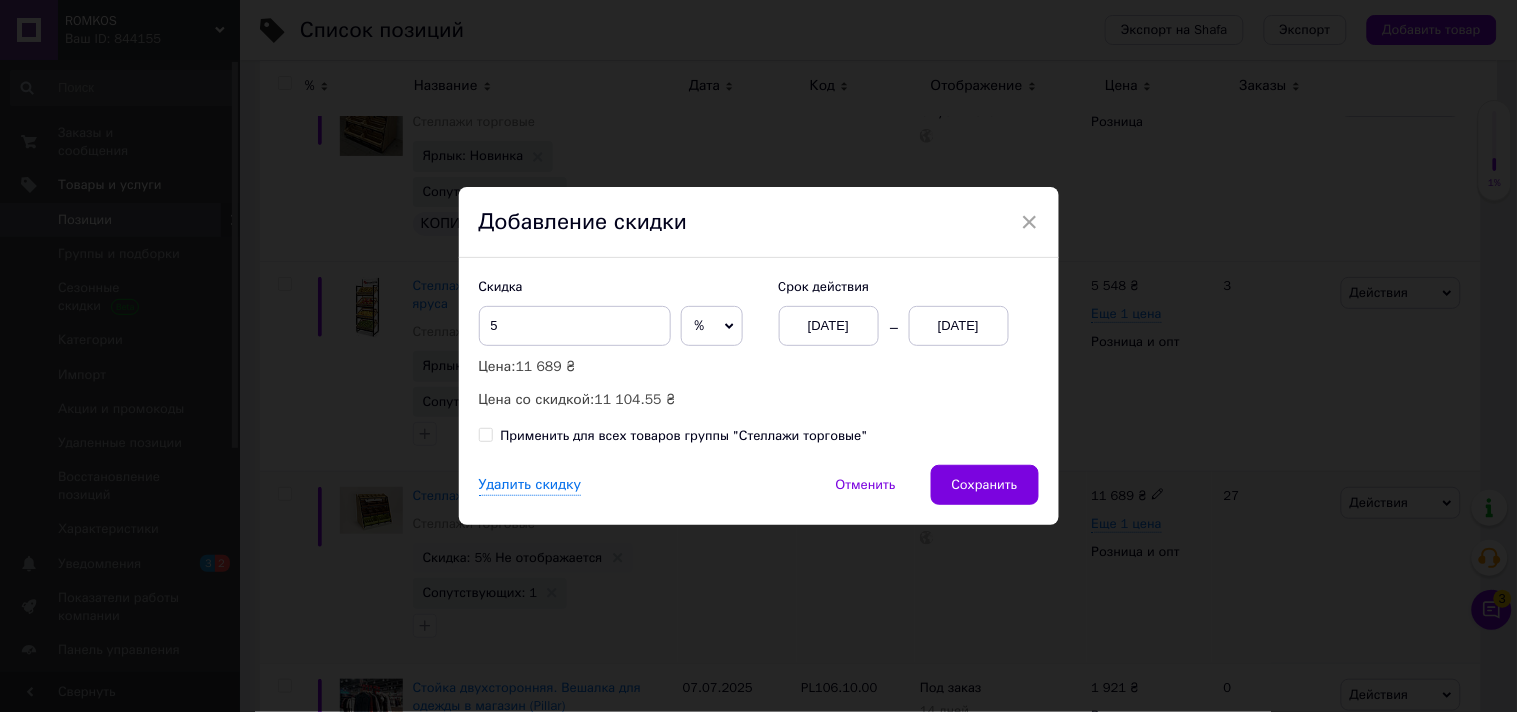 click on "[DATE]" at bounding box center (959, 326) 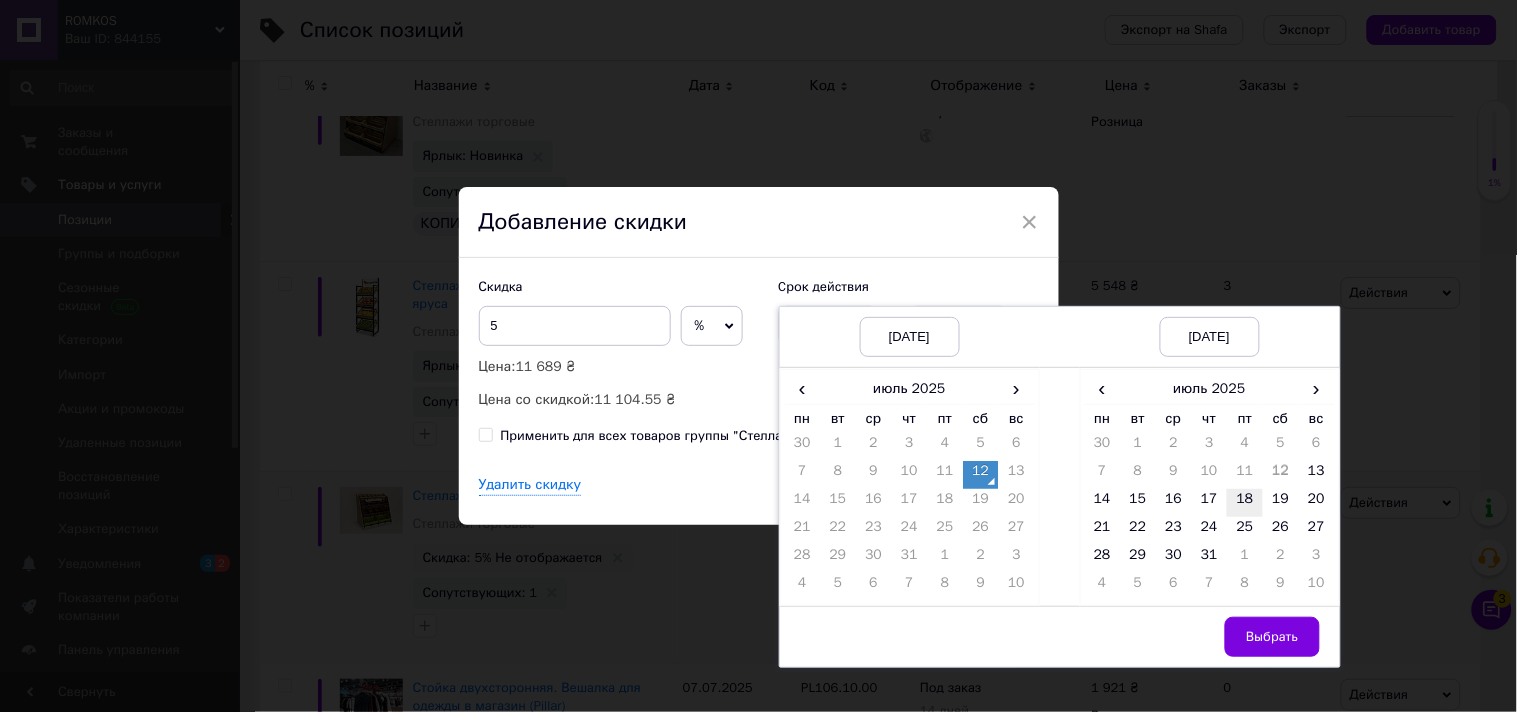 click on "18" at bounding box center [1245, 503] 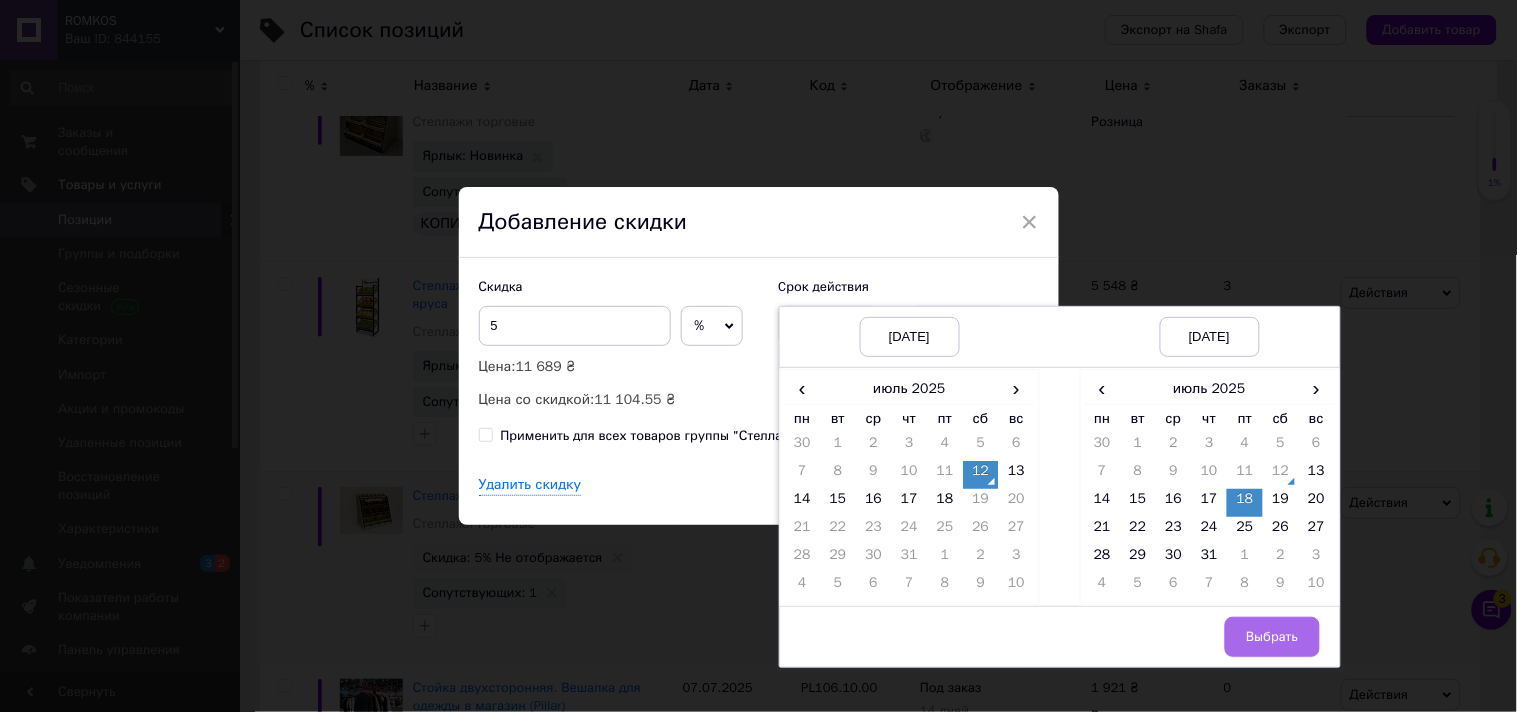 click on "Выбрать" at bounding box center (1272, 637) 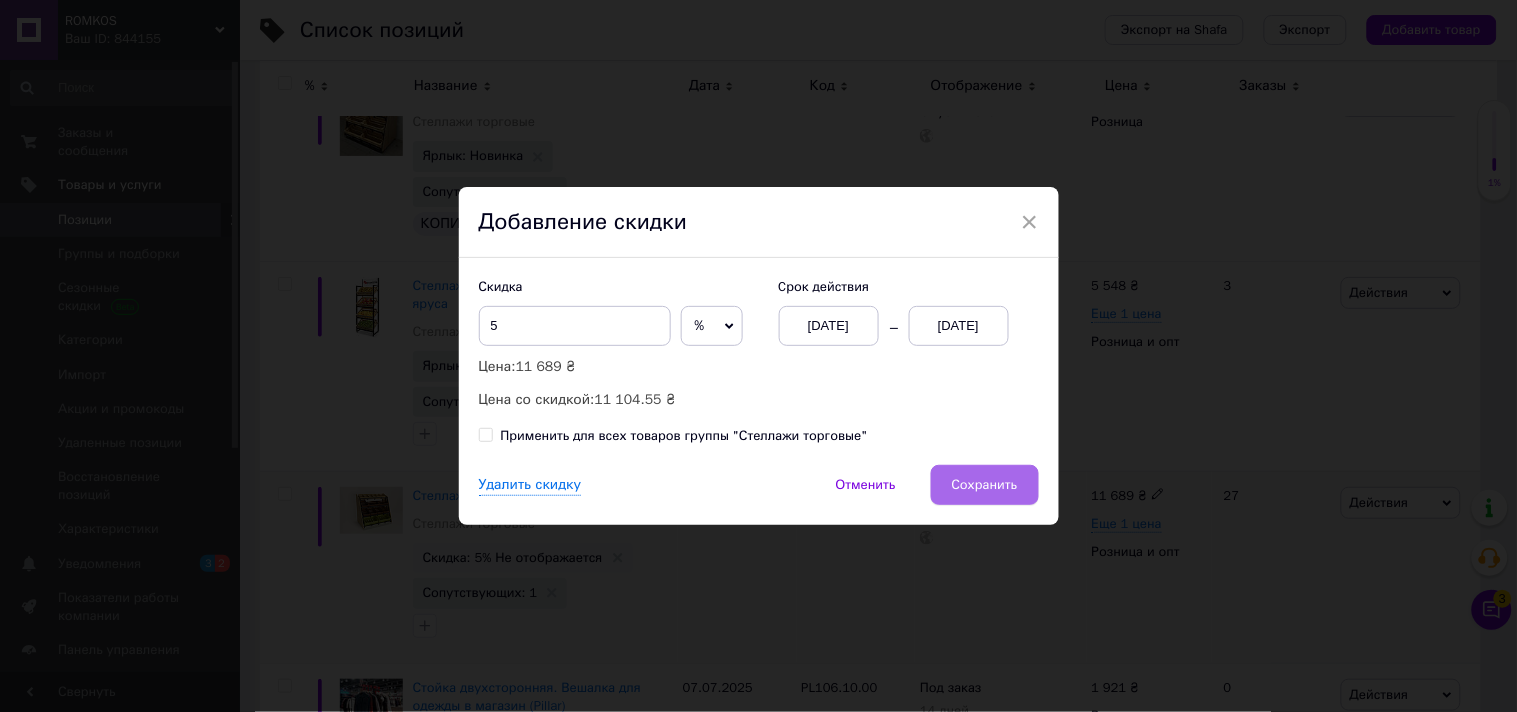 click on "Сохранить" at bounding box center (985, 485) 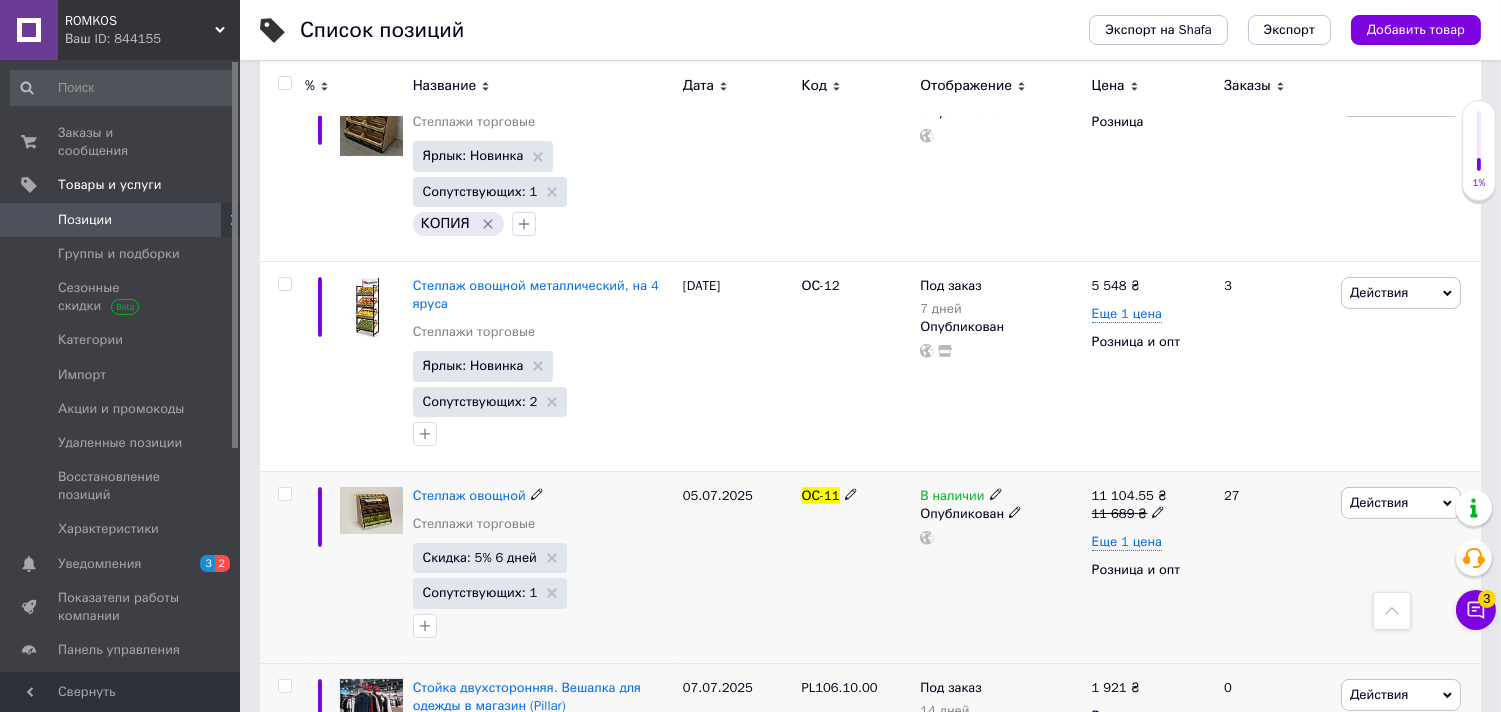 scroll, scrollTop: 0, scrollLeft: 0, axis: both 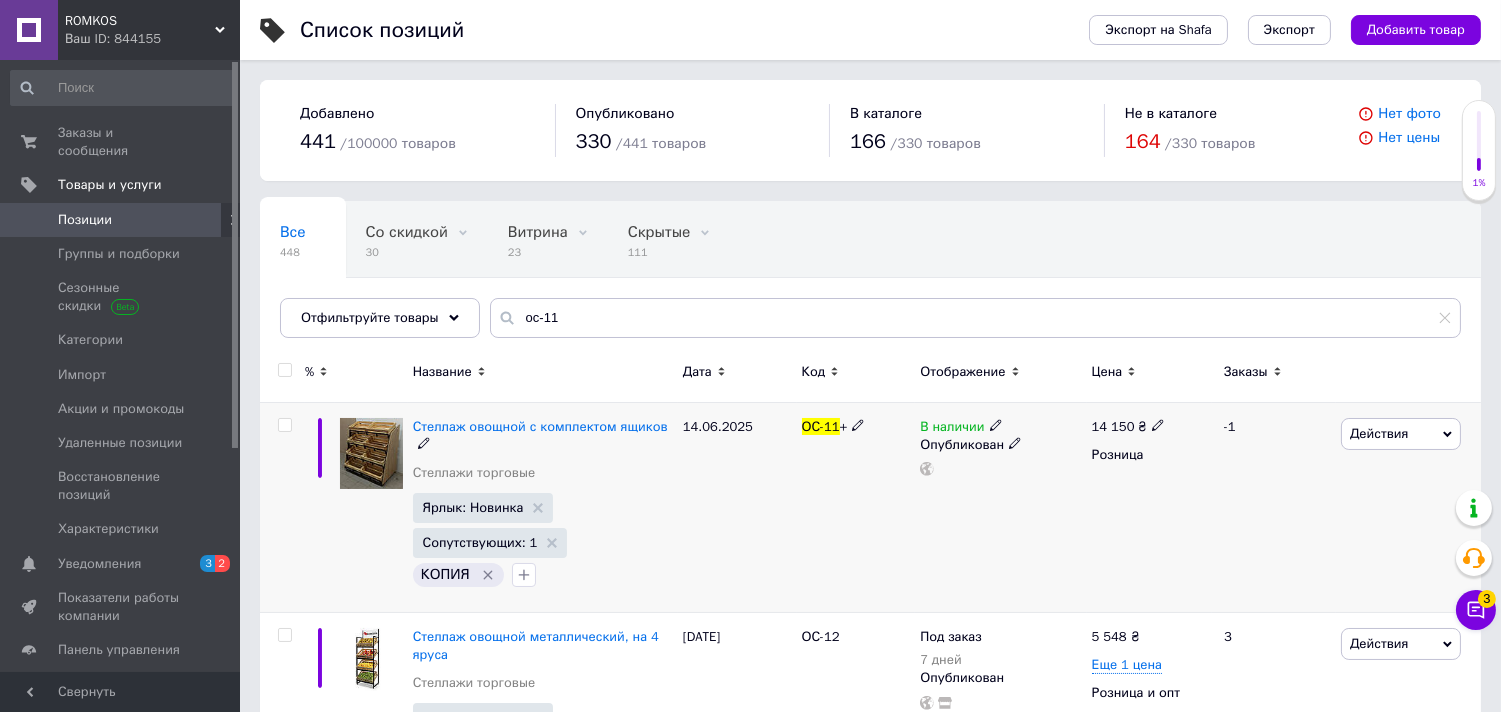 click on "Действия" at bounding box center (1401, 434) 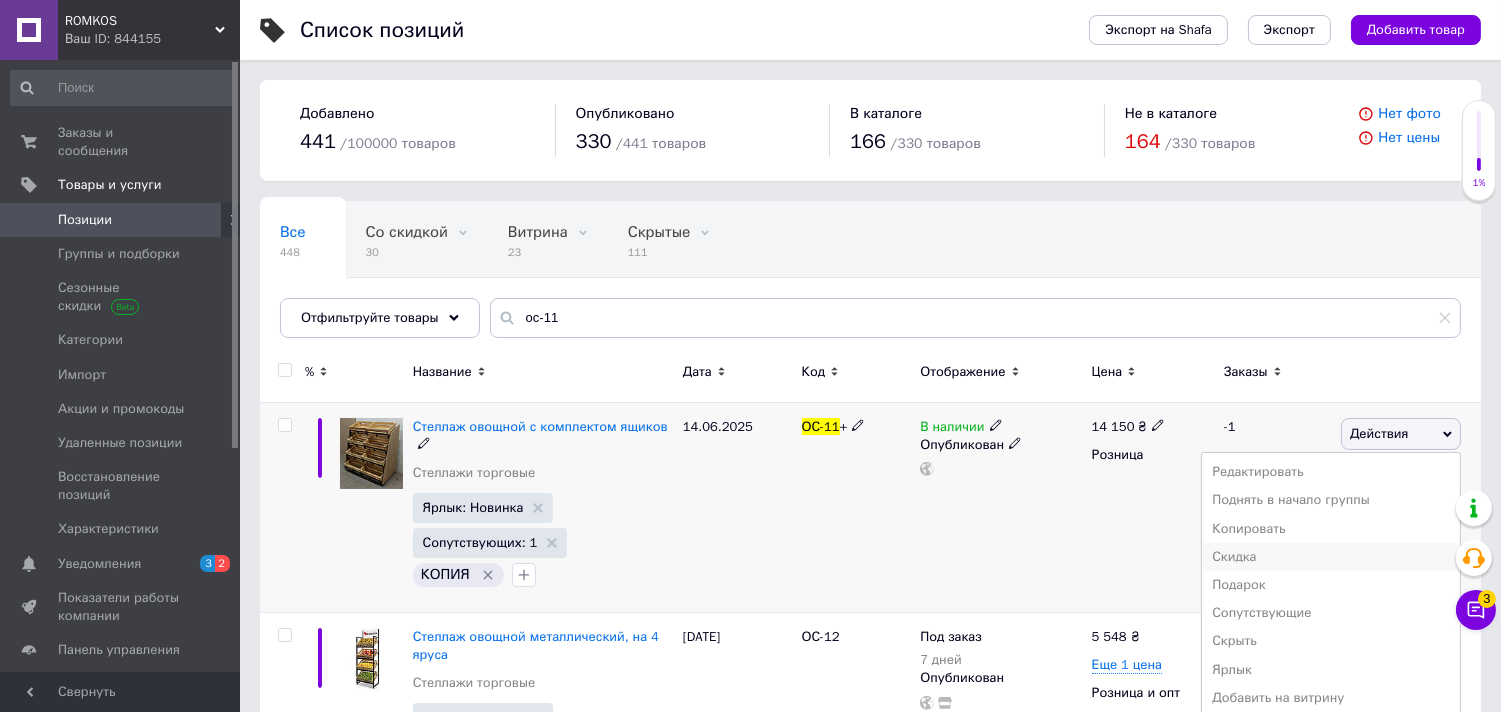 click on "Скидка" at bounding box center [1331, 557] 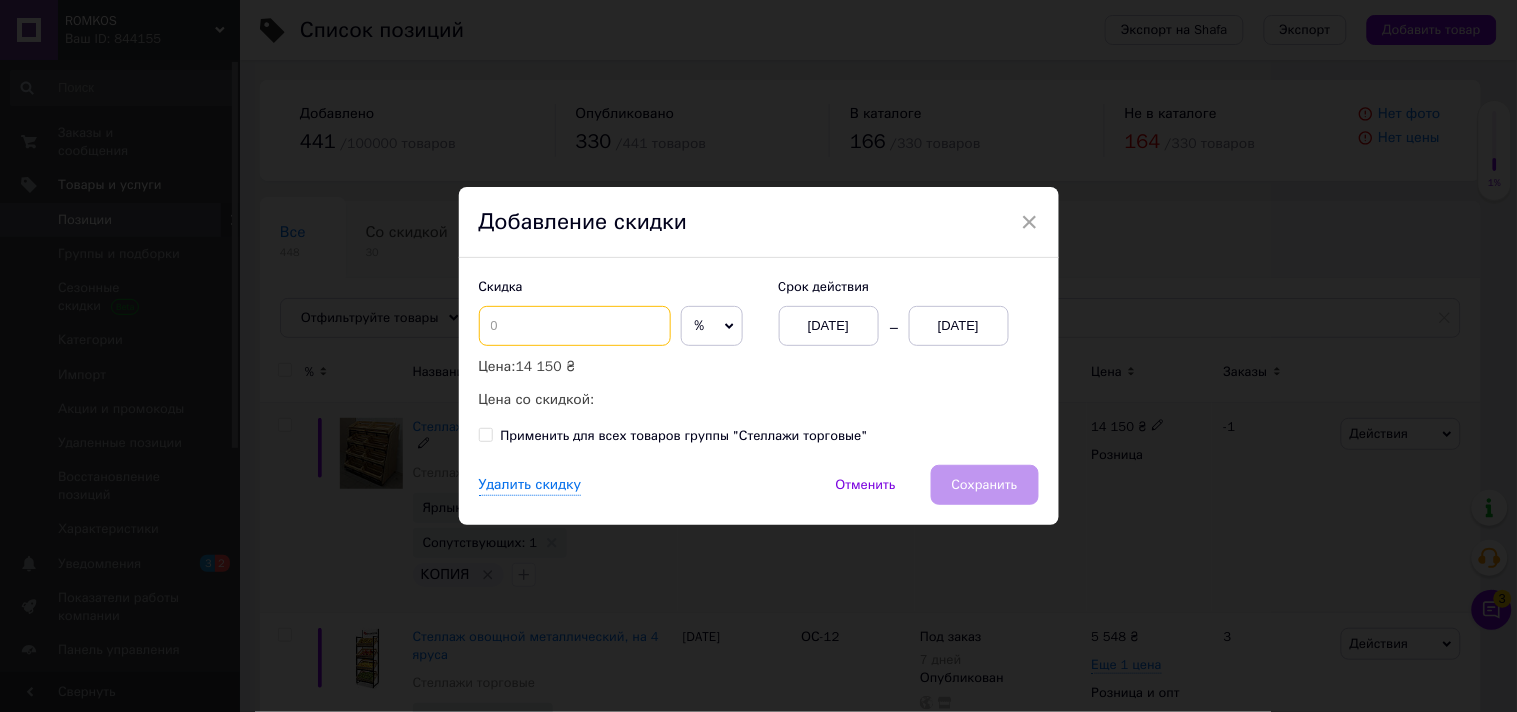 click at bounding box center (575, 326) 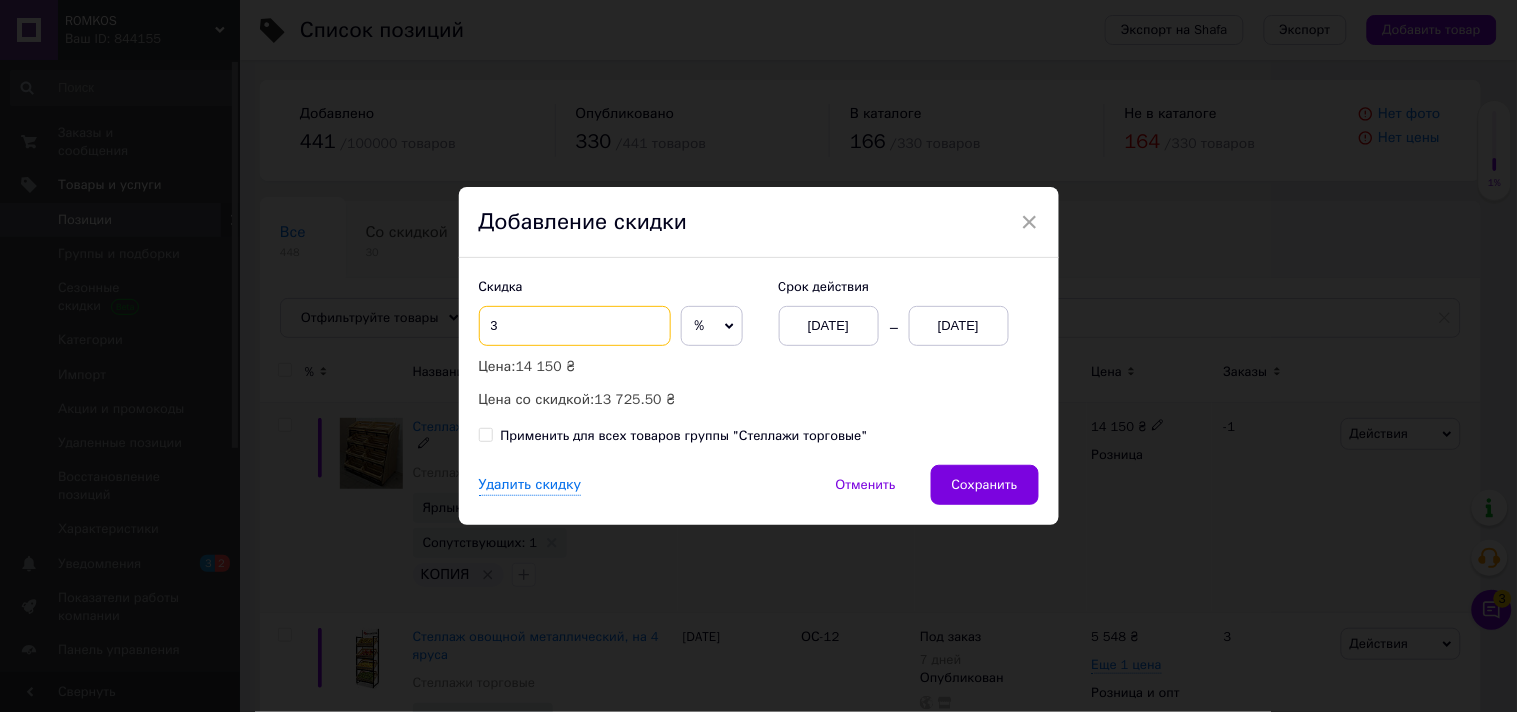 type on "3" 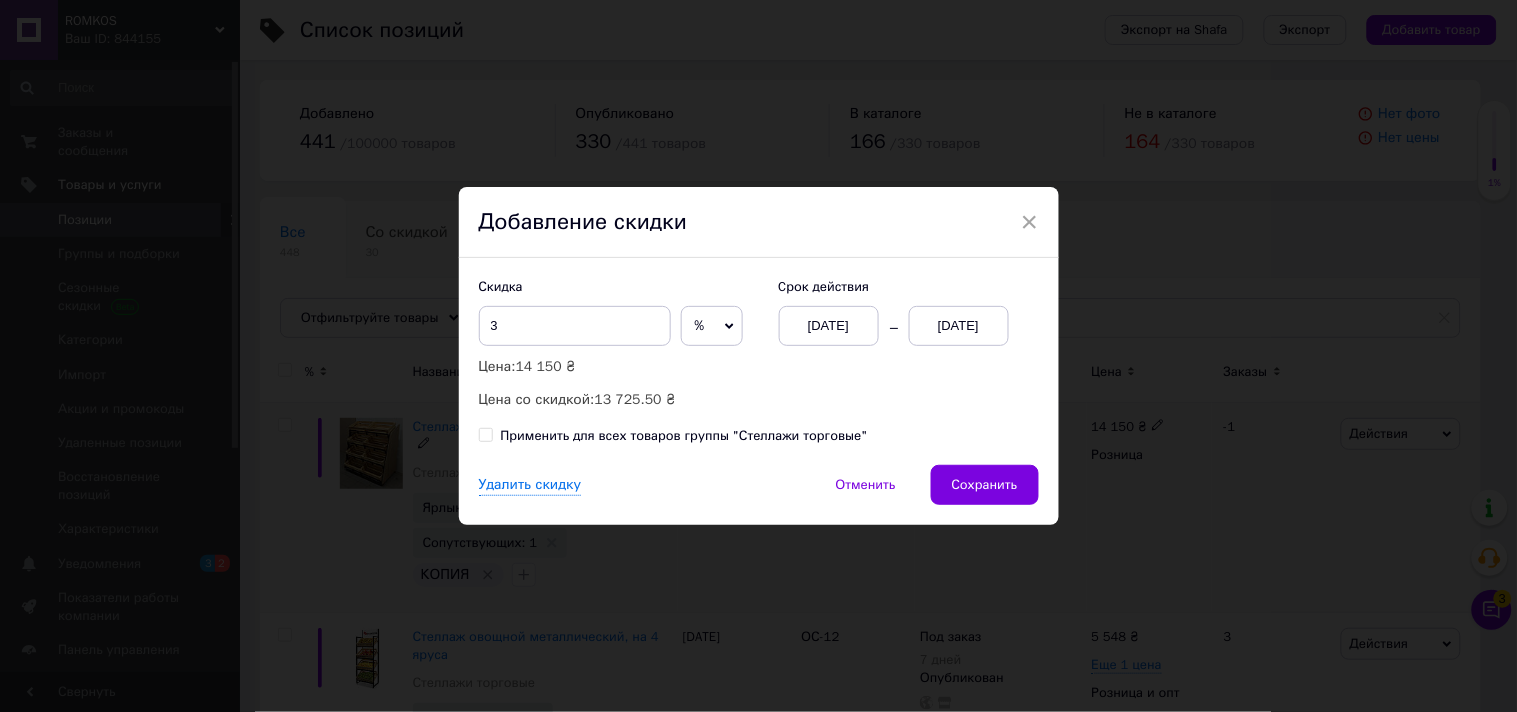 click on "[DATE]" at bounding box center [959, 326] 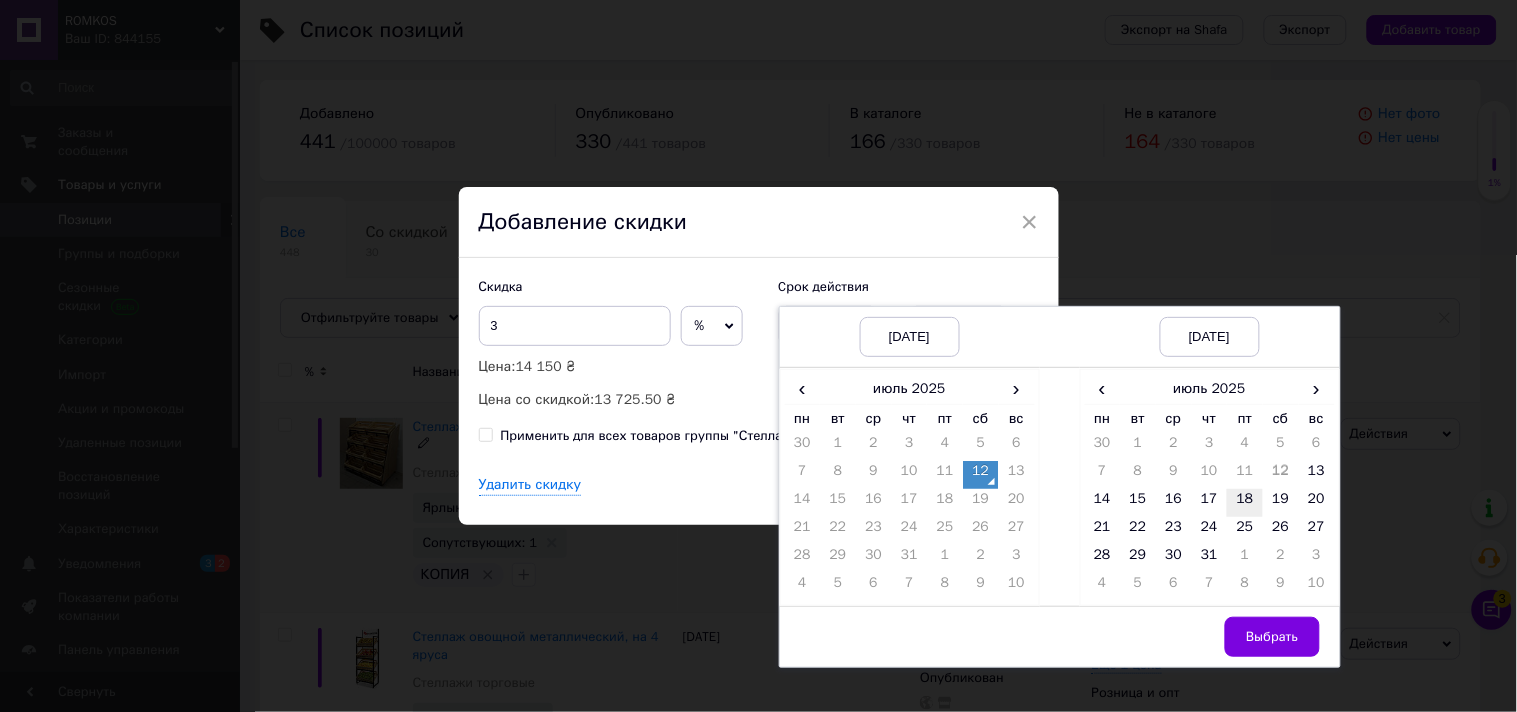 click on "18" at bounding box center [1245, 503] 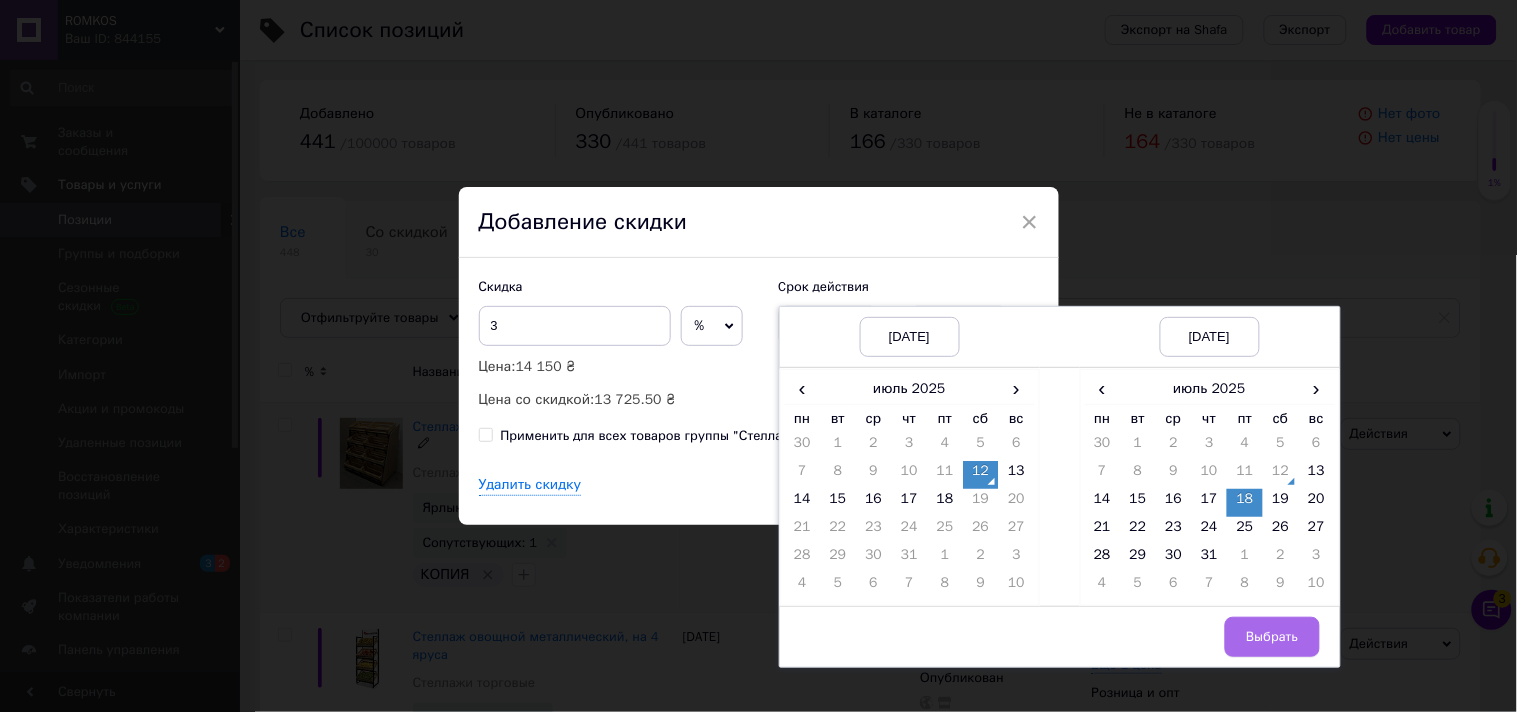 click on "Выбрать" at bounding box center (1272, 637) 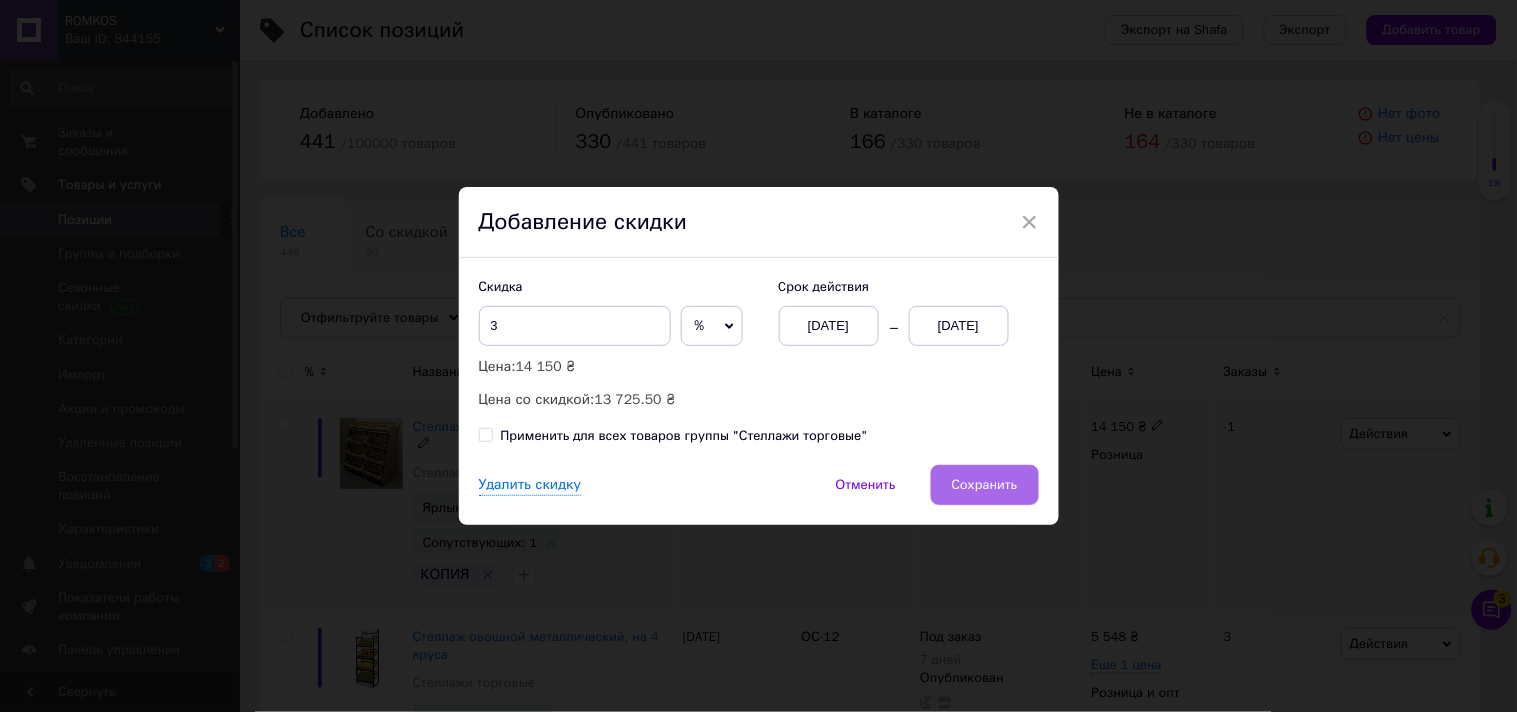 click on "Сохранить" at bounding box center (985, 485) 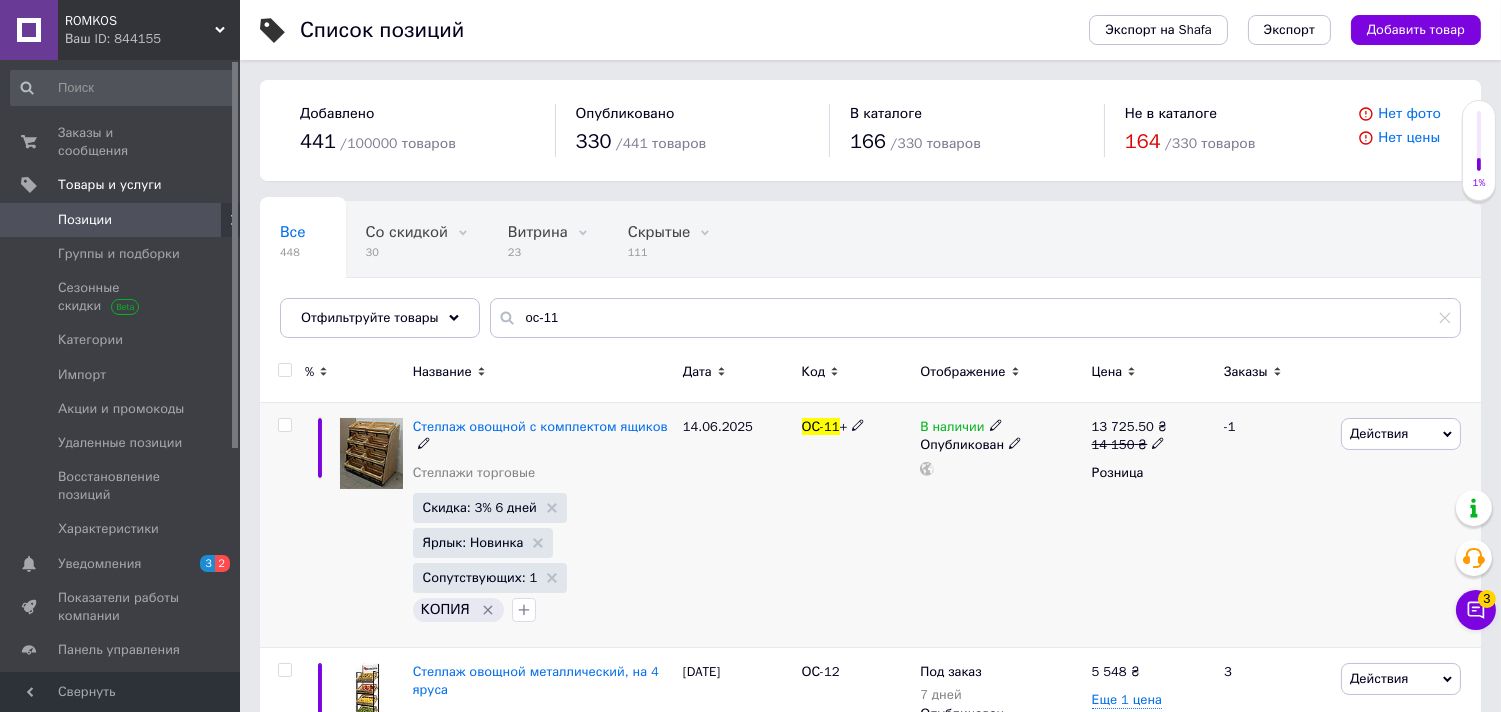 click on "-1" at bounding box center (1274, 525) 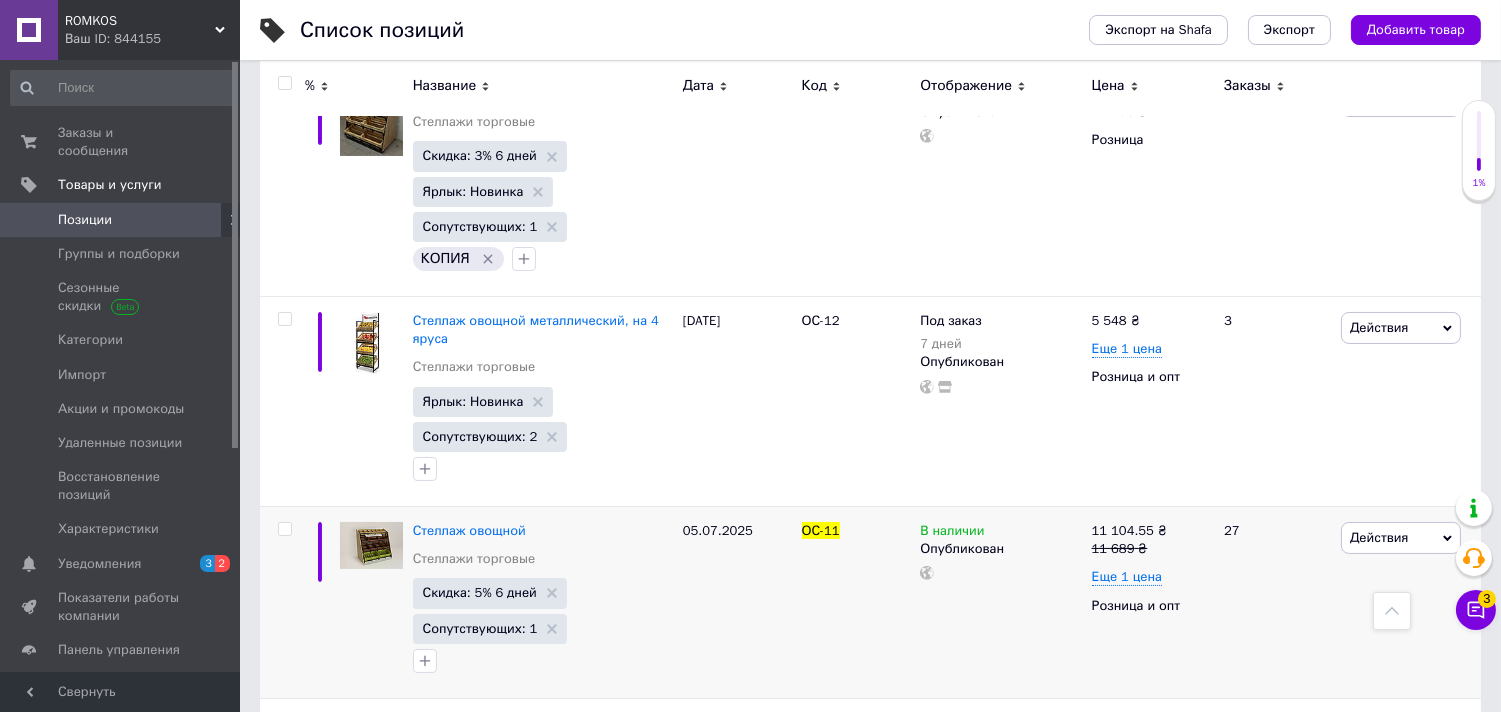 scroll, scrollTop: 0, scrollLeft: 0, axis: both 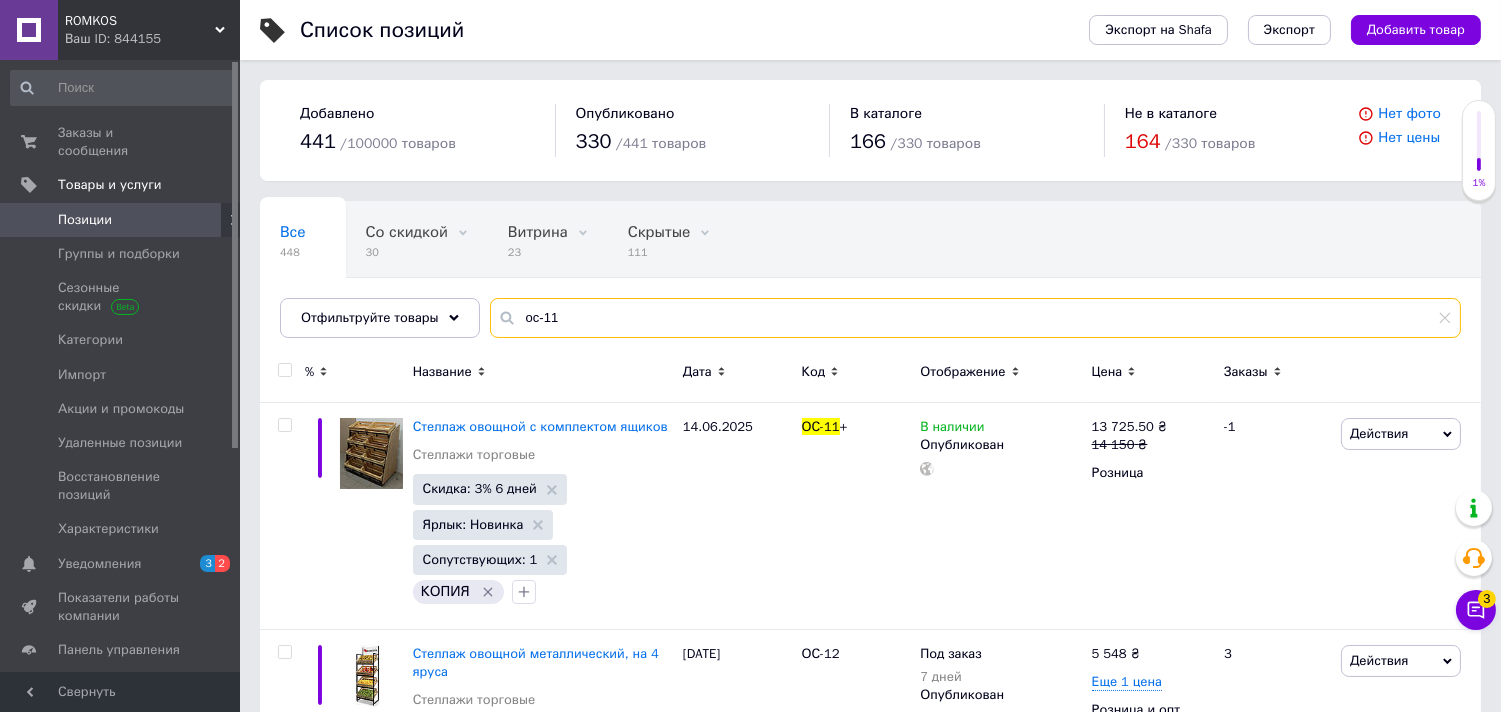 click on "ос-11" at bounding box center [975, 318] 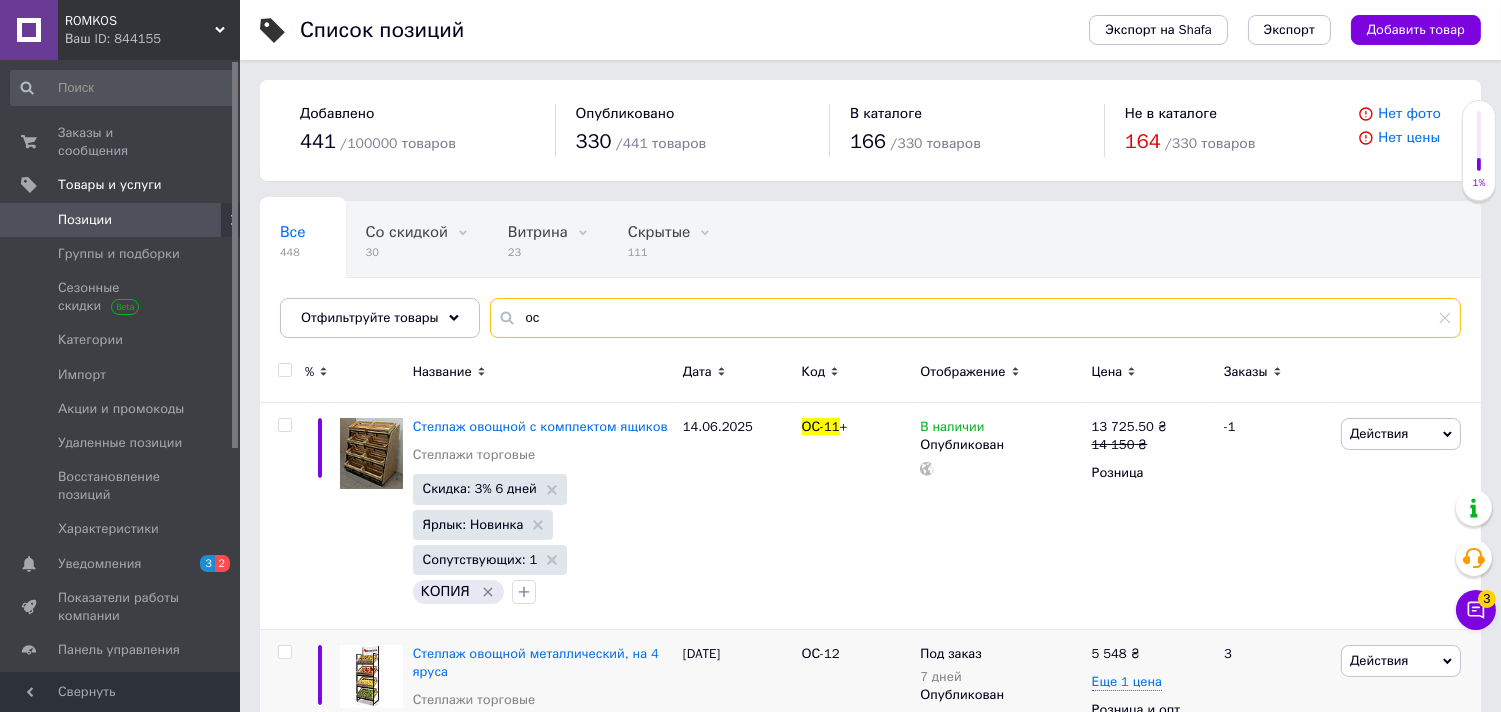 type on "о" 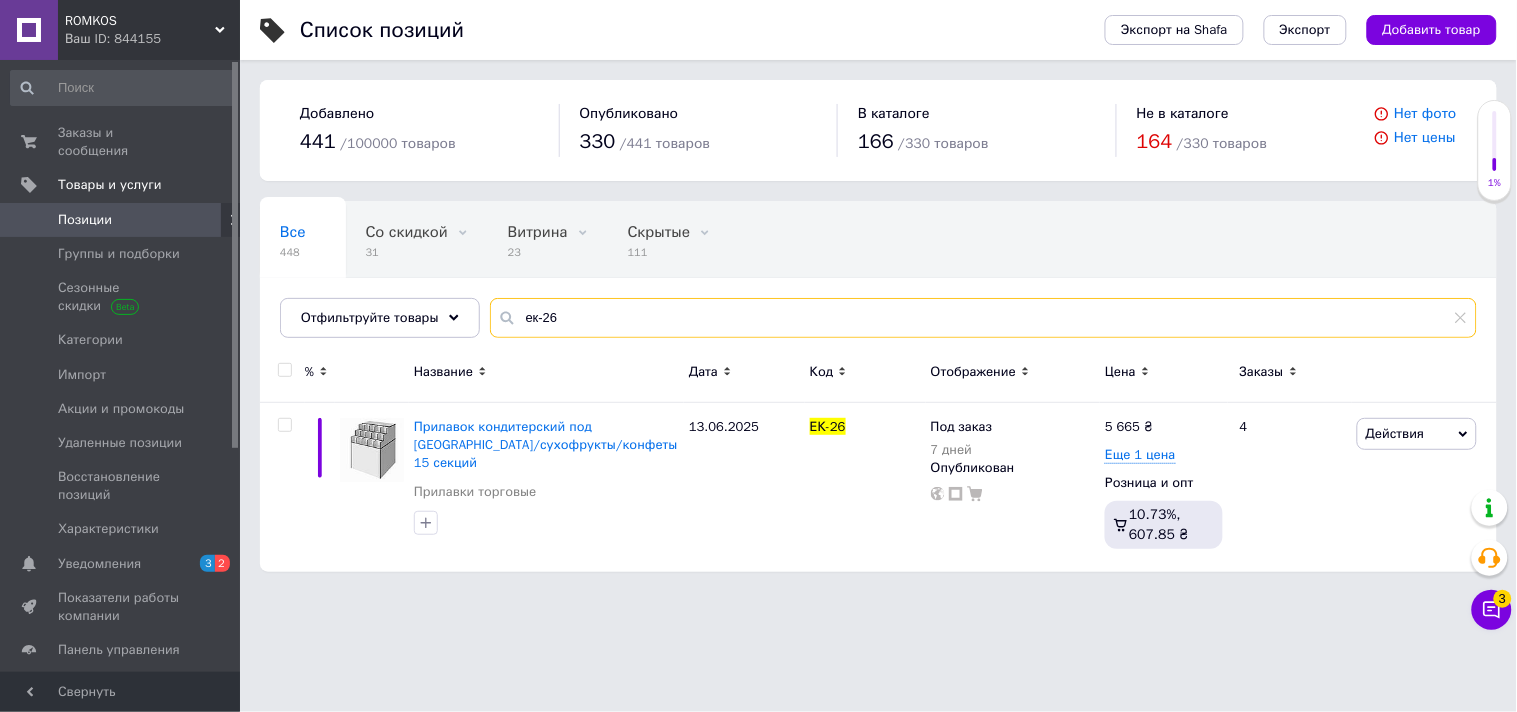type on "ек-26" 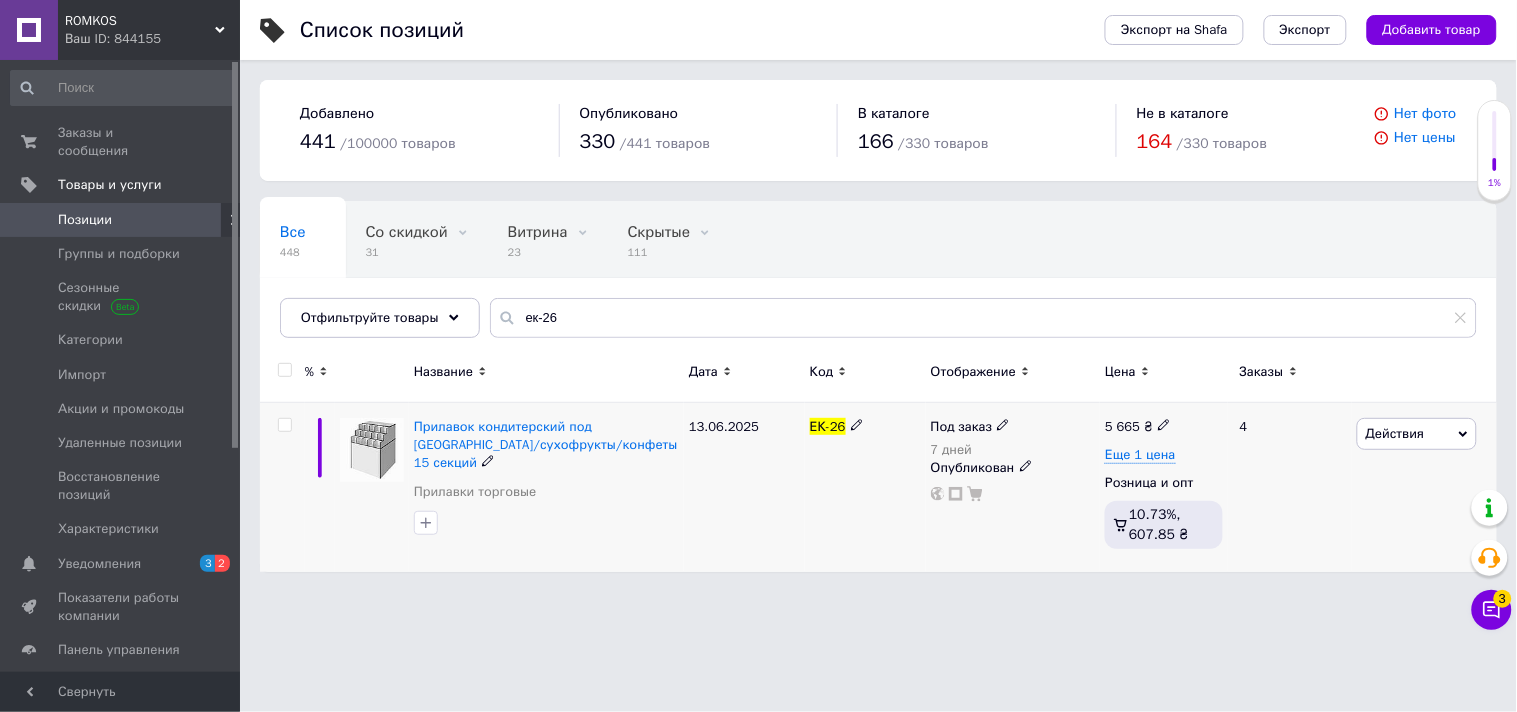 click on "Действия" at bounding box center (1417, 434) 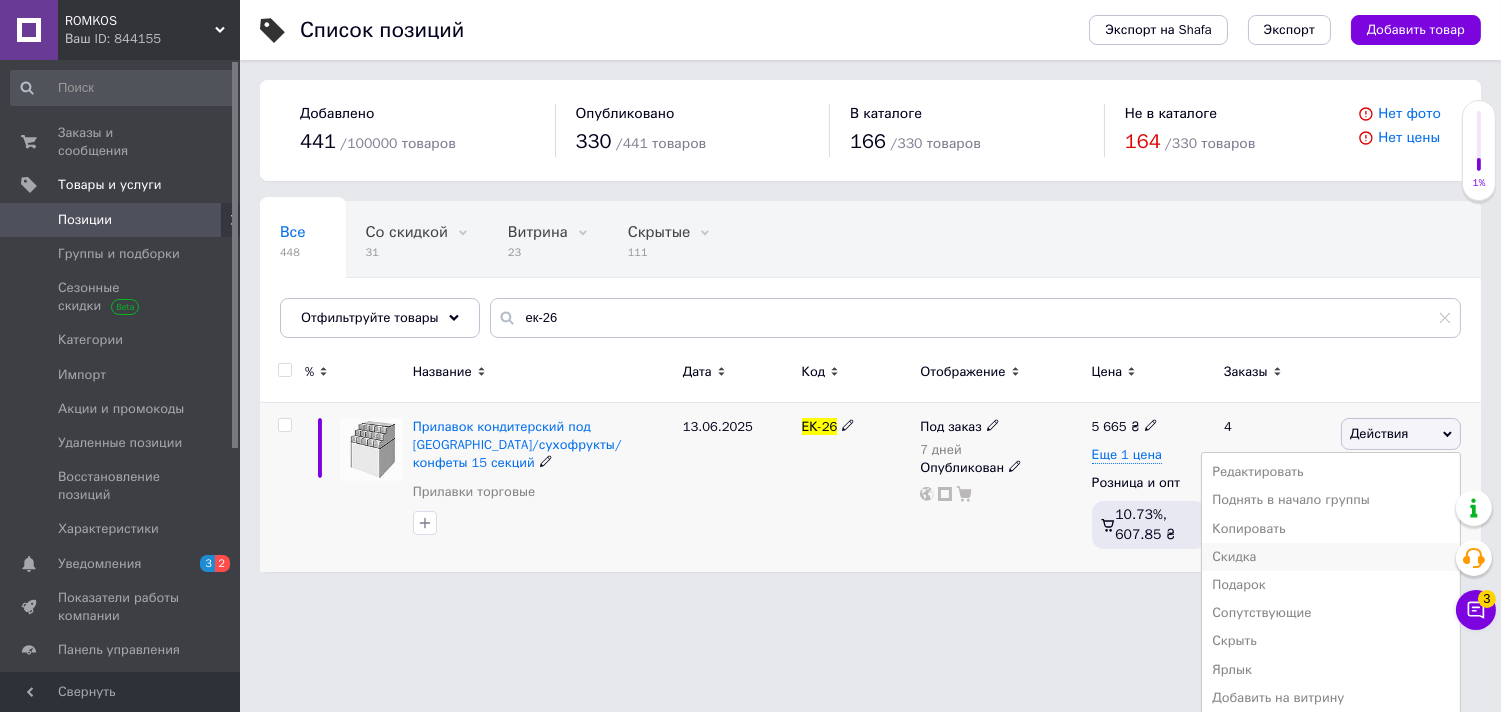 click on "Скидка" at bounding box center (1331, 557) 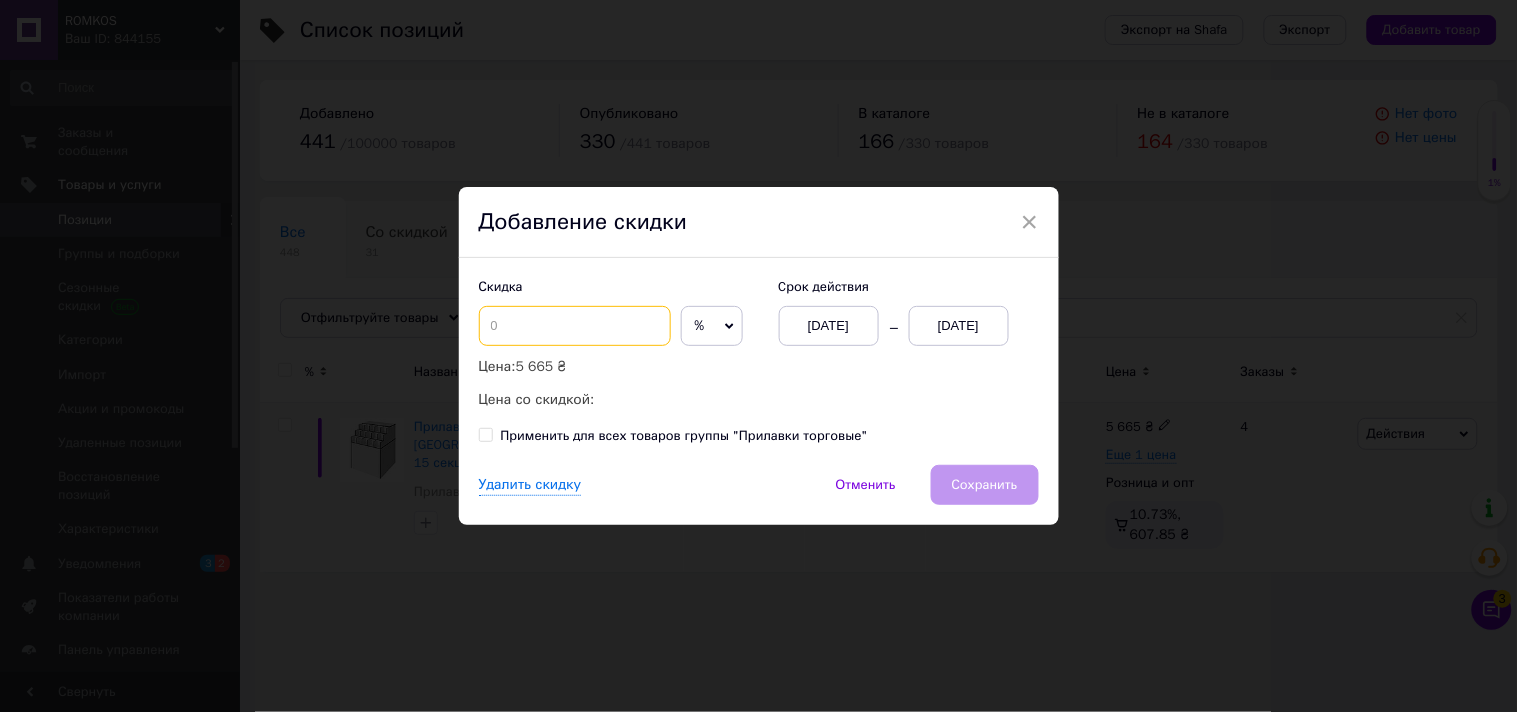 click at bounding box center [575, 326] 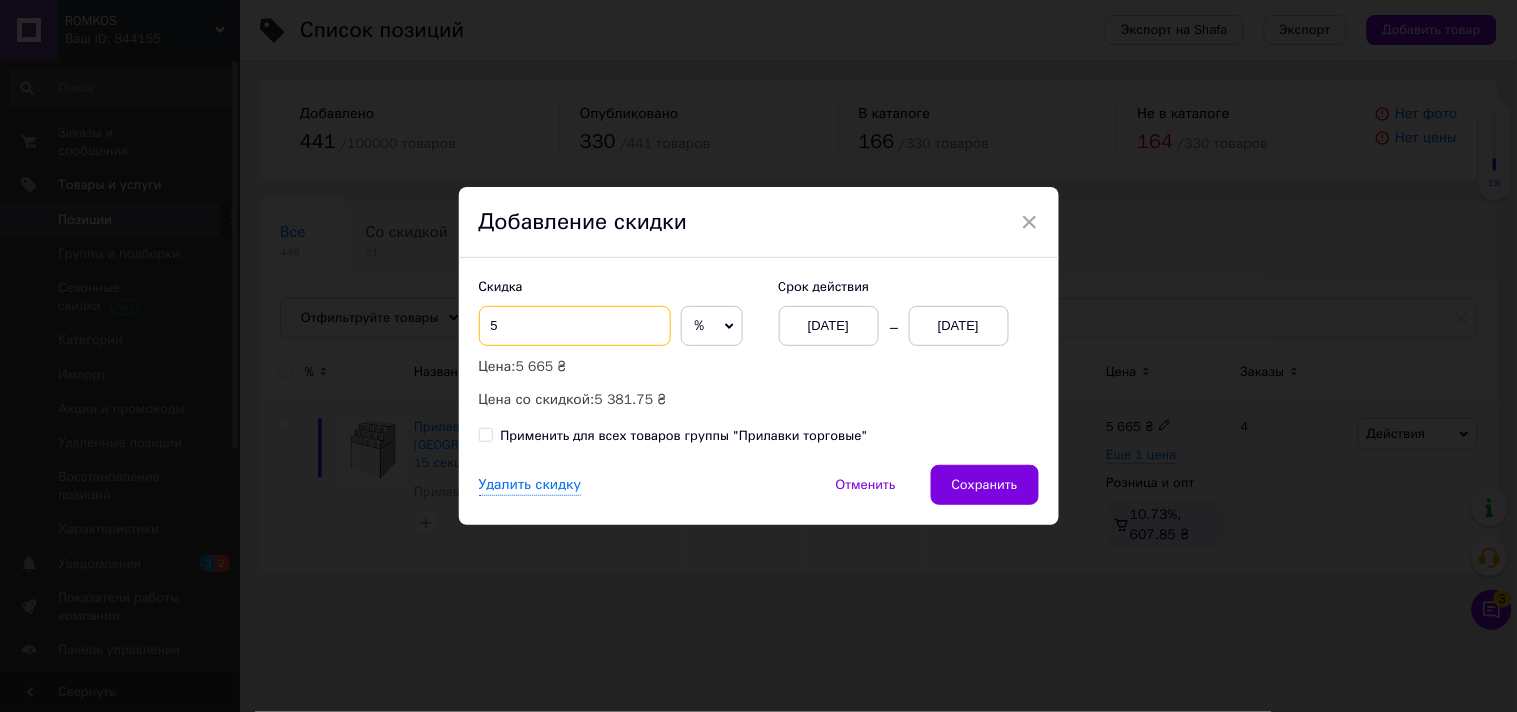 type on "5" 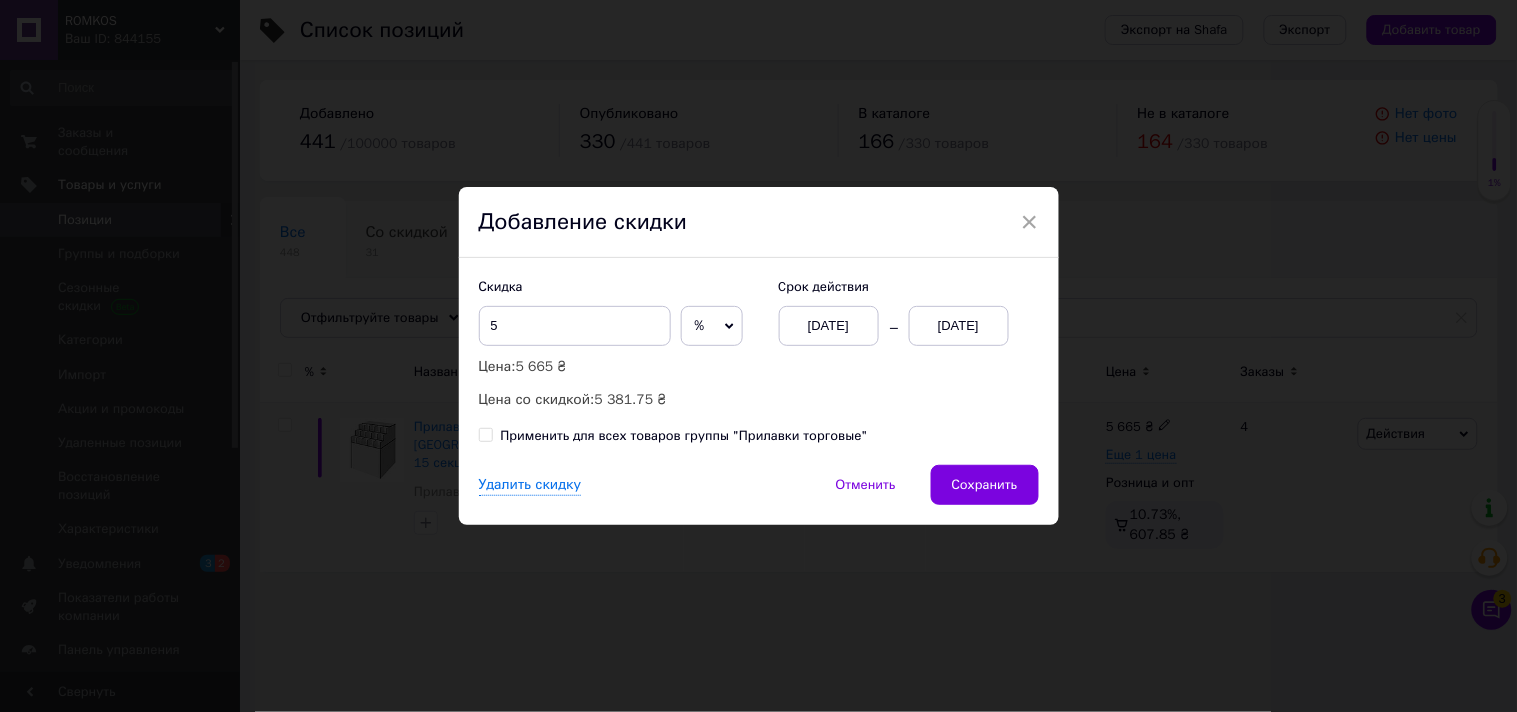 click on "Cрок действия [DATE] [DATE]" at bounding box center (899, 312) 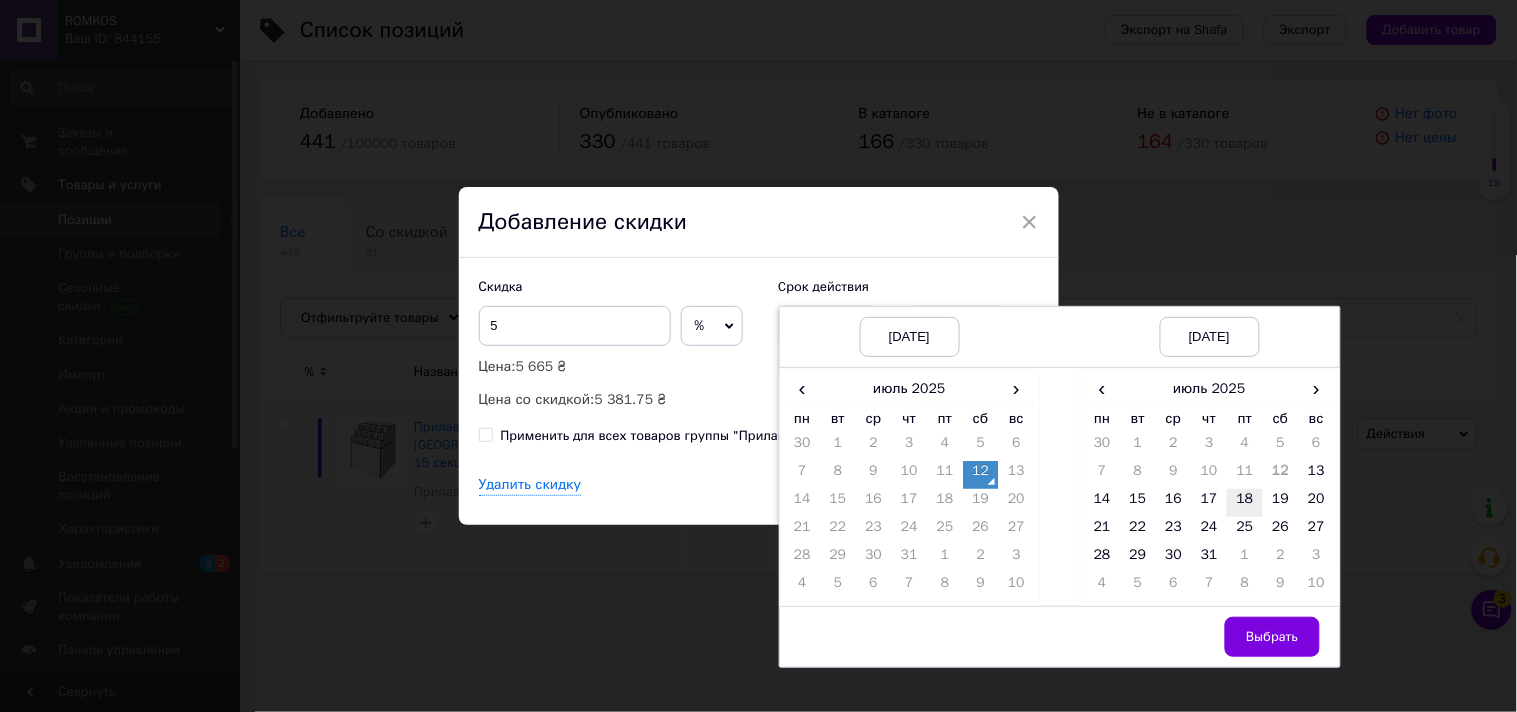 click on "18" at bounding box center (1245, 503) 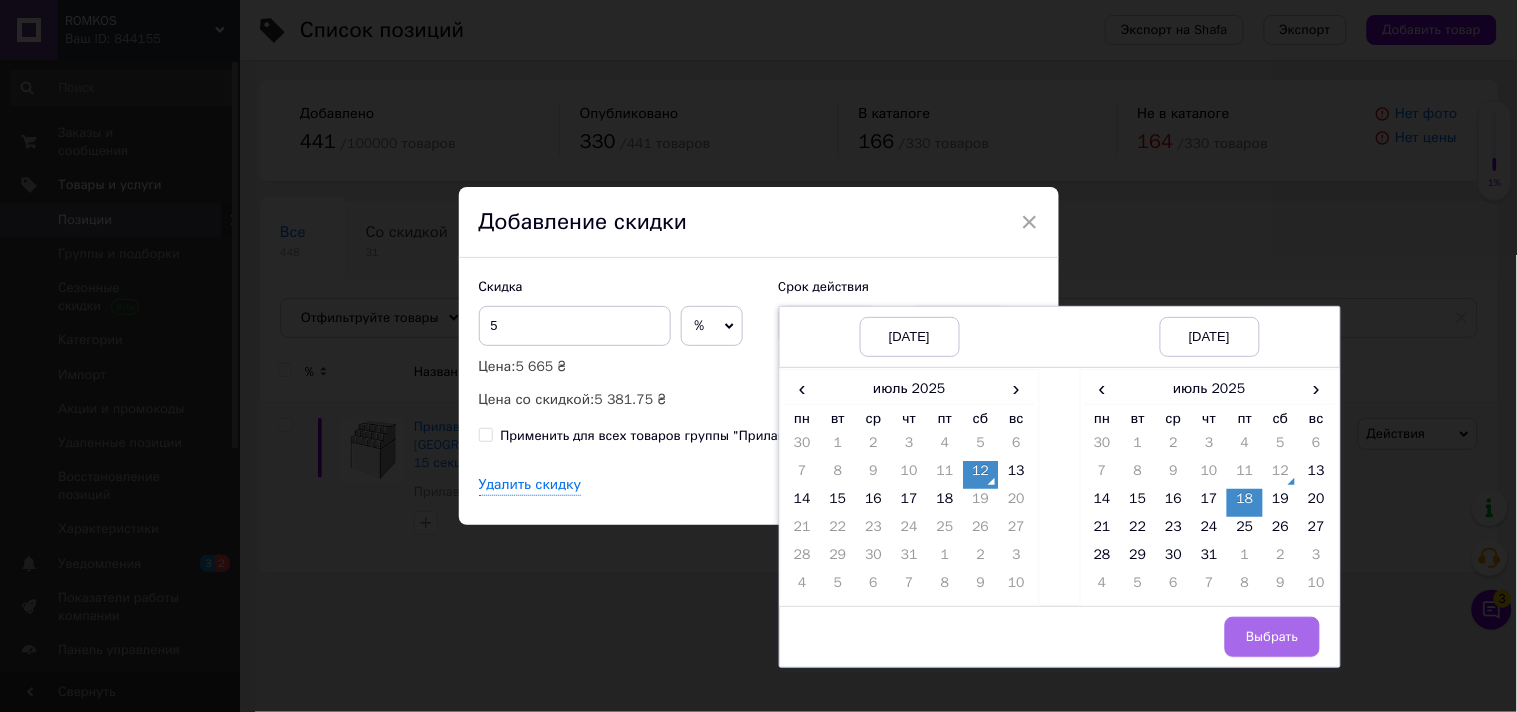 click on "Выбрать" at bounding box center (1272, 637) 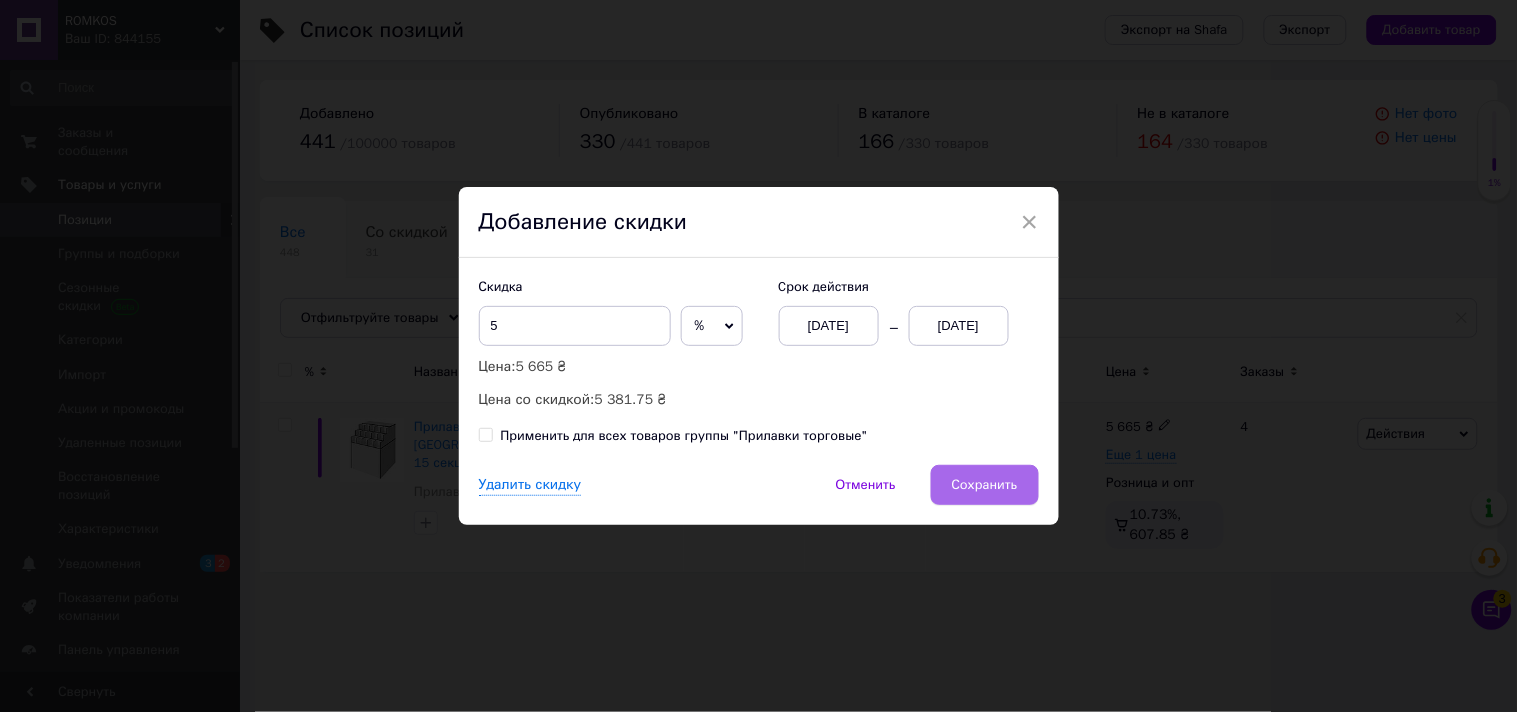 click on "Сохранить" at bounding box center (985, 485) 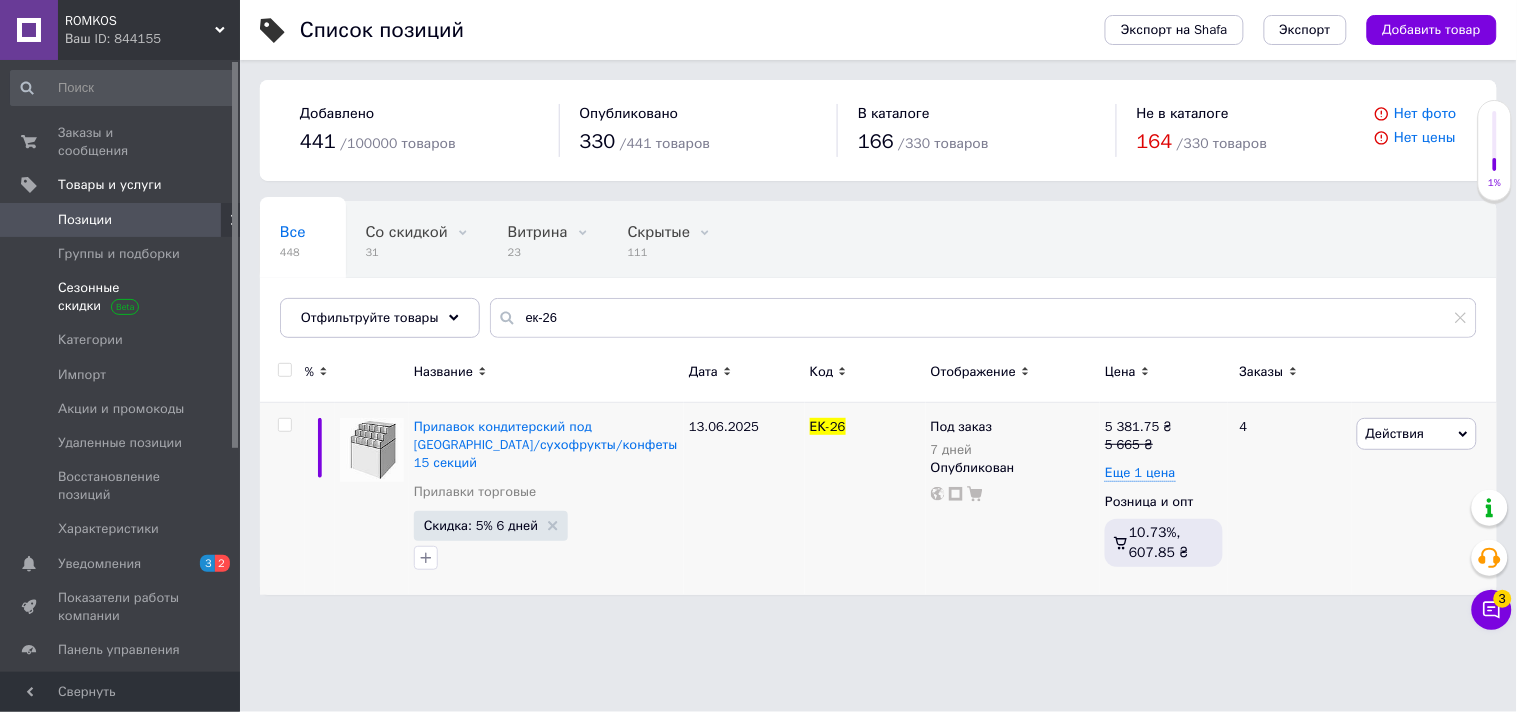 click on "Сезонные скидки" at bounding box center (121, 297) 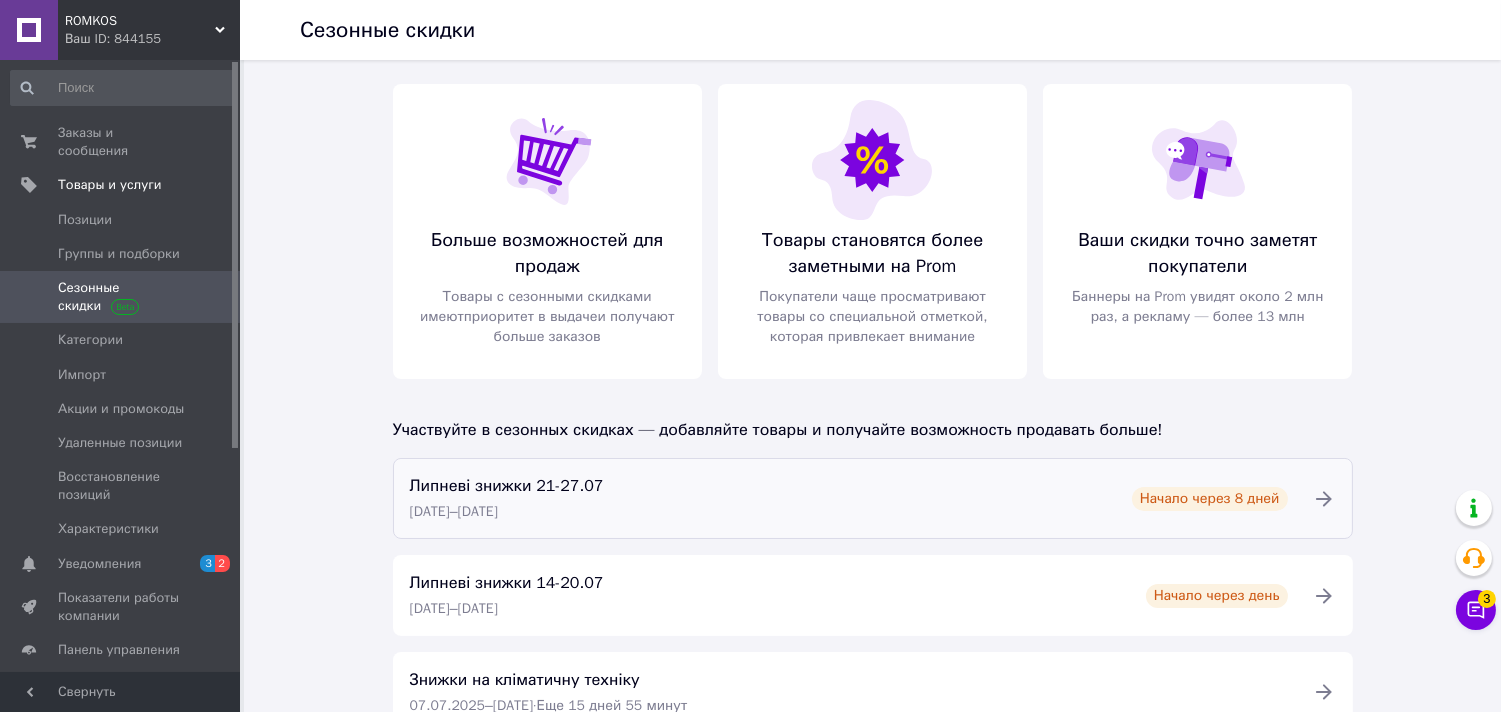 click 